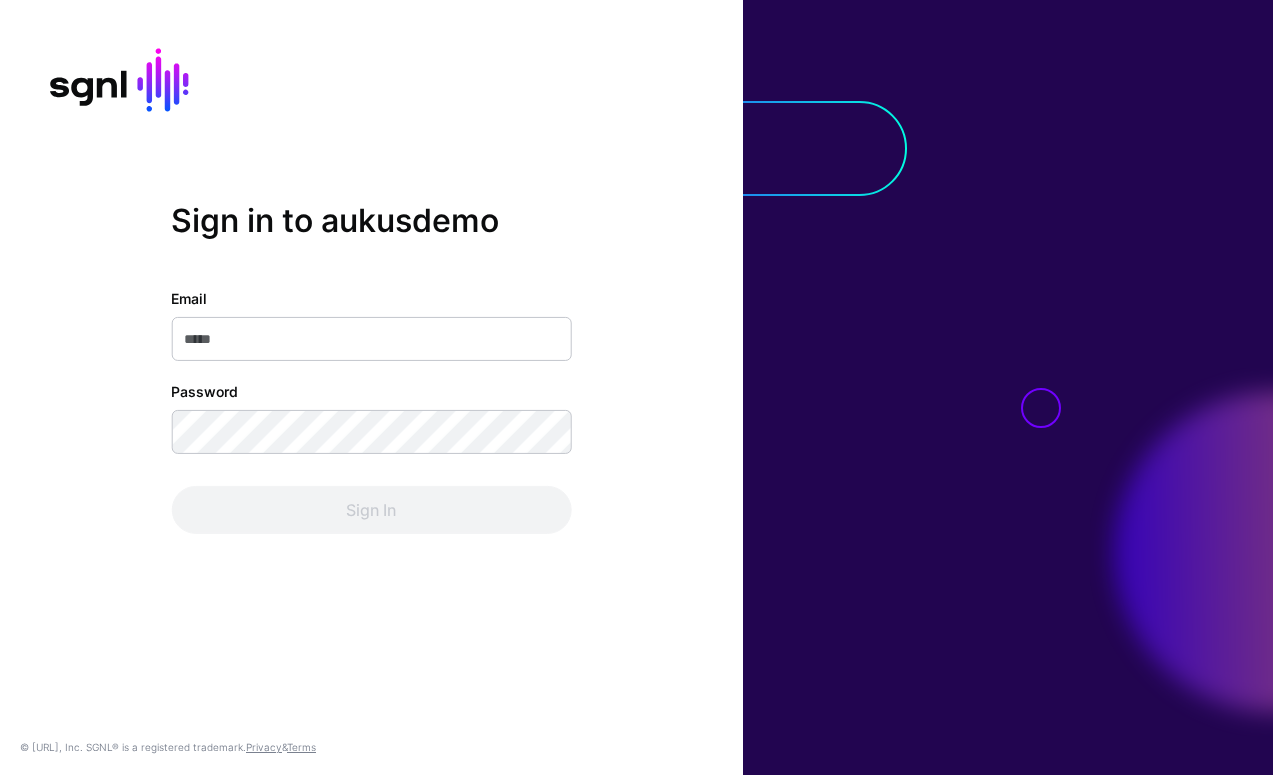 scroll, scrollTop: 0, scrollLeft: 0, axis: both 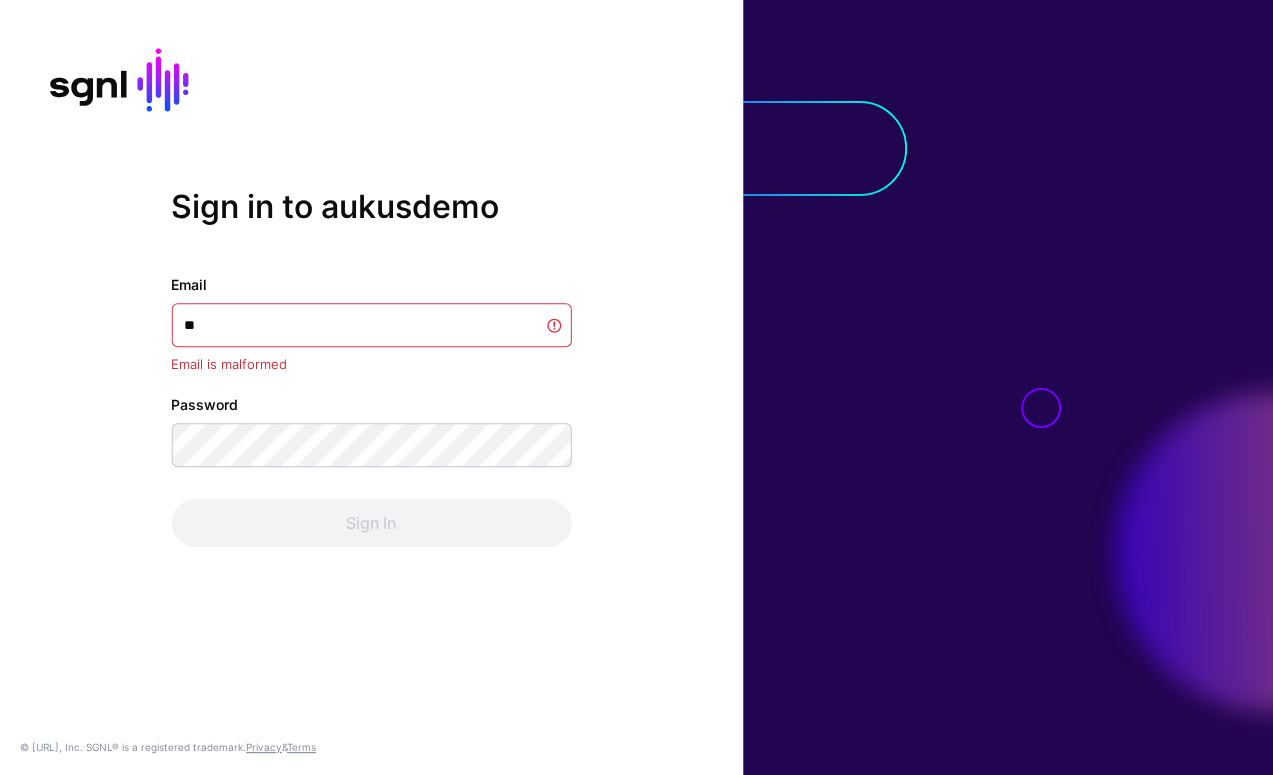 type on "***" 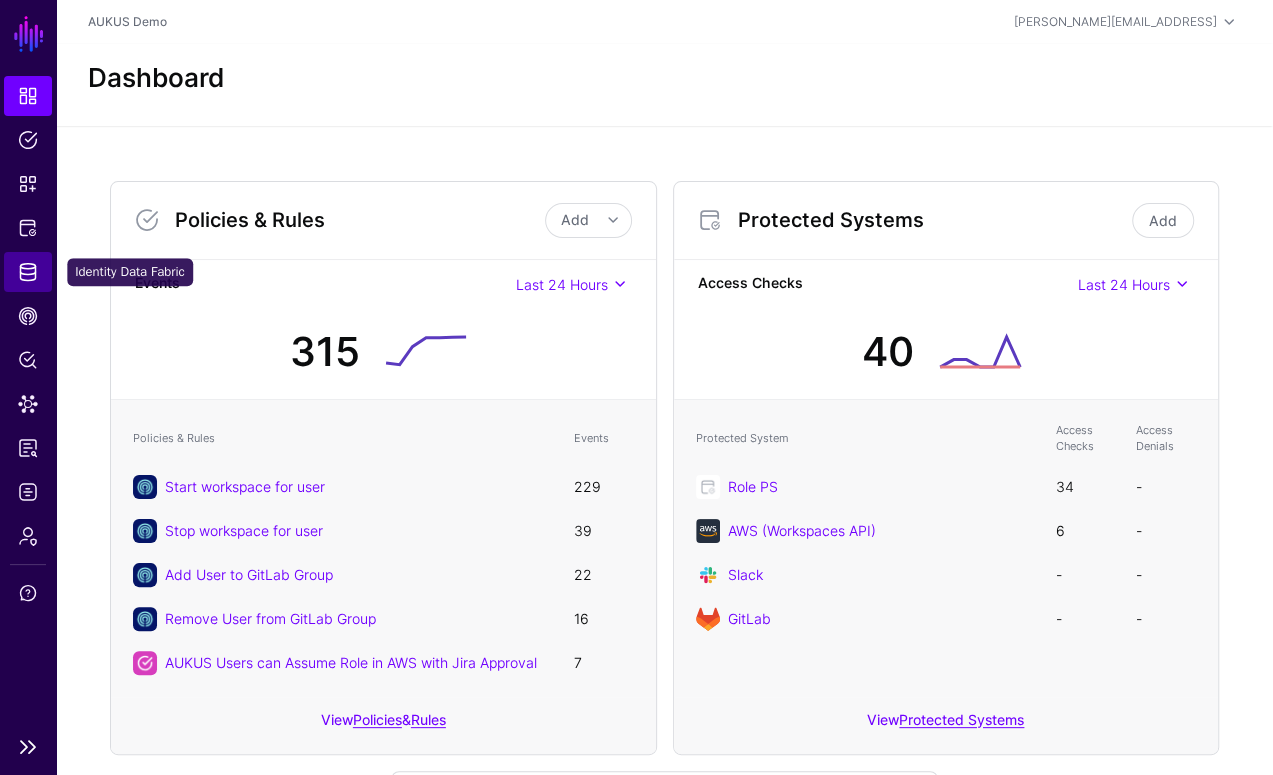 click on "Identity Data Fabric" 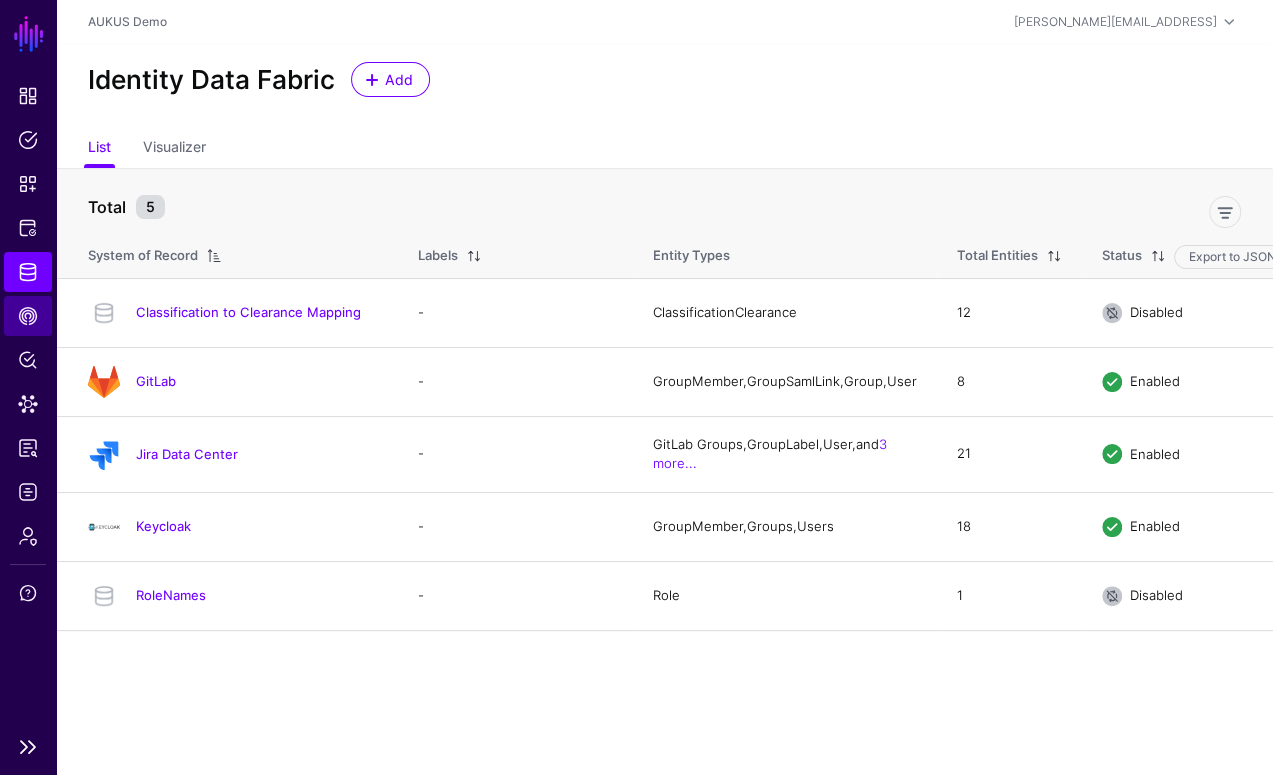 click on "CAEP Hub" 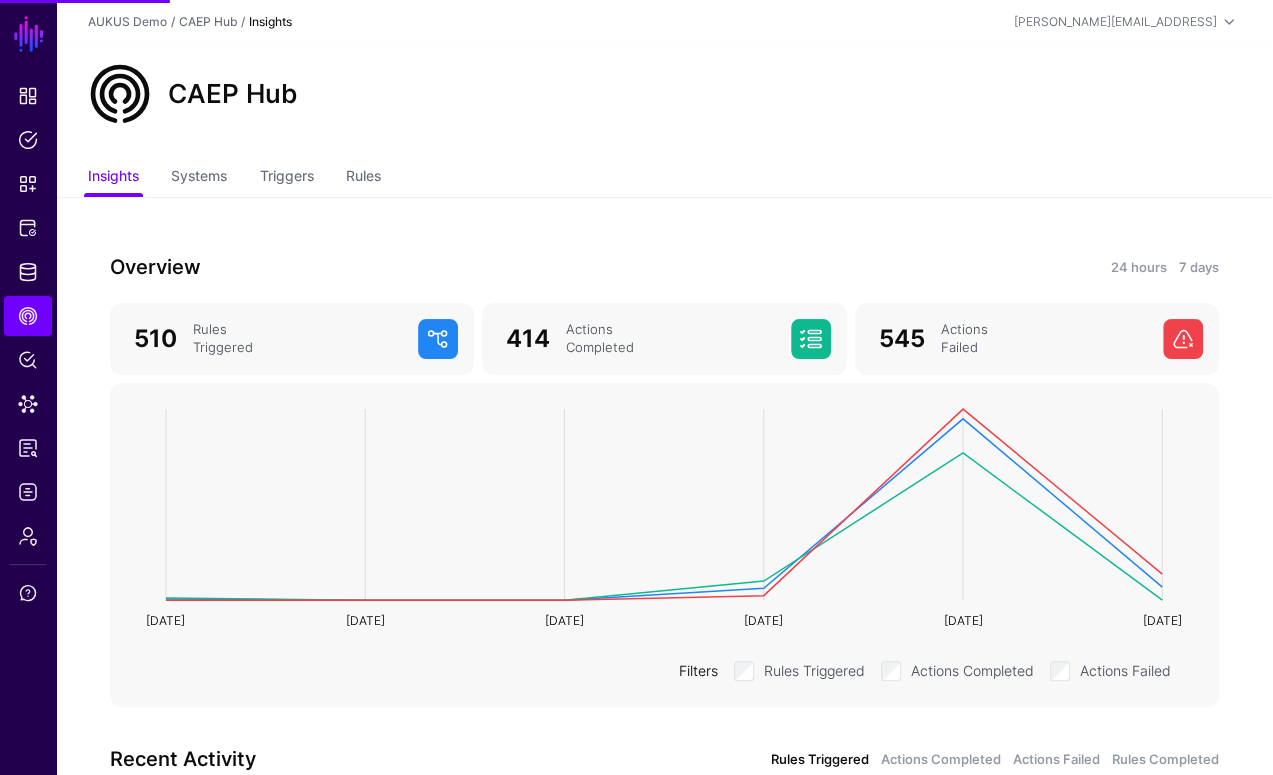 click on "Insights Systems Triggers Rules" 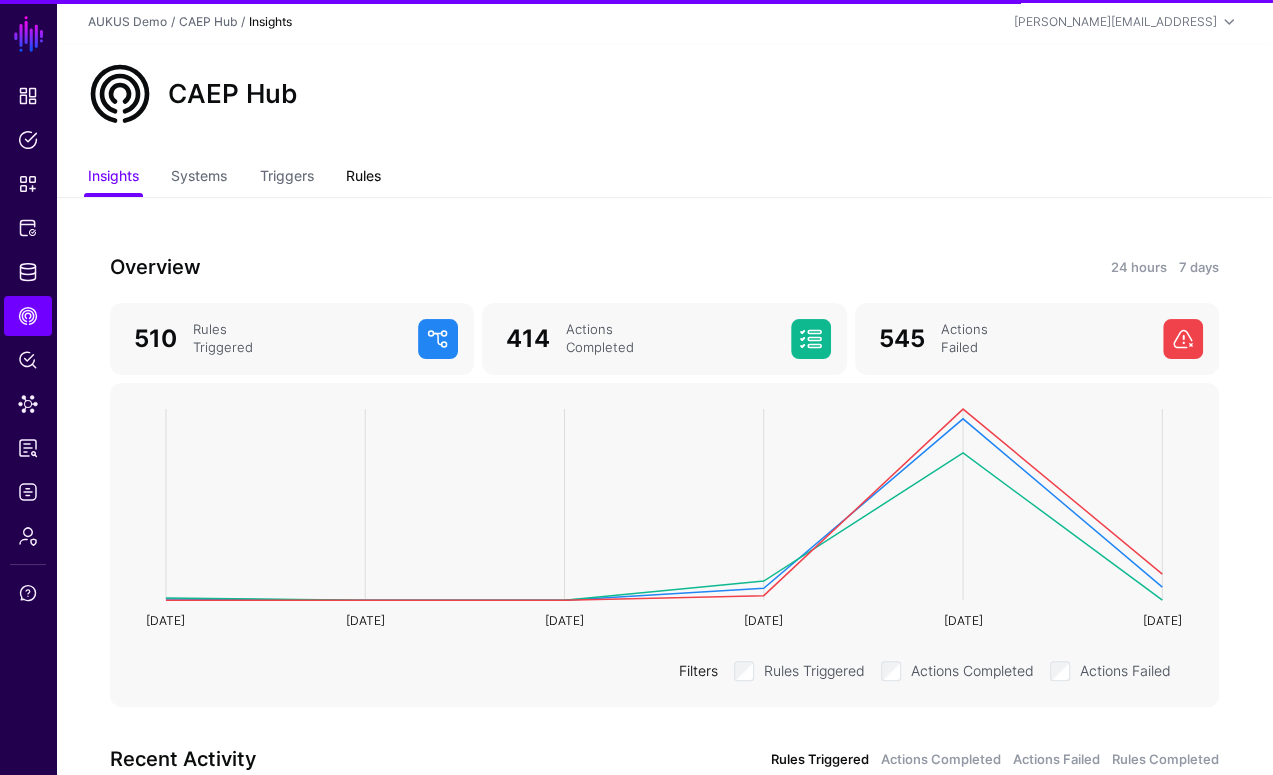 click on "Rules" 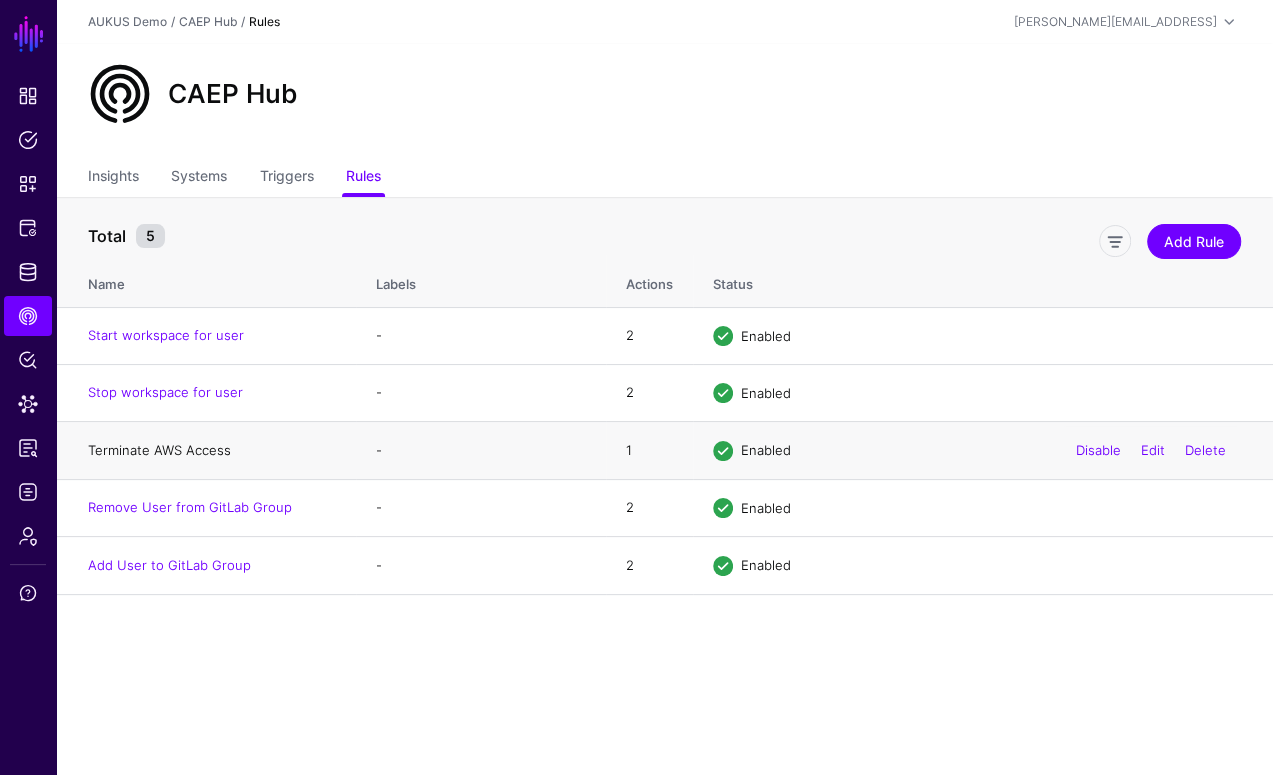 click on "Terminate AWS Access" 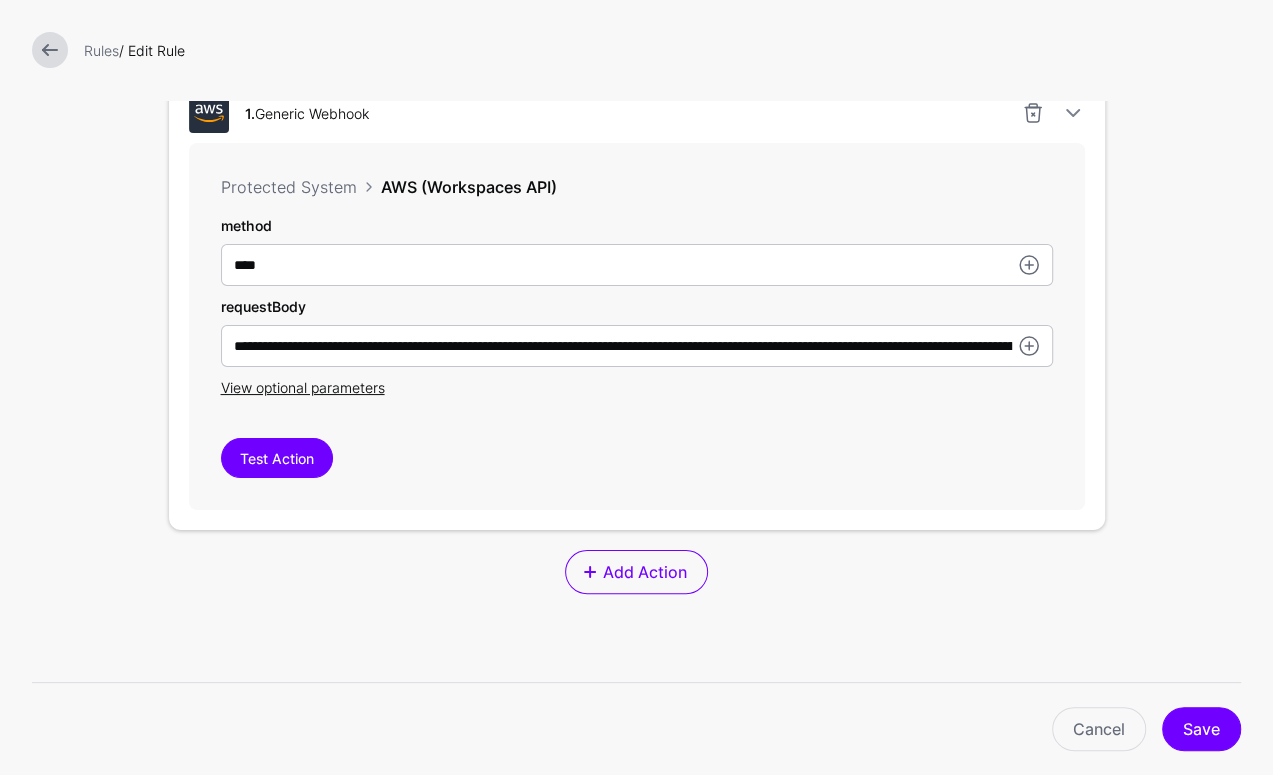 scroll, scrollTop: 583, scrollLeft: 0, axis: vertical 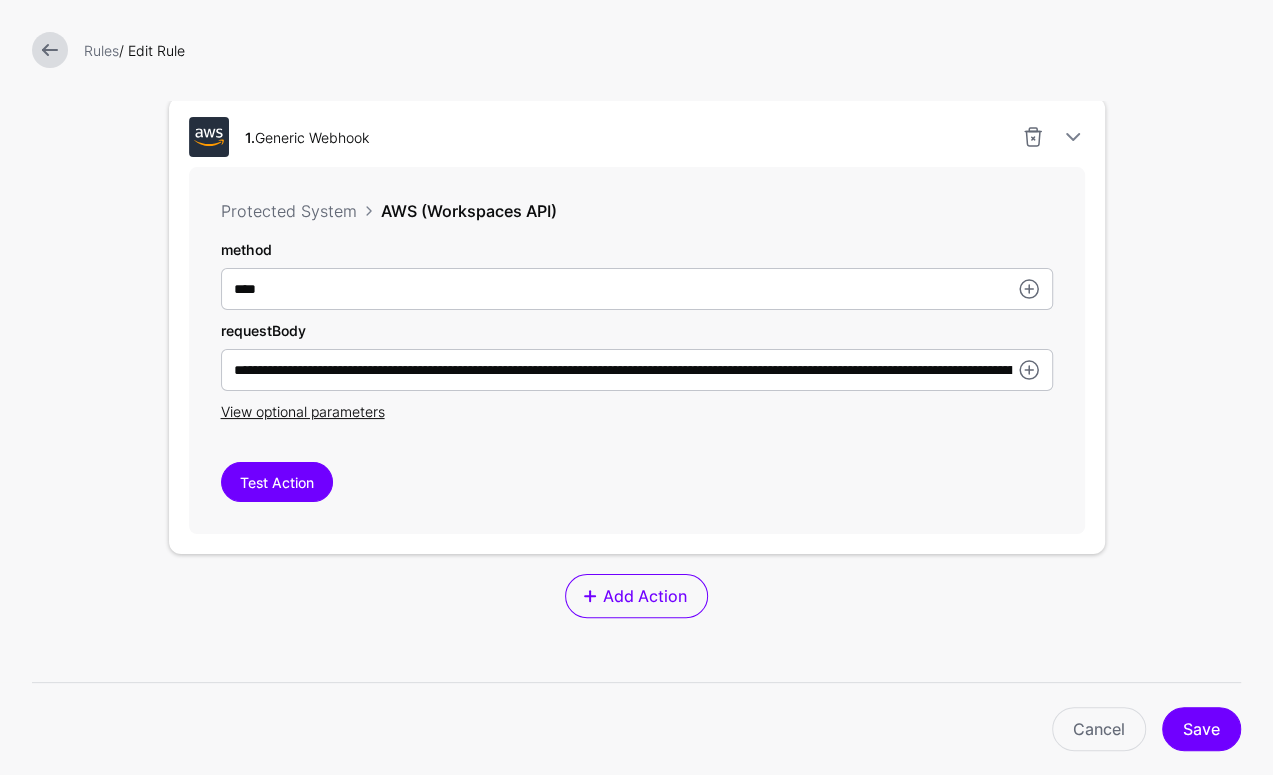 click on "**********" at bounding box center [637, 350] 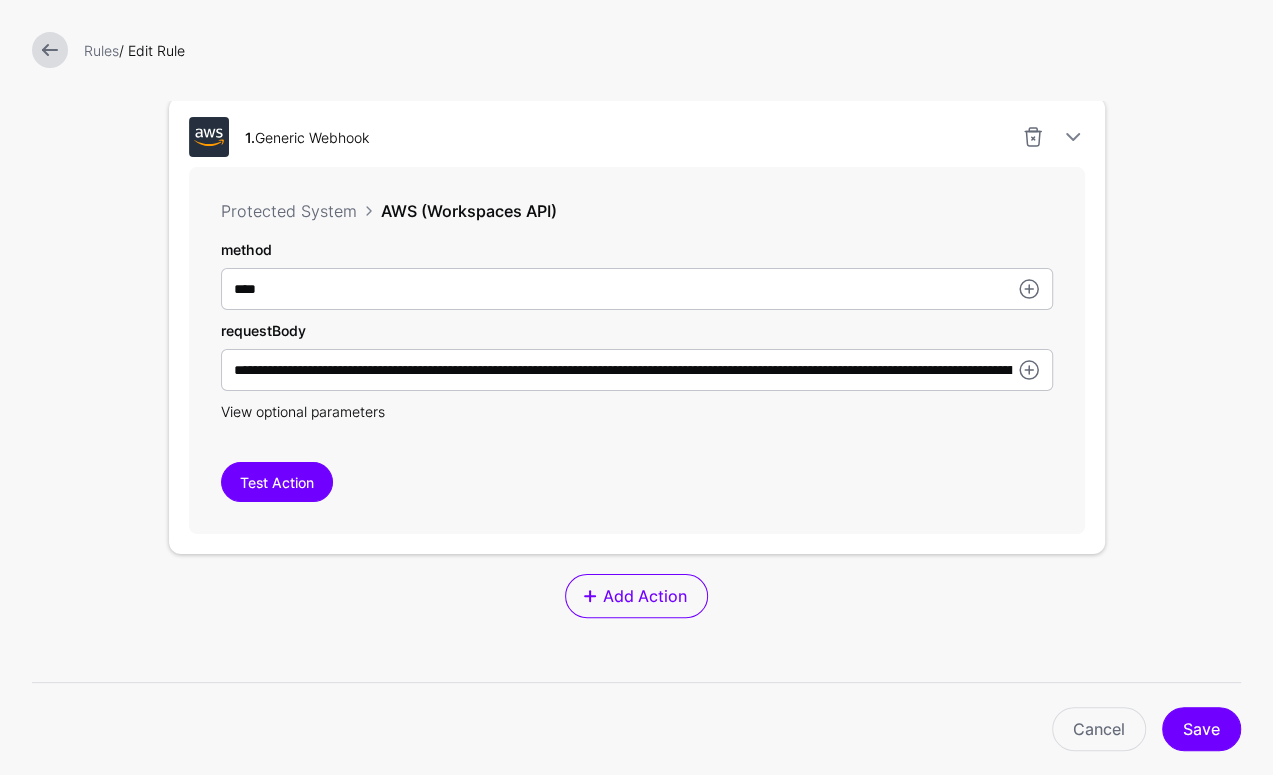 click on "View optional parameters" at bounding box center (303, 411) 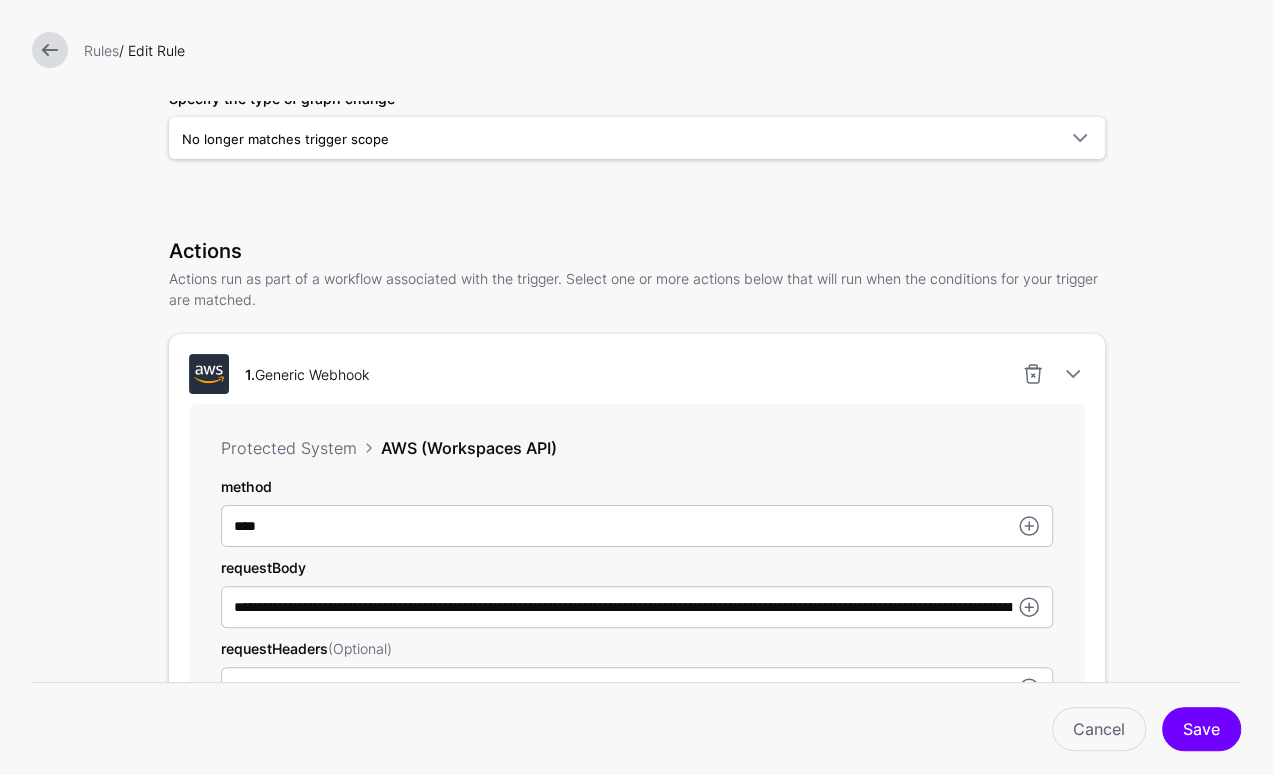 scroll, scrollTop: 14, scrollLeft: 0, axis: vertical 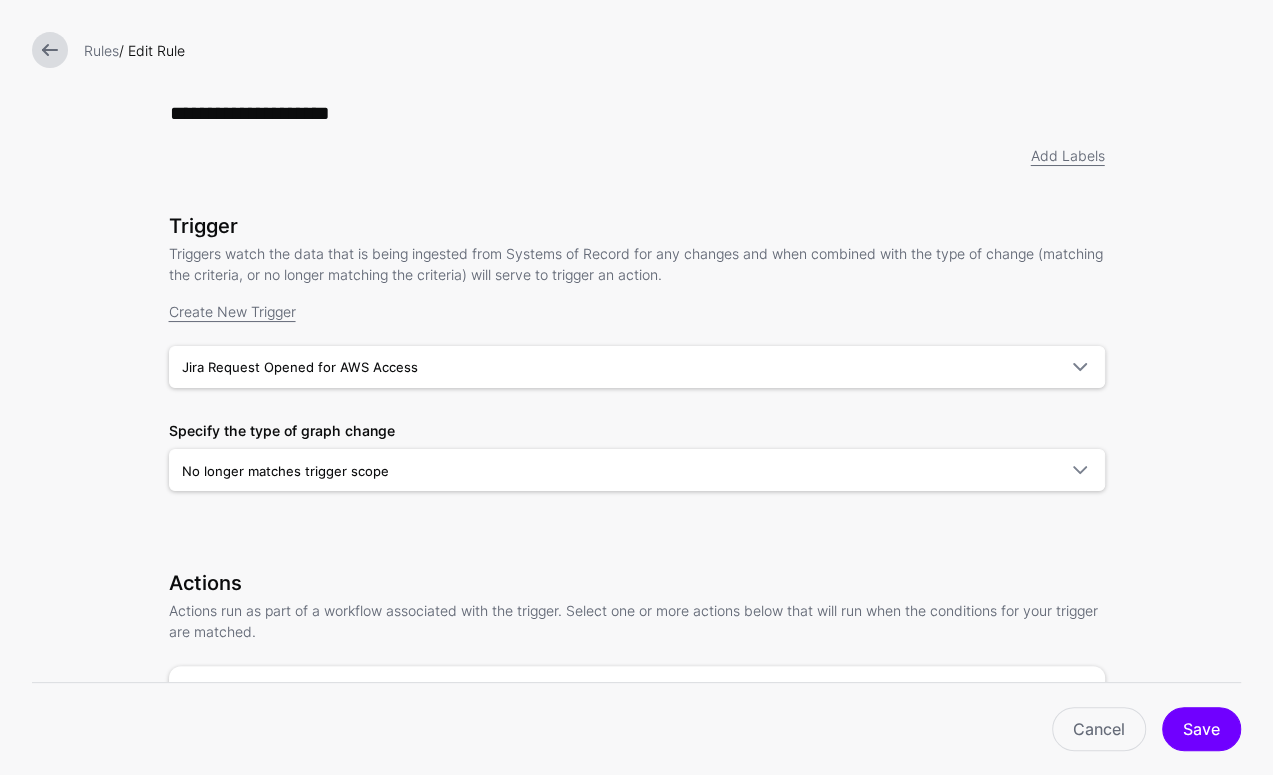 click at bounding box center [50, 50] 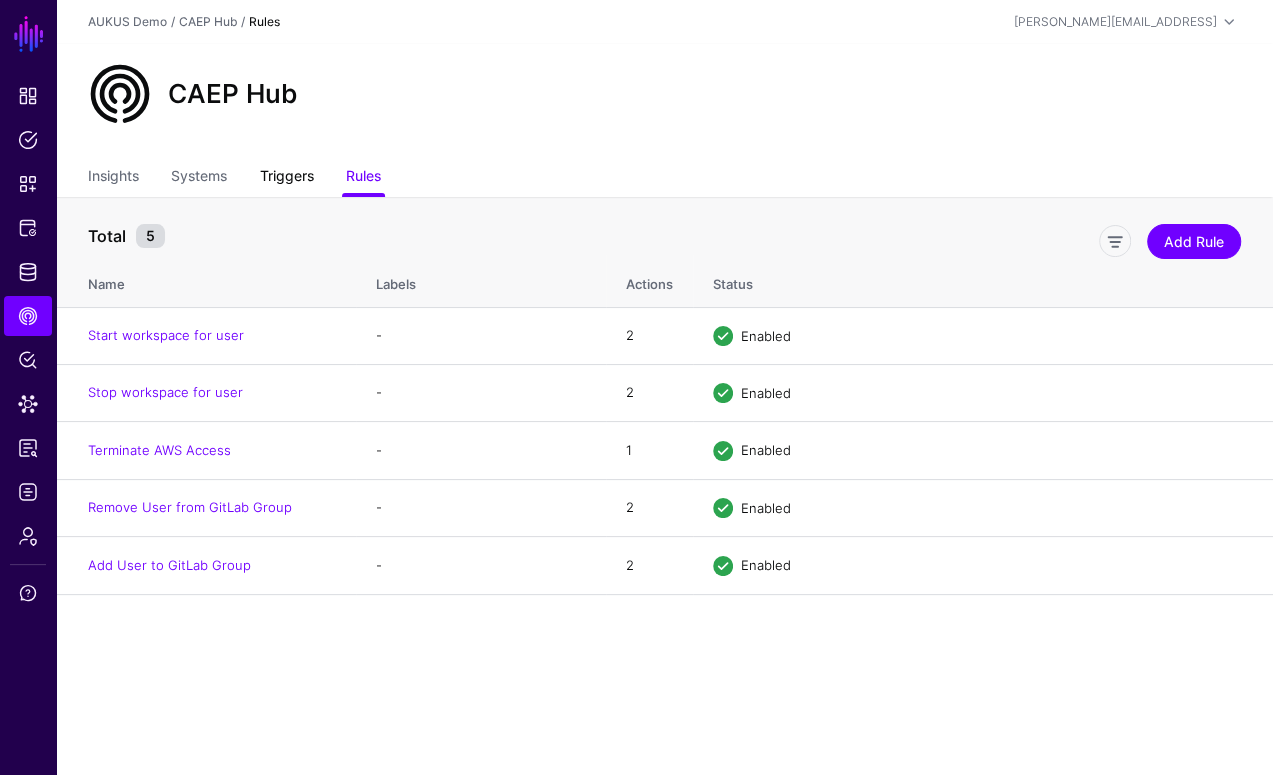 click on "Triggers" 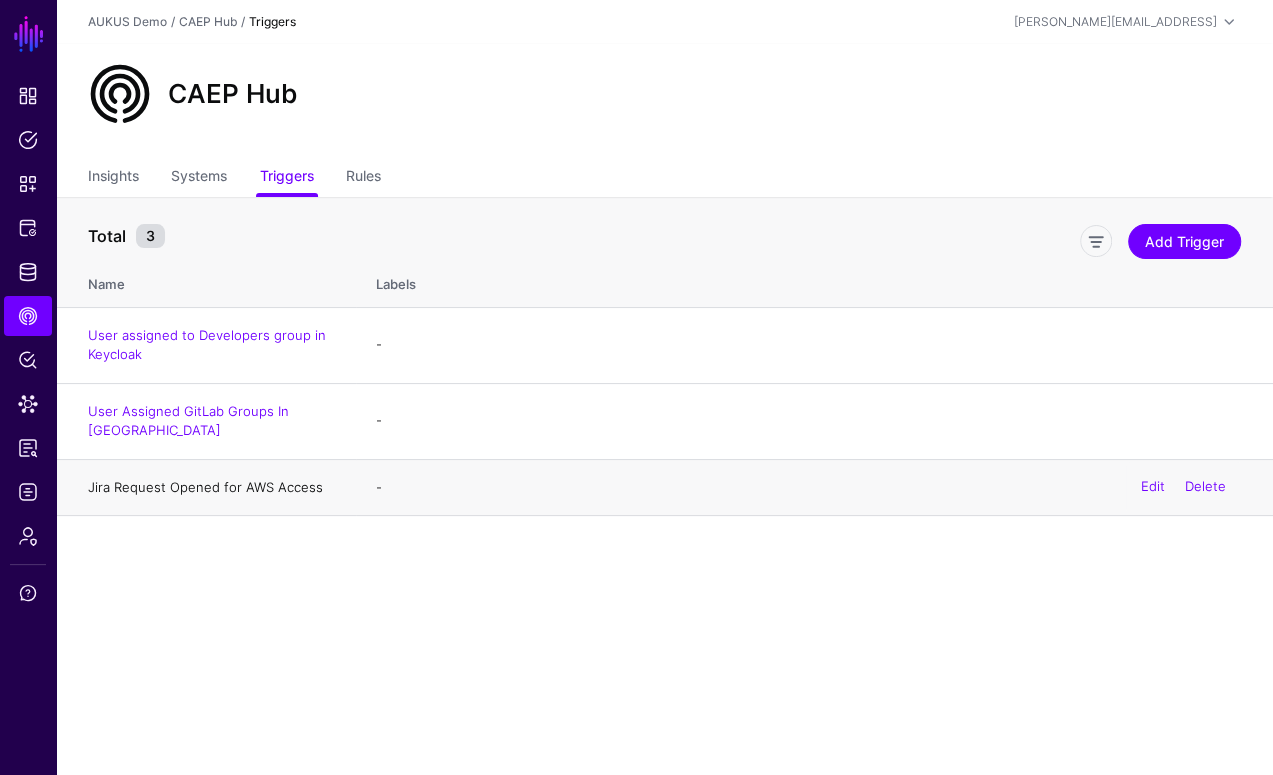 click on "Jira Request Opened for AWS Access" 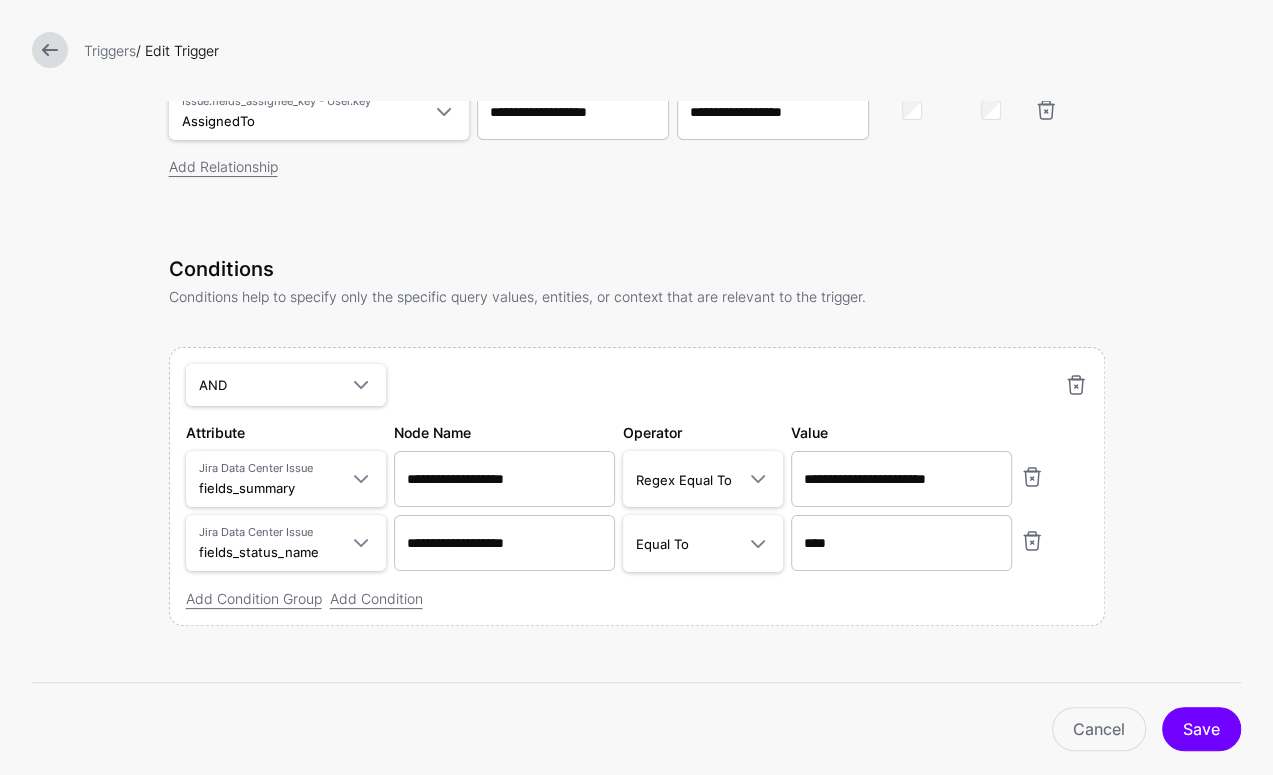 scroll, scrollTop: 500, scrollLeft: 0, axis: vertical 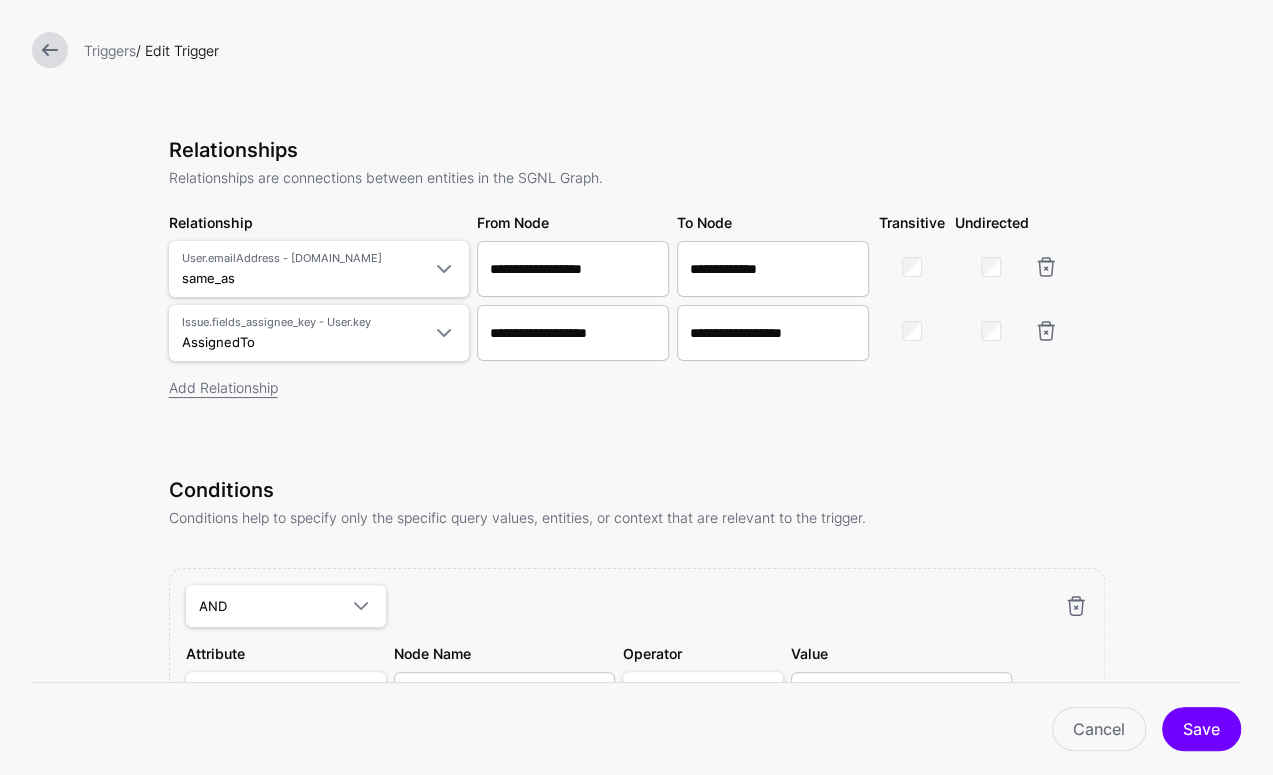 click at bounding box center (50, 50) 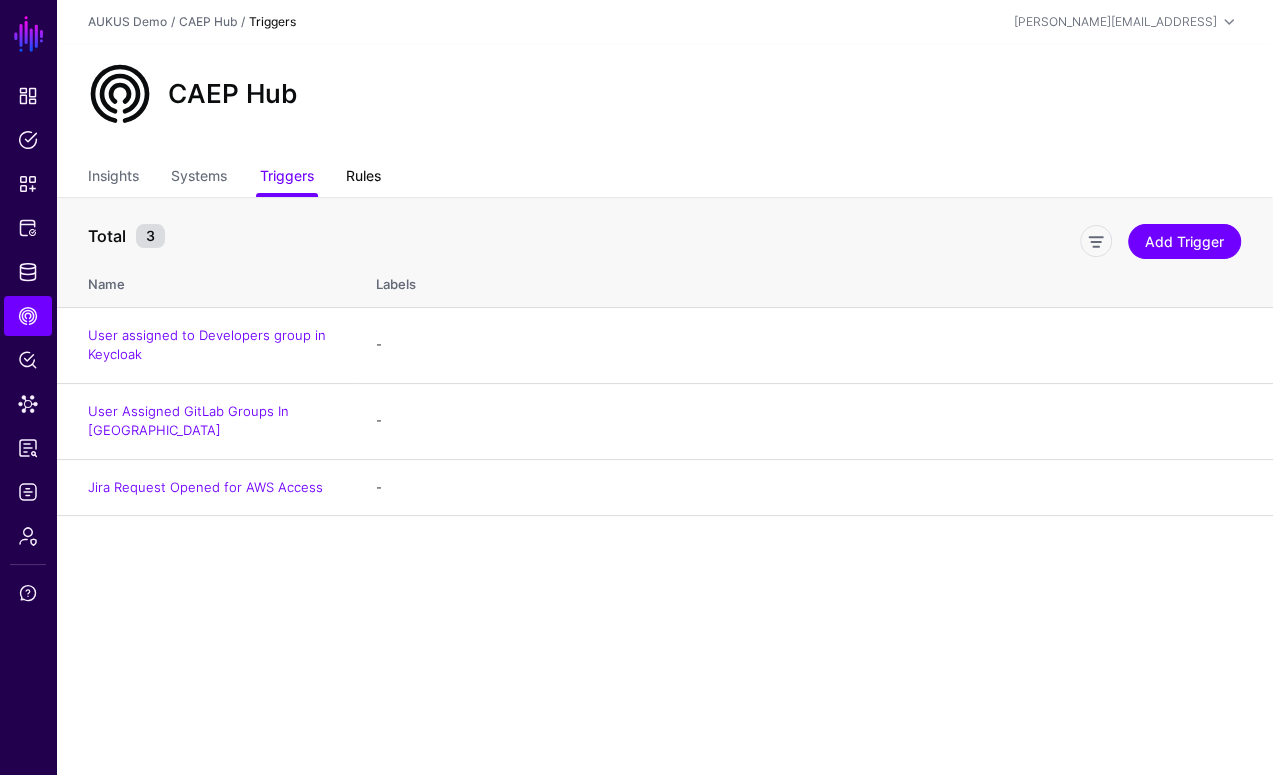 click on "Rules" 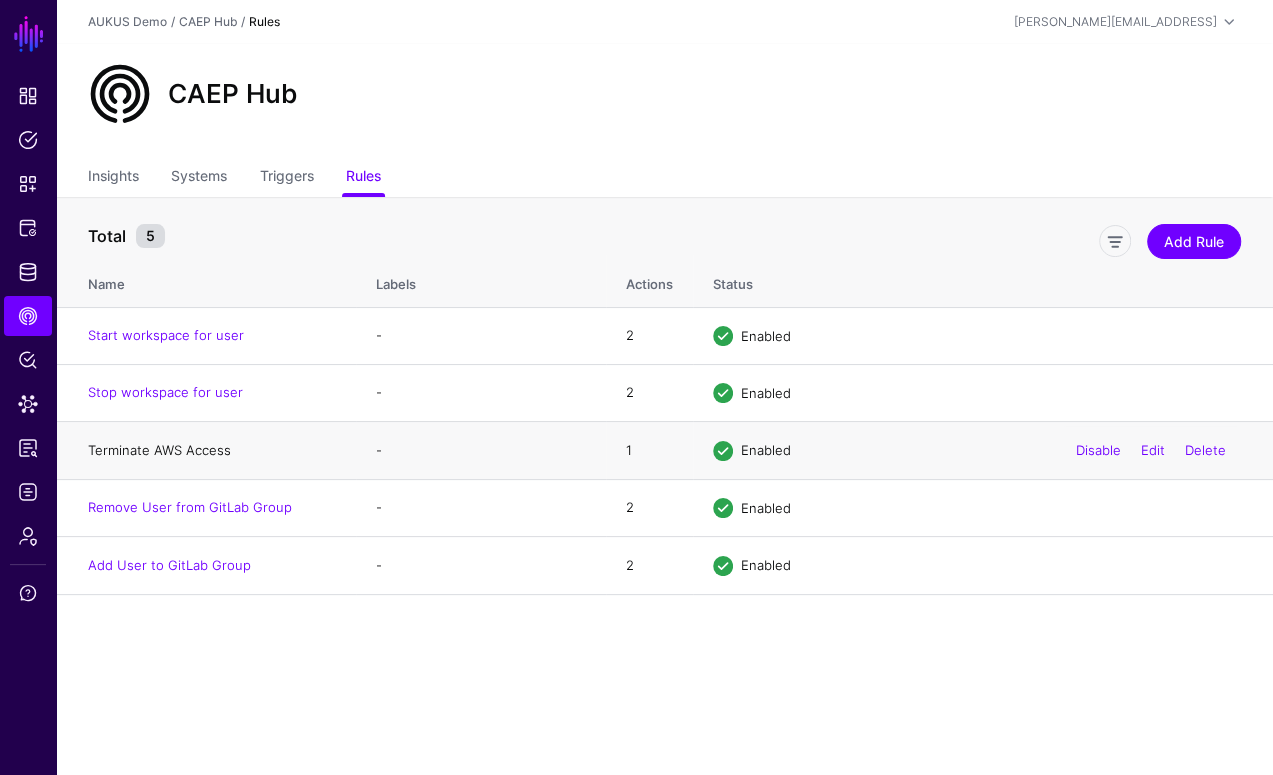 click on "Terminate AWS Access" 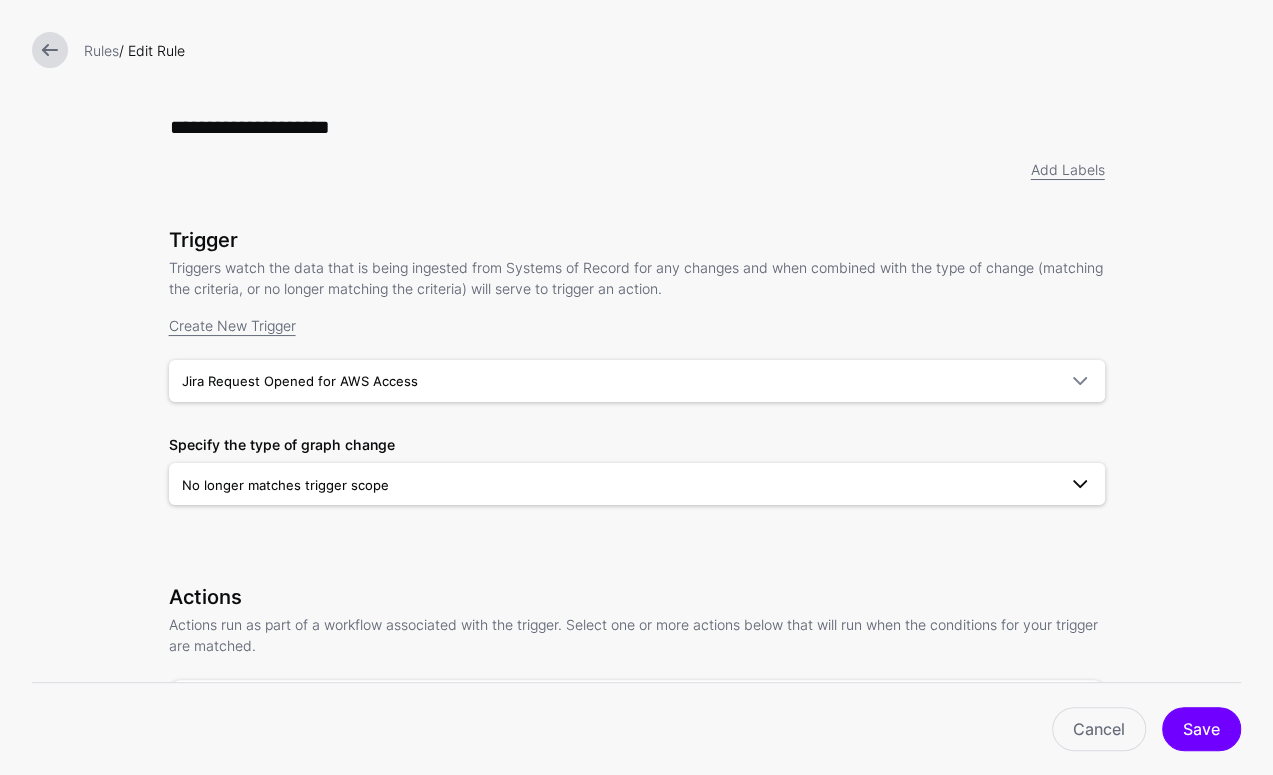 click on "No longer matches trigger scope" at bounding box center (619, 485) 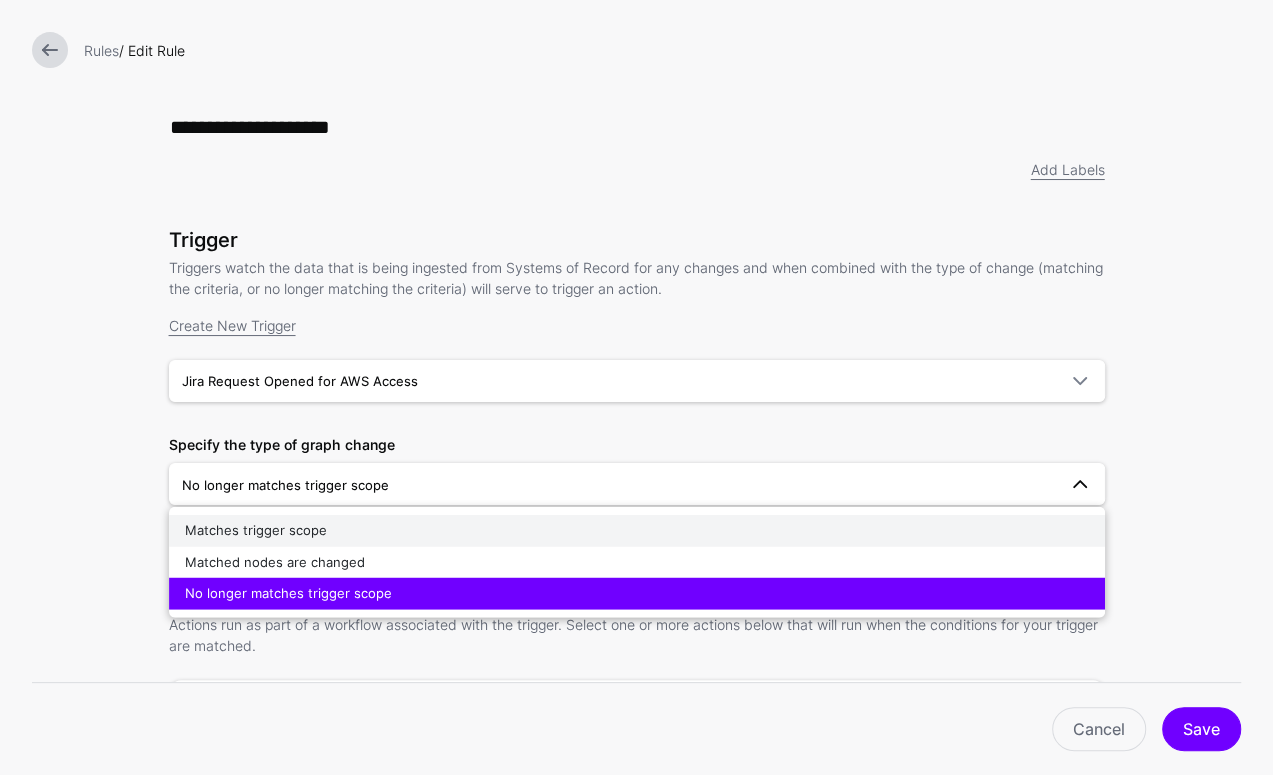 click on "Matches trigger scope" at bounding box center [637, 531] 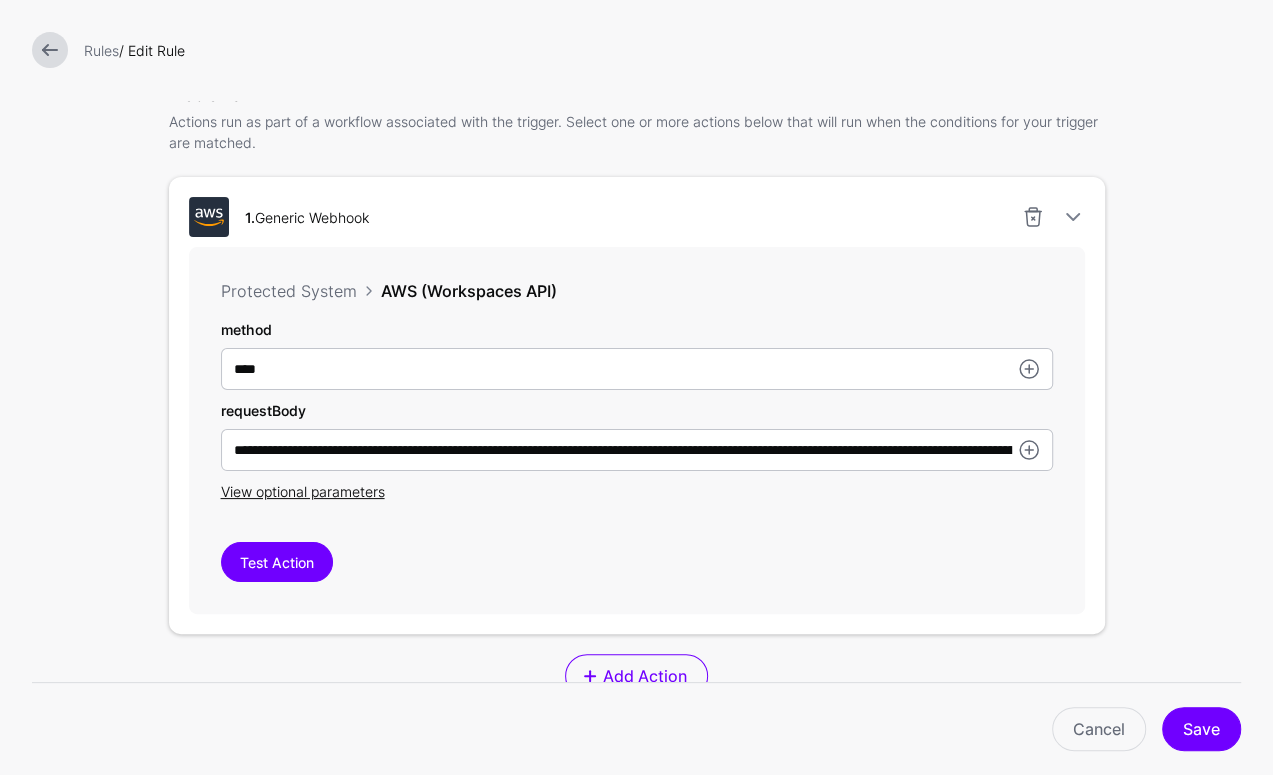 scroll, scrollTop: 539, scrollLeft: 0, axis: vertical 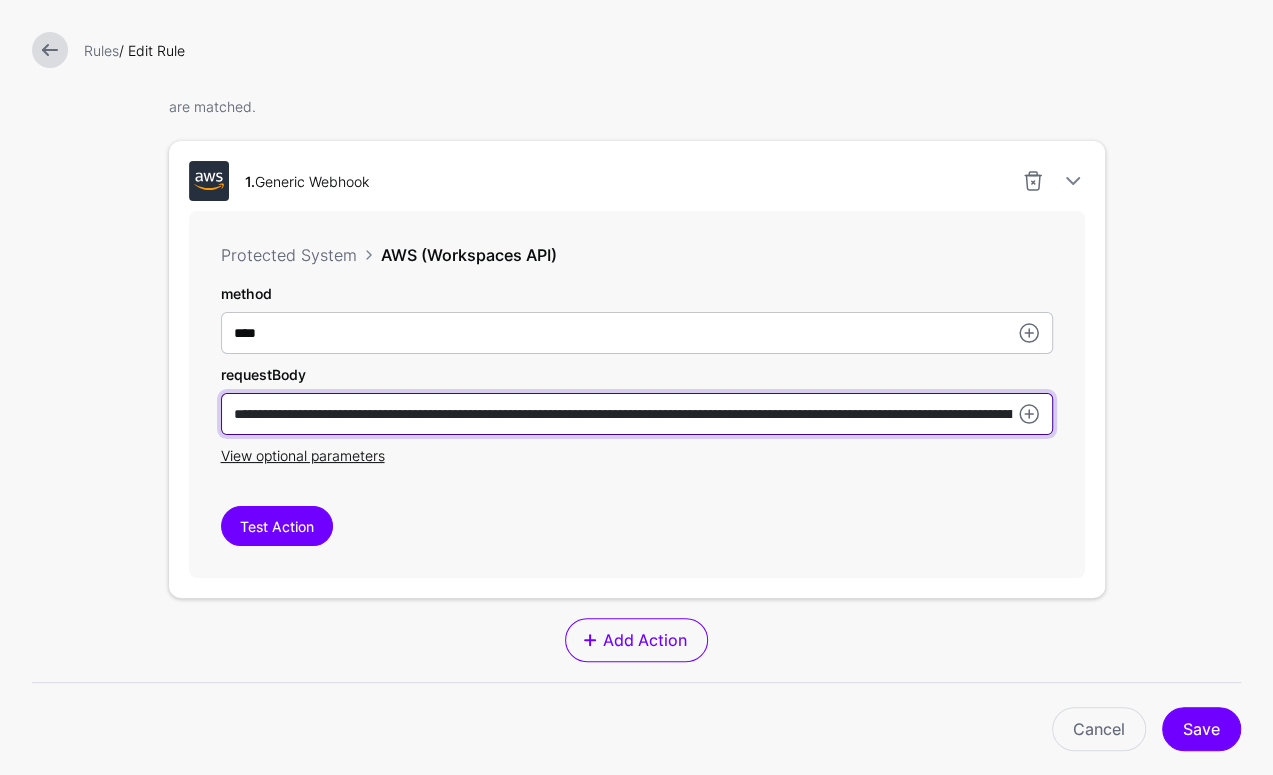 click on "**********" at bounding box center [637, 333] 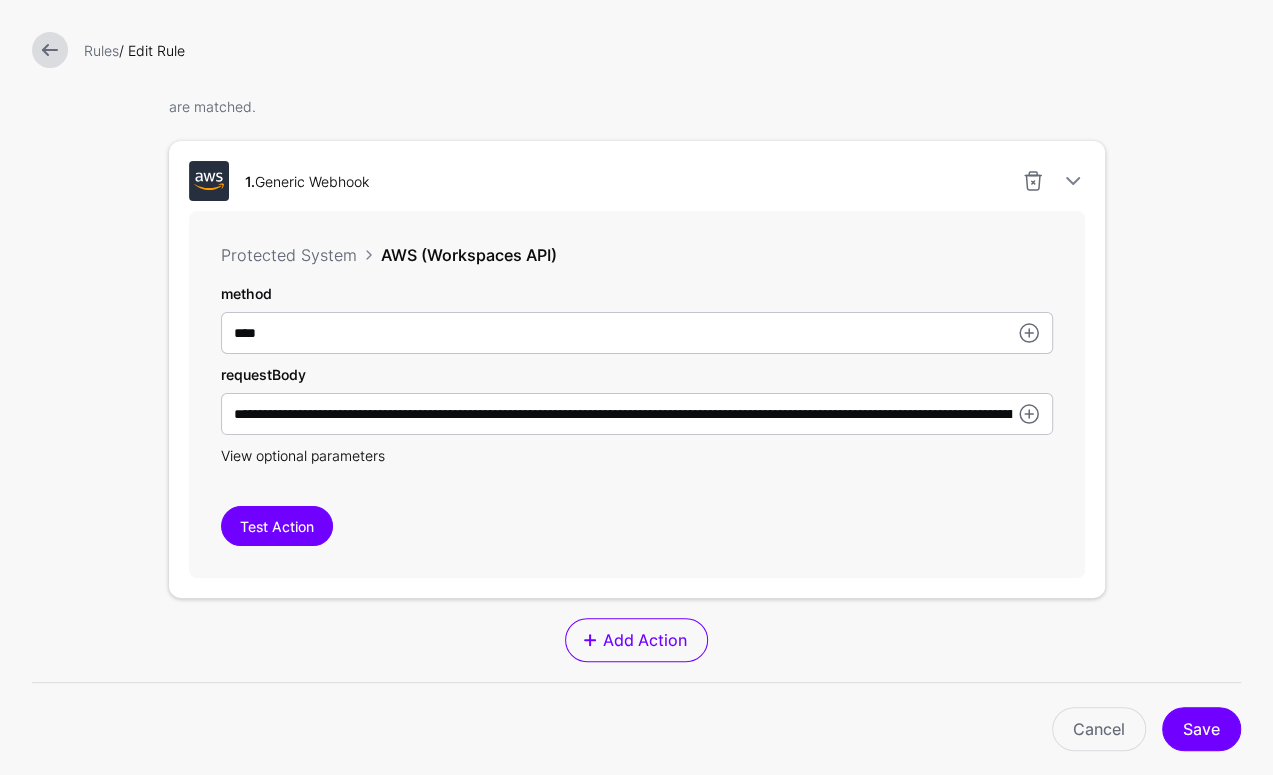 click on "View optional parameters" at bounding box center (303, 455) 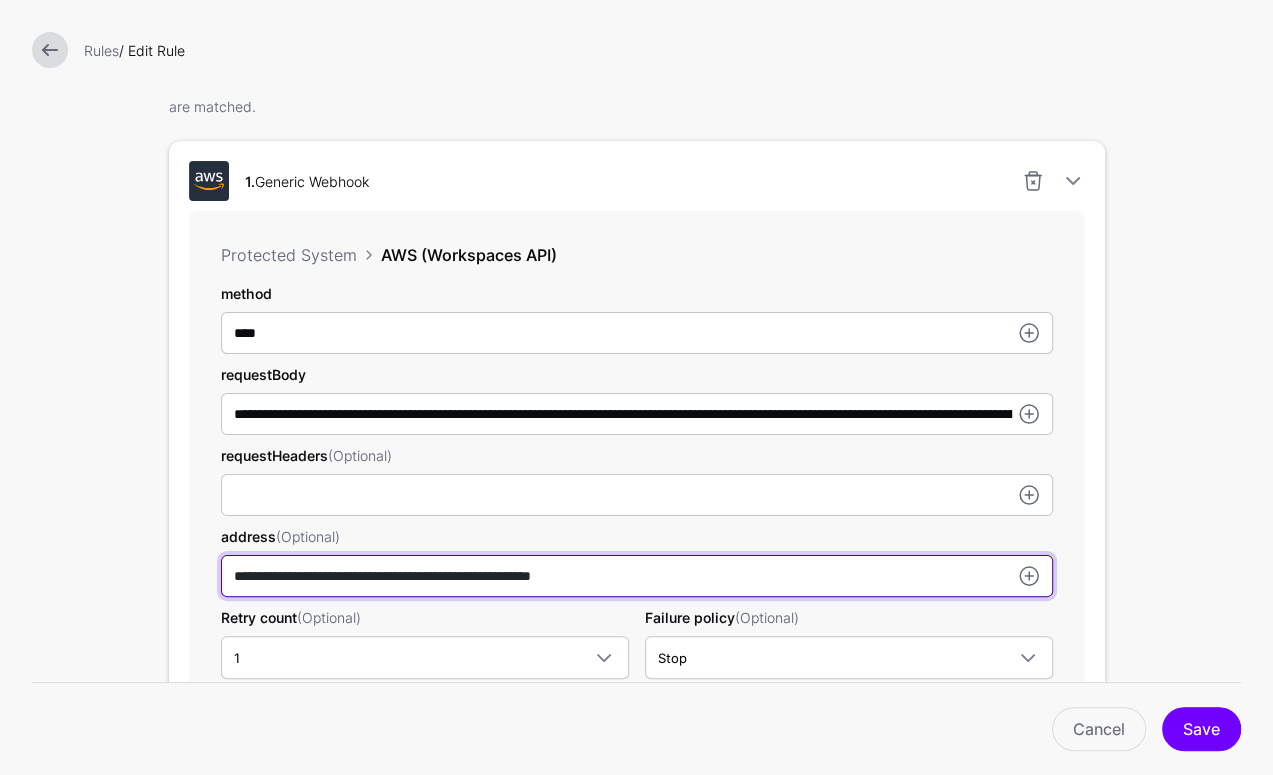 click on "**********" at bounding box center (637, 333) 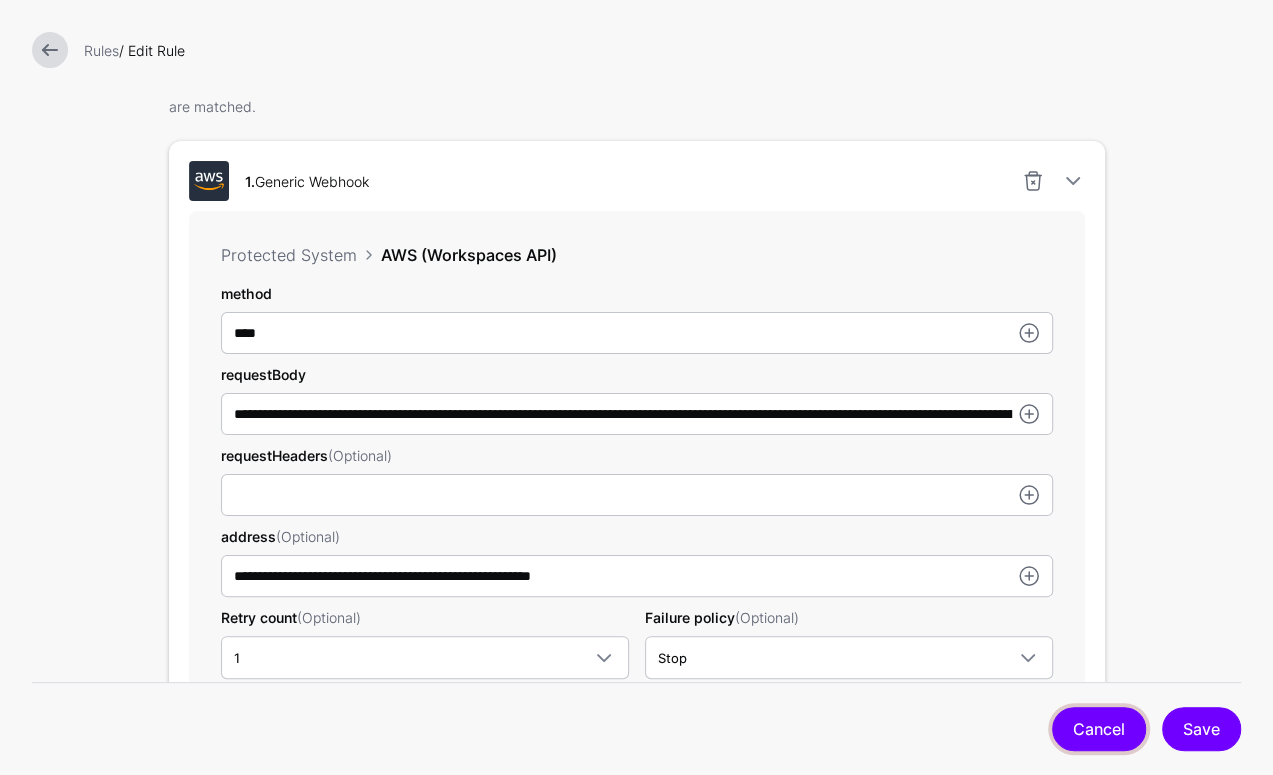 click on "Cancel" at bounding box center (1099, 729) 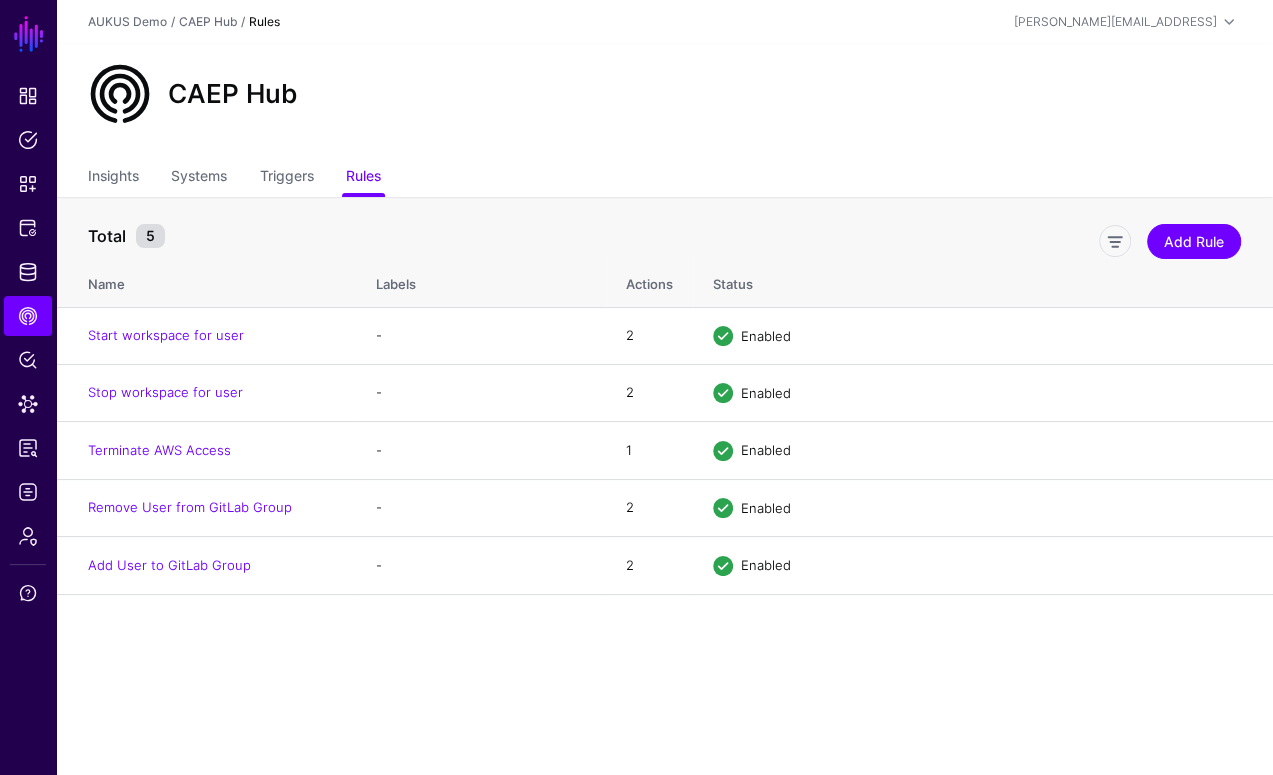 click on "CAEP Hub" 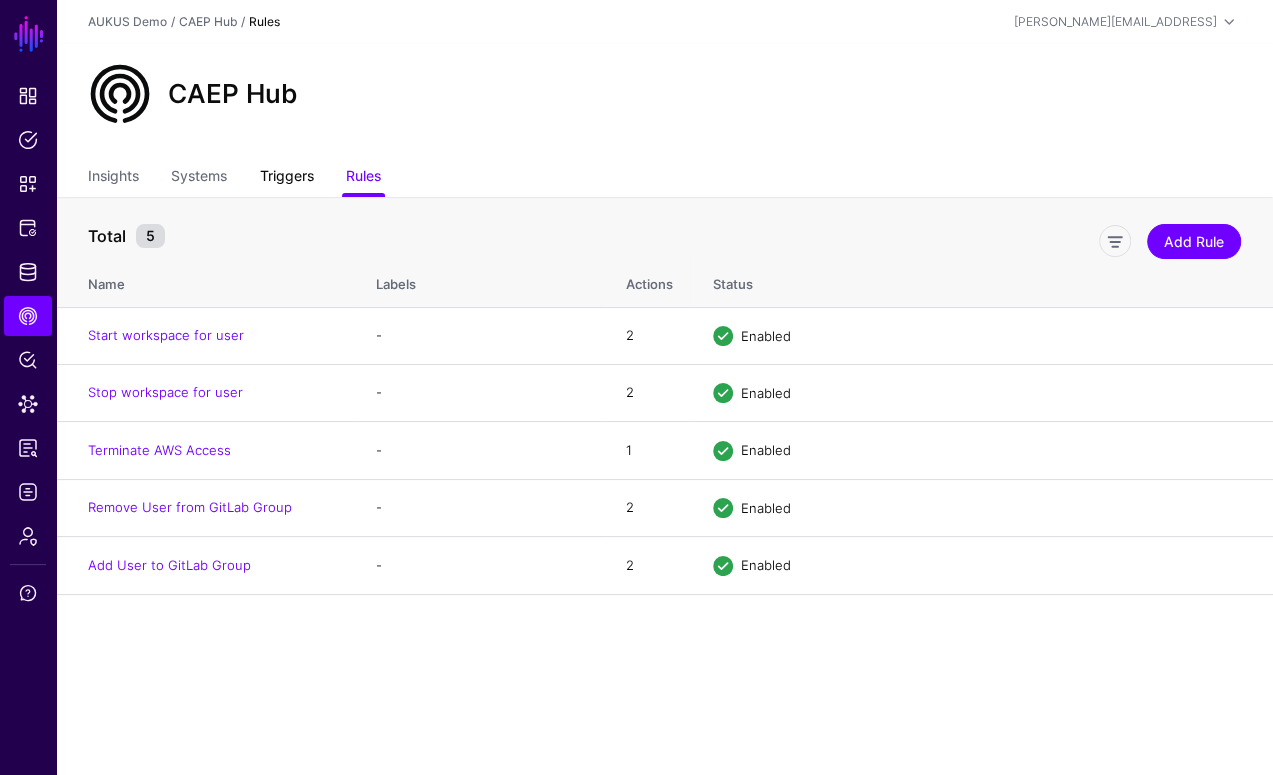 click on "Triggers" 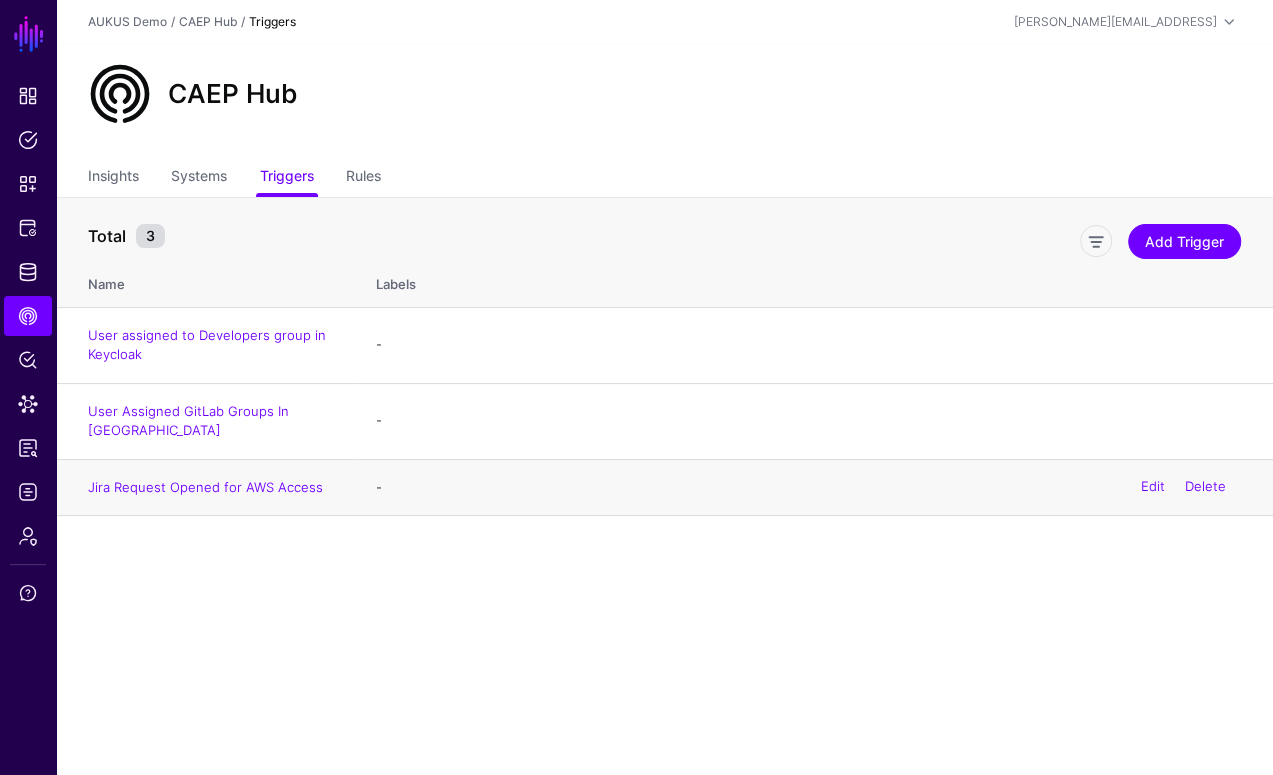 click on "Jira Request Opened for AWS Access" 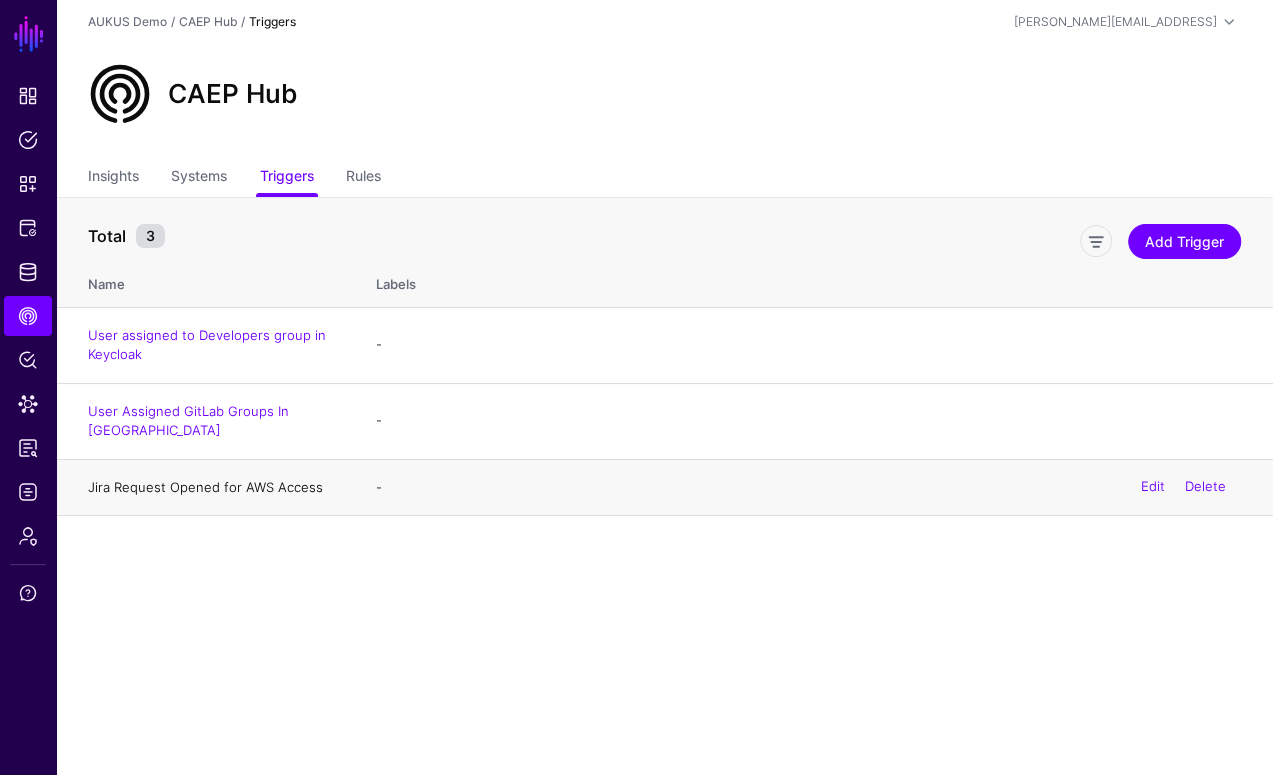 click on "Jira Request Opened for AWS Access" 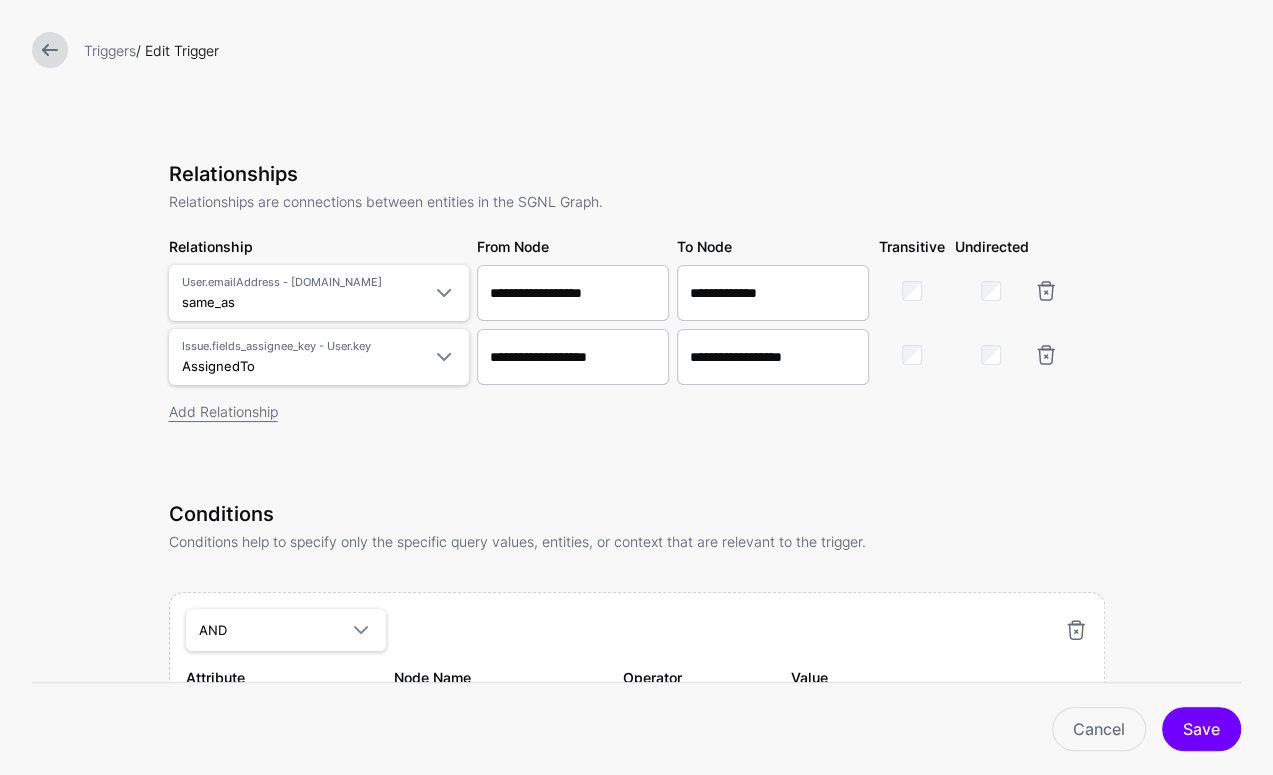 scroll, scrollTop: 742, scrollLeft: 0, axis: vertical 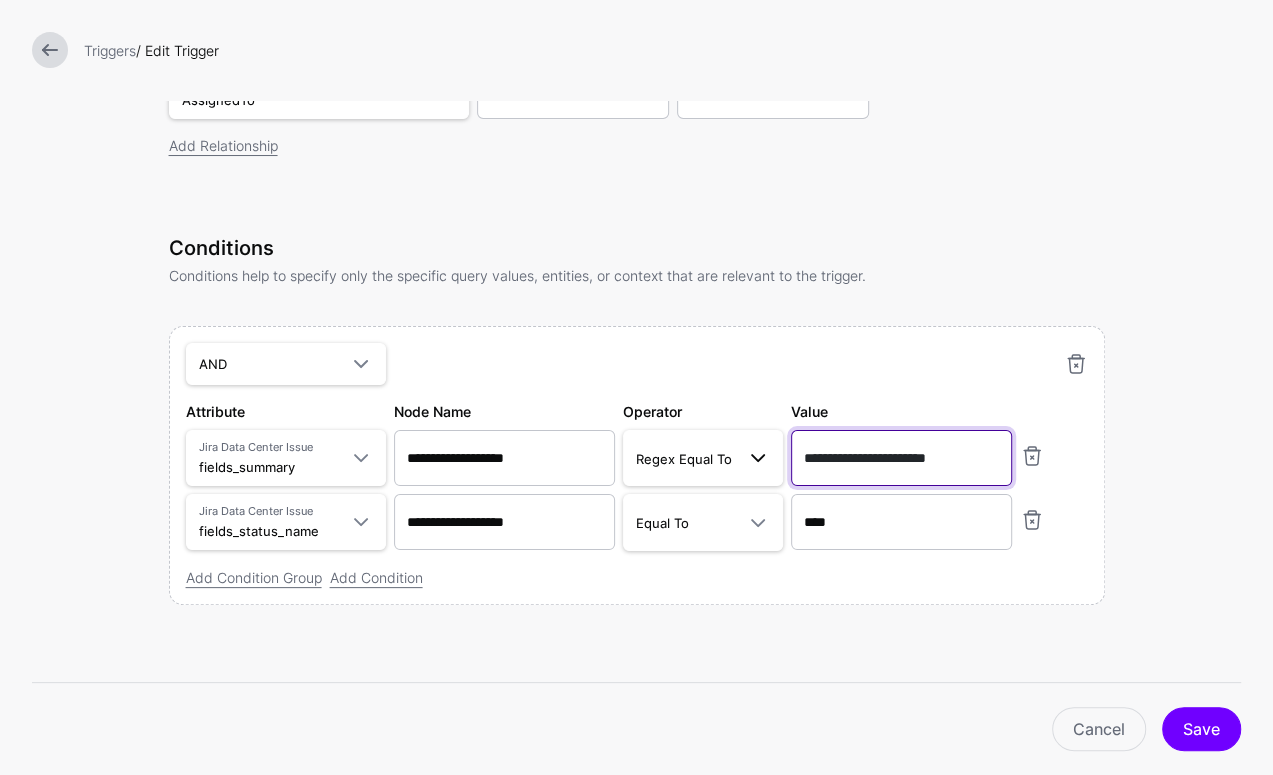drag, startPoint x: 978, startPoint y: 457, endPoint x: 774, endPoint y: 451, distance: 204.08821 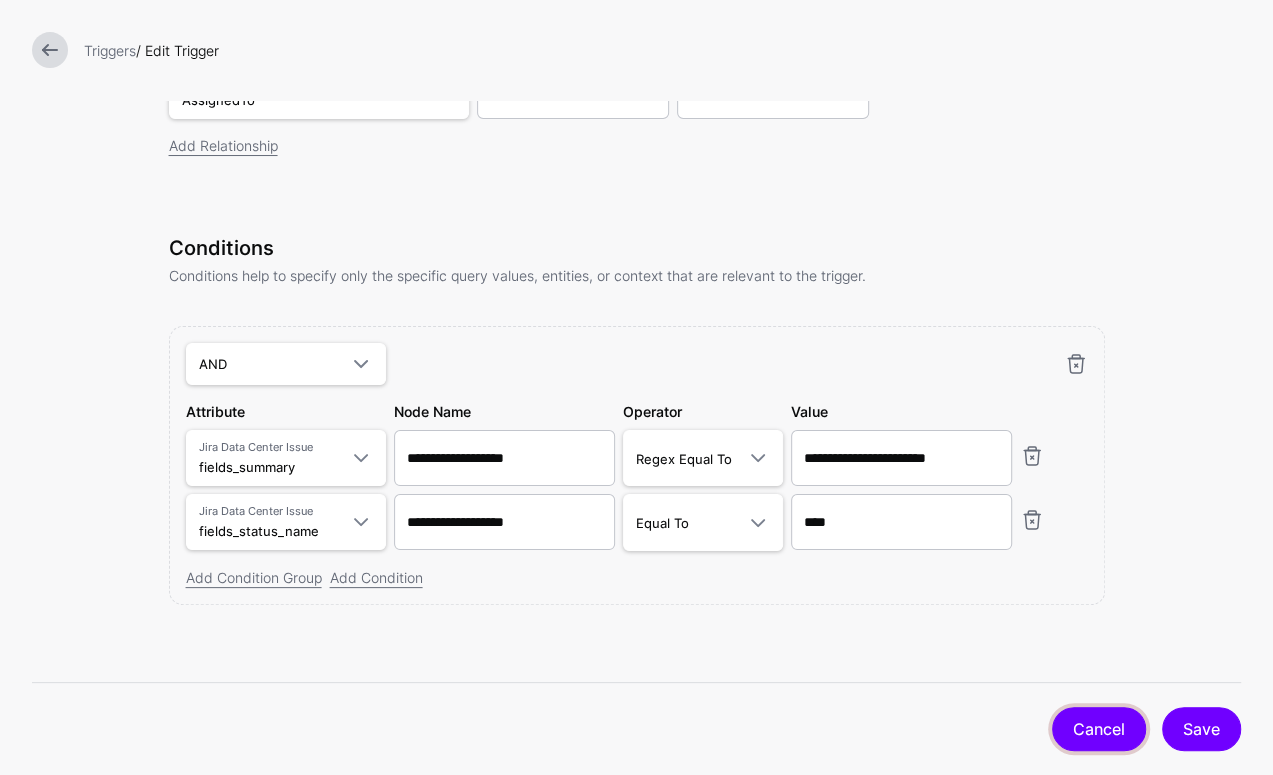 click on "Cancel" at bounding box center [1099, 729] 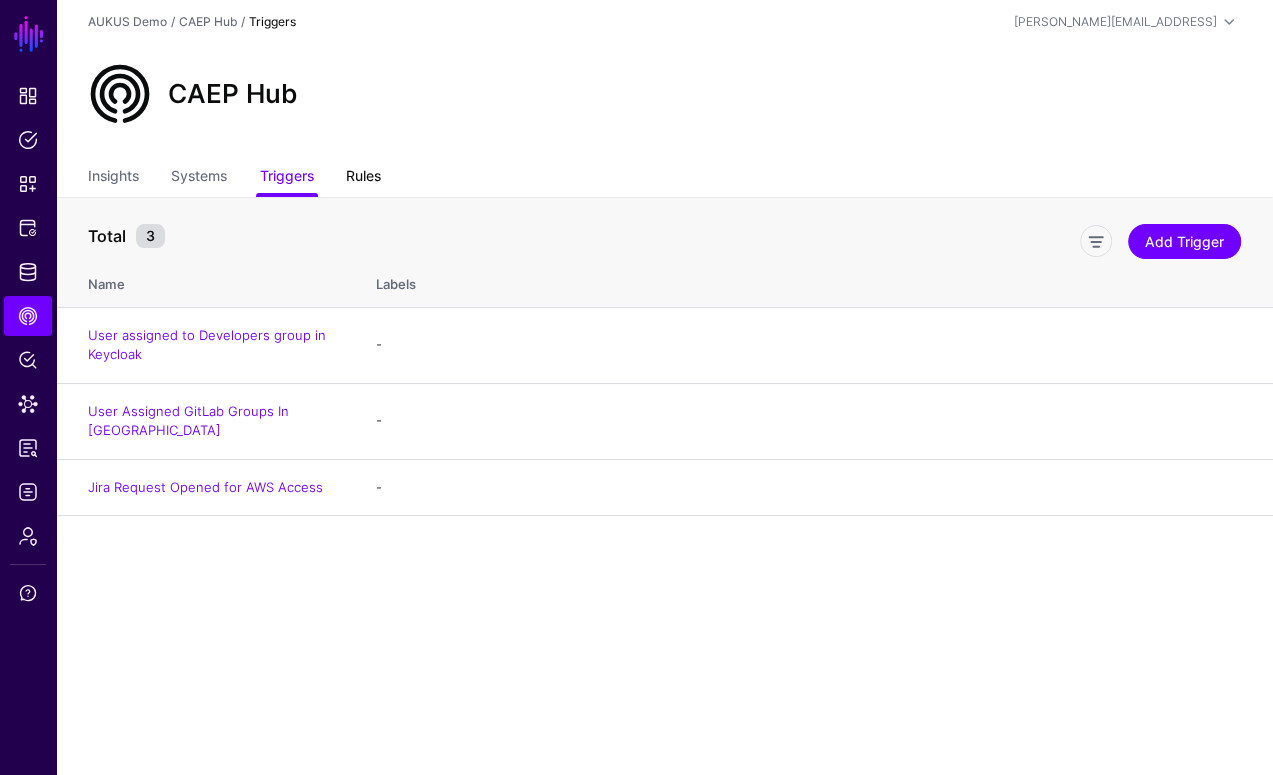 click on "Rules" 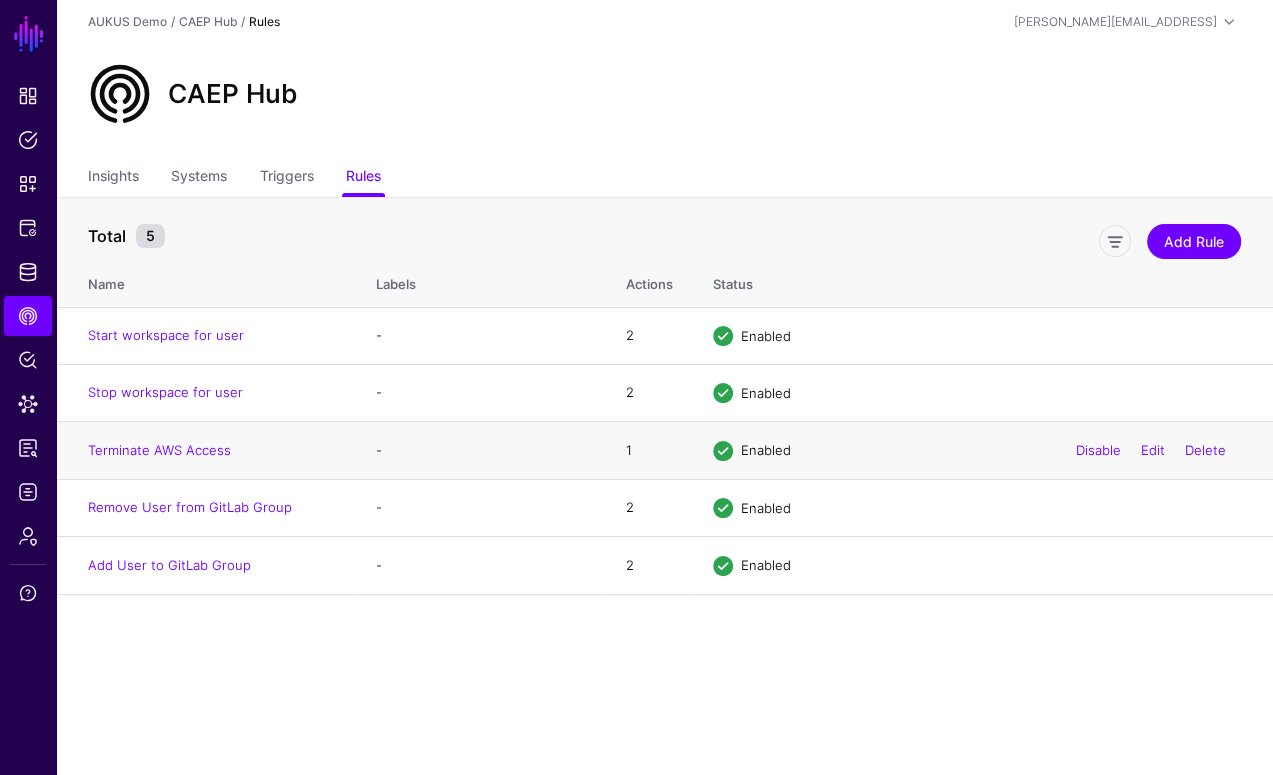 click on "Terminate AWS Access" 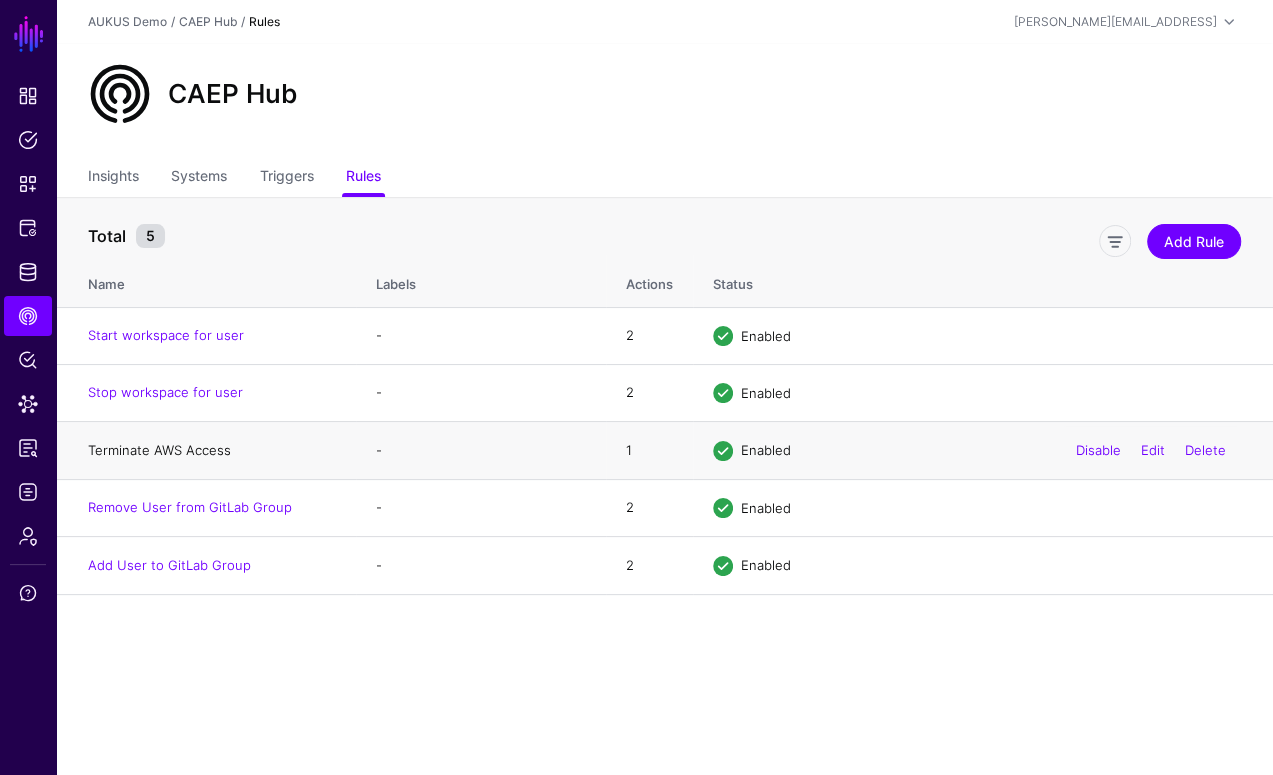 click on "Terminate AWS Access" 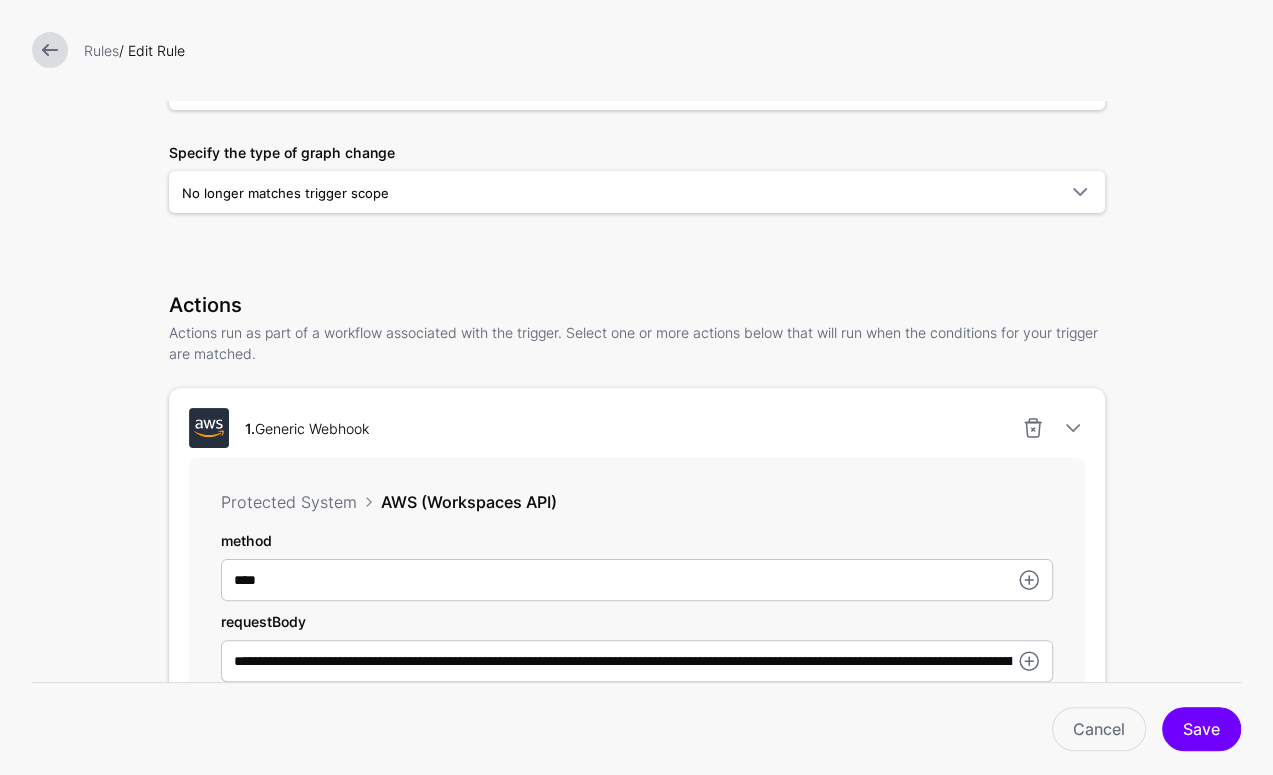 scroll, scrollTop: 175, scrollLeft: 0, axis: vertical 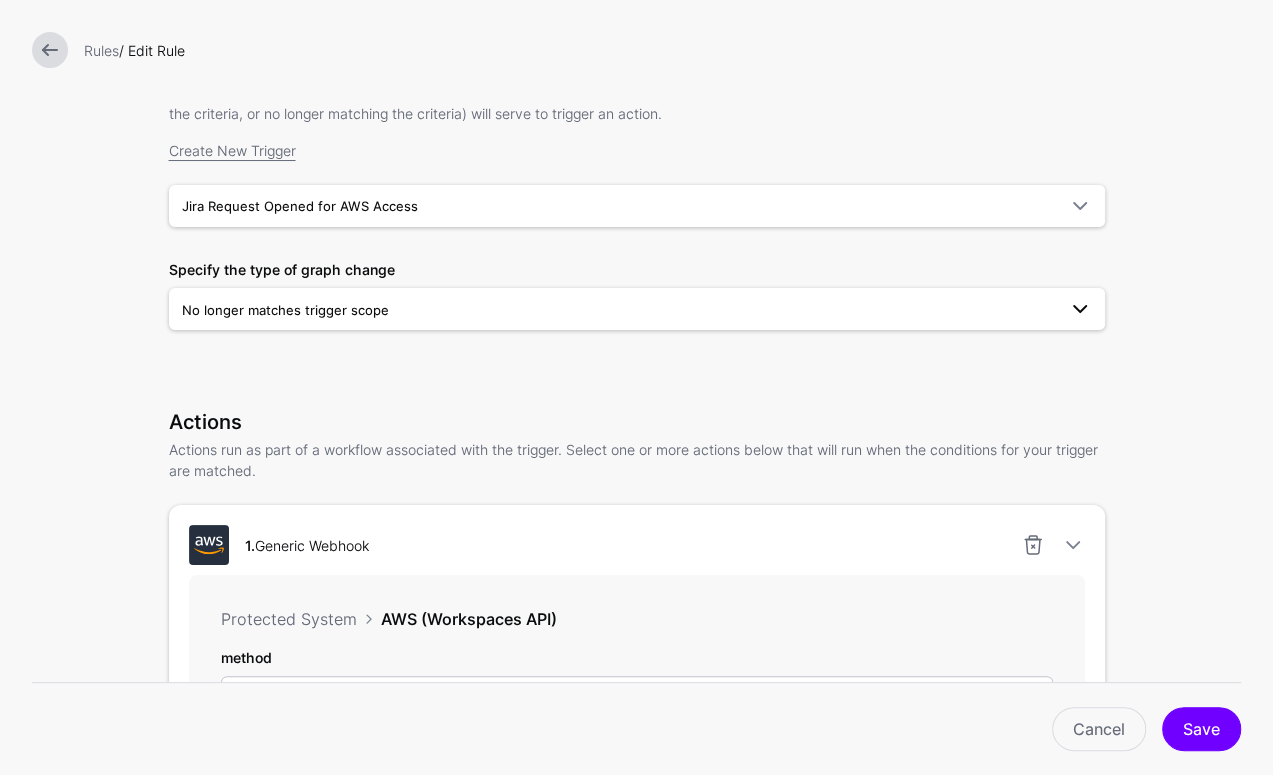 click on "No longer matches trigger scope" at bounding box center [619, 310] 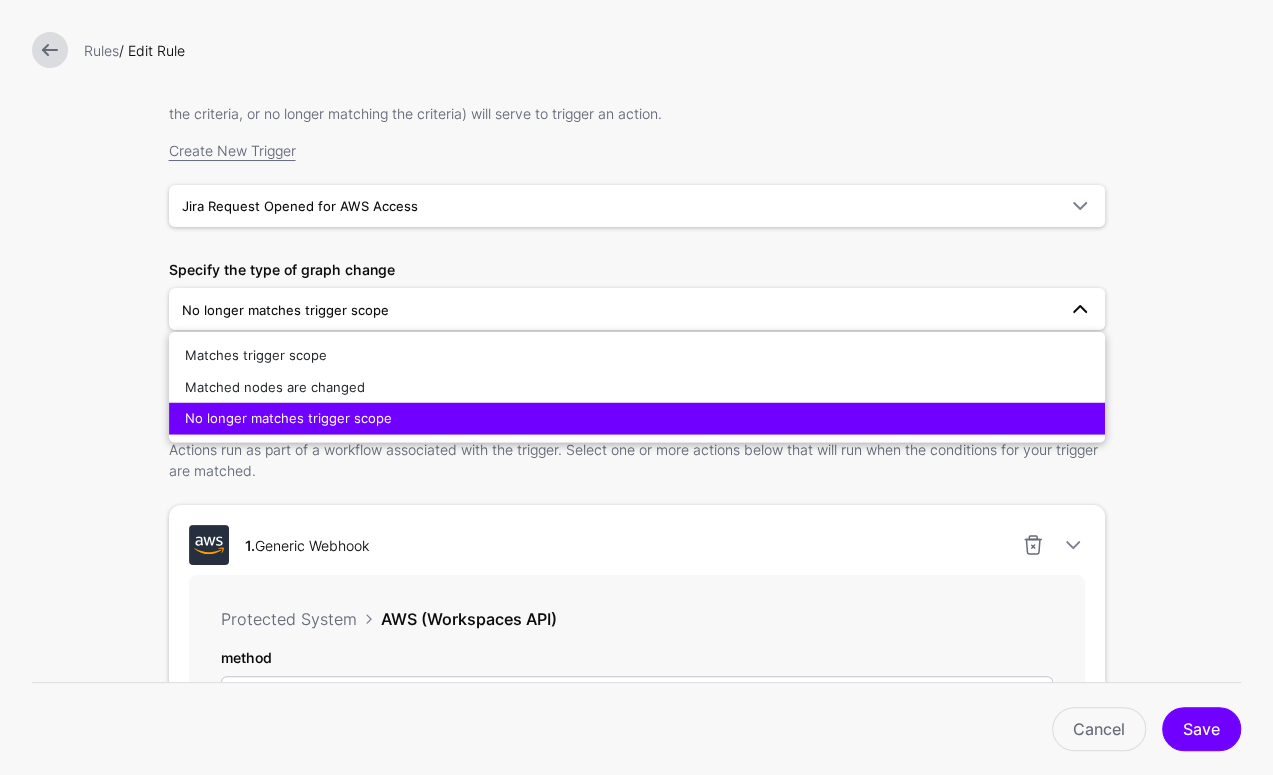 click on "Specify the type of graph change No longer matches trigger scope  Matches trigger scope   Matched nodes are changed   No longer matches trigger scope" at bounding box center [637, 294] 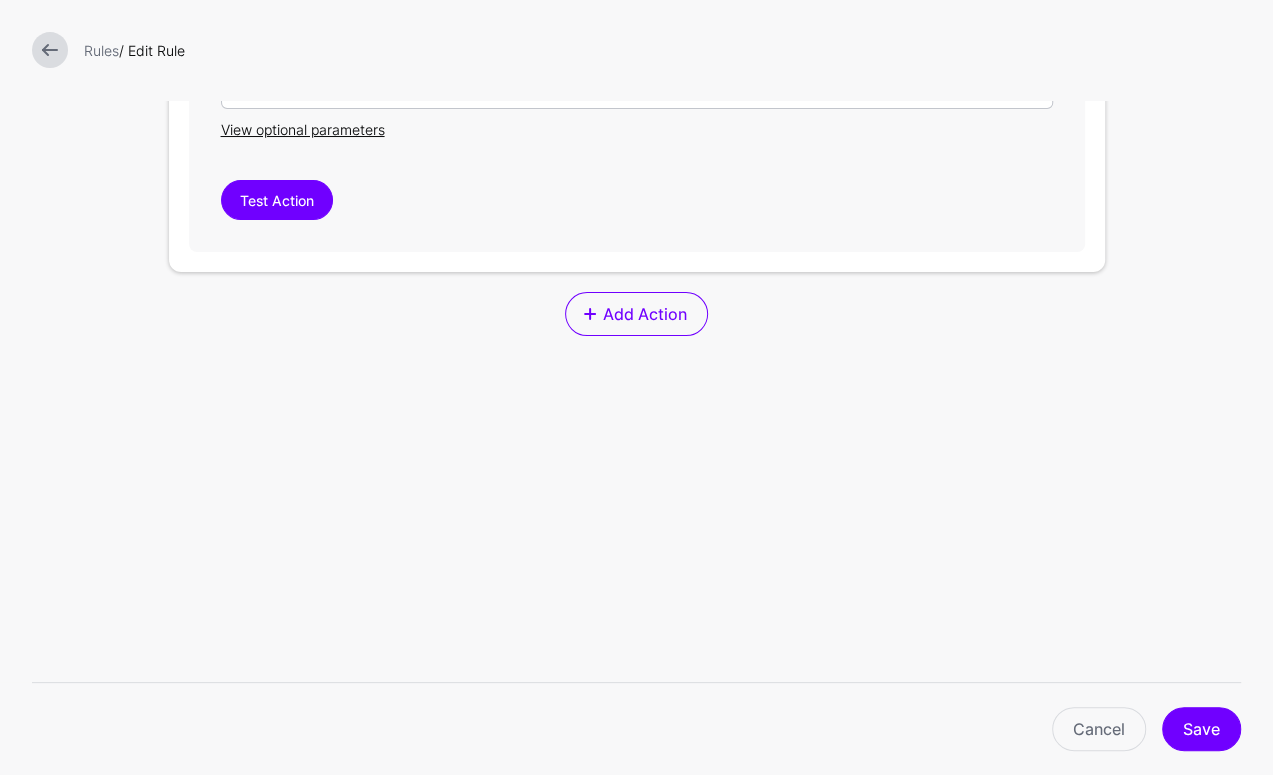 scroll, scrollTop: 520, scrollLeft: 0, axis: vertical 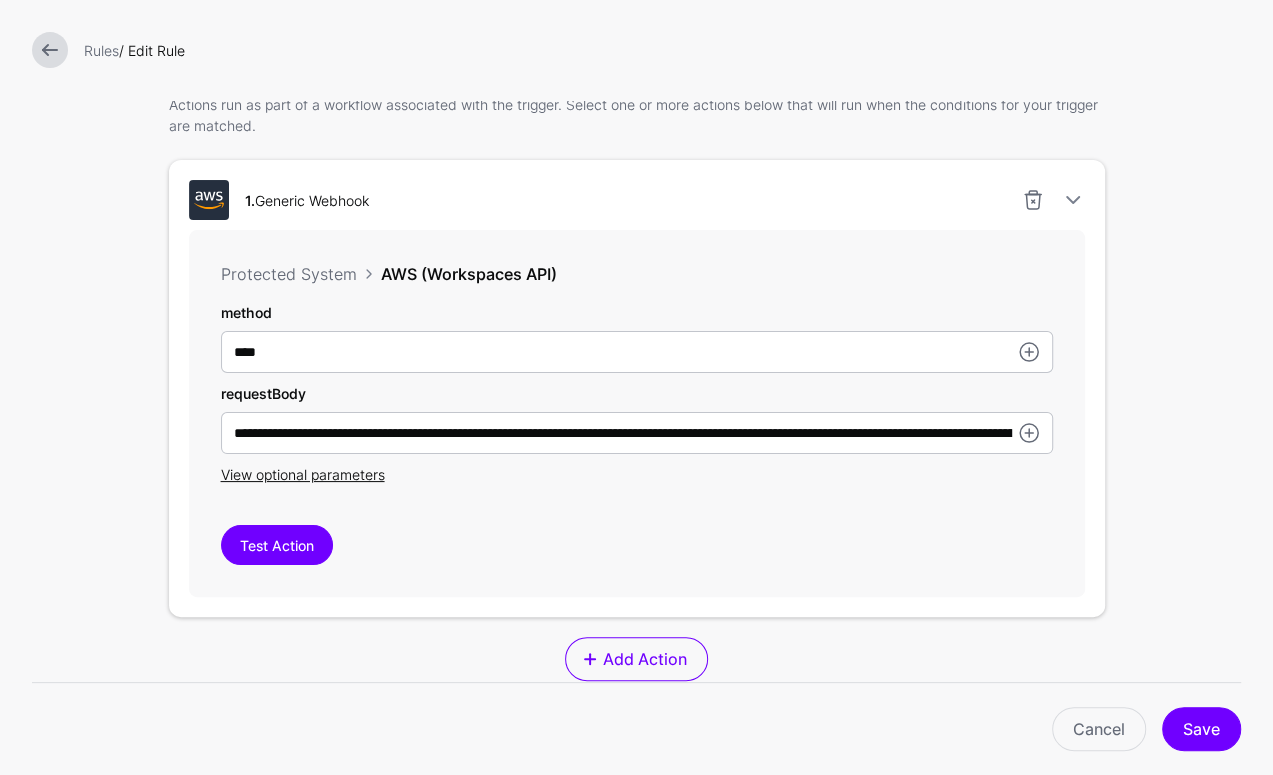 drag, startPoint x: 359, startPoint y: 475, endPoint x: 604, endPoint y: 465, distance: 245.204 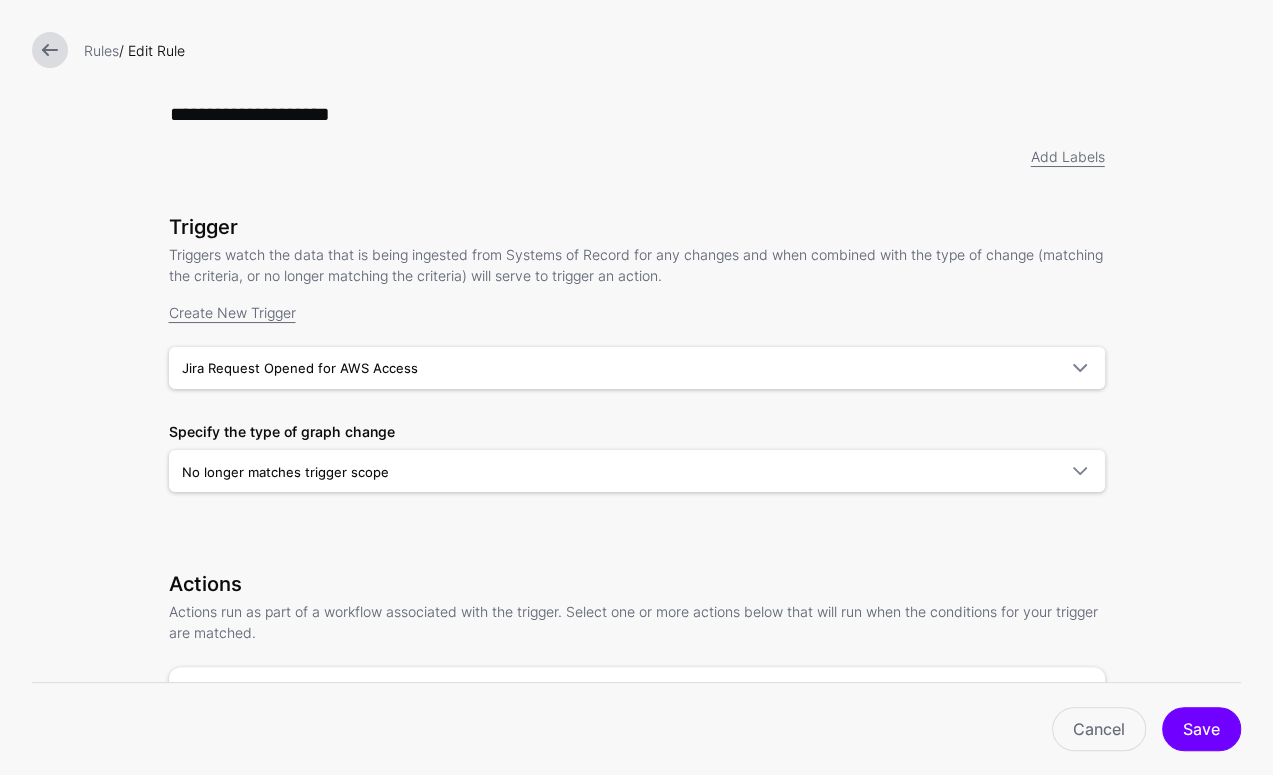 scroll, scrollTop: 1, scrollLeft: 0, axis: vertical 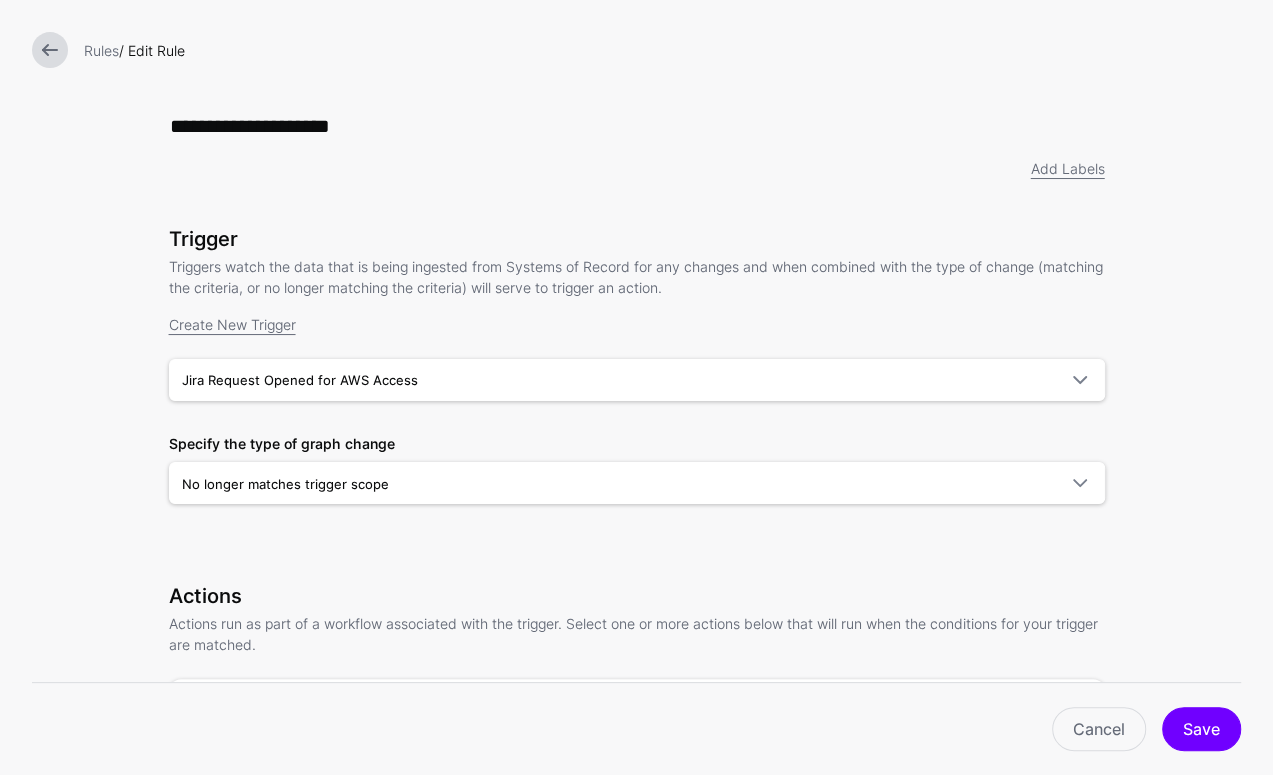 click at bounding box center (50, 50) 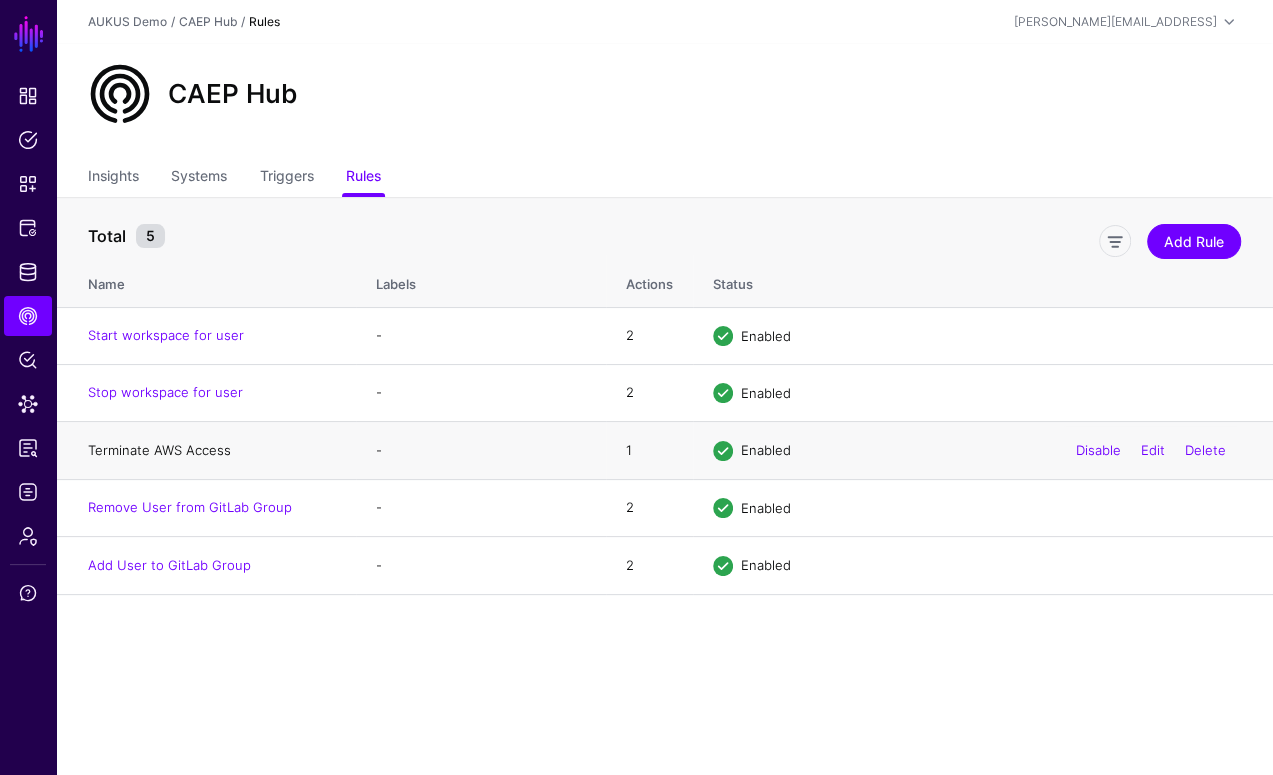 click on "Terminate AWS Access" 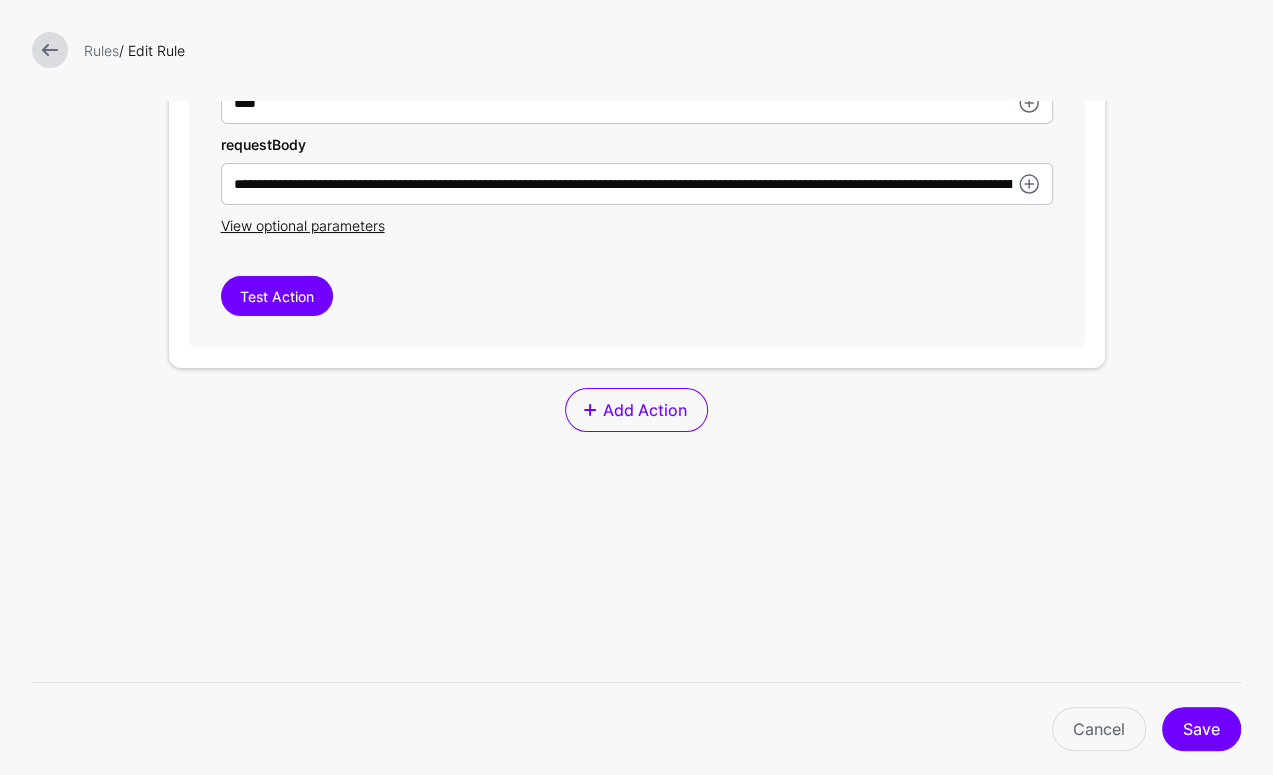 scroll, scrollTop: 680, scrollLeft: 0, axis: vertical 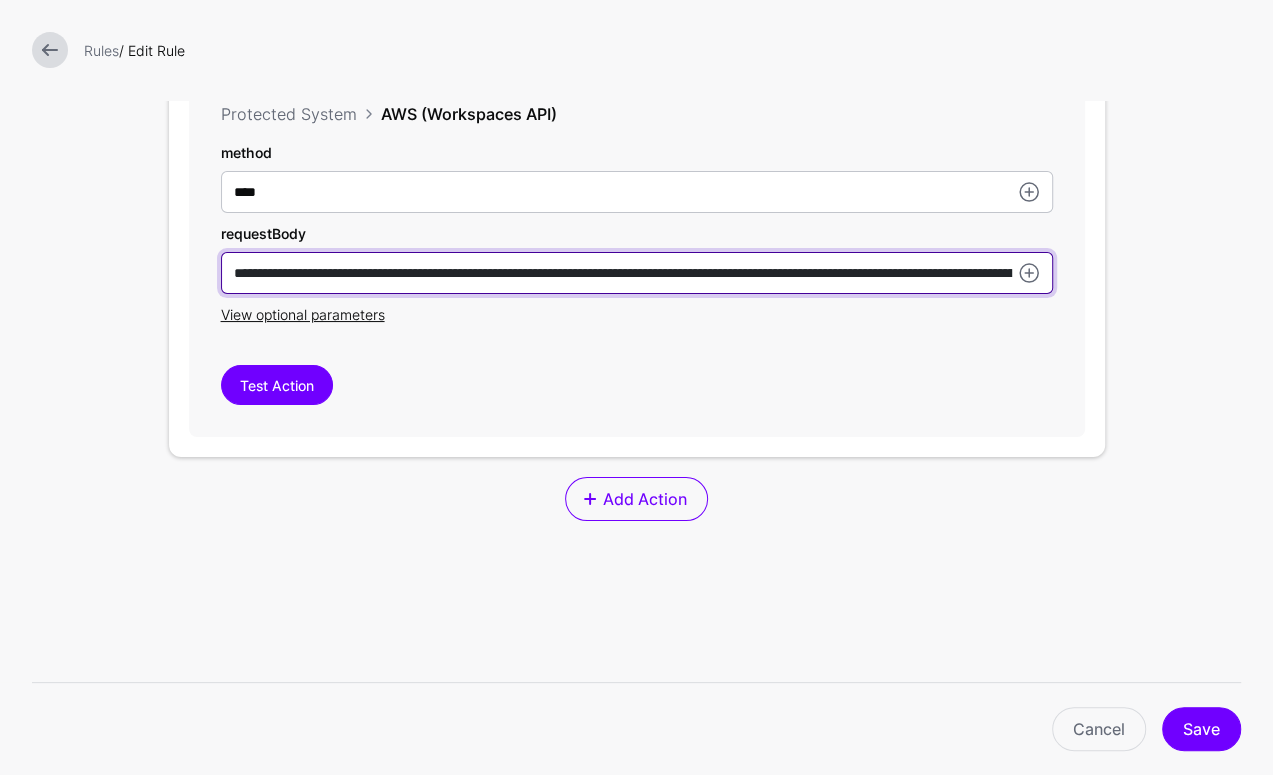 click on "**********" at bounding box center [637, 192] 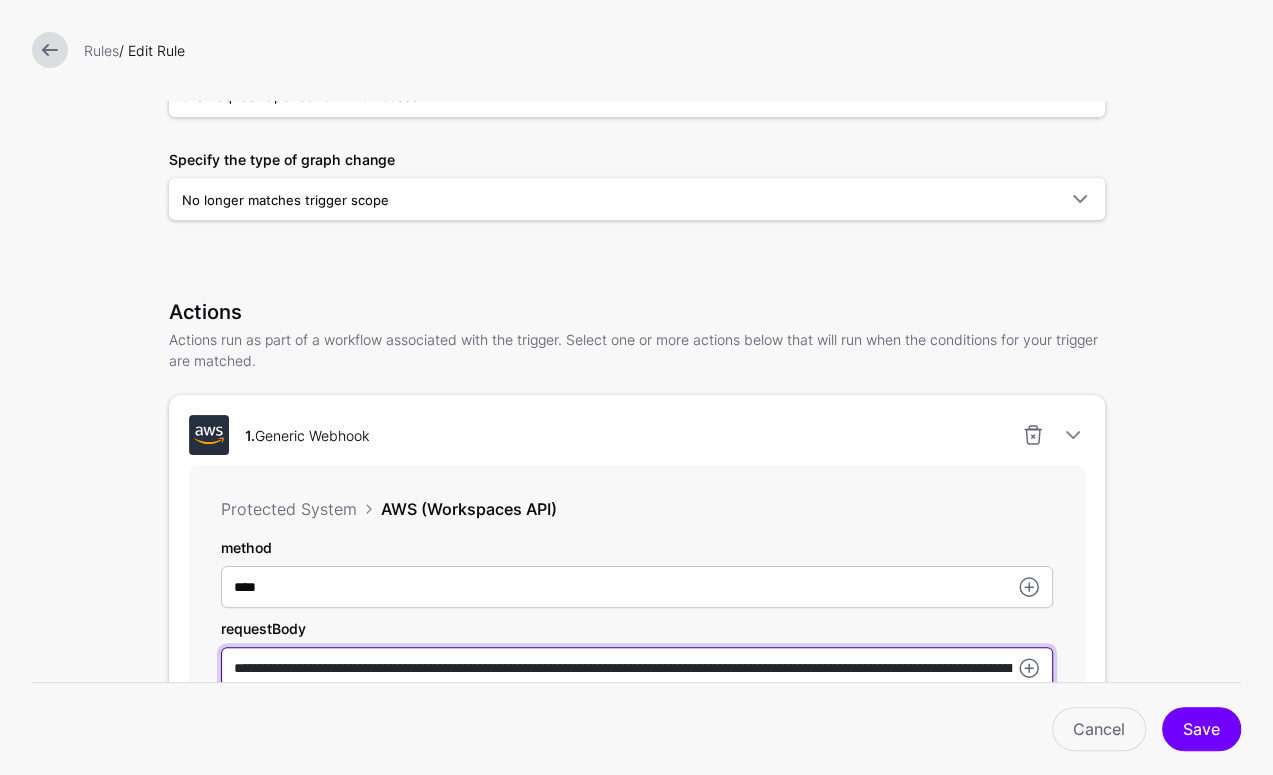 scroll, scrollTop: 273, scrollLeft: 0, axis: vertical 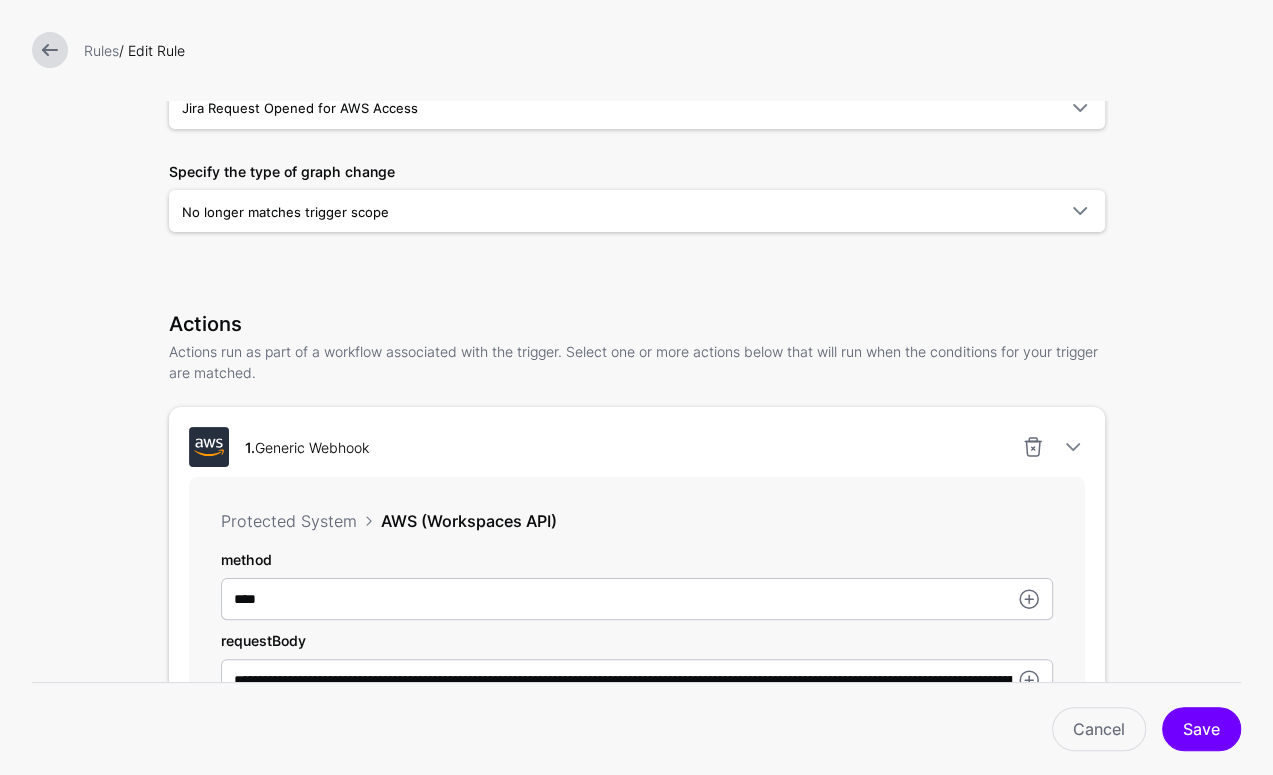click at bounding box center (50, 50) 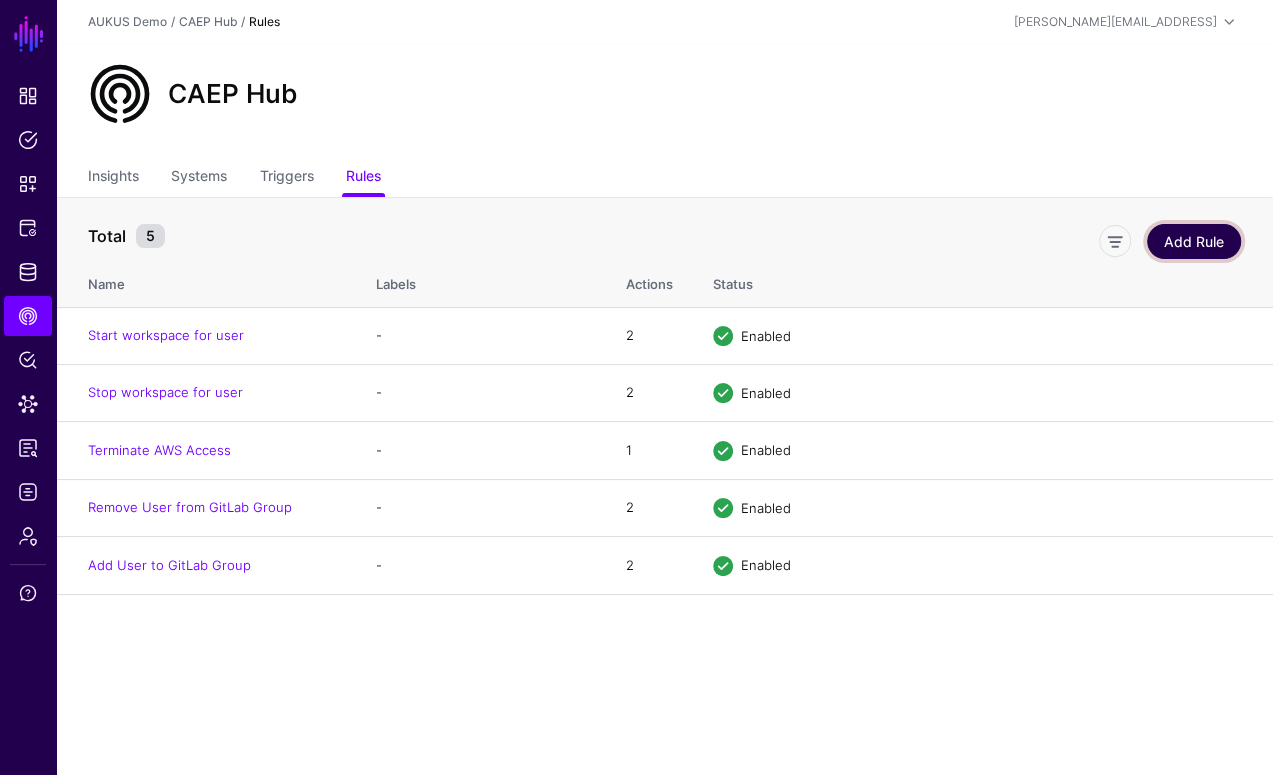 click on "Add Rule" 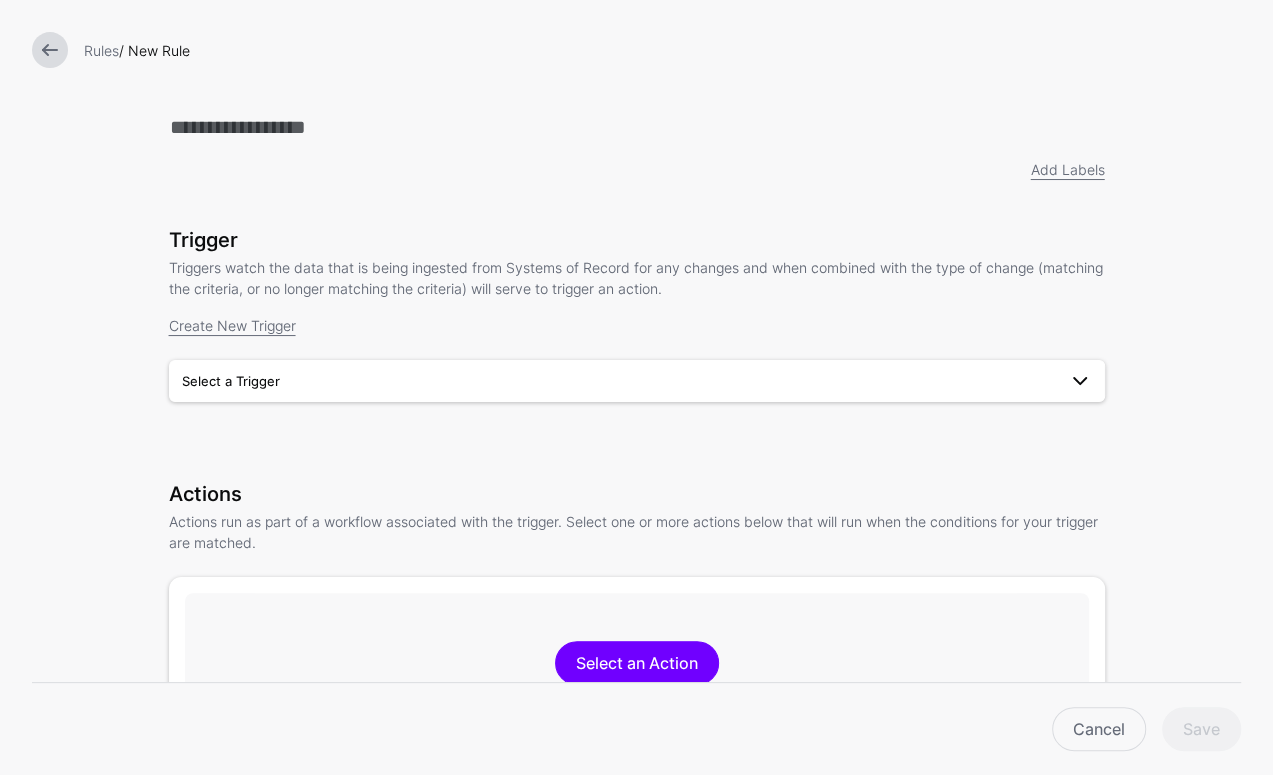 click on "Select a Trigger" at bounding box center [637, 381] 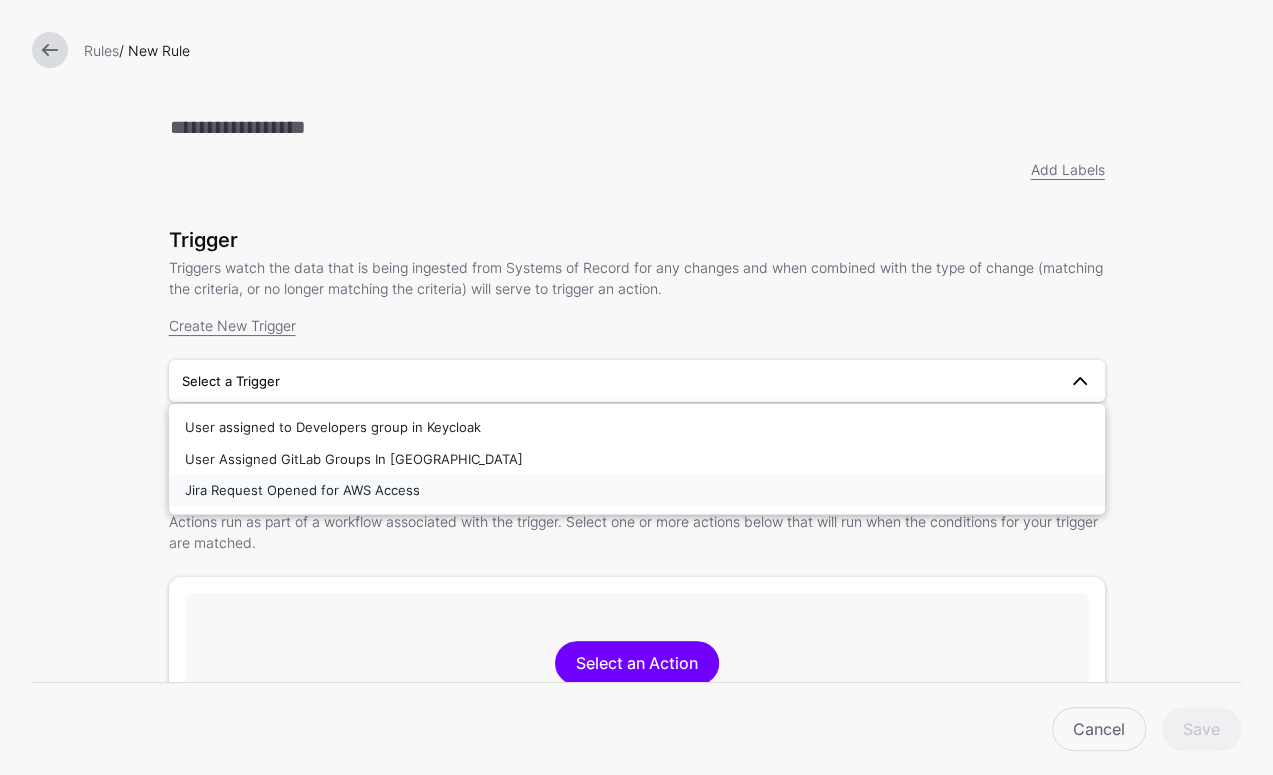 drag, startPoint x: 318, startPoint y: 495, endPoint x: 358, endPoint y: 393, distance: 109.56277 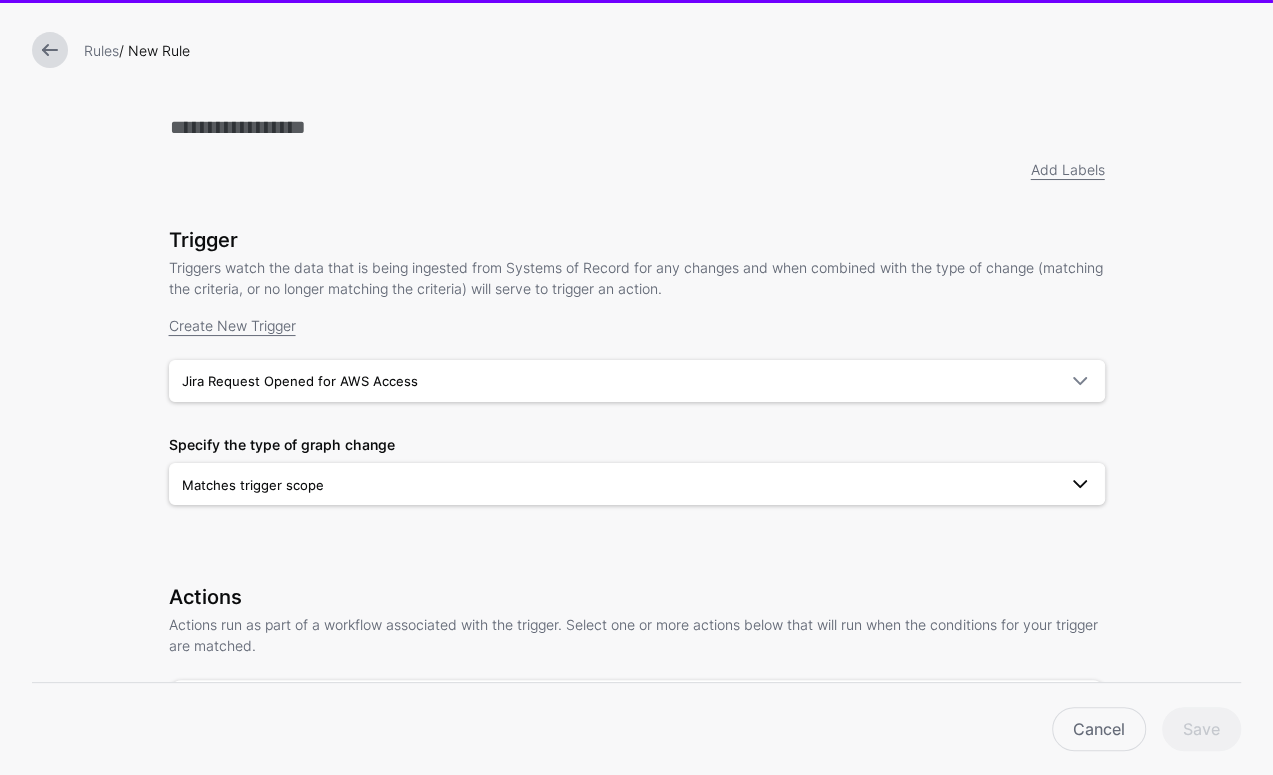 click on "Matches trigger scope" at bounding box center [619, 485] 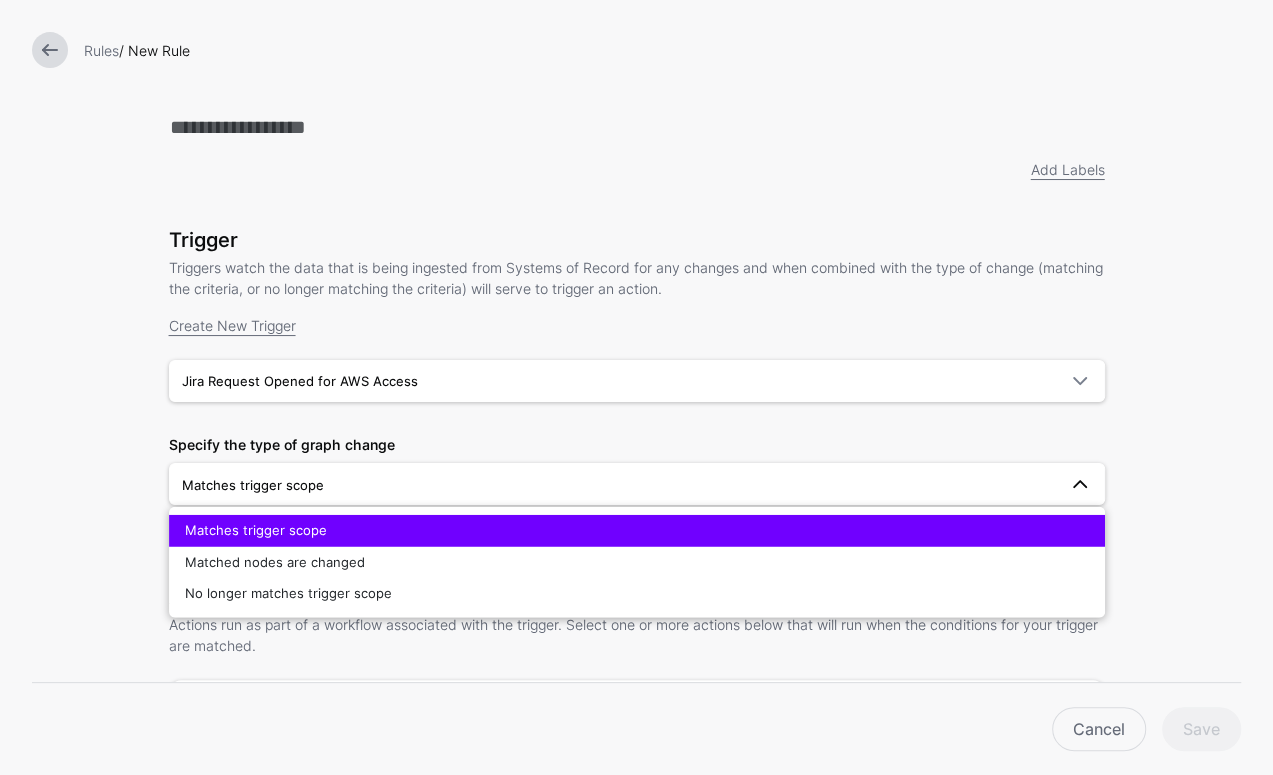 click on "Add Labels Trigger  Triggers watch the data that is being ingested from Systems of Record for any changes and when combined with the type of change (matching the criteria, or no longer matching the criteria) will serve to trigger an action.  Create New Trigger Type Graph Change  Graph Change  Jira Request Opened for AWS Access  User assigned to Developers group in Keycloak   User Assigned GitLab Groups In Jira   Jira Request Opened for AWS Access  Nodes  KeycloakUsers   JiraDataCenterUser   JiraDataCenterIssue  Relationships same_as : JiraDataCenterUser -> KeycloakUsers  AssignedTo : JiraDataCenterIssue -> JiraDataCenterUser  Conditions and JiraDataCenterIssue RegexEqualTo ^ JiraDataCenterIssue EqualTo O Specify the type of graph change Matches trigger scope  Matches trigger scope   Matched nodes are changed   No longer matches trigger scope  Actions  Actions run as part of a workflow associated with the trigger. Select one or more actions below that will run when the conditions for your trigger are matched." at bounding box center (637, 490) 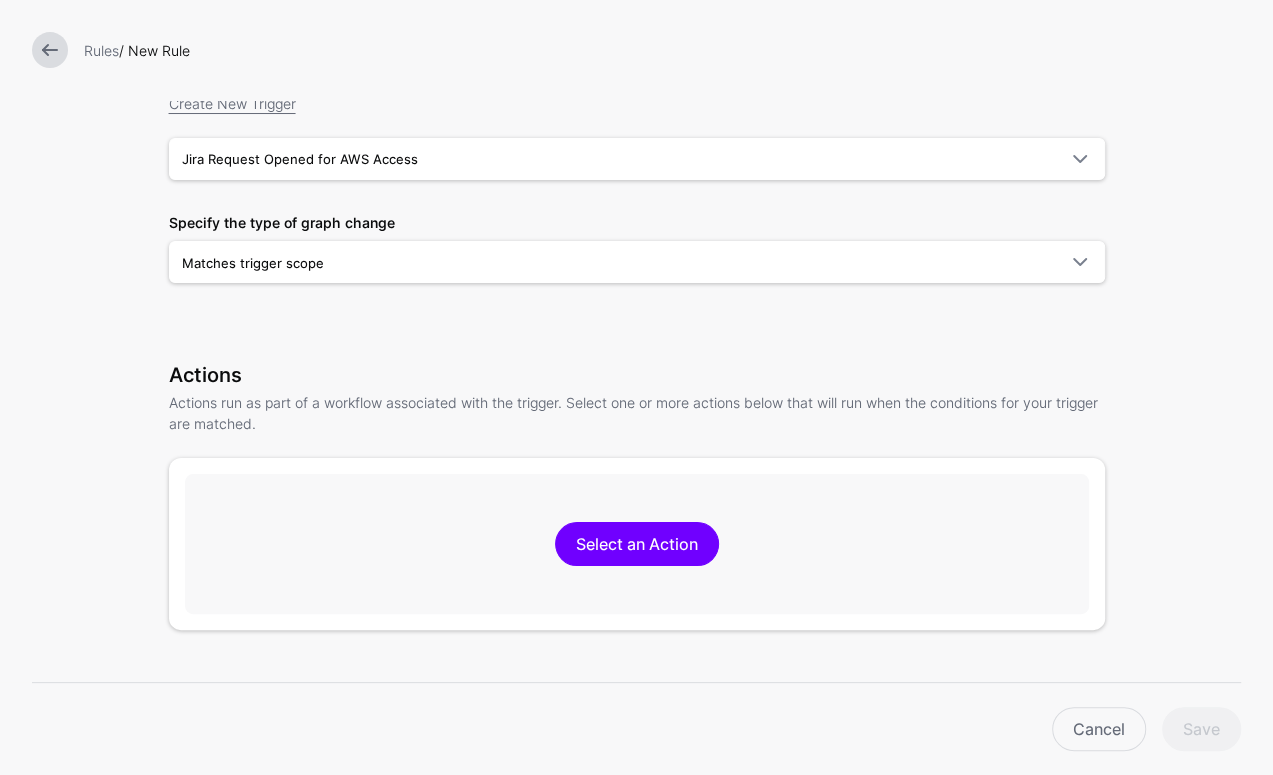 scroll, scrollTop: 0, scrollLeft: 0, axis: both 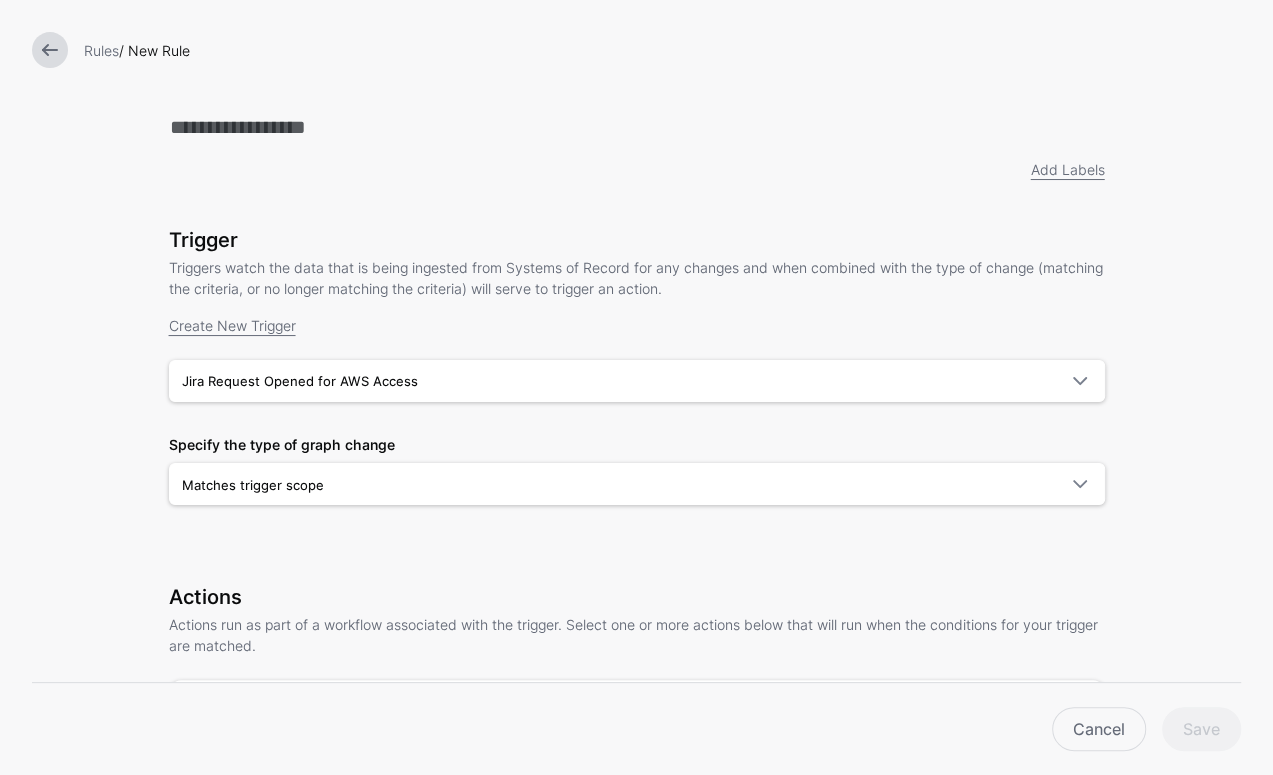 click on "Rules  / New Rule" at bounding box center (636, 50) 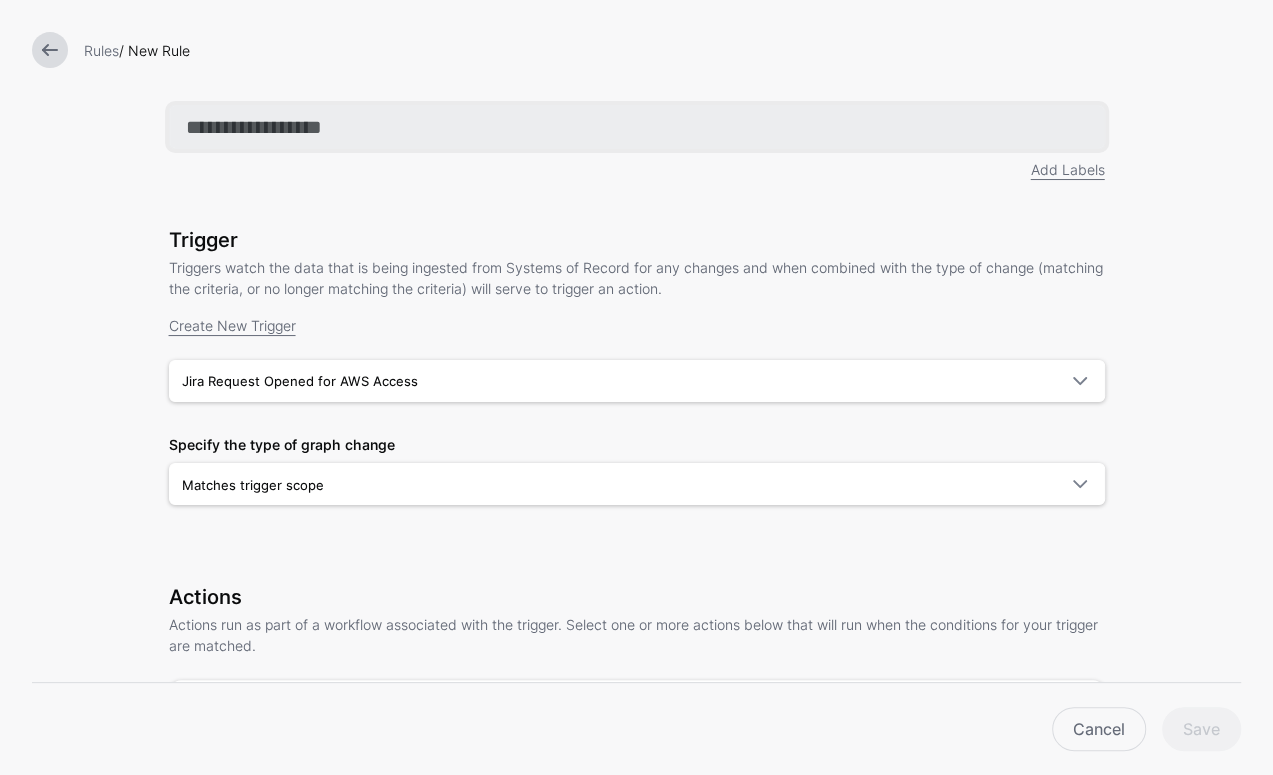click at bounding box center [637, 127] 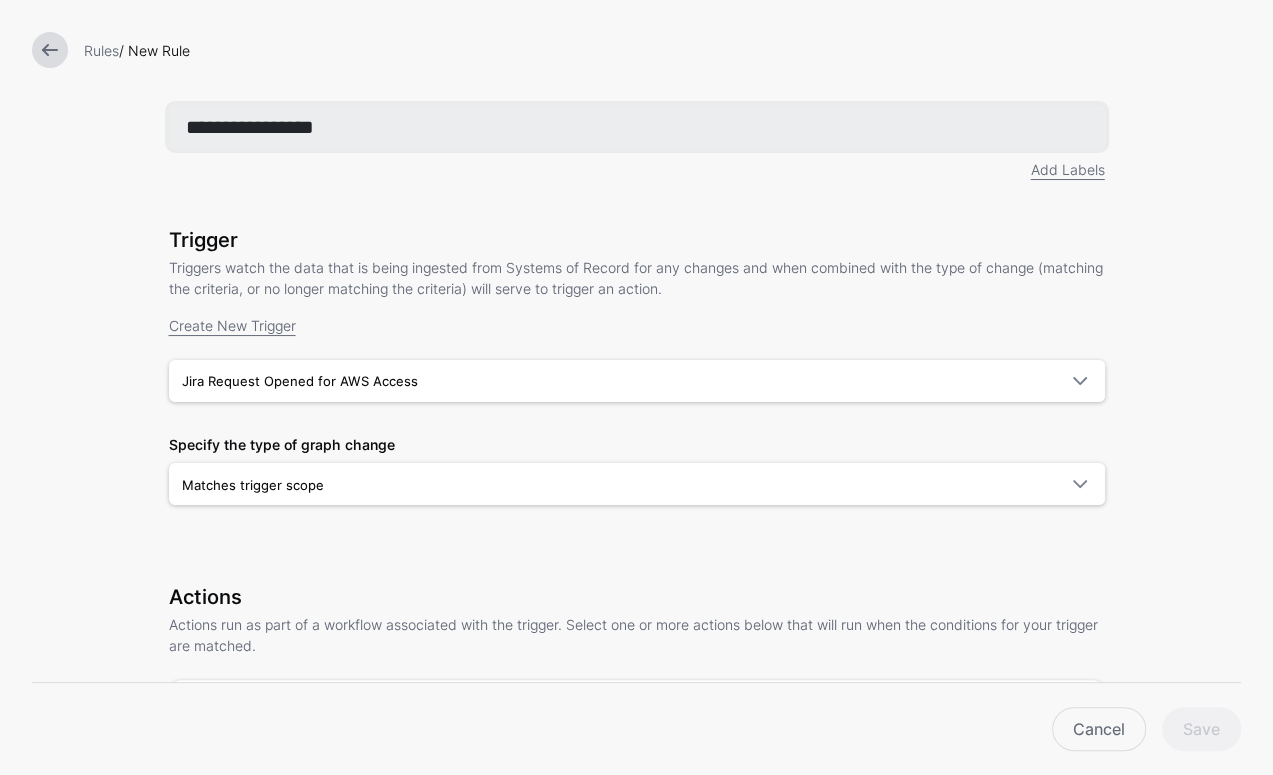 click on "**********" at bounding box center [637, 127] 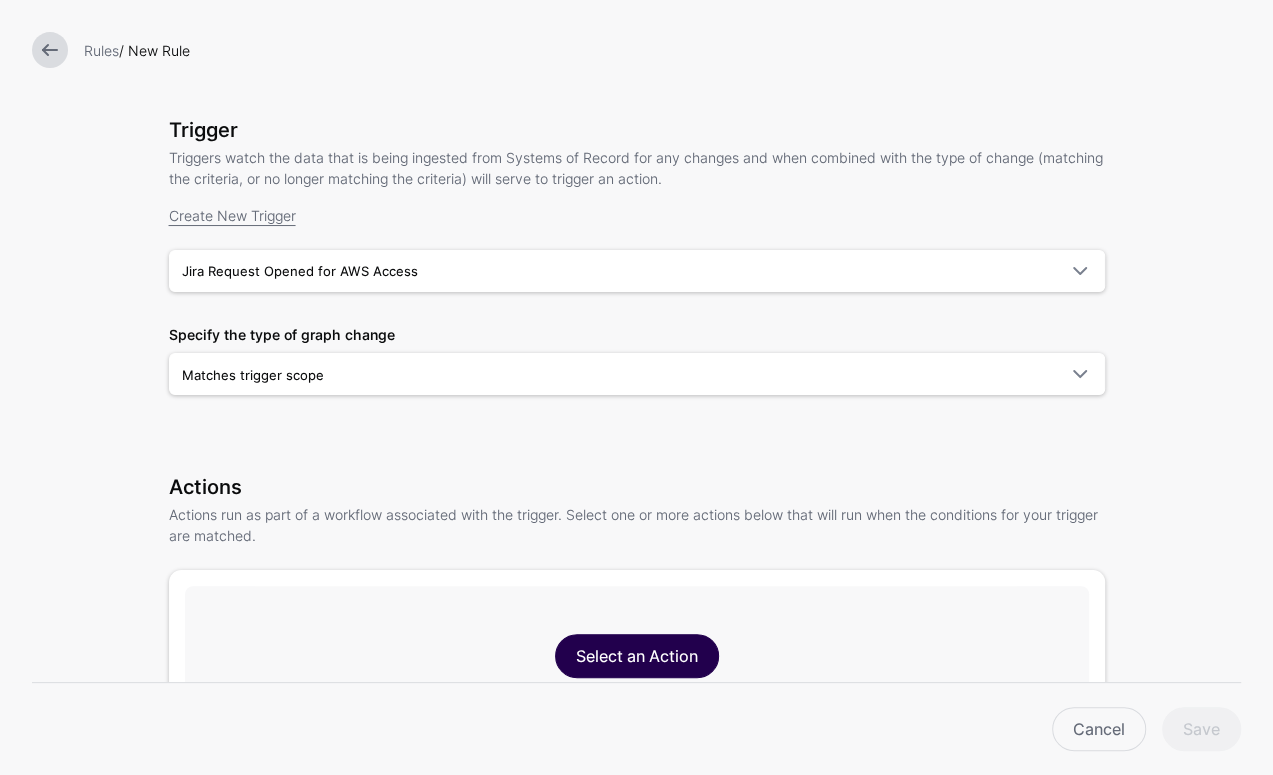 scroll, scrollTop: 196, scrollLeft: 0, axis: vertical 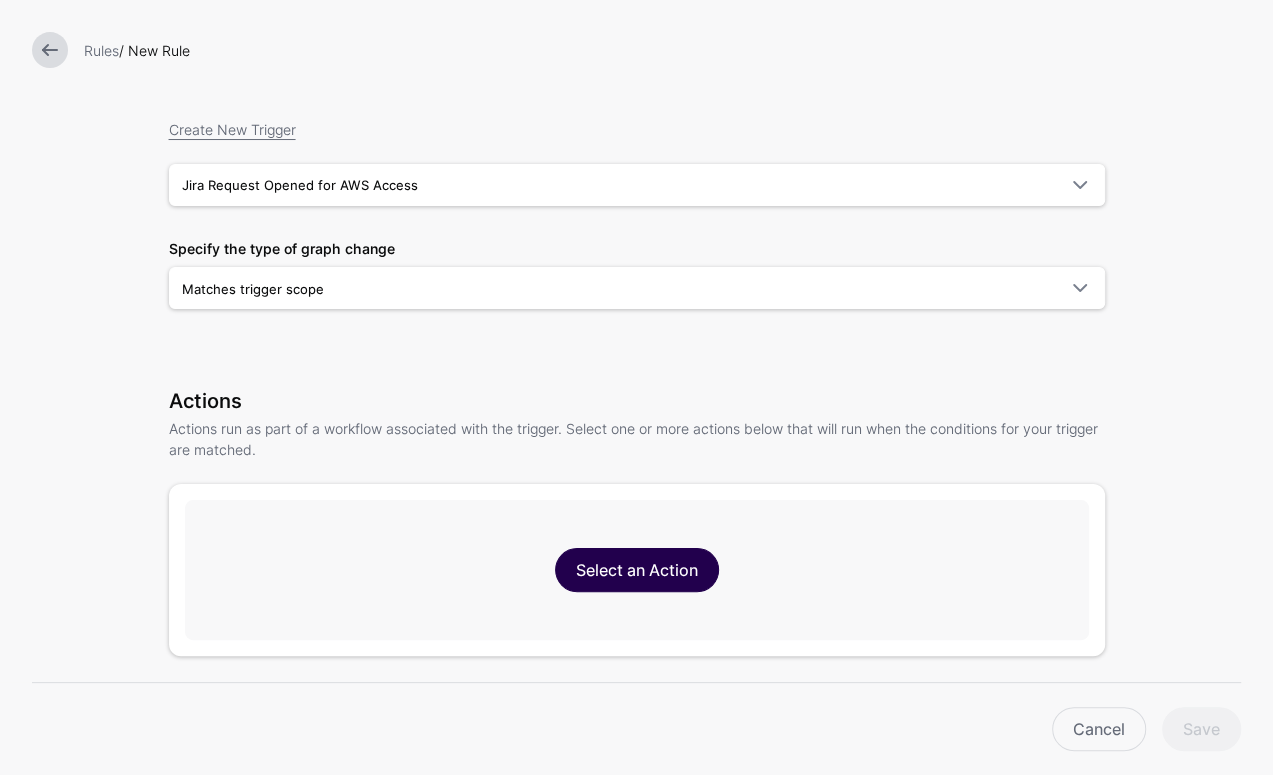 type on "**********" 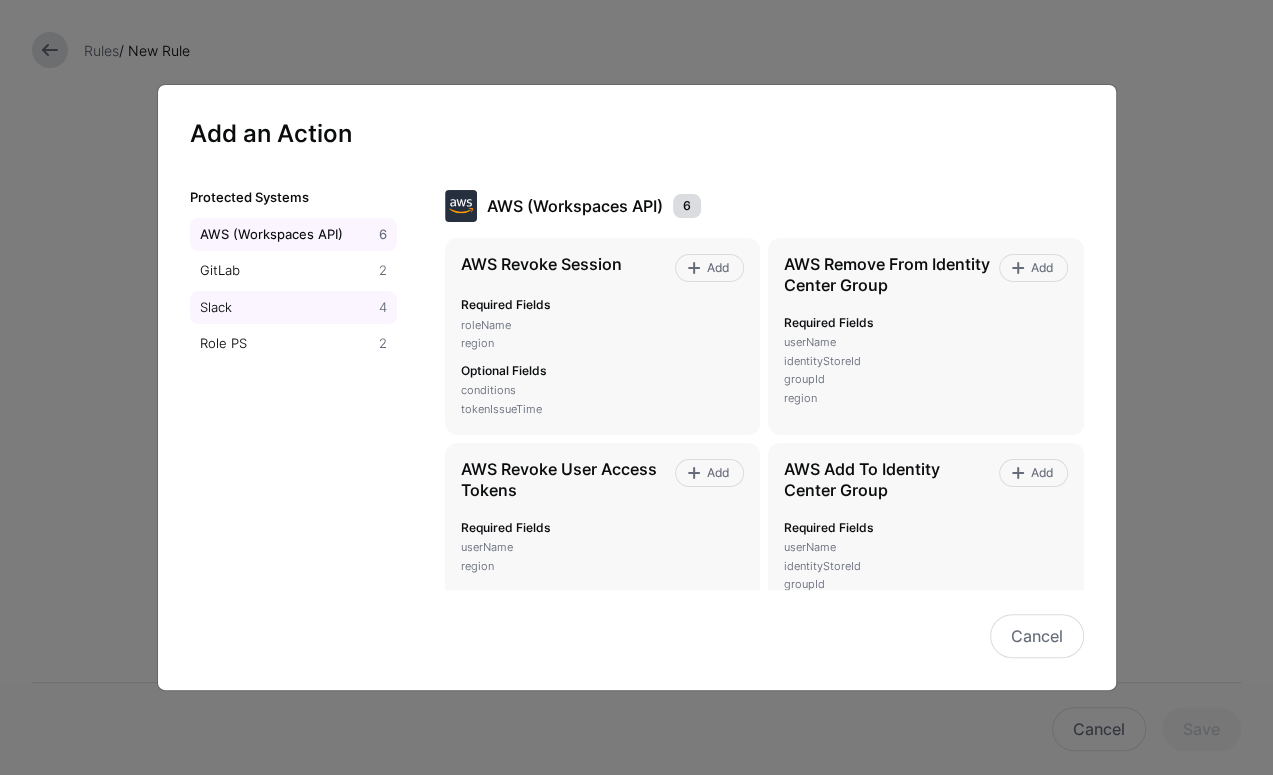 drag, startPoint x: 310, startPoint y: 304, endPoint x: 323, endPoint y: 308, distance: 13.601471 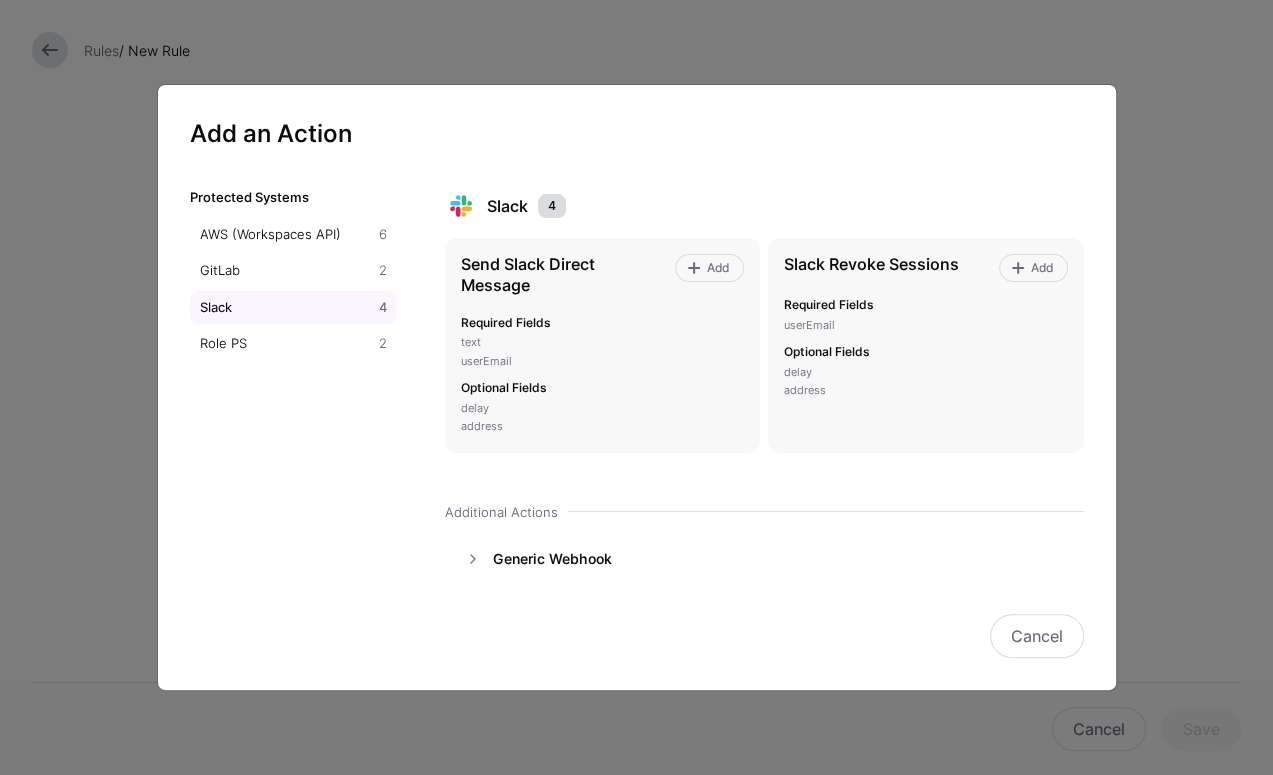 scroll, scrollTop: 74, scrollLeft: 0, axis: vertical 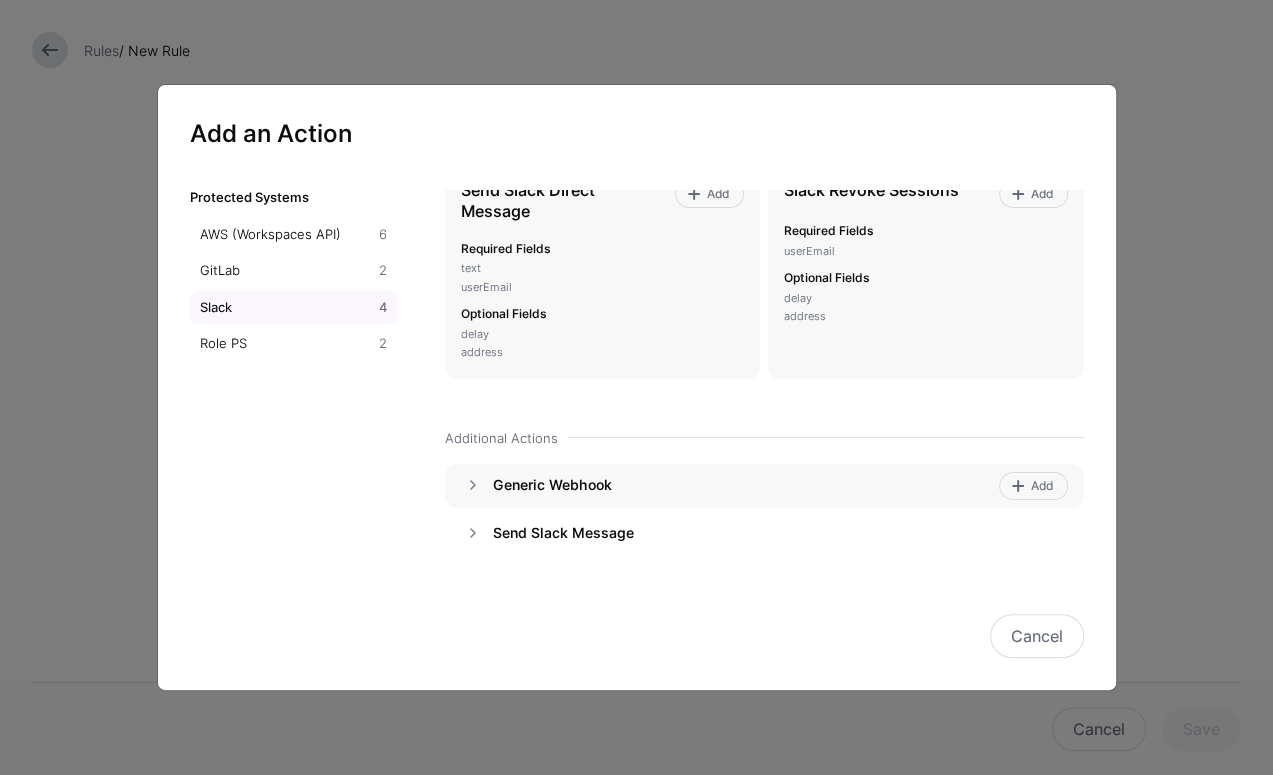 click on "Add" 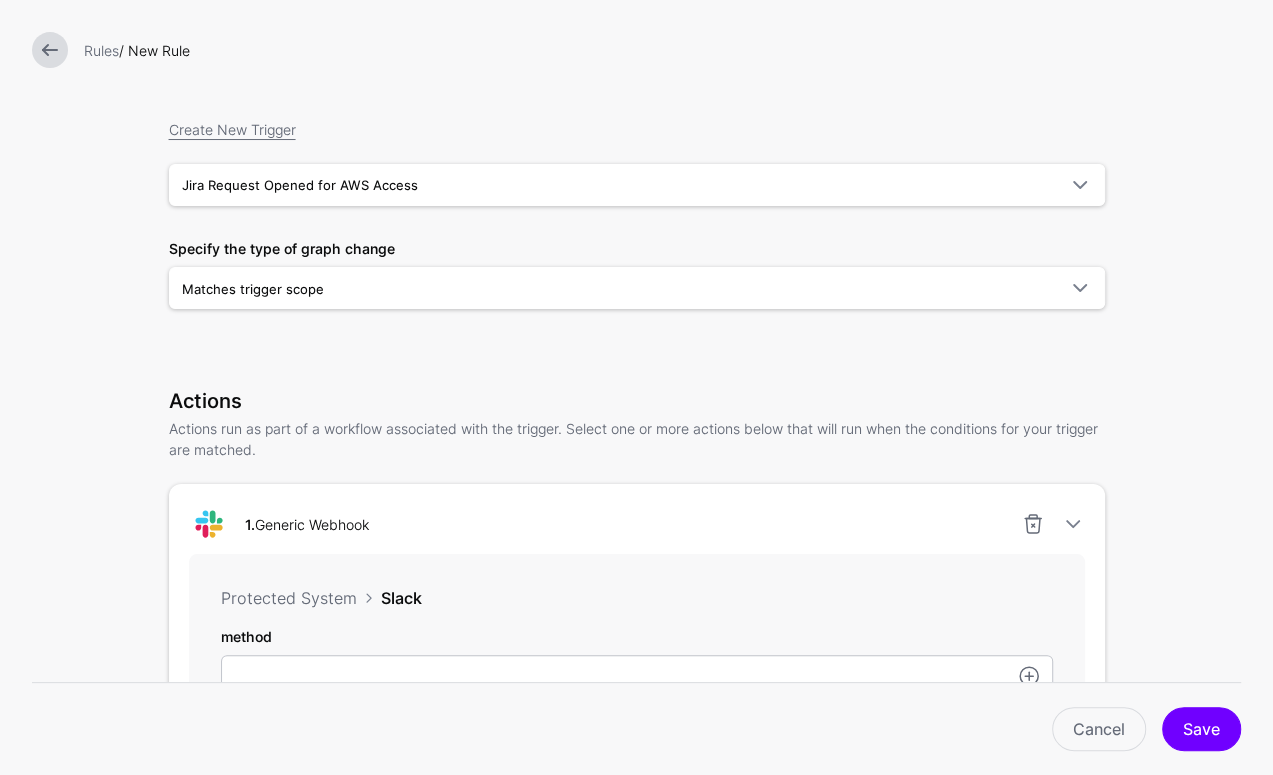 scroll, scrollTop: 500, scrollLeft: 0, axis: vertical 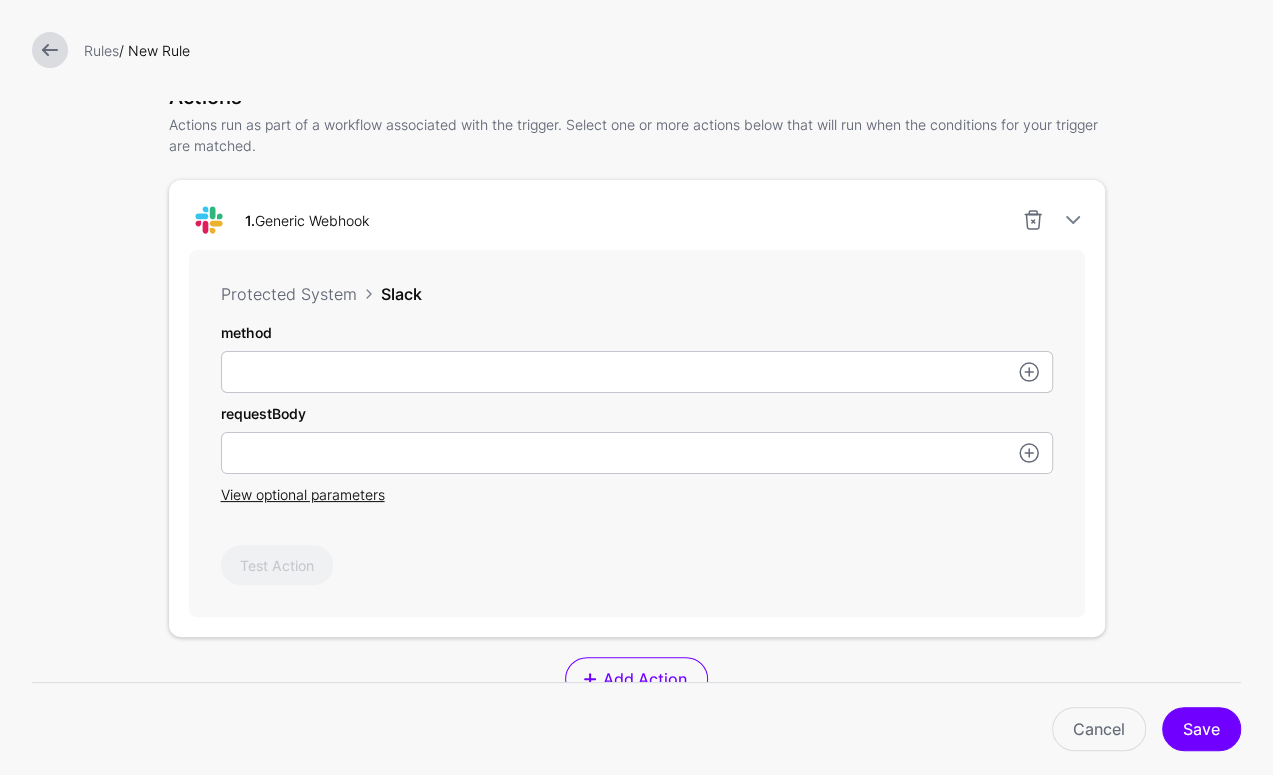 click on "Protected System Slack  method   requestBody  View optional parameters  Test Action" at bounding box center [637, 433] 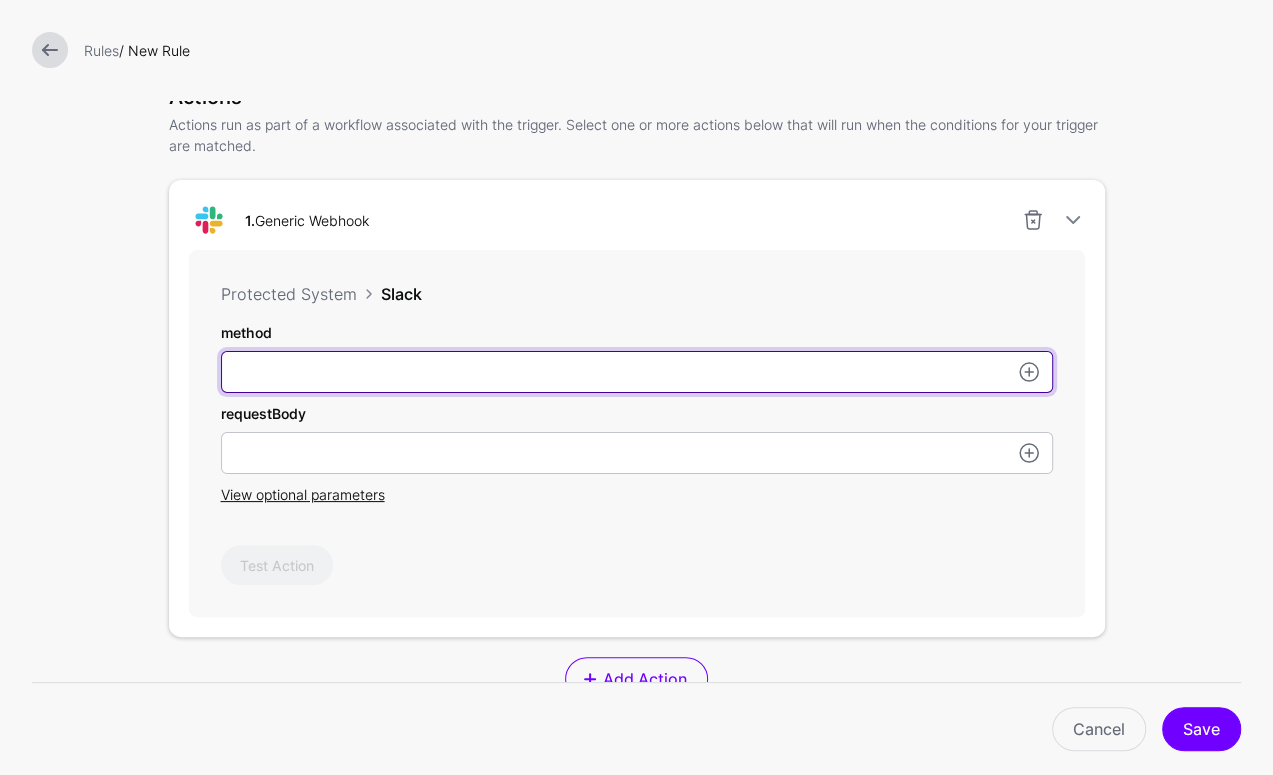 click on "method" at bounding box center [637, 372] 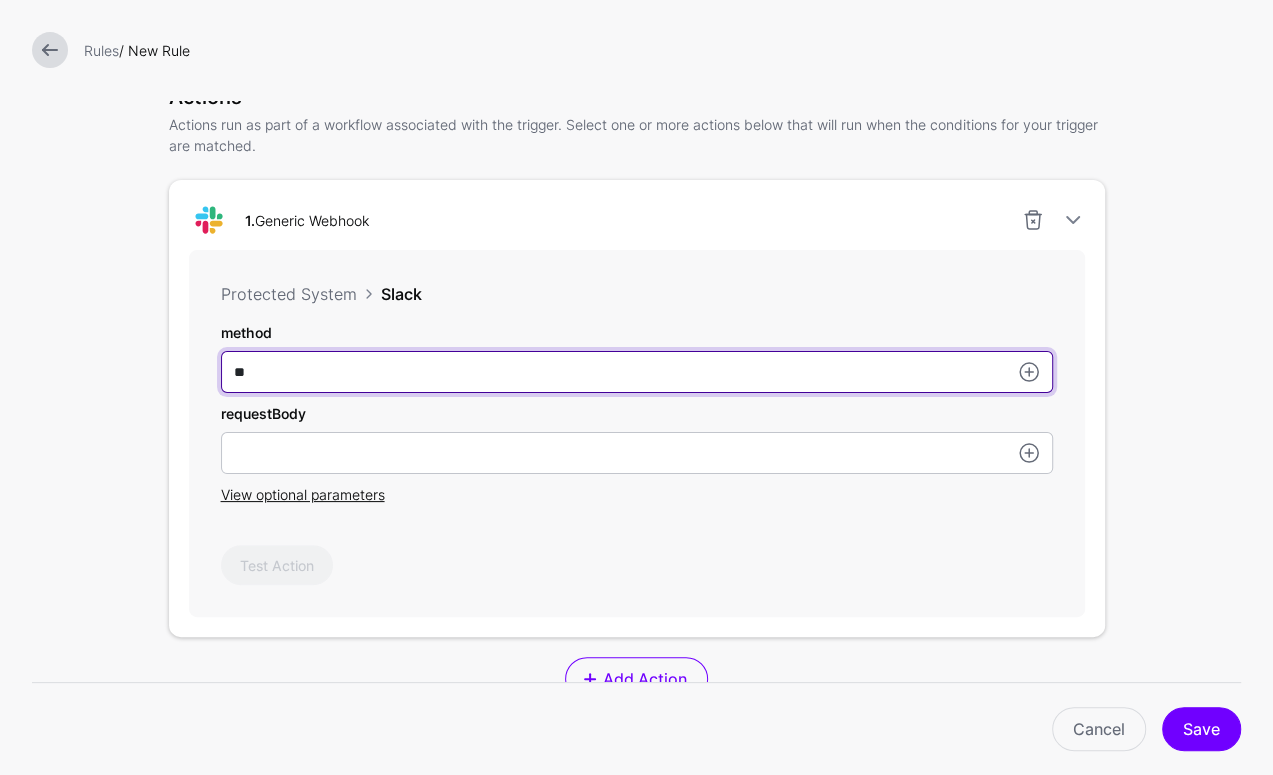 type on "*" 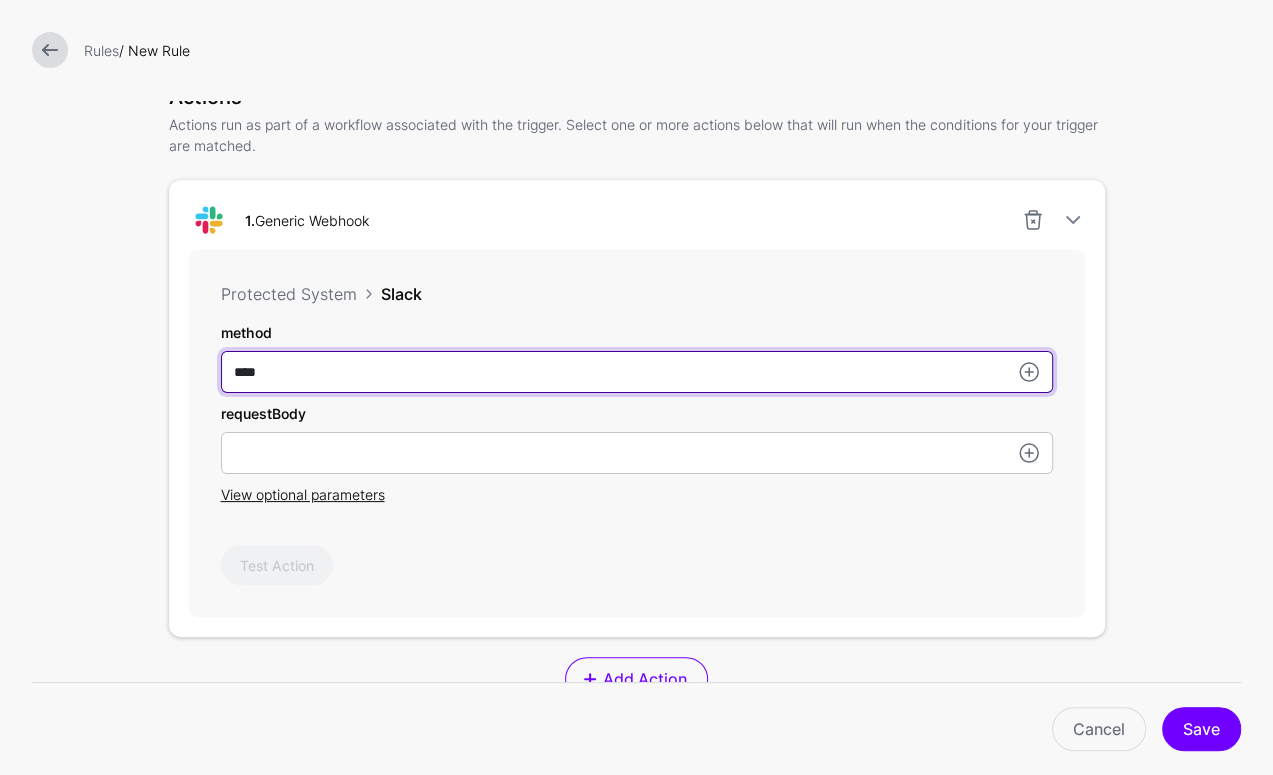 type on "****" 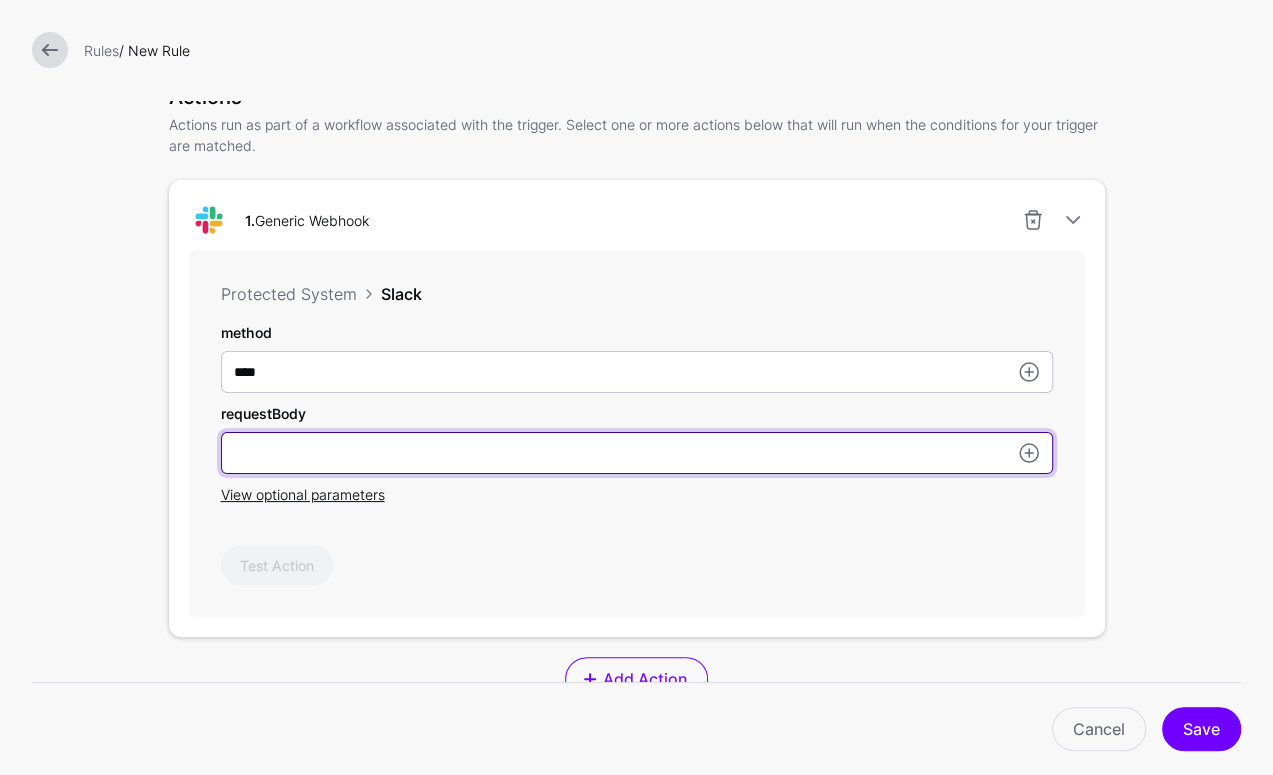 type on "*" 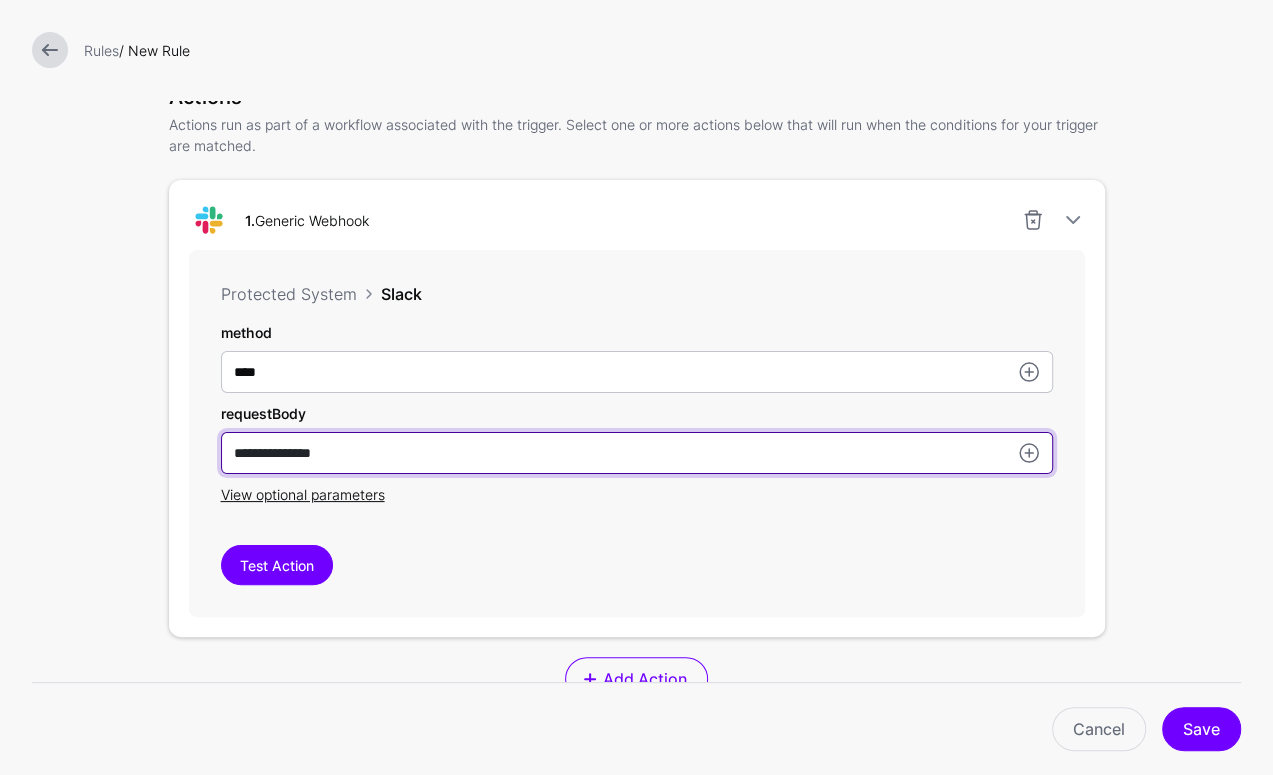 scroll, scrollTop: 523, scrollLeft: 0, axis: vertical 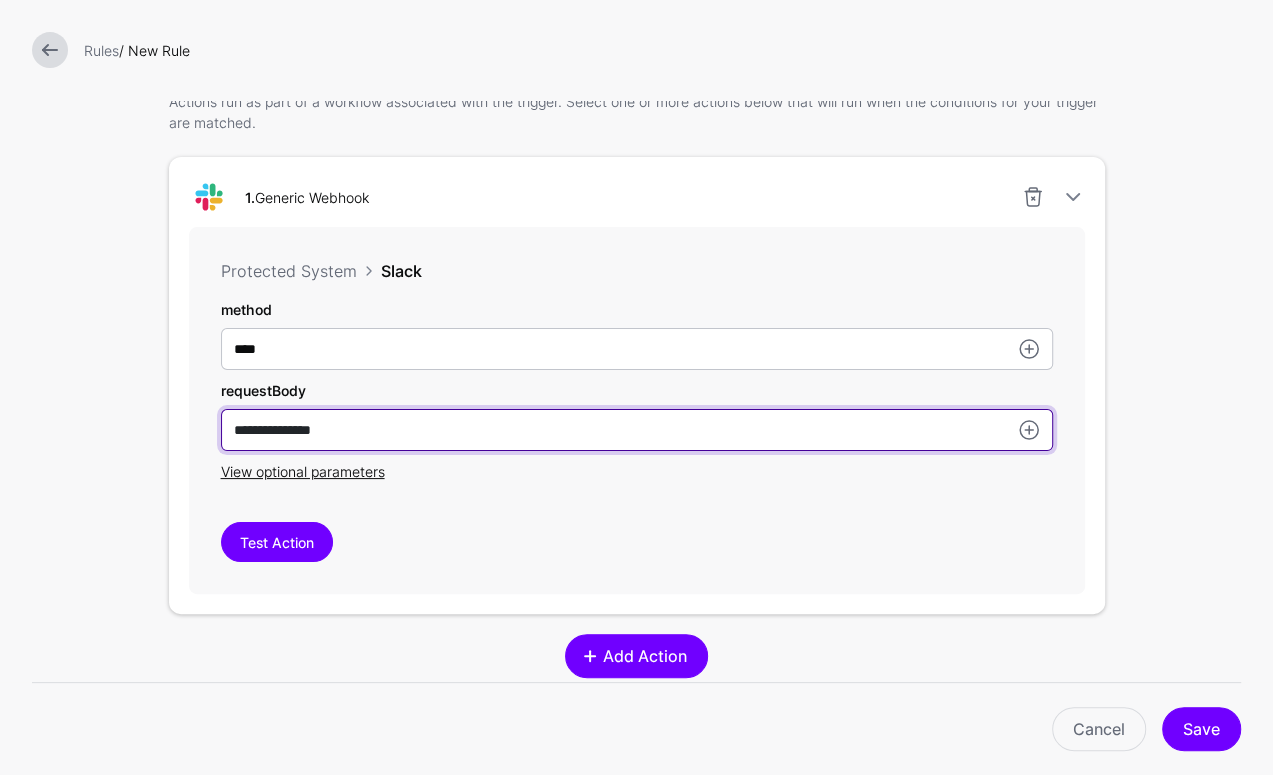 type on "**********" 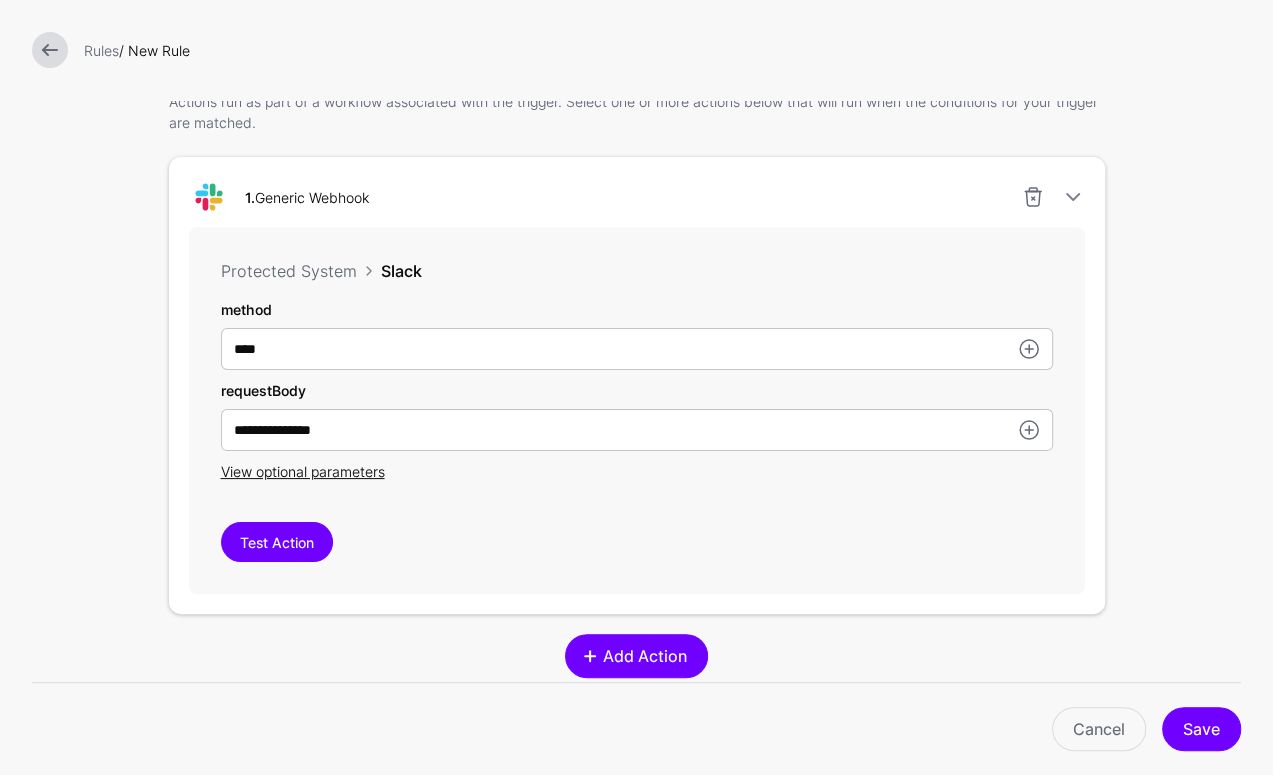 click on "Add Action" at bounding box center (645, 656) 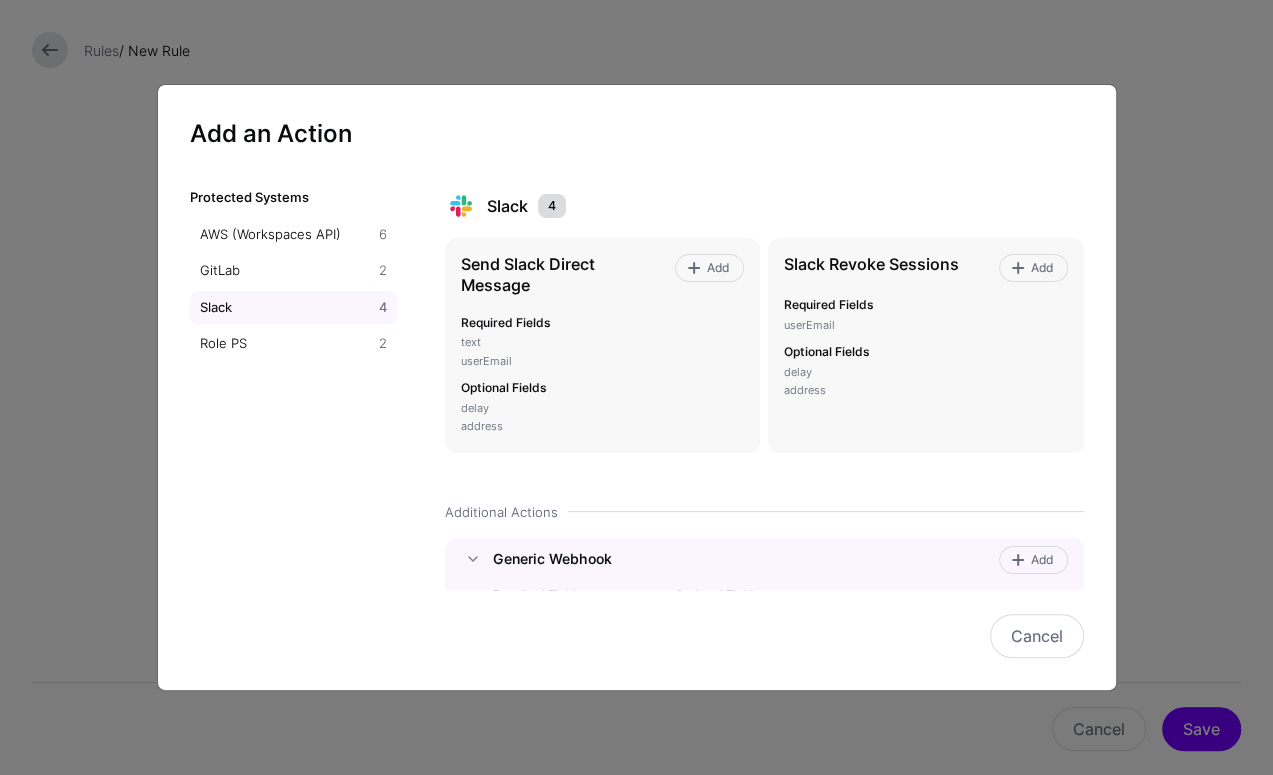 scroll, scrollTop: 87, scrollLeft: 0, axis: vertical 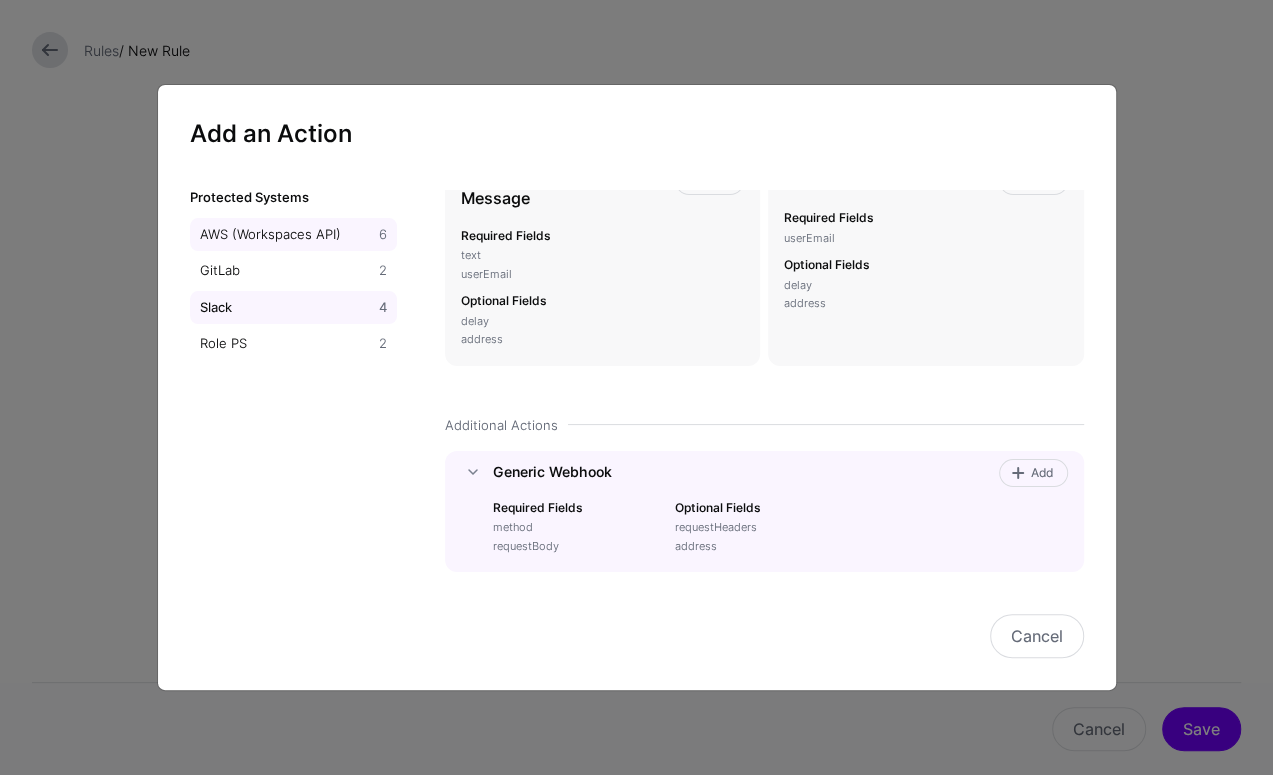 click on "AWS (Workspaces API)" 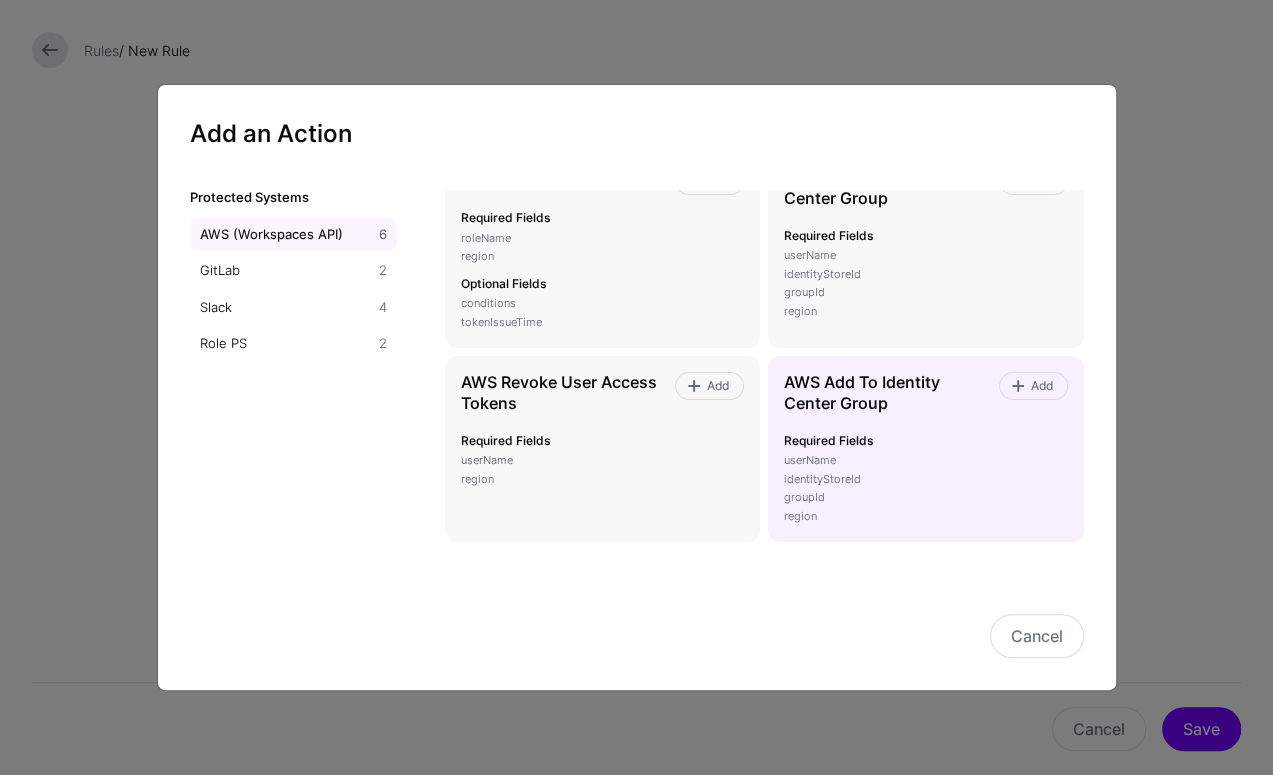 scroll, scrollTop: 250, scrollLeft: 0, axis: vertical 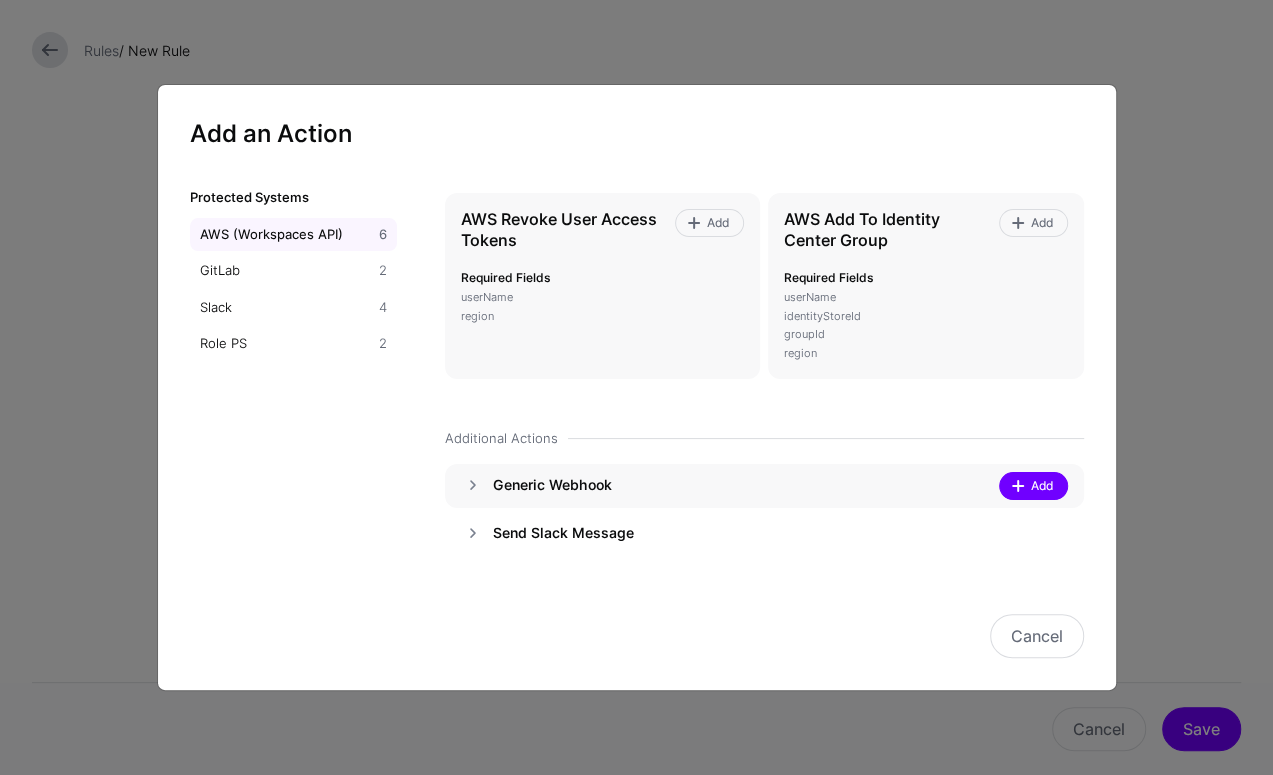 click on "Add" 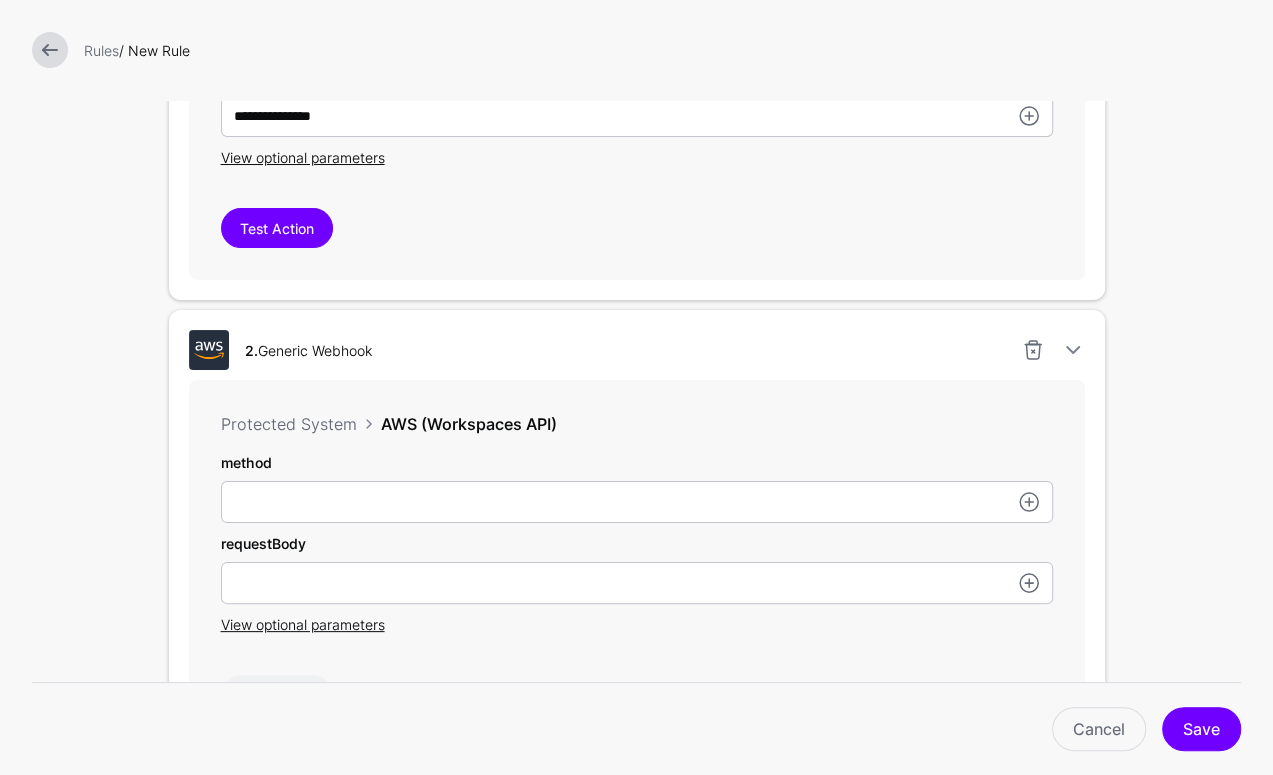 scroll, scrollTop: 951, scrollLeft: 0, axis: vertical 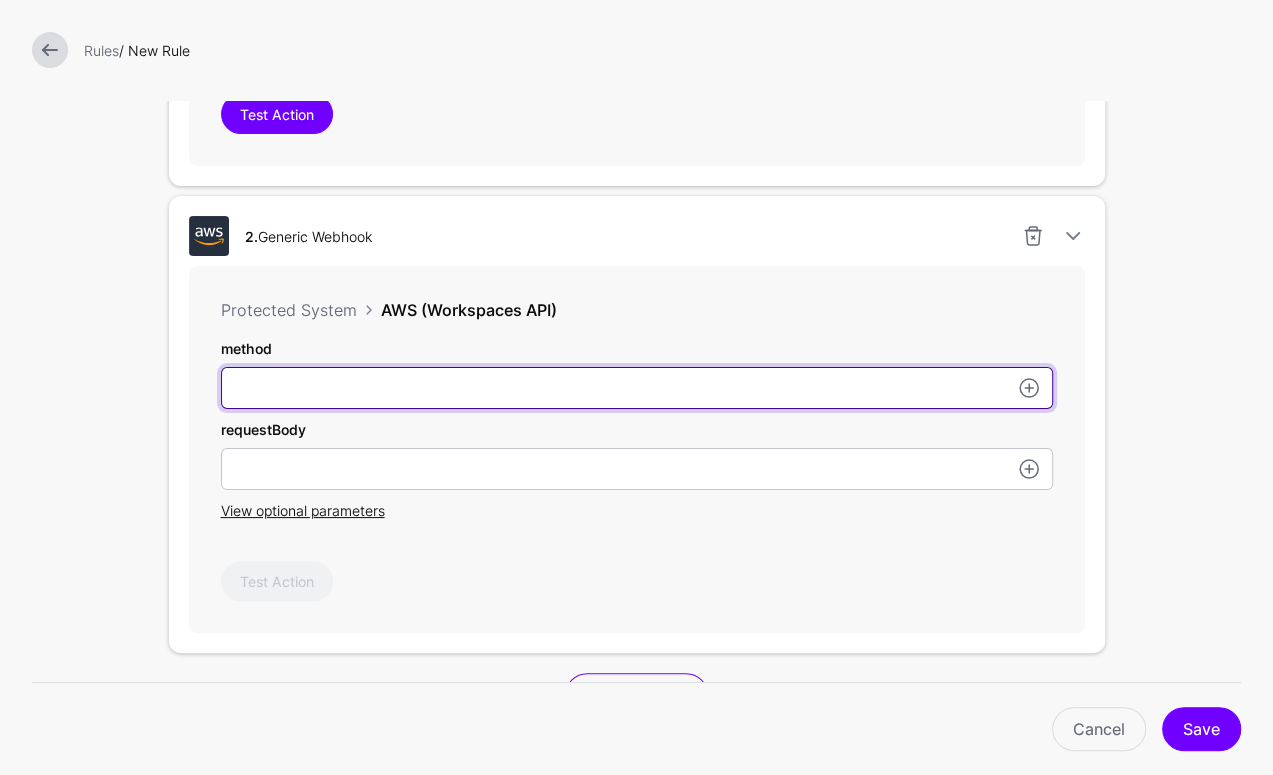 click on "method" at bounding box center [637, 388] 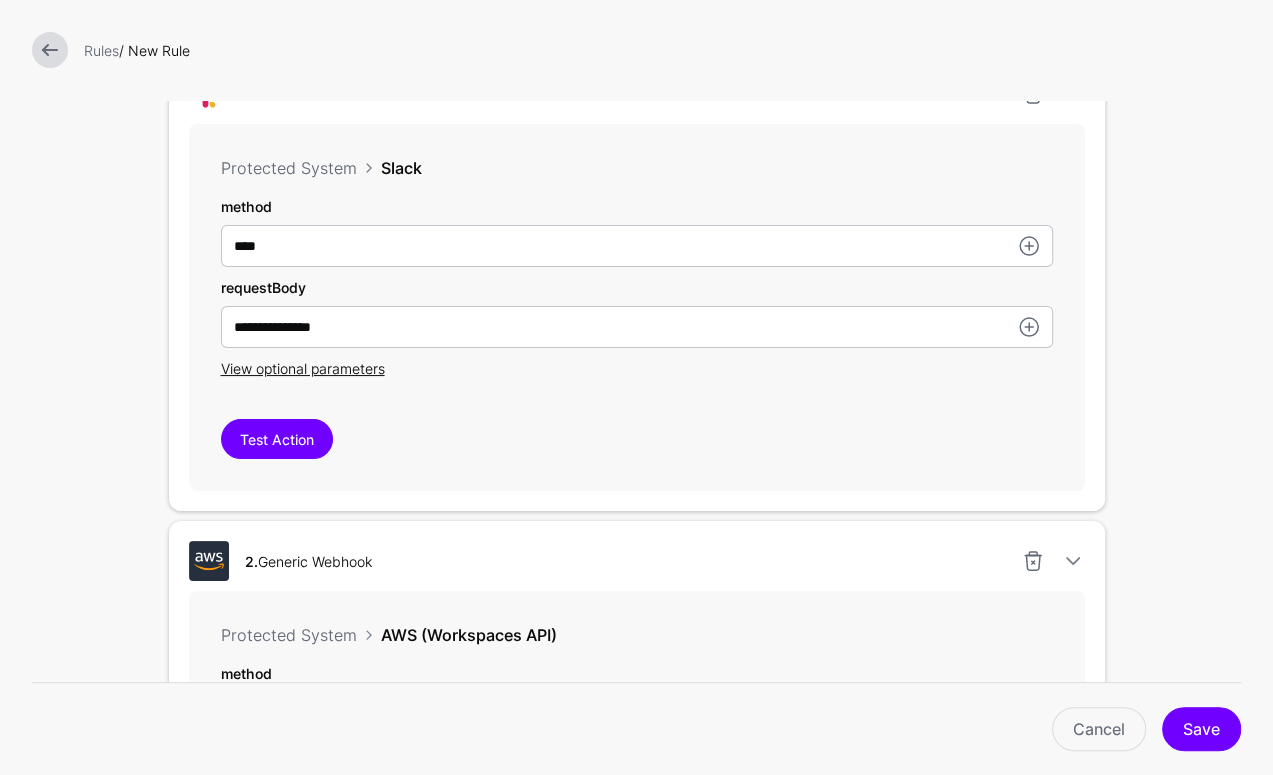 scroll, scrollTop: 777, scrollLeft: 0, axis: vertical 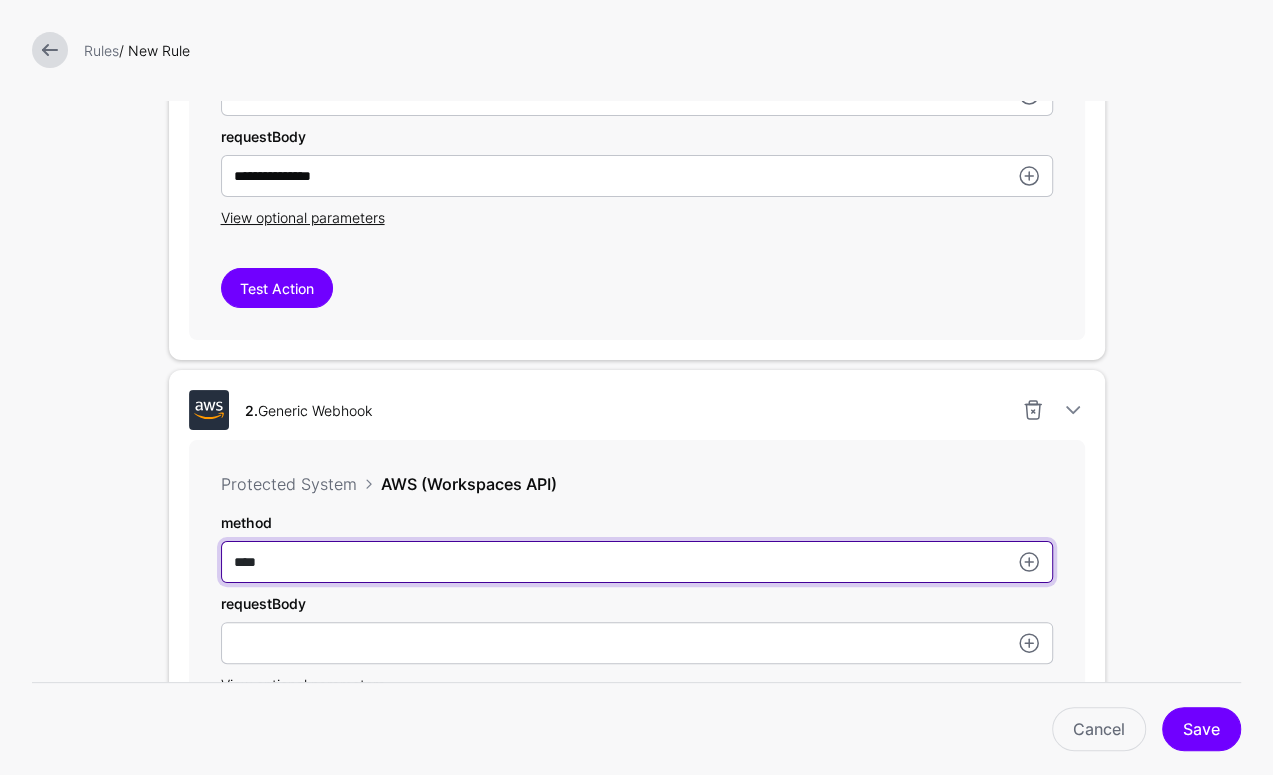 type on "****" 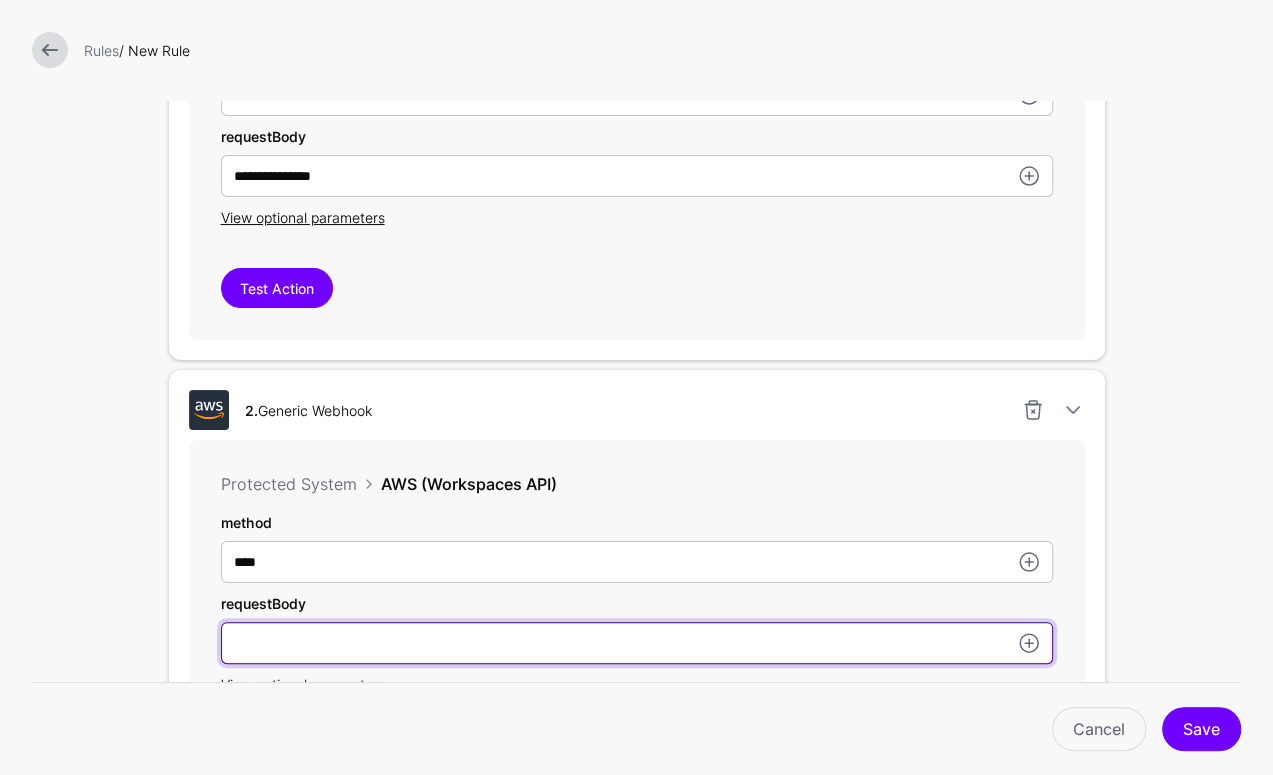 scroll, scrollTop: 889, scrollLeft: 0, axis: vertical 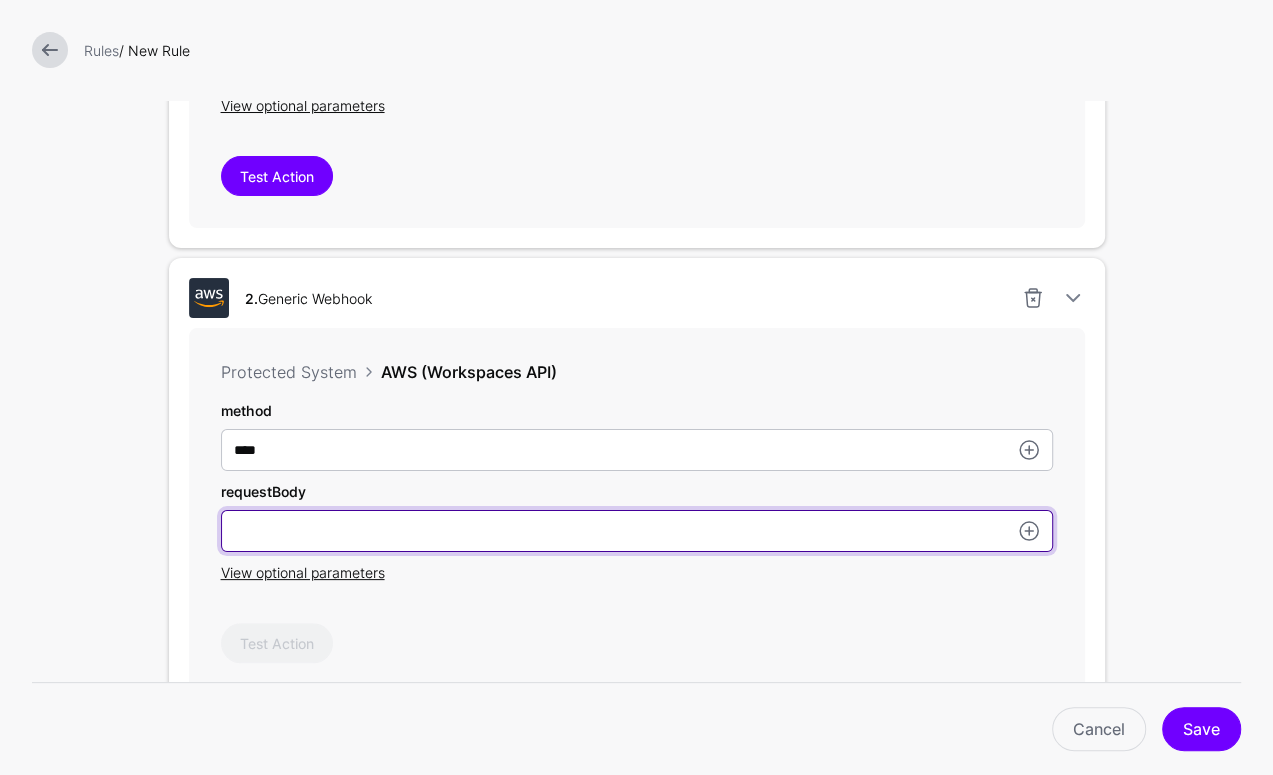 paste on "**********" 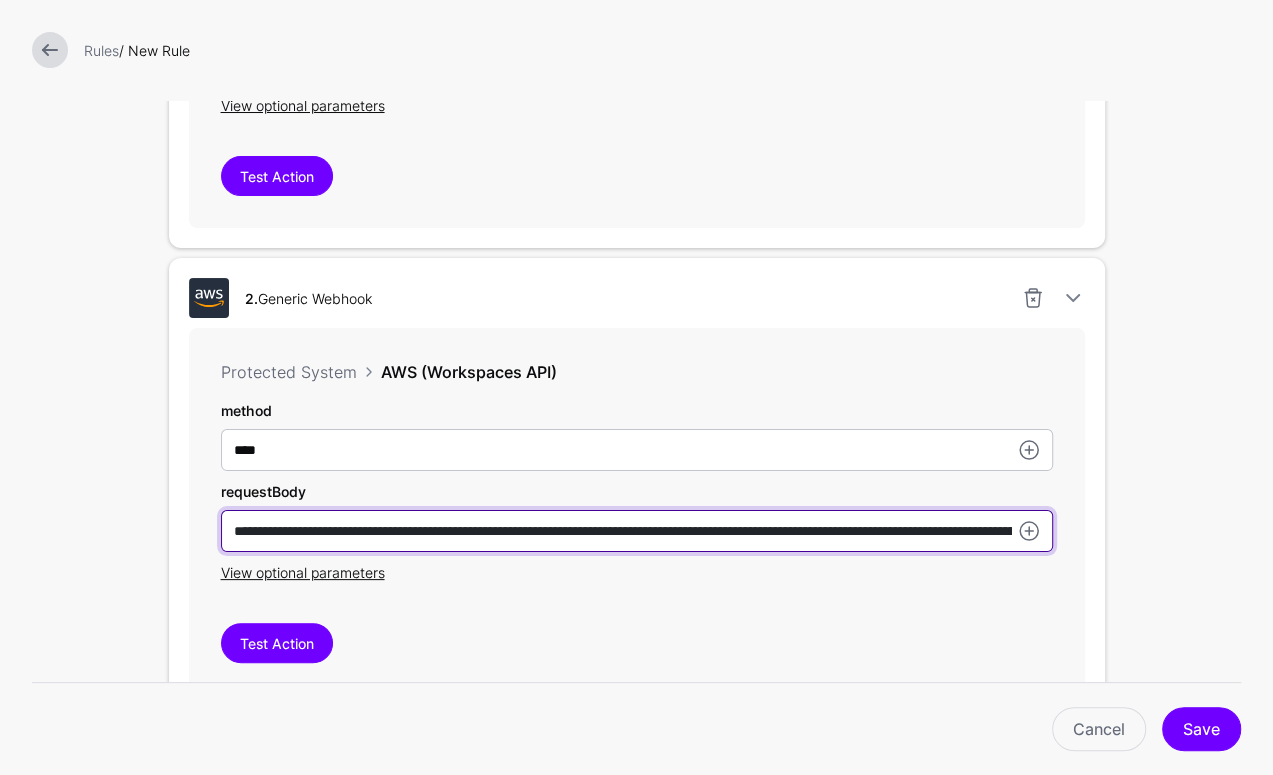scroll, scrollTop: 0, scrollLeft: 1391, axis: horizontal 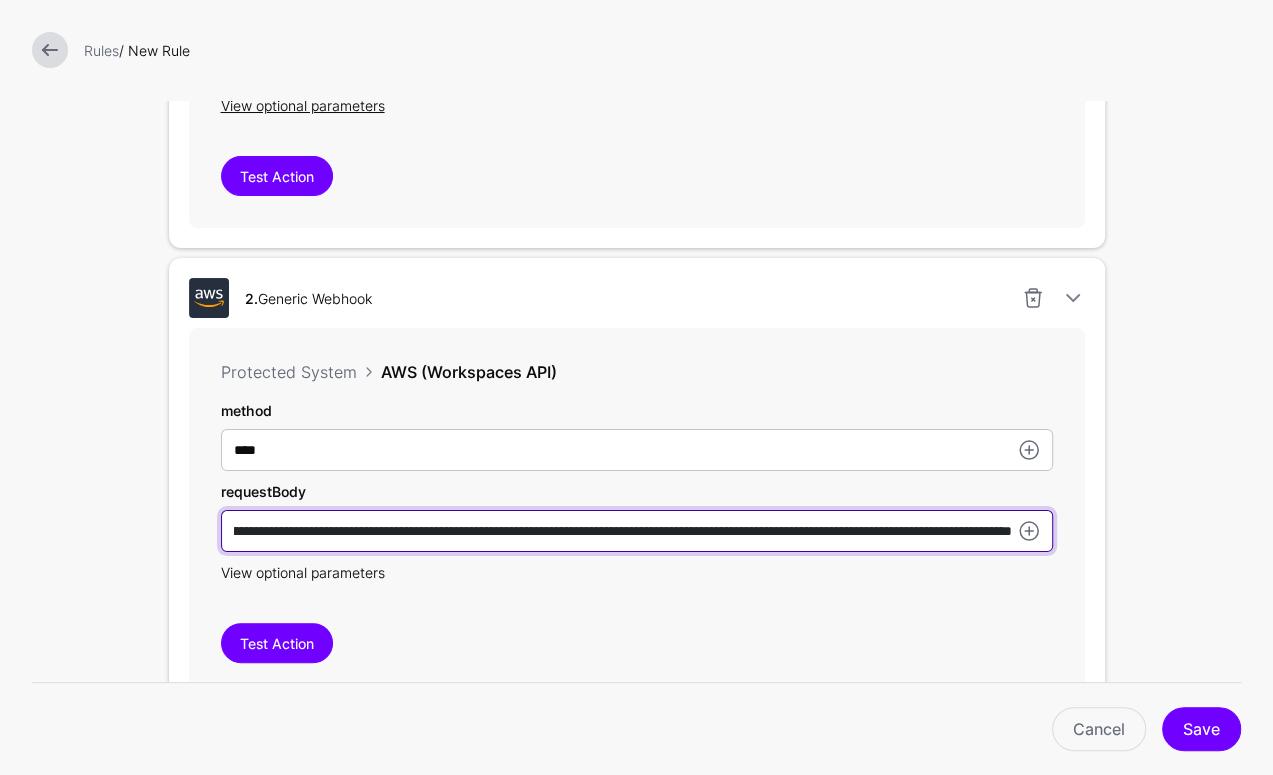 type on "**********" 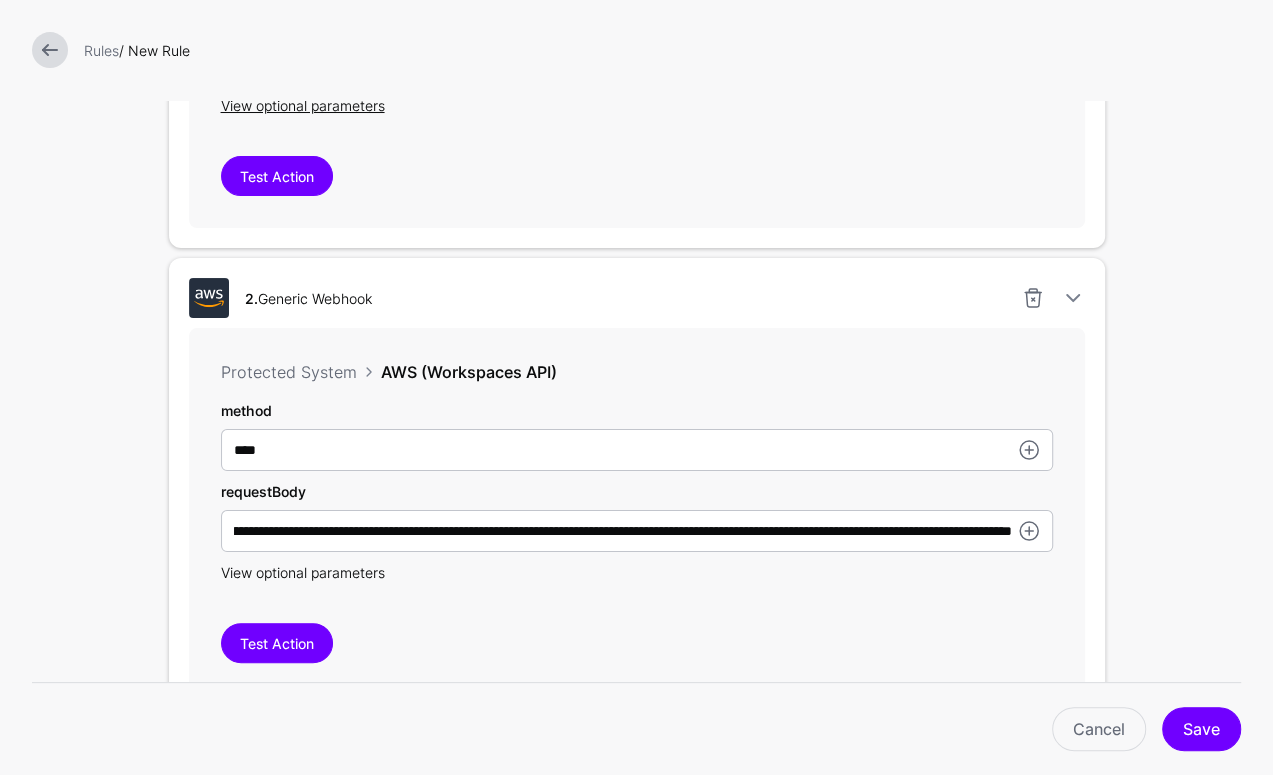 click on "View optional parameters" at bounding box center (303, 572) 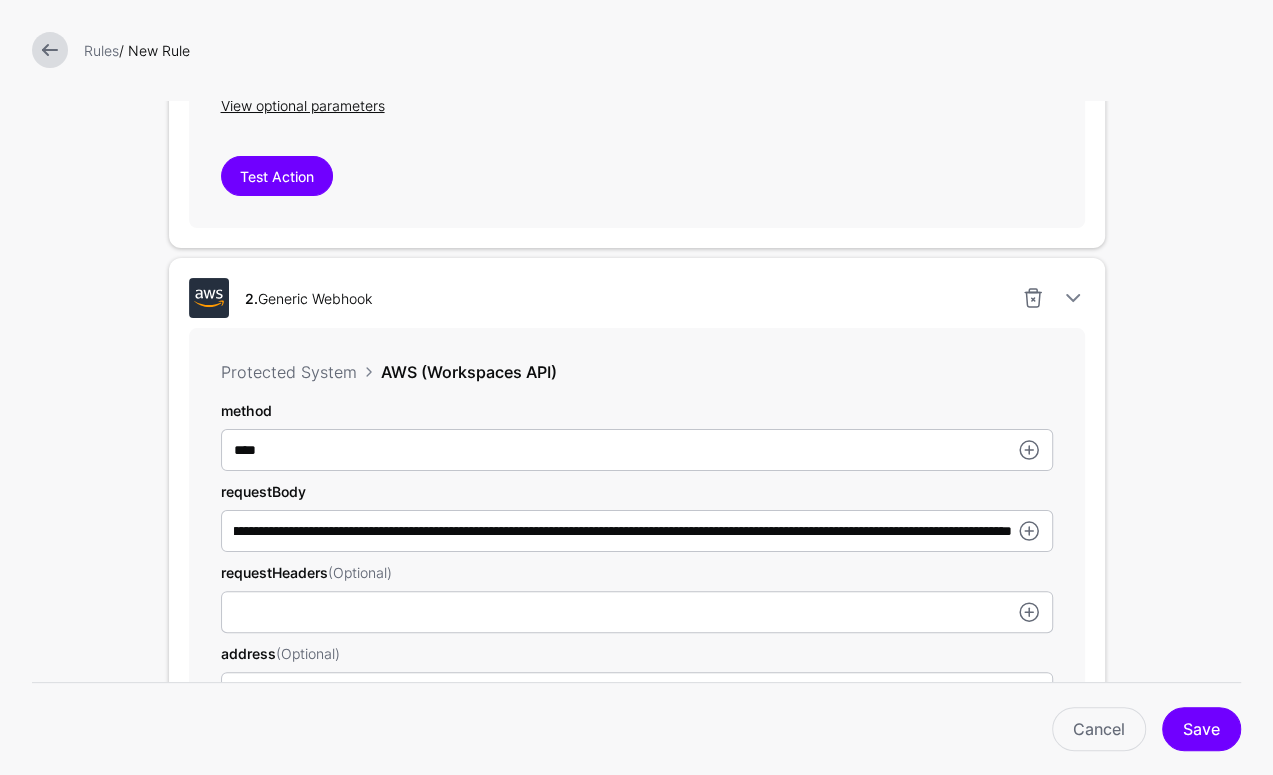 scroll, scrollTop: 0, scrollLeft: 0, axis: both 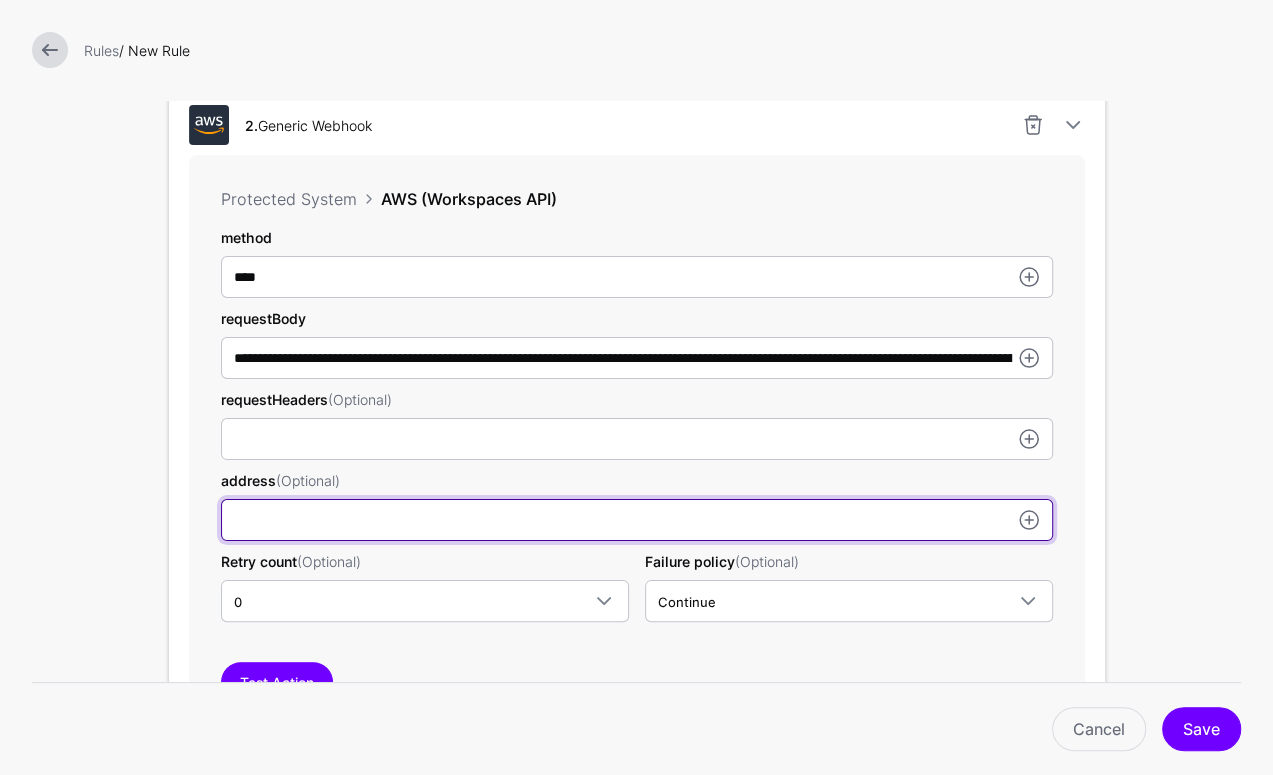 click on "method" at bounding box center (637, 439) 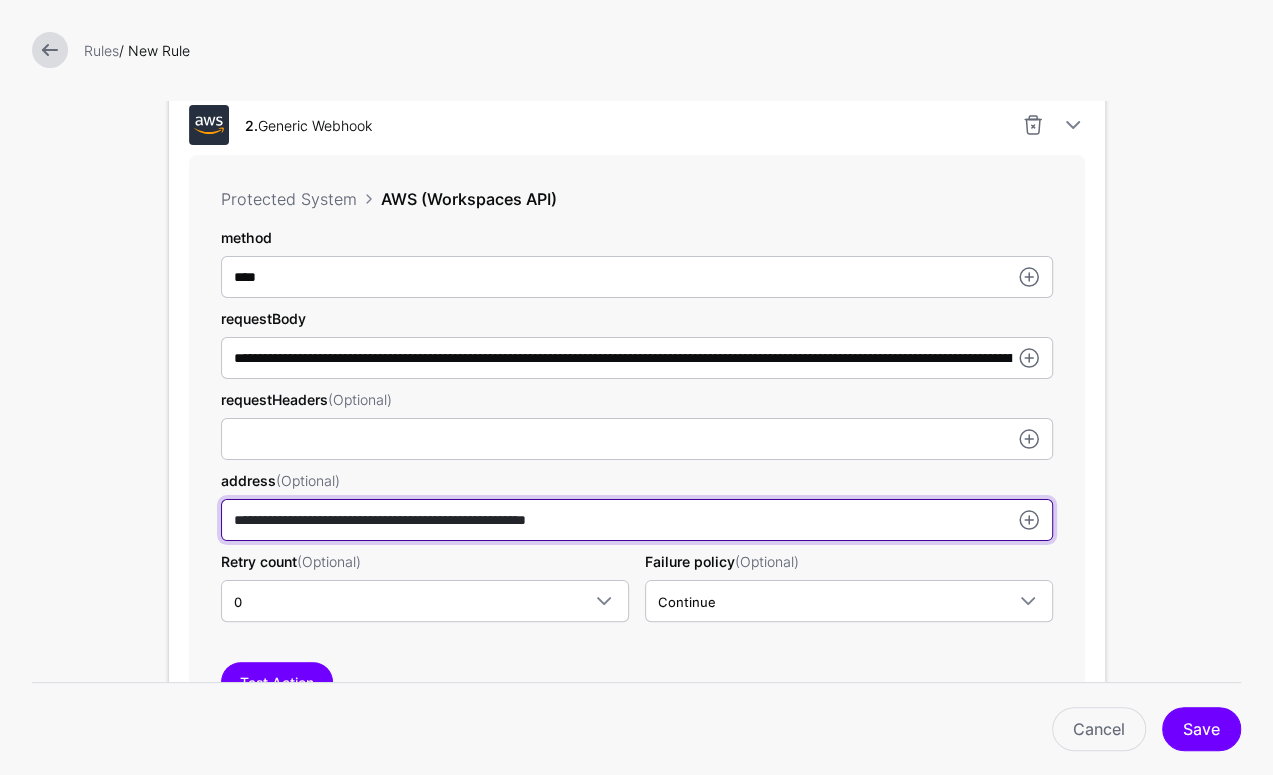 type on "**********" 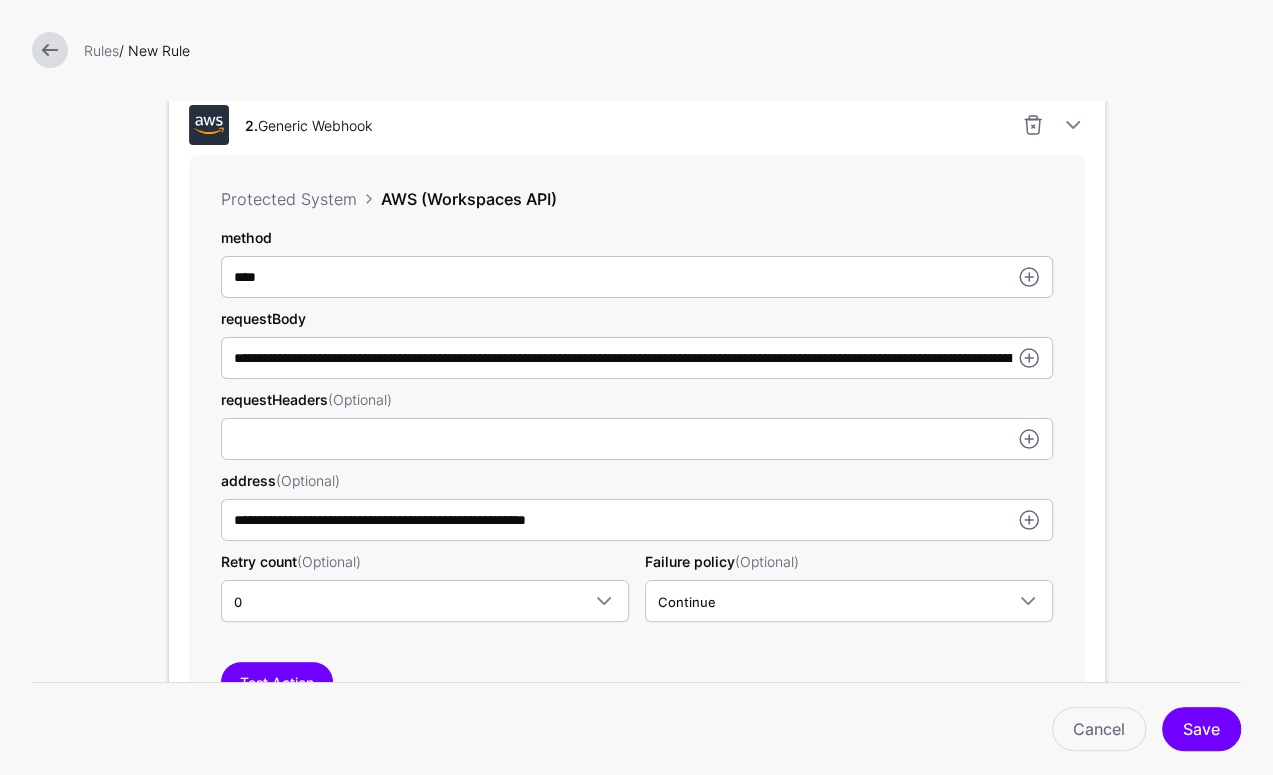 click on "Cancel  Save" at bounding box center (636, 716) 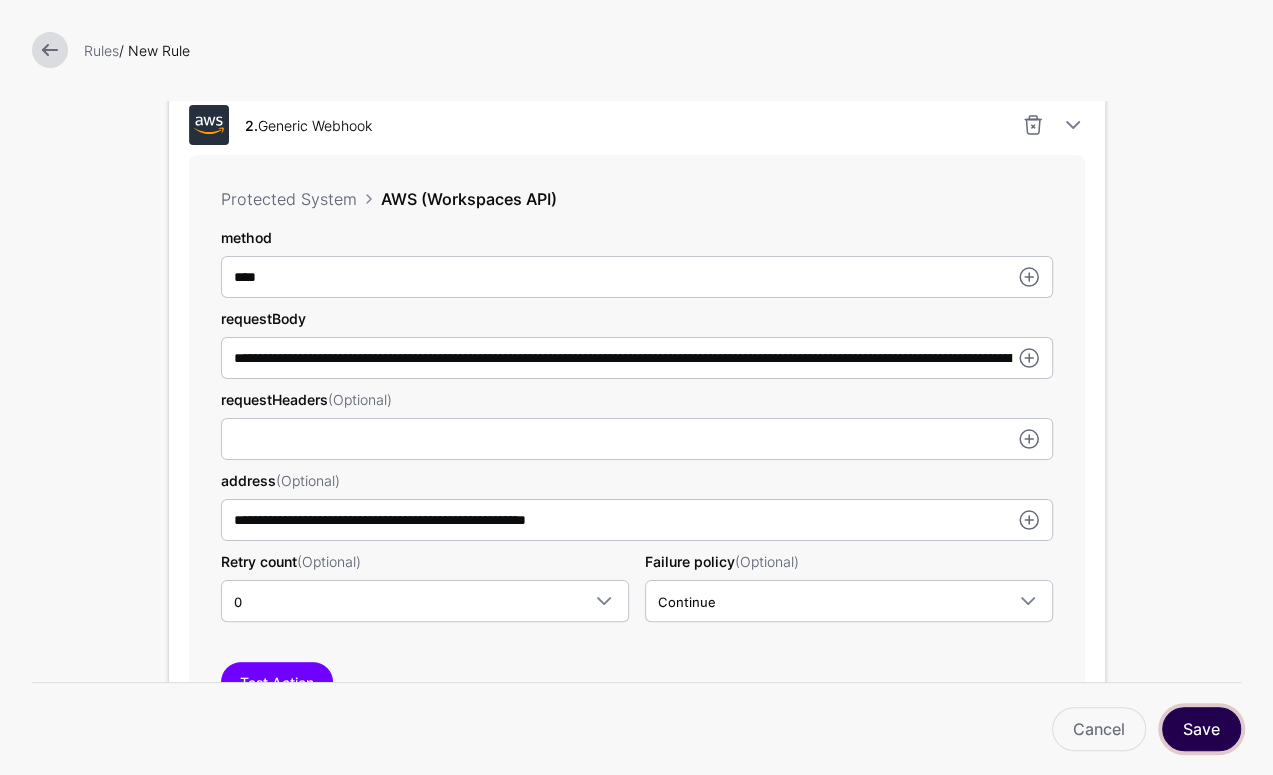 click on "Save" at bounding box center (1201, 729) 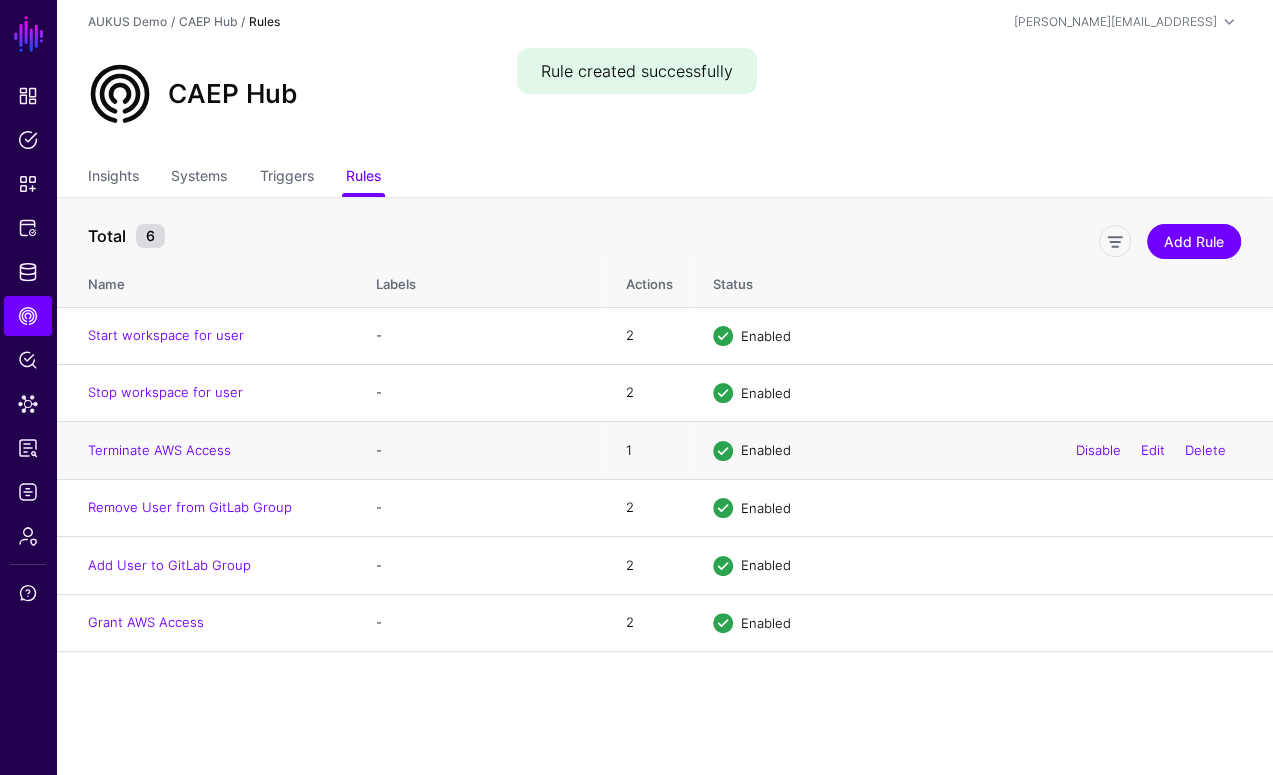 click on "Terminate AWS Access" 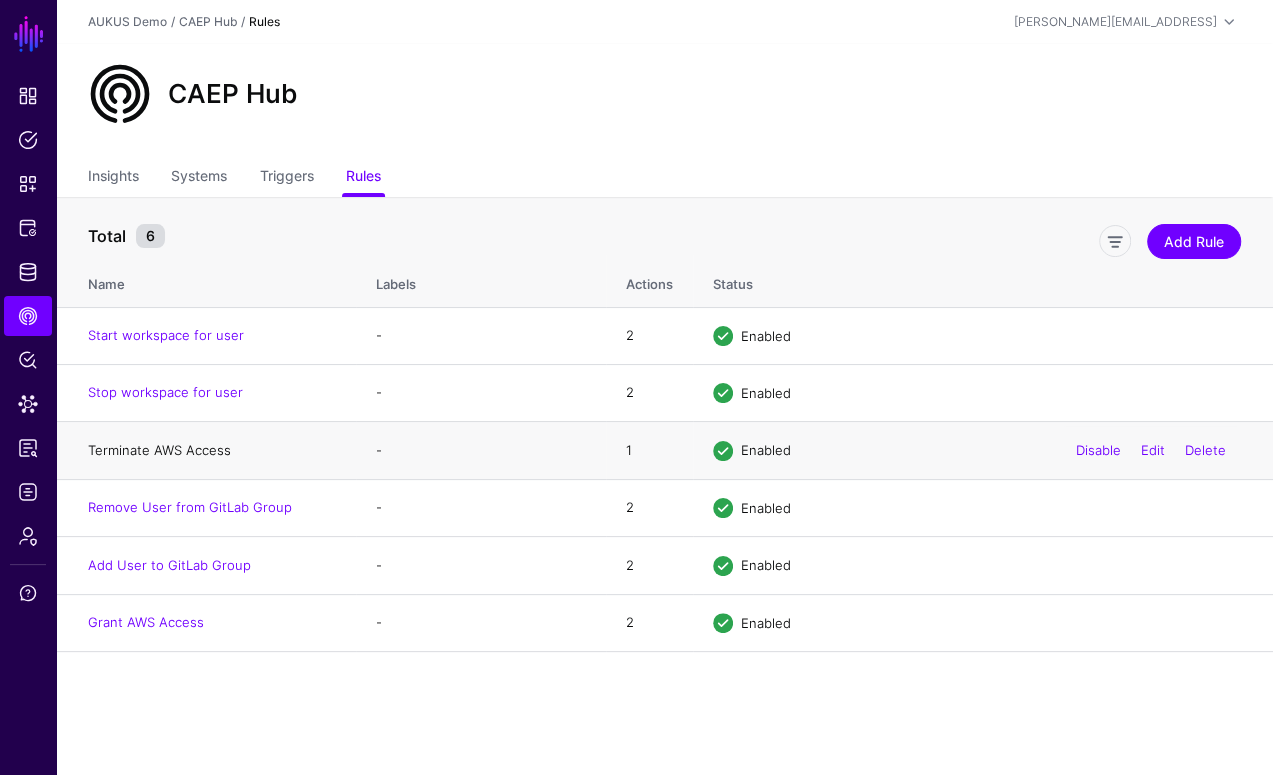 click on "Terminate AWS Access" 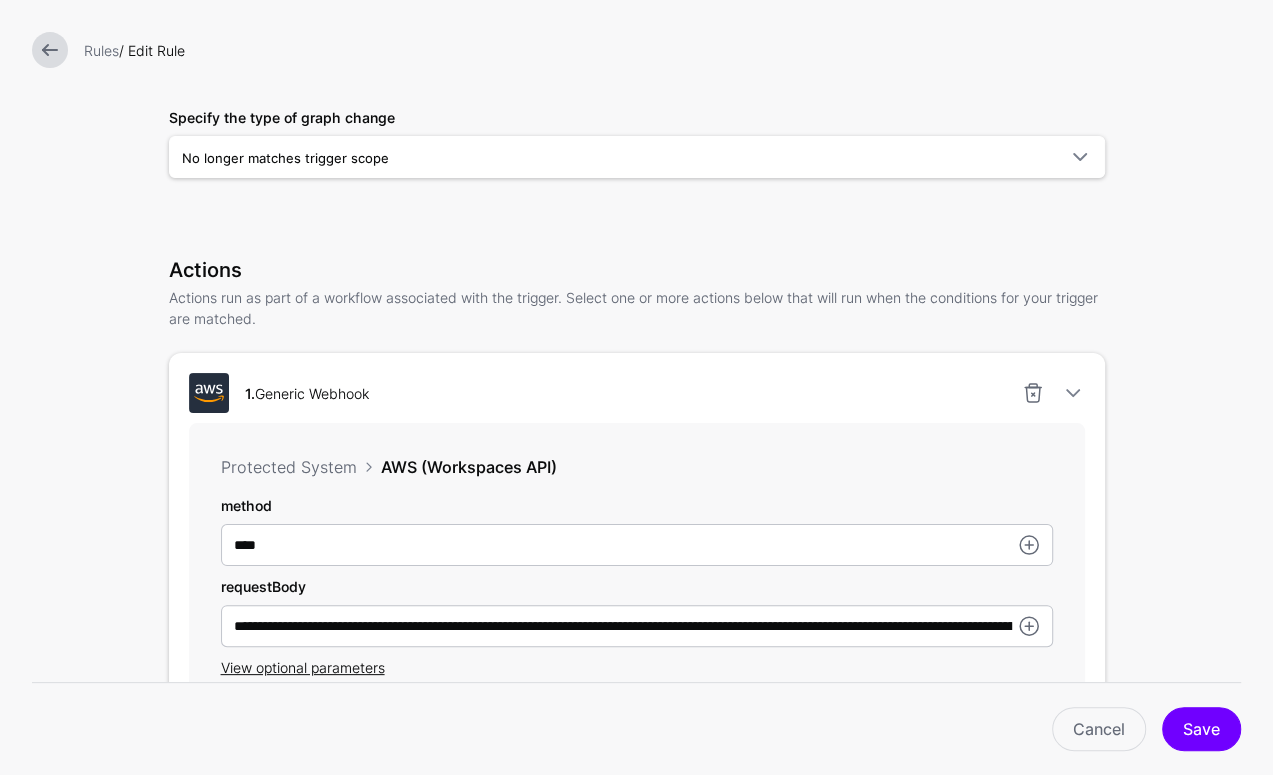 scroll, scrollTop: 467, scrollLeft: 0, axis: vertical 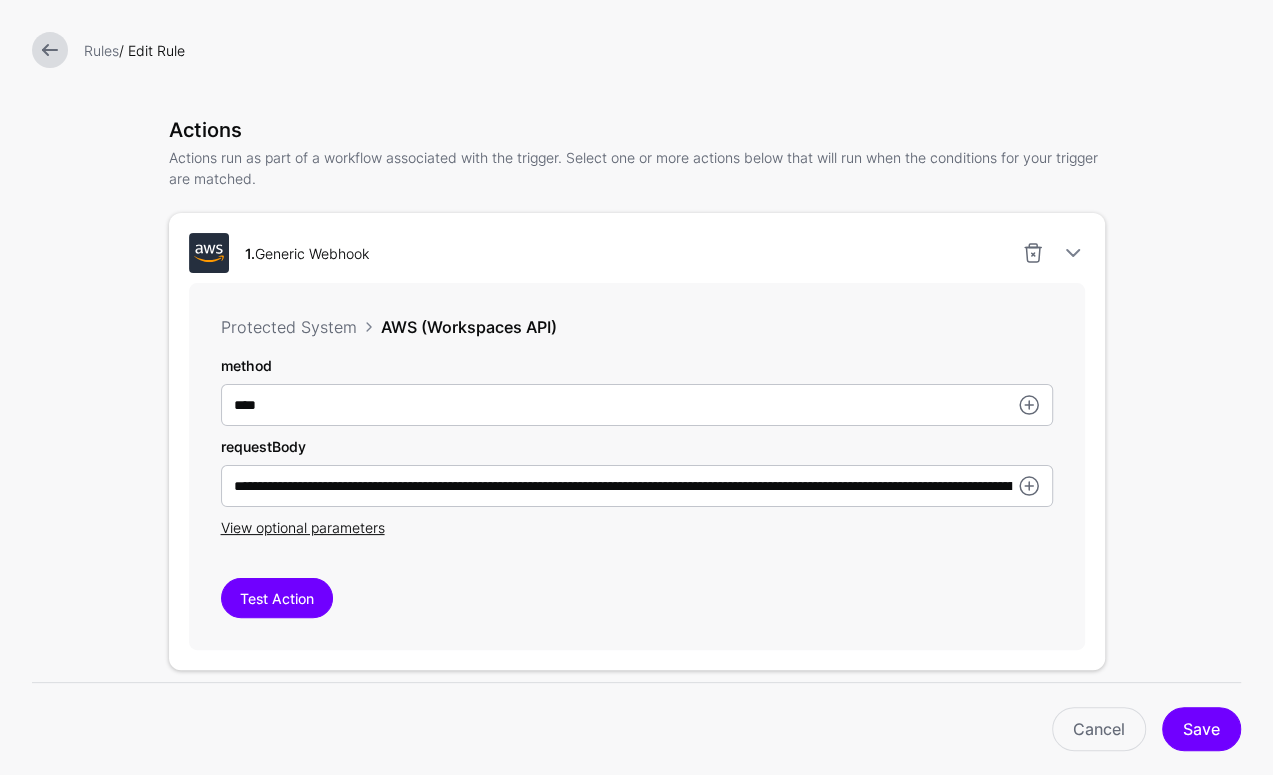 click at bounding box center [50, 50] 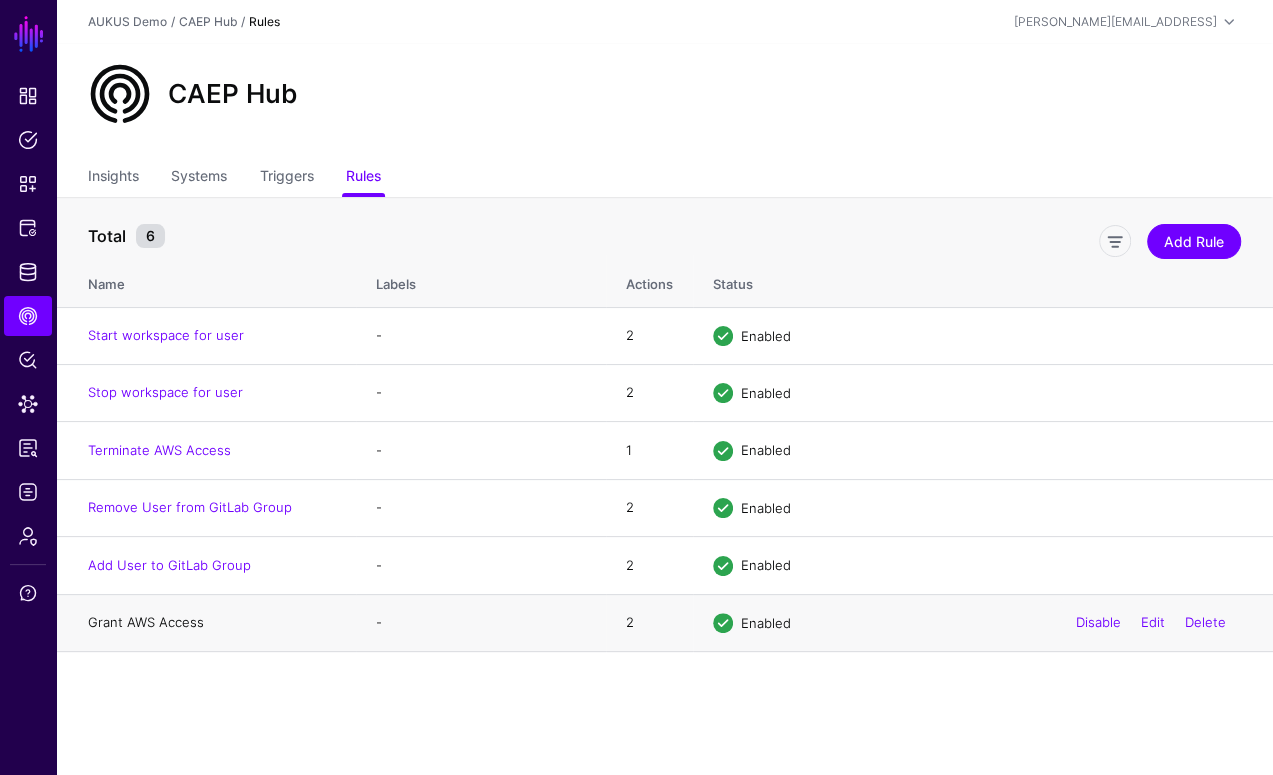 click on "Grant AWS Access" 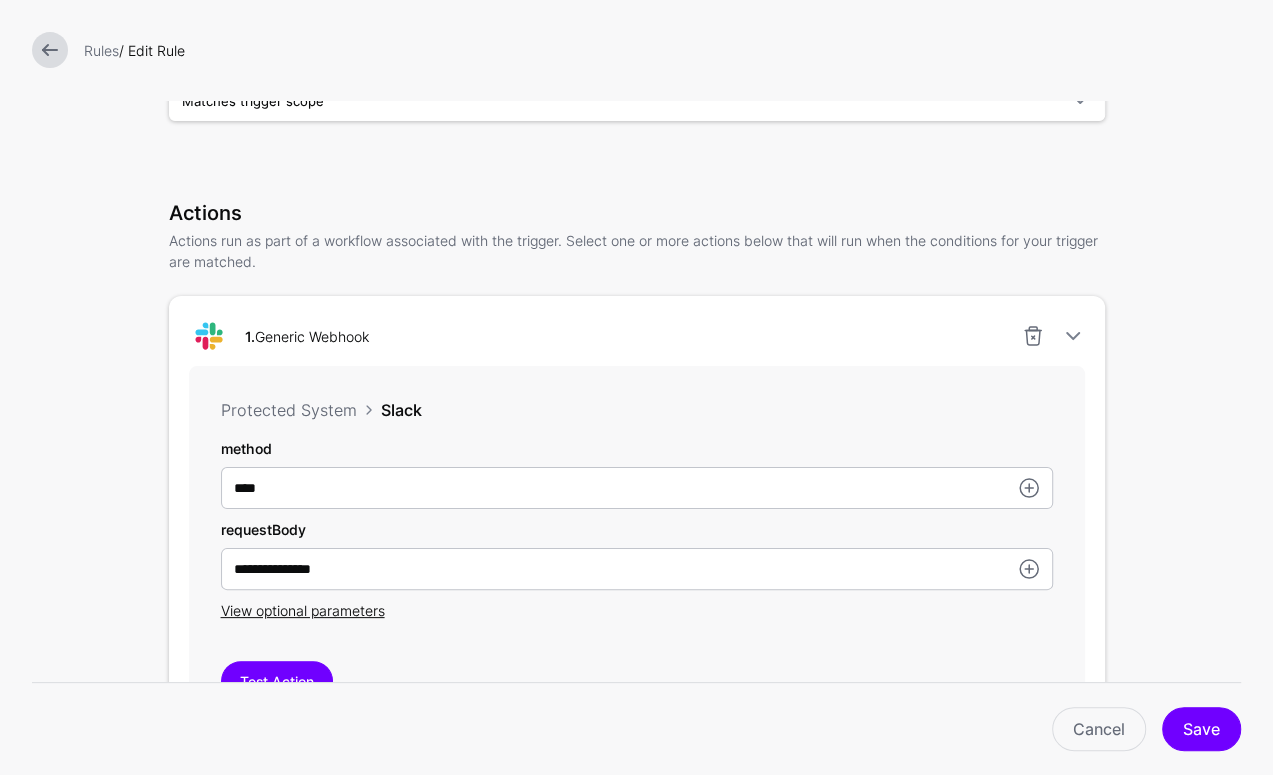 scroll, scrollTop: 548, scrollLeft: 0, axis: vertical 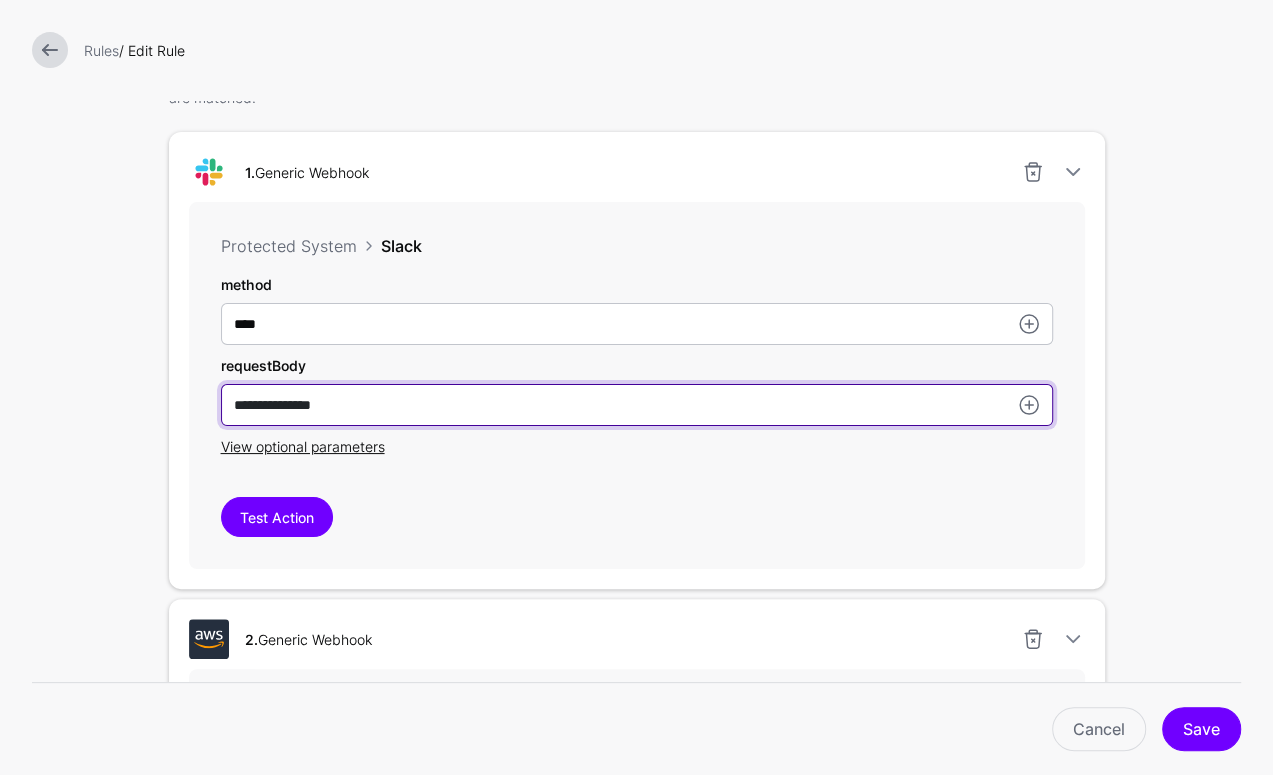 click on "**********" at bounding box center [637, 324] 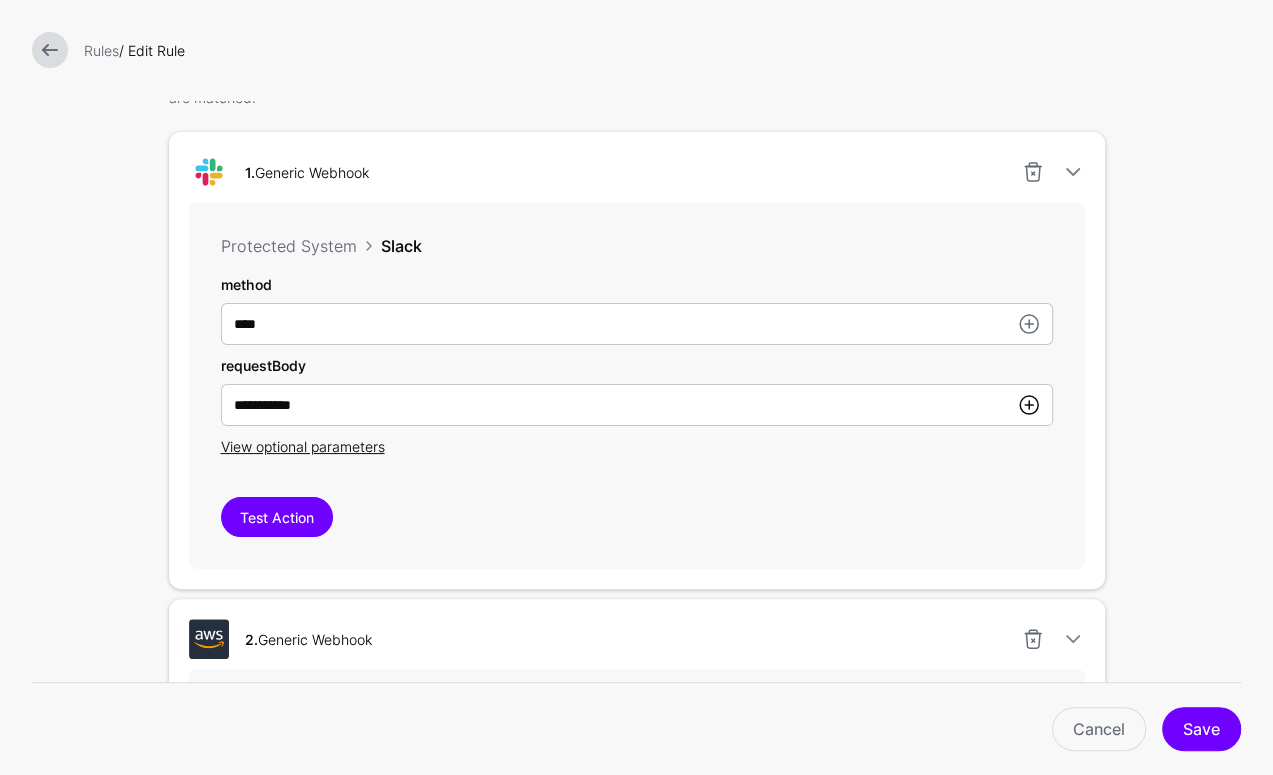 click at bounding box center (1029, 405) 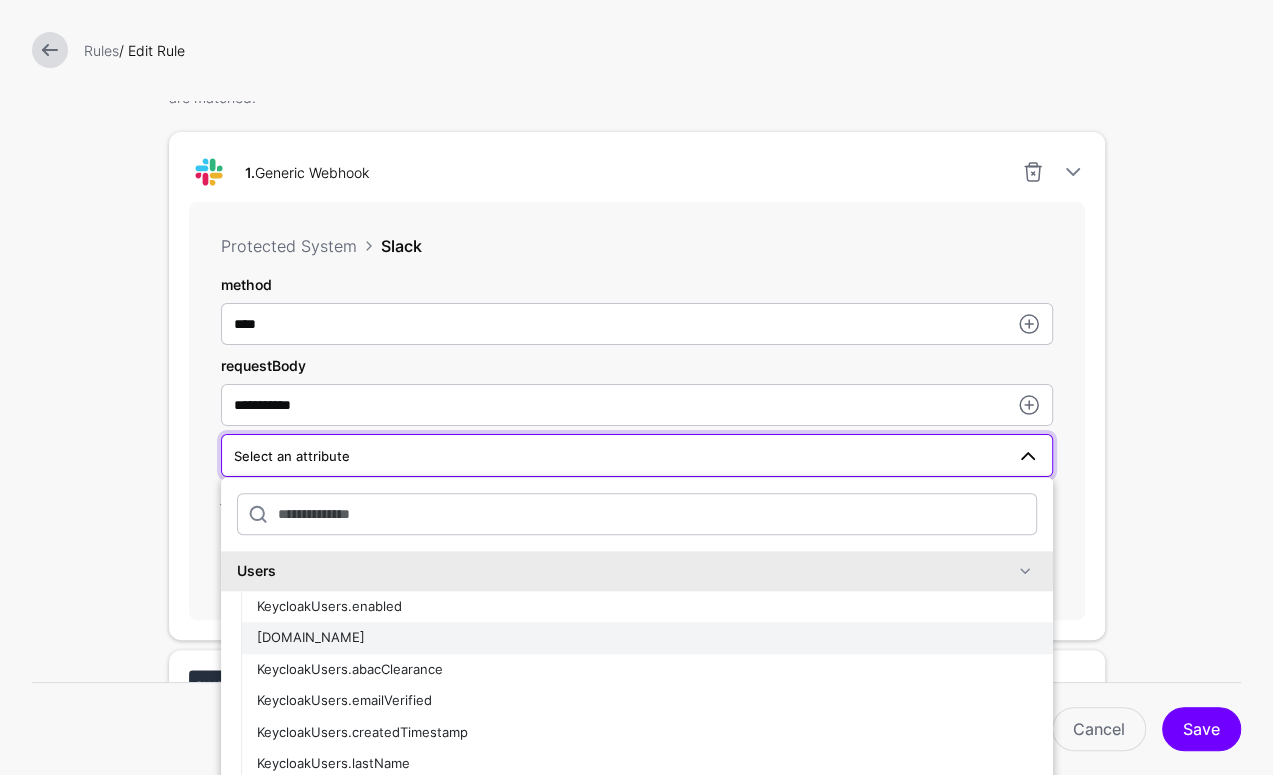 click on "KeycloakUsers.email" at bounding box center (647, 638) 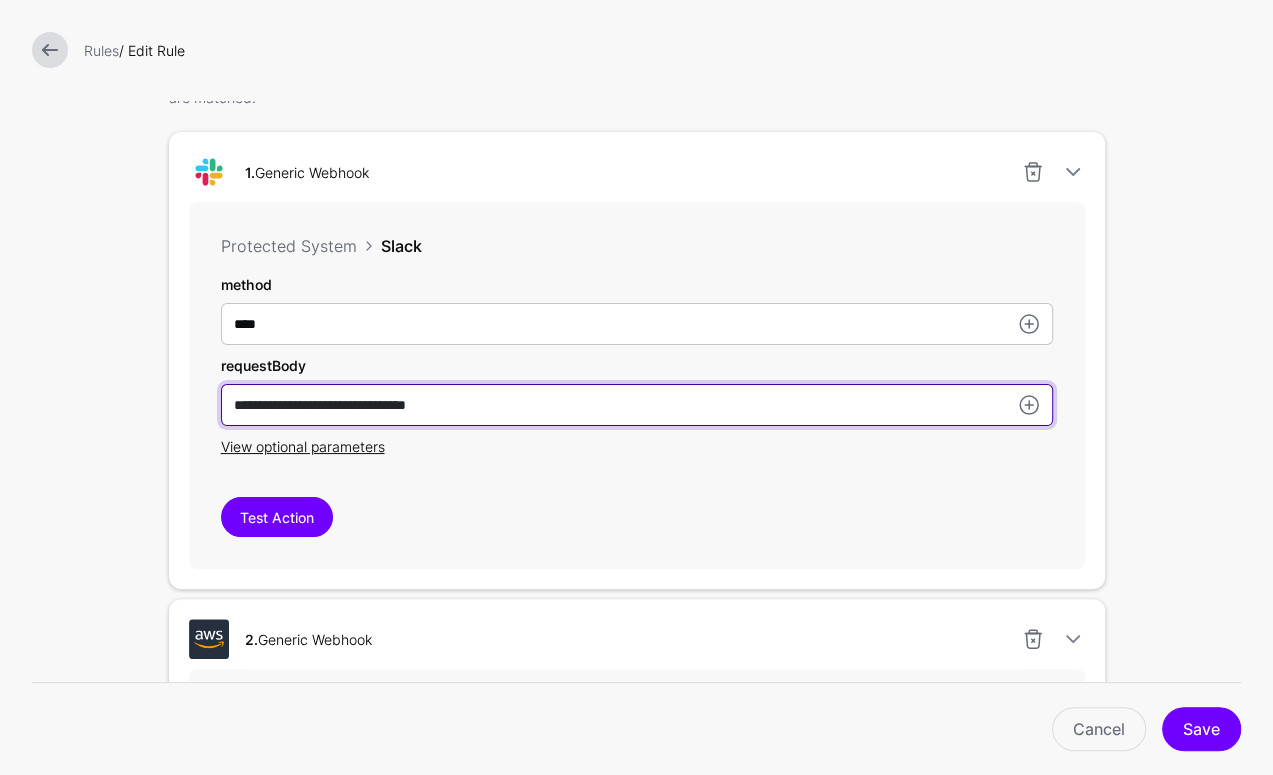 click on "**********" at bounding box center (637, 405) 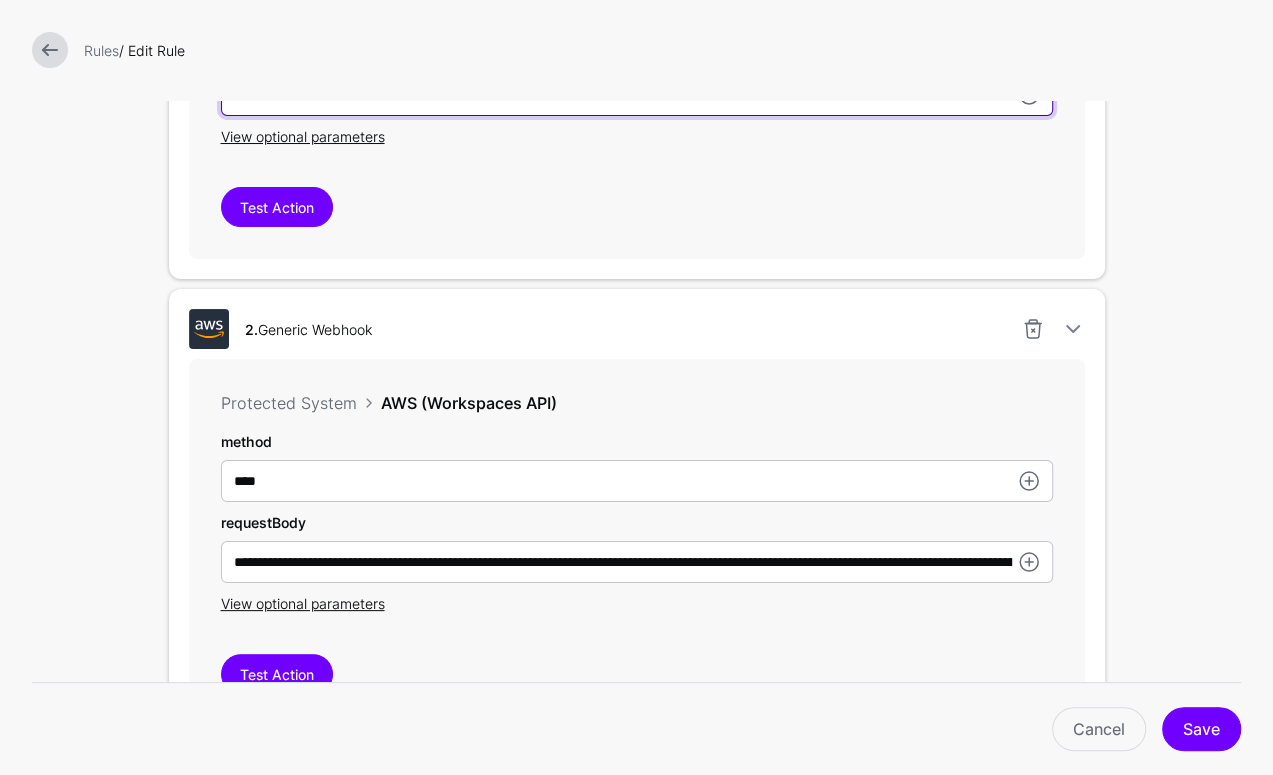 scroll, scrollTop: 589, scrollLeft: 0, axis: vertical 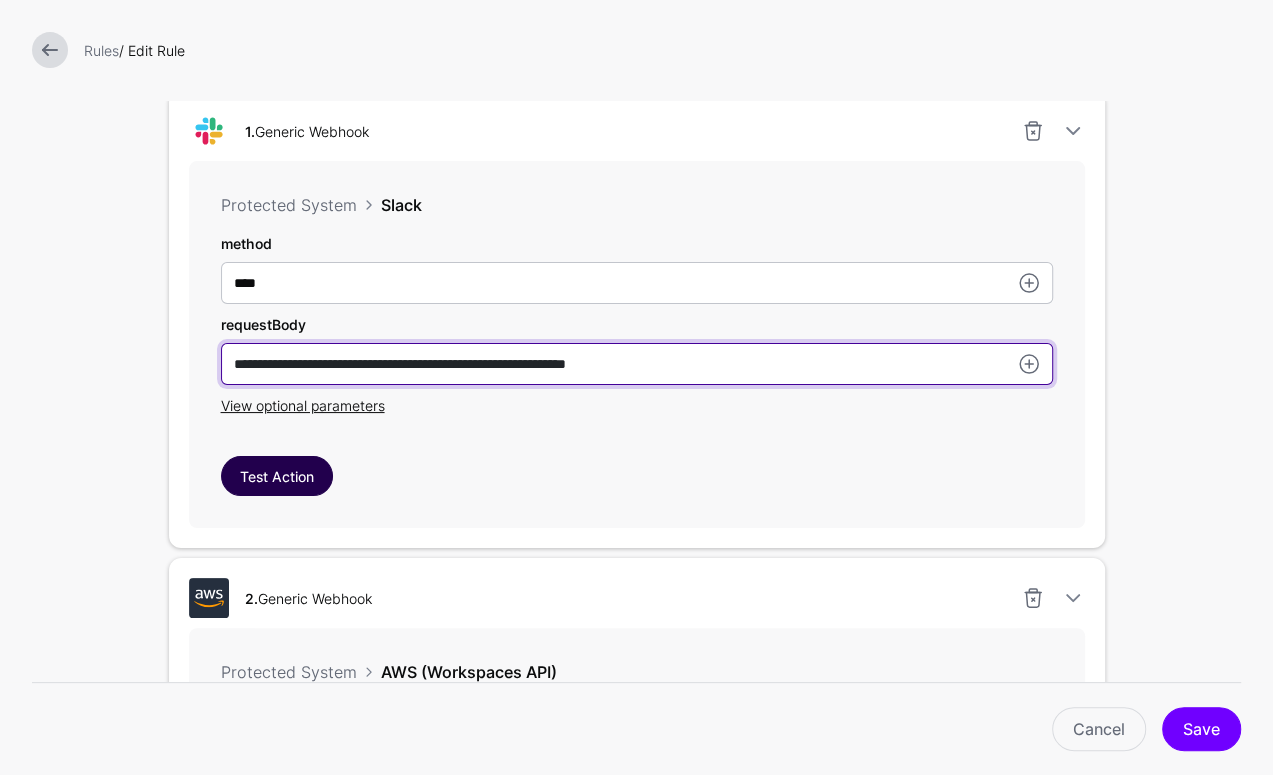 type on "**********" 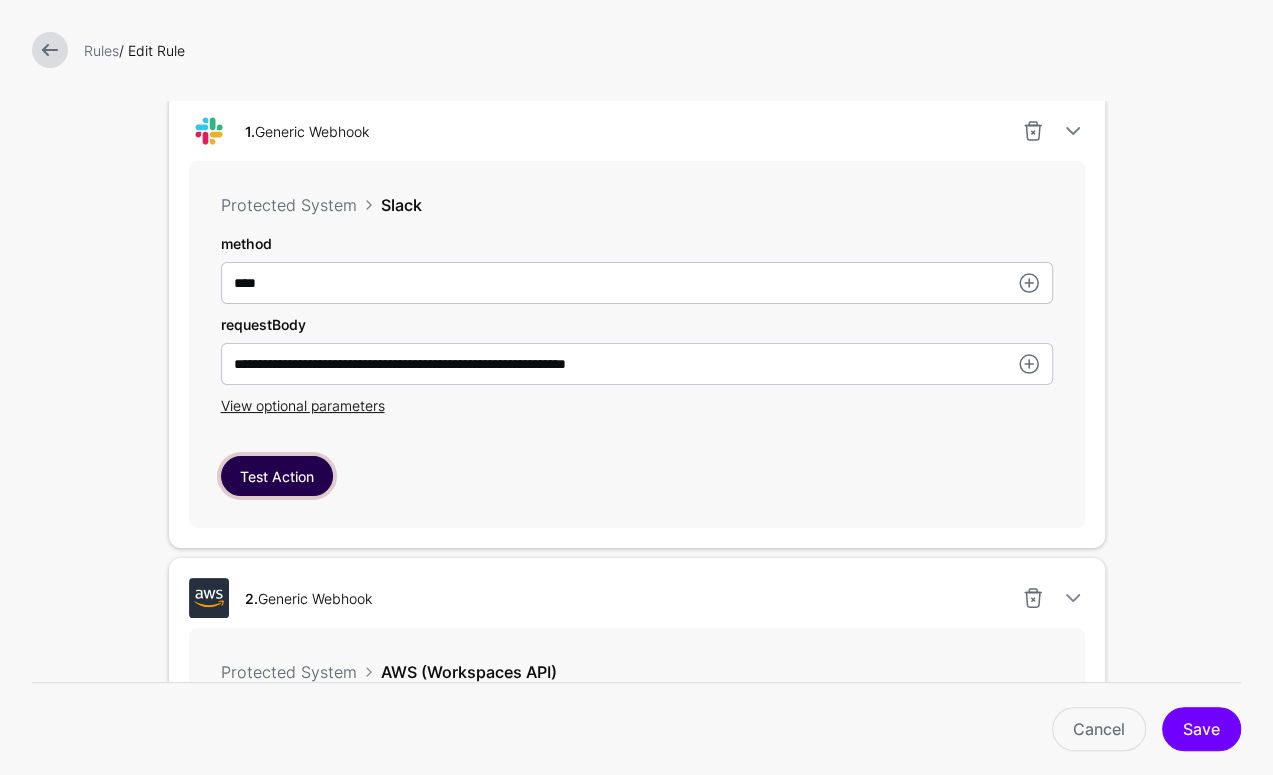 click on "Test Action" at bounding box center [277, 476] 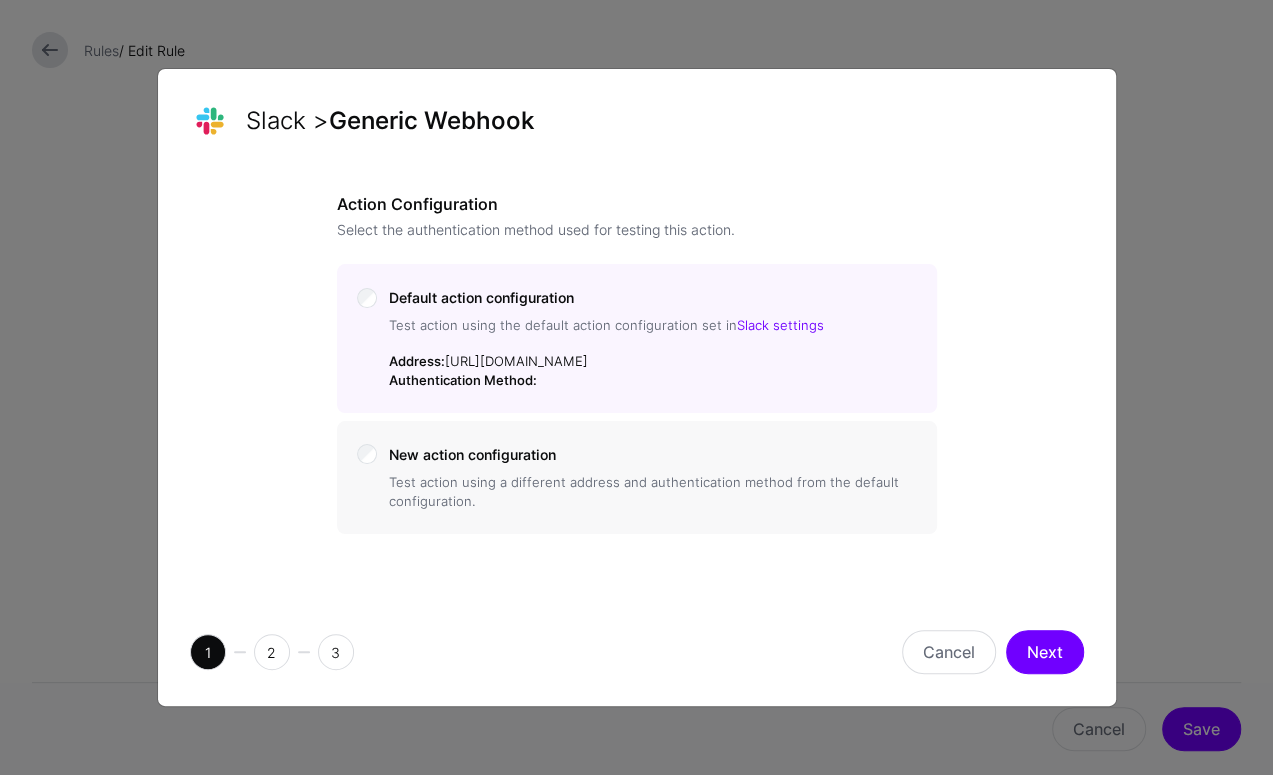 click on "Next" 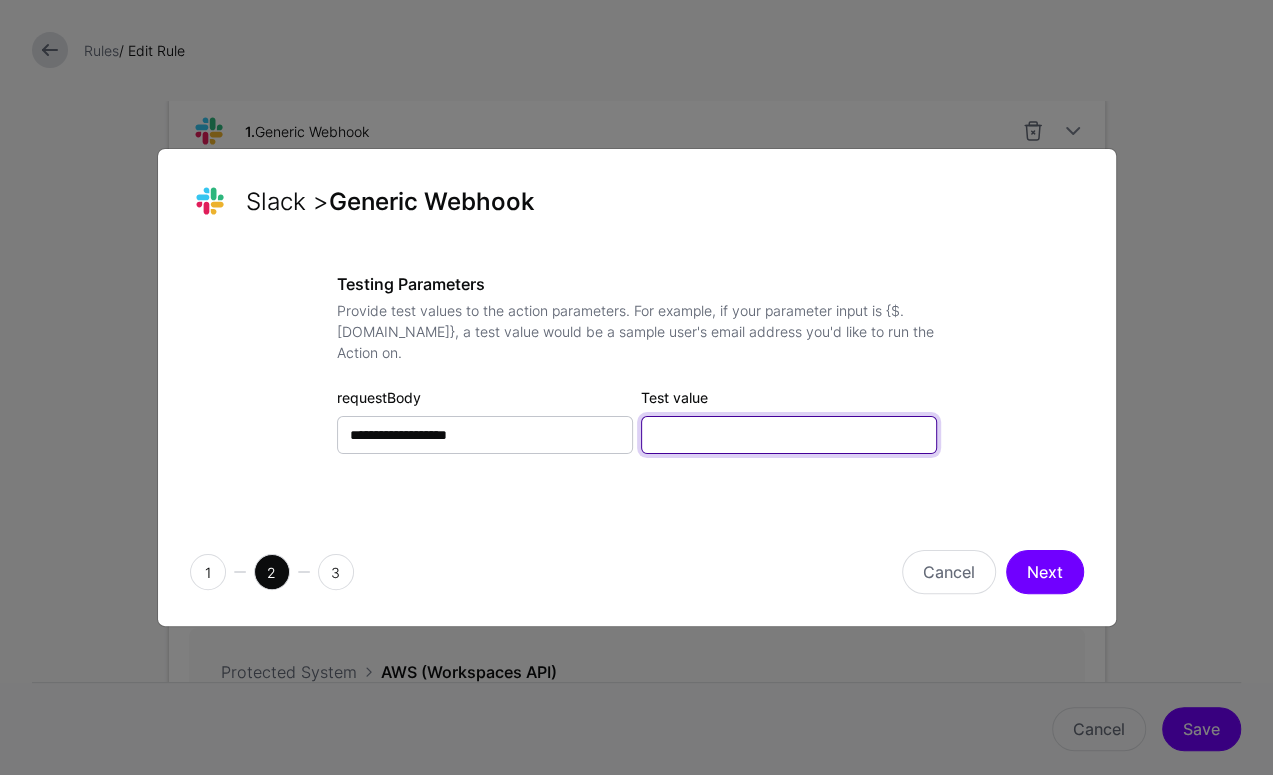 click on "Test value" at bounding box center (789, 435) 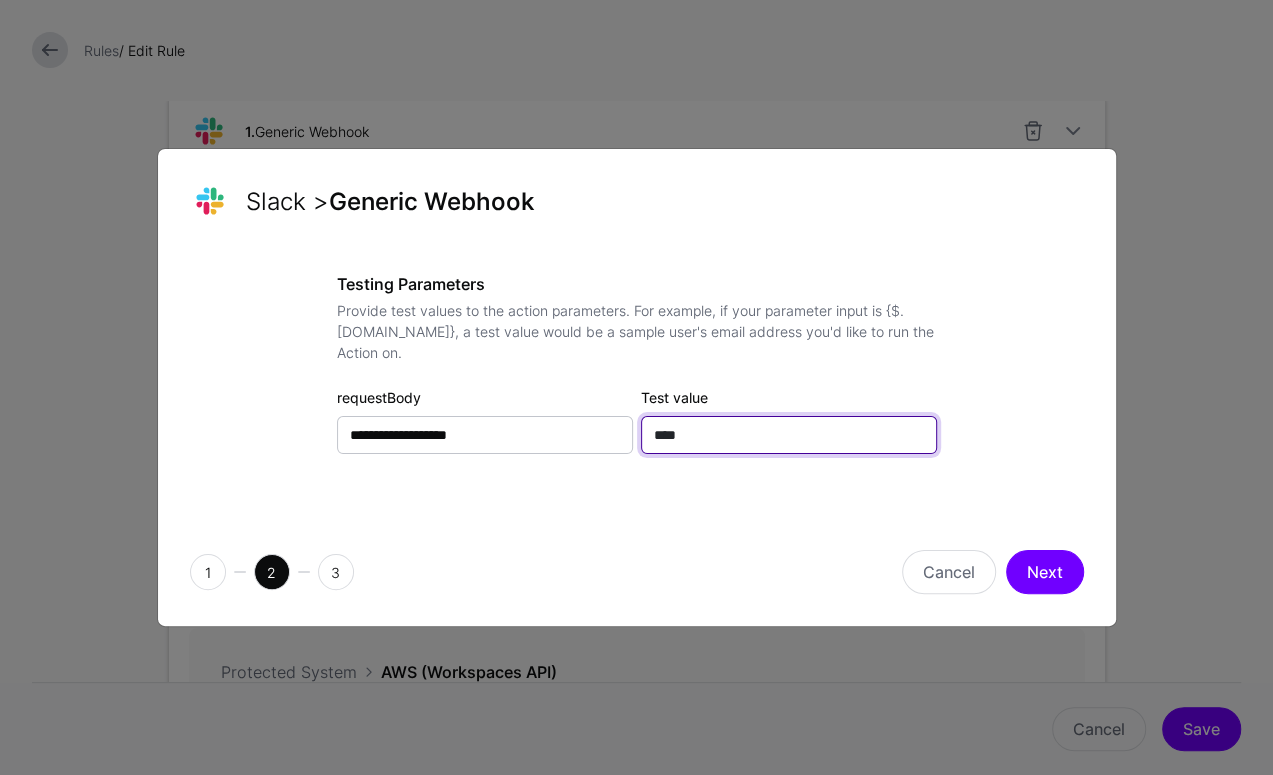 type on "****" 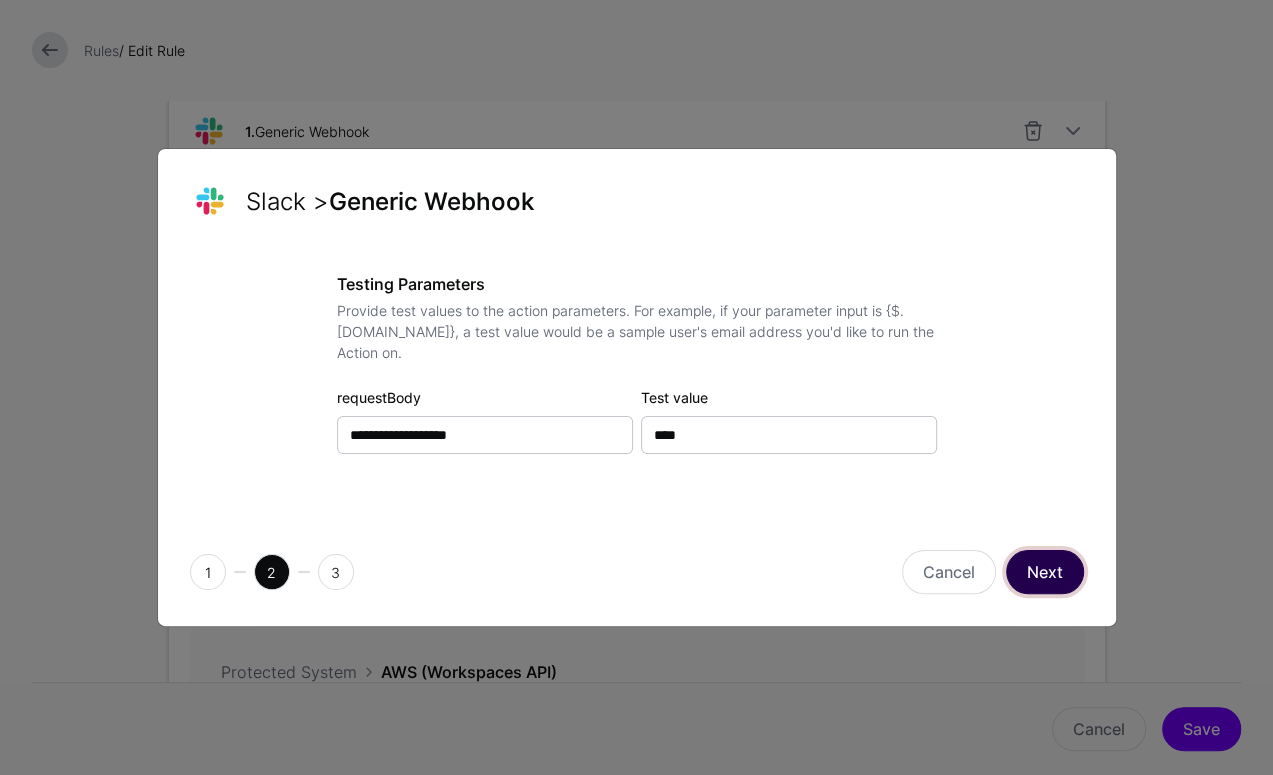 click on "Next" 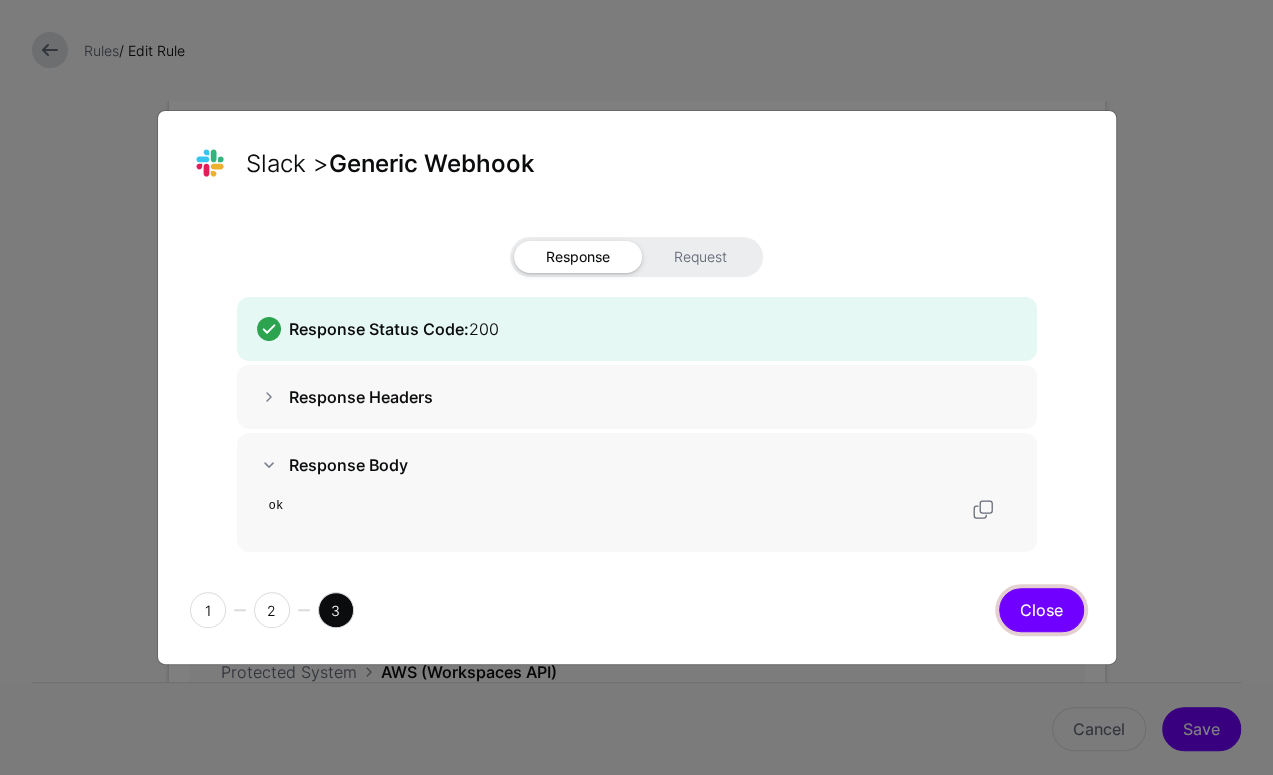 click on "Close" 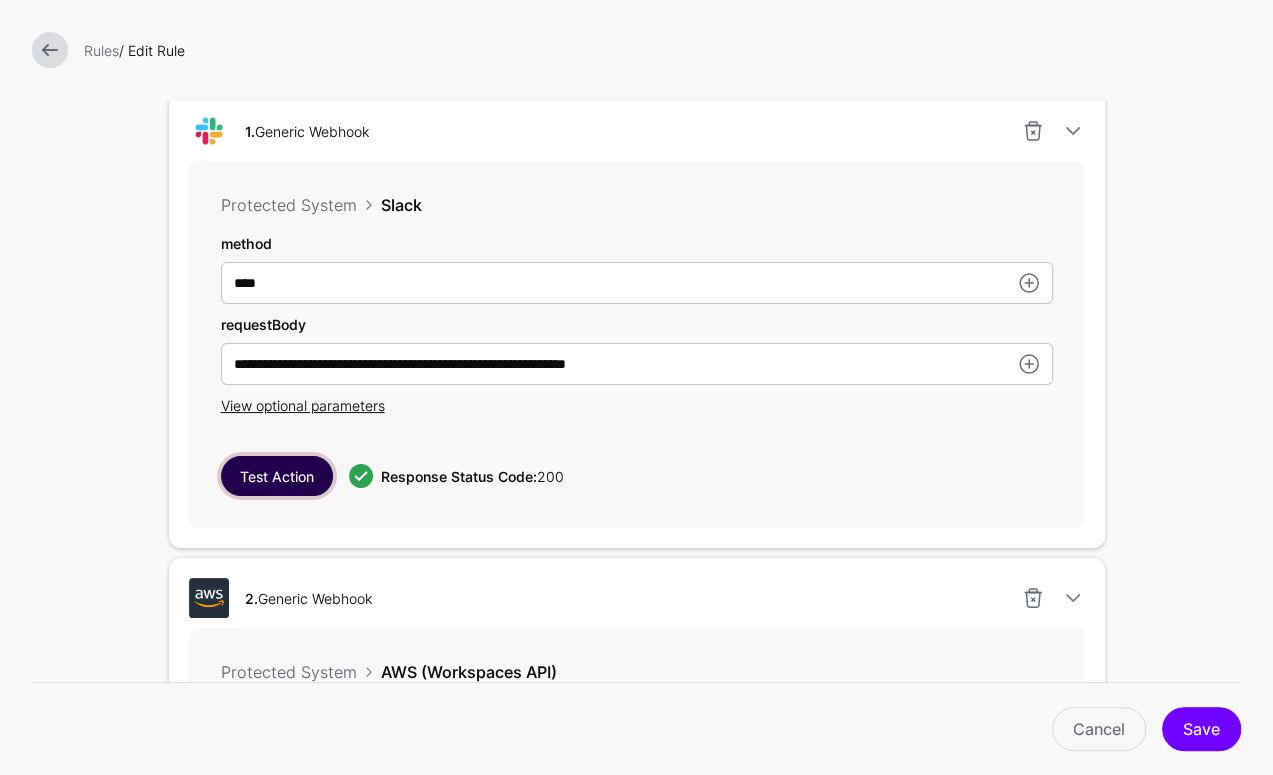 type 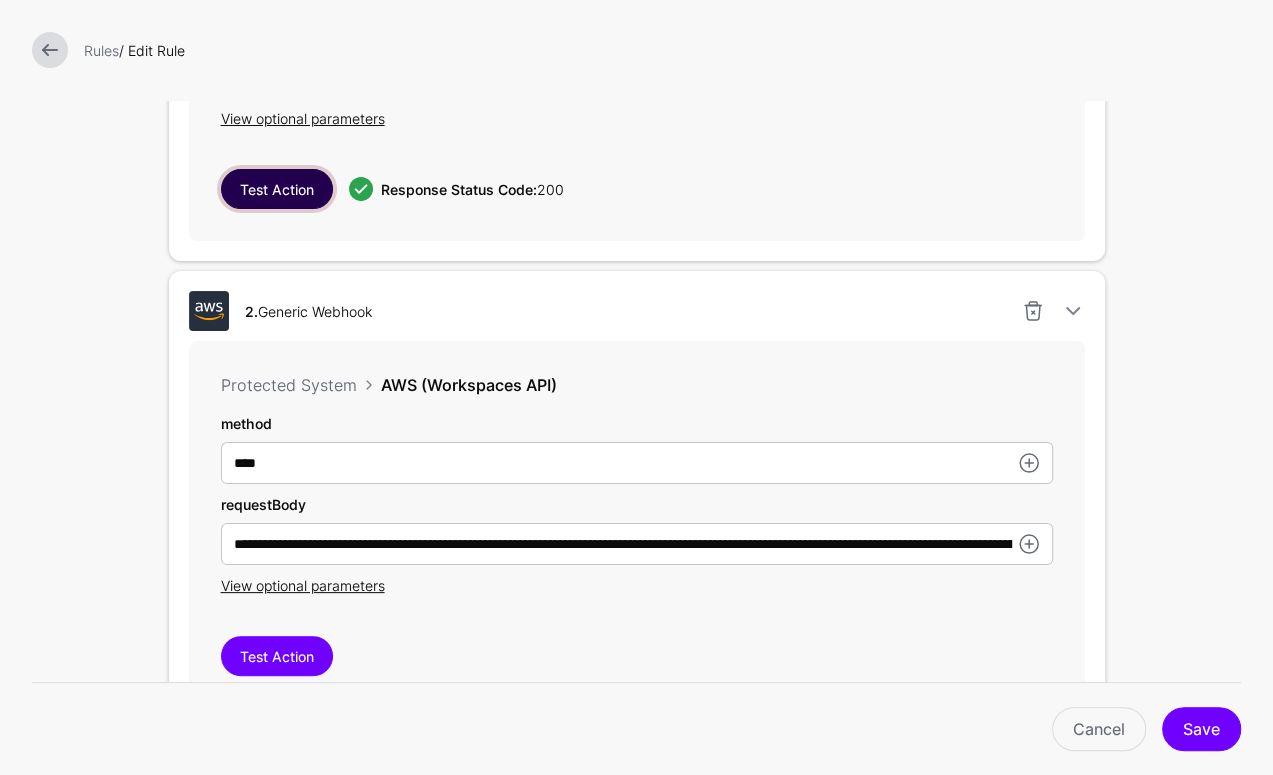 scroll, scrollTop: 992, scrollLeft: 0, axis: vertical 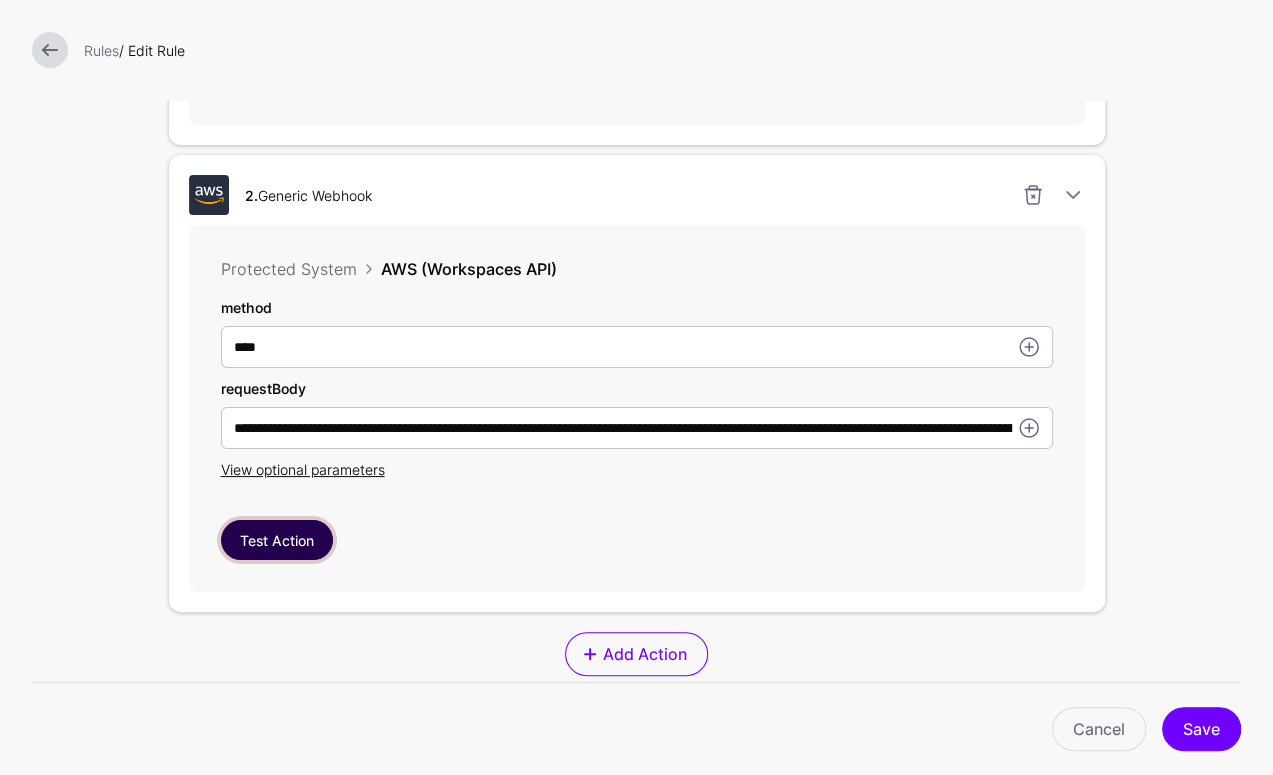 click on "Test Action" at bounding box center [277, 540] 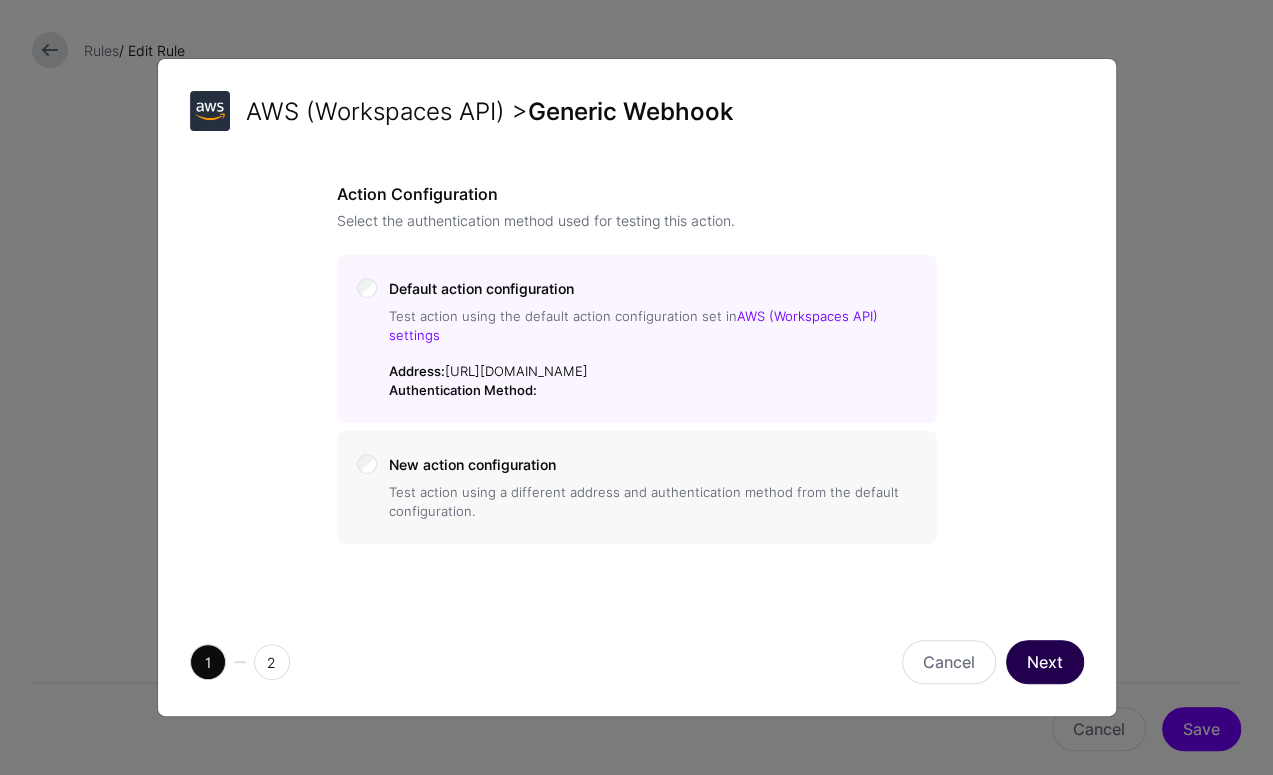 click on "Next" 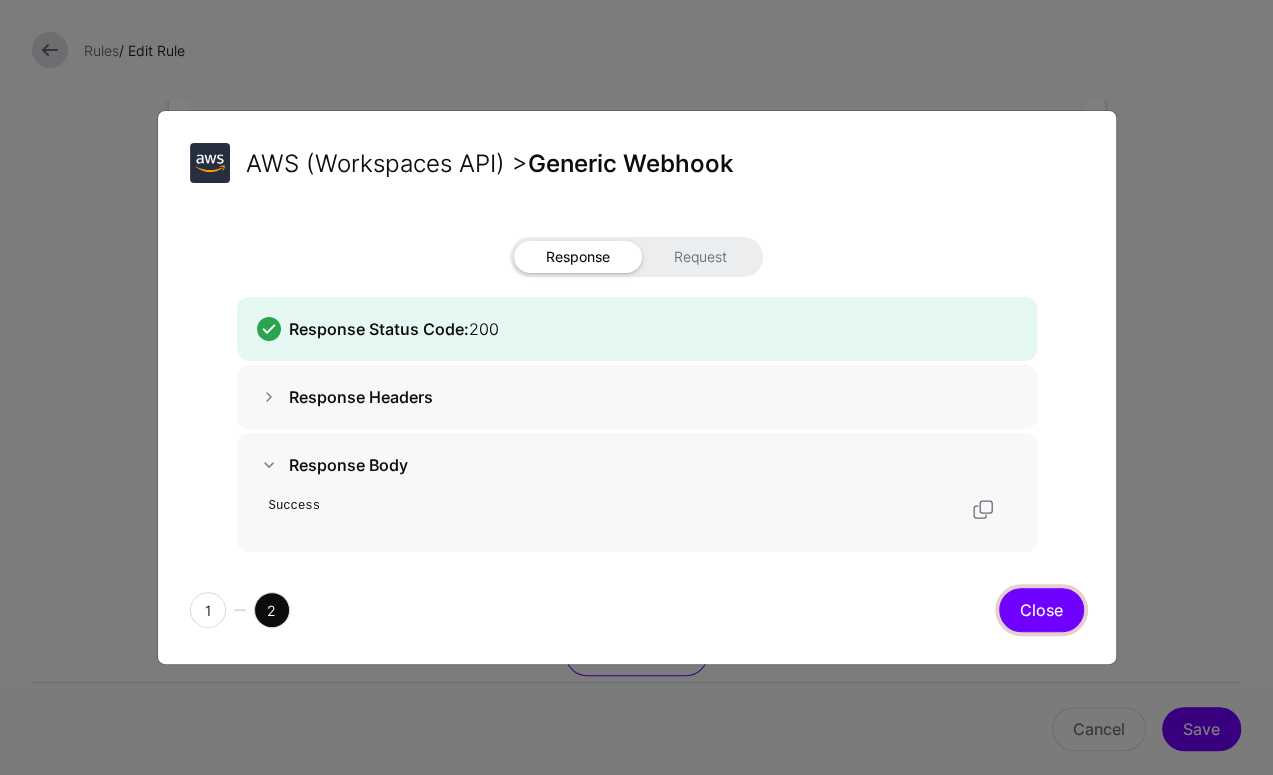 click on "Close" 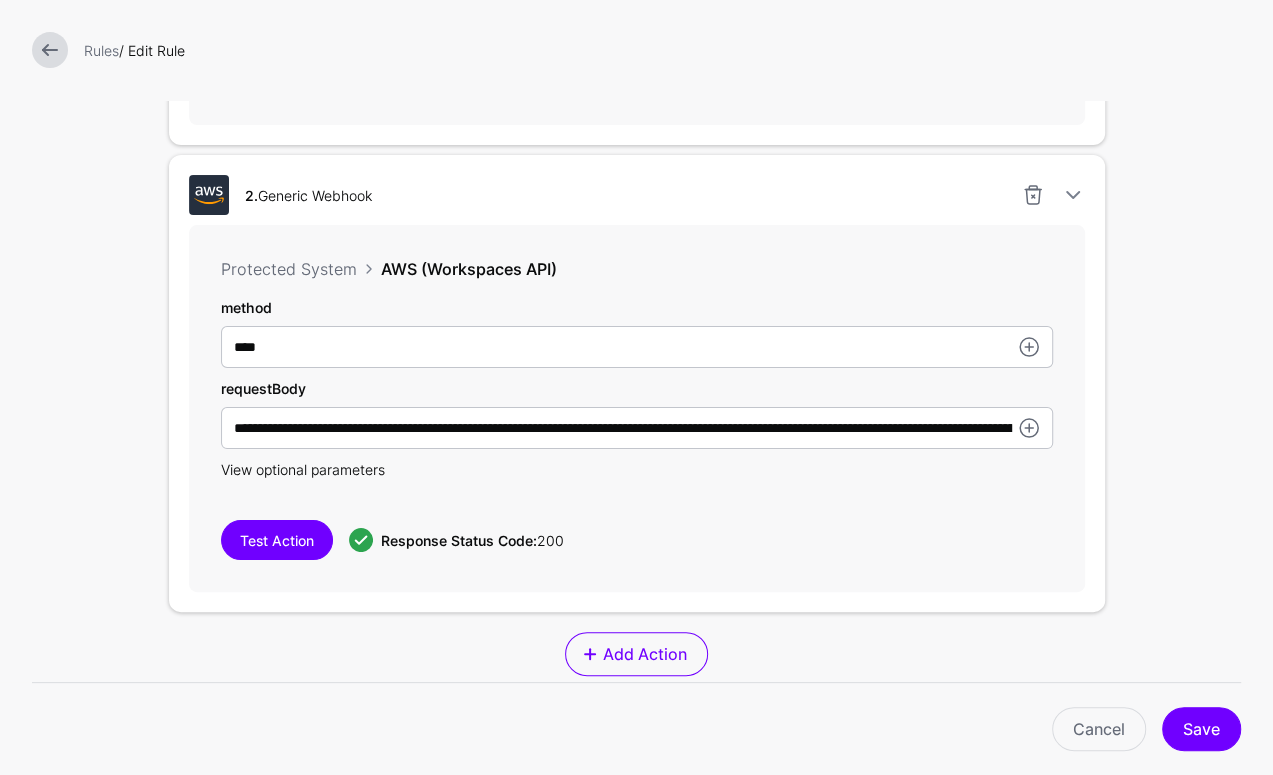 click on "View optional parameters" at bounding box center (303, 469) 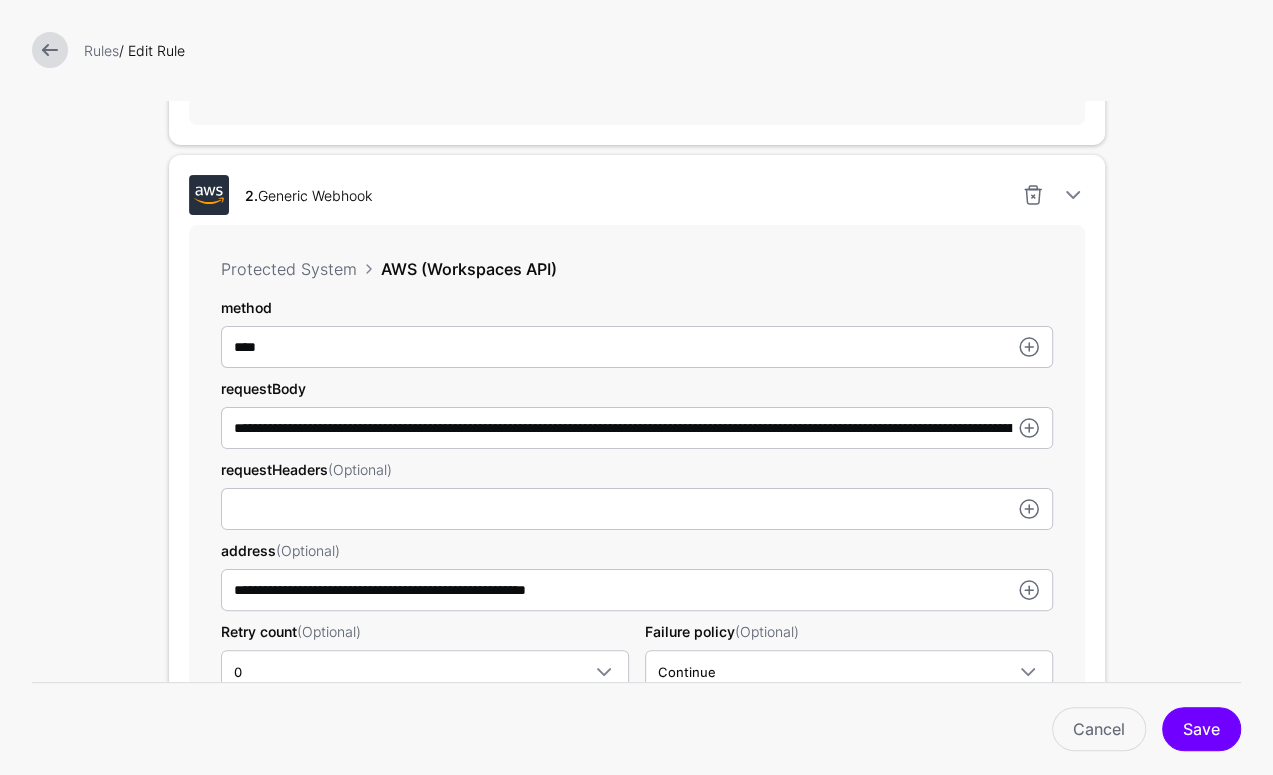 scroll, scrollTop: 1175, scrollLeft: 0, axis: vertical 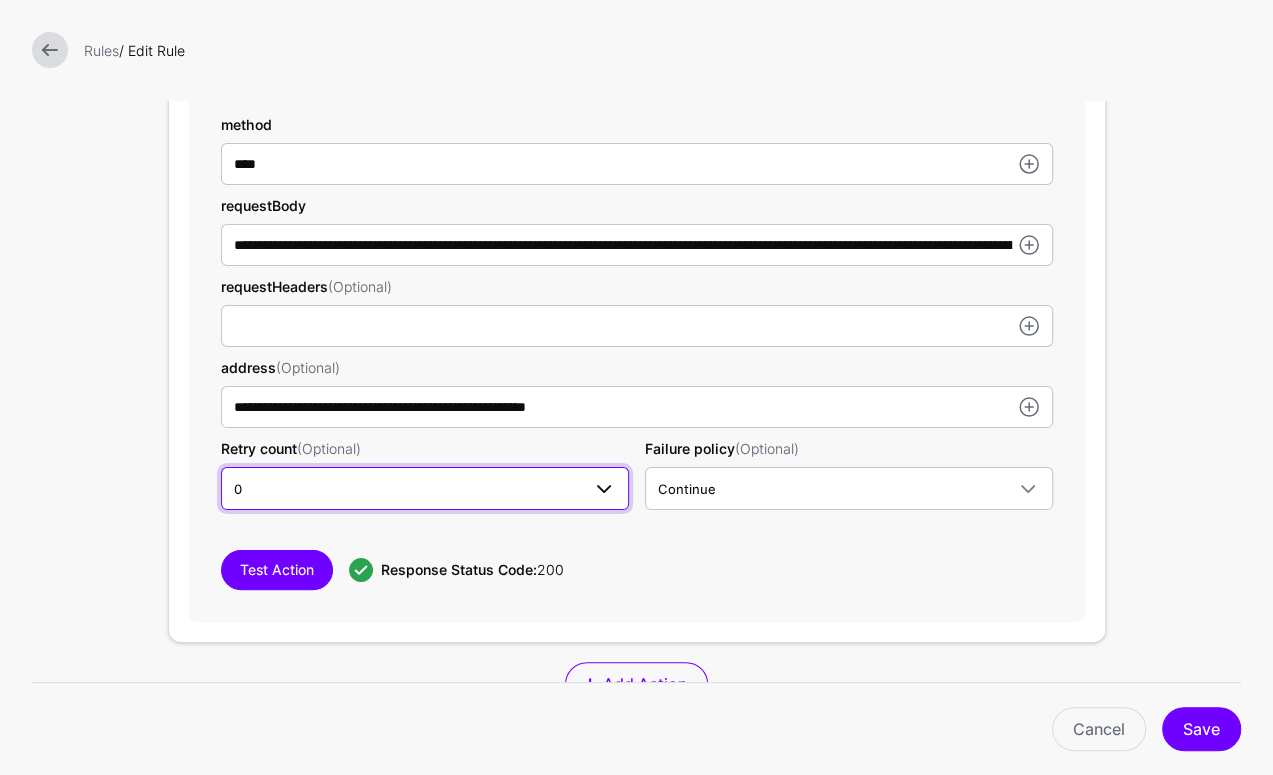 click at bounding box center (598, 488) 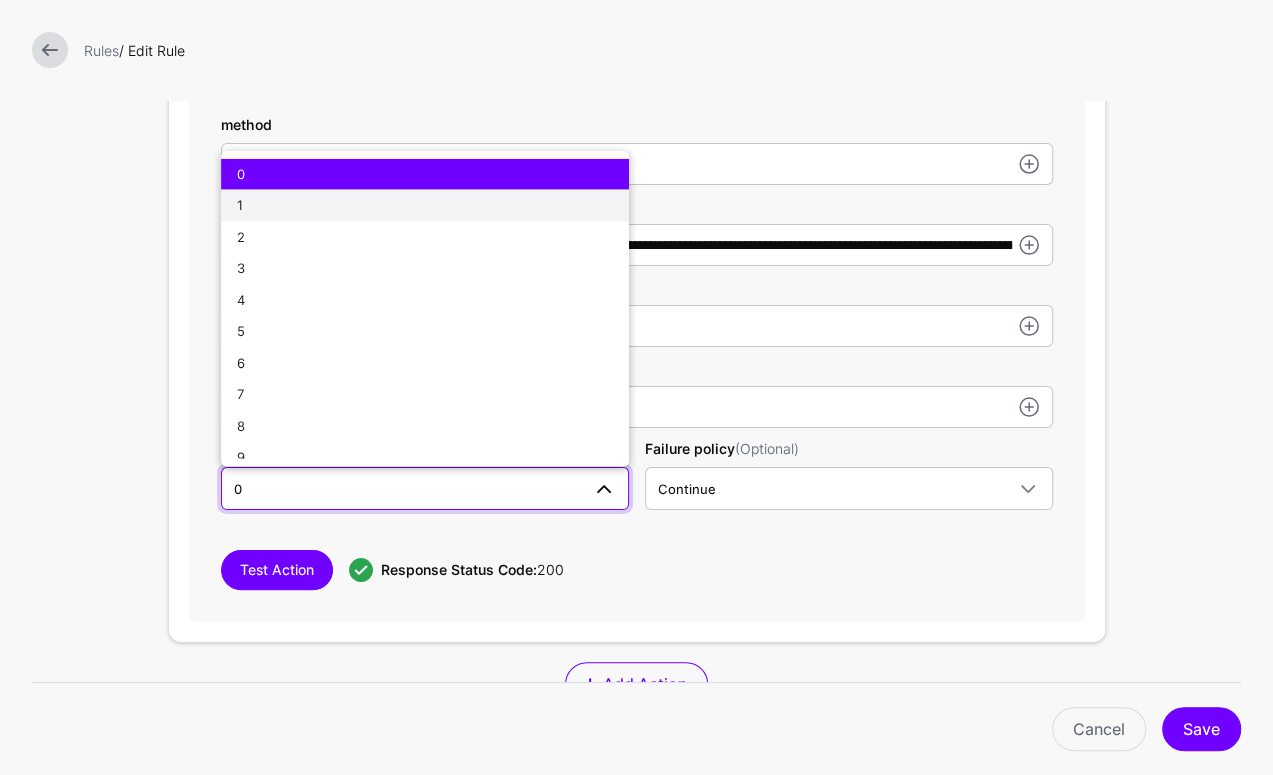 click on "1" at bounding box center (425, 205) 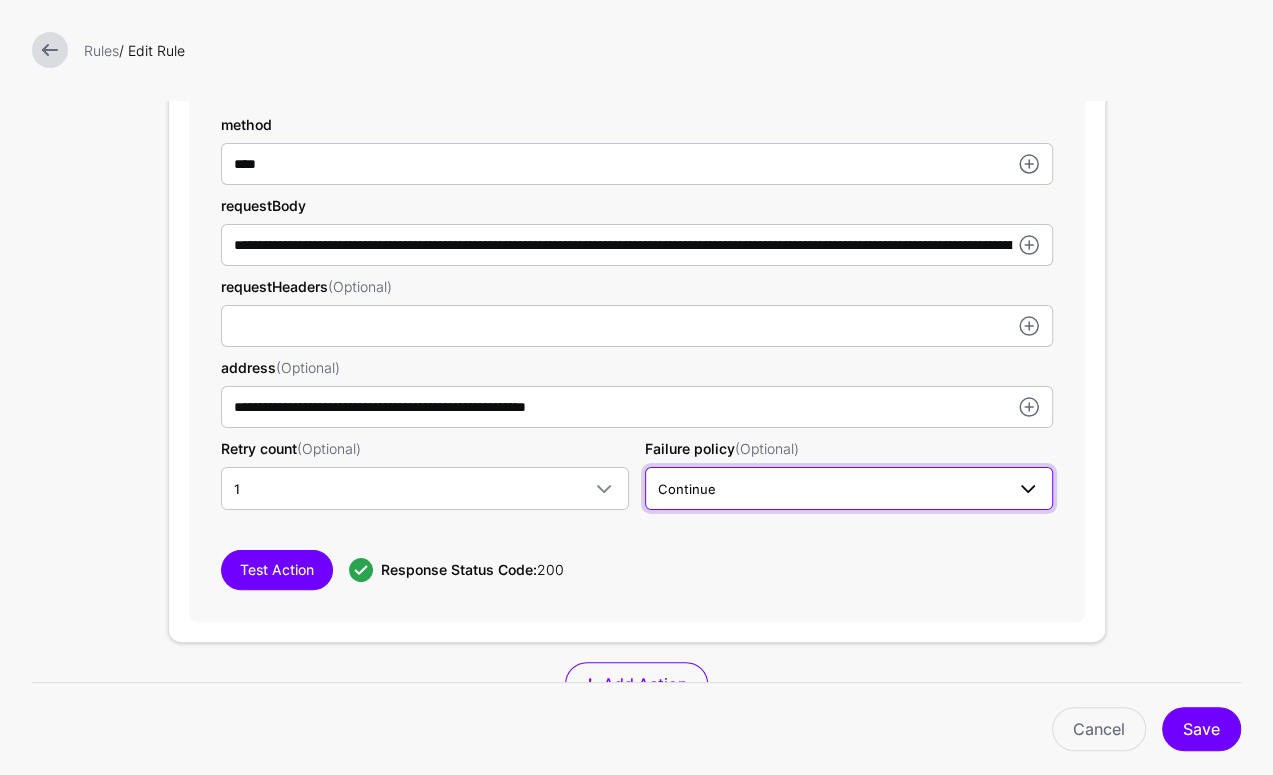click on "Continue" at bounding box center (831, 489) 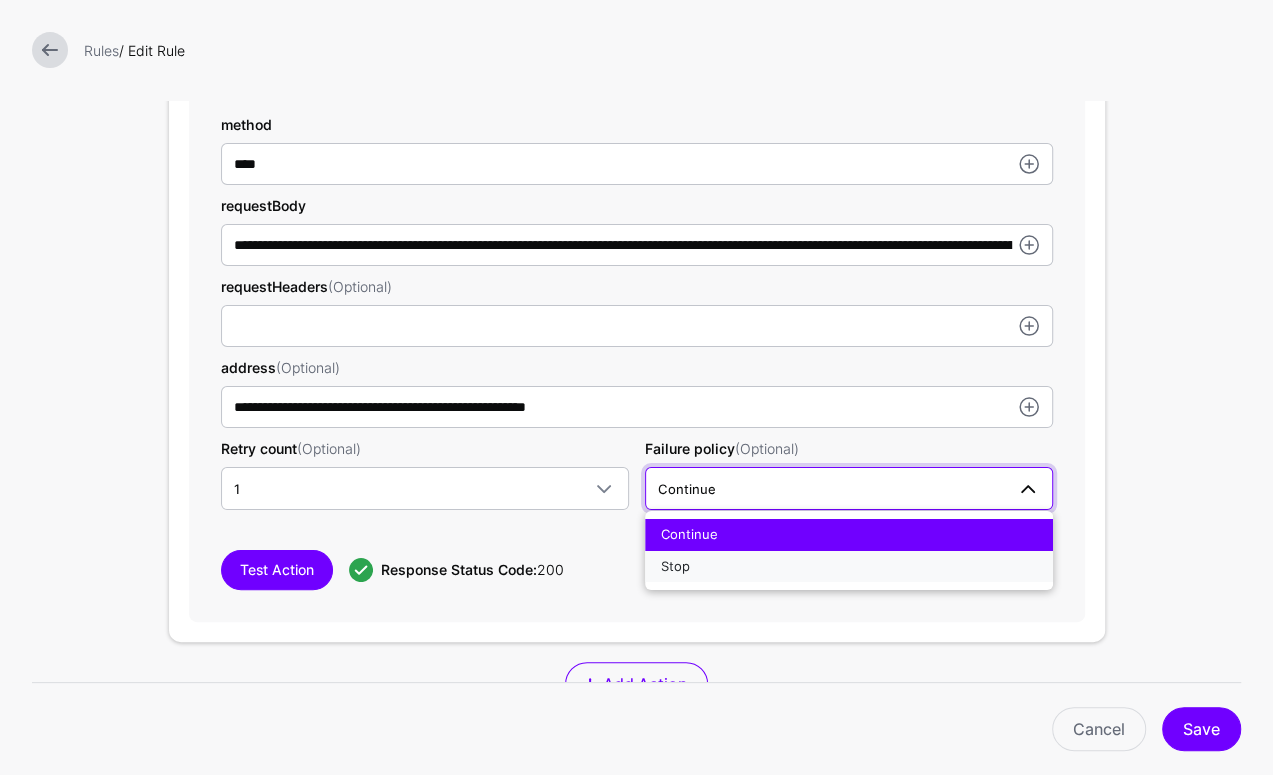 click on "Stop" at bounding box center (849, 567) 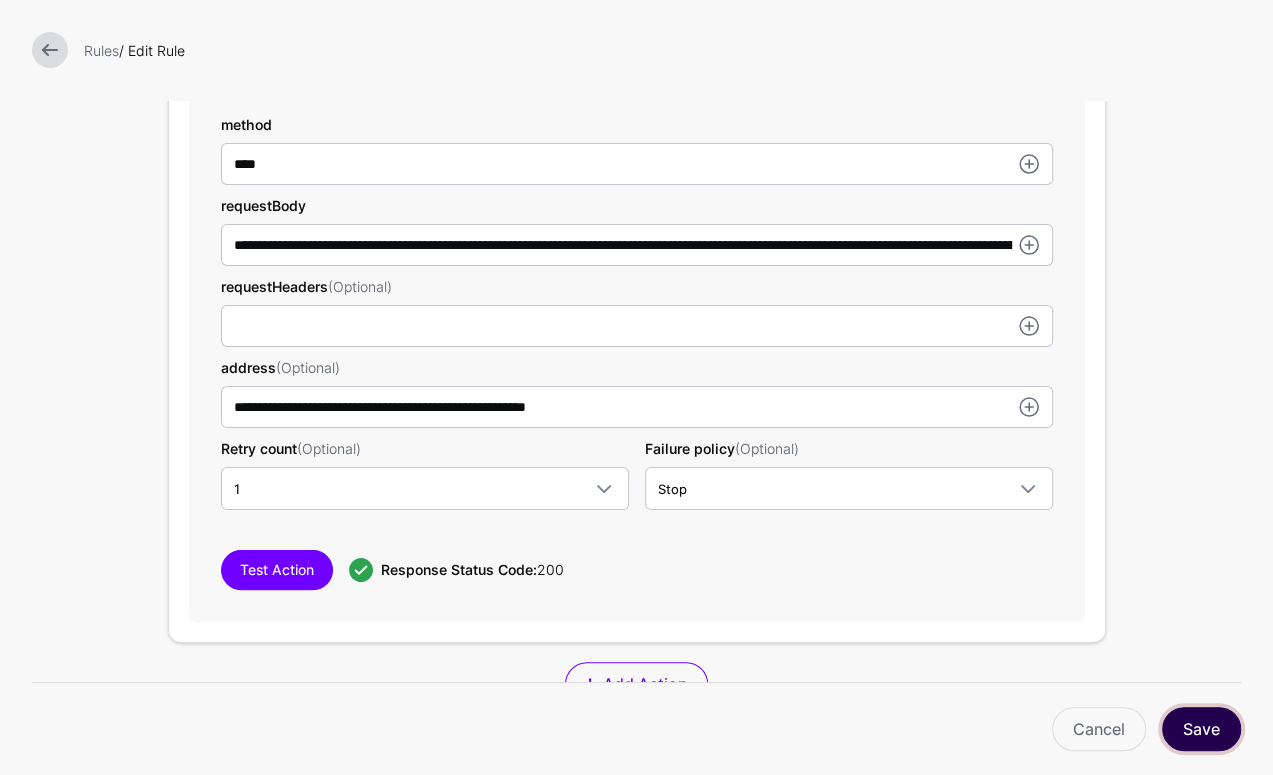 drag, startPoint x: 1206, startPoint y: 721, endPoint x: 1198, endPoint y: 704, distance: 18.788294 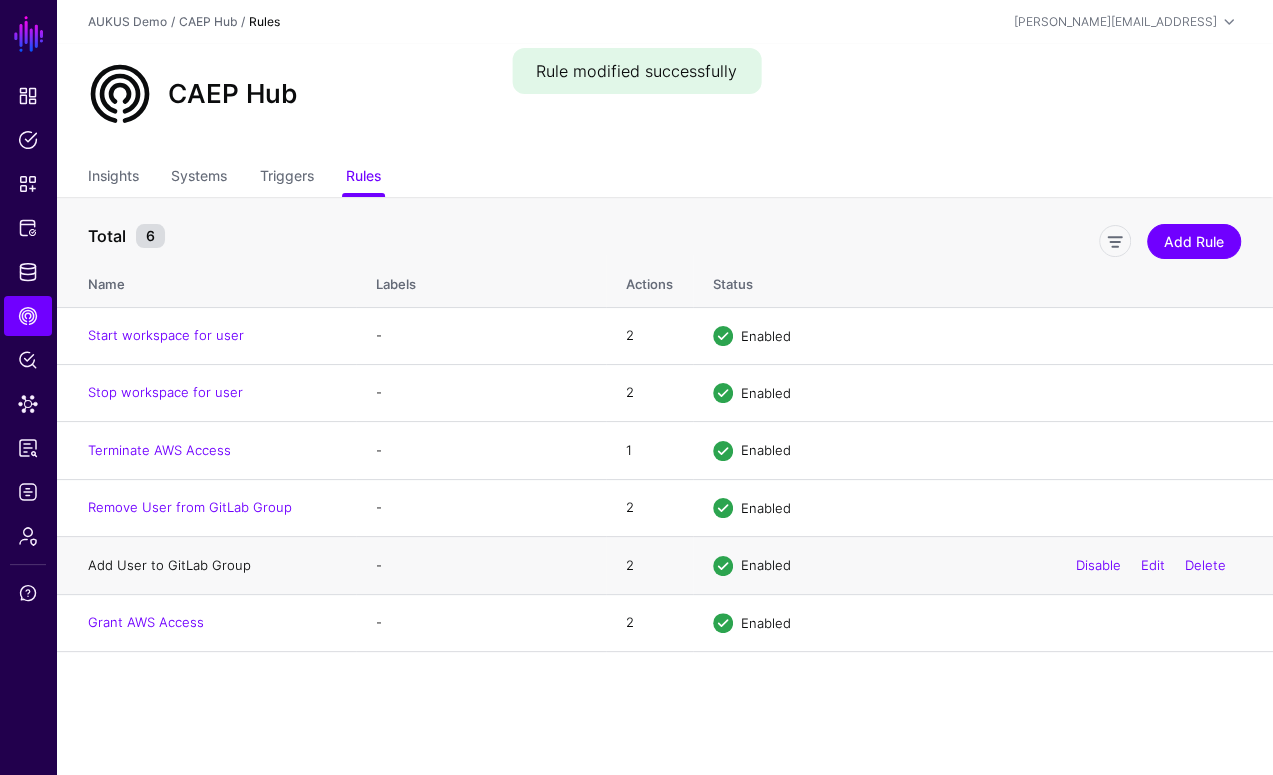 click on "Add User to GitLab Group" 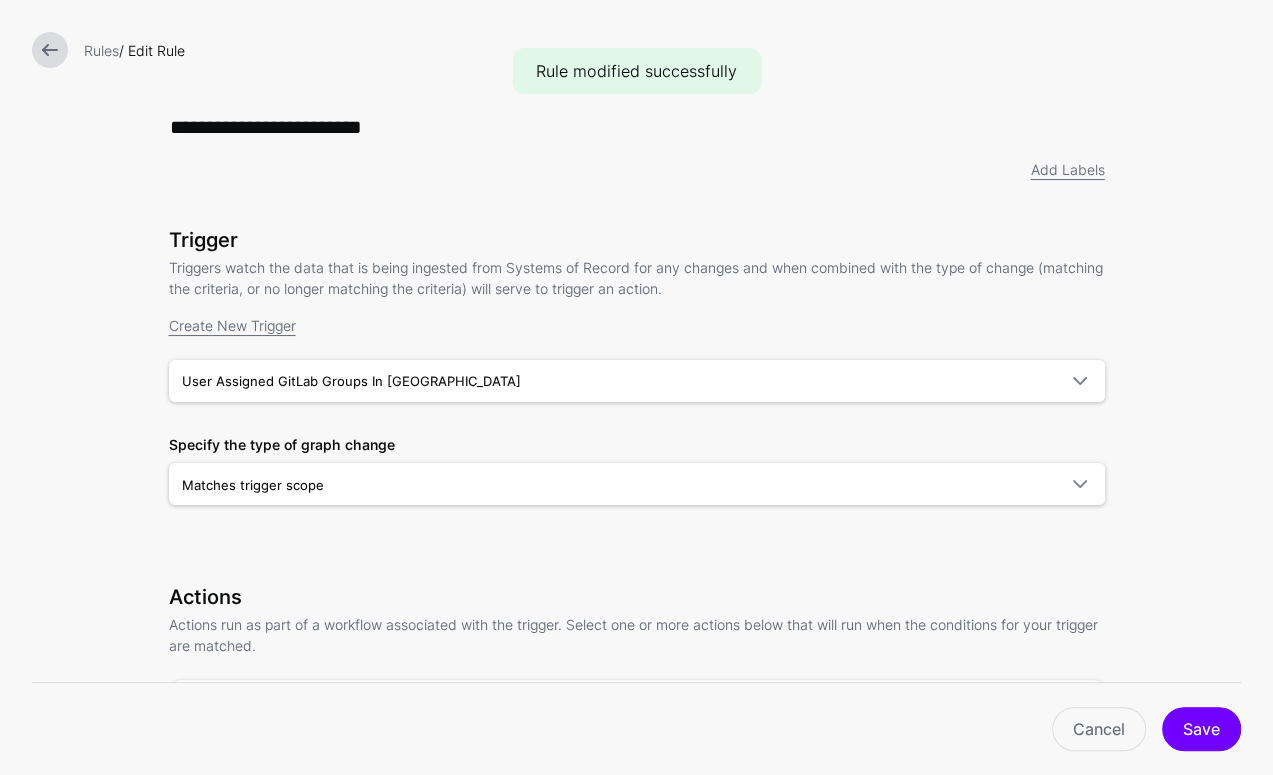 click at bounding box center (50, 50) 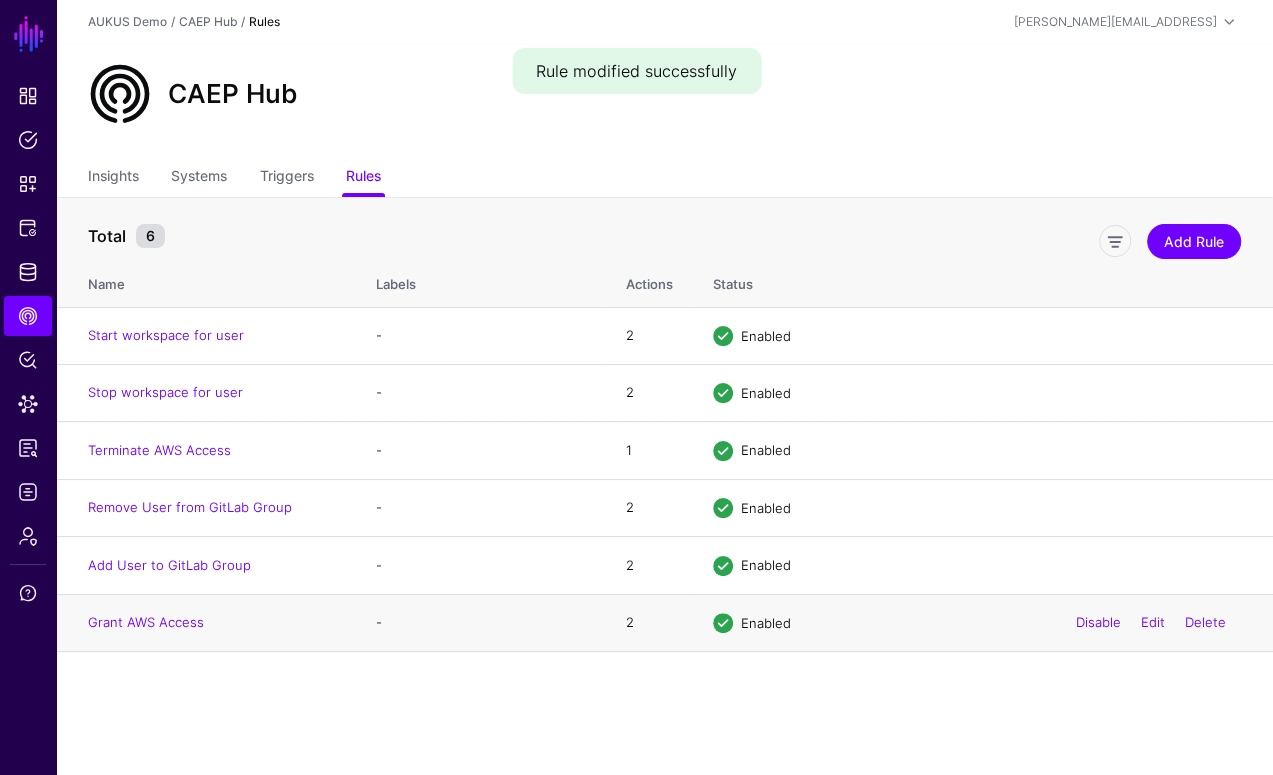 click on "Grant AWS Access" 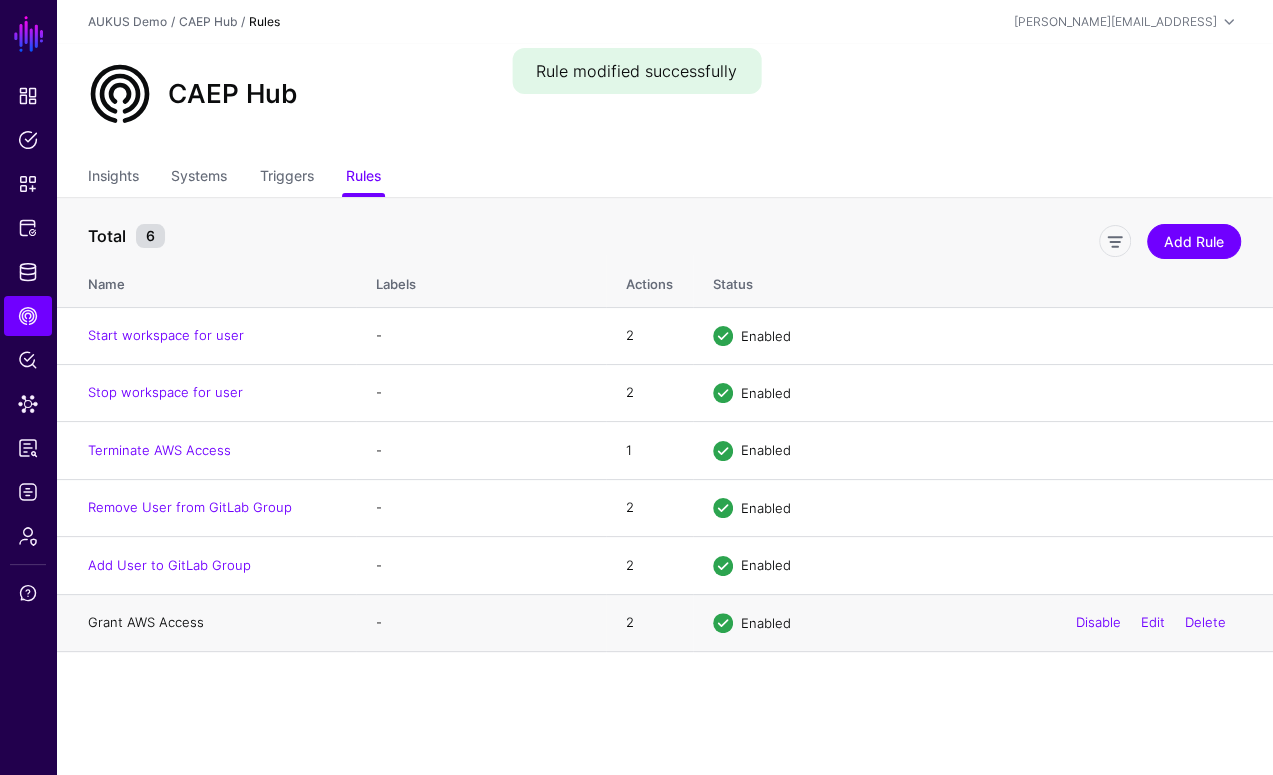 click on "Grant AWS Access" 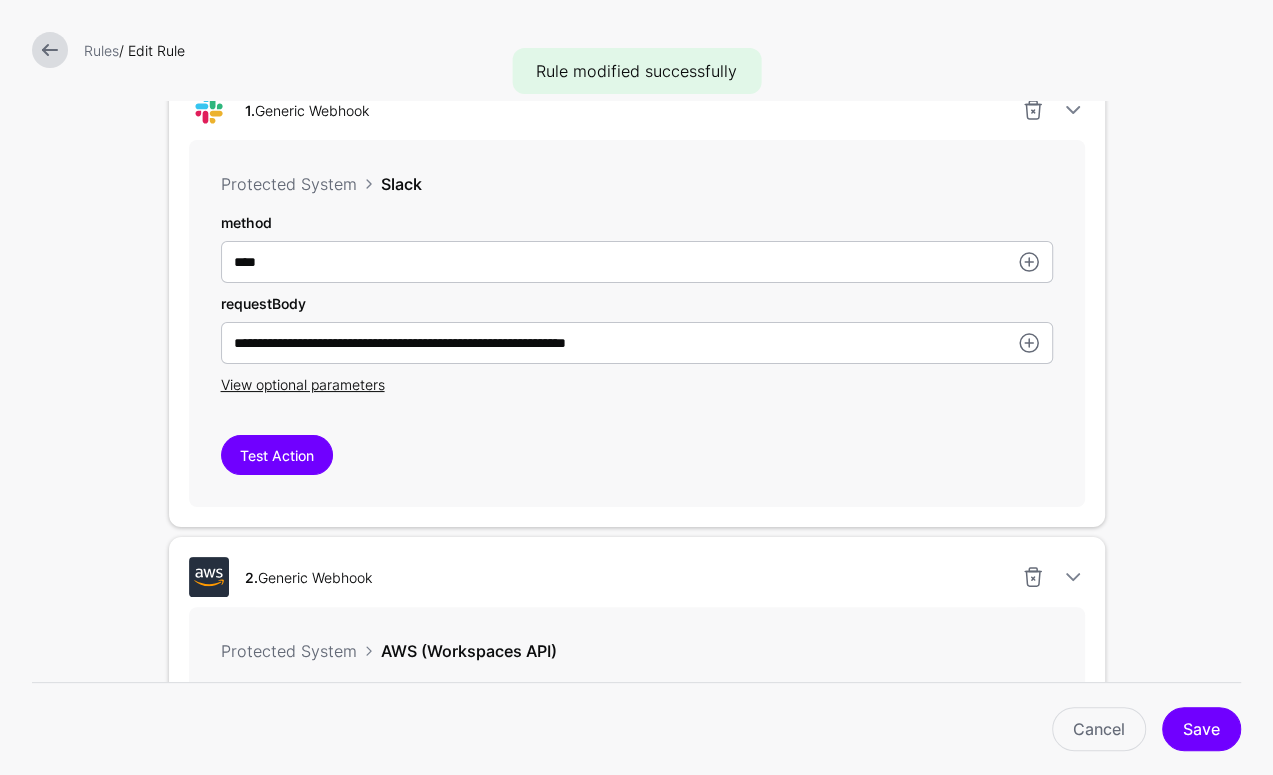 scroll, scrollTop: 588, scrollLeft: 0, axis: vertical 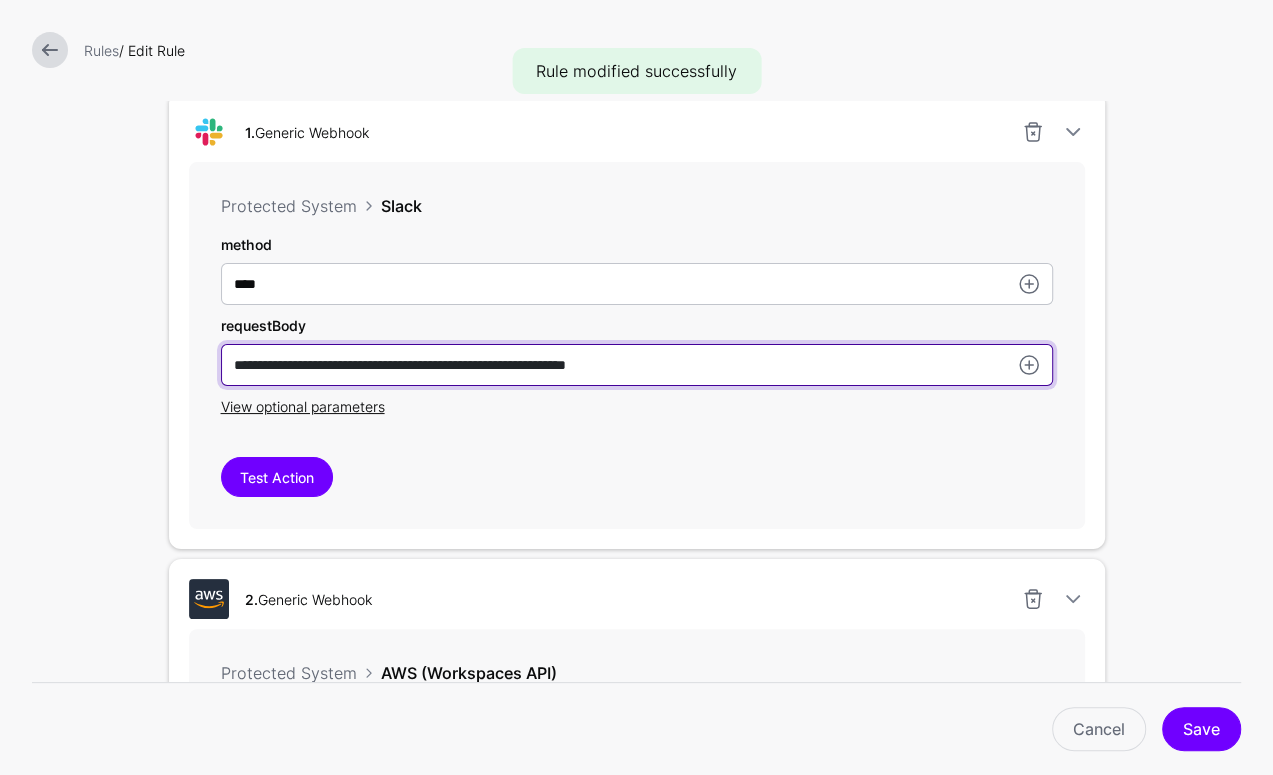 click on "**********" at bounding box center [637, 284] 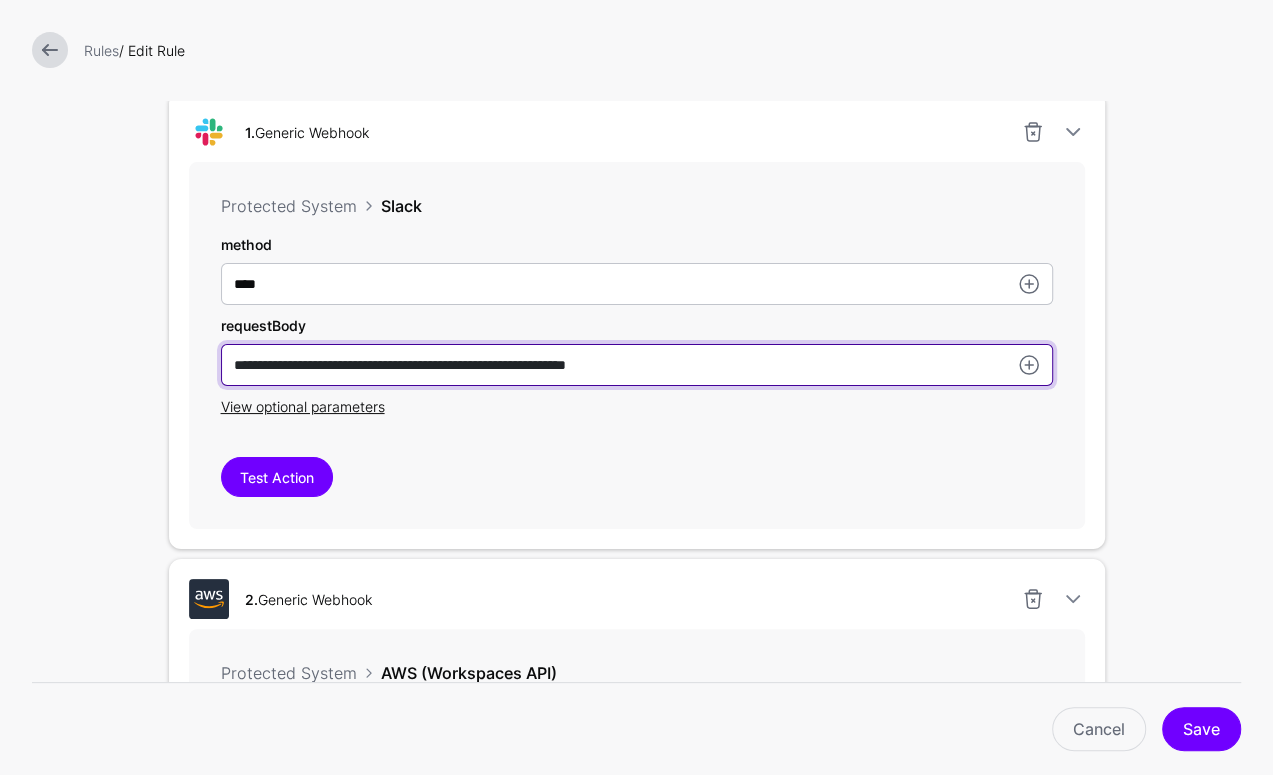 click on "**********" at bounding box center [637, 284] 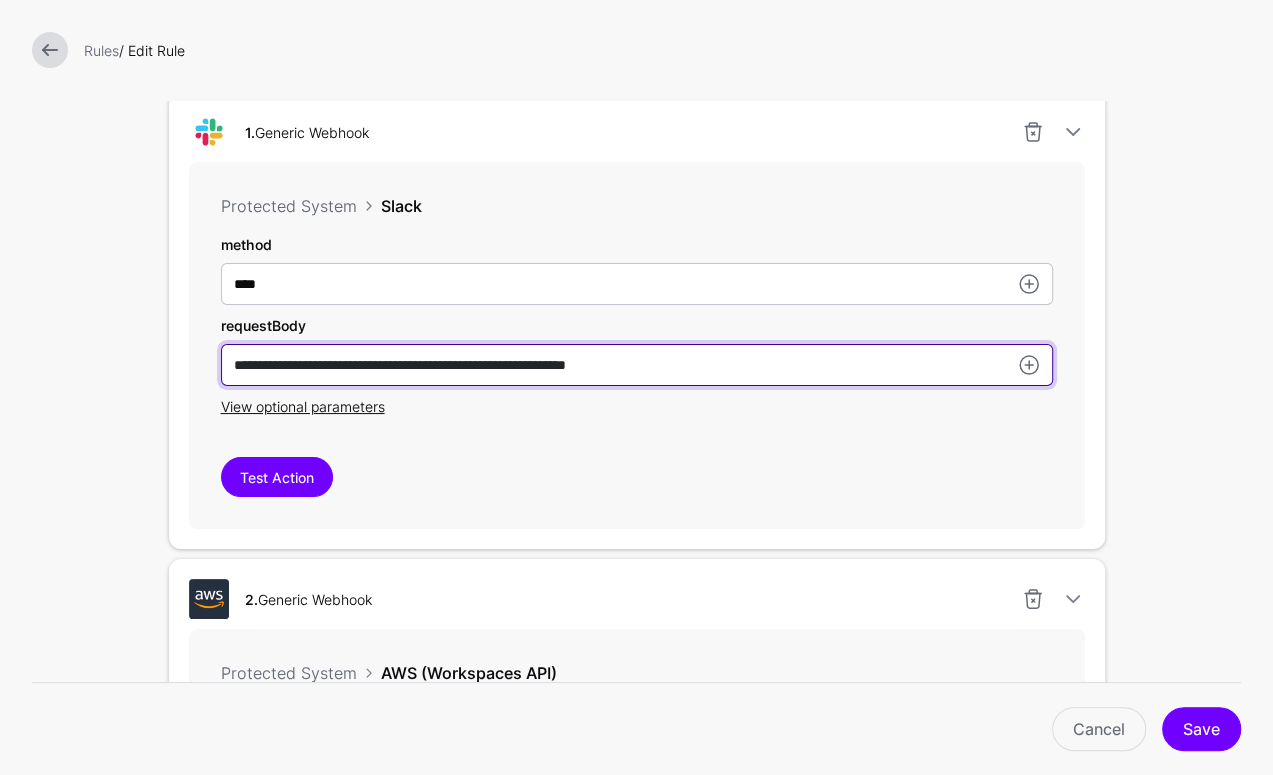 scroll, scrollTop: 190, scrollLeft: 0, axis: vertical 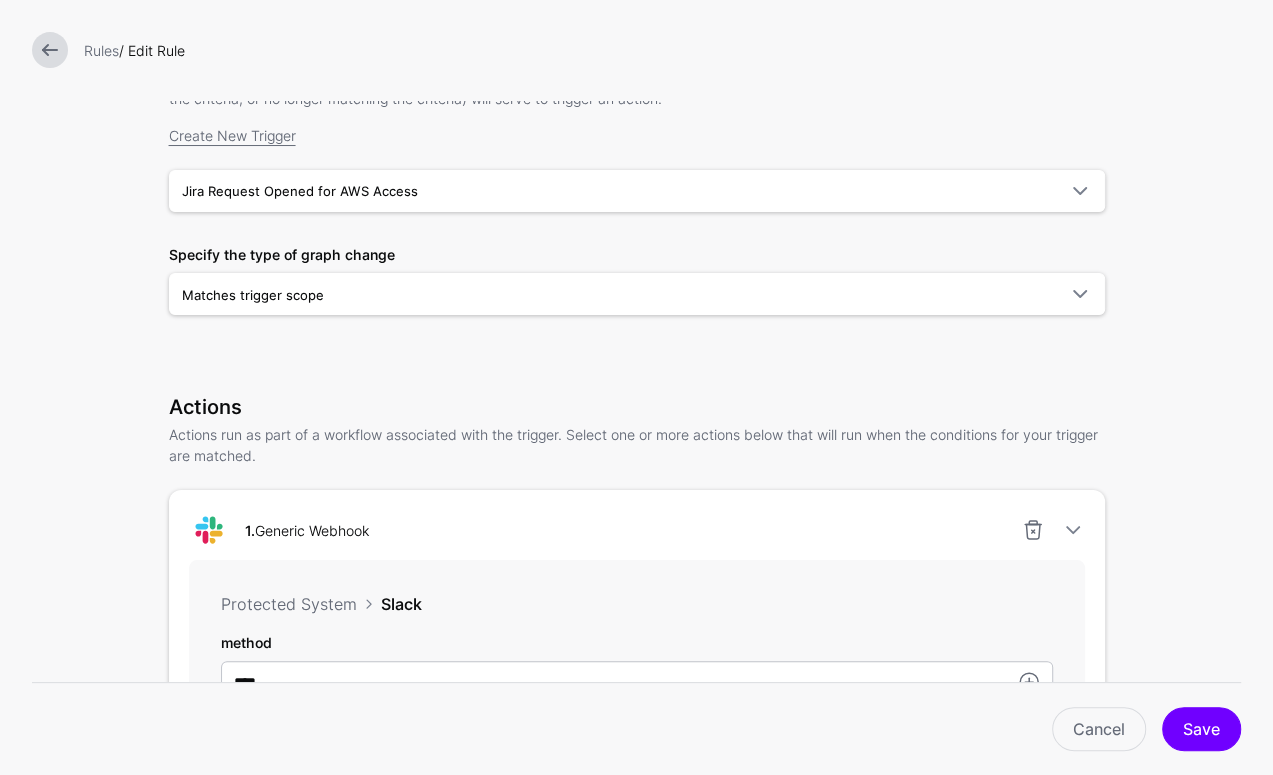 click at bounding box center (50, 50) 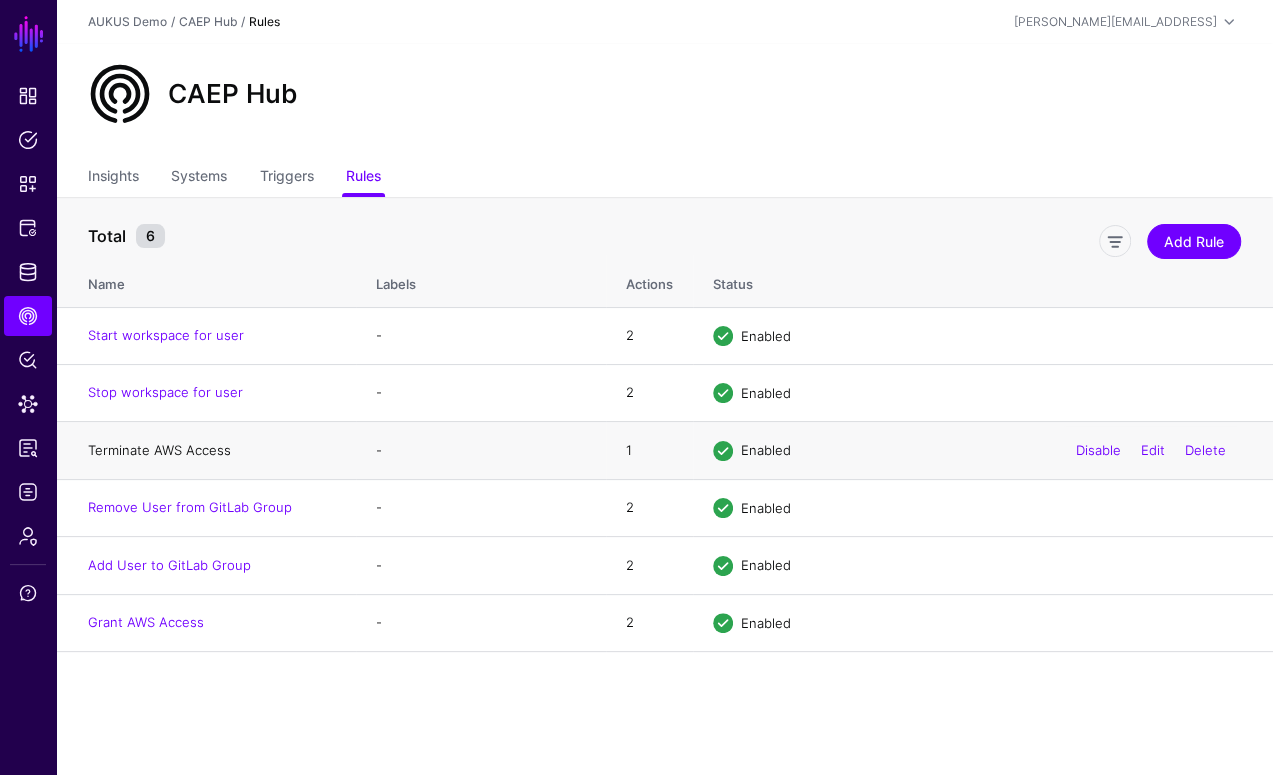 click on "Terminate AWS Access" 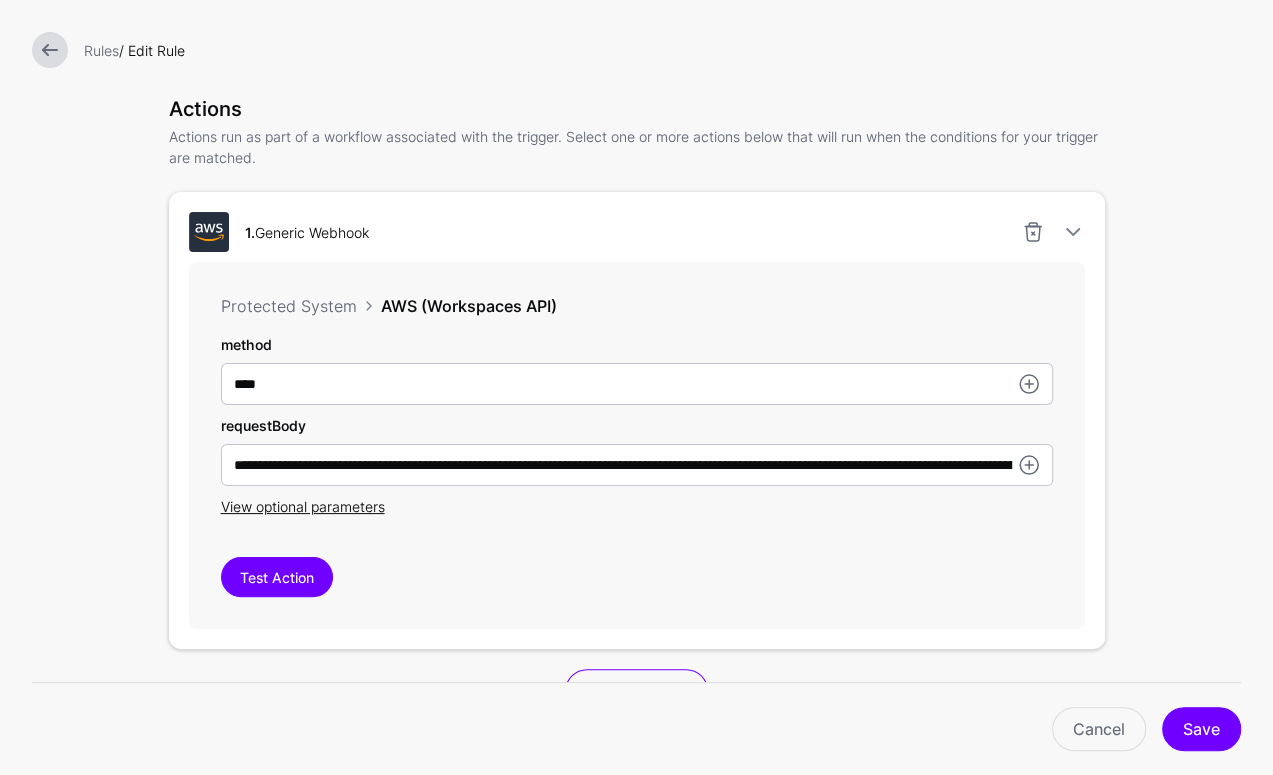 scroll, scrollTop: 639, scrollLeft: 0, axis: vertical 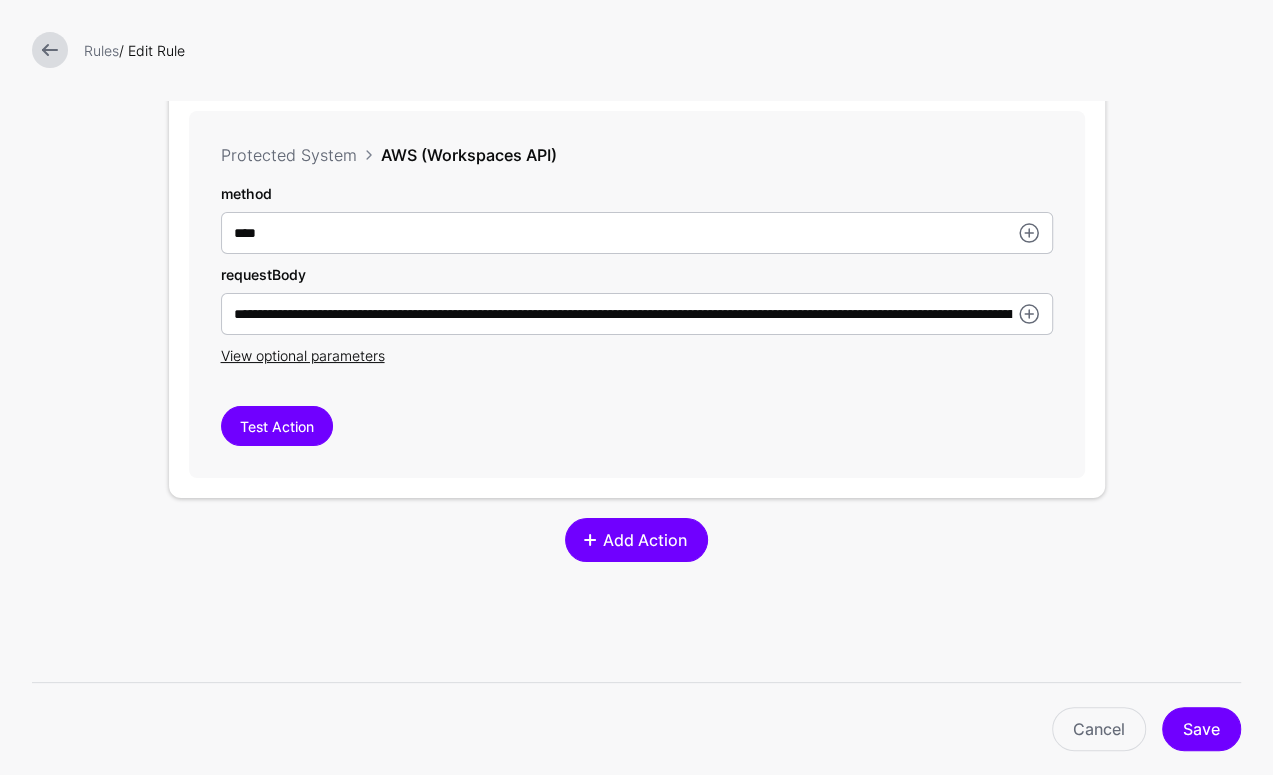 click on "Add Action" at bounding box center [636, 540] 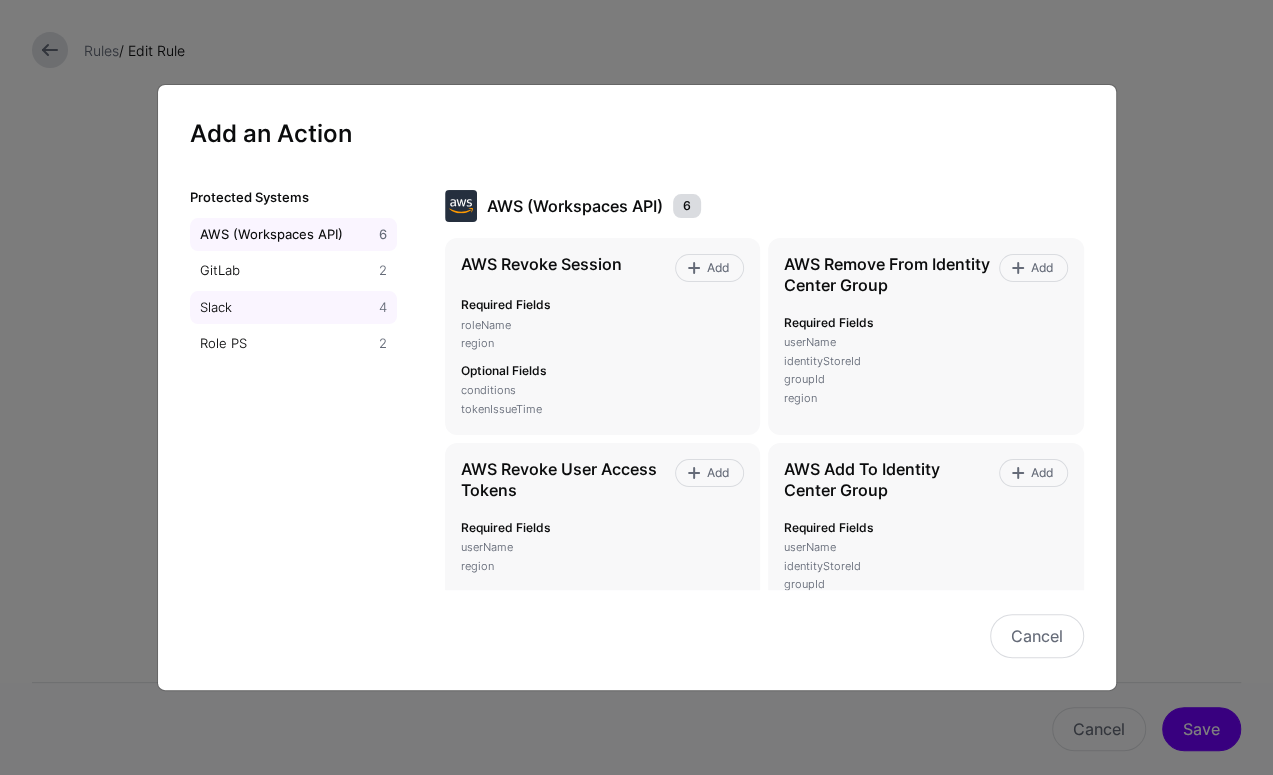 click on "Slack   4" 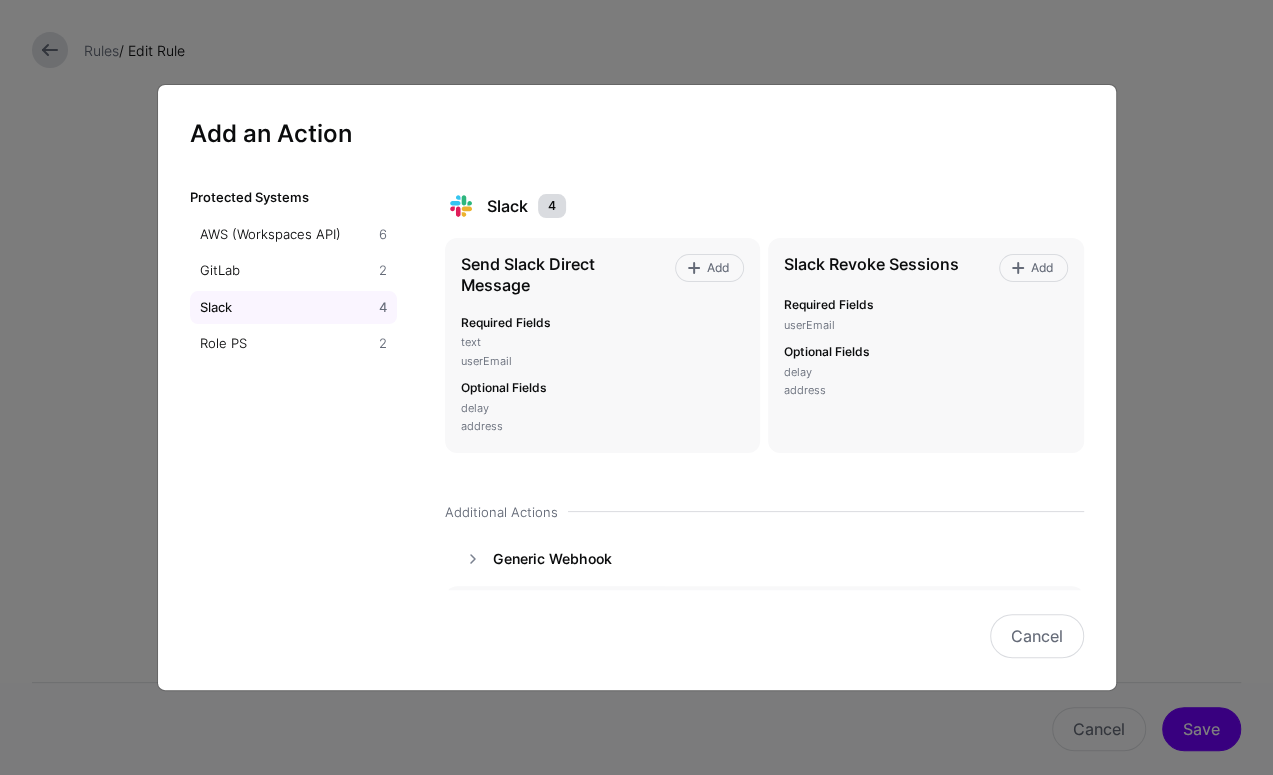 scroll, scrollTop: 74, scrollLeft: 0, axis: vertical 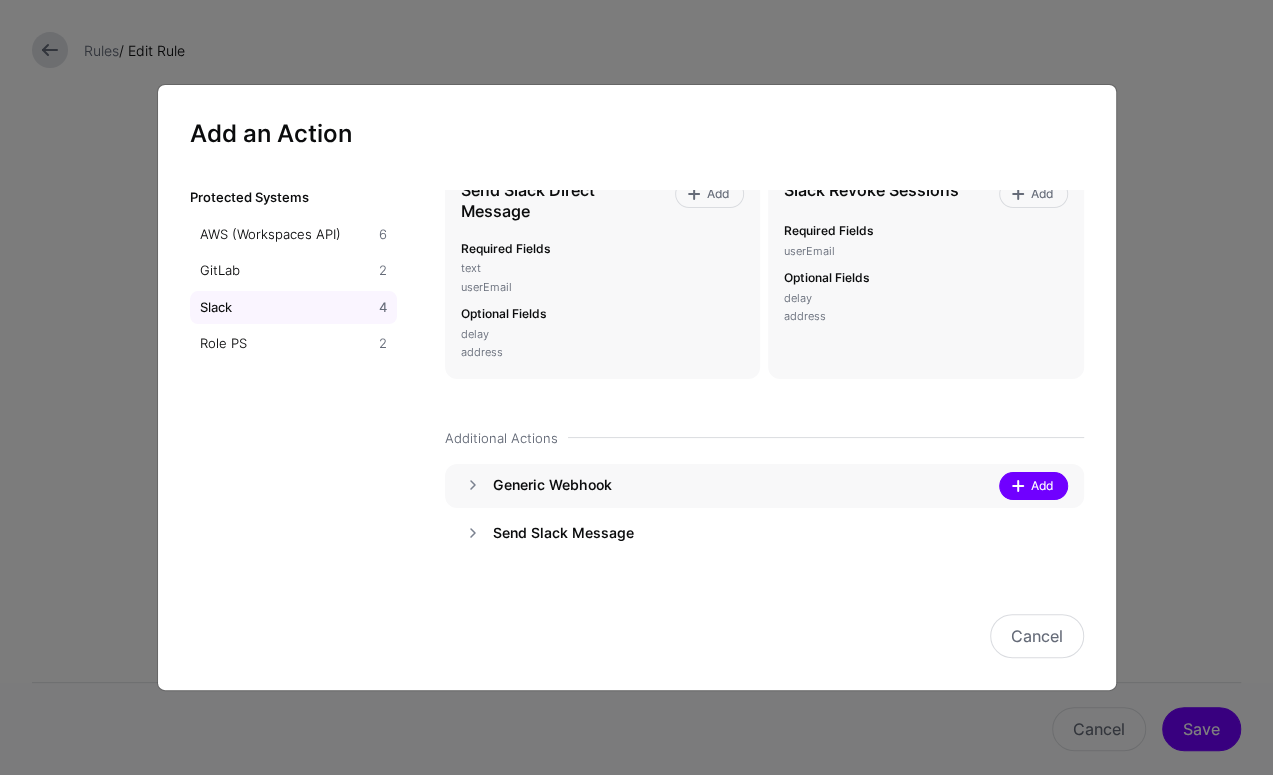 click on "Add" 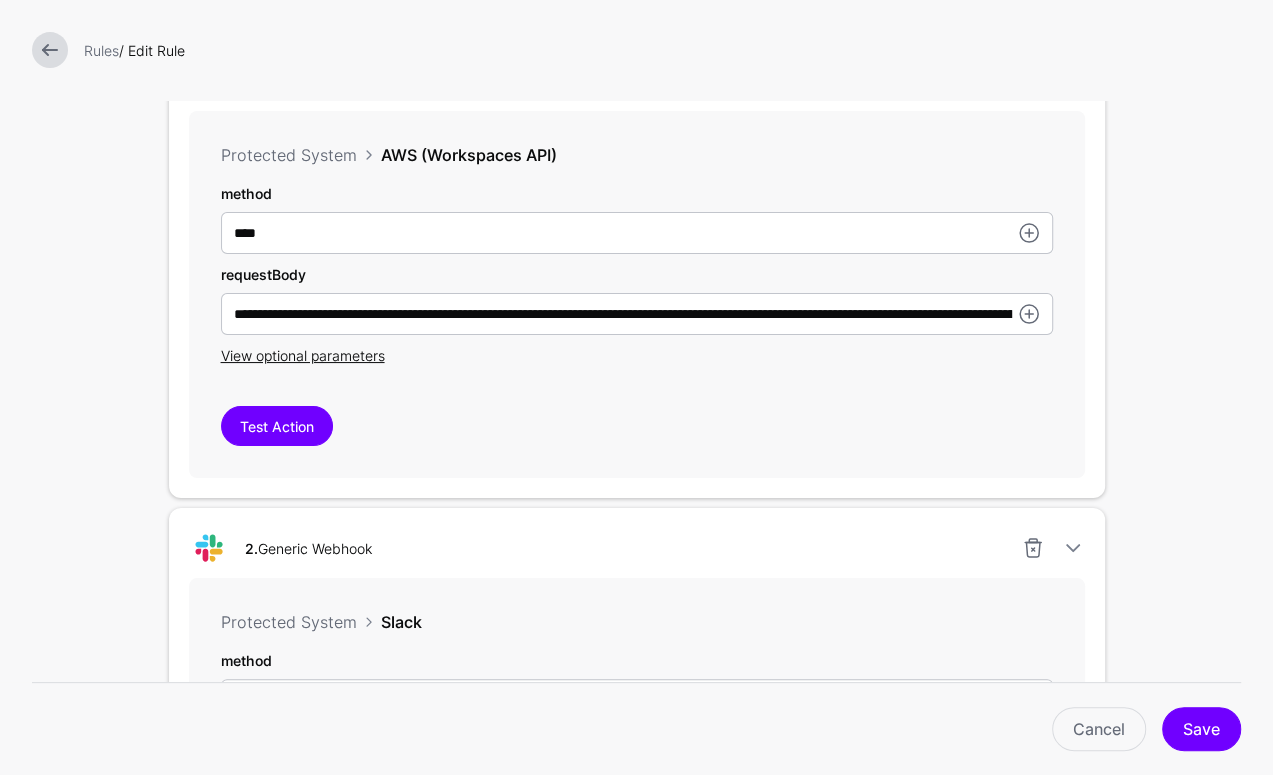 scroll, scrollTop: 720, scrollLeft: 0, axis: vertical 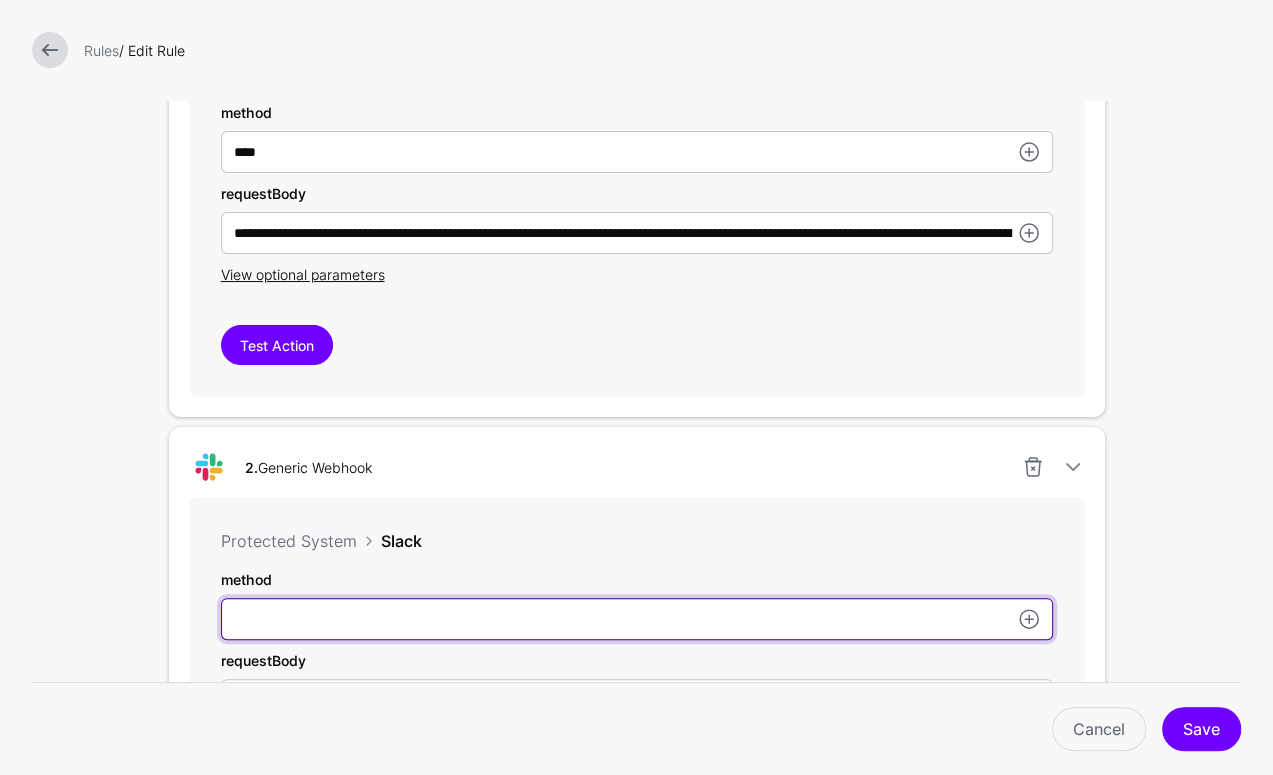 click on "method" at bounding box center [637, 152] 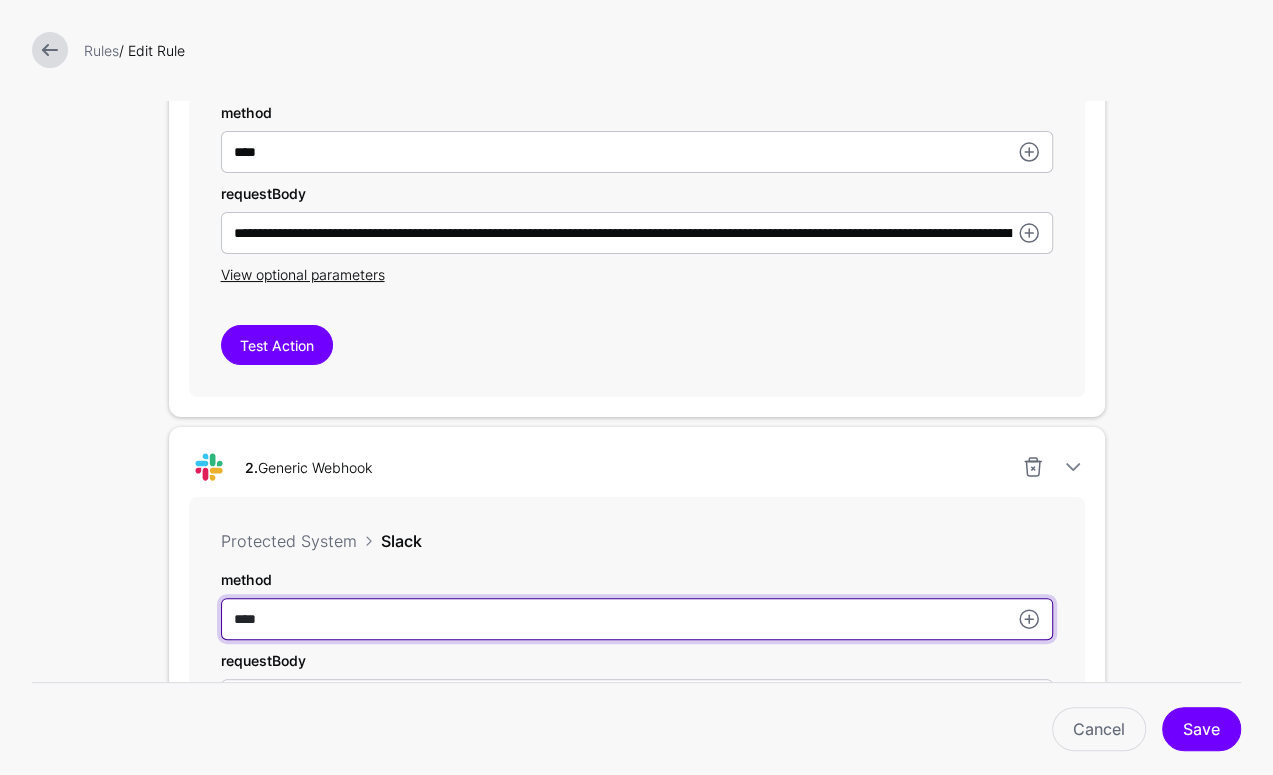 type on "****" 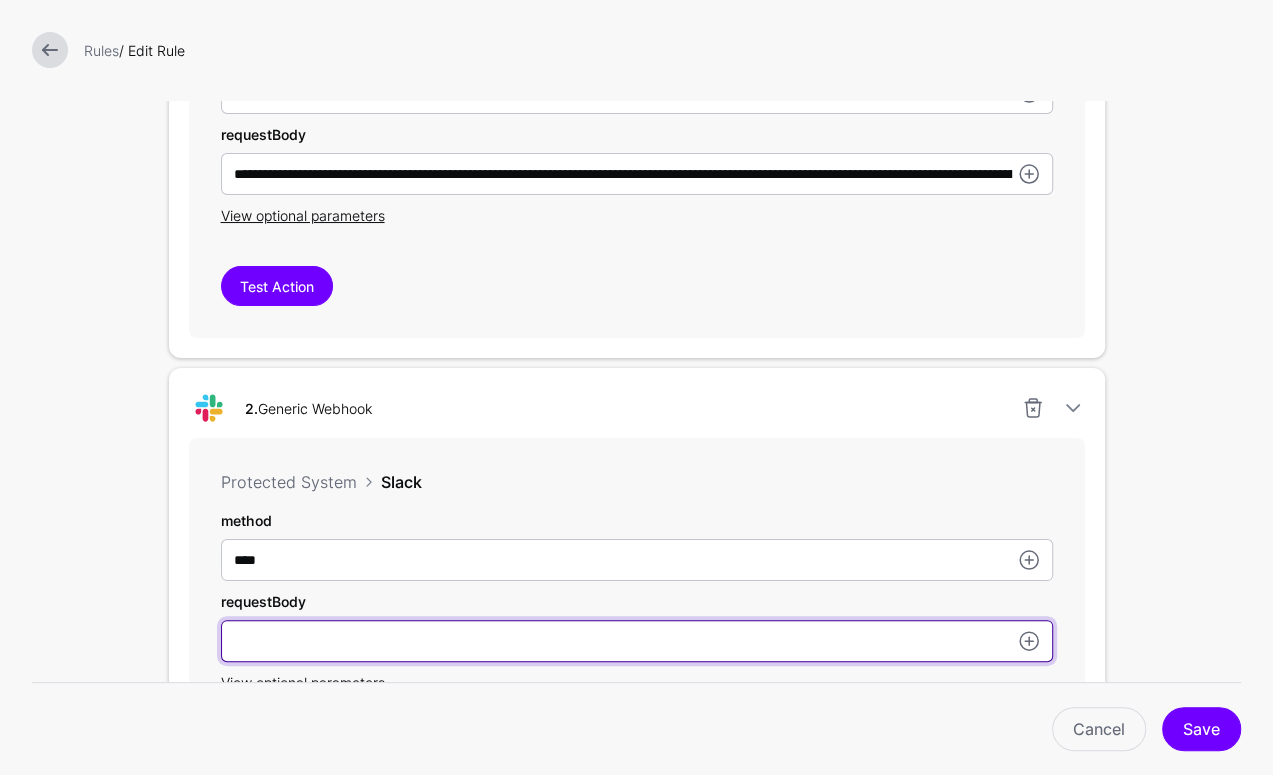 scroll, scrollTop: 802, scrollLeft: 0, axis: vertical 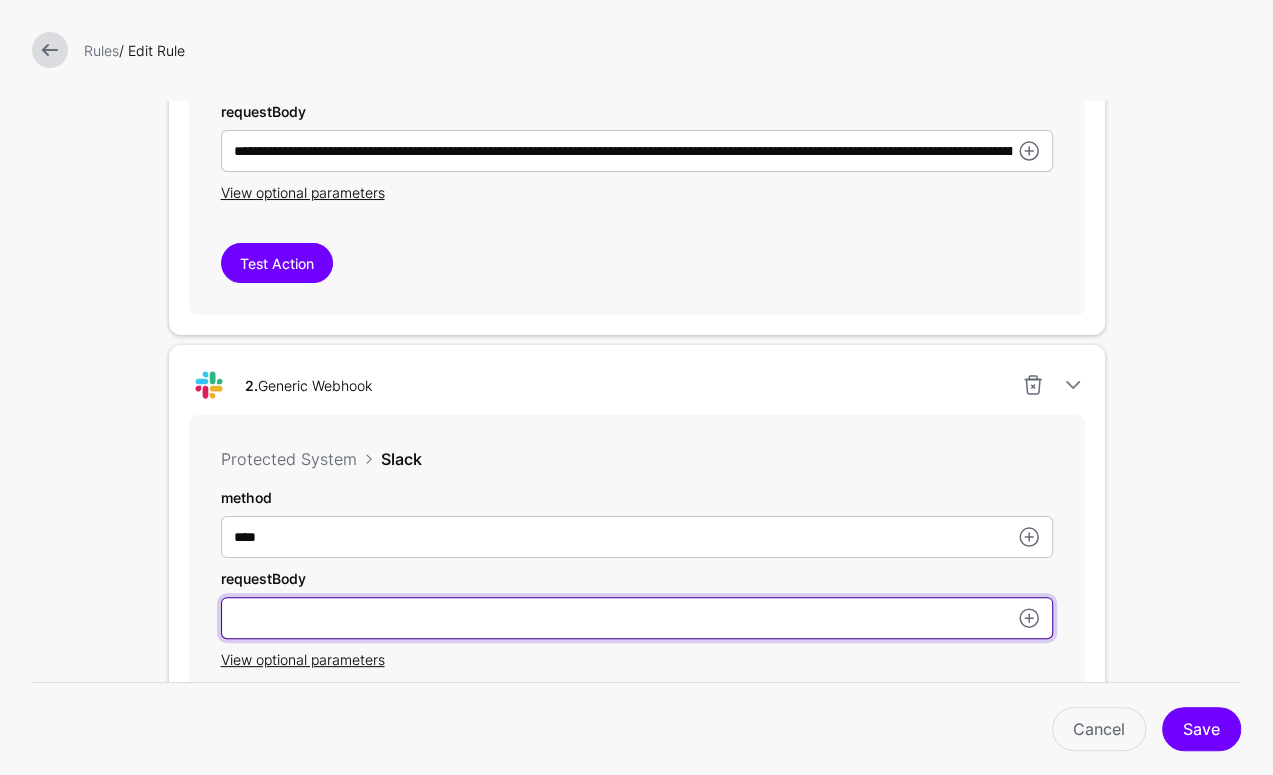 paste on "**********" 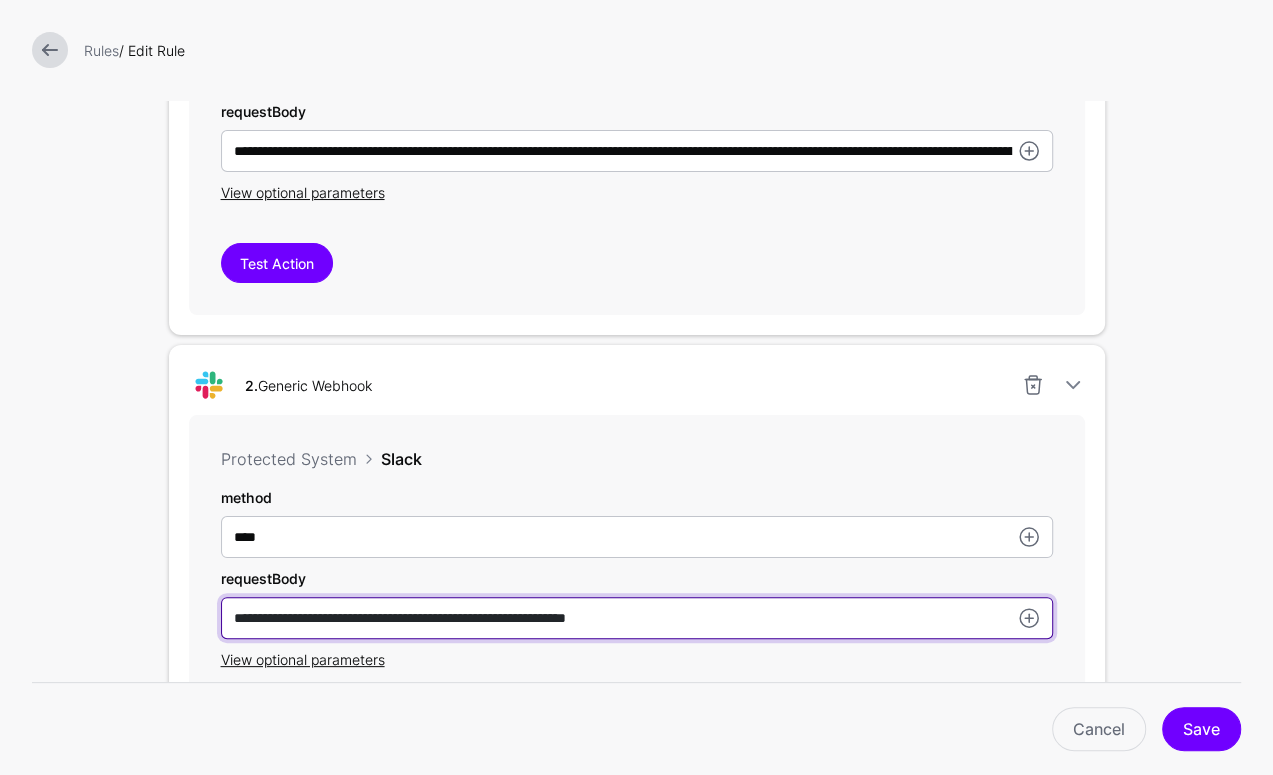 scroll, scrollTop: 978, scrollLeft: 0, axis: vertical 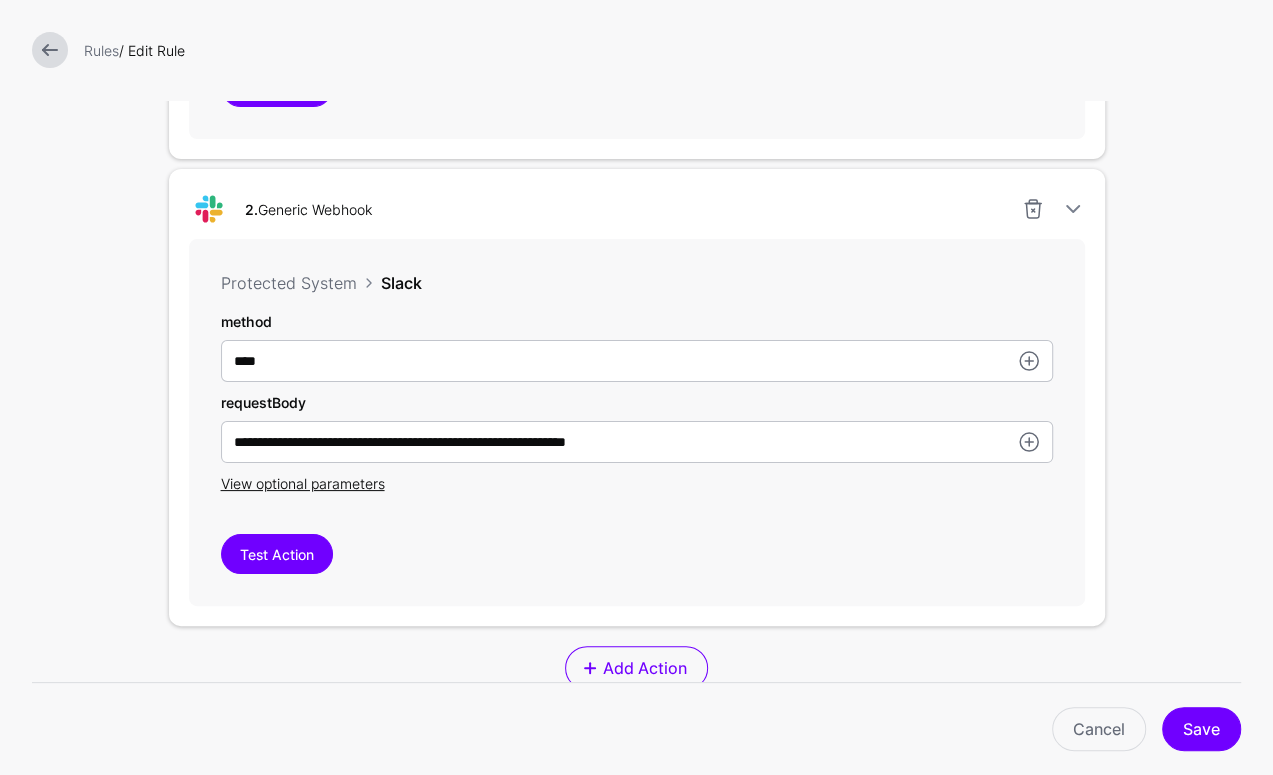 click on "Test Action" at bounding box center (637, 554) 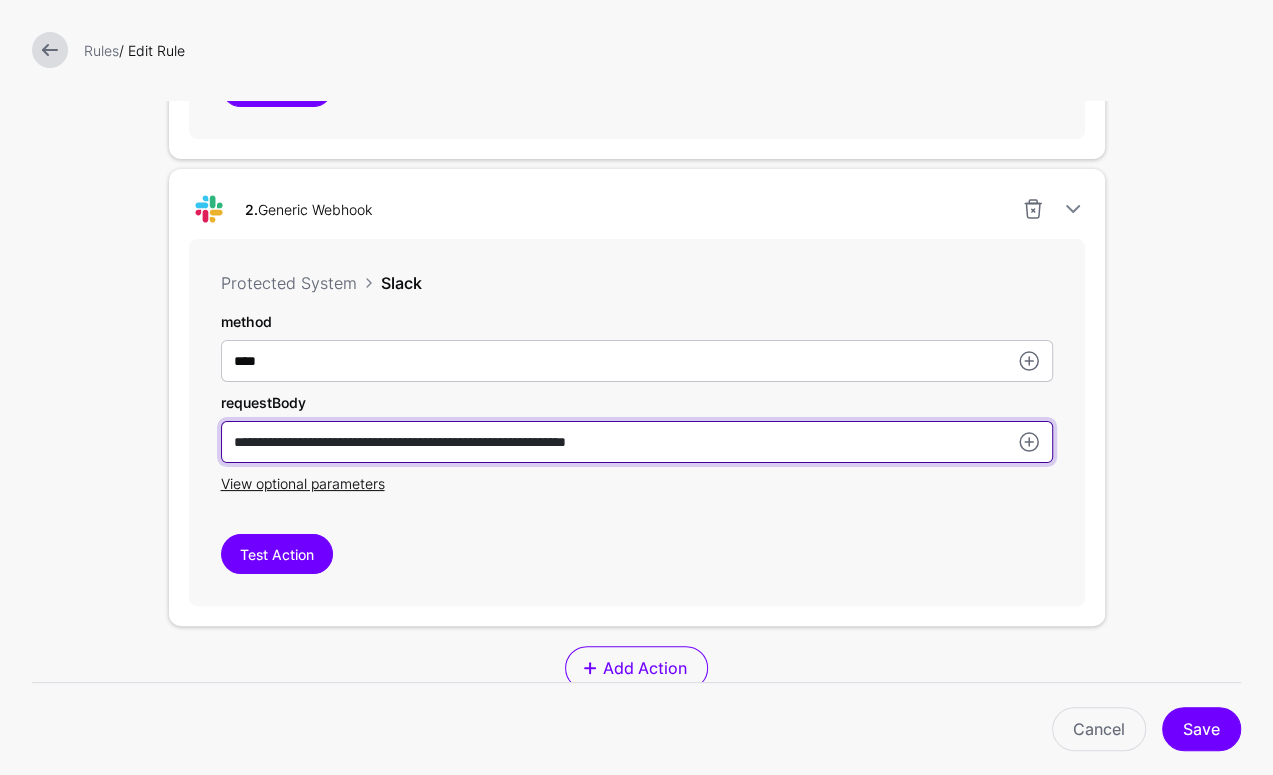 click on "**********" at bounding box center (637, 361) 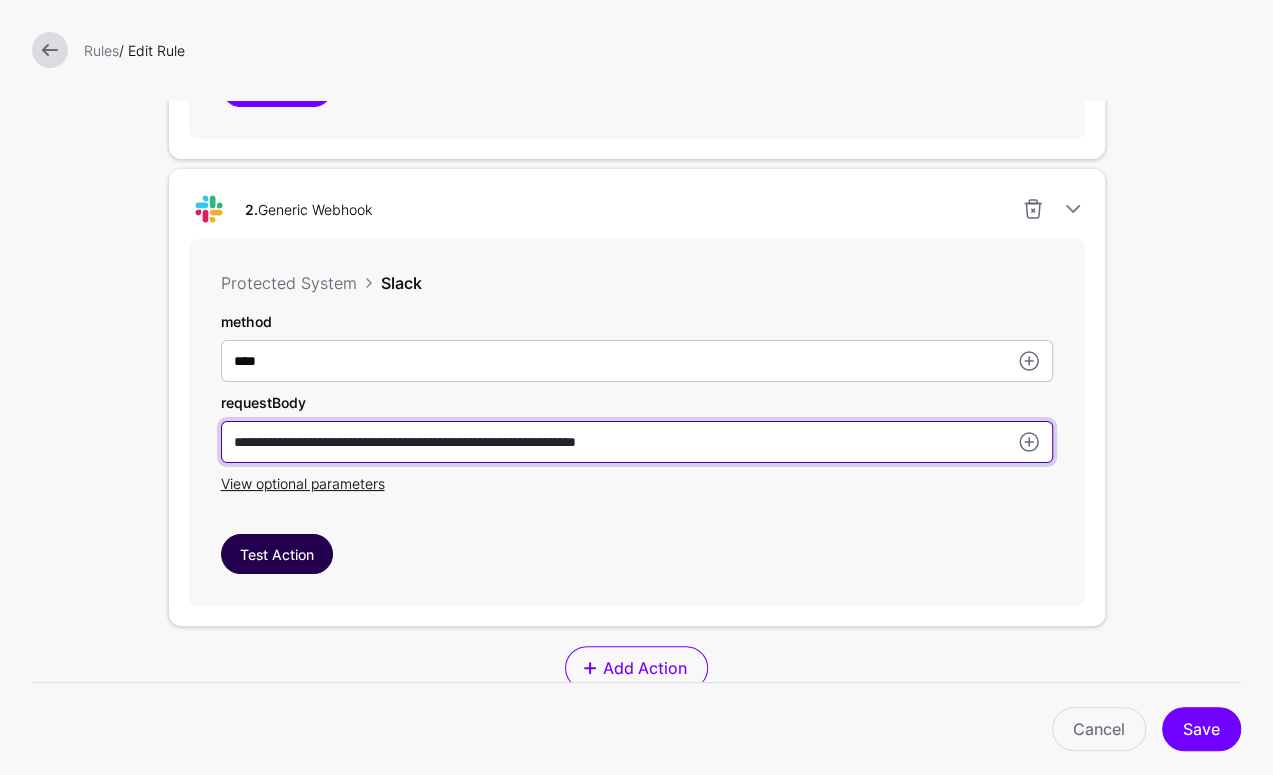 type on "**********" 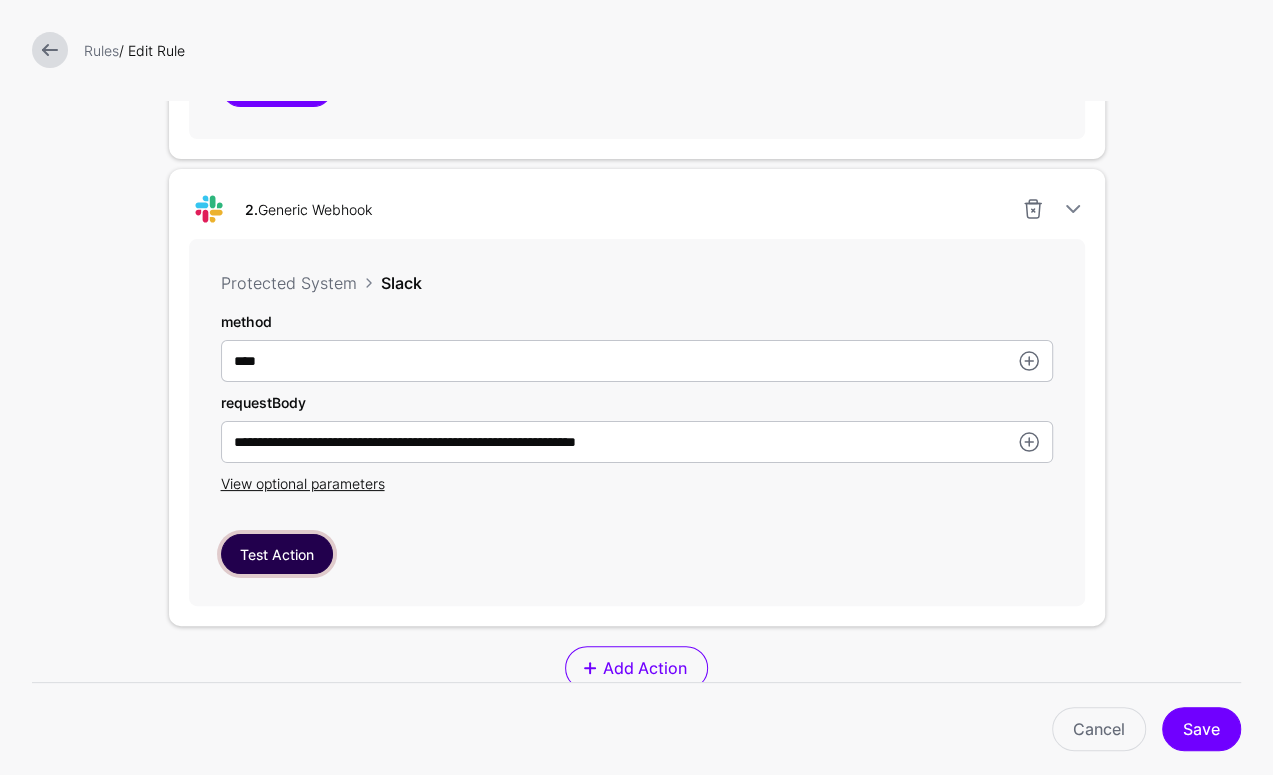 click on "Test Action" at bounding box center [277, 554] 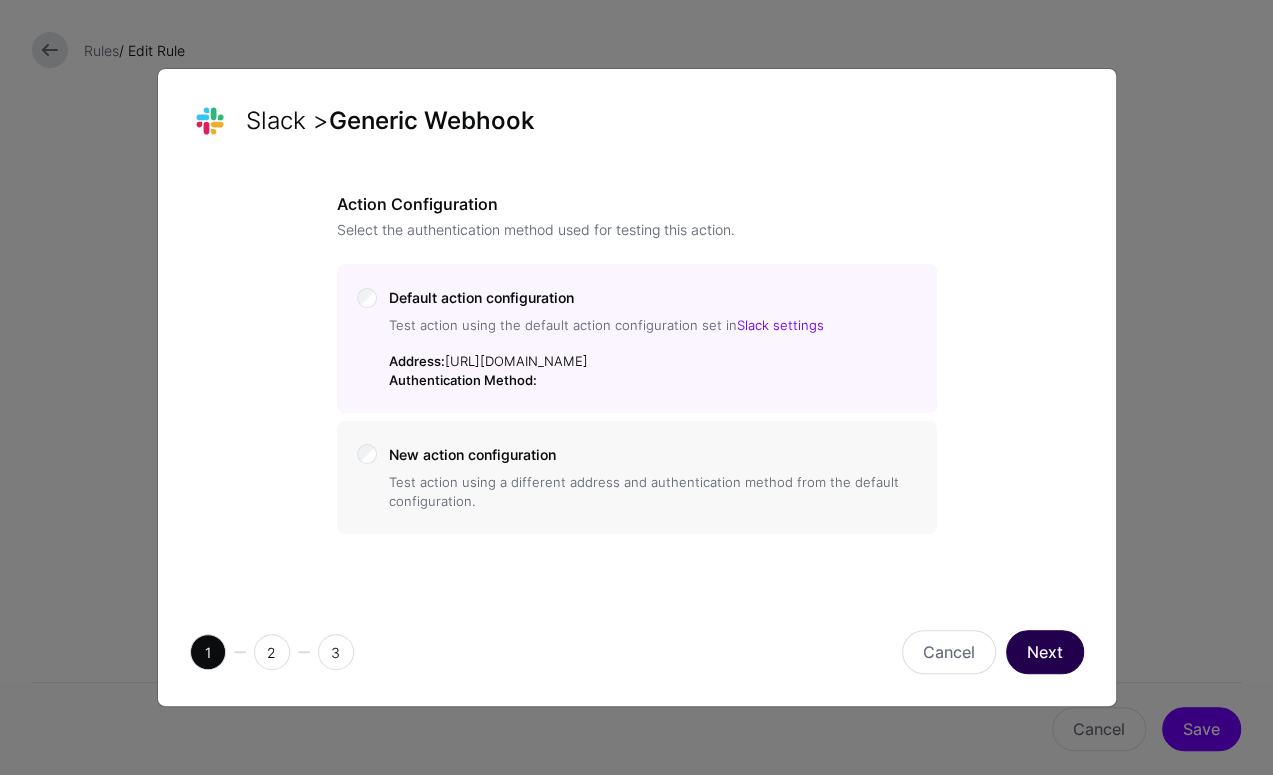 click on "Next" 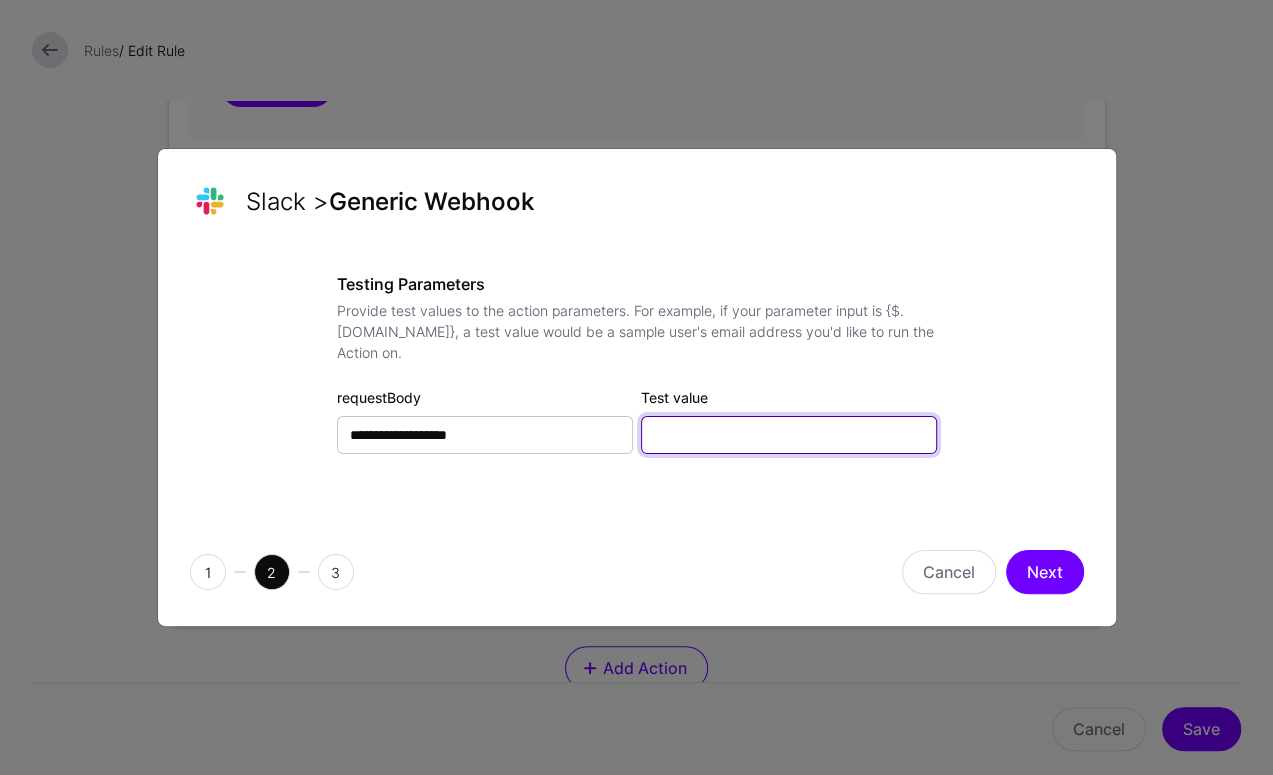 click on "Test value" at bounding box center [789, 435] 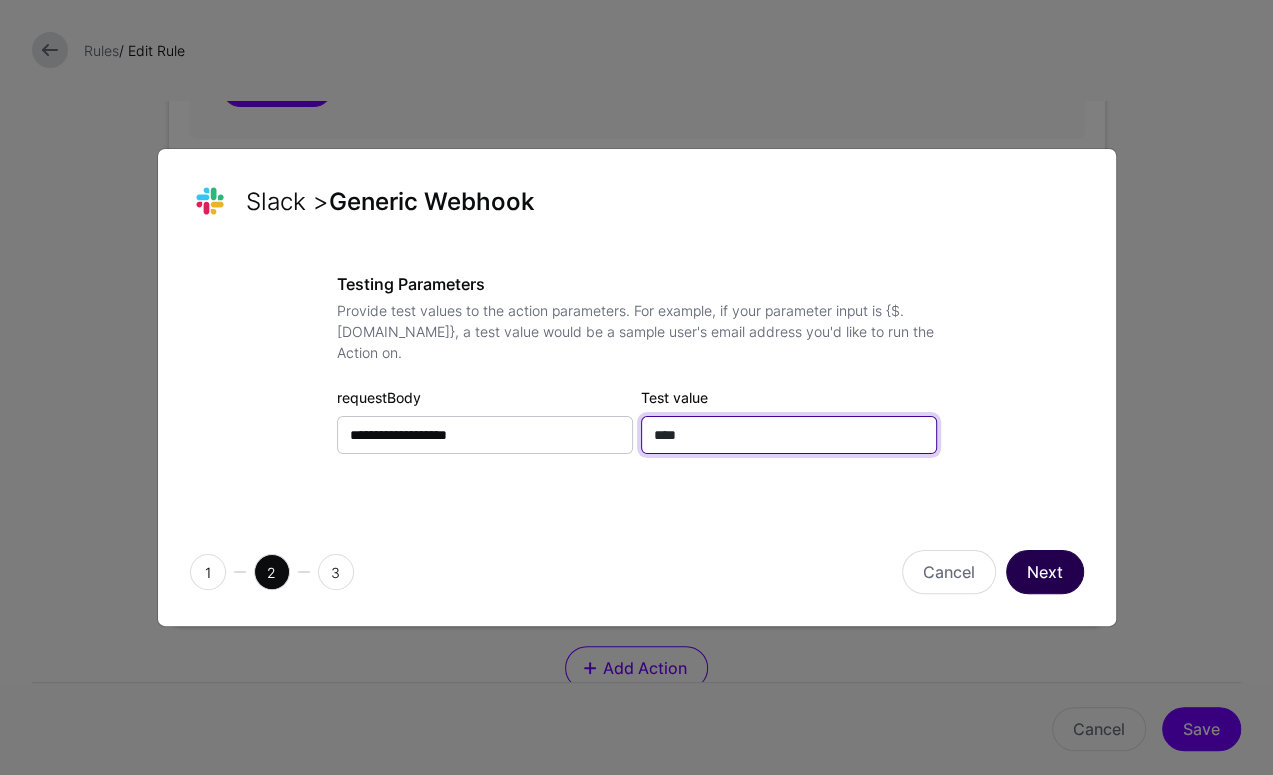 type on "****" 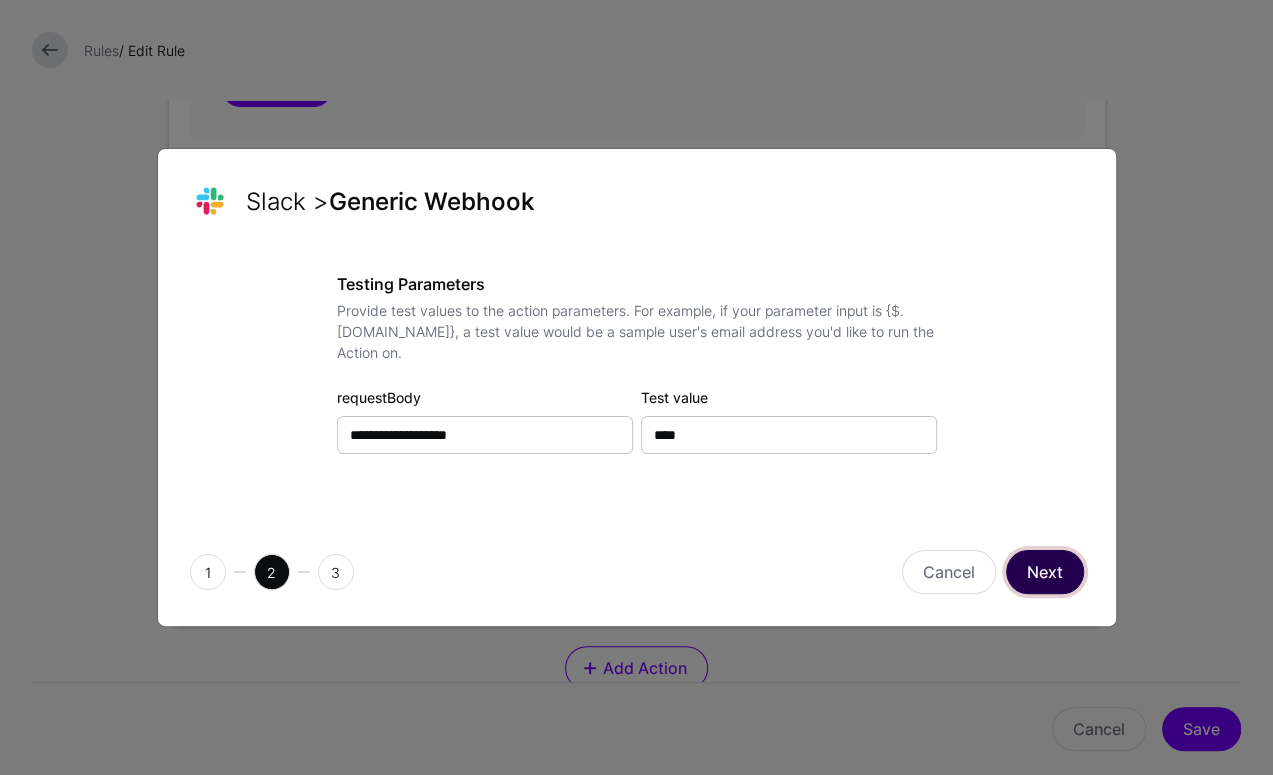 click on "Next" 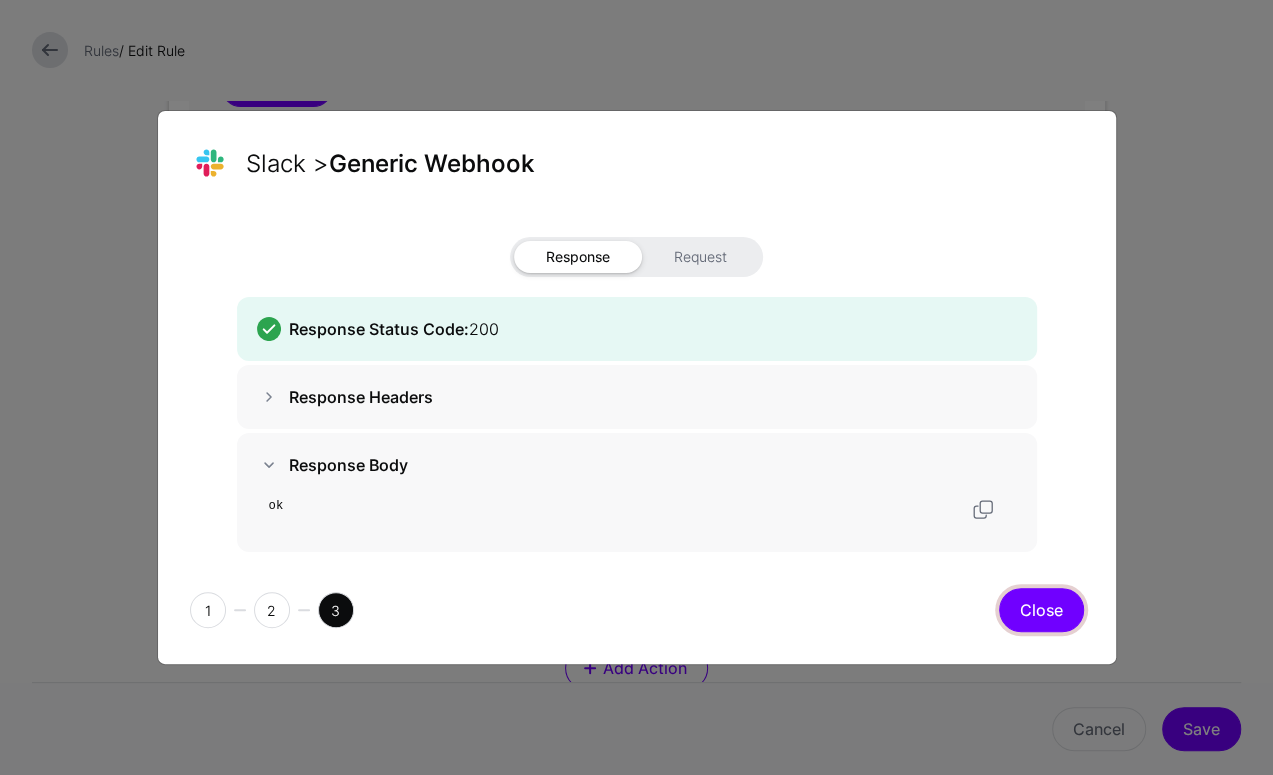 click on "Close" 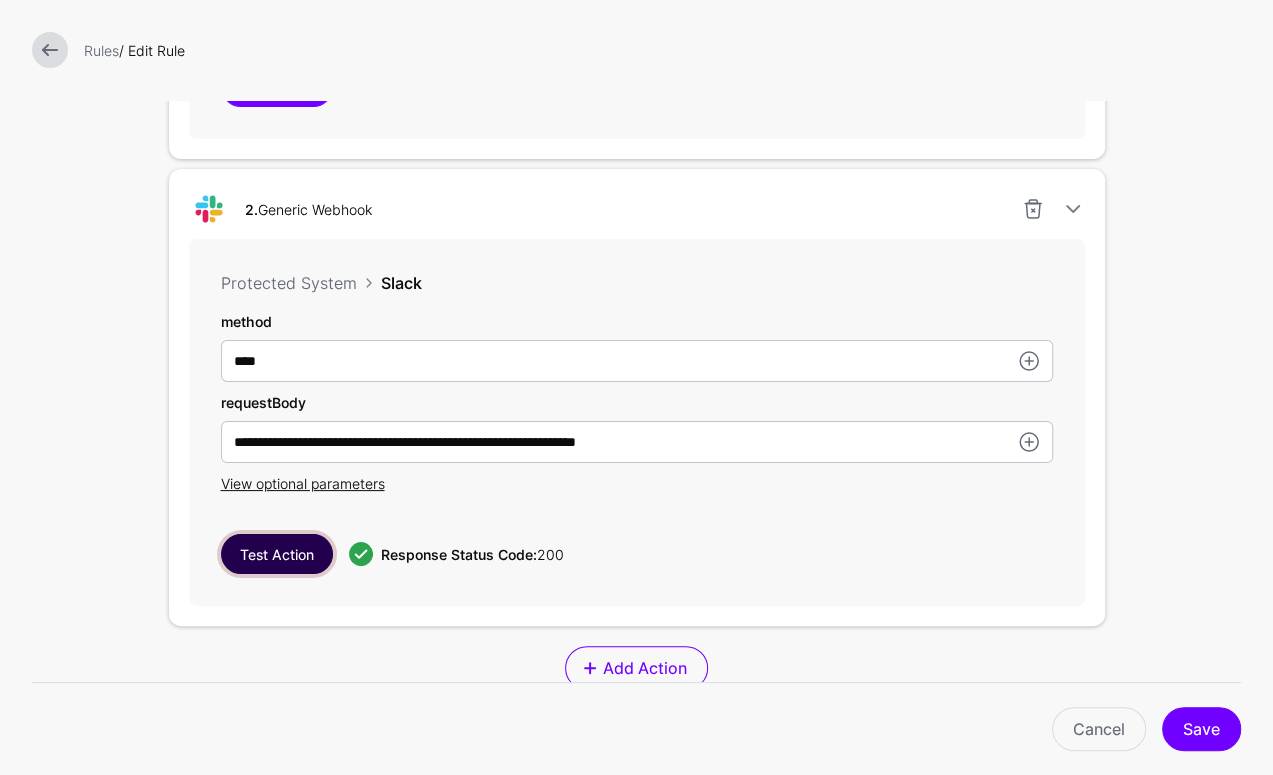 type 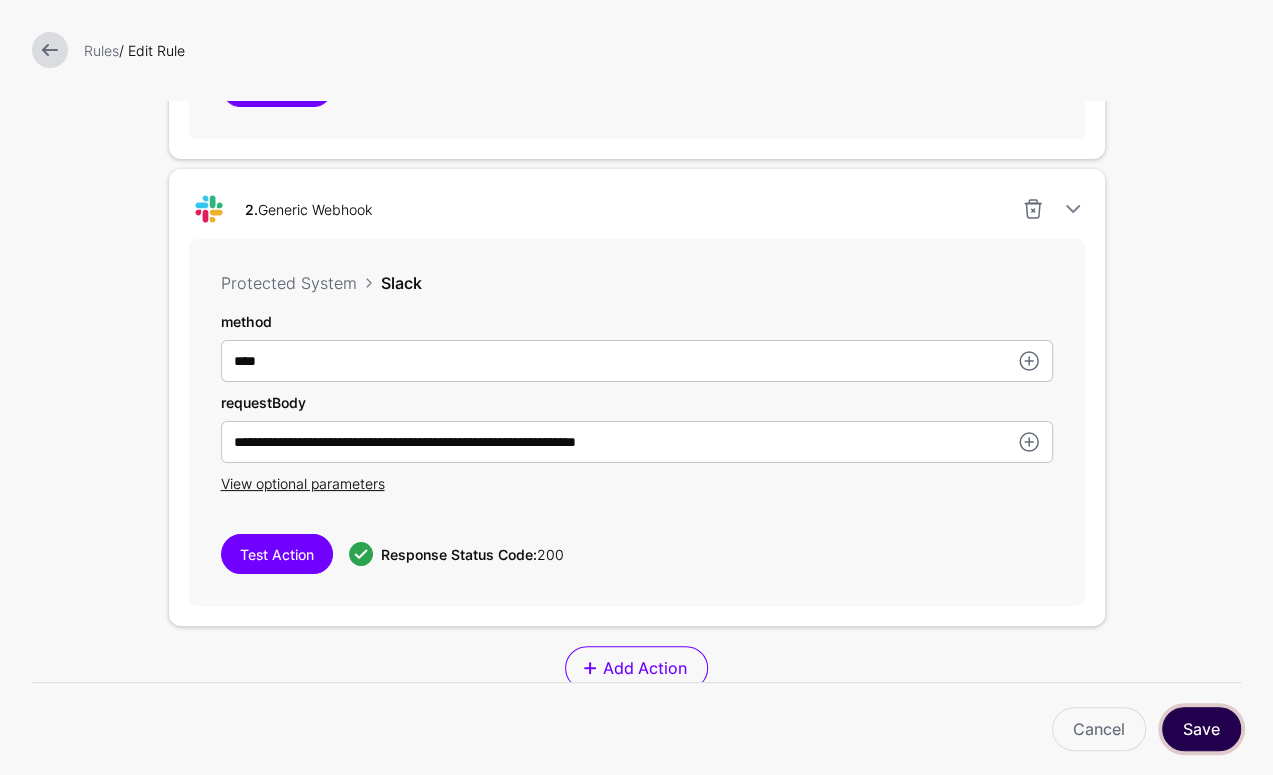 click on "Save" at bounding box center [1201, 729] 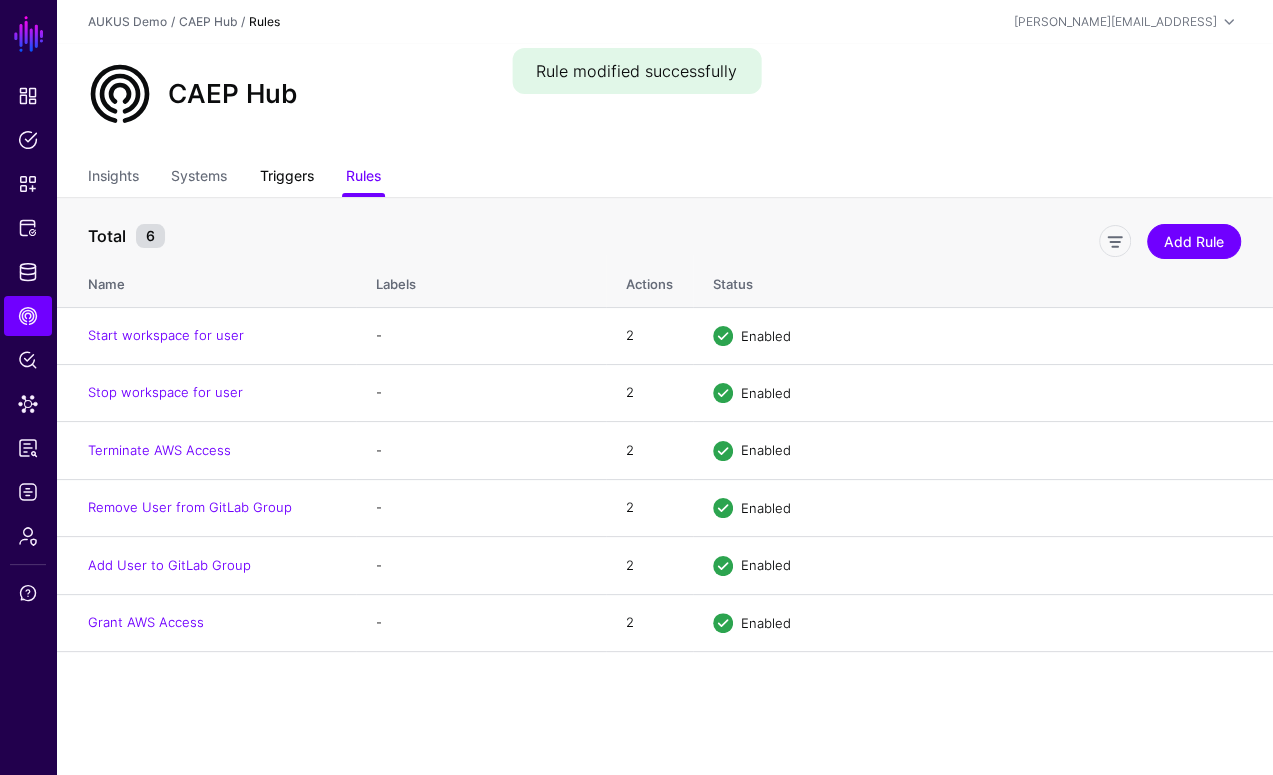 click on "Triggers" 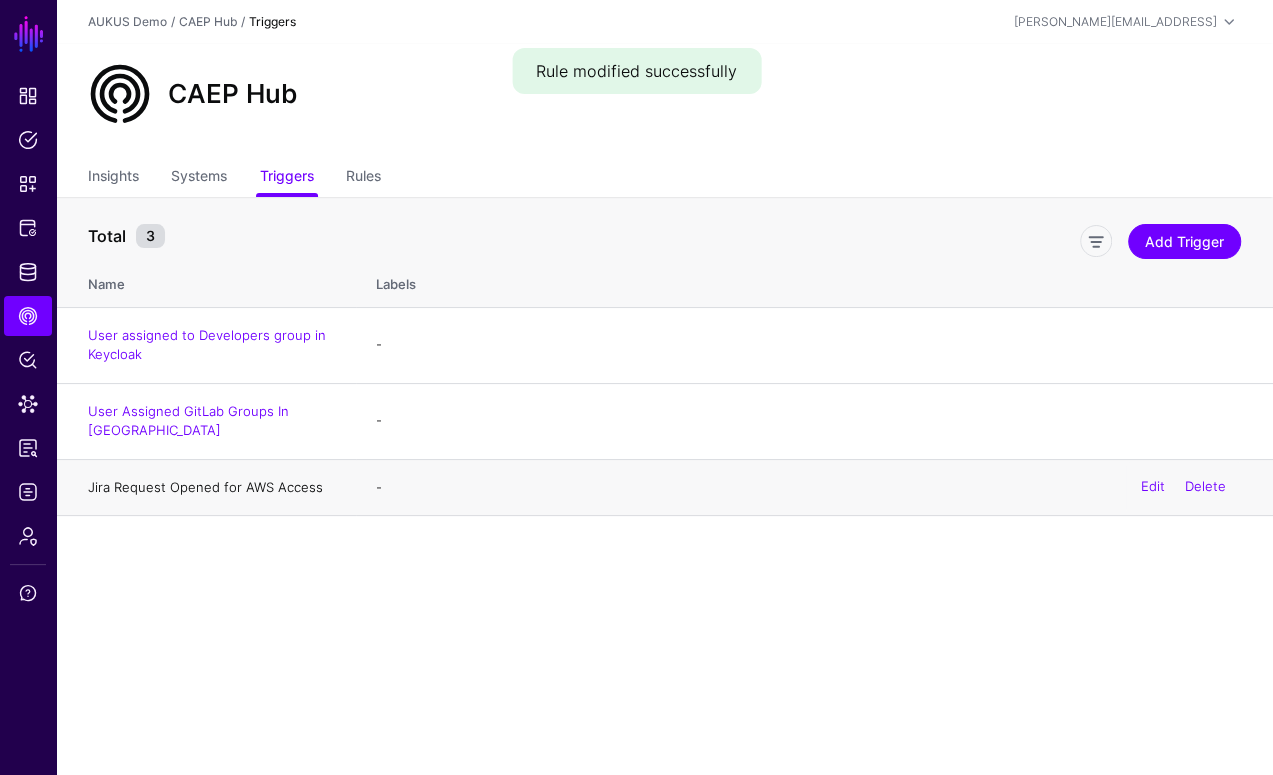click on "Jira Request Opened for AWS Access" 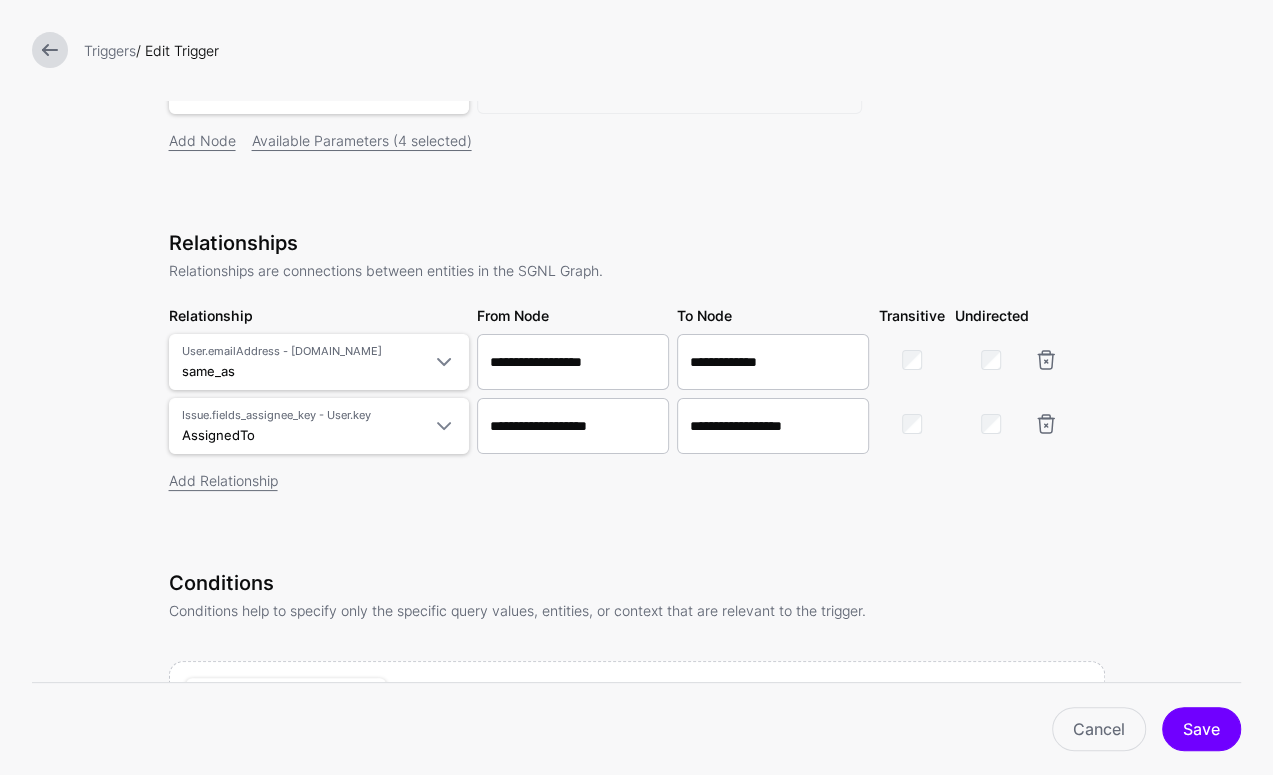 scroll, scrollTop: 726, scrollLeft: 0, axis: vertical 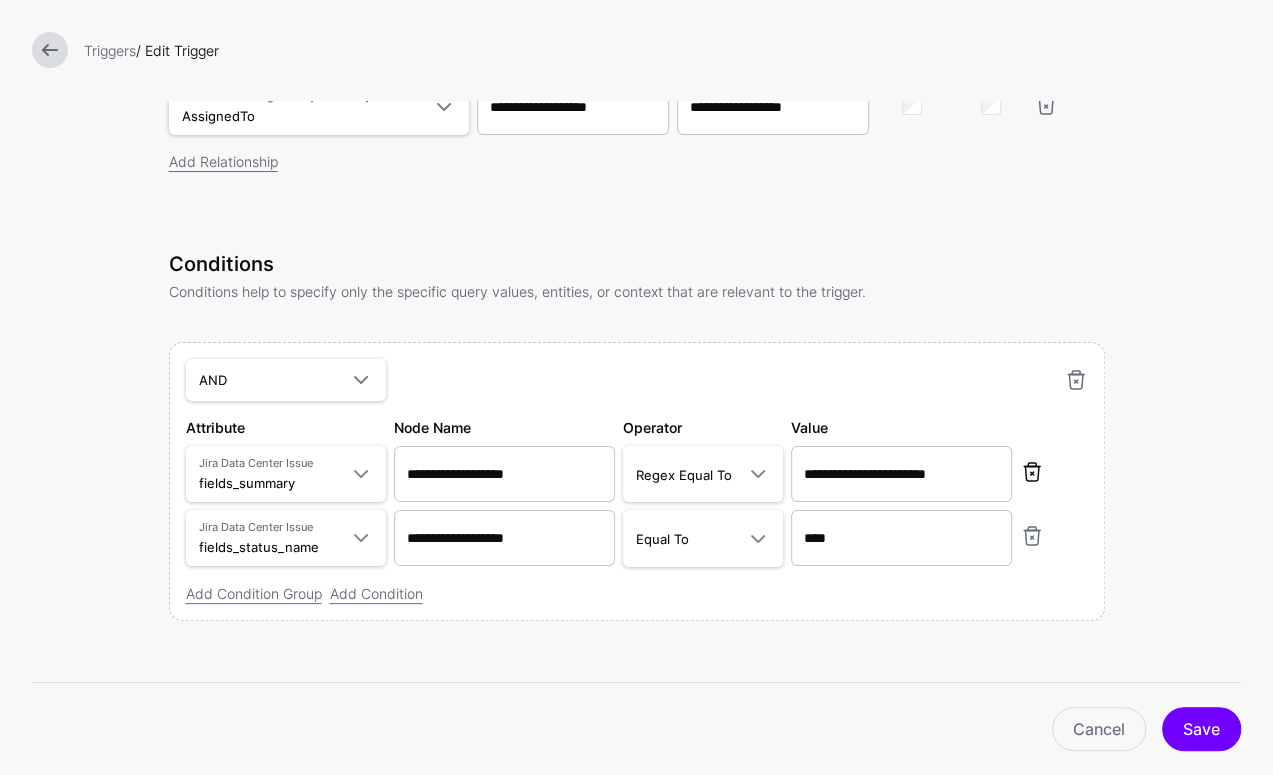 click at bounding box center [1032, 472] 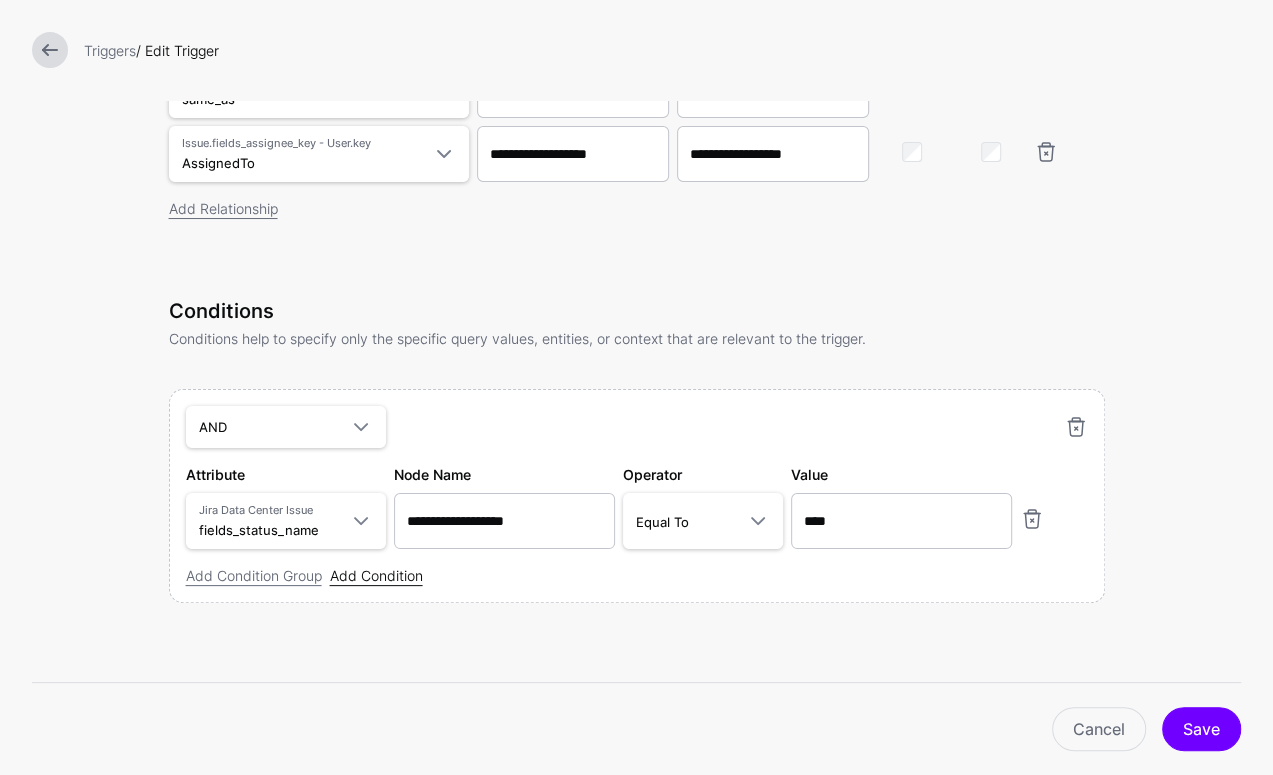 click on "Add Condition" at bounding box center [376, 575] 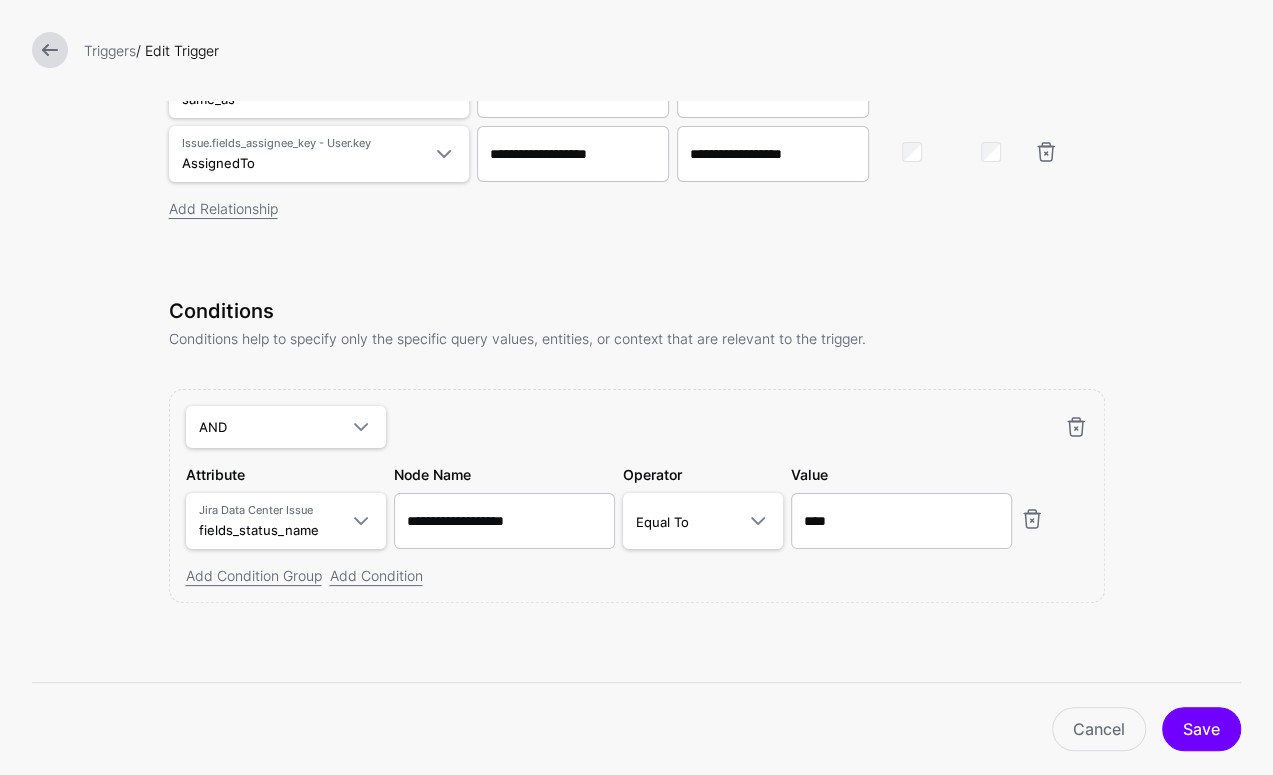 scroll, scrollTop: 726, scrollLeft: 0, axis: vertical 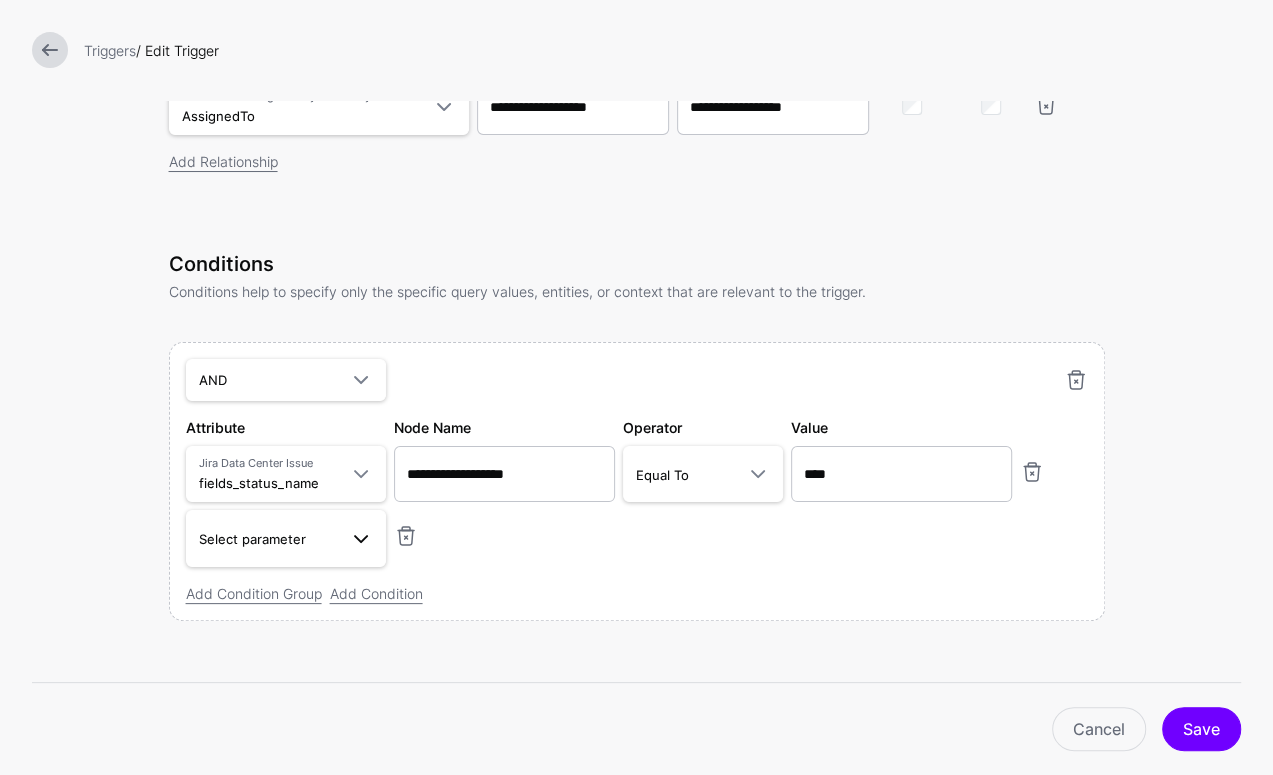 click on "Select parameter" at bounding box center (252, 539) 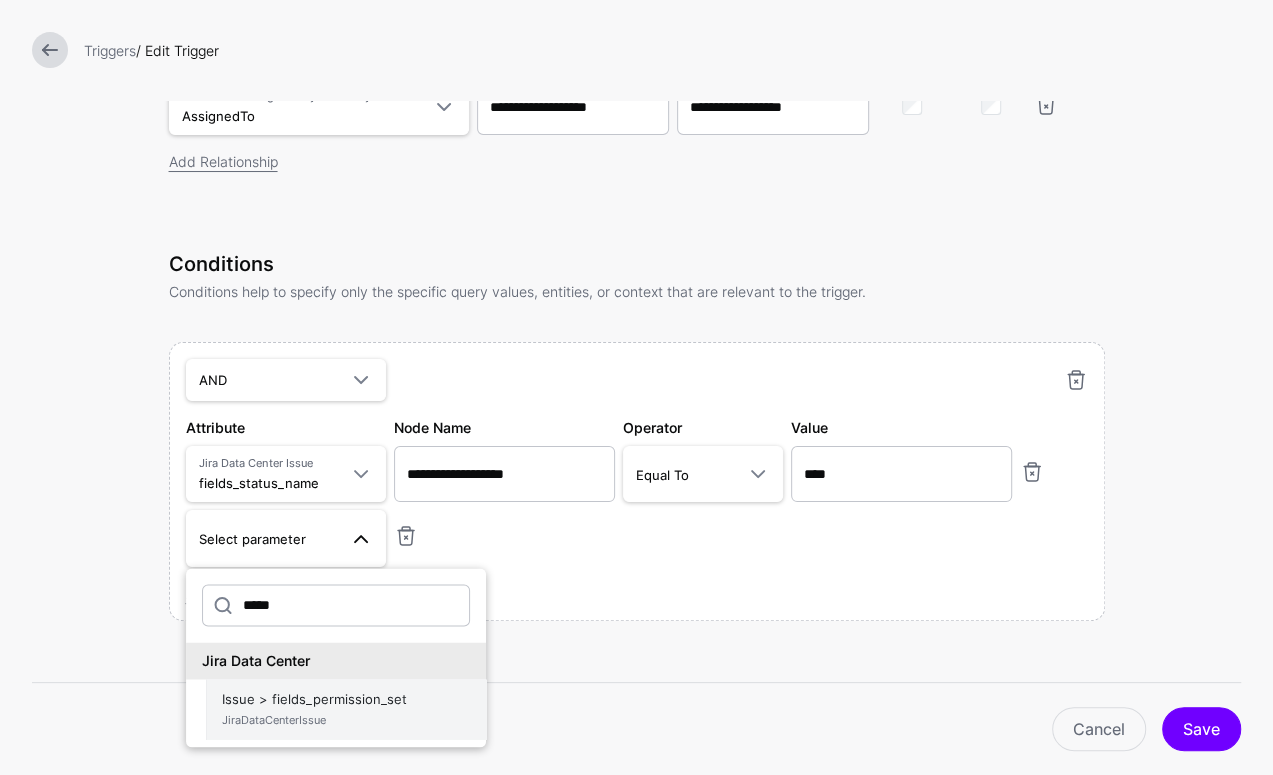 type on "*****" 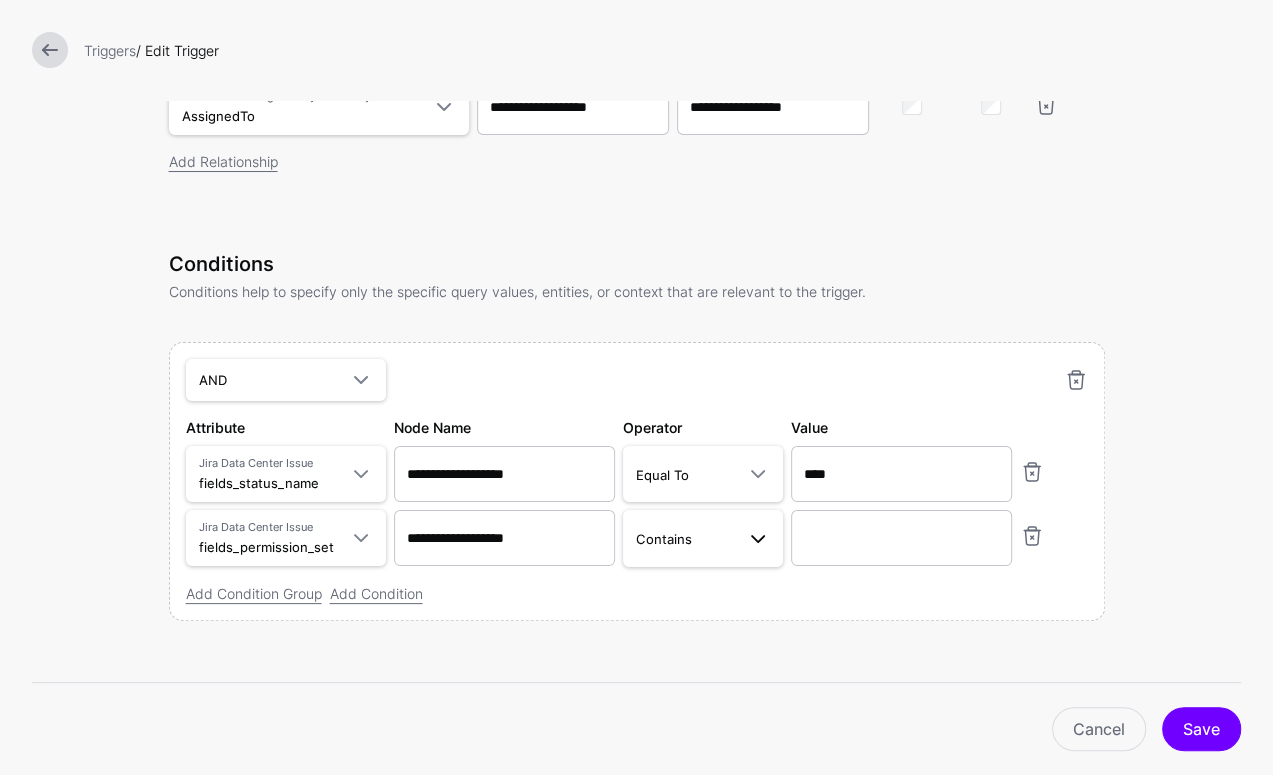 click at bounding box center (758, 539) 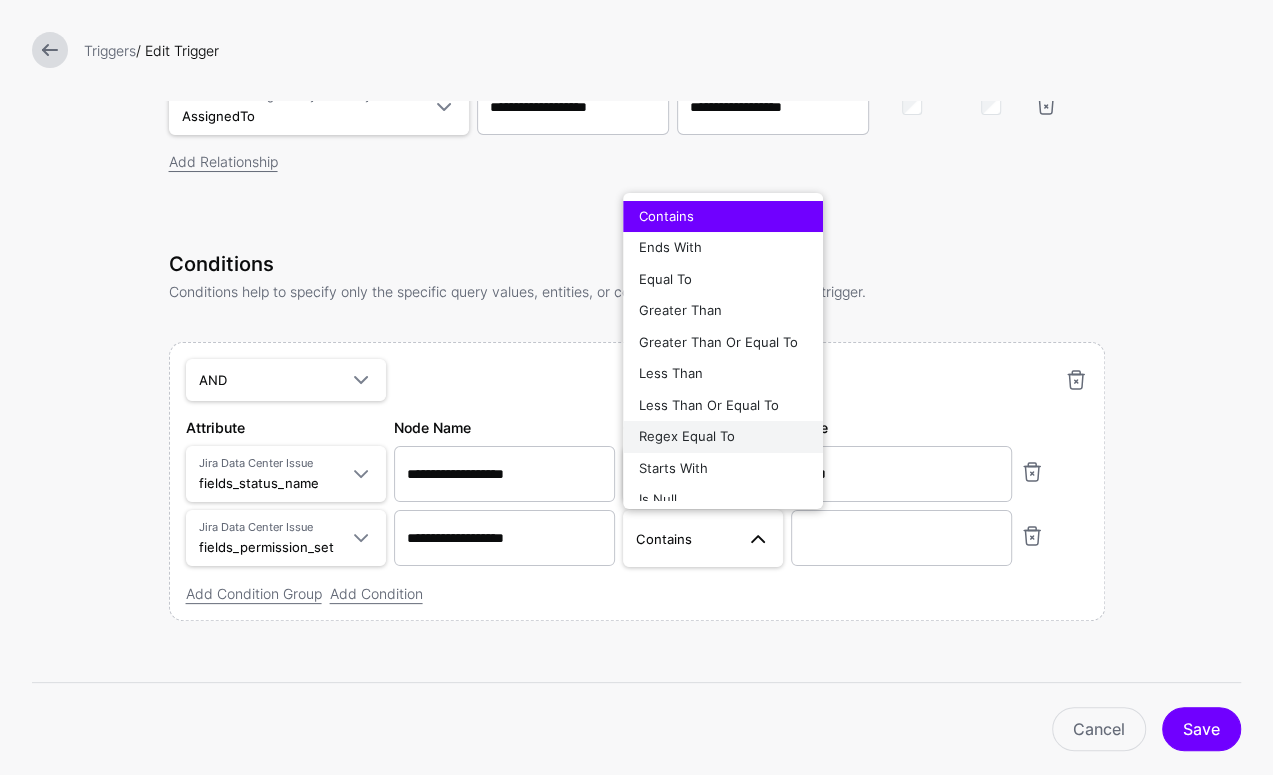 click on "Regex Equal To" at bounding box center [687, 436] 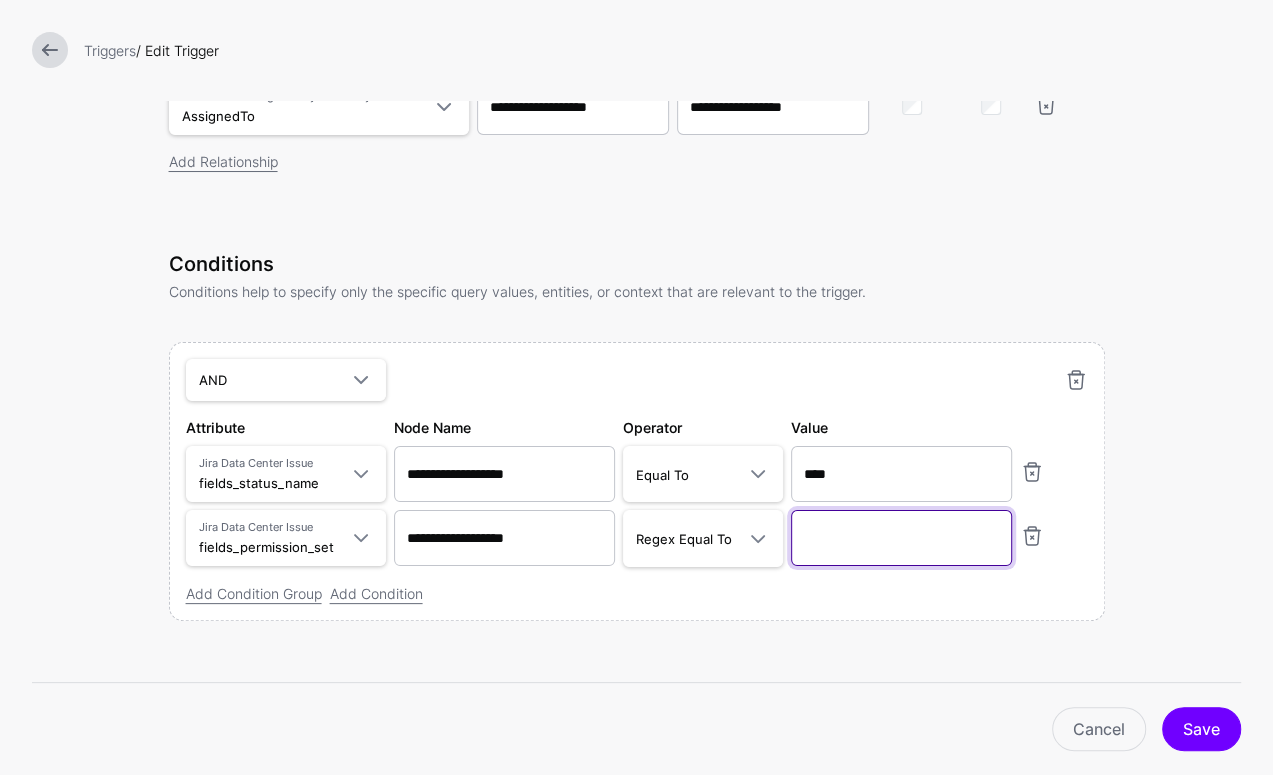 click at bounding box center (901, 474) 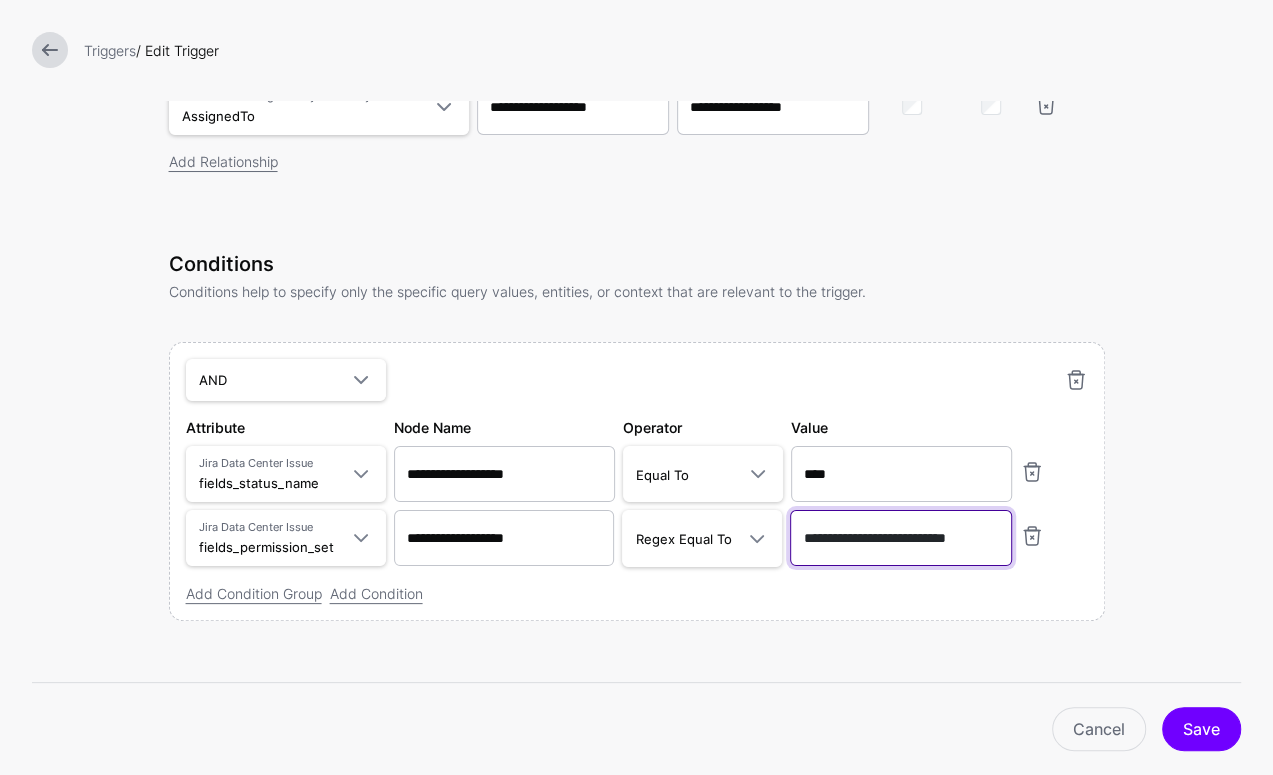 scroll, scrollTop: 0, scrollLeft: 9, axis: horizontal 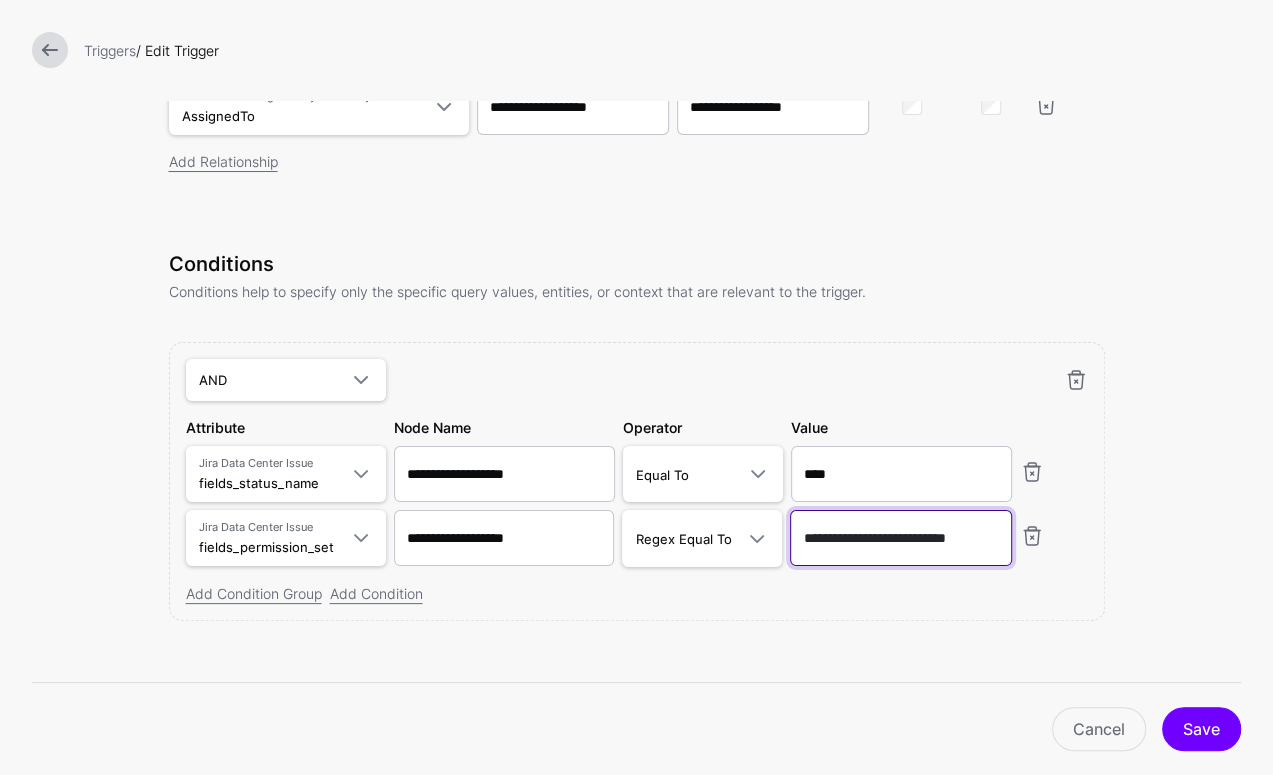 type on "**********" 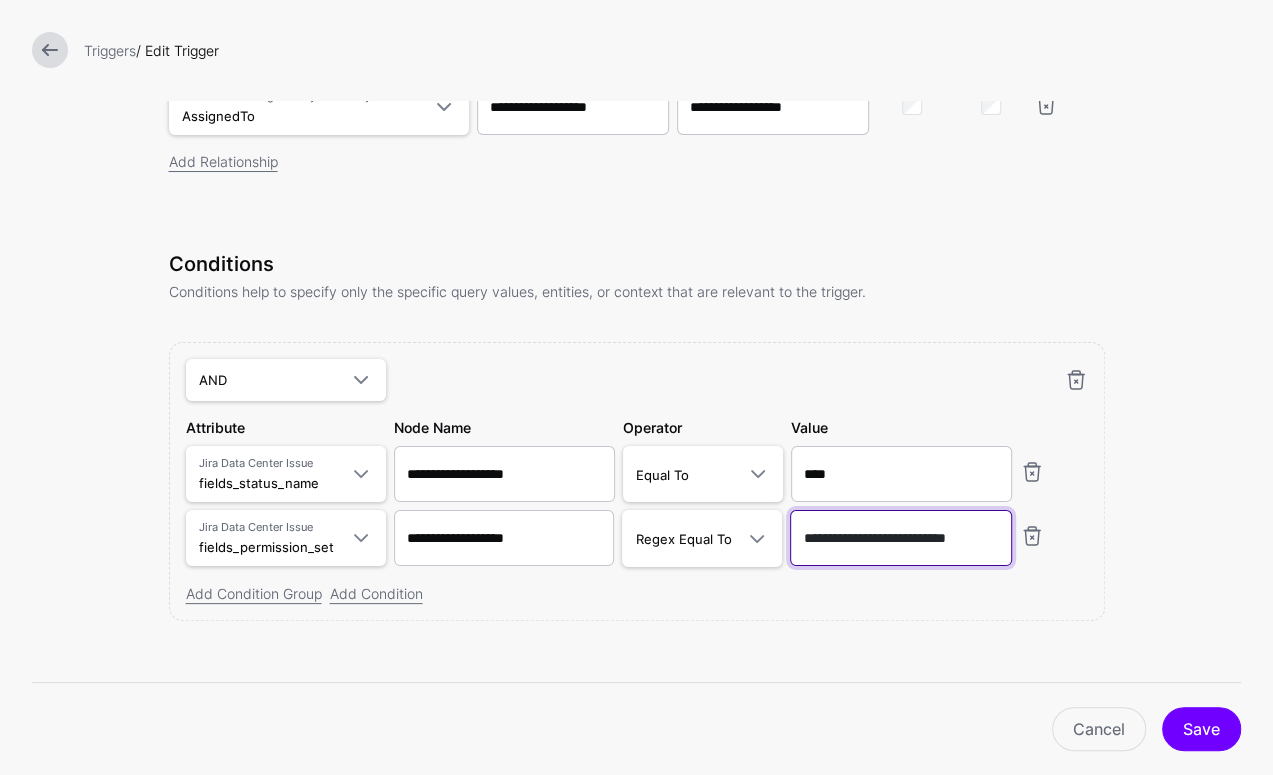 scroll, scrollTop: 0, scrollLeft: 0, axis: both 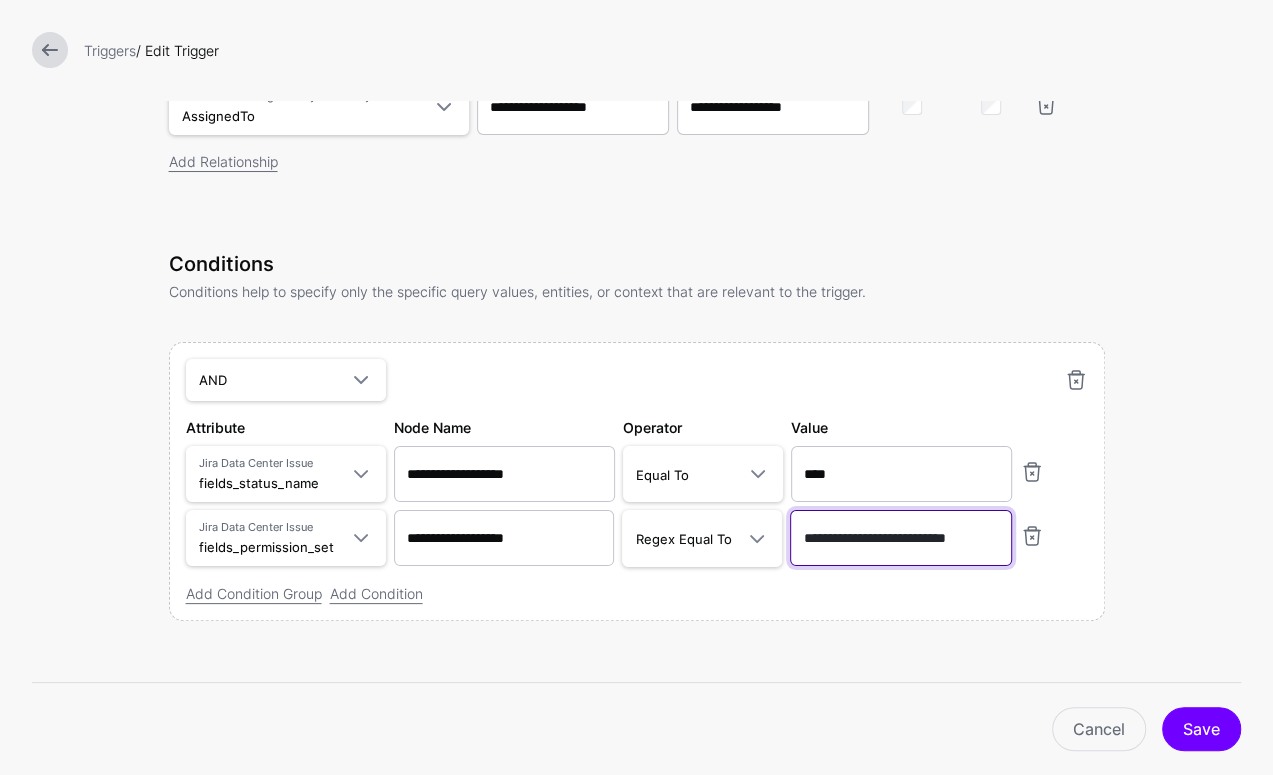 click on "**********" at bounding box center [900, 538] 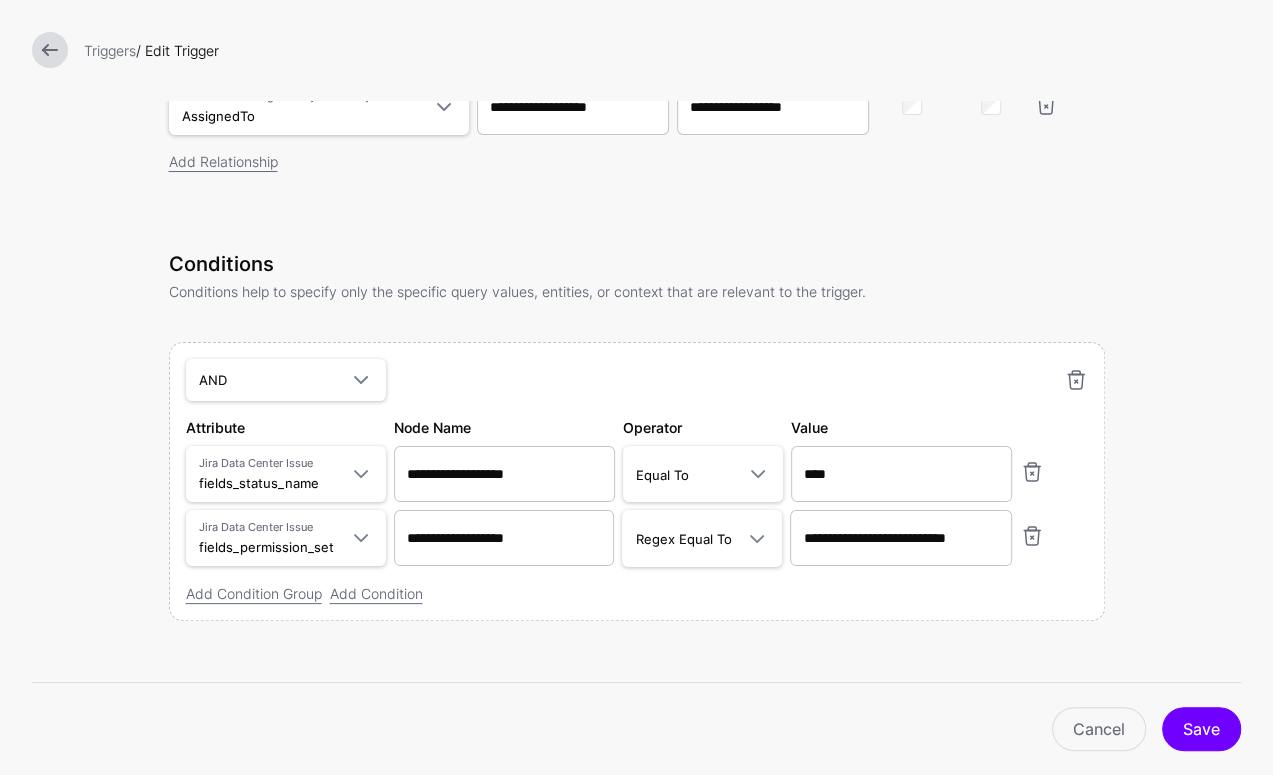 click on "Add Condition Group Add Condition" at bounding box center (637, 593) 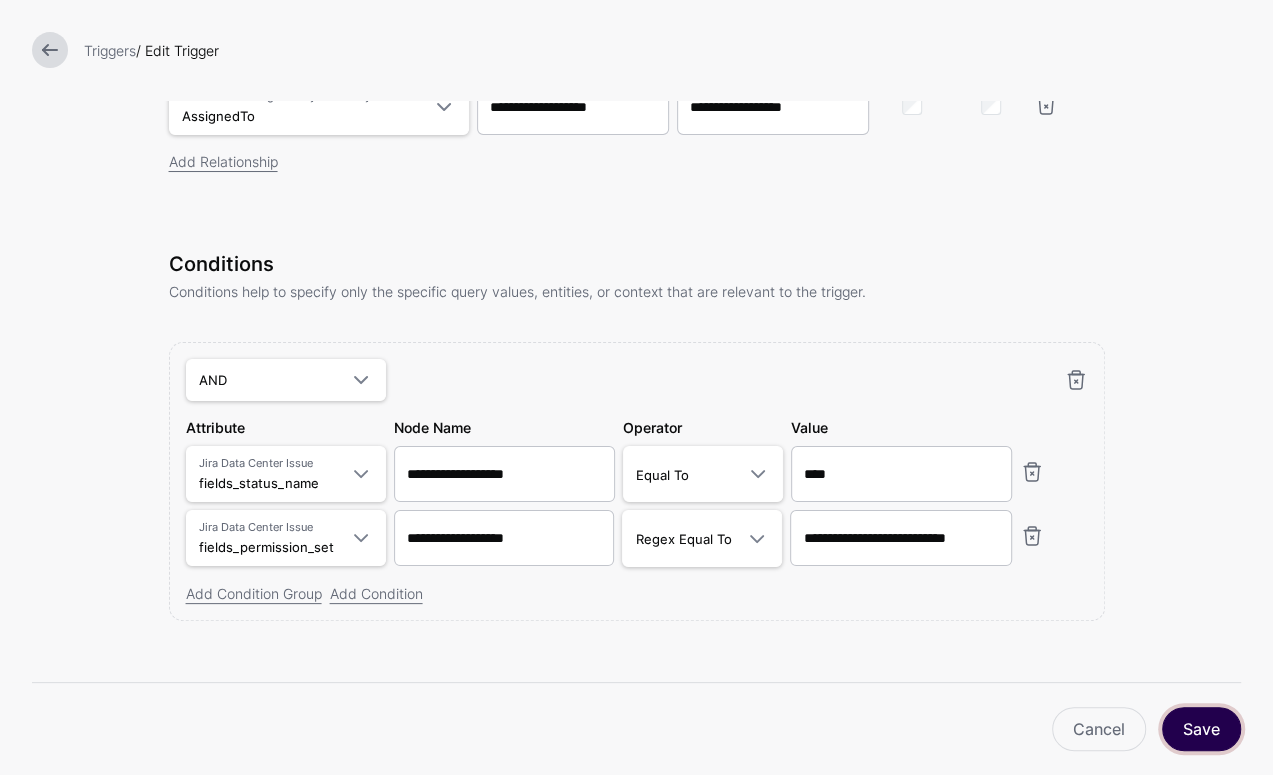 drag, startPoint x: 1208, startPoint y: 736, endPoint x: 1236, endPoint y: 758, distance: 35.608986 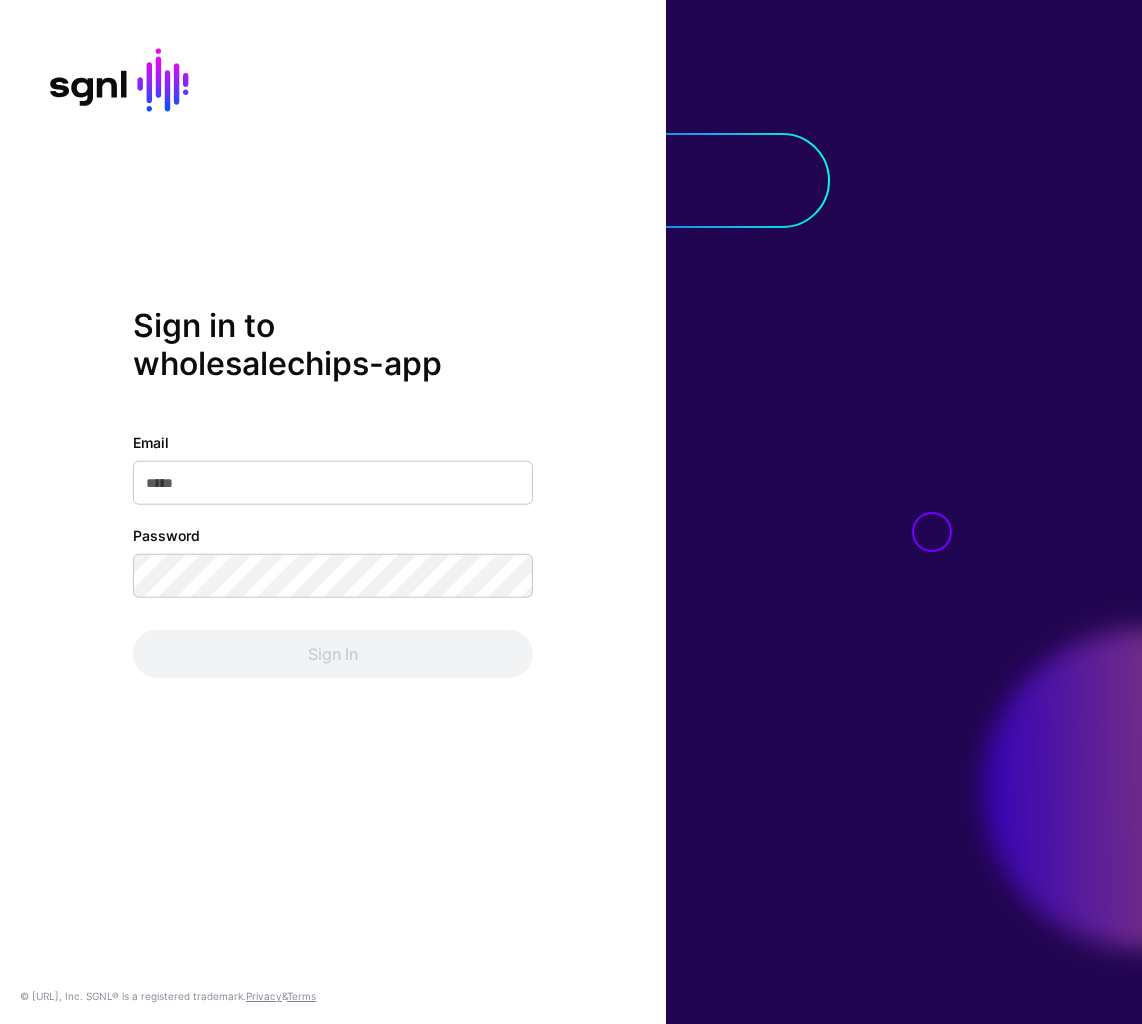 scroll, scrollTop: 0, scrollLeft: 0, axis: both 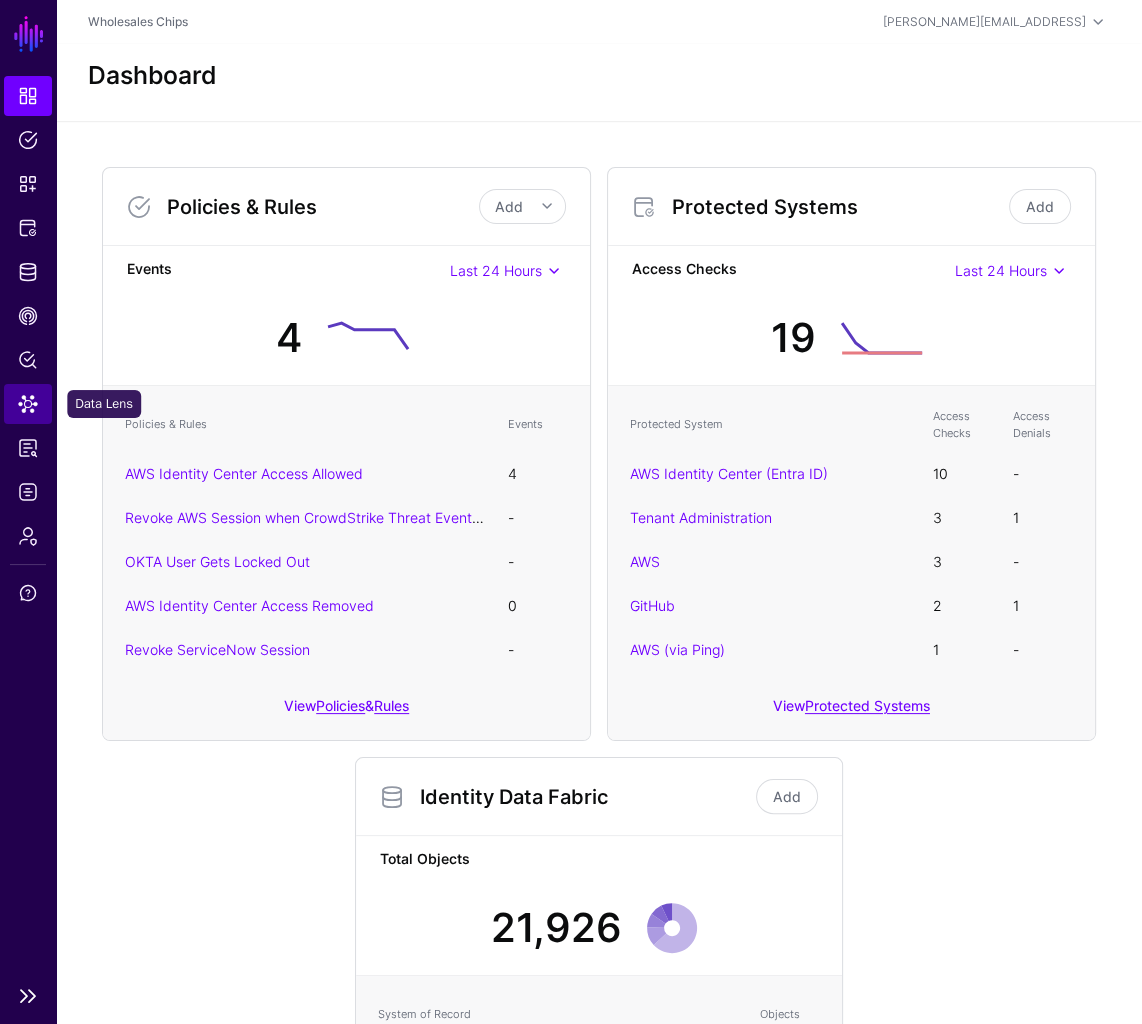 click on "Data Lens" 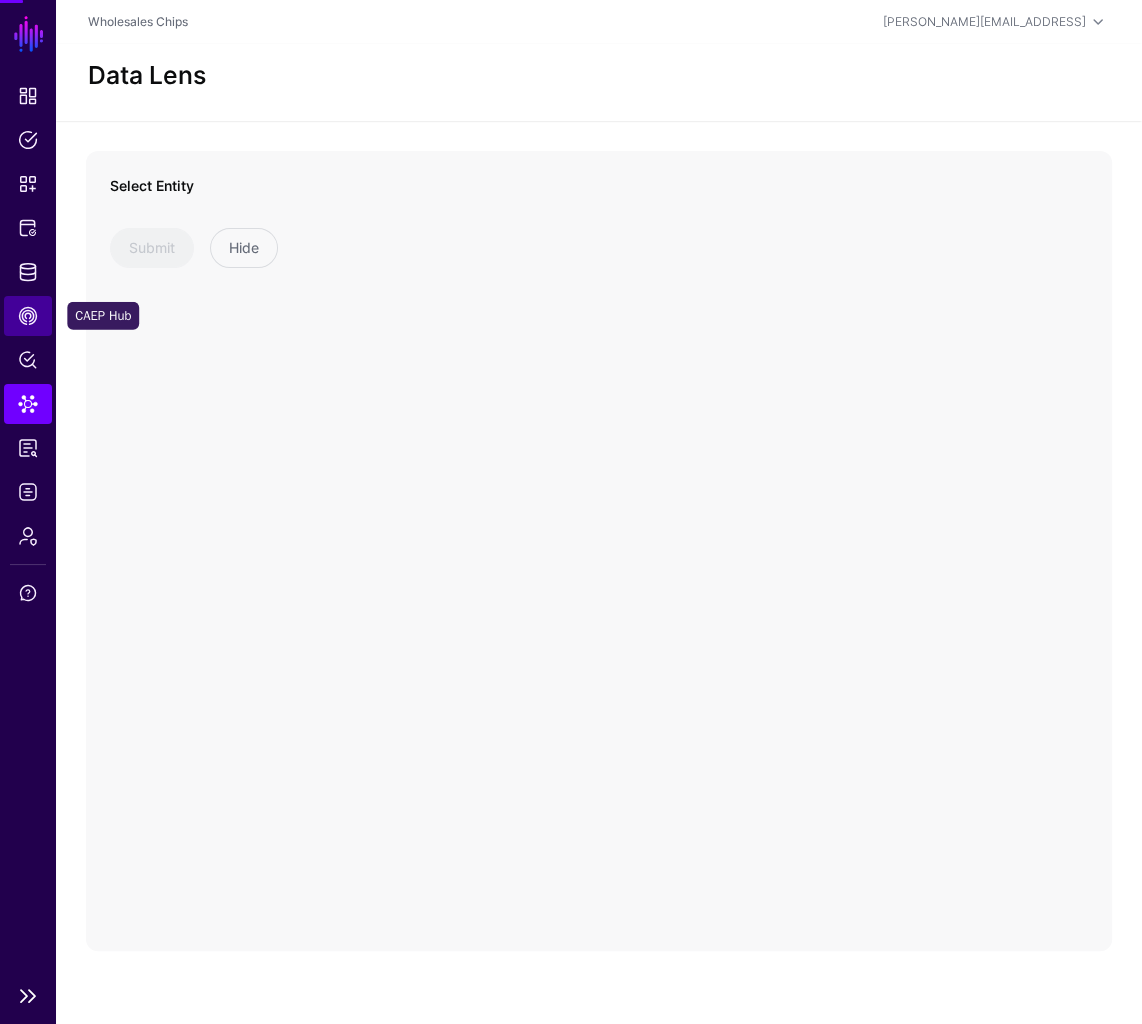 click on "CAEP Hub" 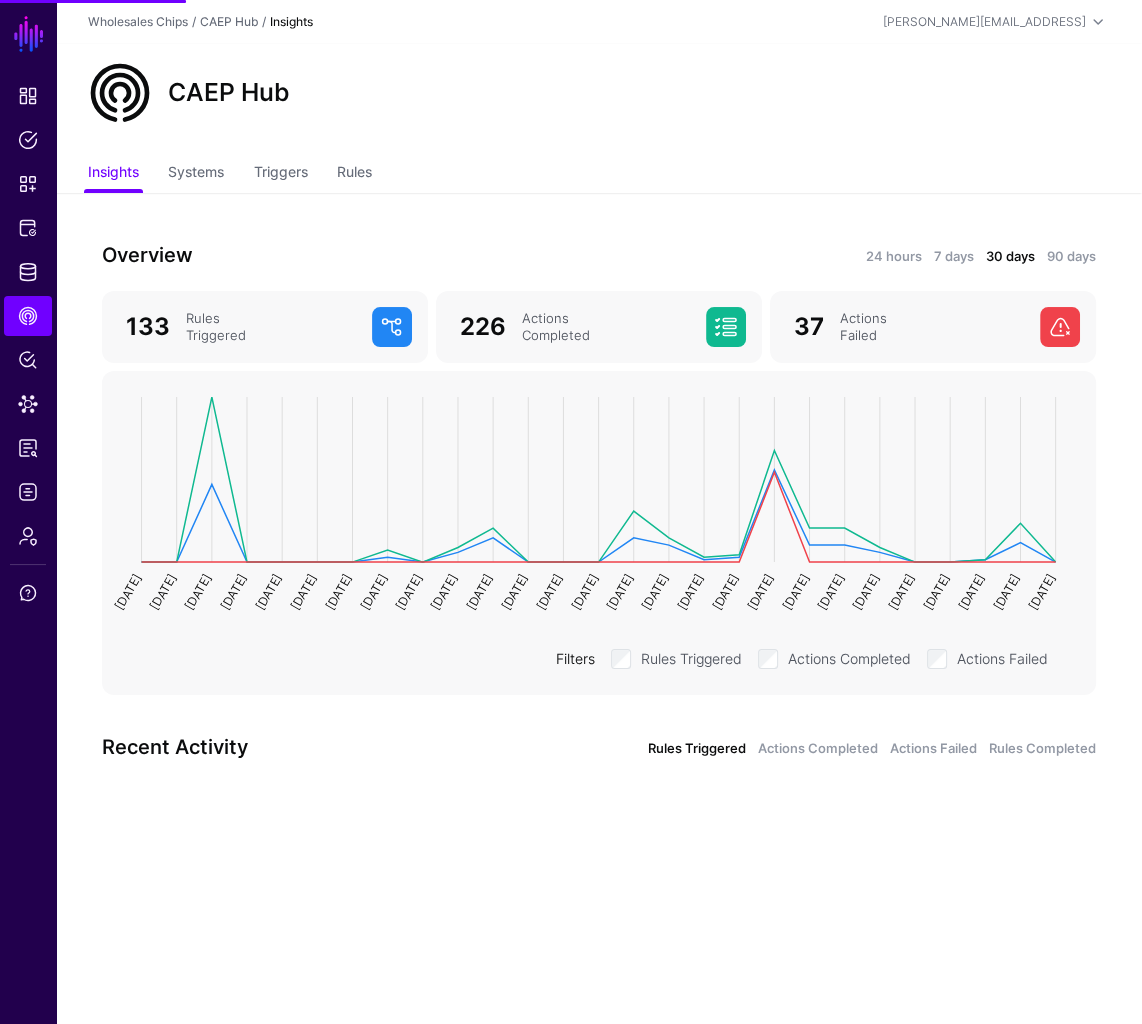 click on "Insights Systems Triggers Rules" 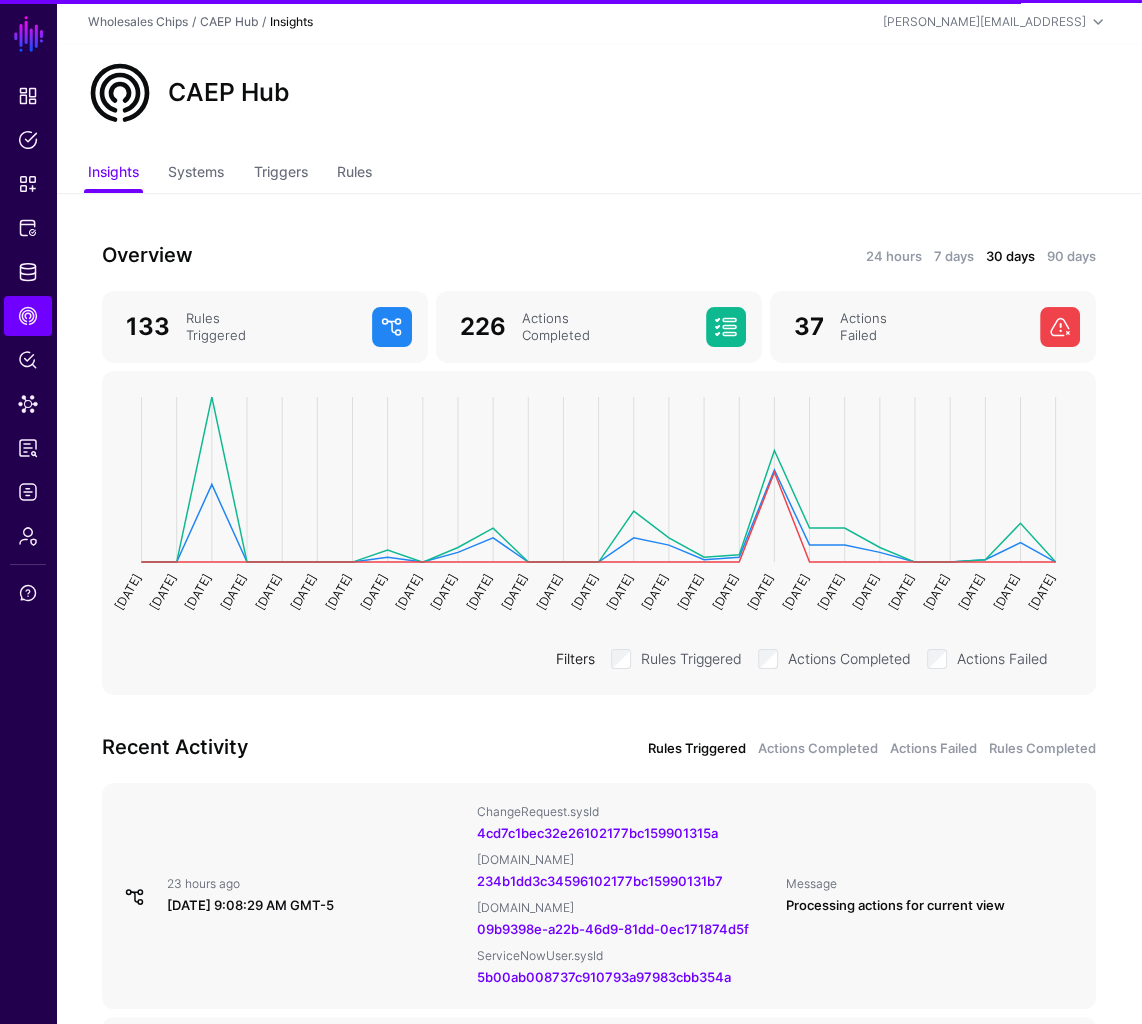 click on "Insights Systems Triggers Rules" 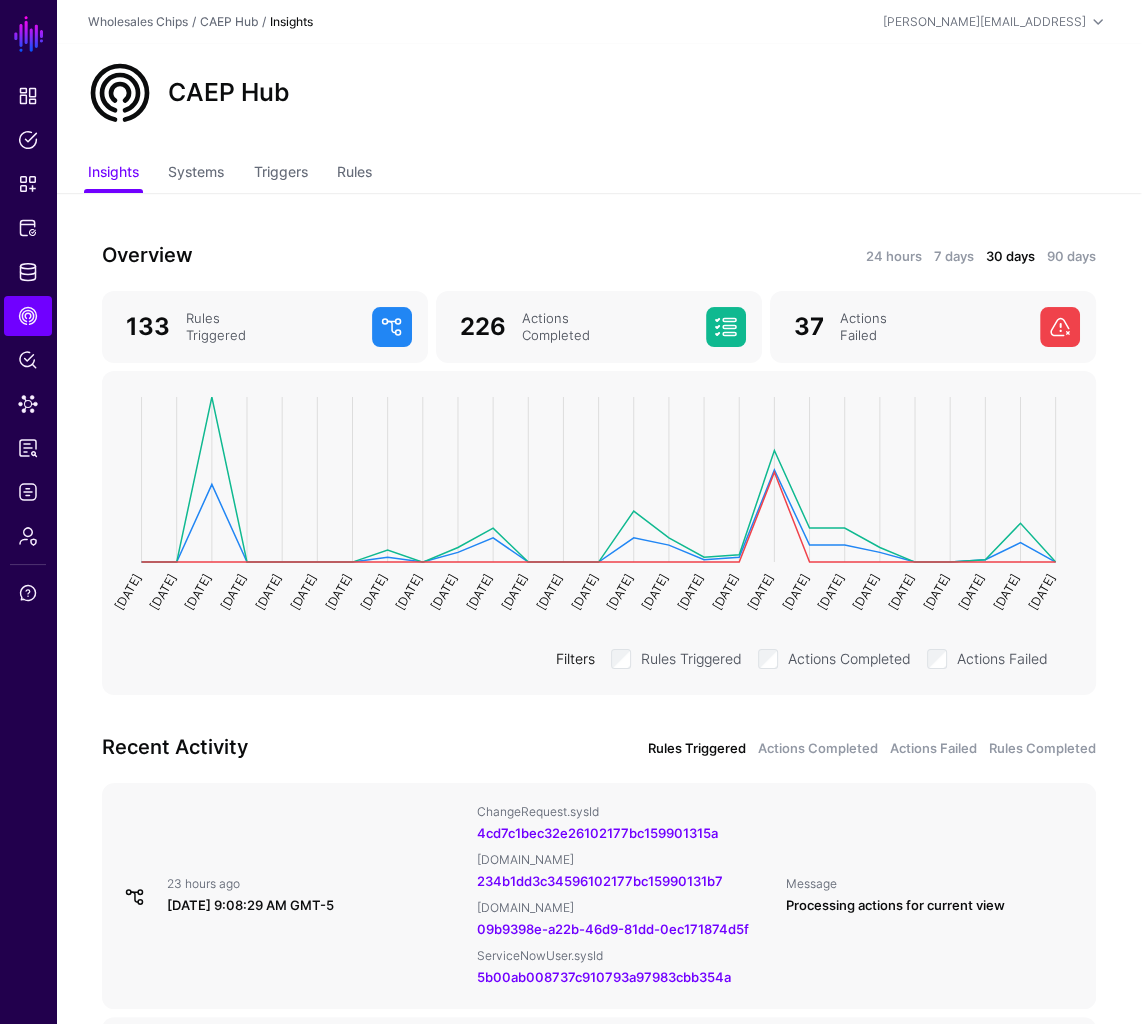 click on "Insights Systems Triggers Rules" 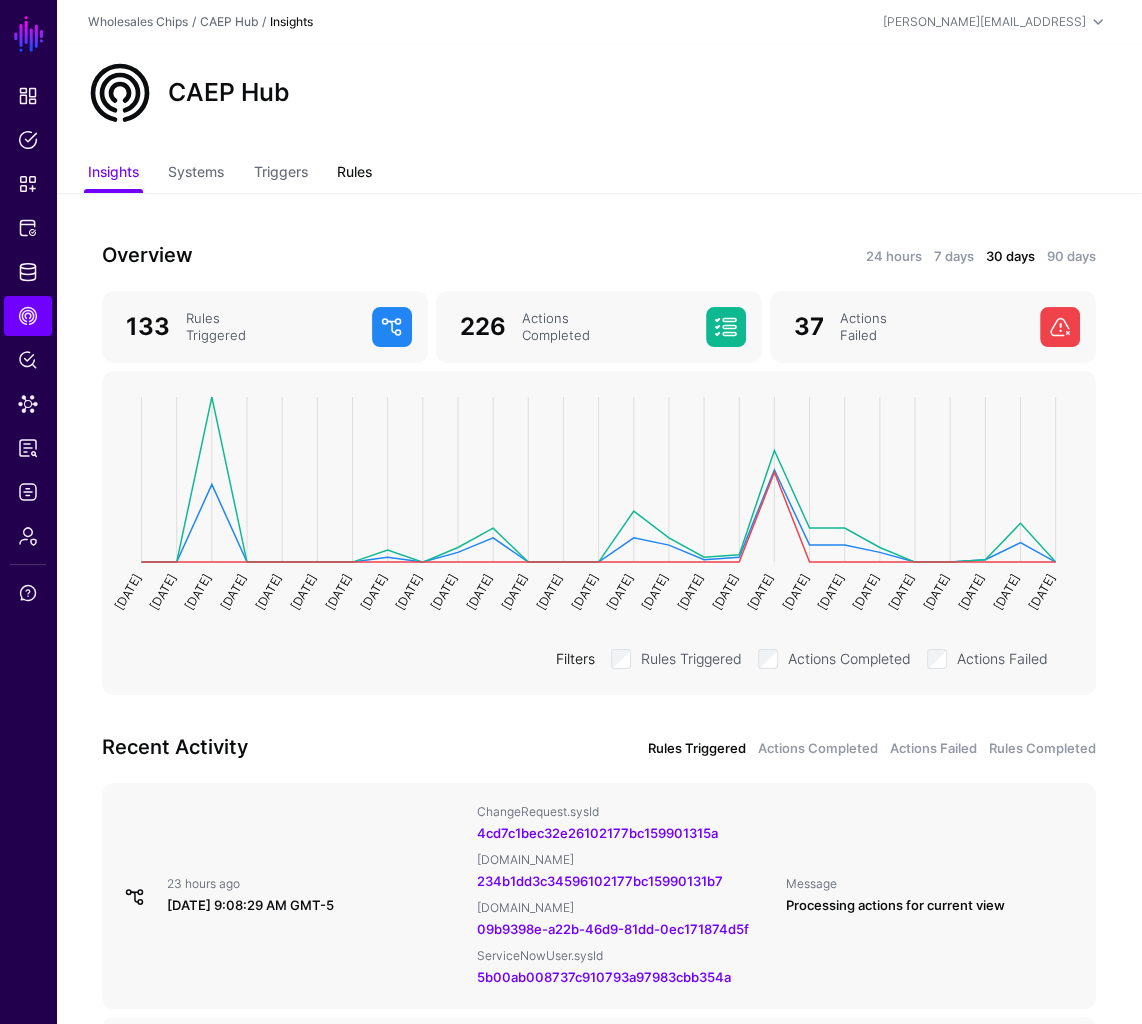 click on "Rules" 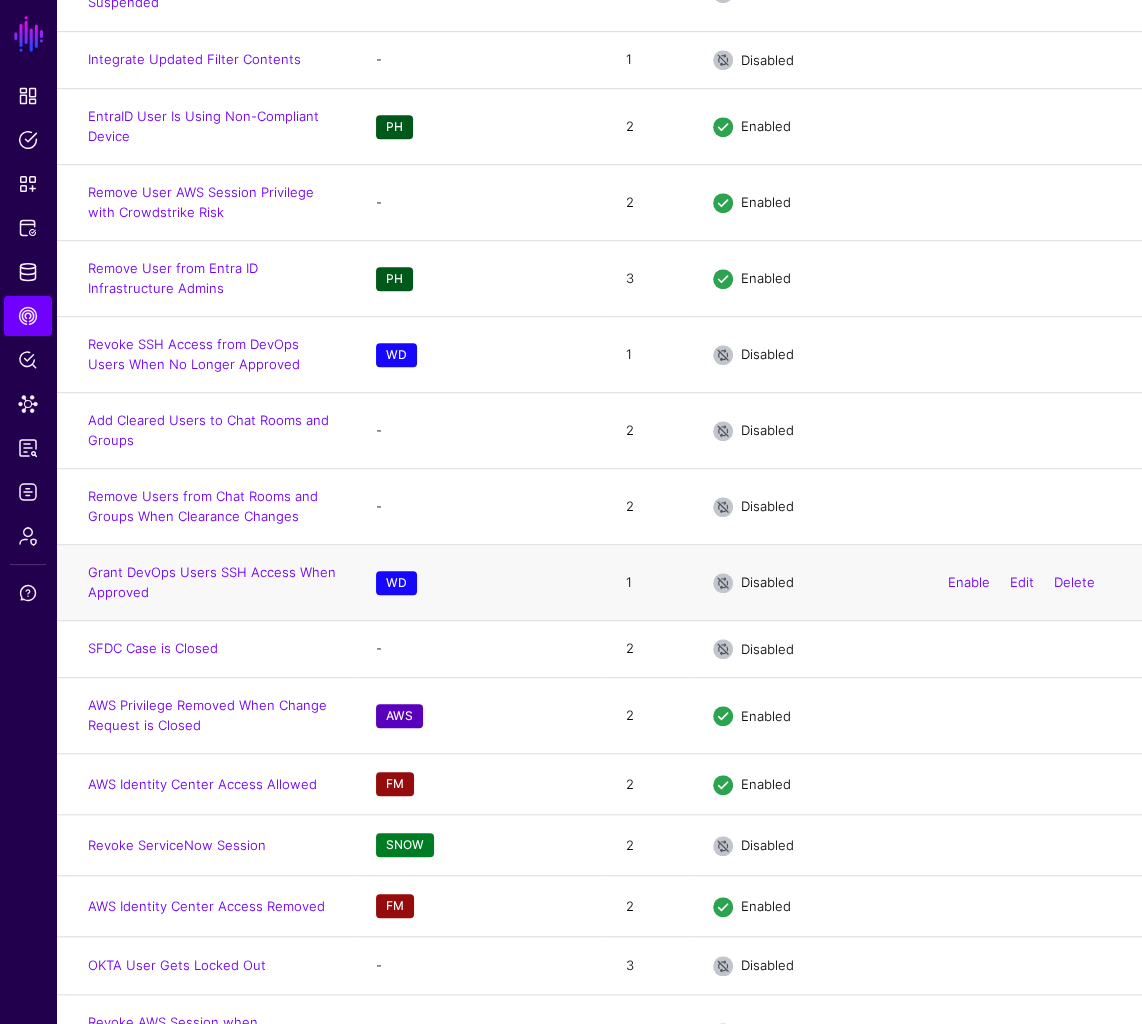 scroll, scrollTop: 1011, scrollLeft: 0, axis: vertical 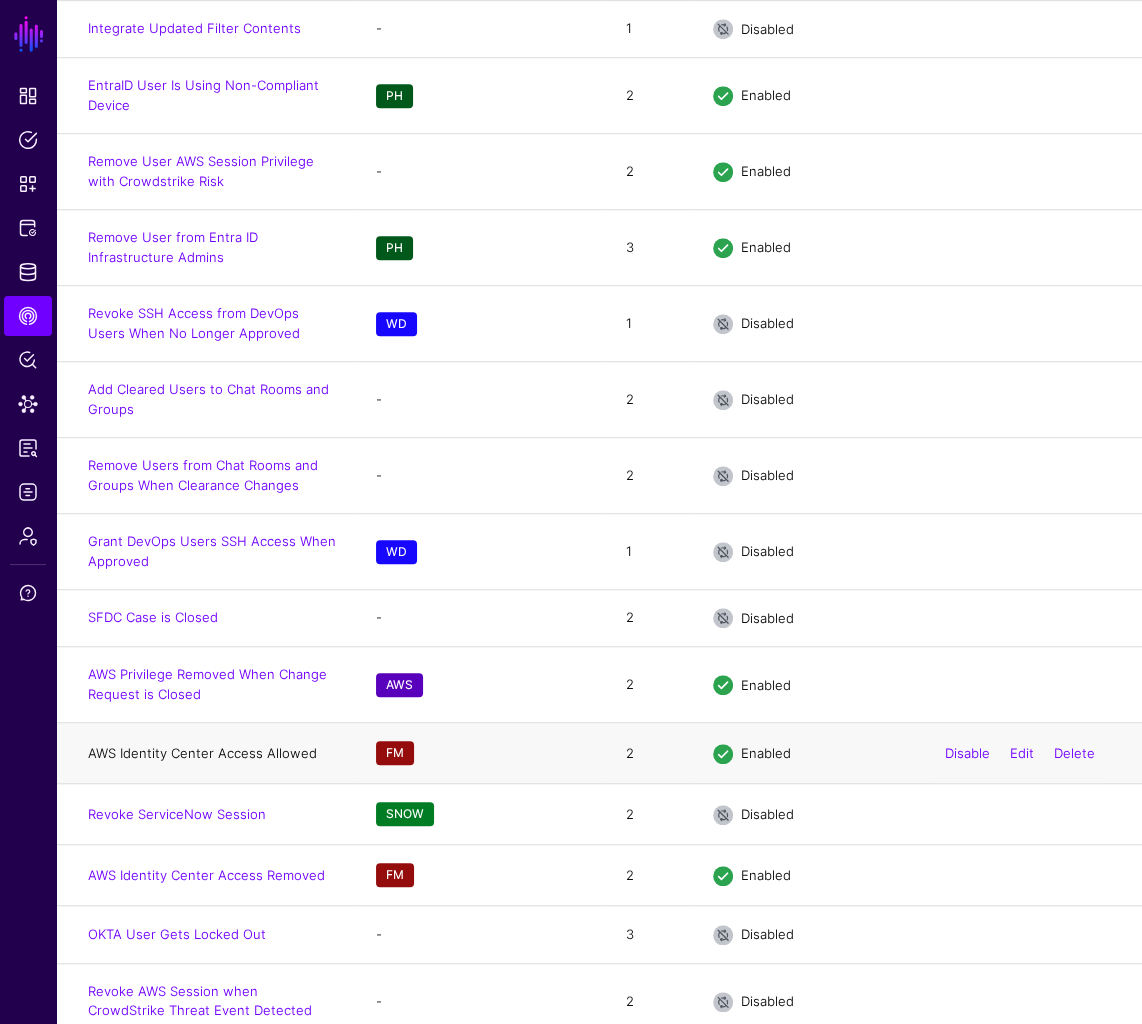 click on "AWS Identity Center Access Allowed" 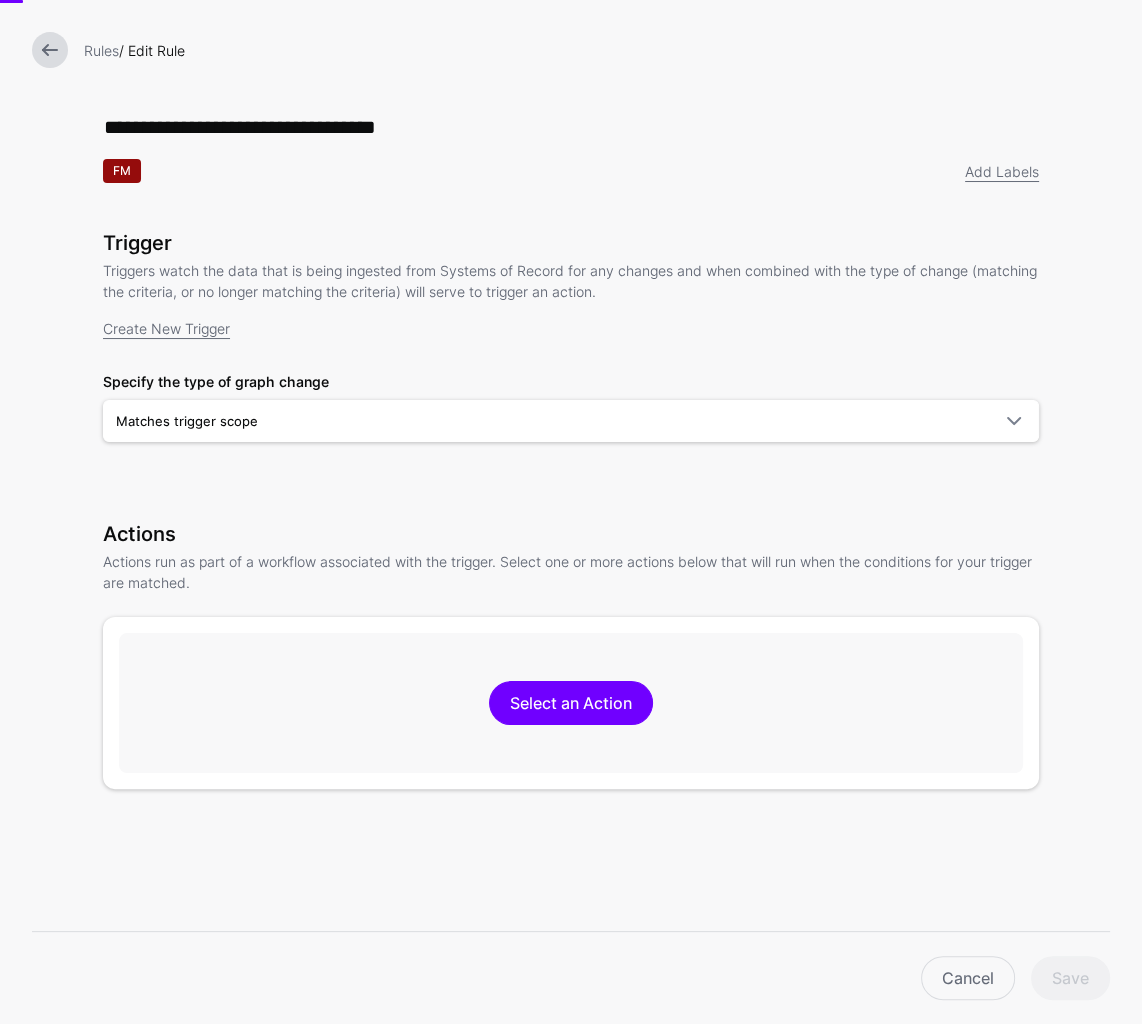 scroll, scrollTop: 0, scrollLeft: 0, axis: both 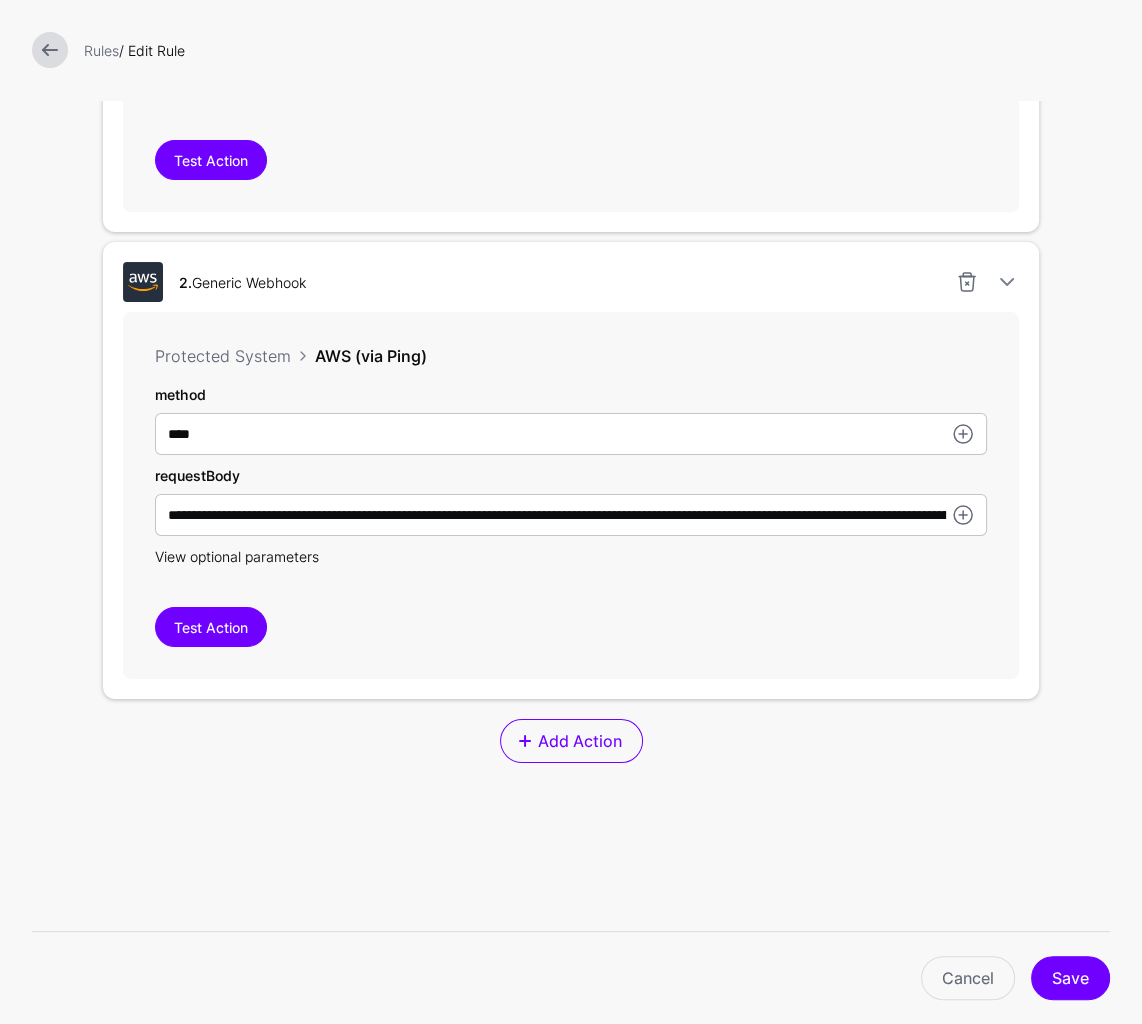 click on "View optional parameters" at bounding box center (237, 556) 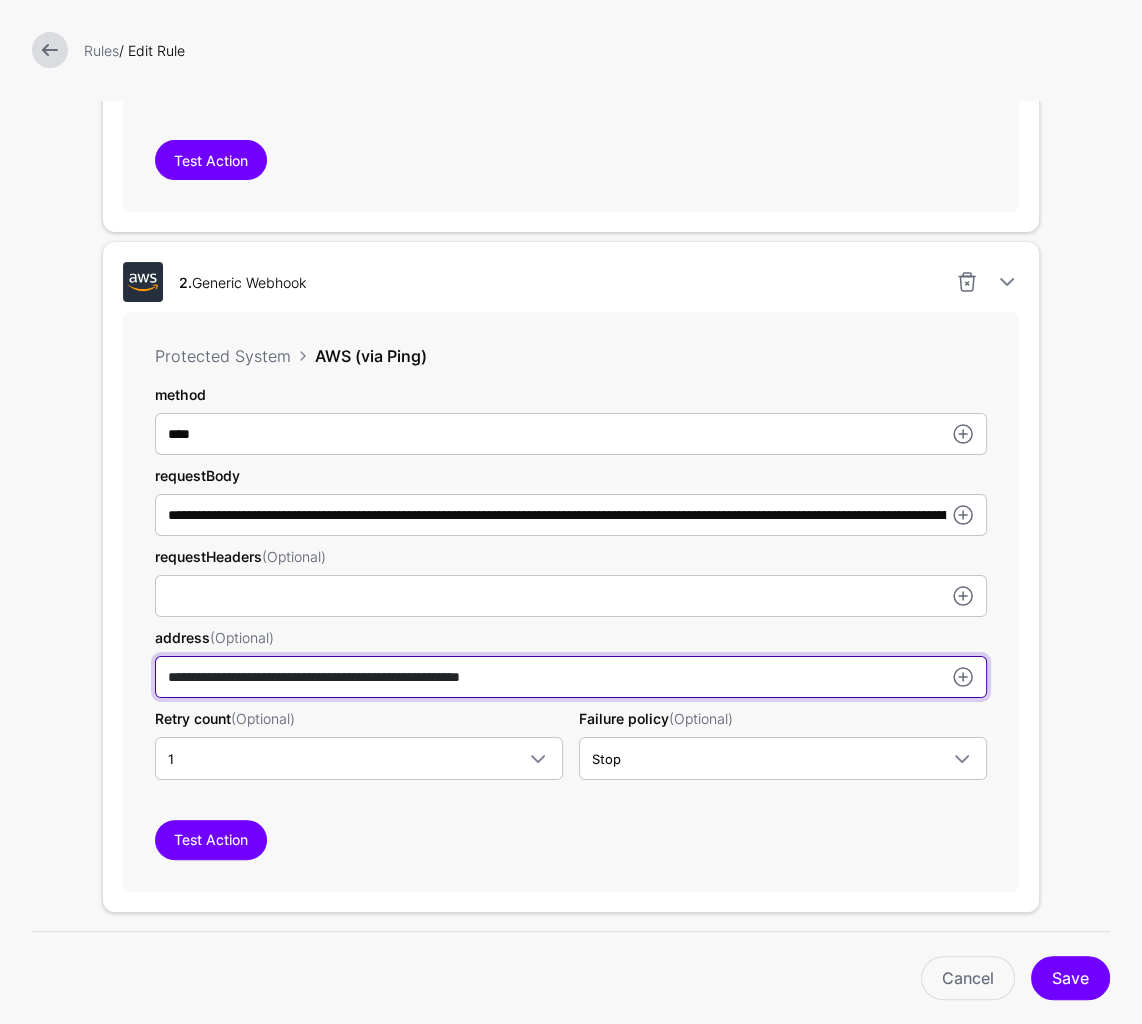 click on "**********" at bounding box center [571, -33] 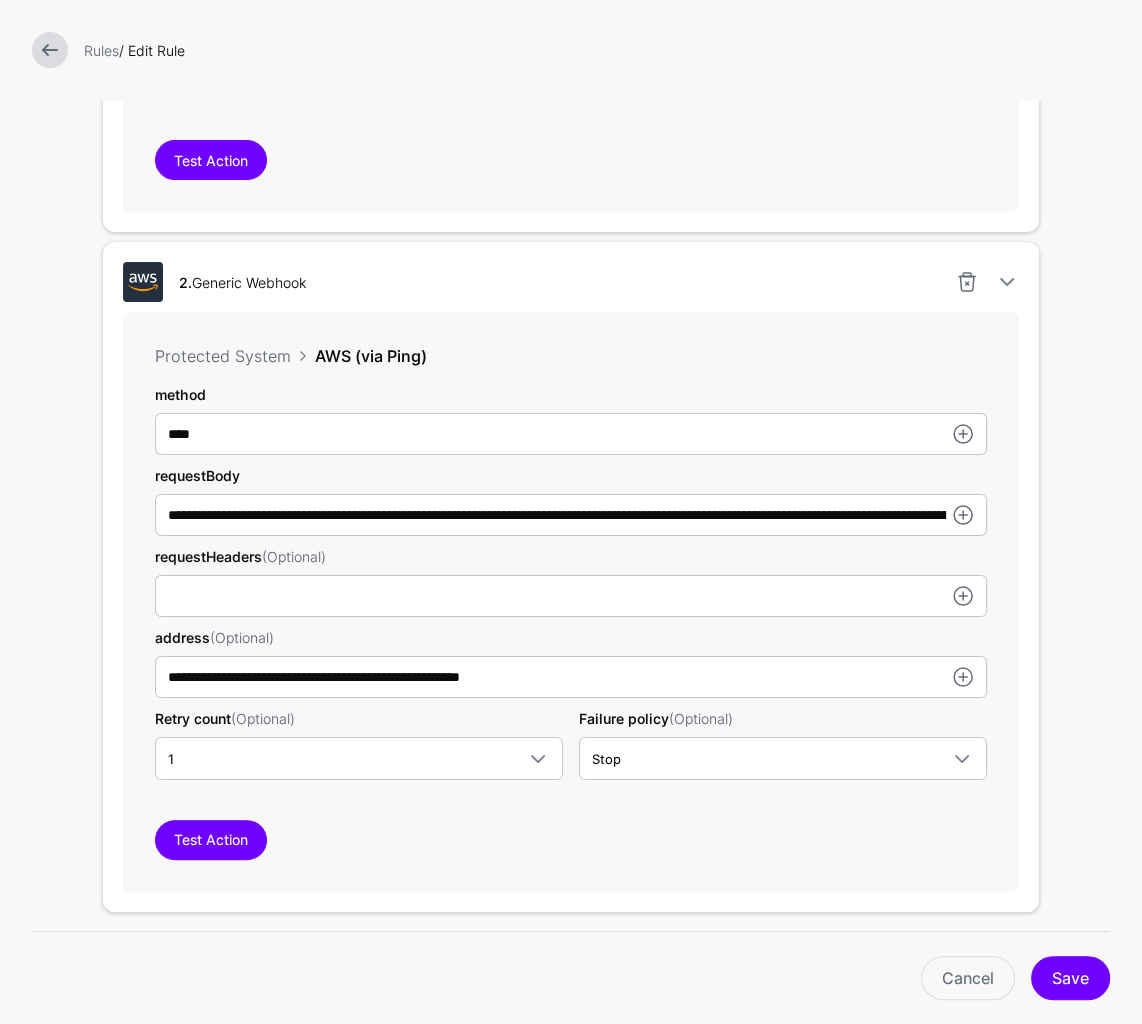 click on "**********" at bounding box center (571, 601) 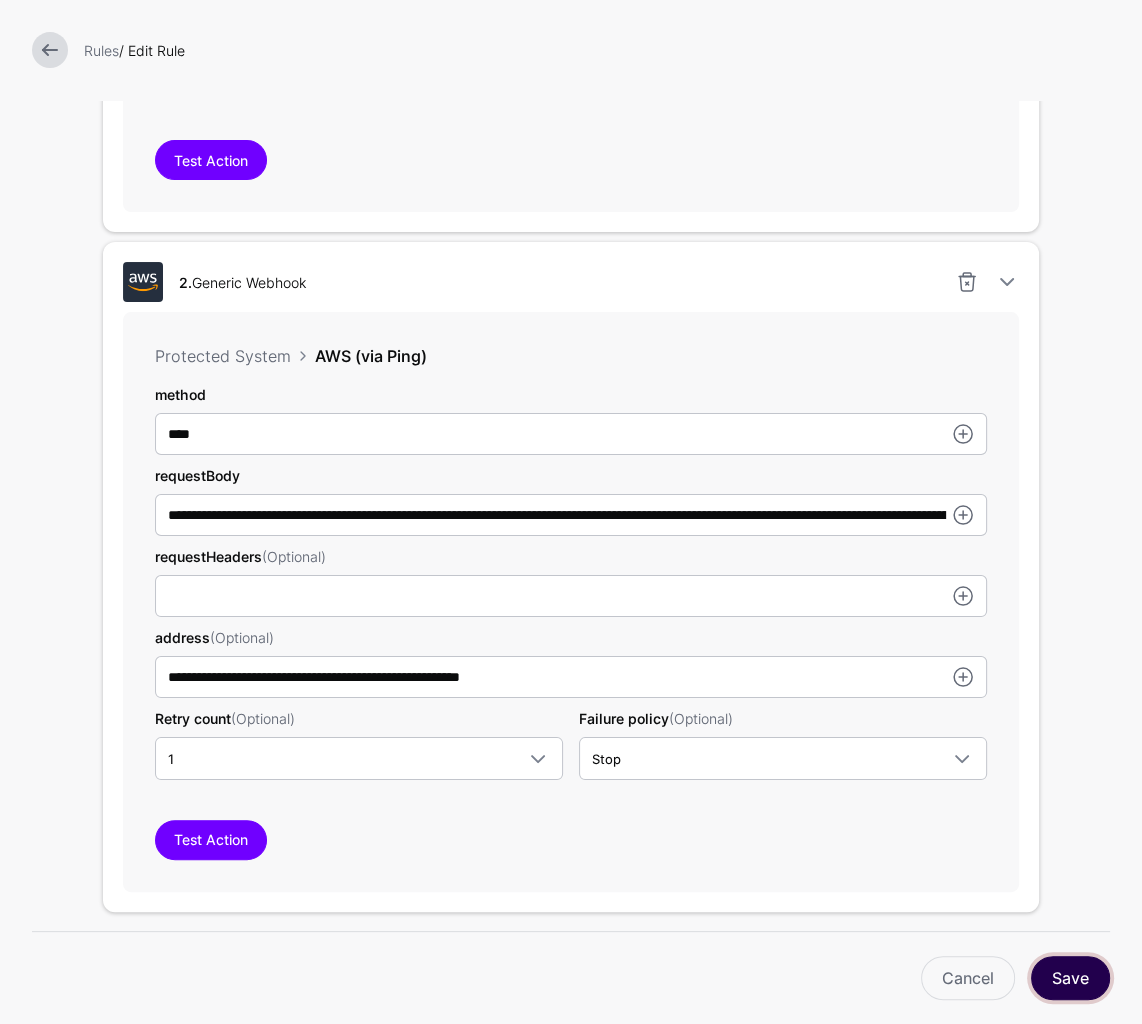 click on "Save" at bounding box center (1070, 978) 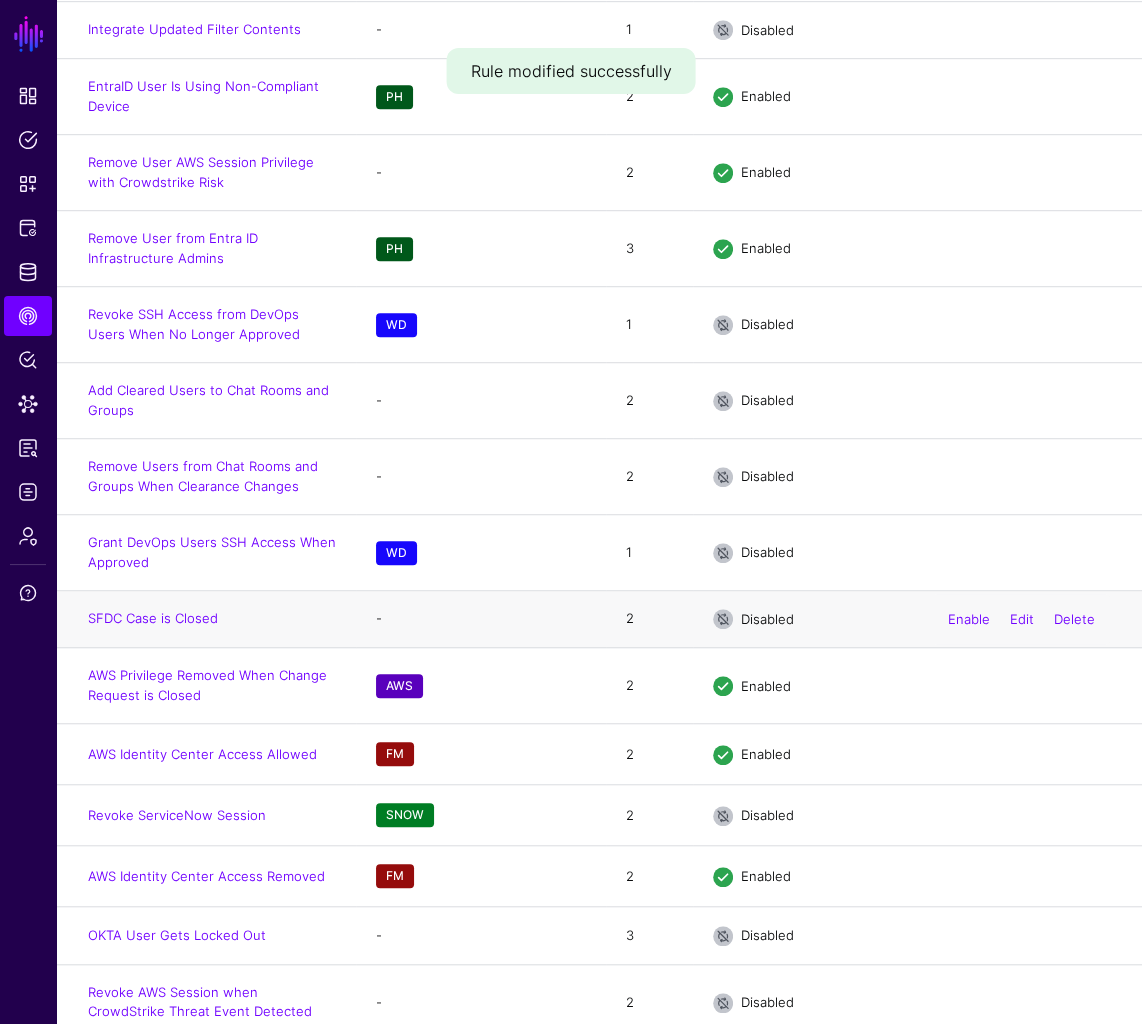 scroll, scrollTop: 1011, scrollLeft: 0, axis: vertical 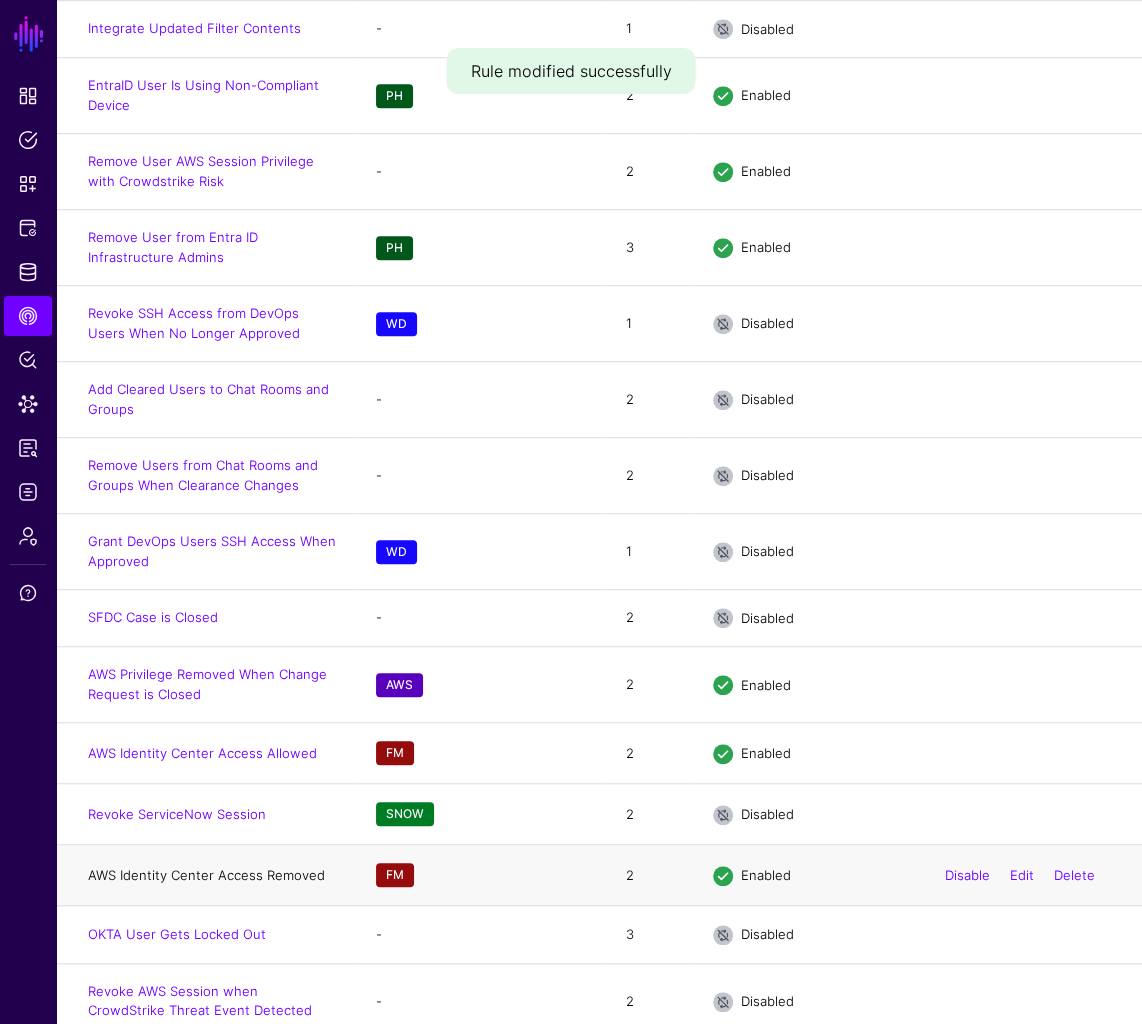click on "AWS Identity Center Access Removed" 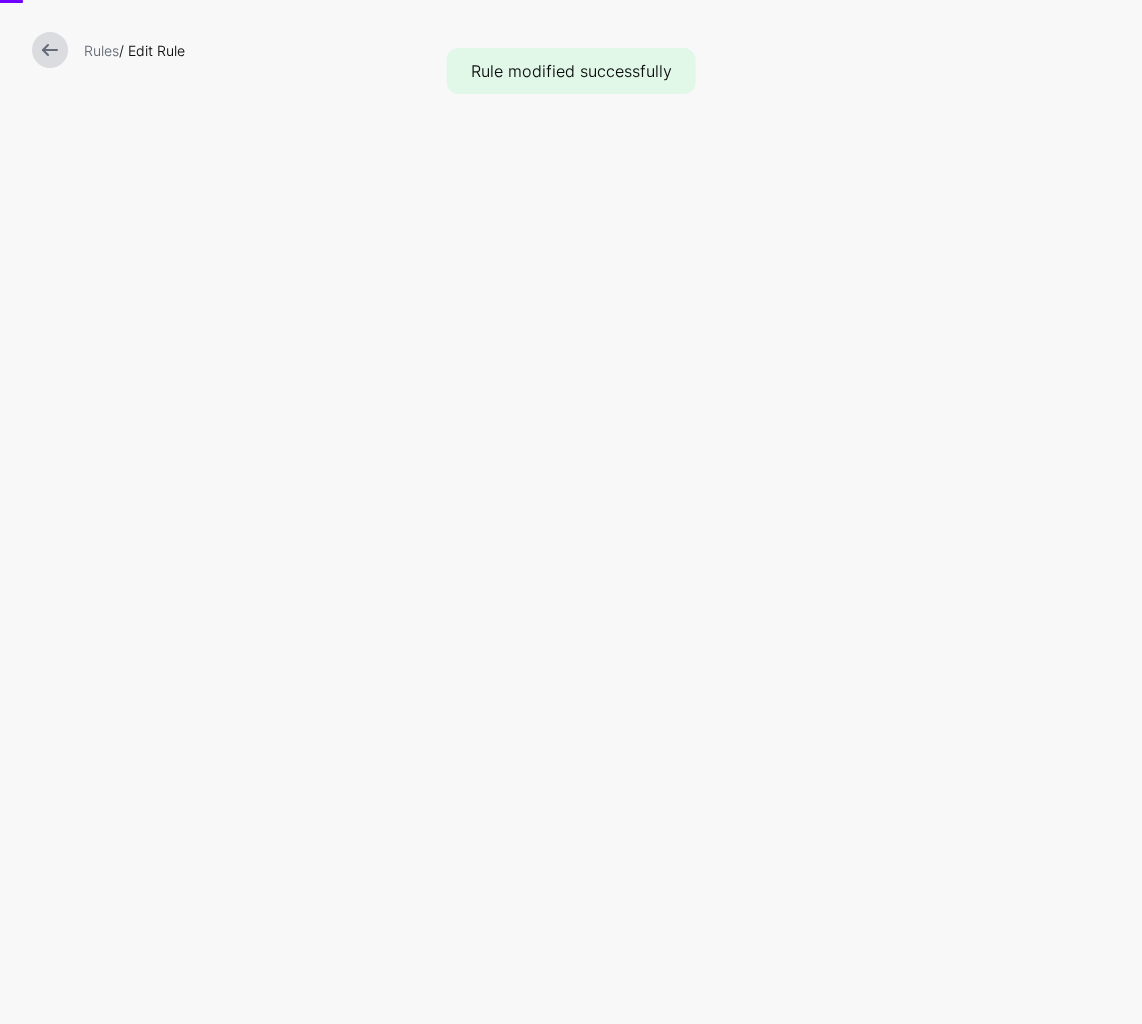 scroll, scrollTop: 0, scrollLeft: 0, axis: both 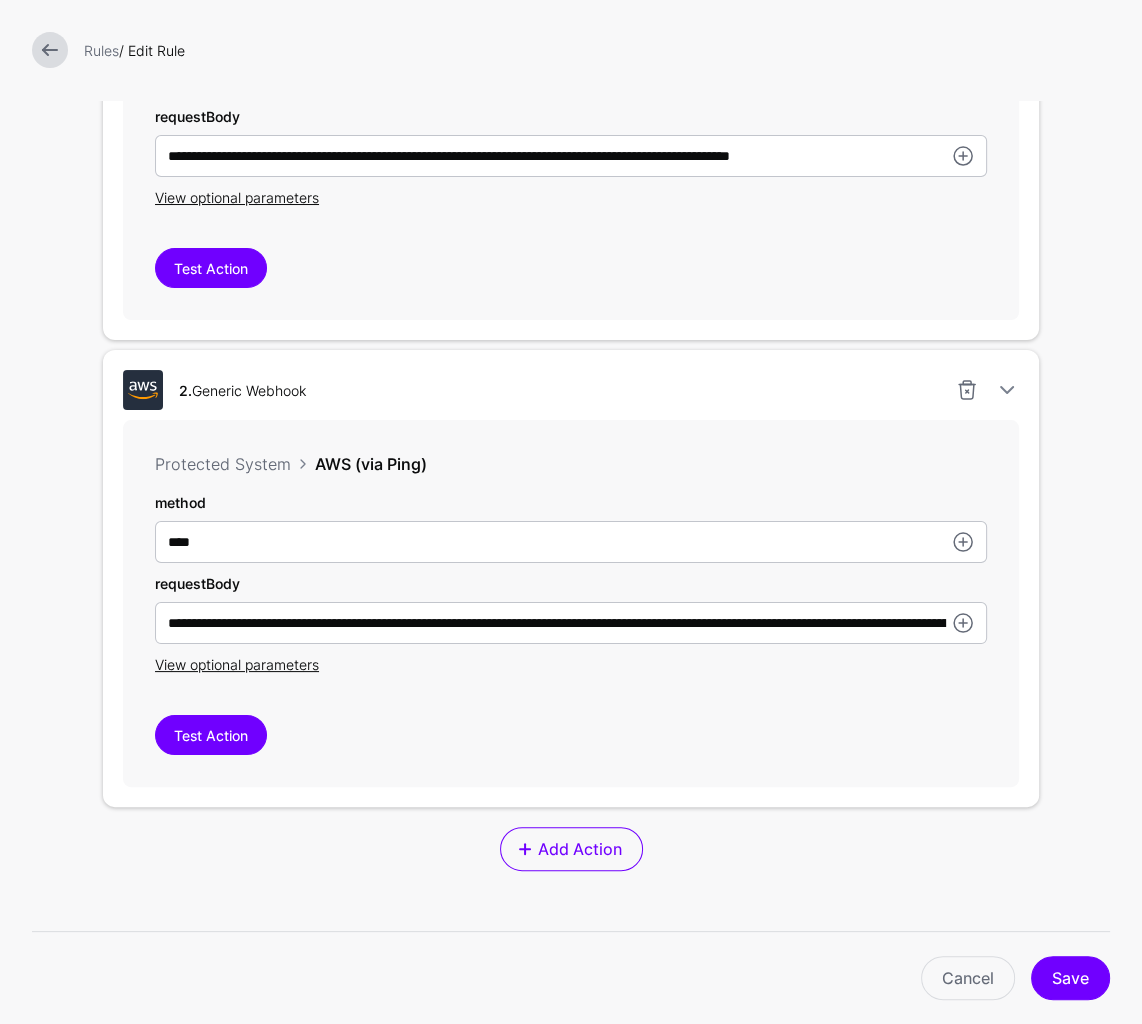 click on "Cancel  Save" at bounding box center (571, 977) 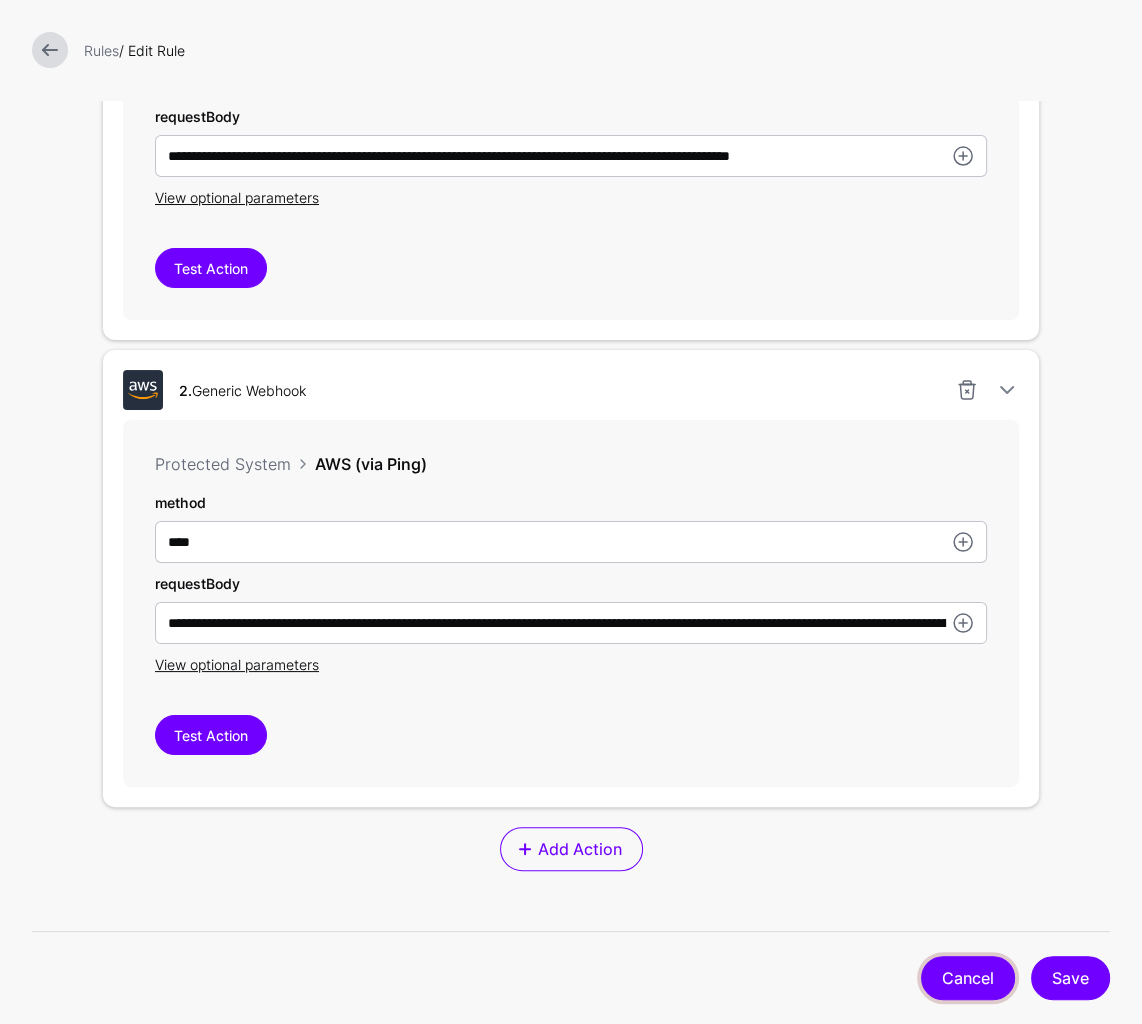 click on "Cancel" at bounding box center (968, 978) 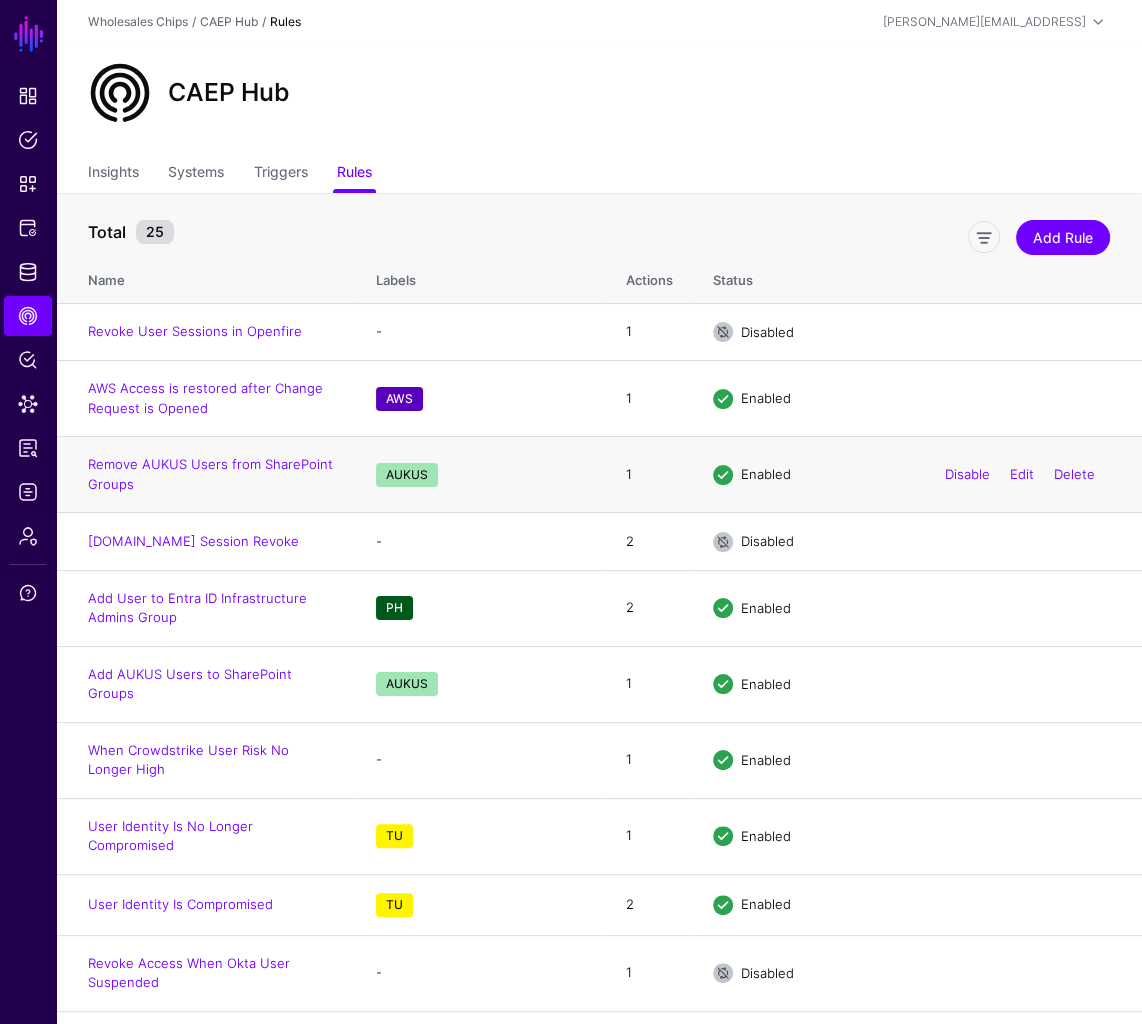 click on "Remove AUKUS Users from SharePoint Groups" 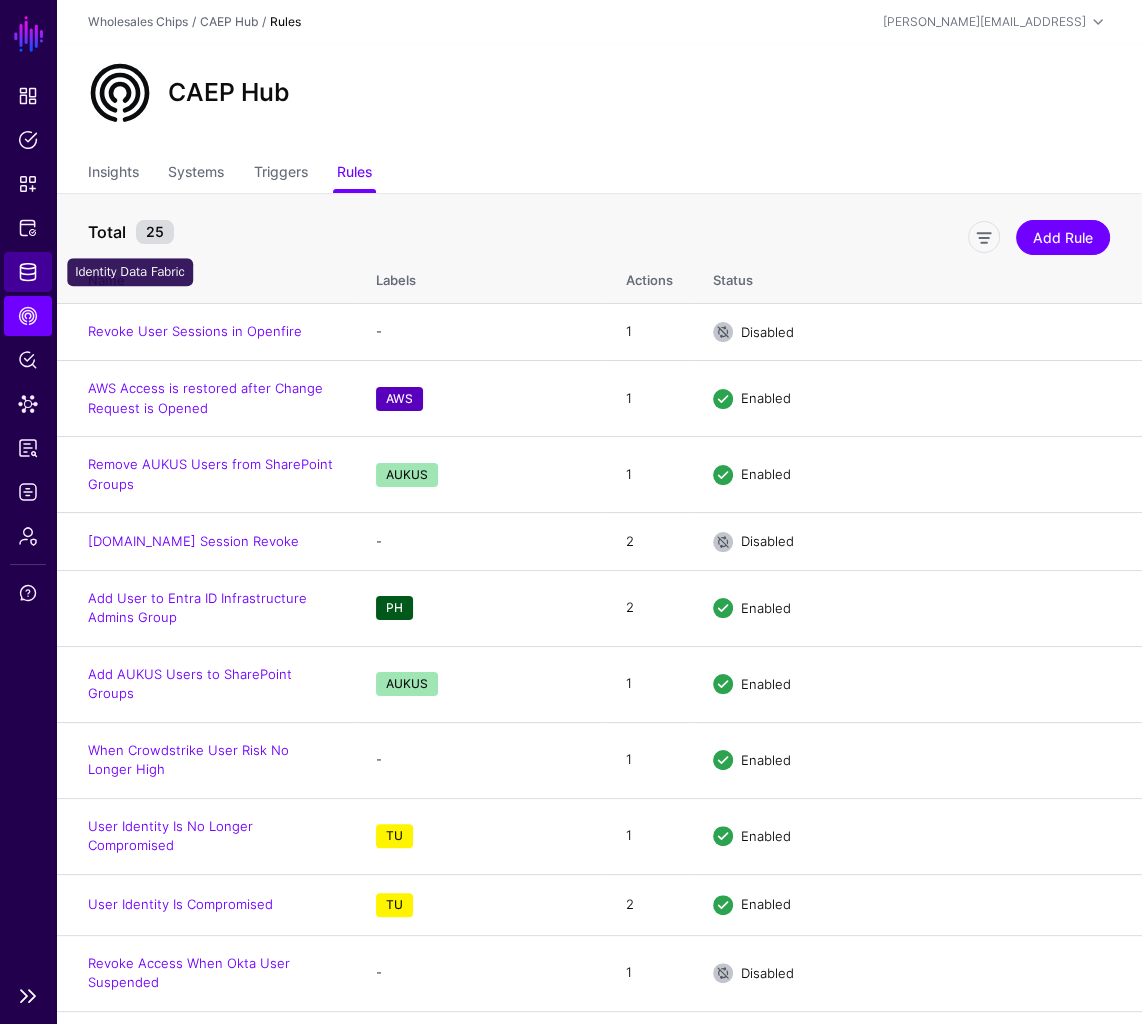 click on "Identity Data Fabric" 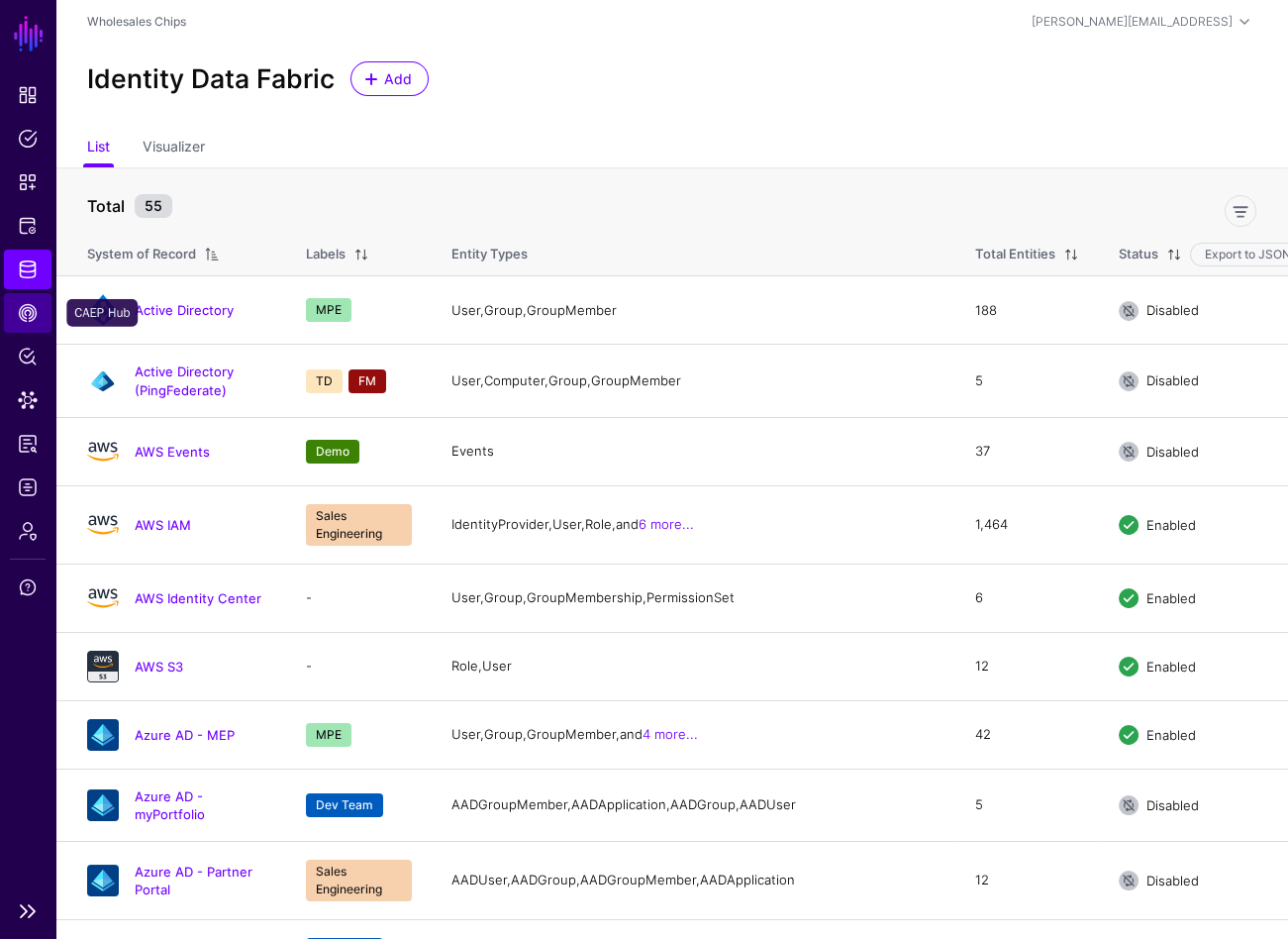 click on "CAEP Hub" 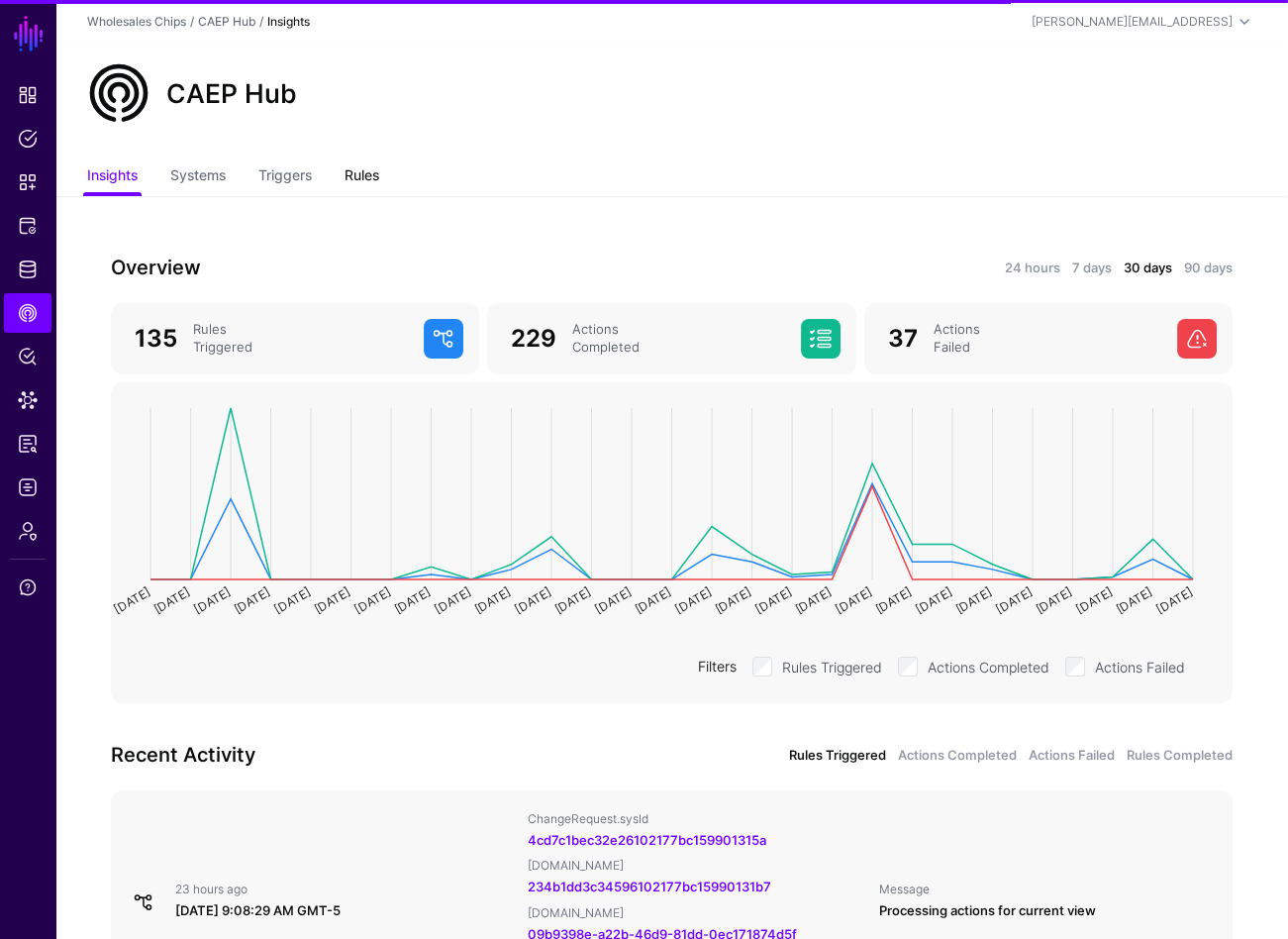 click on "Rules" 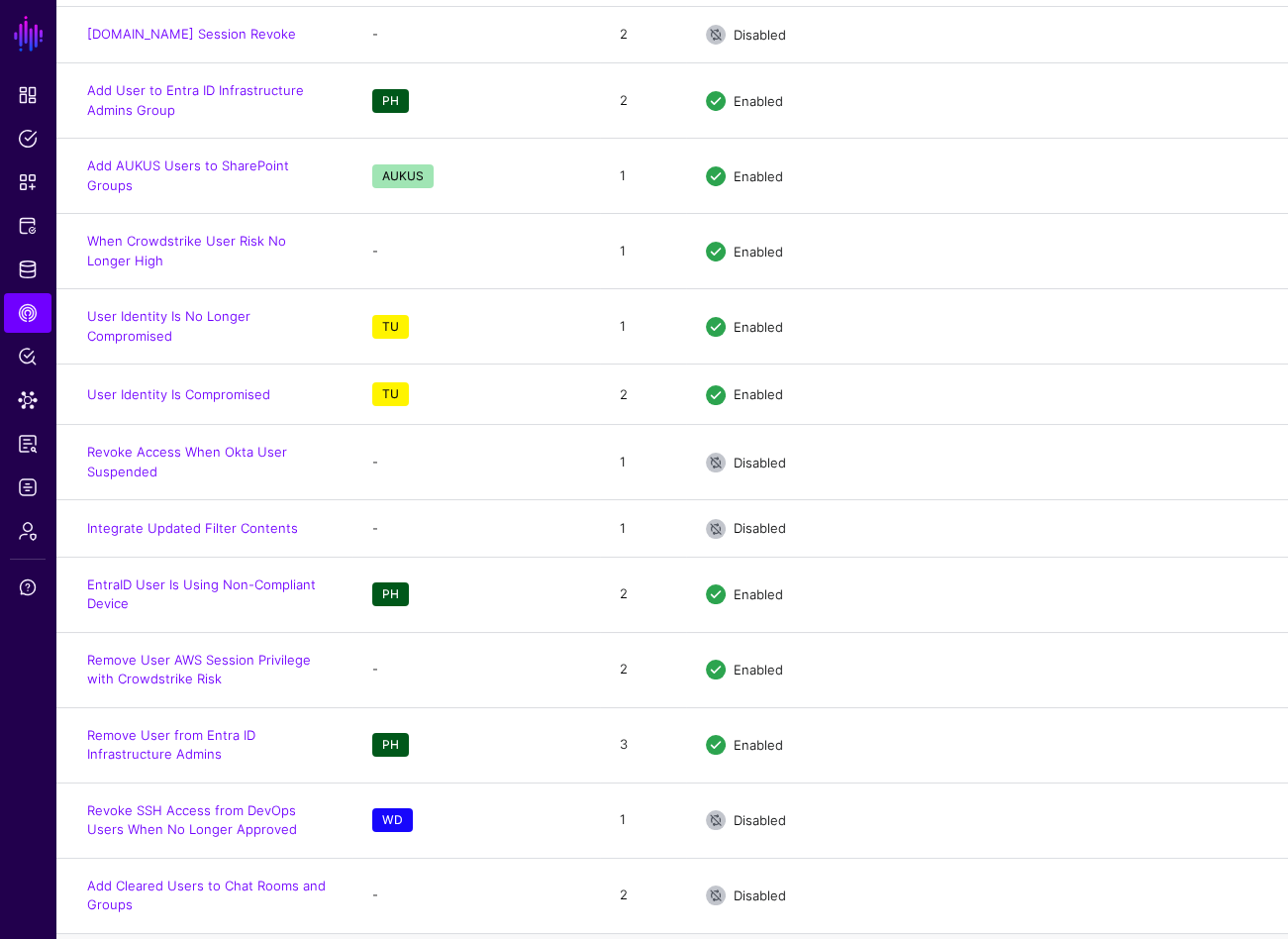 scroll, scrollTop: 1081, scrollLeft: 0, axis: vertical 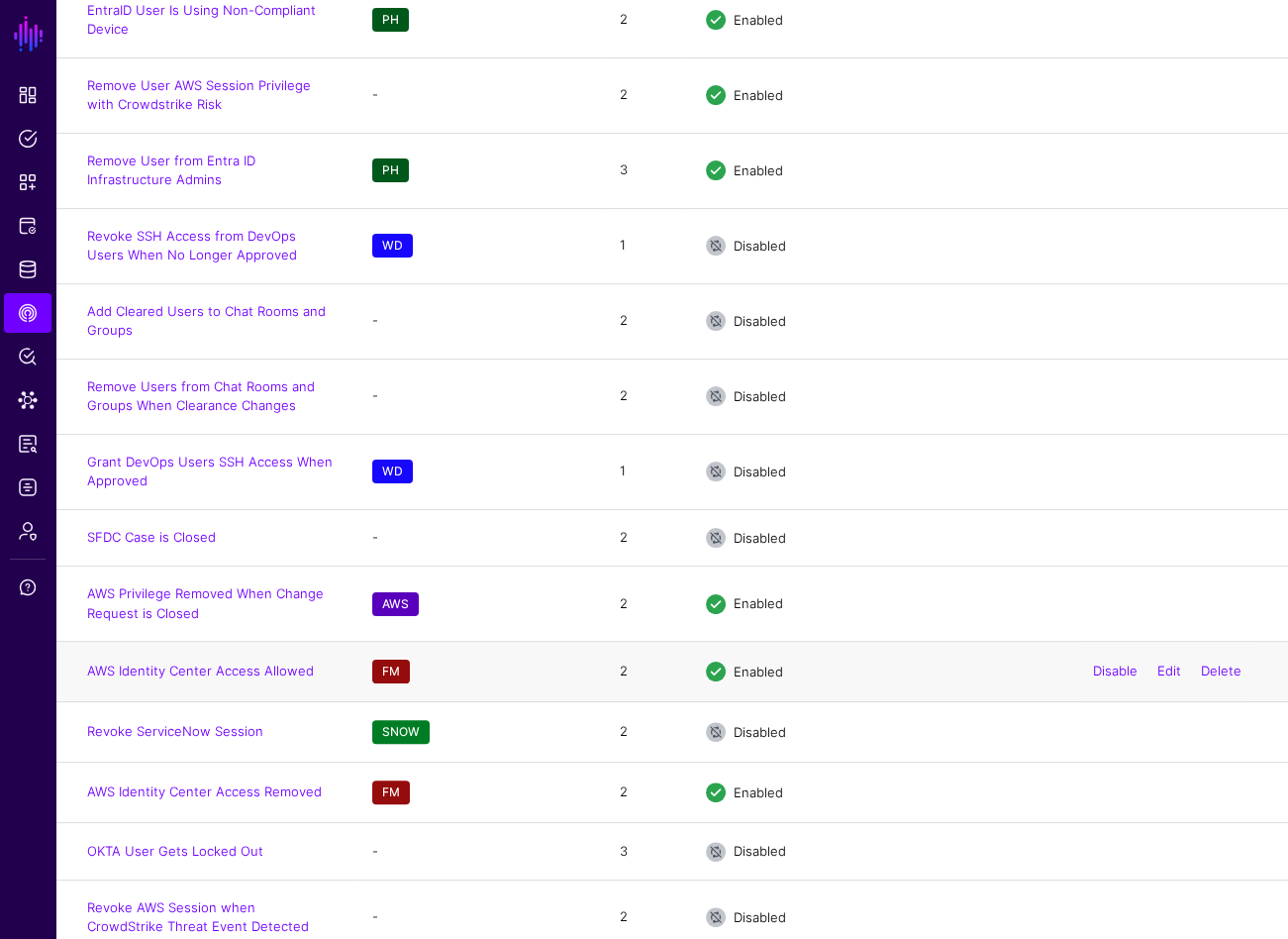 click on "AWS Identity Center Access Allowed" 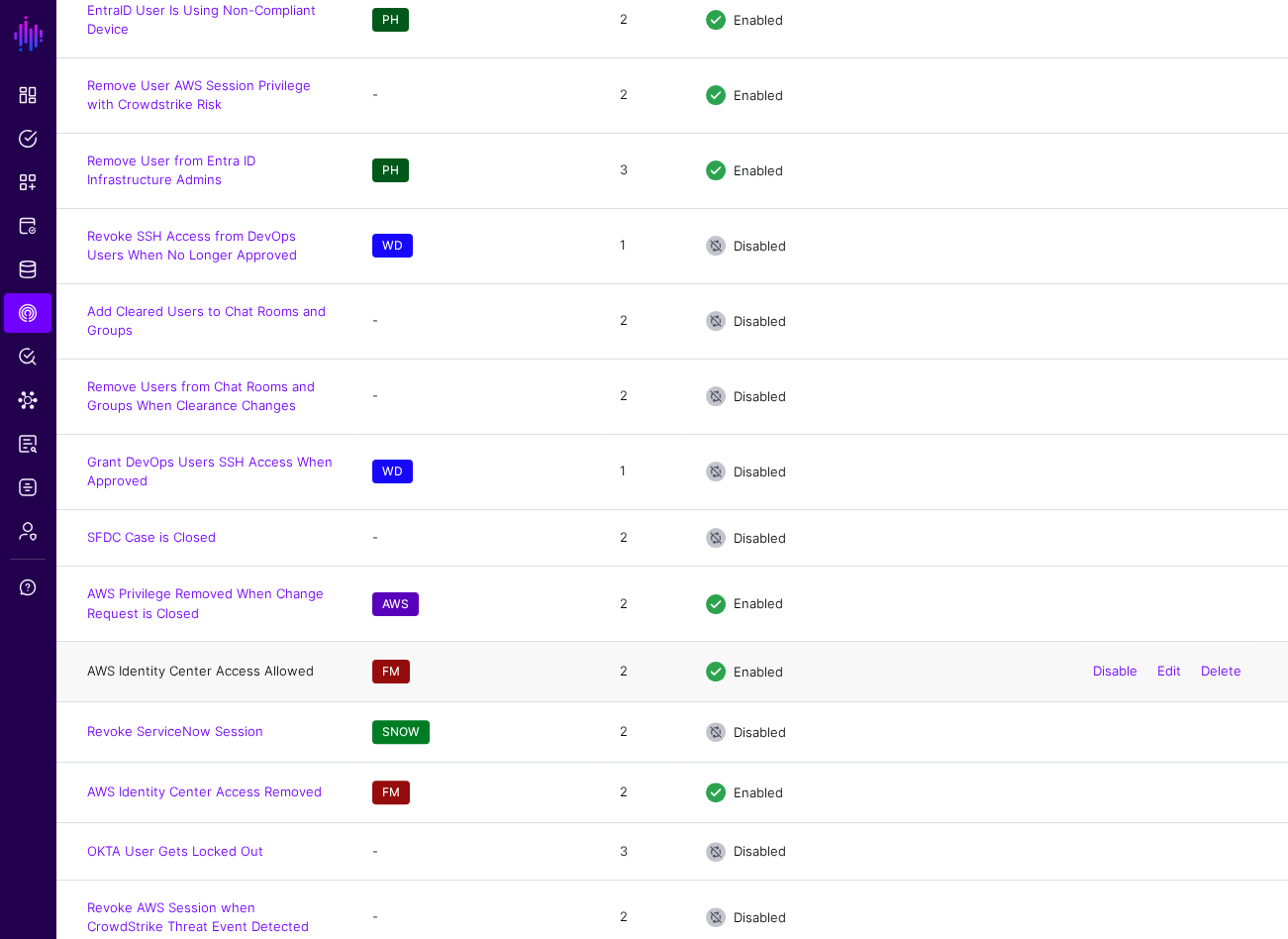 click on "AWS Identity Center Access Allowed" 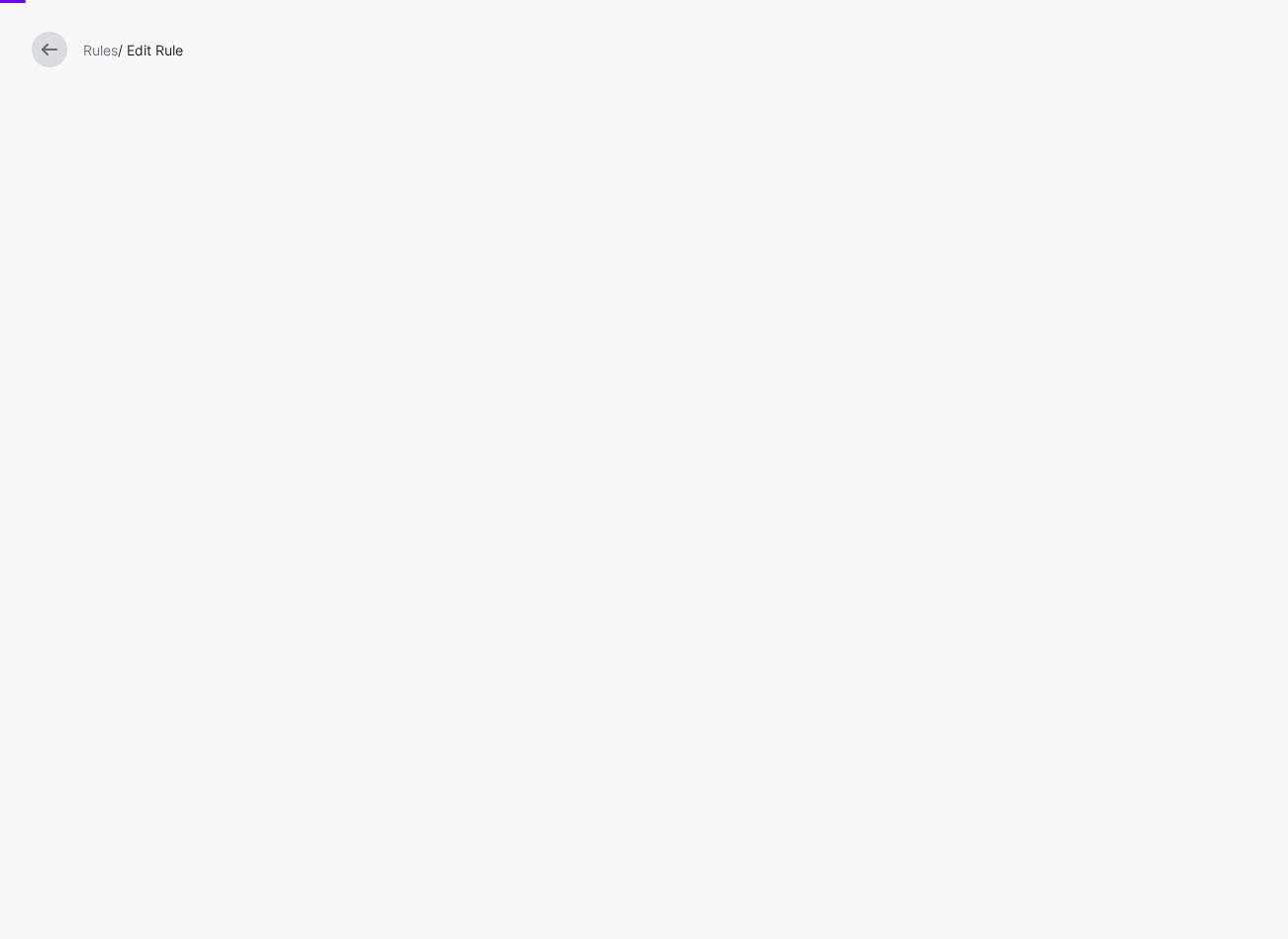 scroll, scrollTop: 0, scrollLeft: 0, axis: both 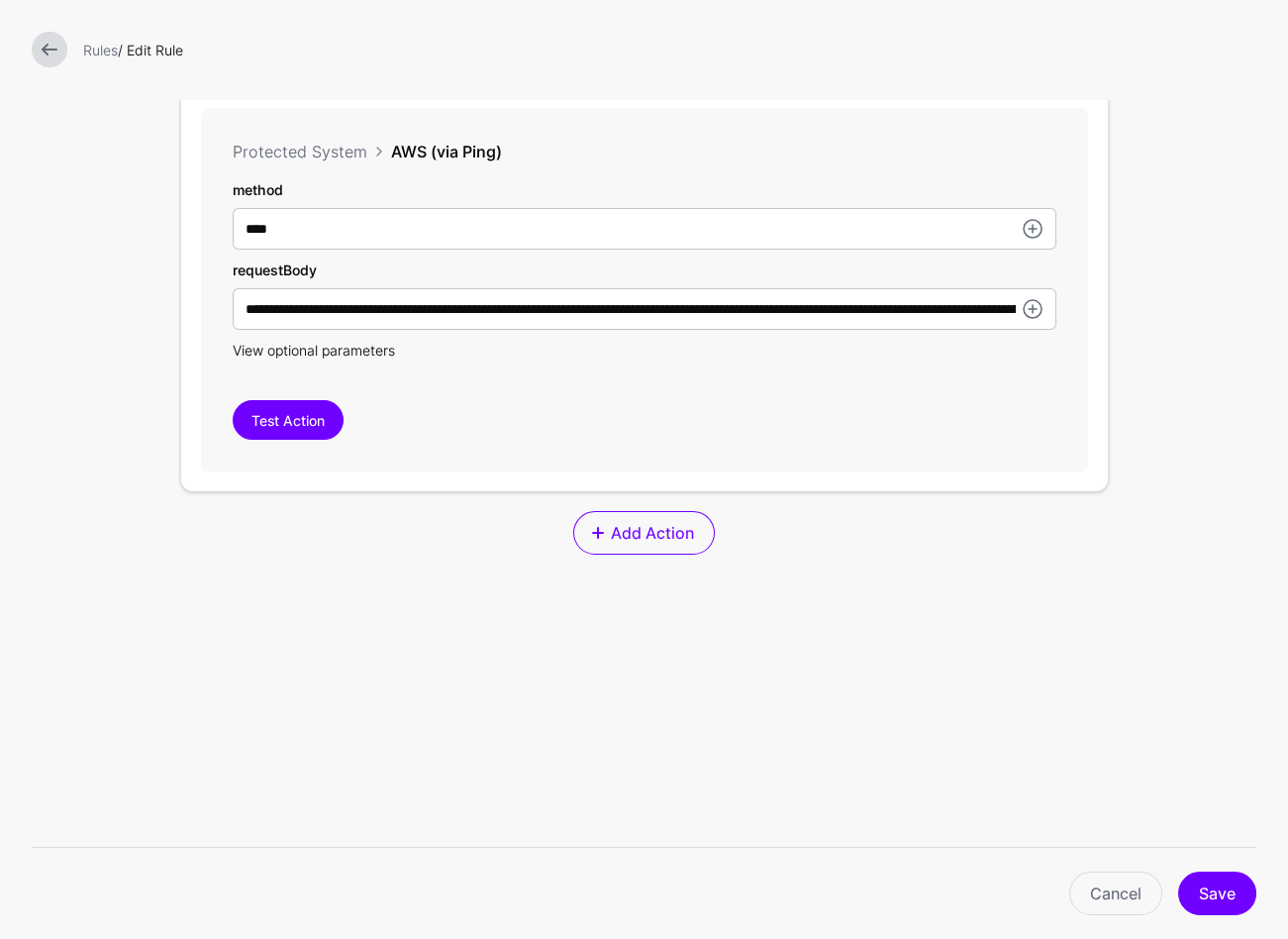 click on "View optional parameters" at bounding box center (314, 350) 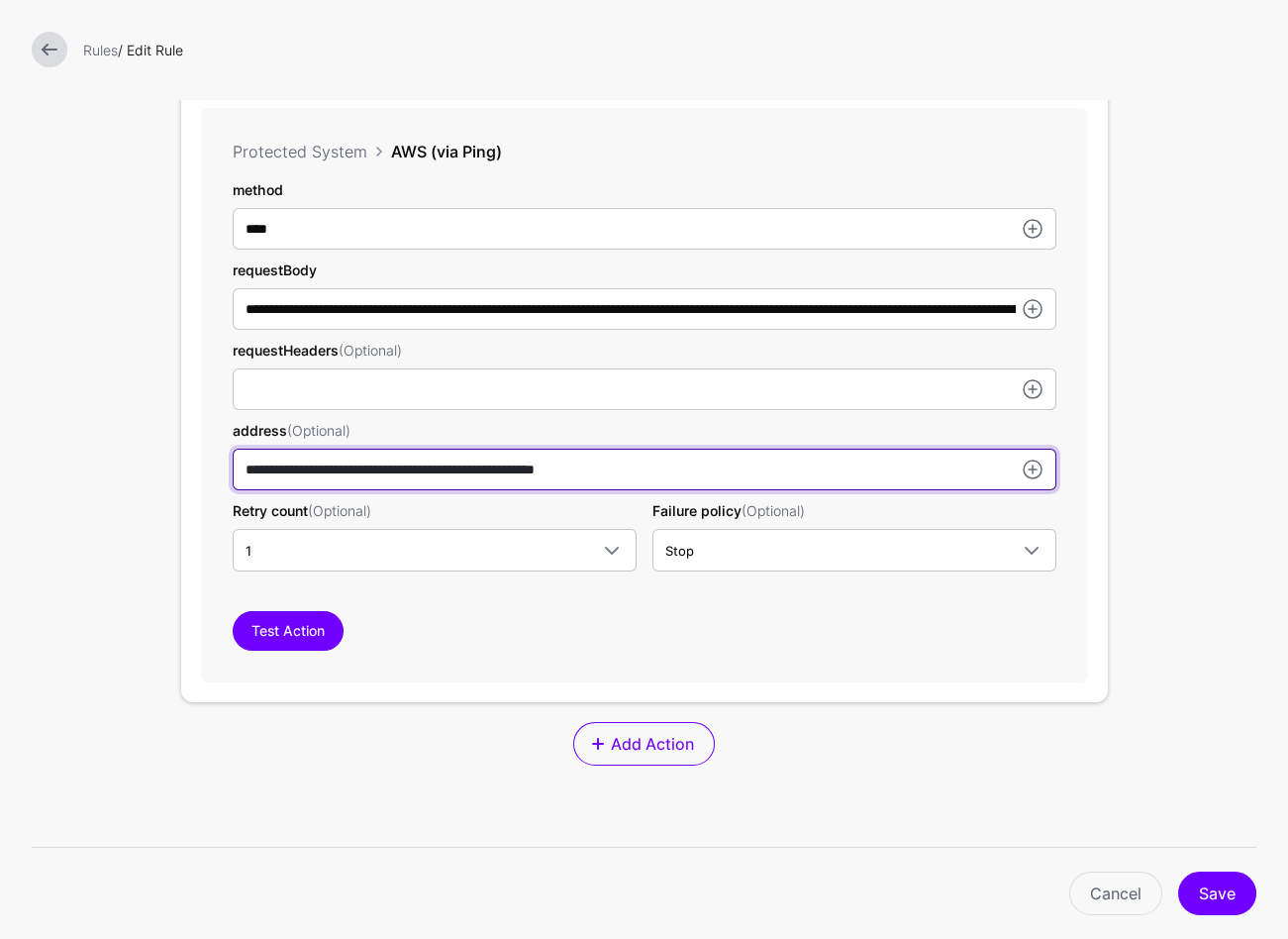 drag, startPoint x: 466, startPoint y: 470, endPoint x: 691, endPoint y: 468, distance: 225.00889 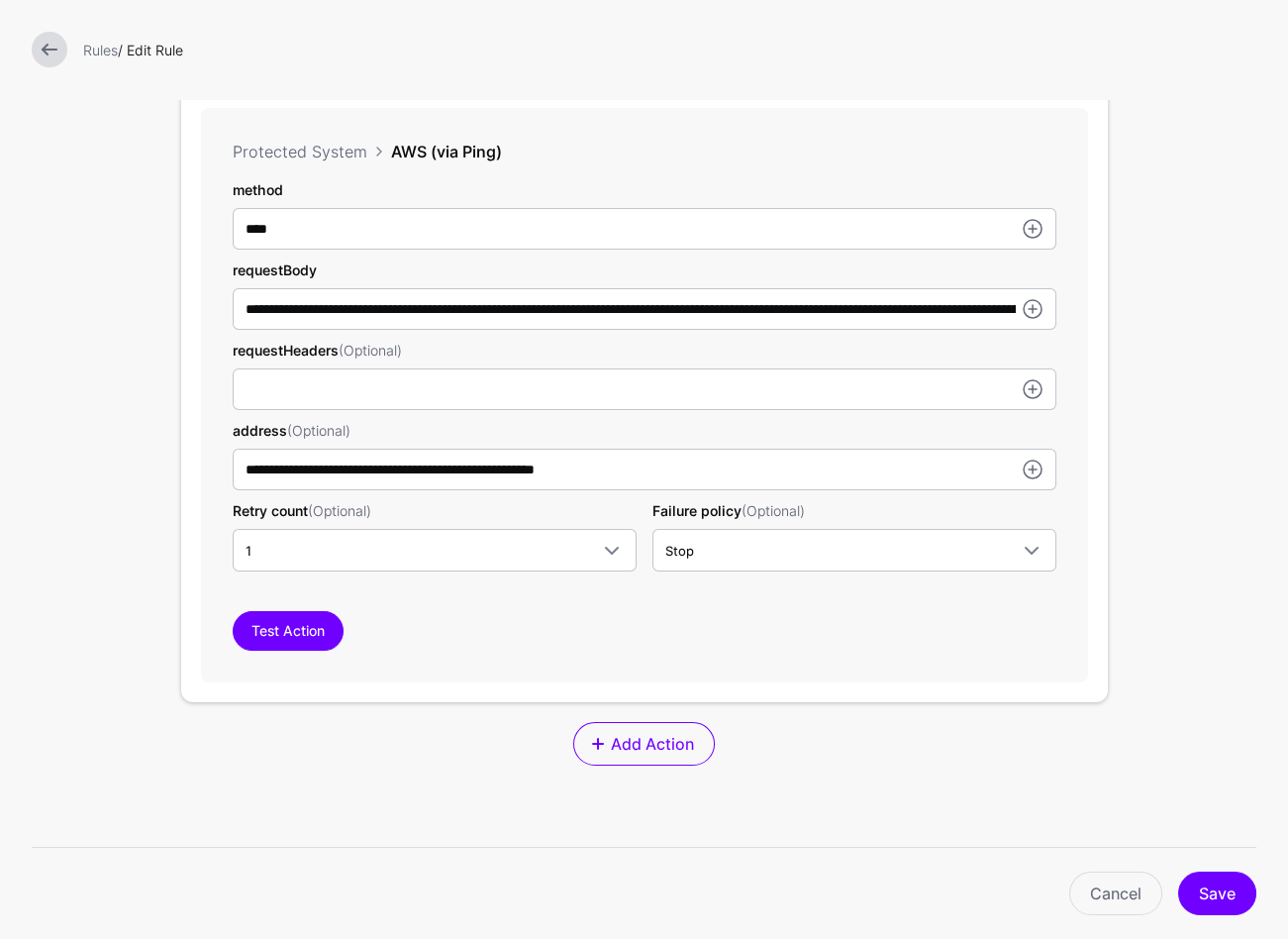 drag, startPoint x: 421, startPoint y: 916, endPoint x: 398, endPoint y: 890, distance: 34.71311 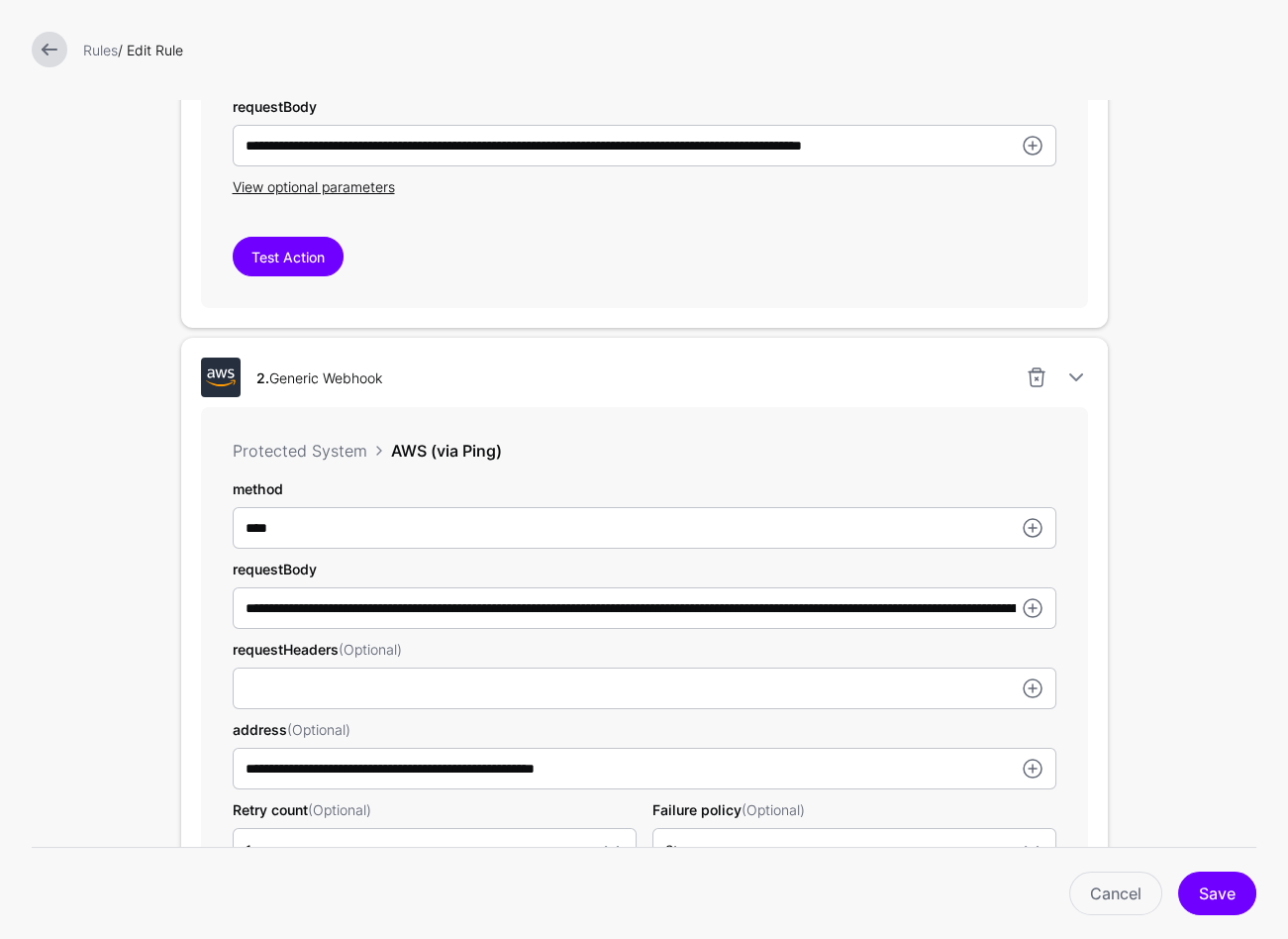 scroll, scrollTop: 407, scrollLeft: 0, axis: vertical 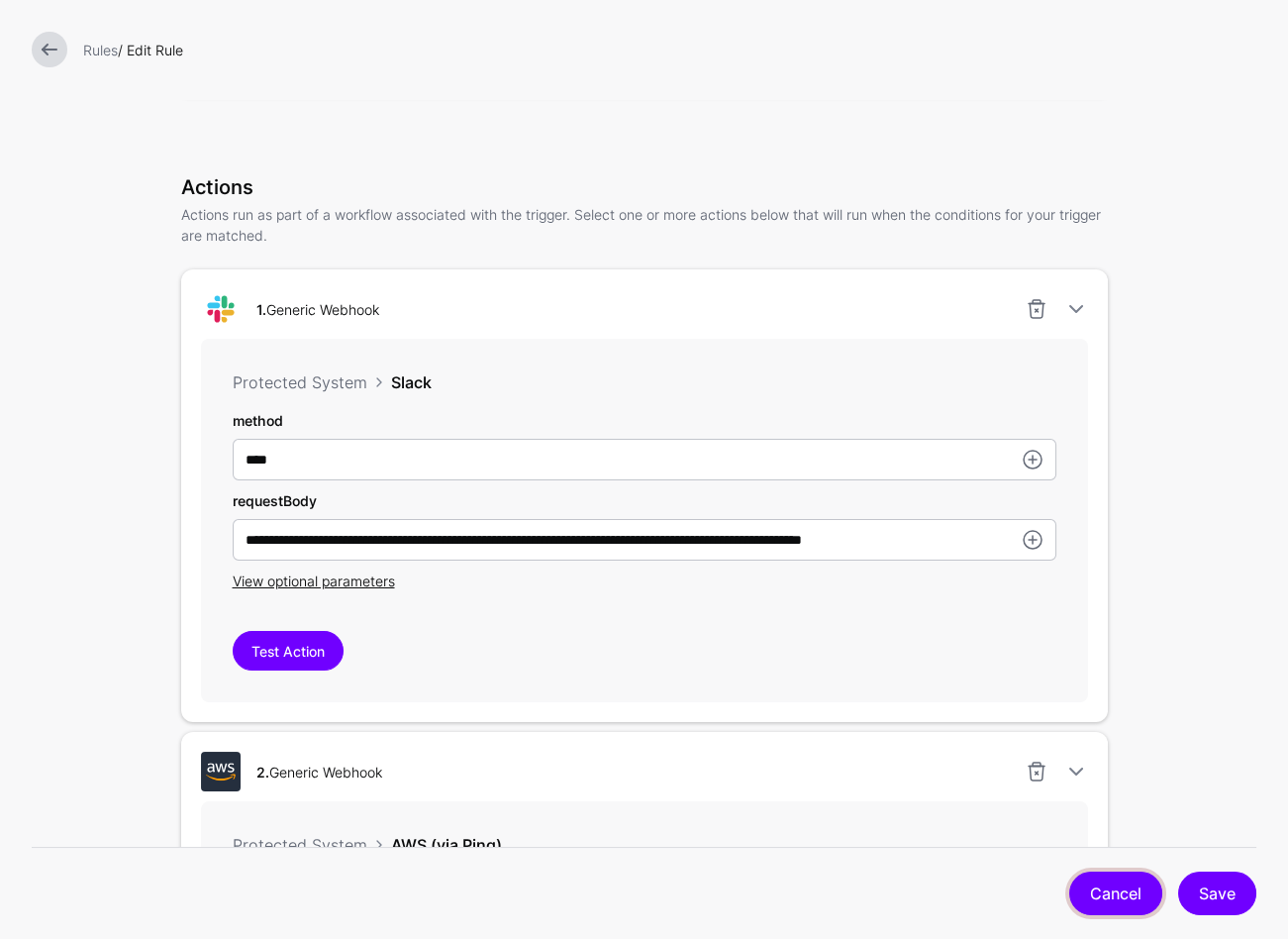 click on "Cancel" at bounding box center (1116, 893) 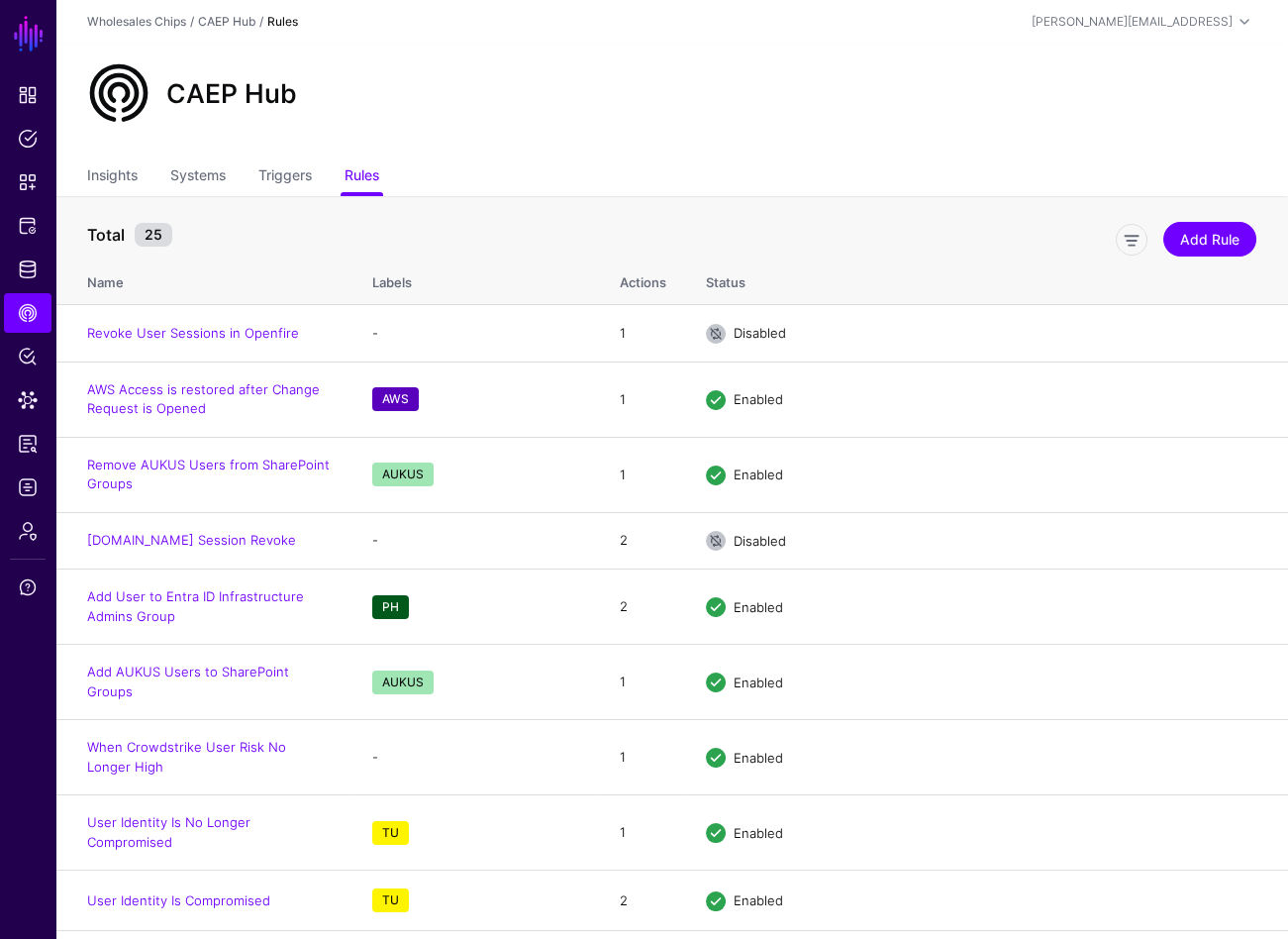 click on "Total 25  Add Rule" 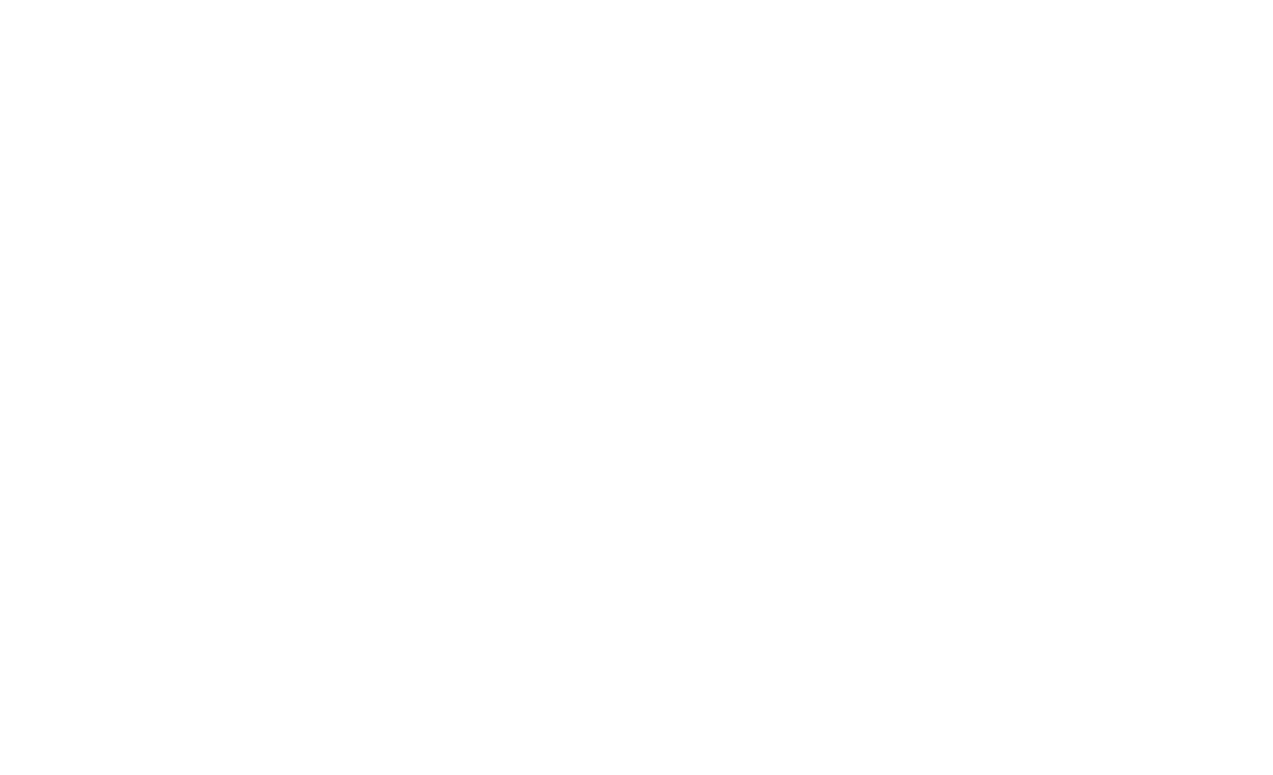 scroll, scrollTop: 0, scrollLeft: 0, axis: both 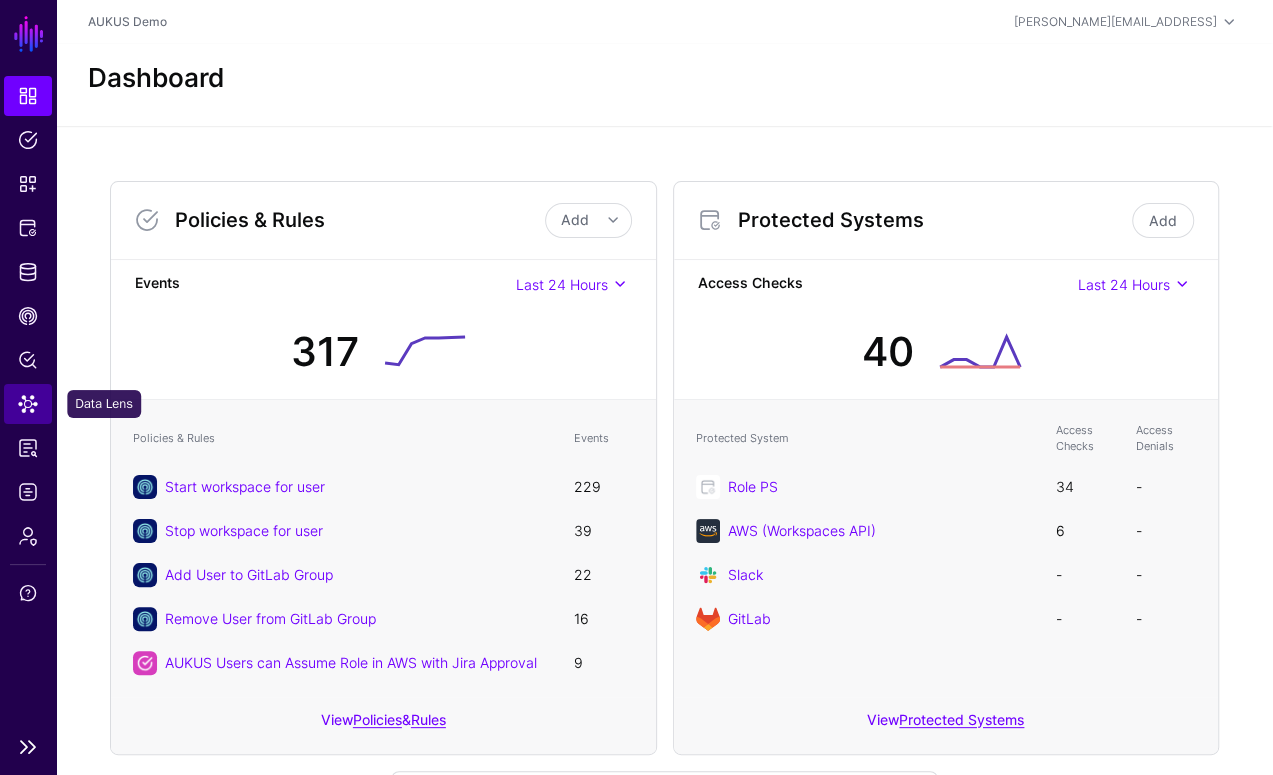 click on "Data Lens" 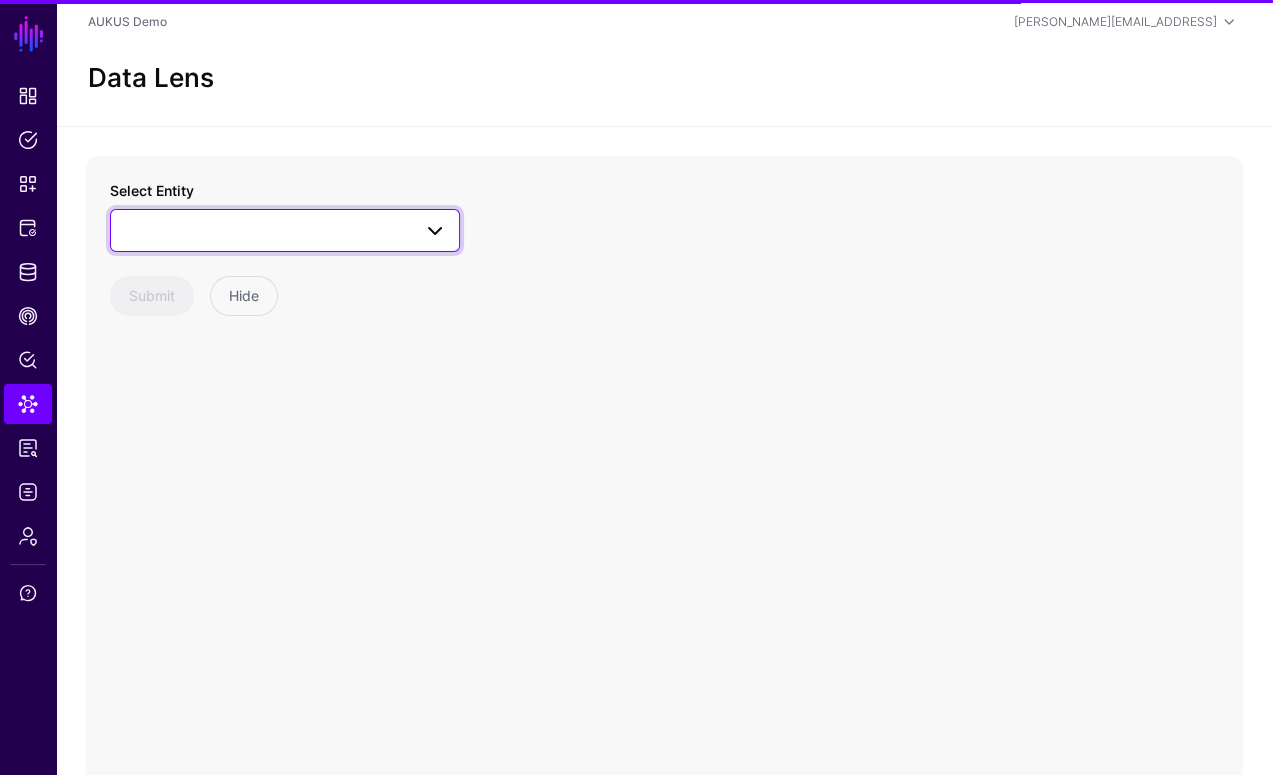 click at bounding box center (285, 230) 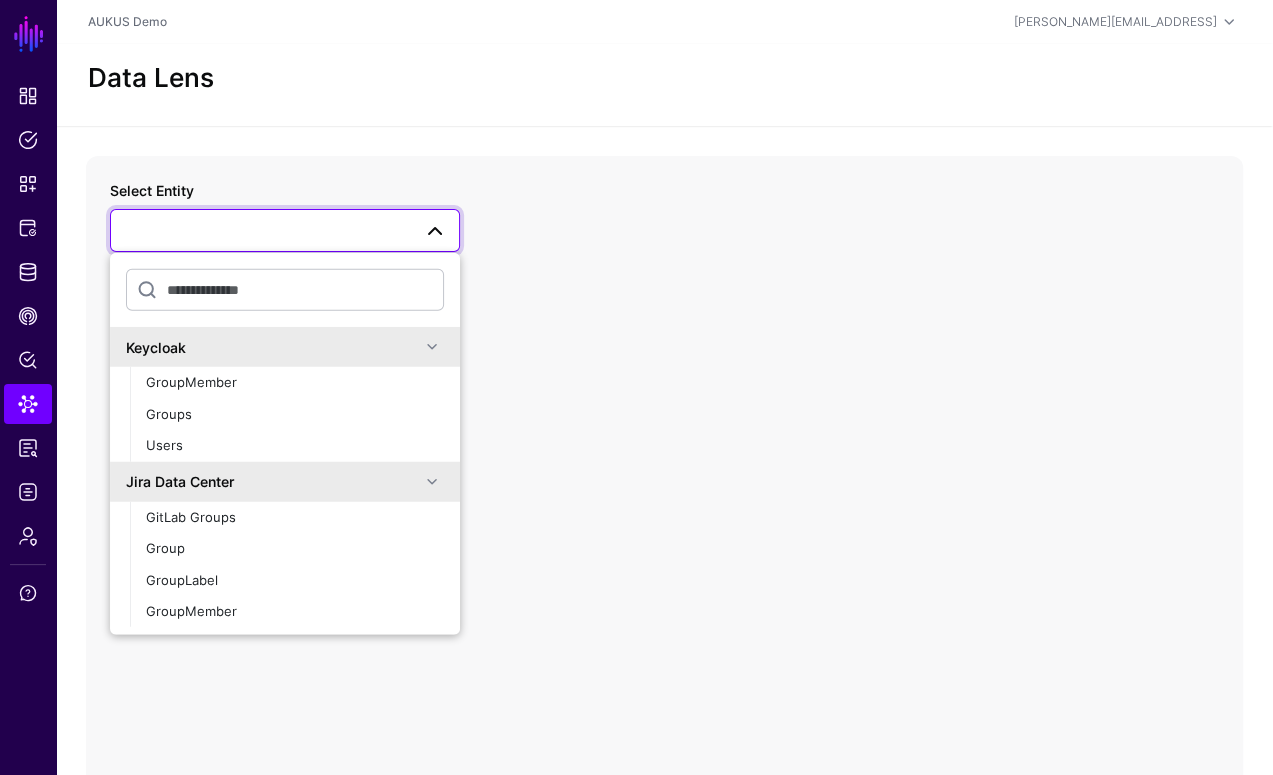 click on "Data Lens" 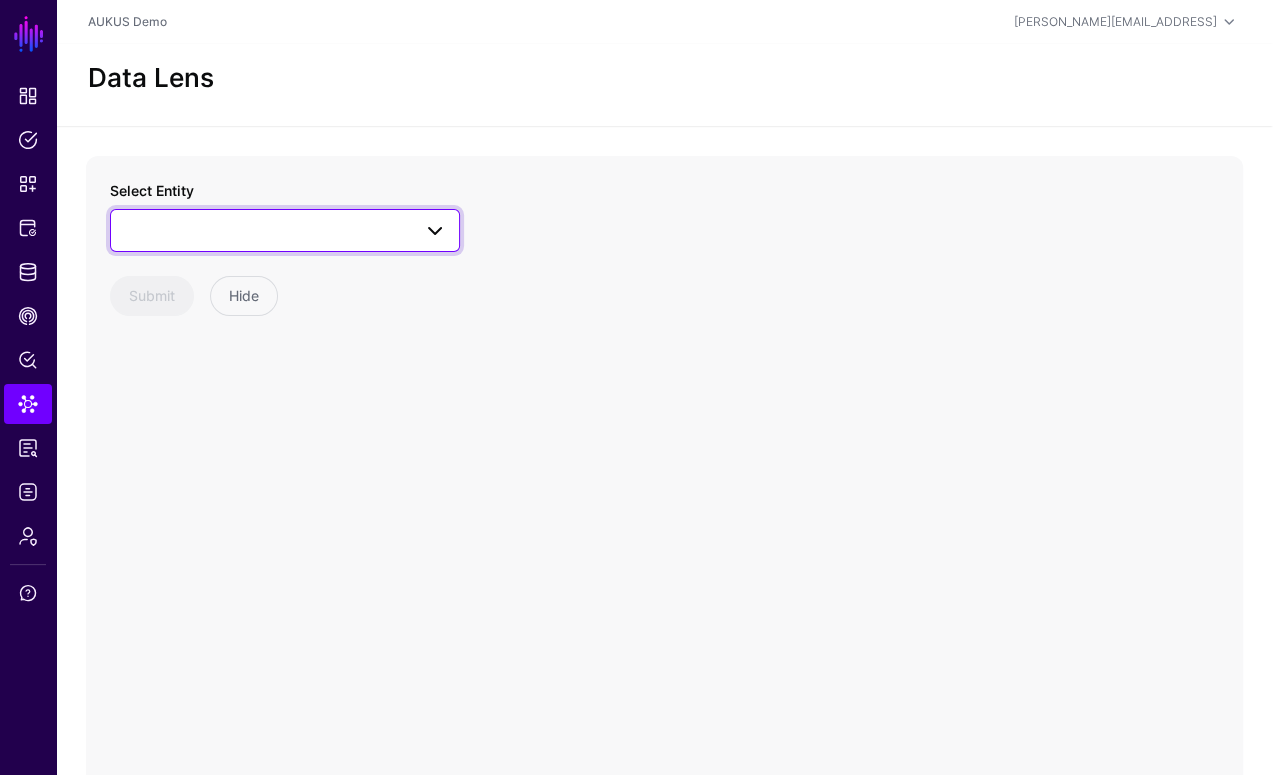 click at bounding box center (285, 230) 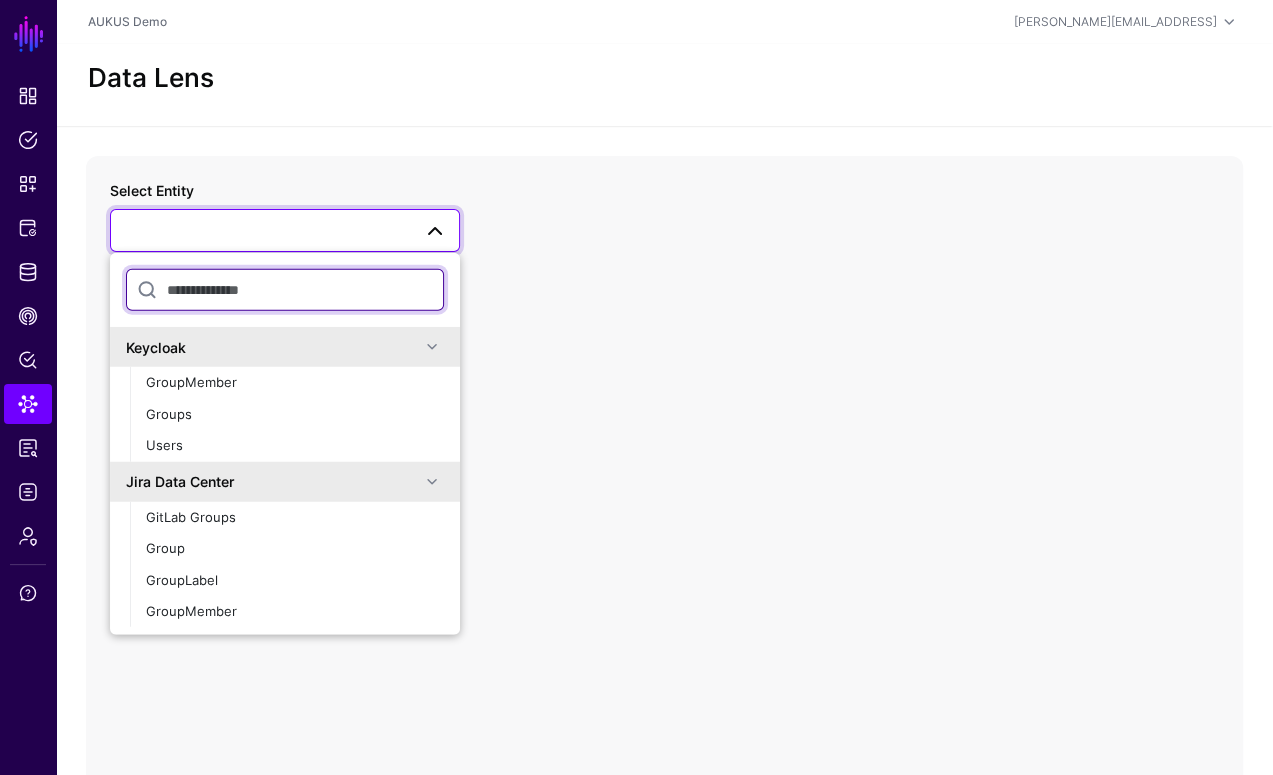 scroll, scrollTop: 112, scrollLeft: 0, axis: vertical 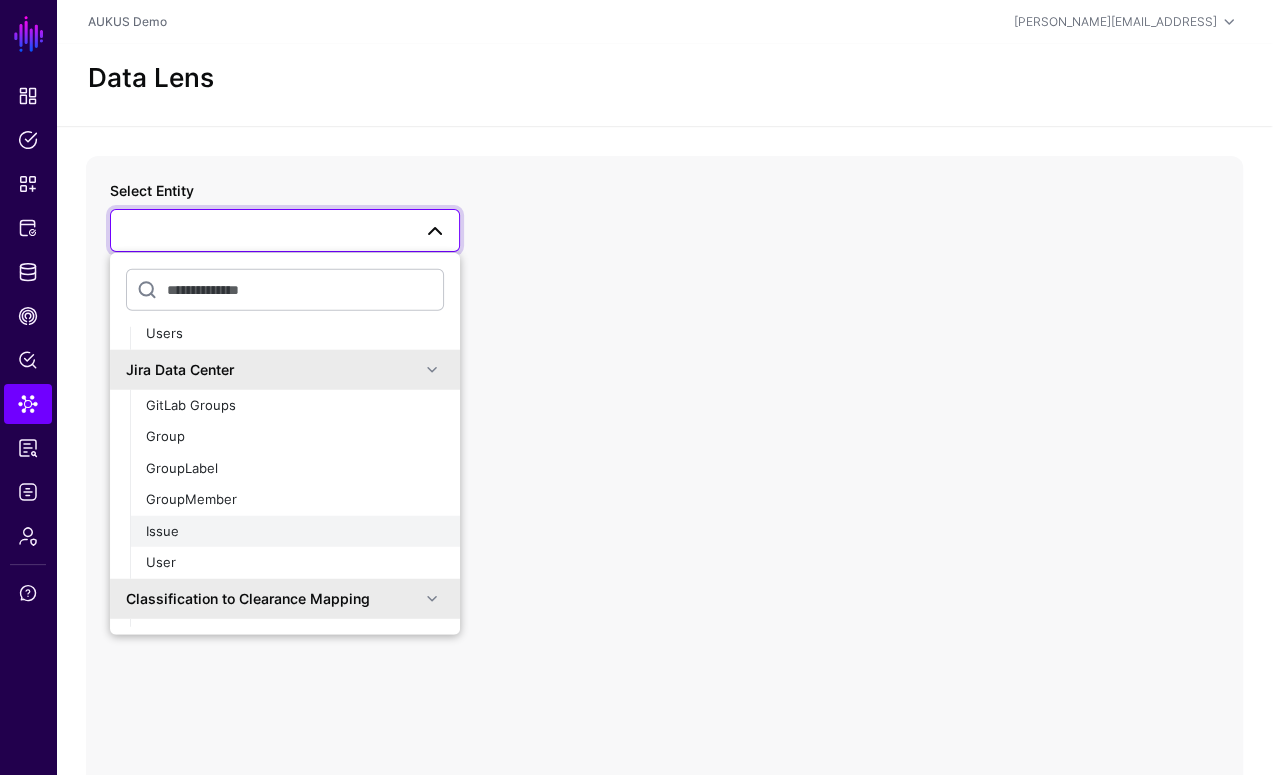 click on "Issue" 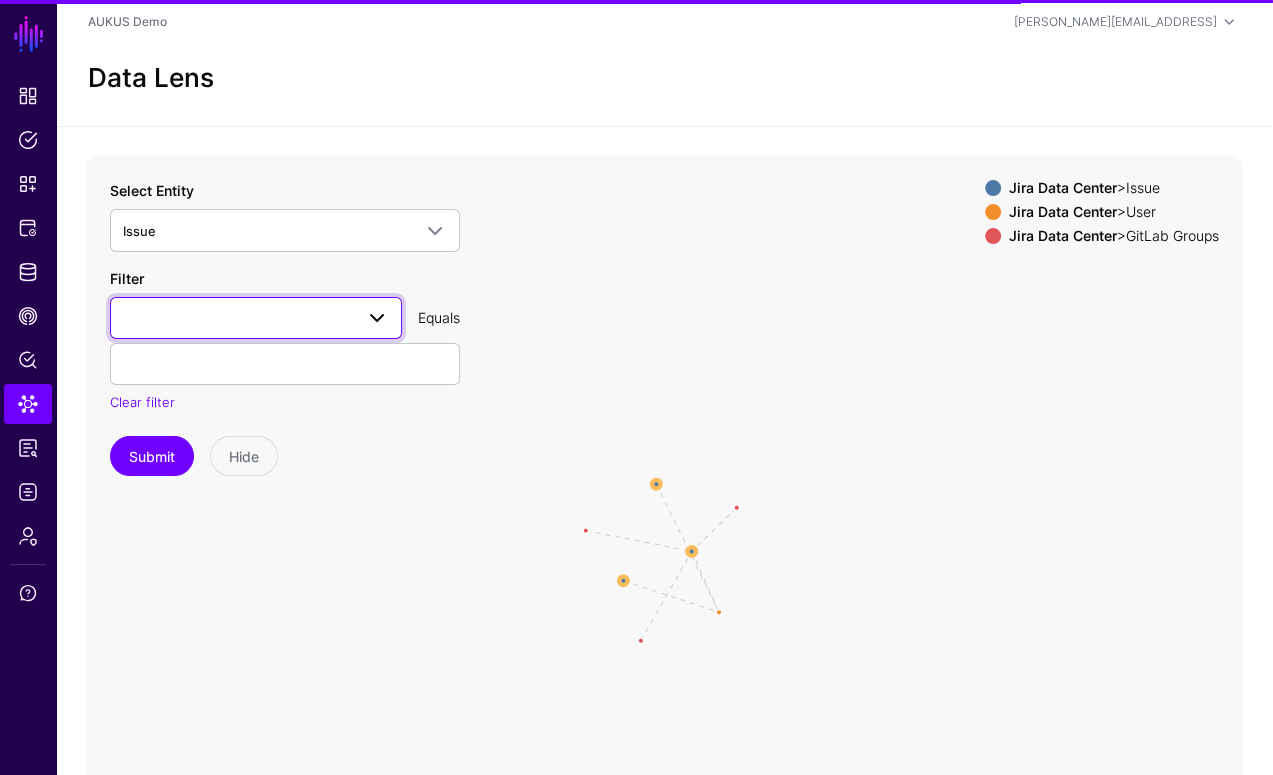 click at bounding box center [256, 318] 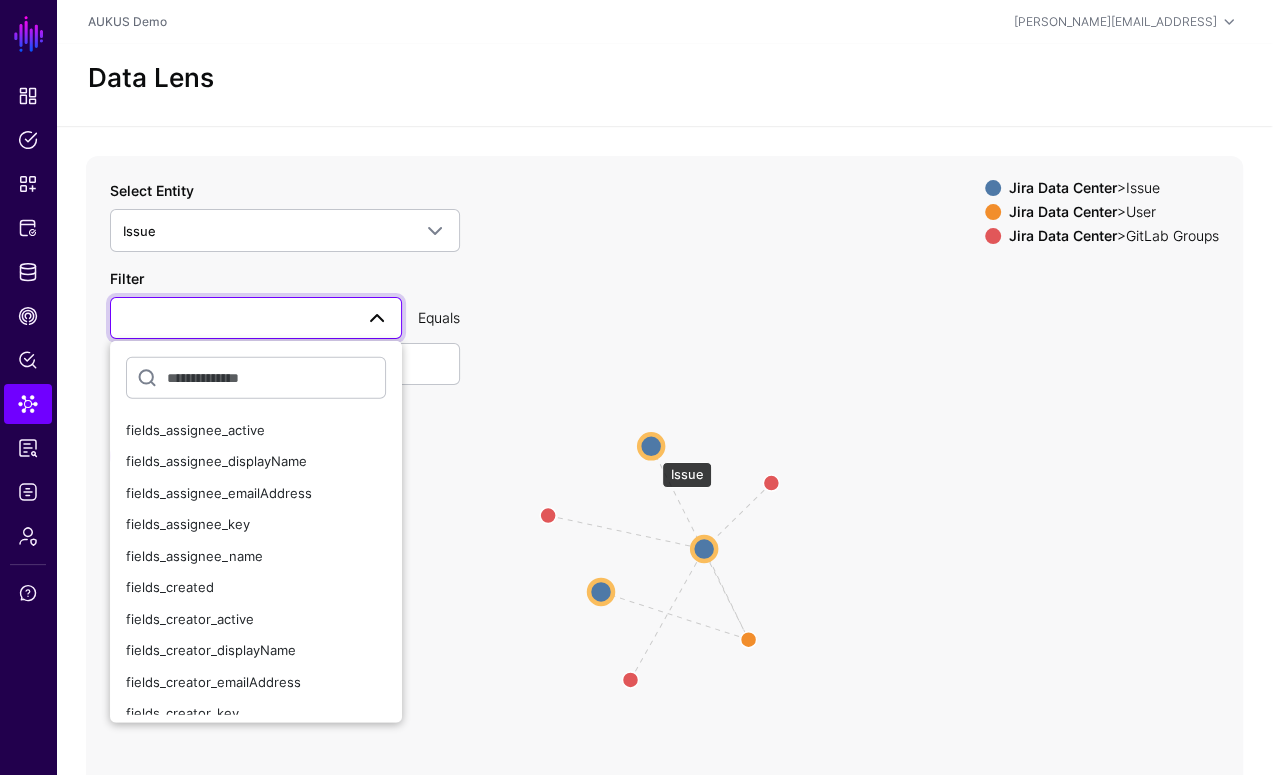 click 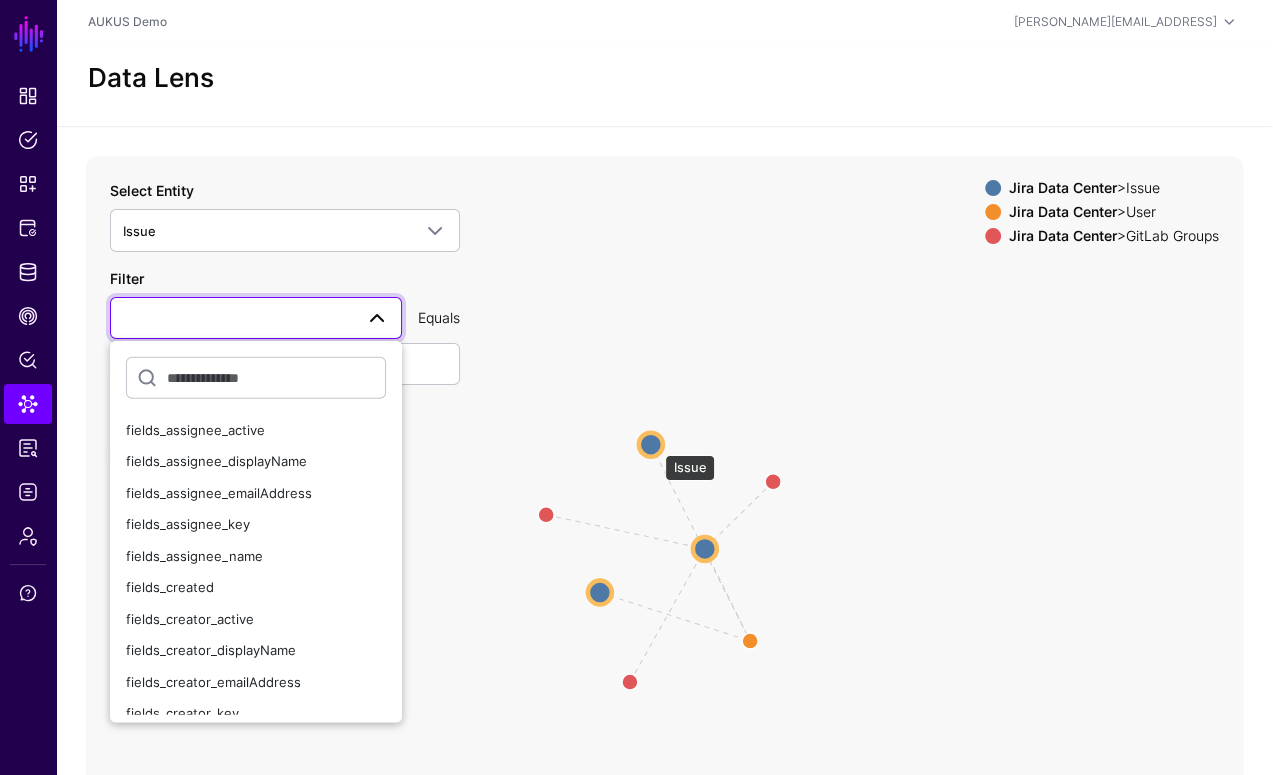 click 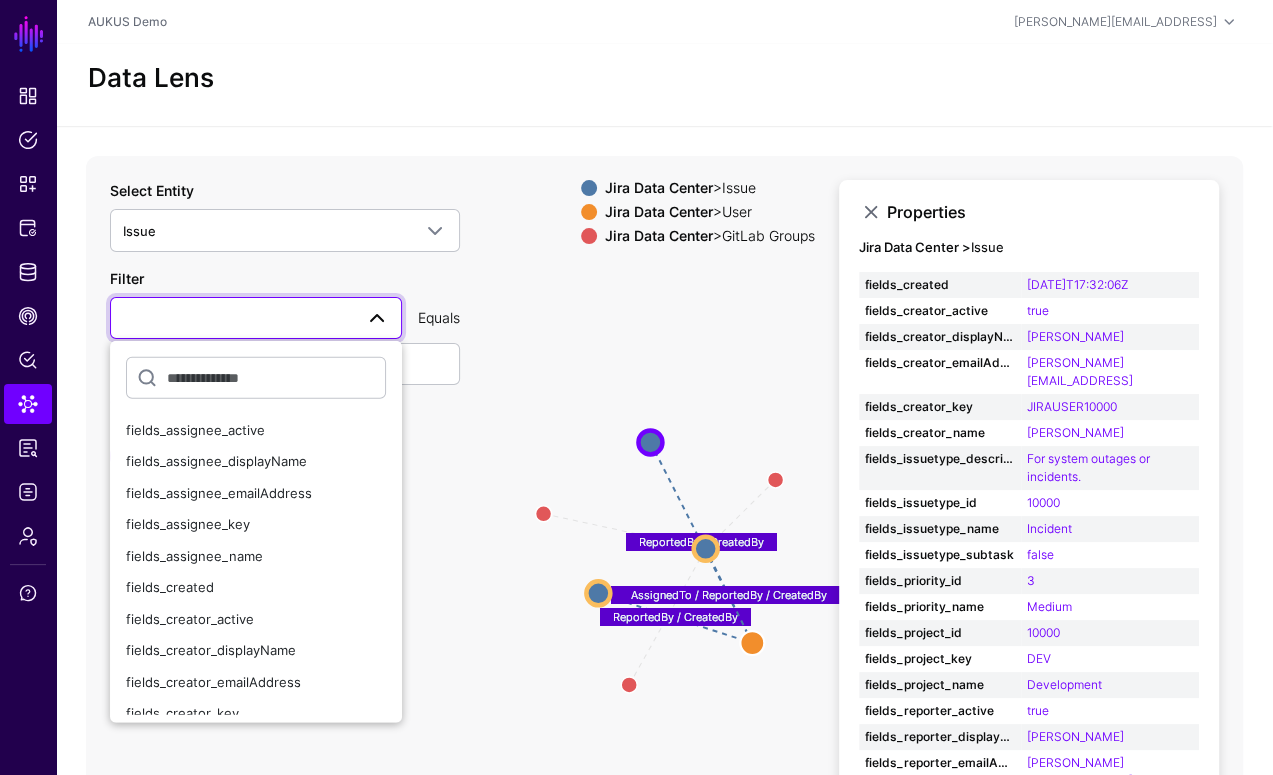 click at bounding box center [256, 318] 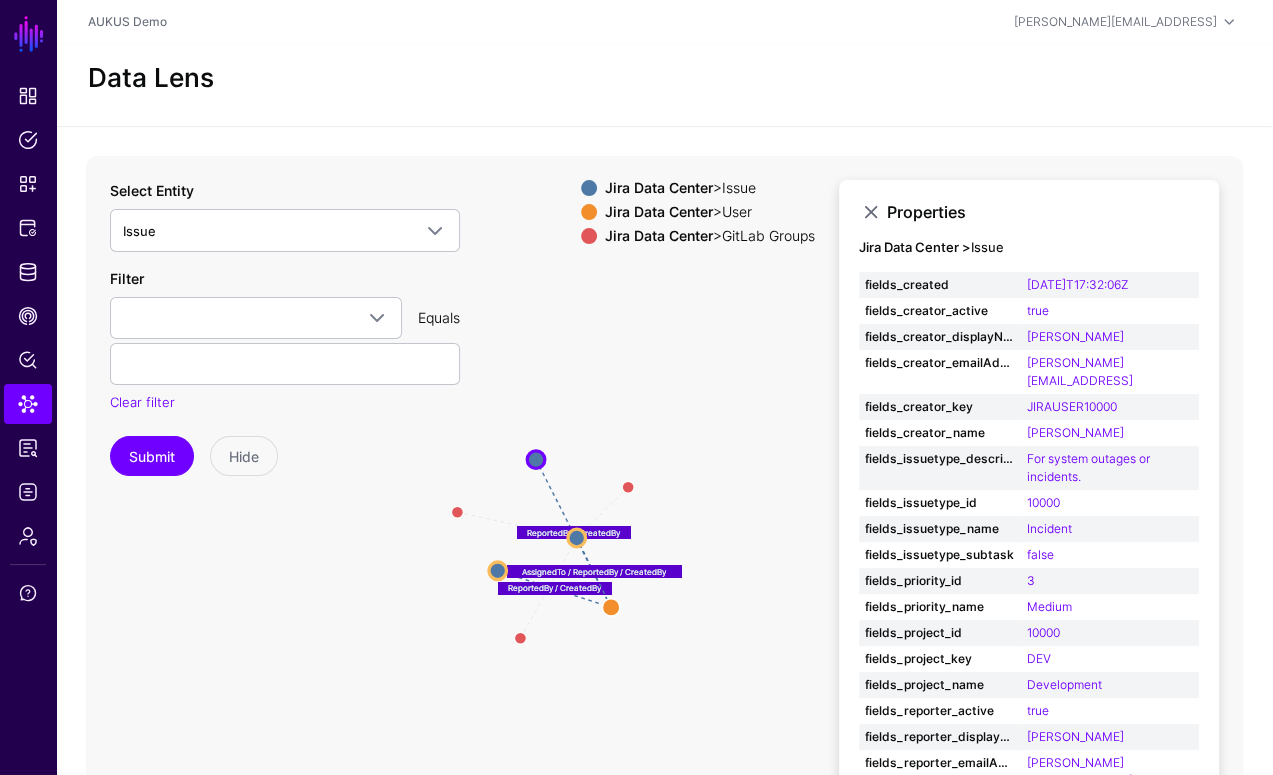 click on "Filter     fields_assignee_active   fields_assignee_displayName   fields_assignee_emailAddress   fields_assignee_key   fields_assignee_name   fields_created   fields_creator_active   fields_creator_displayName   fields_creator_emailAddress   fields_creator_key   fields_creator_name   fields_description   fields_duedate   fields_environment   fields_issuetype_description   fields_issuetype_id   fields_issuetype_name   fields_issuetype_subtask   fields_permission_set   fields_priority_id   fields_priority_name   fields_project_id   fields_project_key   fields_project_name   fields_reporter_active   fields_reporter_displayName   fields_reporter_emailAddress   fields_reporter_key   fields_reporter_name   fields_resolution_description   fields_resolution_id   fields_resolution_name   fields_resolutiondate   fields_status_description   fields_status_id   fields_status_name   fields_summary   fields_timeestimate   fields_timeoriginalestimate   fields_timespent   fields_updated   fields_workratio   id   key   labels" 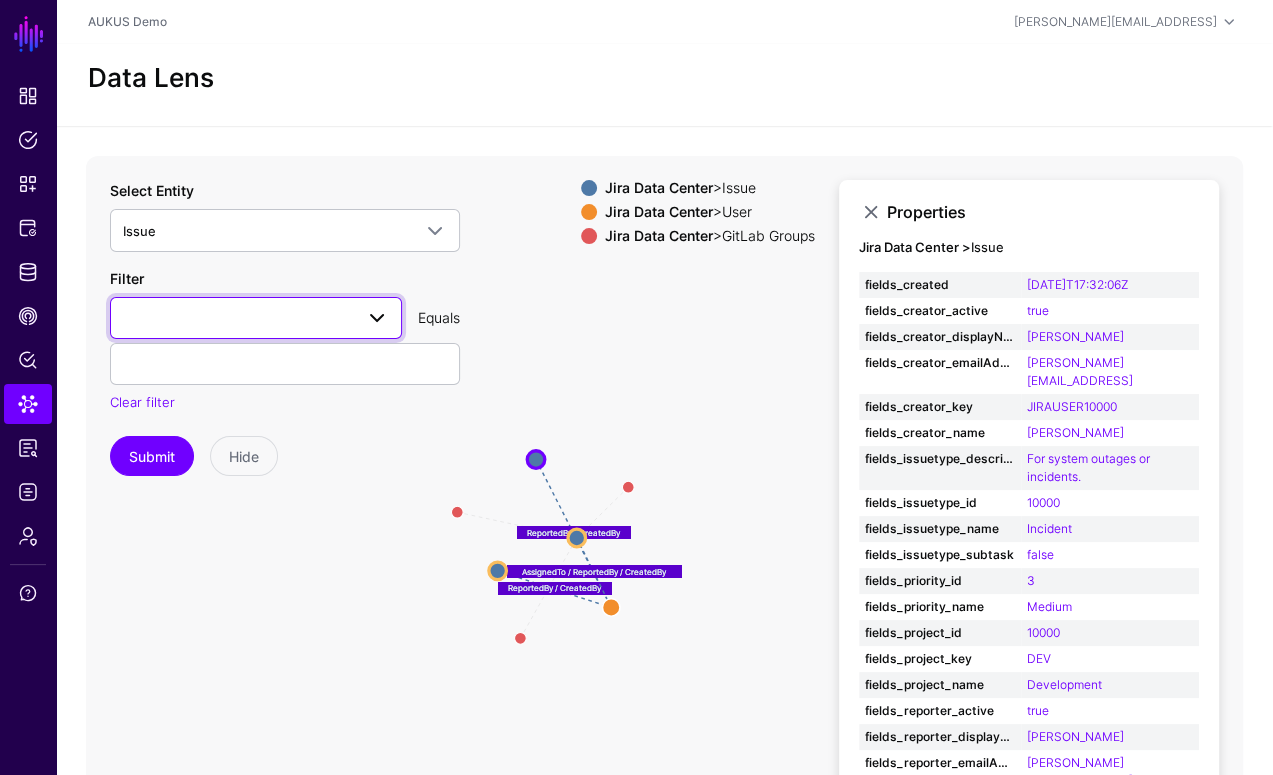 click at bounding box center (256, 318) 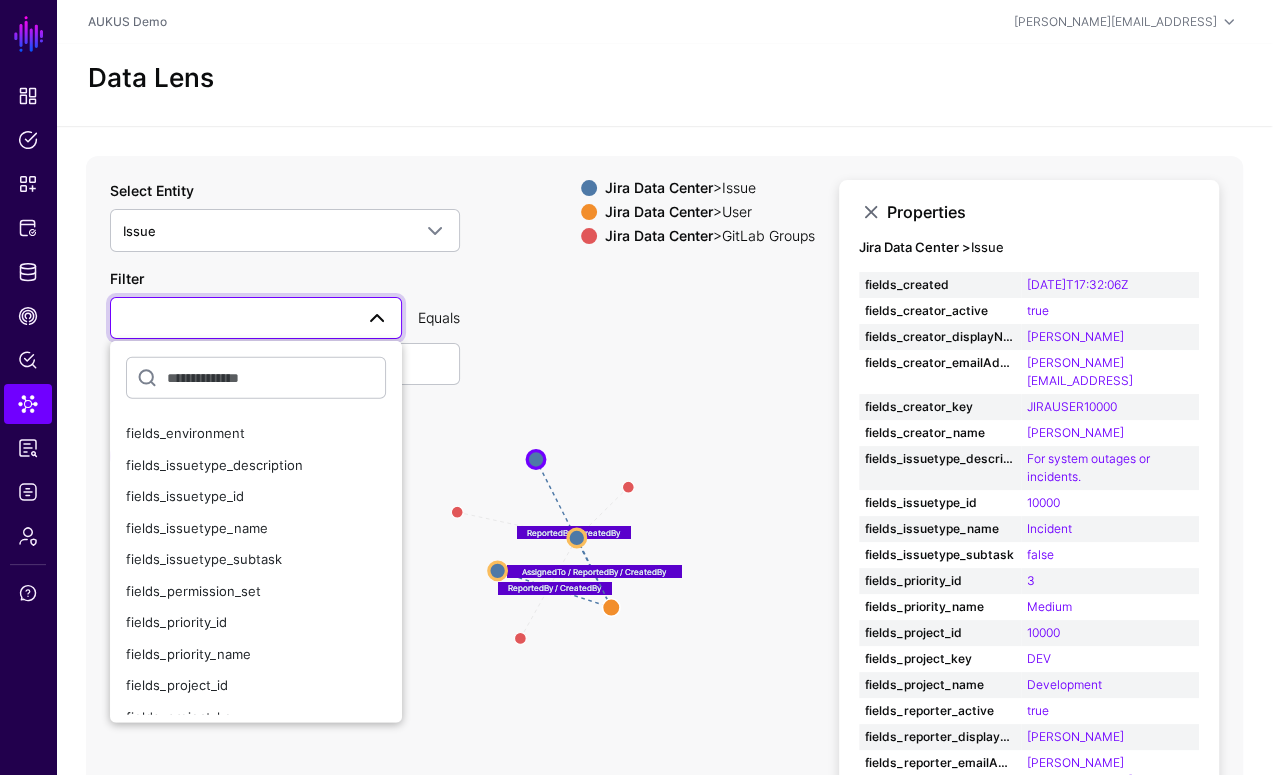 scroll, scrollTop: 1148, scrollLeft: 0, axis: vertical 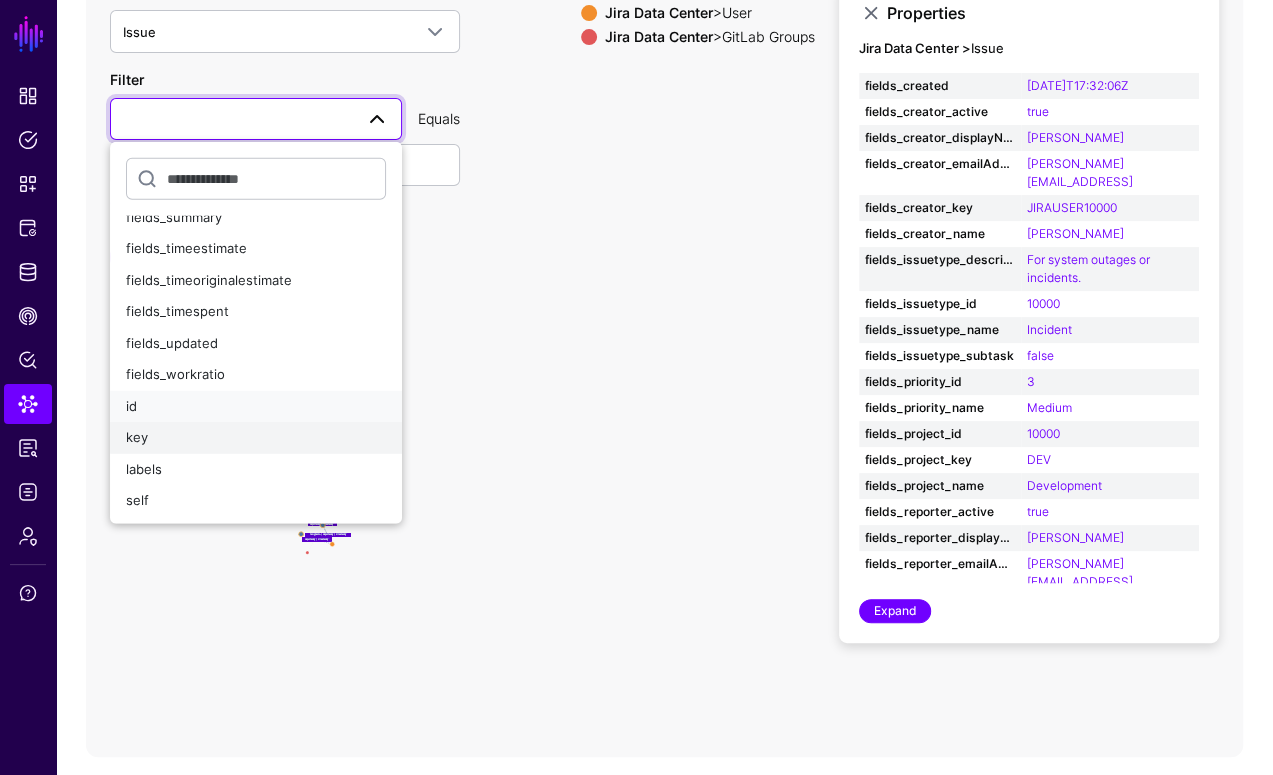 drag, startPoint x: 207, startPoint y: 415, endPoint x: 210, endPoint y: 433, distance: 18.248287 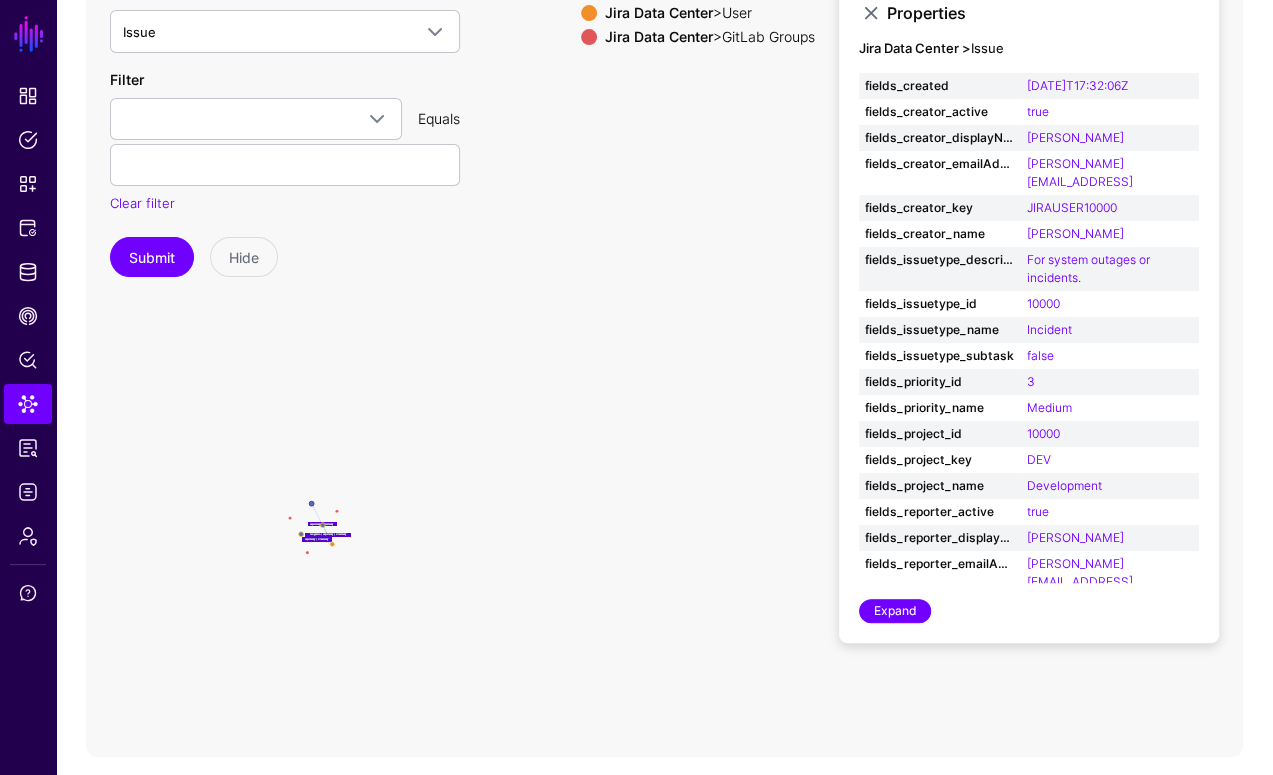 click on "parent parent parent ReportedBy / CreatedBy ReportedBy / CreatedBy AssignedTo / ReportedBy / CreatedBy GitLab Groups GitLab Groups GitLab Groups GitLab Groups GitLab Groups GitLab Groups User User Issue Issue Issue Issue Issue Issue" 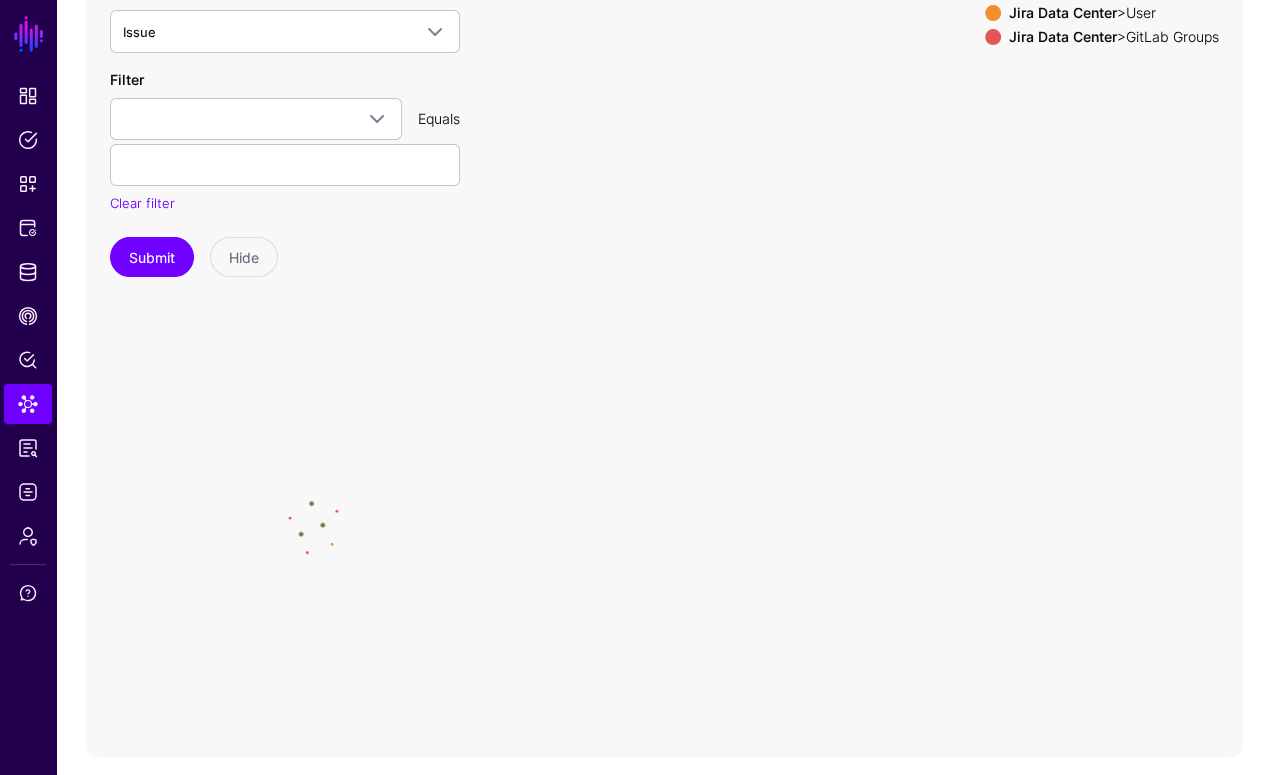 scroll, scrollTop: 210, scrollLeft: 0, axis: vertical 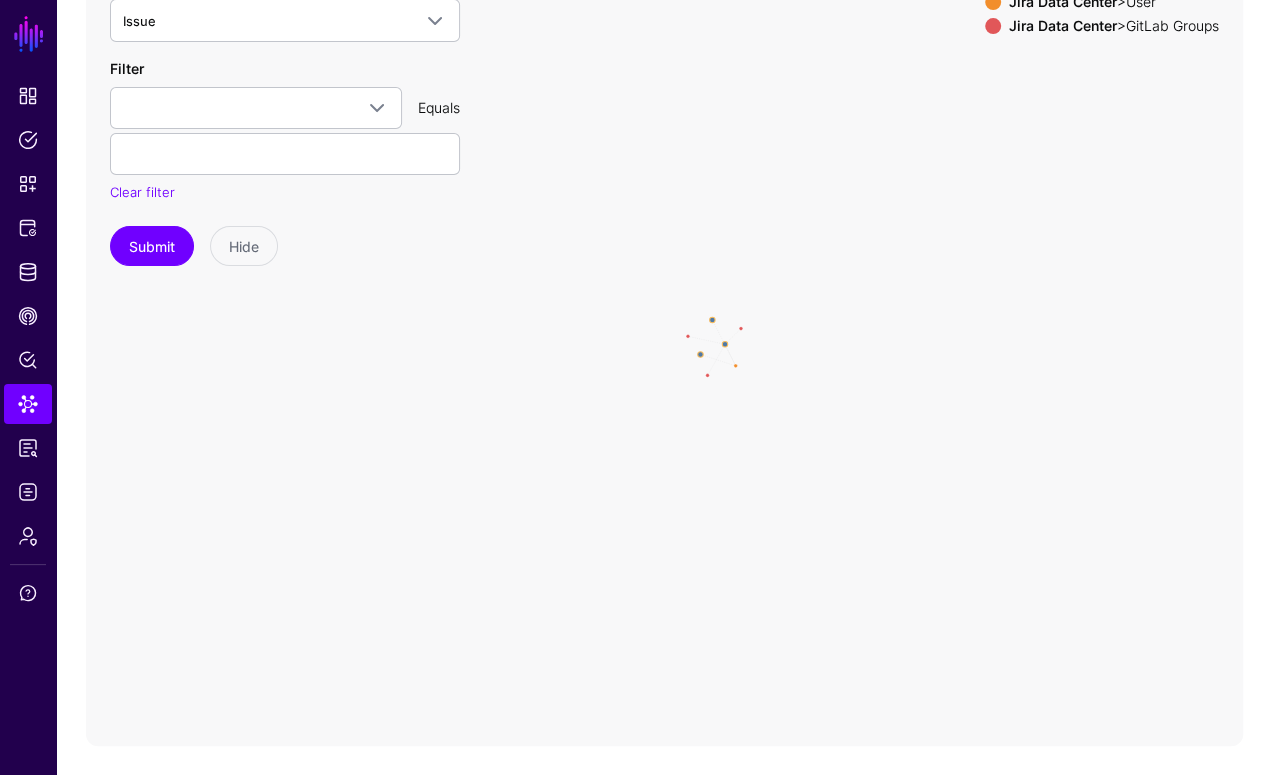 drag, startPoint x: 571, startPoint y: 401, endPoint x: 820, endPoint y: 294, distance: 271.0166 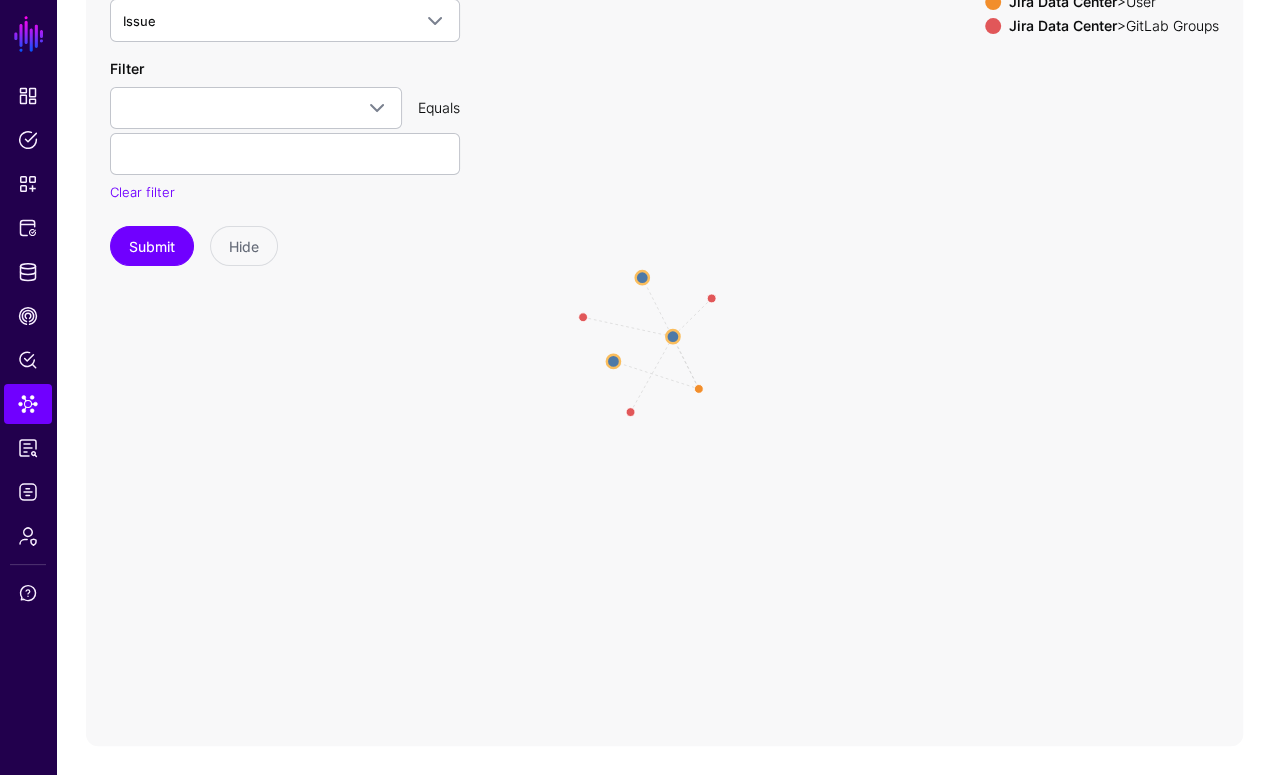 drag, startPoint x: 848, startPoint y: 317, endPoint x: 1149, endPoint y: 168, distance: 335.86008 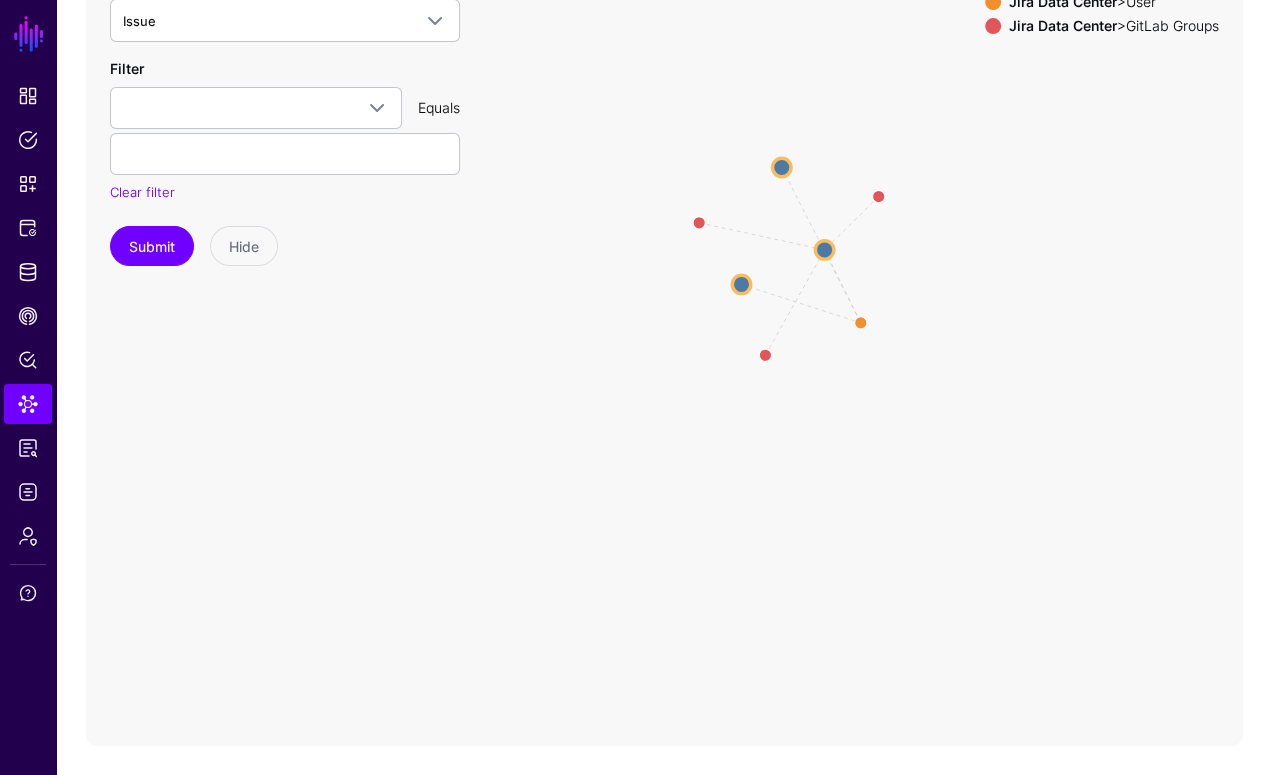 drag, startPoint x: 709, startPoint y: 471, endPoint x: 986, endPoint y: 356, distance: 299.9233 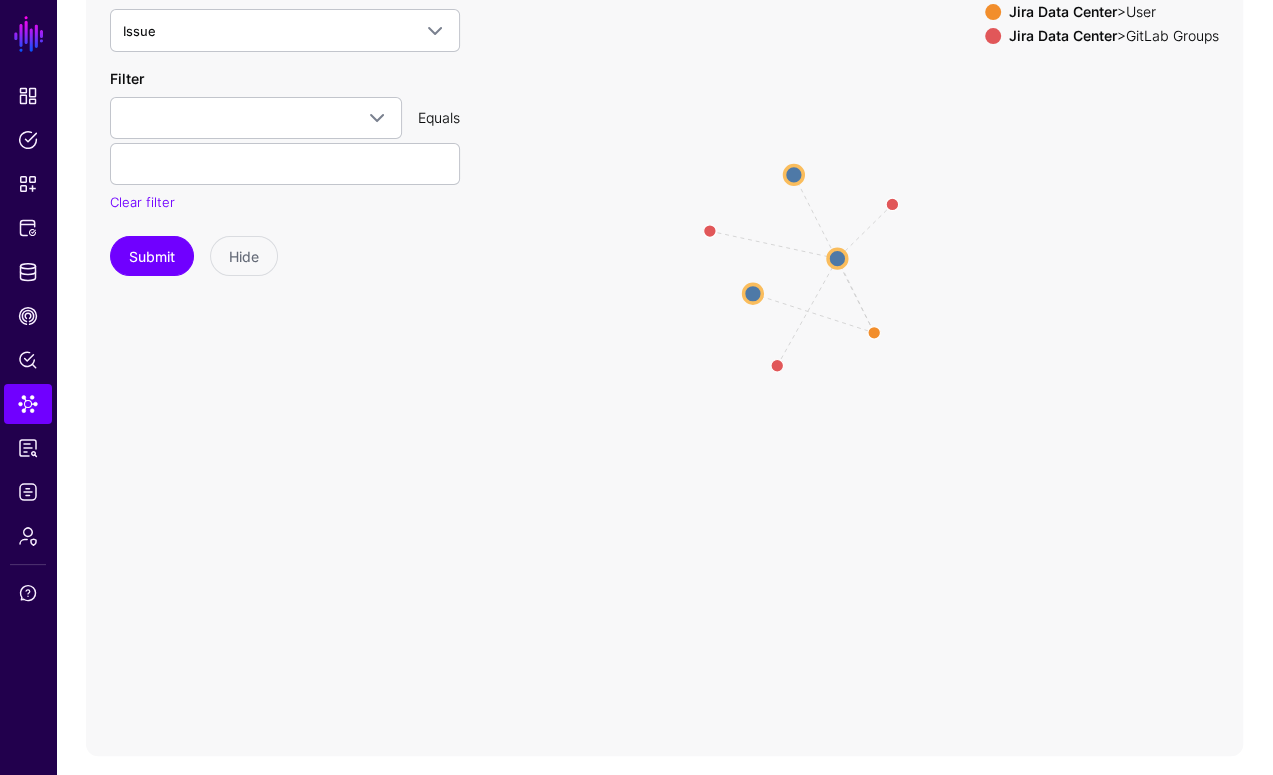 scroll, scrollTop: 0, scrollLeft: 0, axis: both 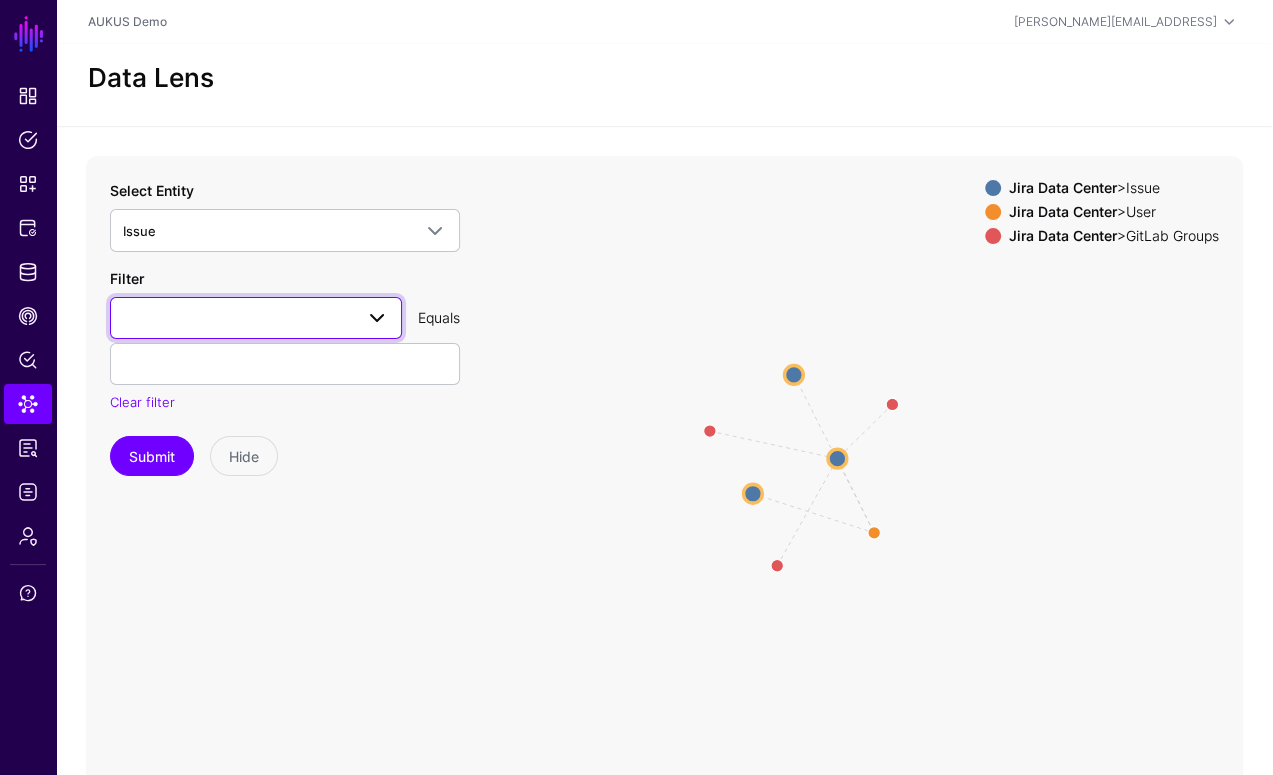 click at bounding box center (256, 318) 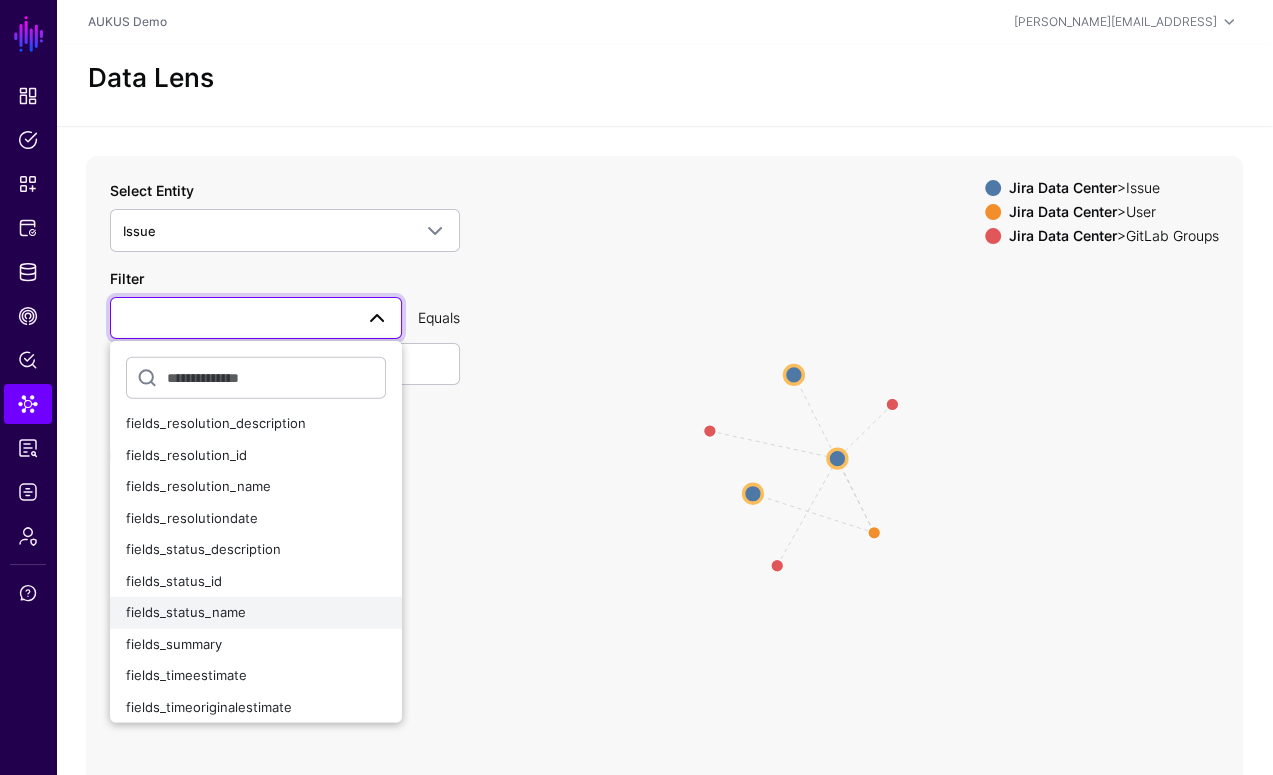 scroll, scrollTop: 1130, scrollLeft: 0, axis: vertical 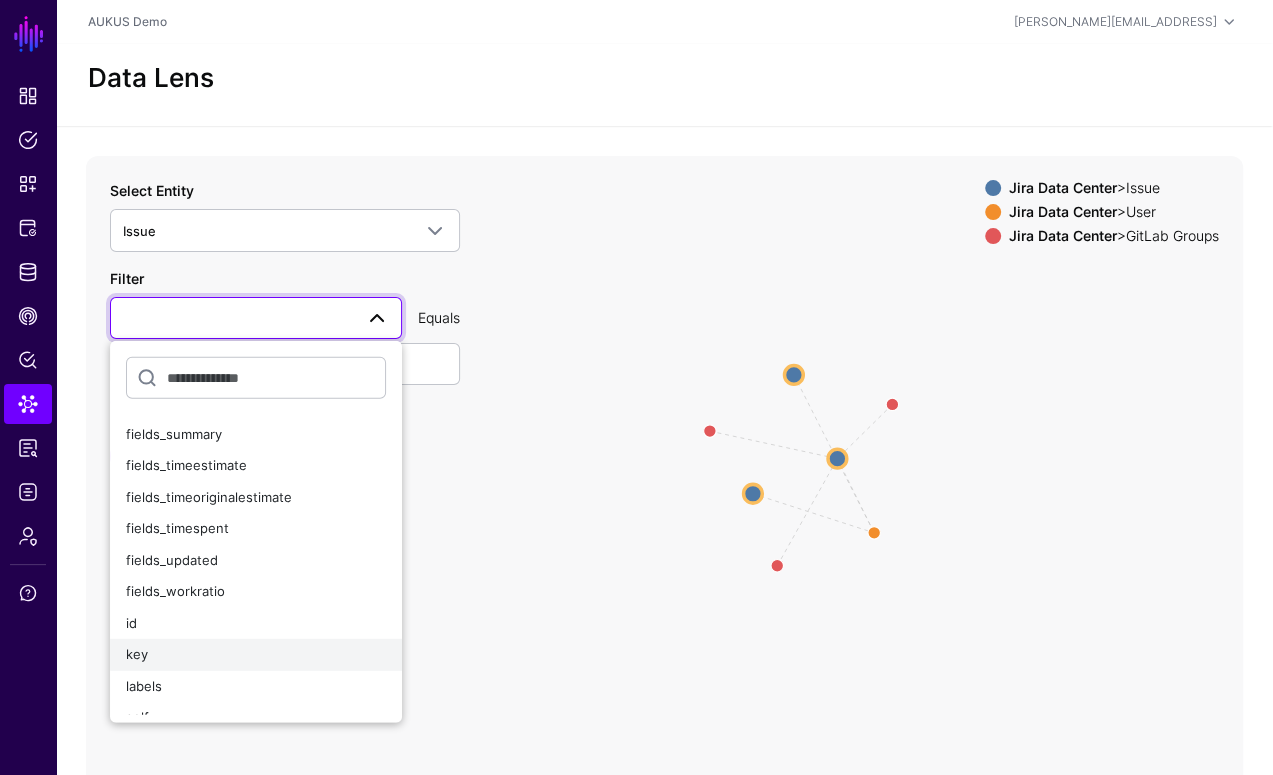 click on "key" 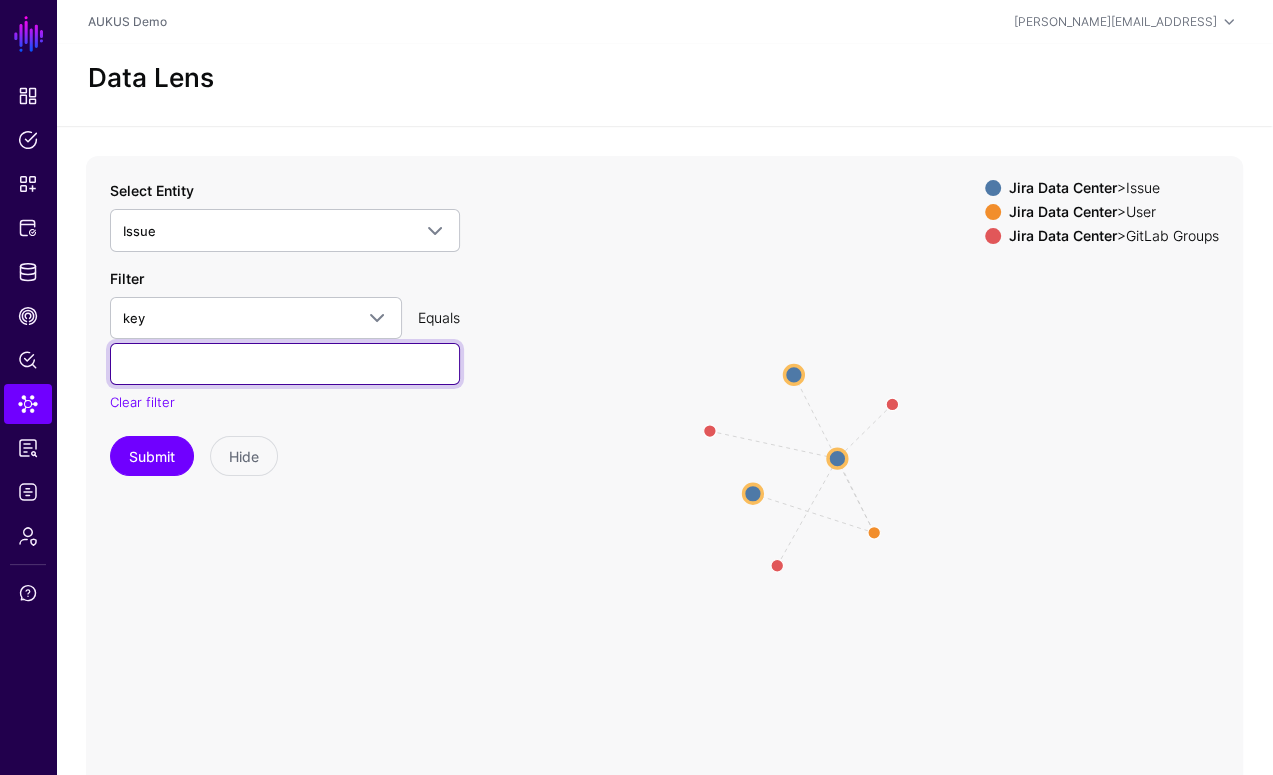 click at bounding box center (285, 364) 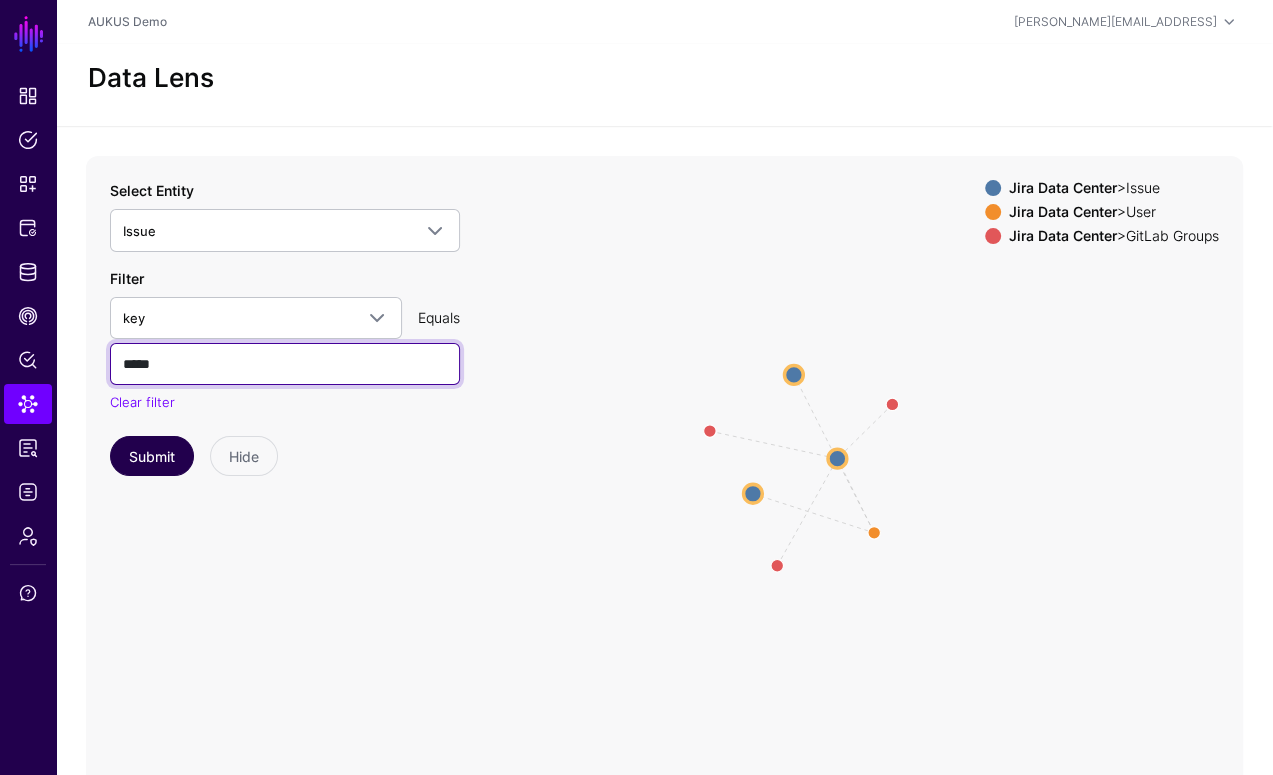 type on "*****" 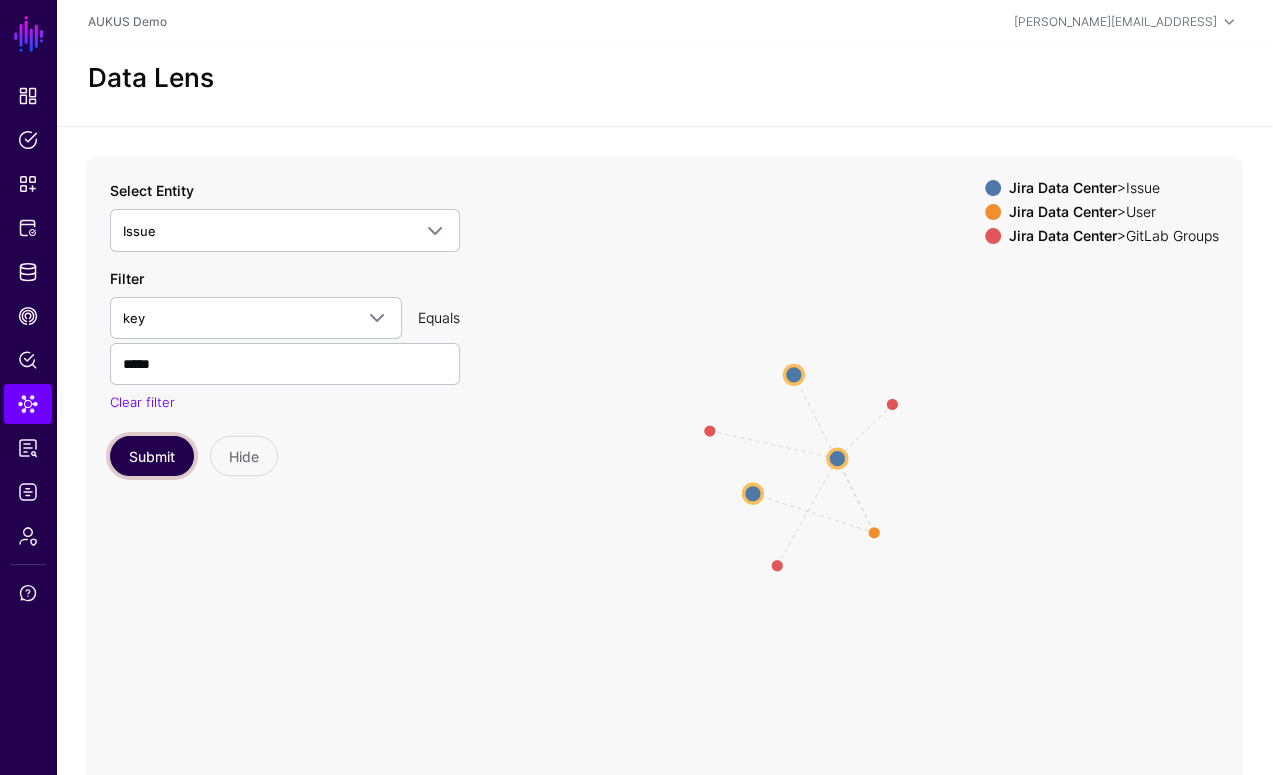 click on "Submit" 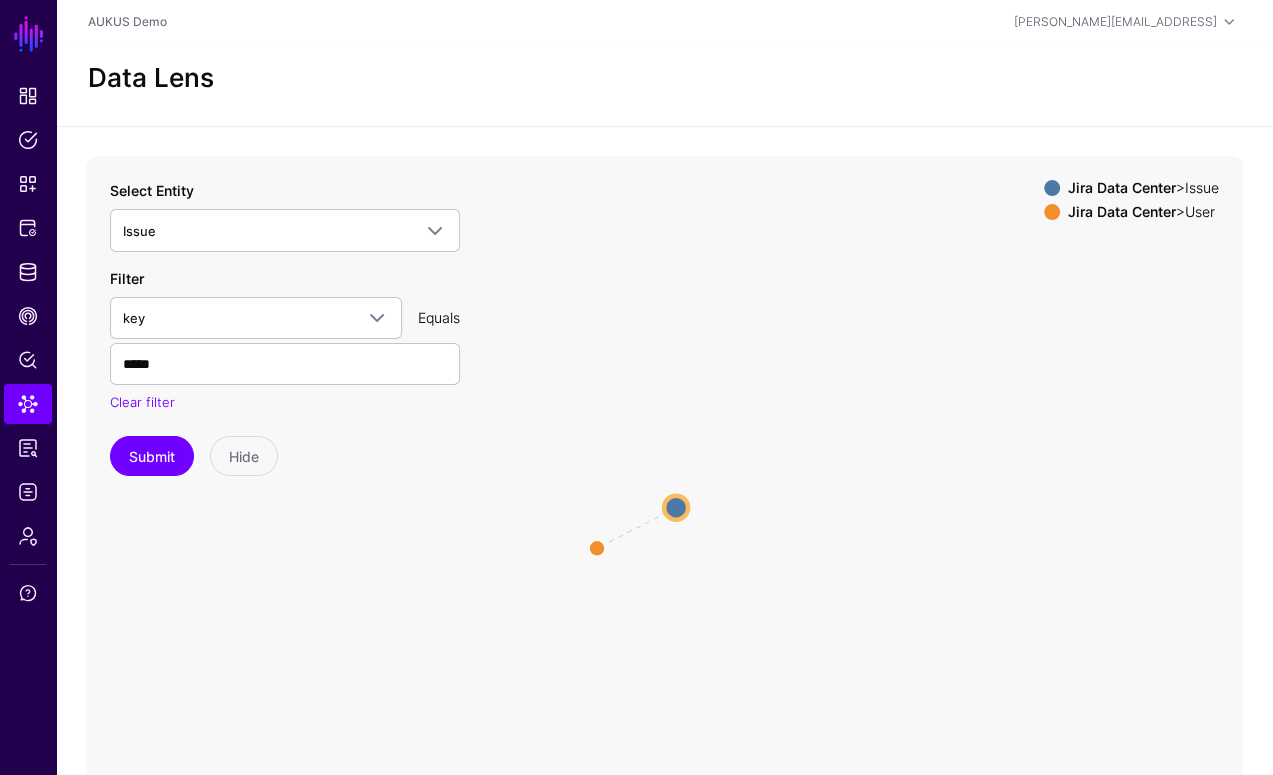 drag, startPoint x: 806, startPoint y: 567, endPoint x: 779, endPoint y: 540, distance: 38.183765 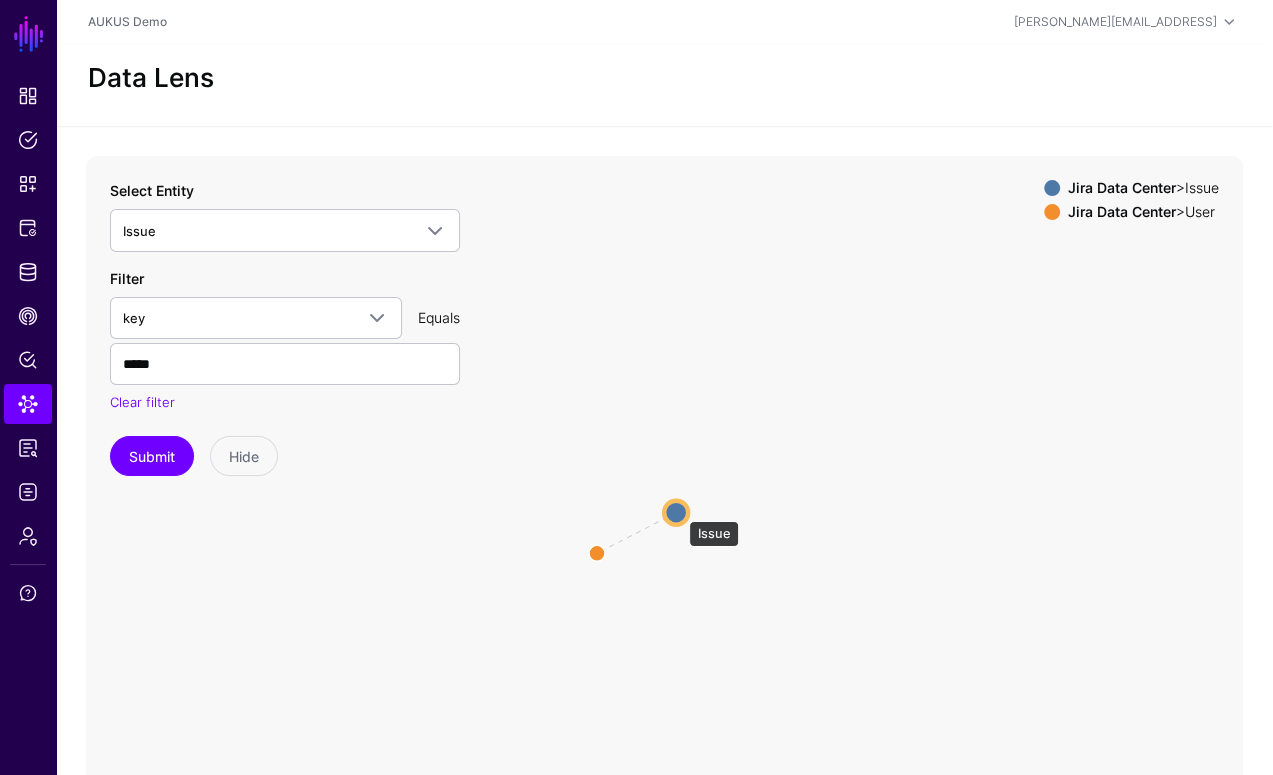click 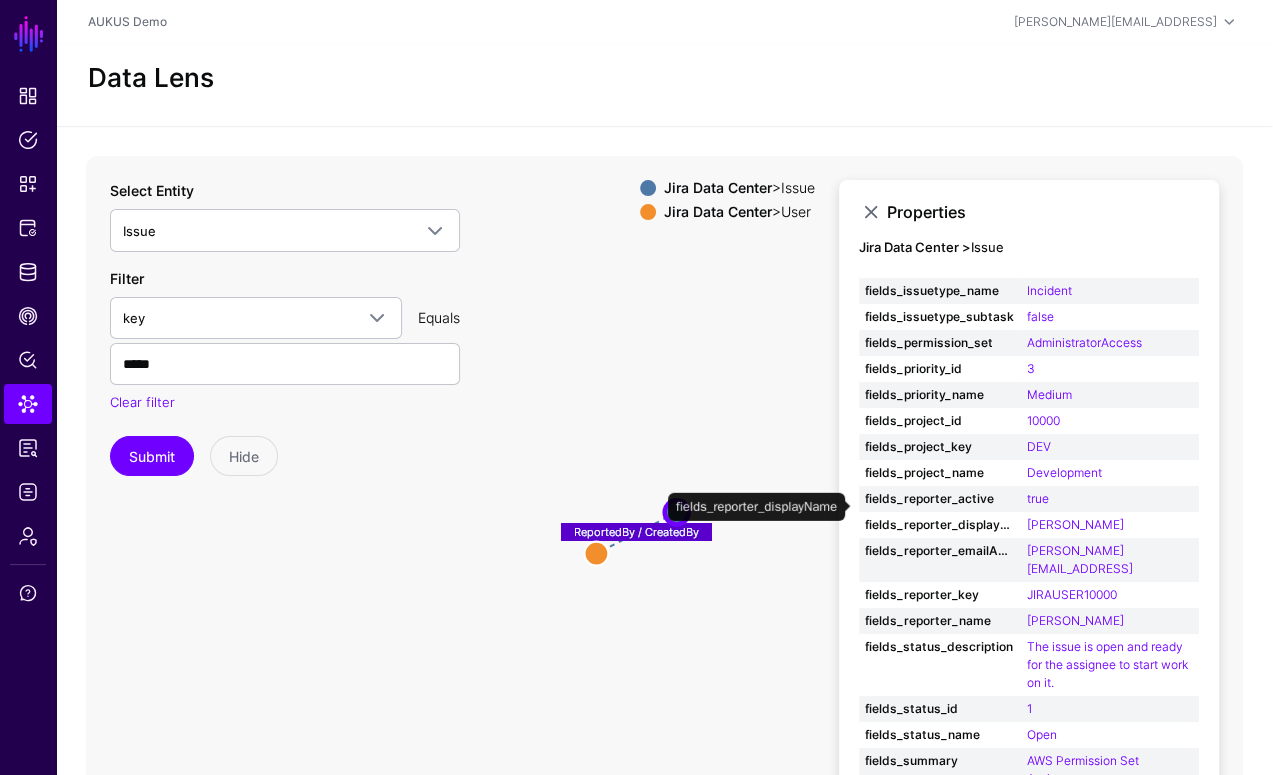 scroll, scrollTop: 403, scrollLeft: 0, axis: vertical 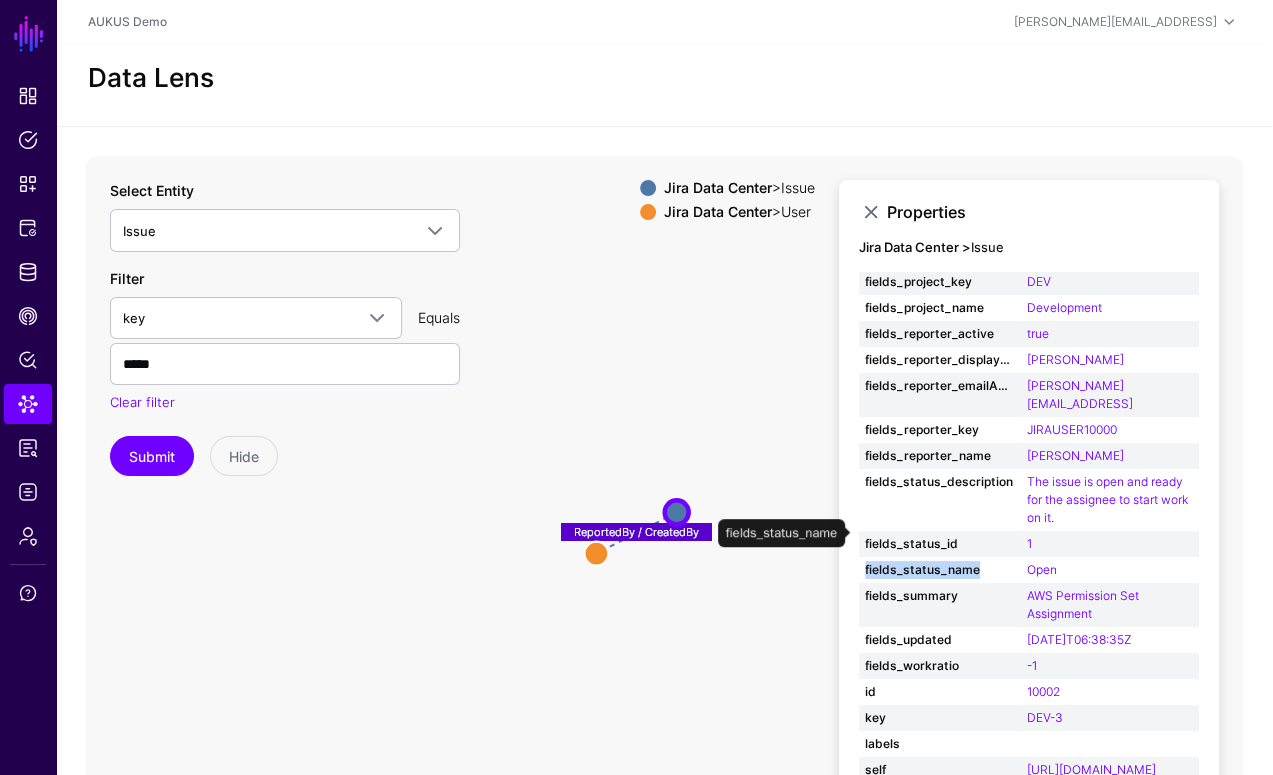 drag, startPoint x: 992, startPoint y: 532, endPoint x: 864, endPoint y: 530, distance: 128.01562 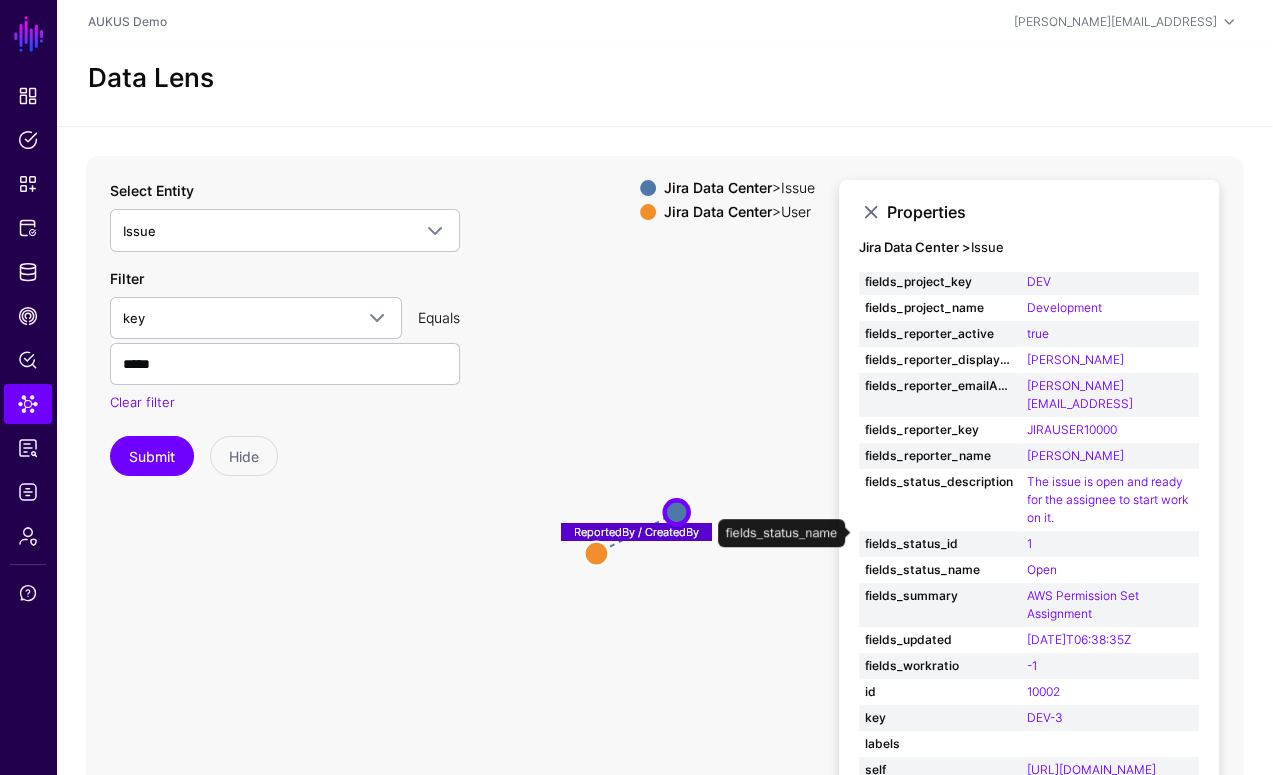 click on "Open" at bounding box center [1110, 570] 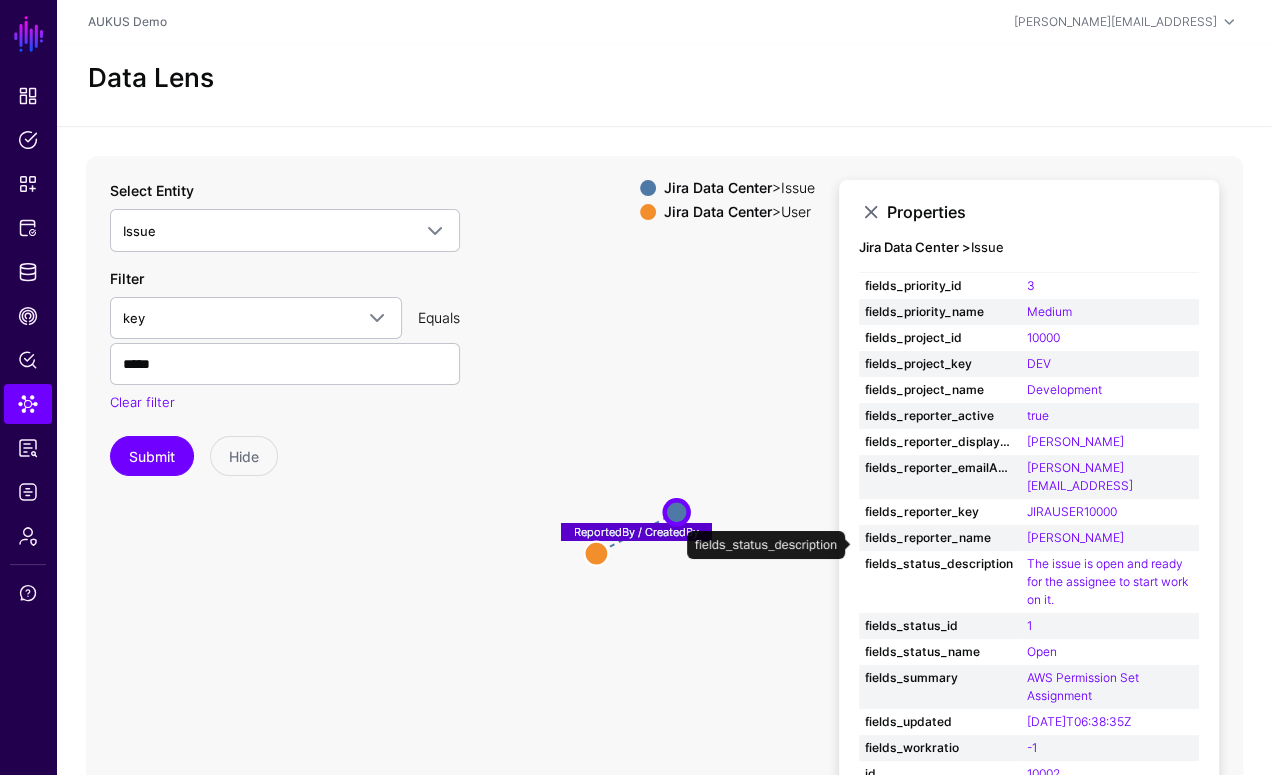 scroll, scrollTop: 260, scrollLeft: 0, axis: vertical 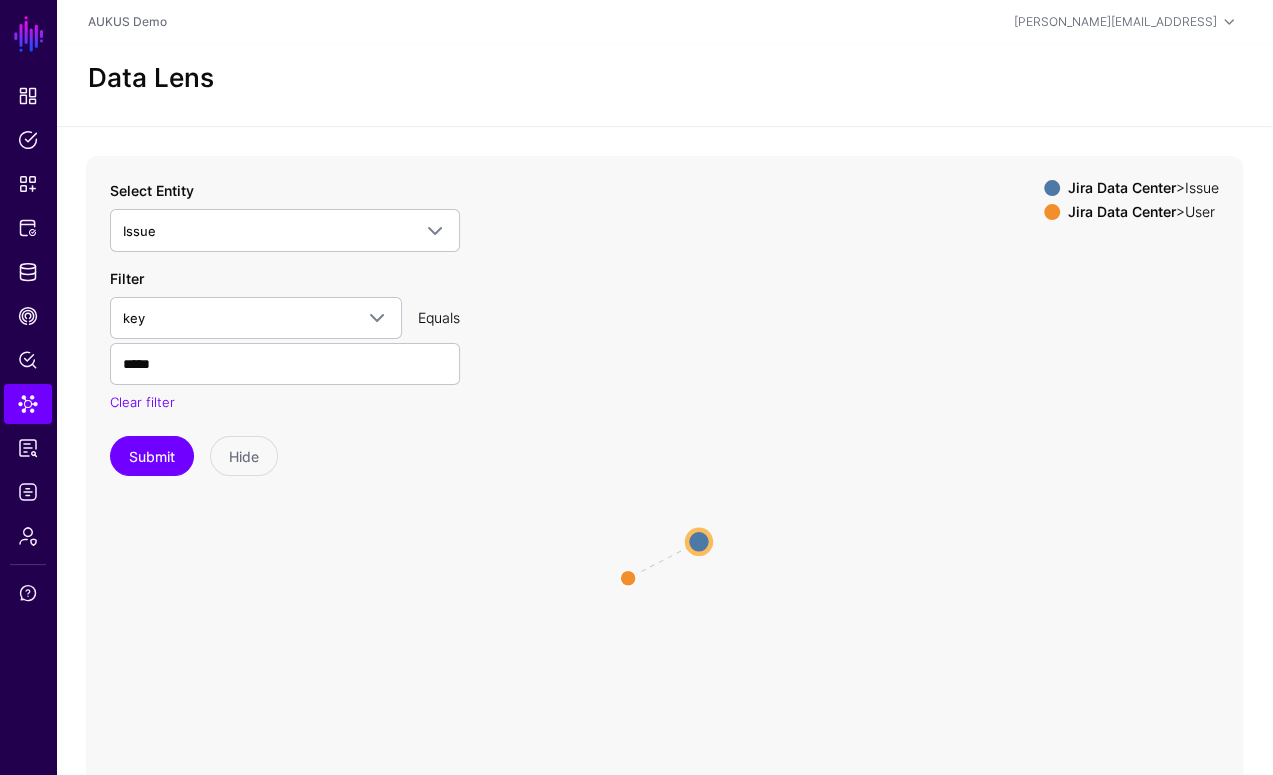 click 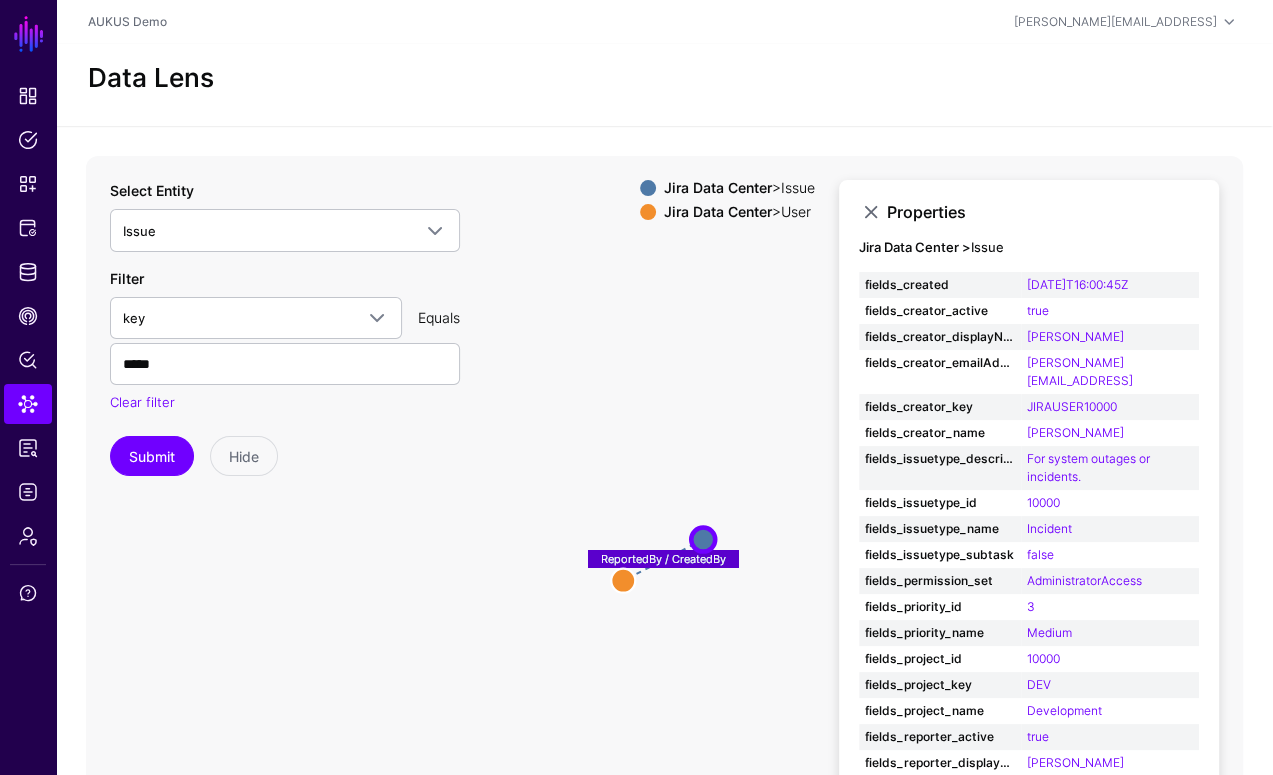click on "ReportedBy / CreatedBy User User Issue Issue" 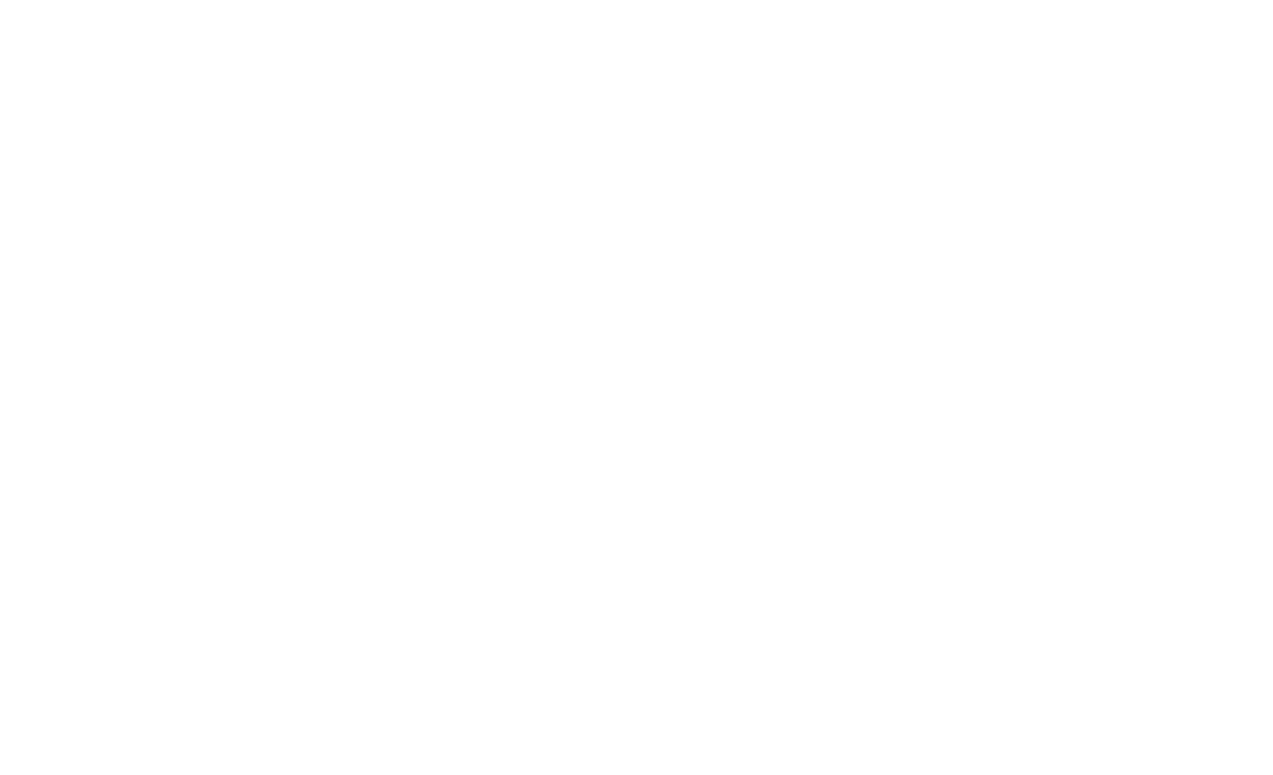 scroll, scrollTop: 0, scrollLeft: 0, axis: both 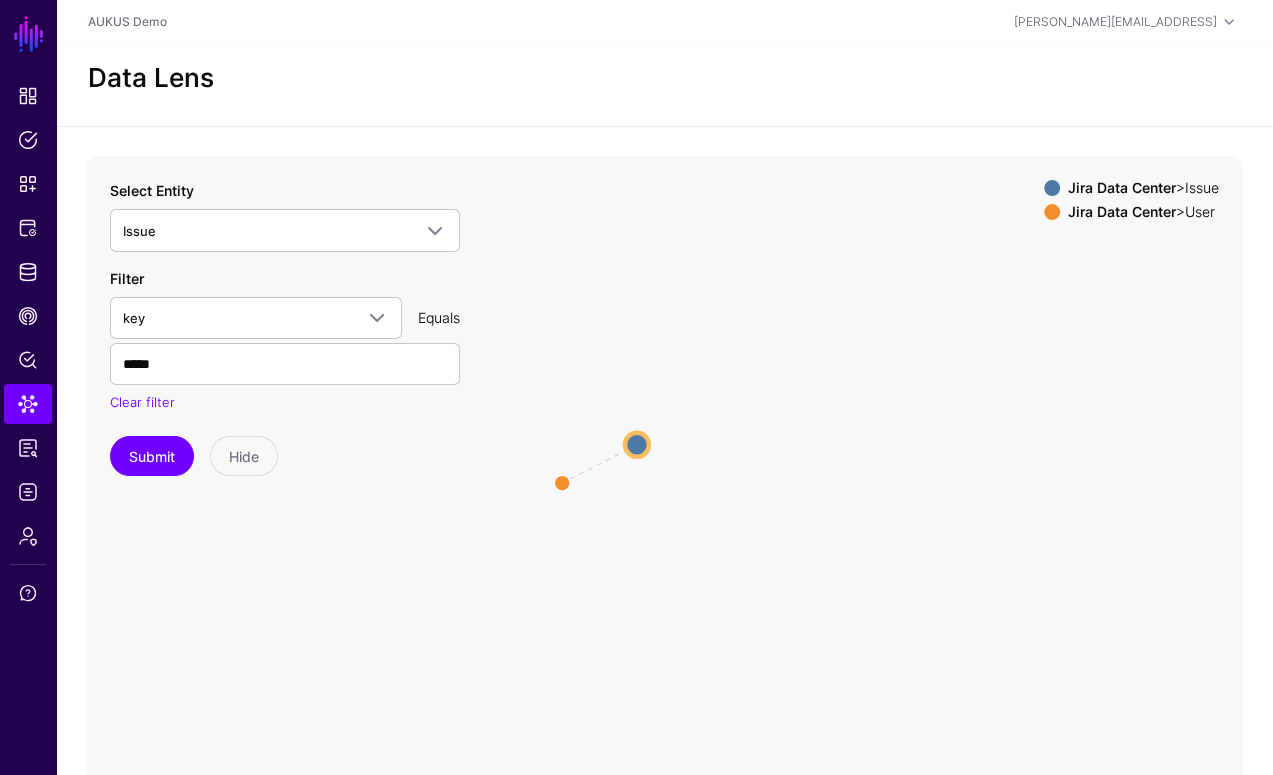 drag, startPoint x: 816, startPoint y: 438, endPoint x: 763, endPoint y: 410, distance: 59.94164 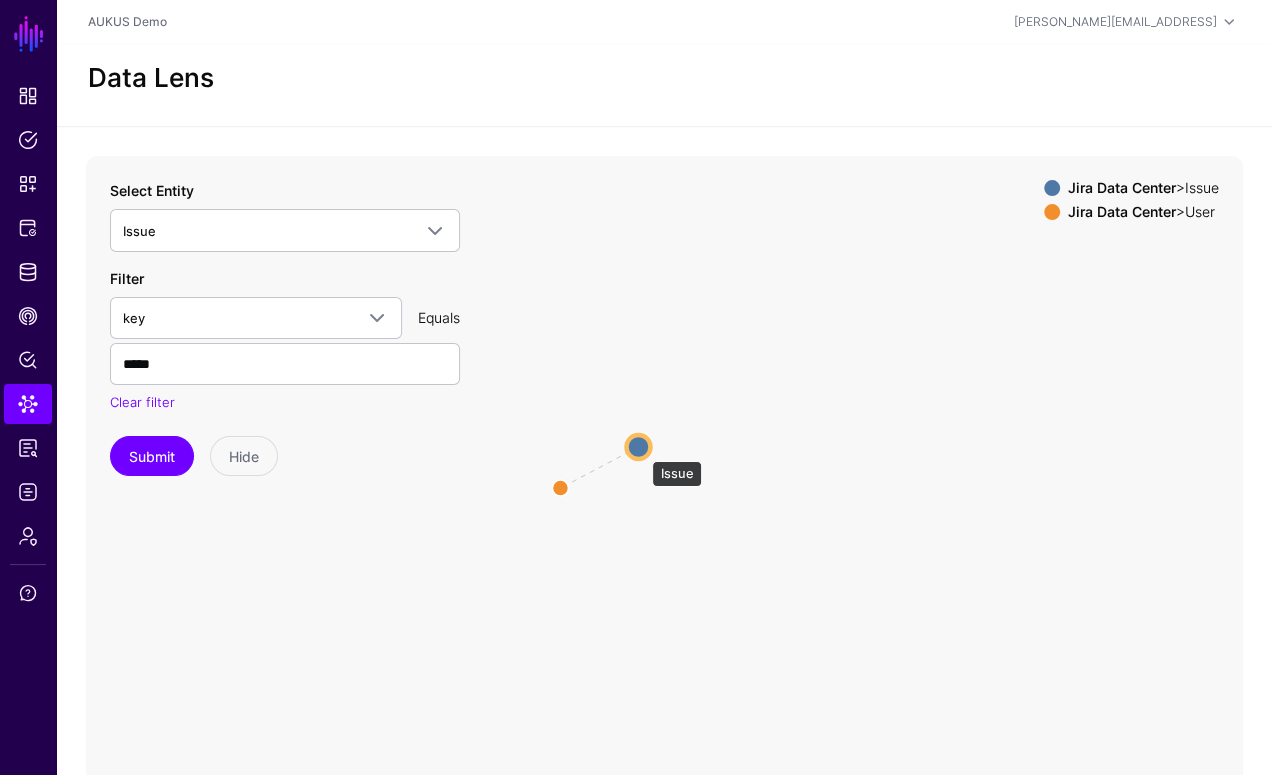 click 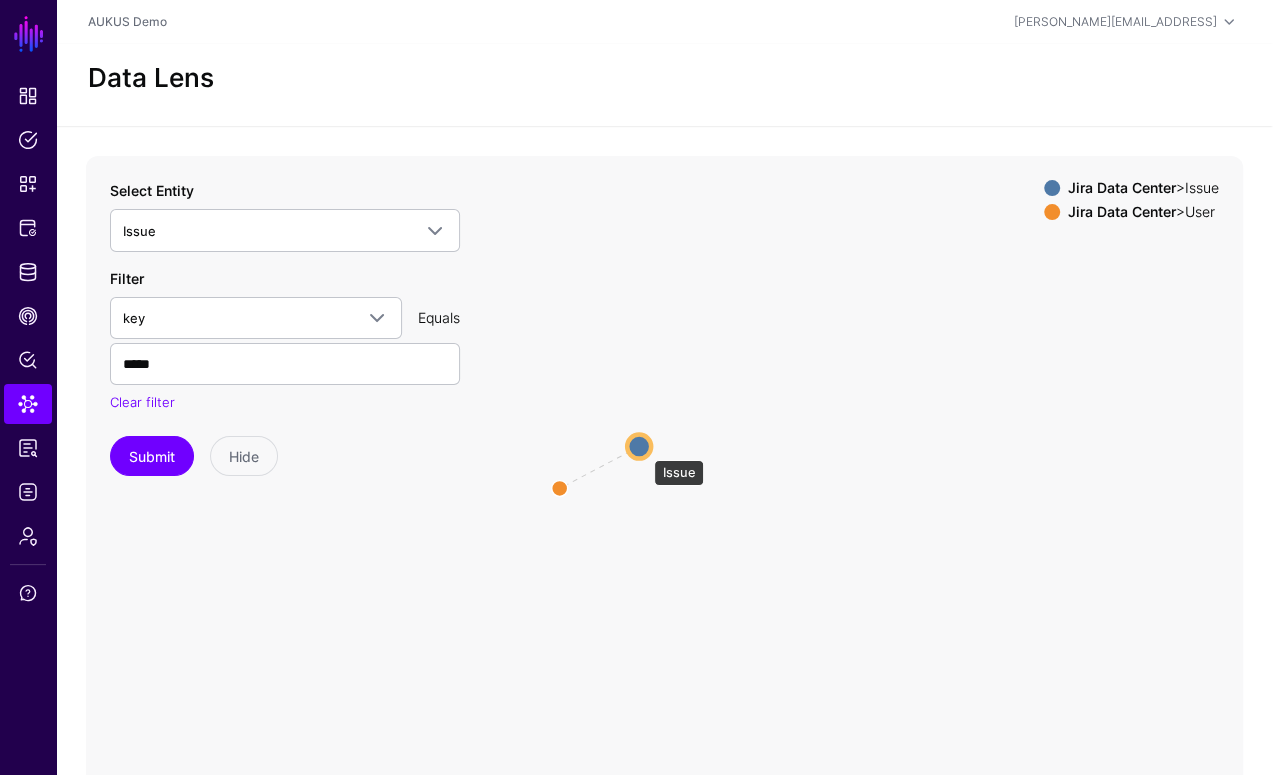 click 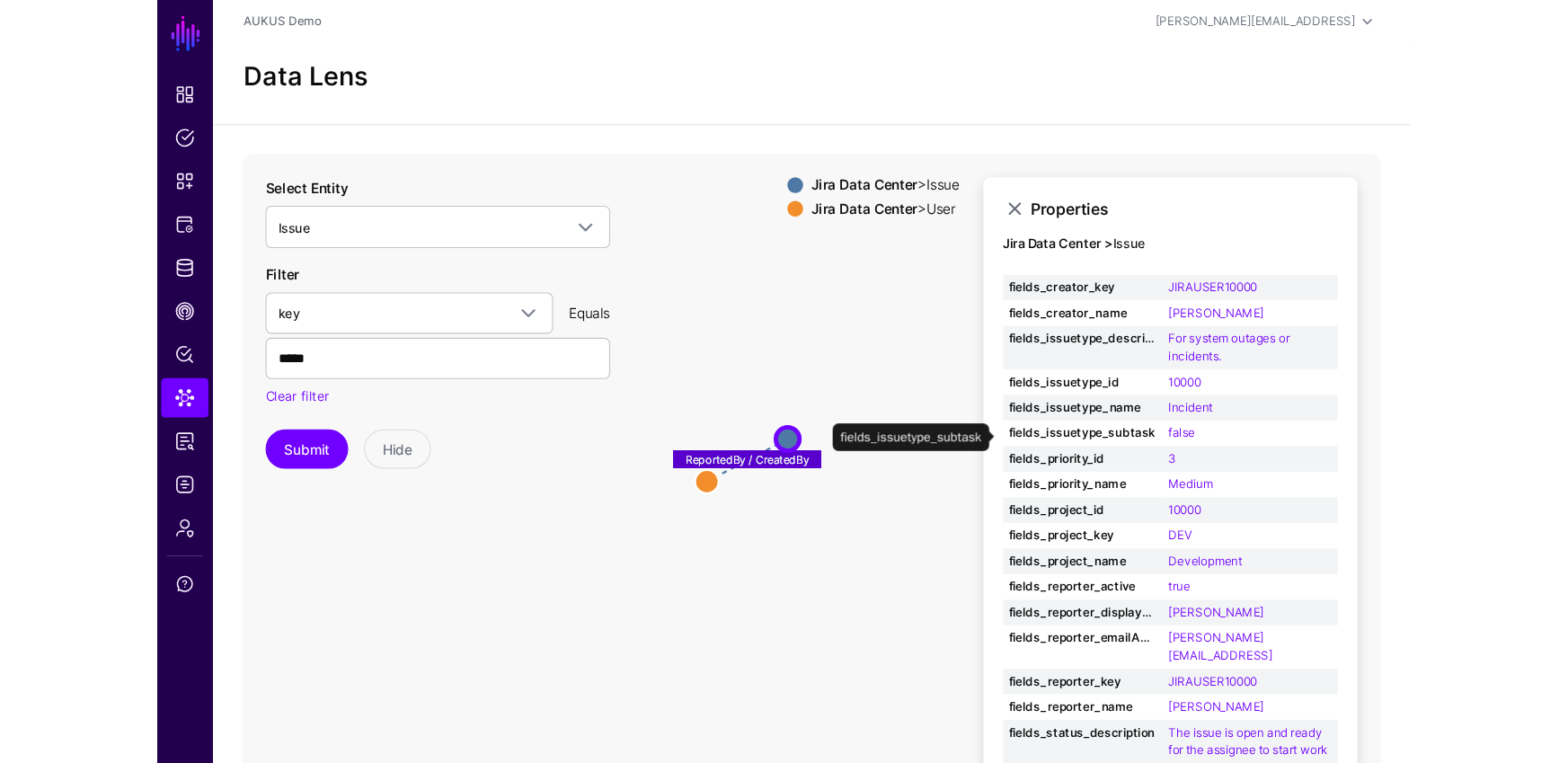 scroll, scrollTop: 83, scrollLeft: 0, axis: vertical 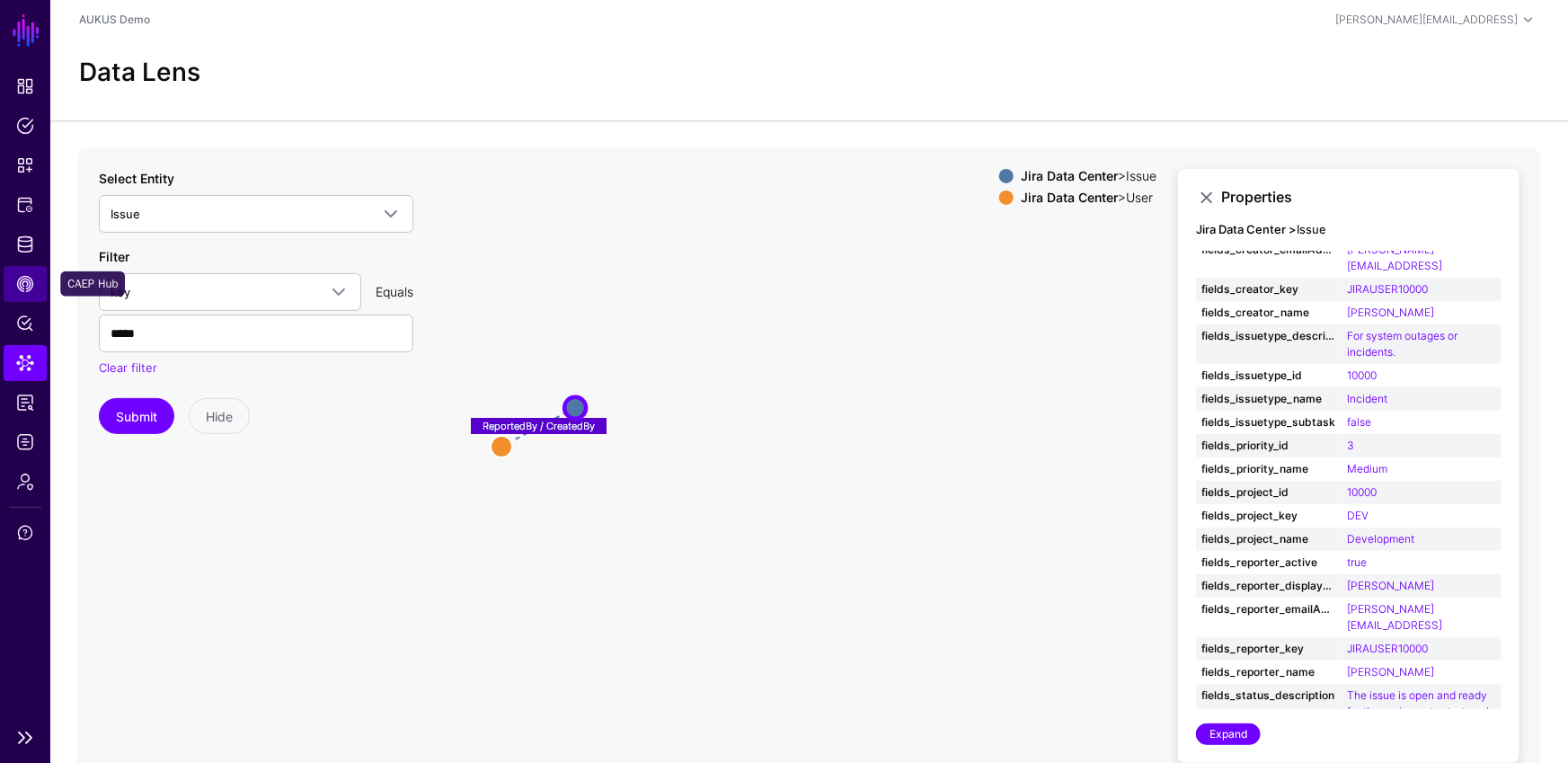 click on "CAEP Hub" 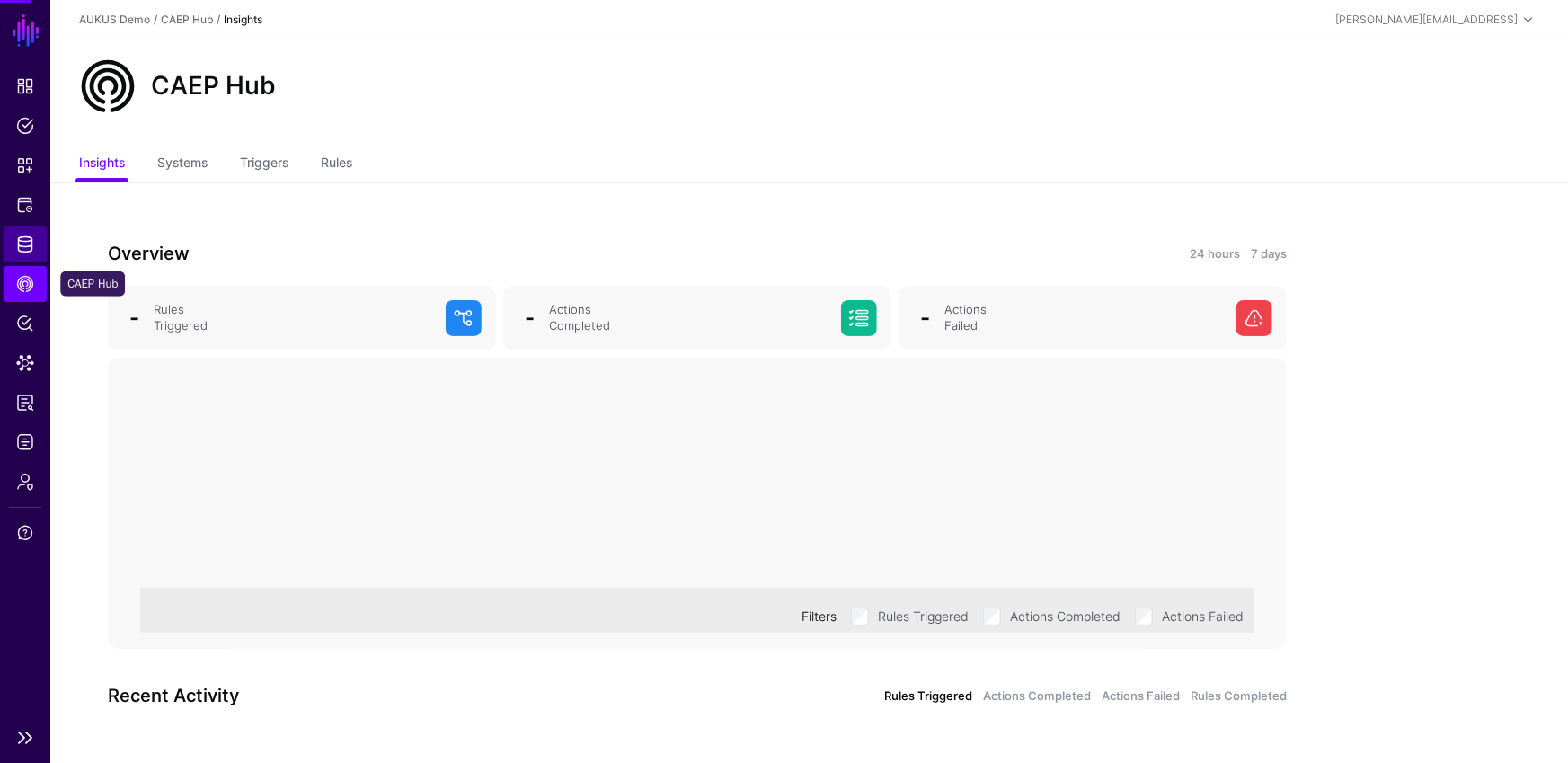 click on "Identity Data Fabric" 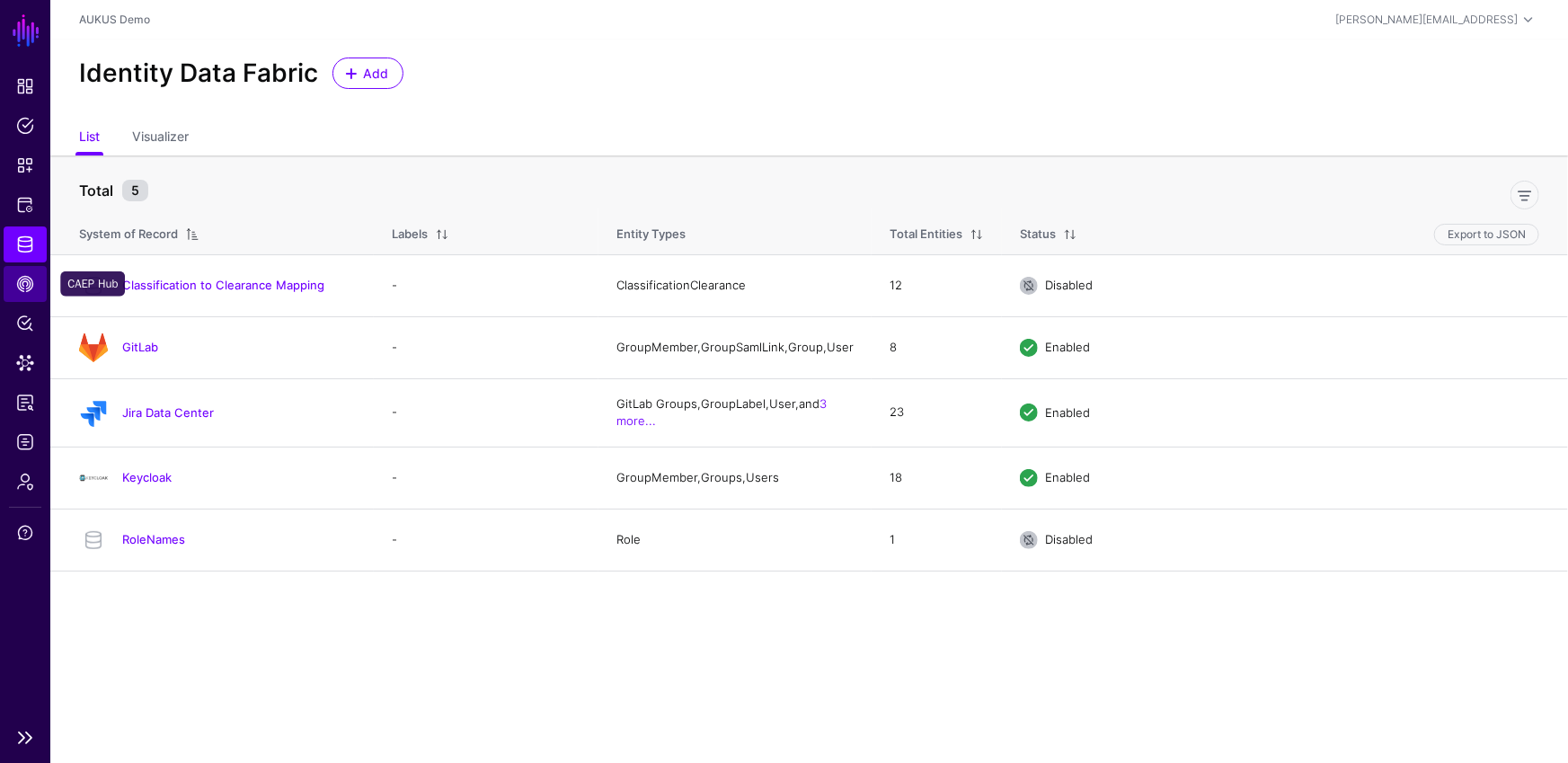 click on "CAEP Hub" 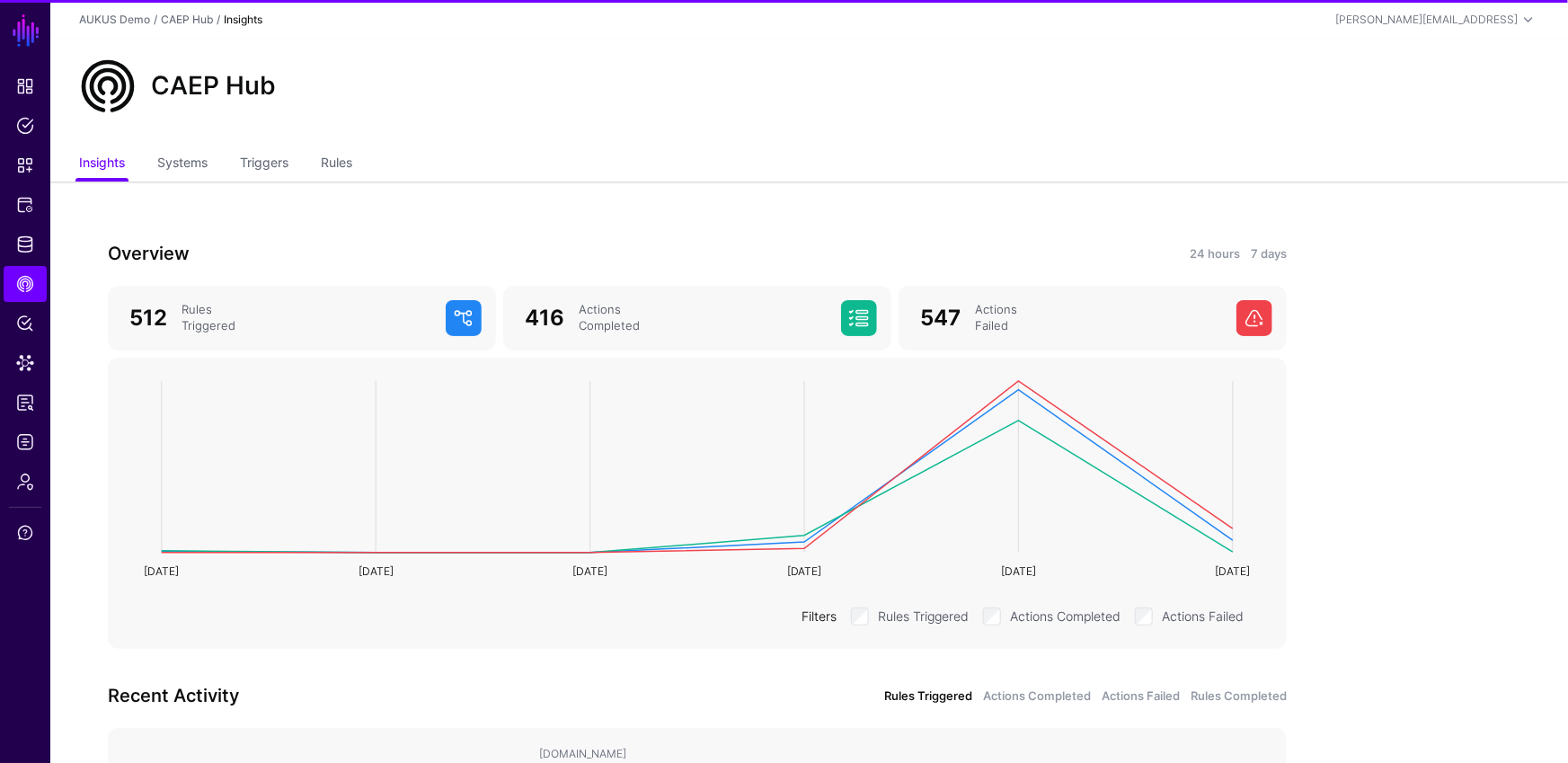 click on "Insights Systems Triggers Rules" 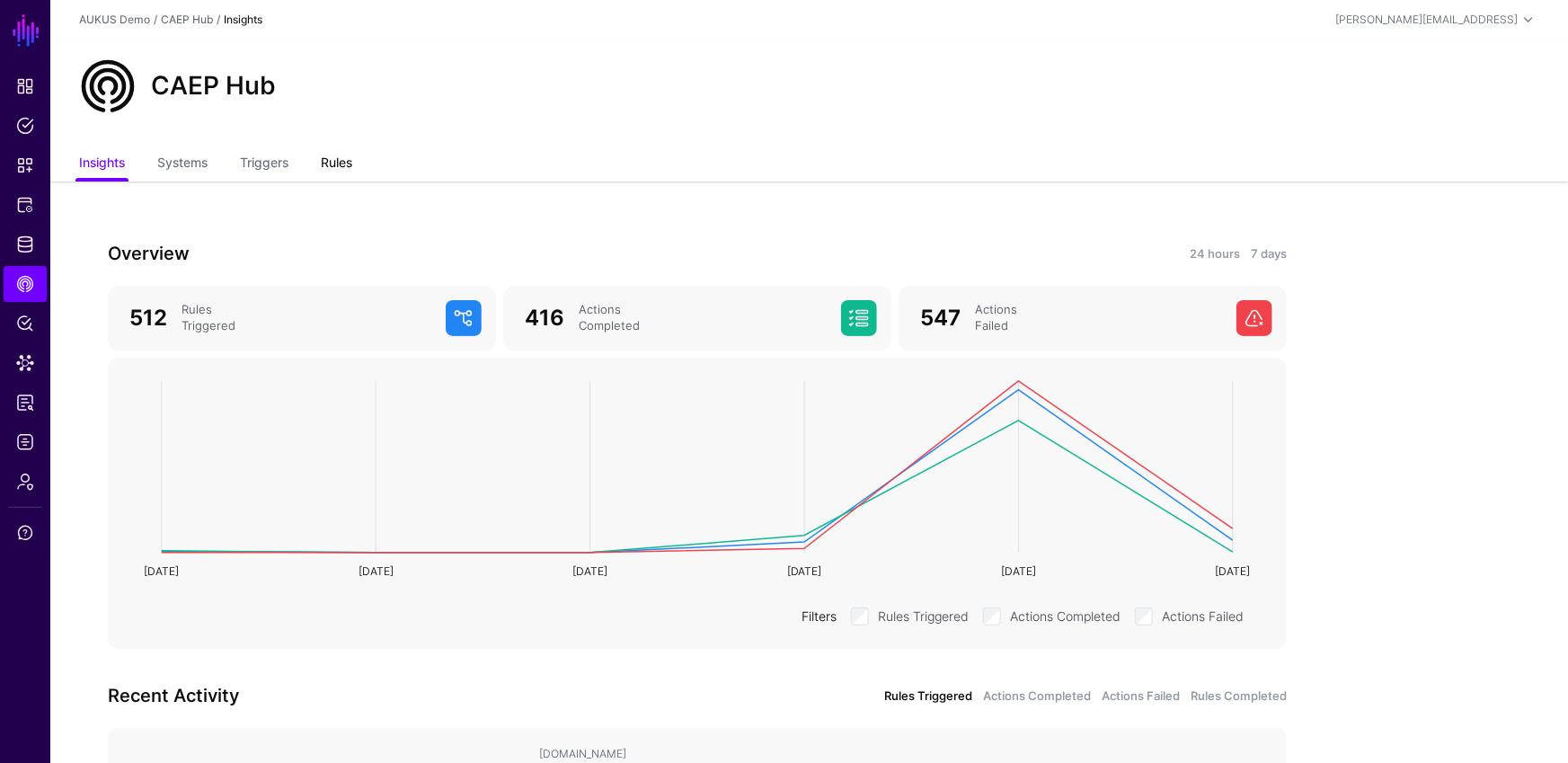 drag, startPoint x: 279, startPoint y: 162, endPoint x: 325, endPoint y: 161, distance: 46.010868 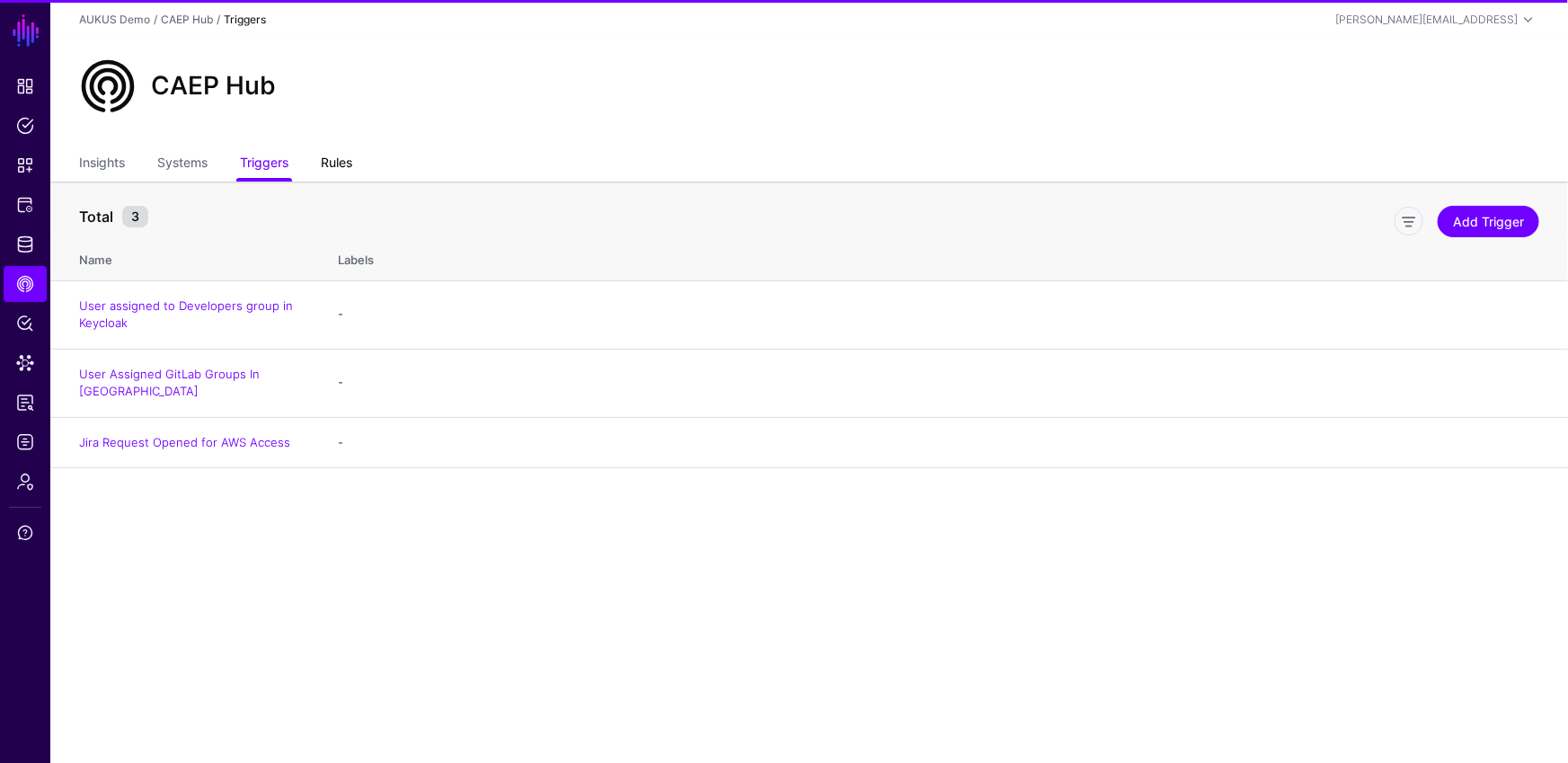 click on "Rules" 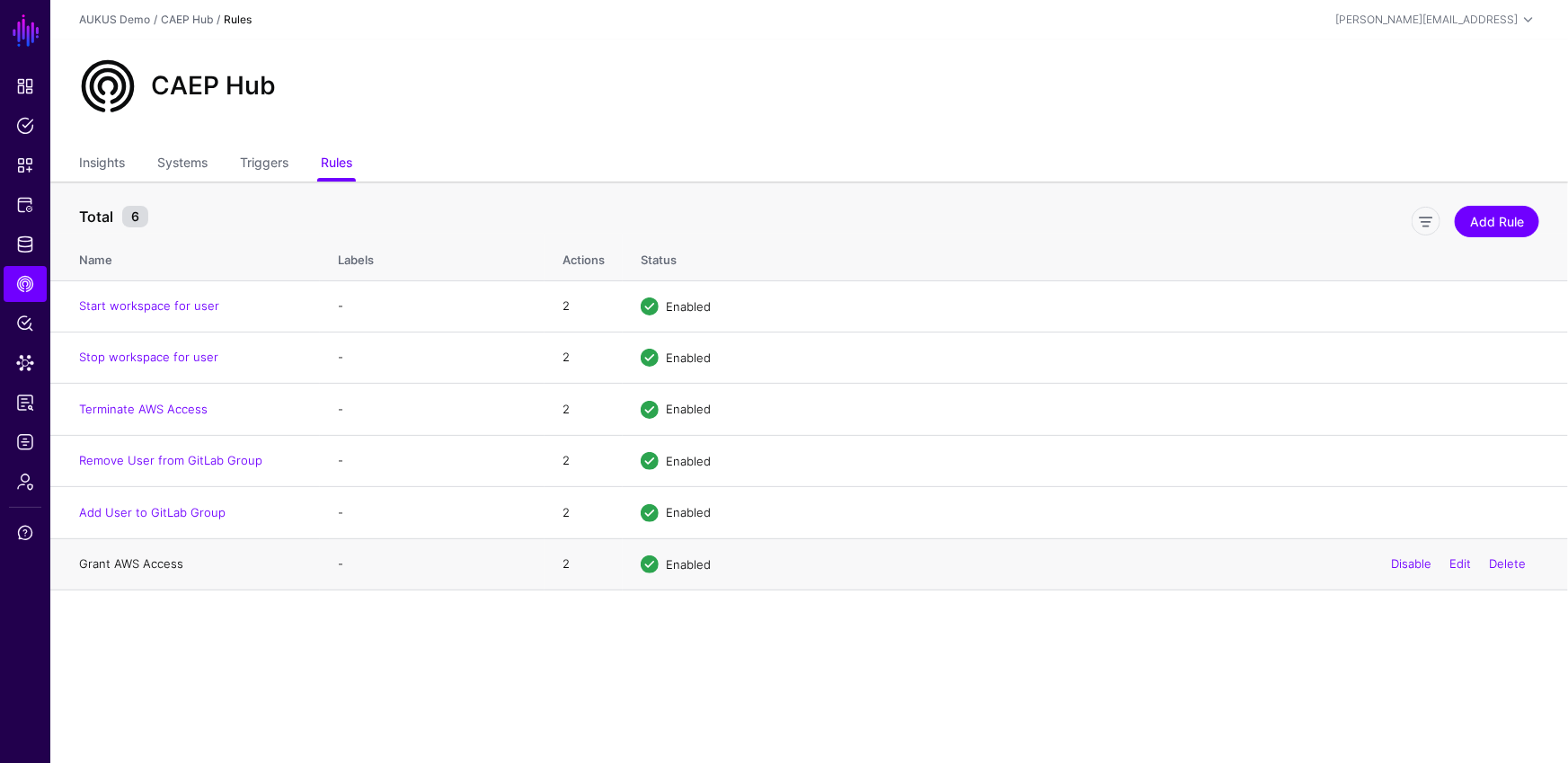 click on "Grant AWS Access" 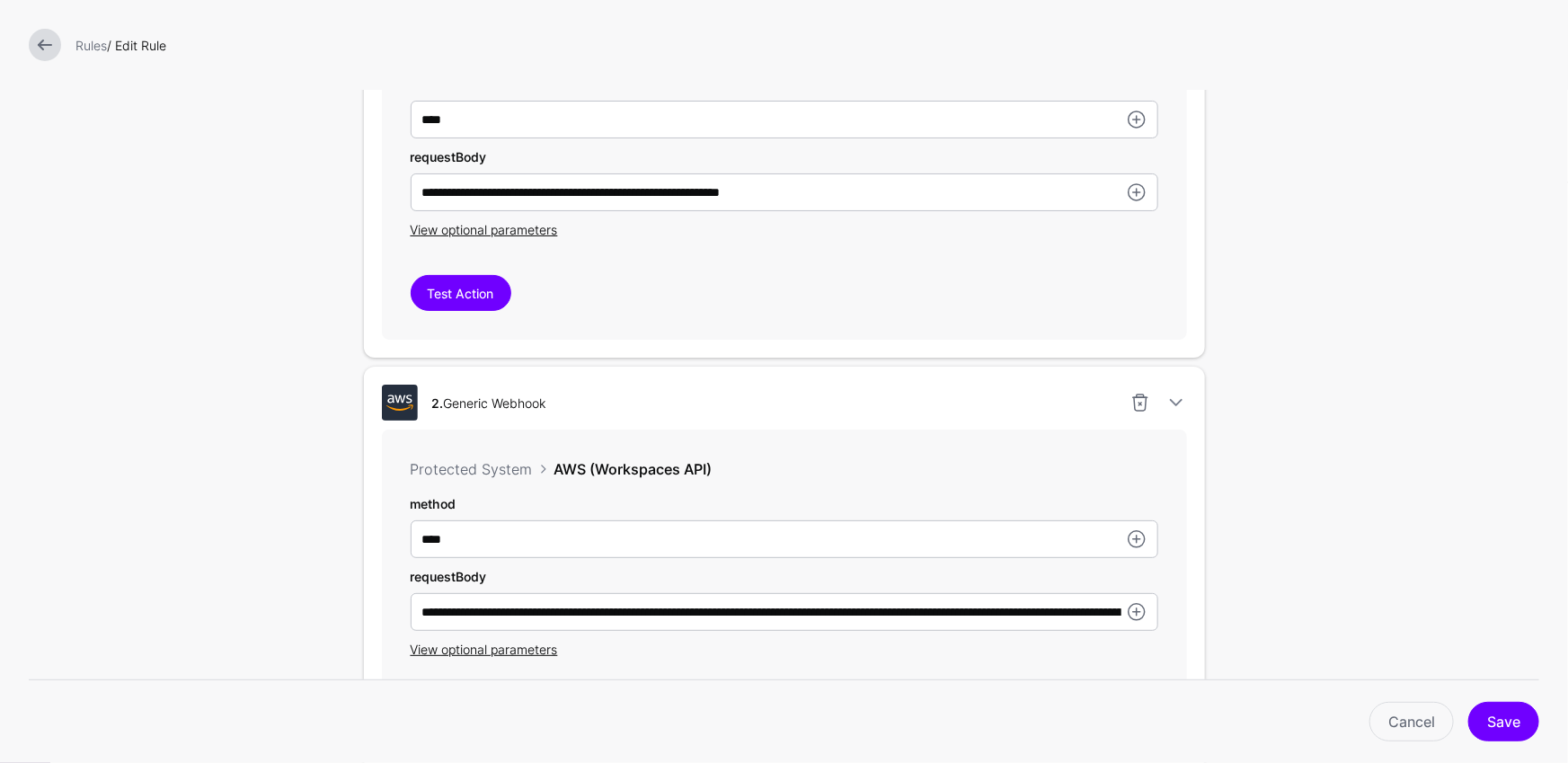 scroll, scrollTop: 767, scrollLeft: 0, axis: vertical 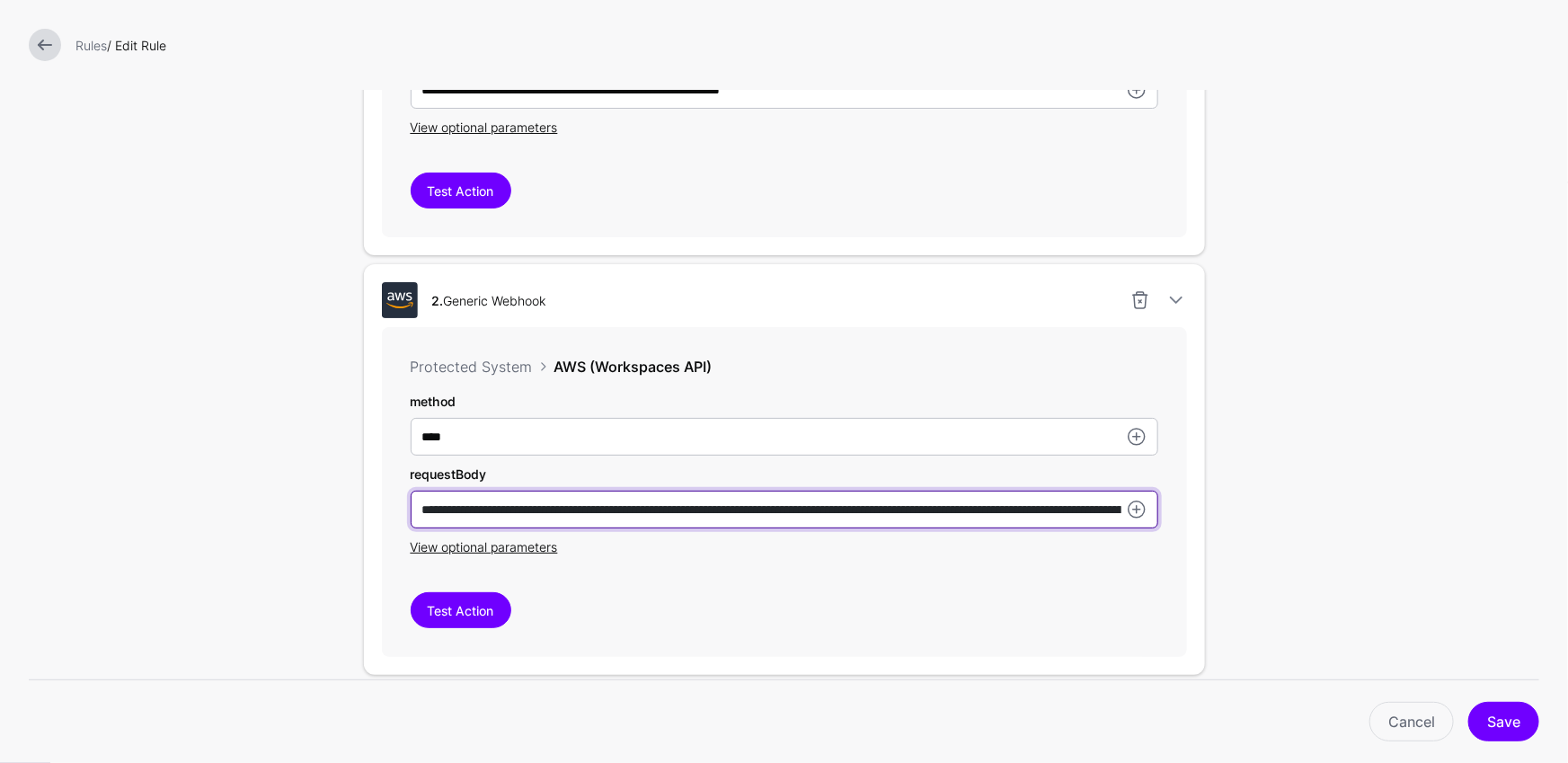 click on "**********" at bounding box center (784, 17) 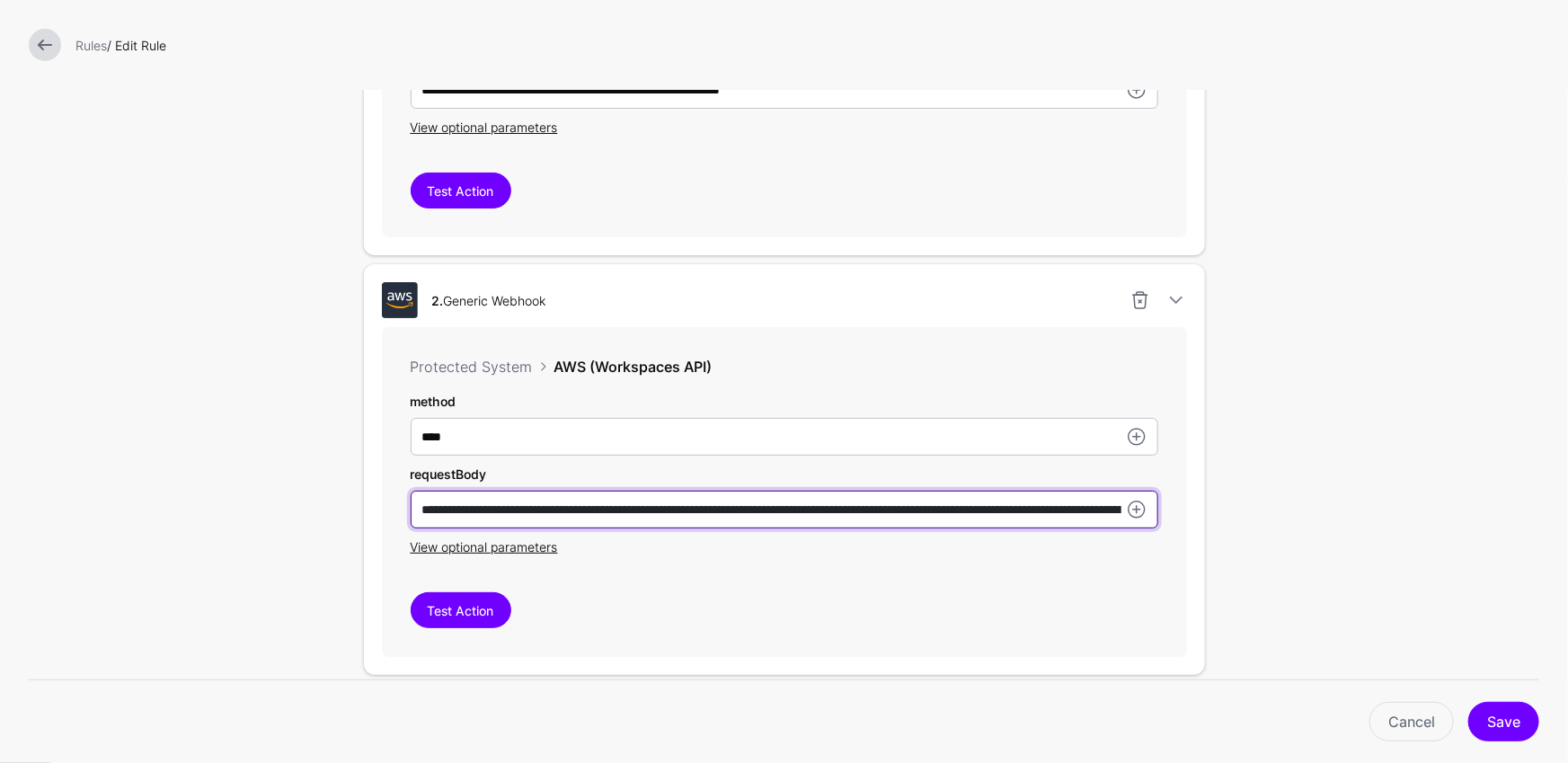 click on "**********" at bounding box center (784, 510) 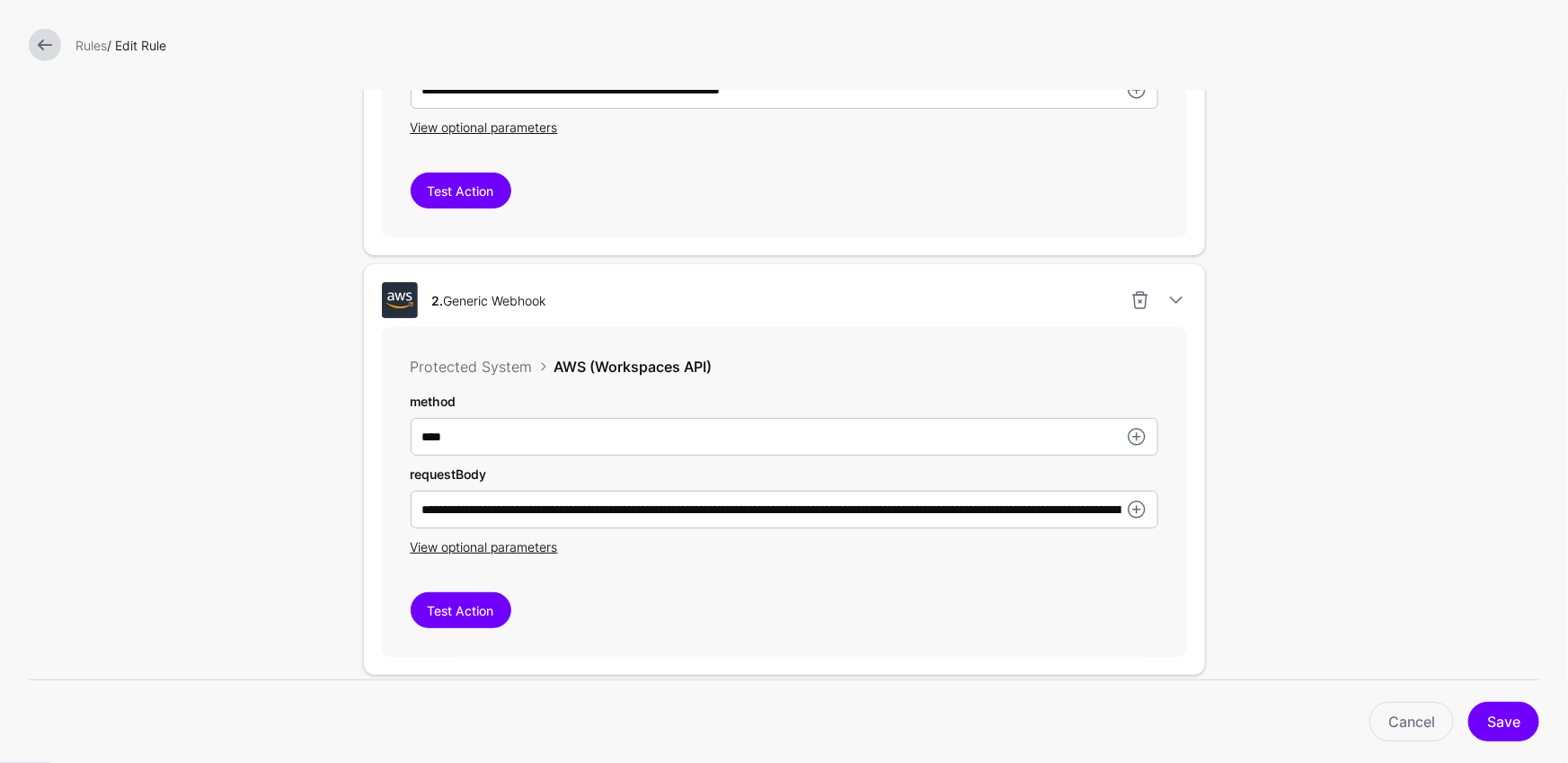 click on "**********" at bounding box center (784, 510) 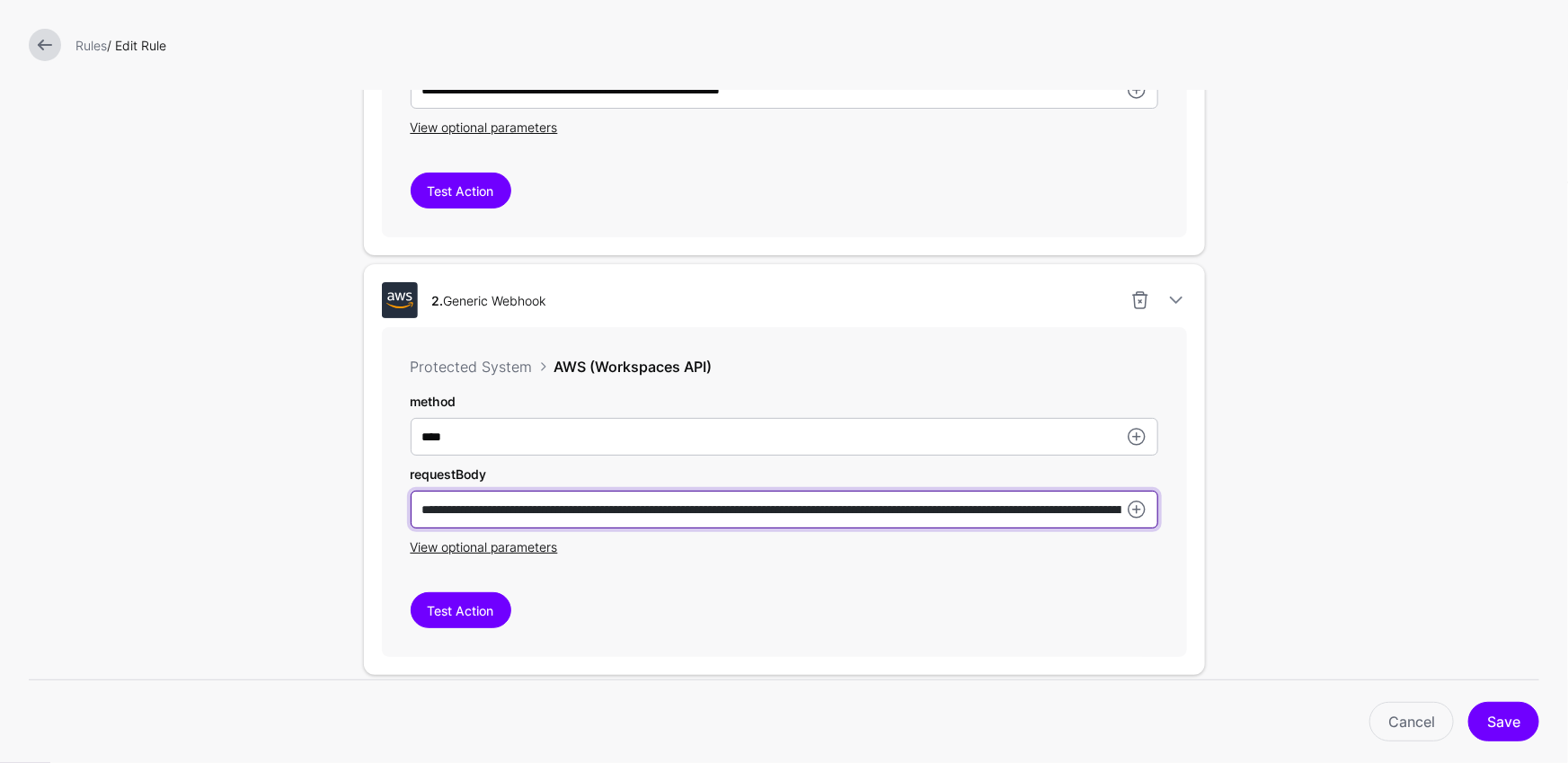 drag, startPoint x: 585, startPoint y: 503, endPoint x: 1026, endPoint y: 512, distance: 441.09183 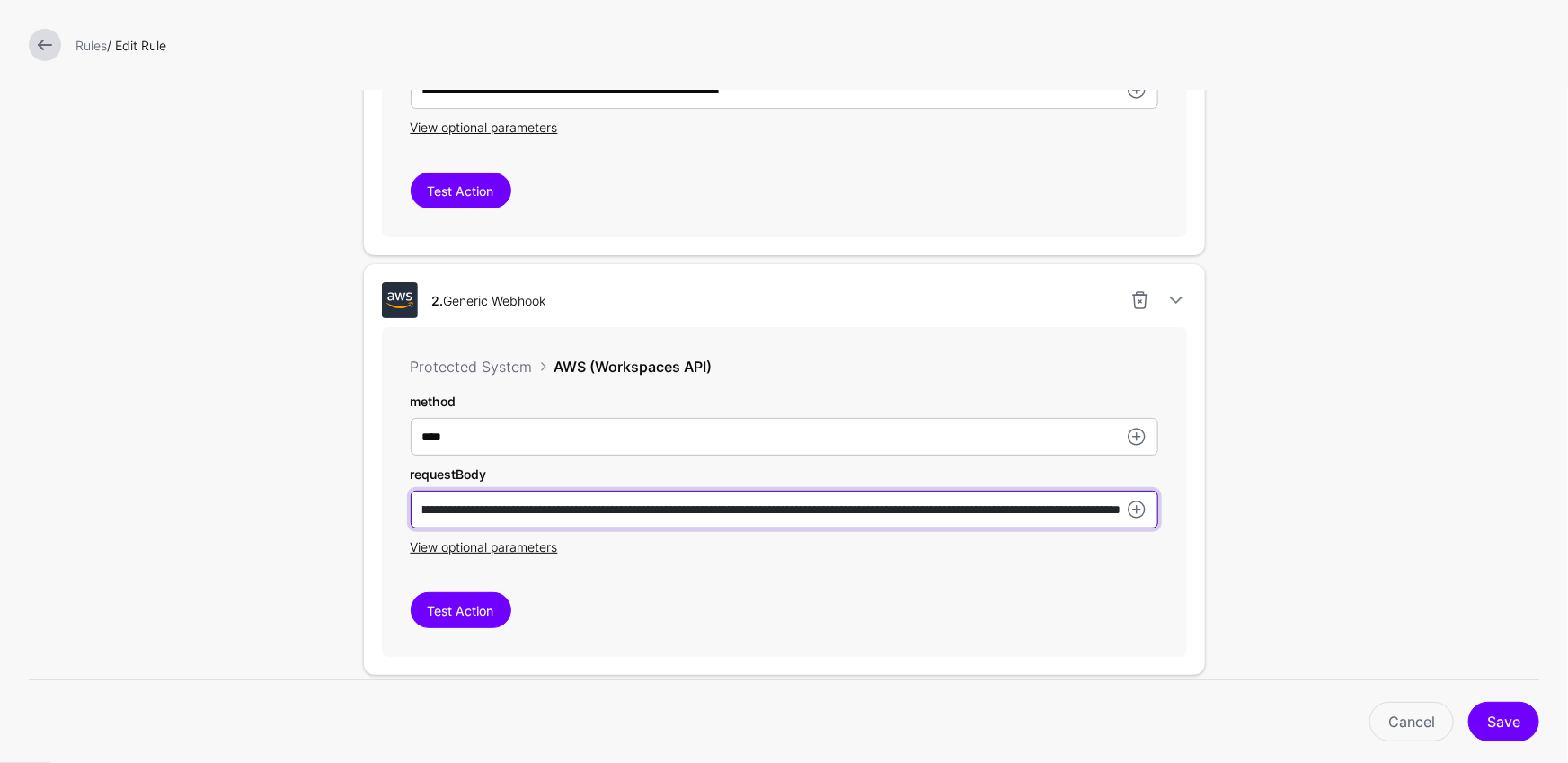 click on "**********" at bounding box center (784, 510) 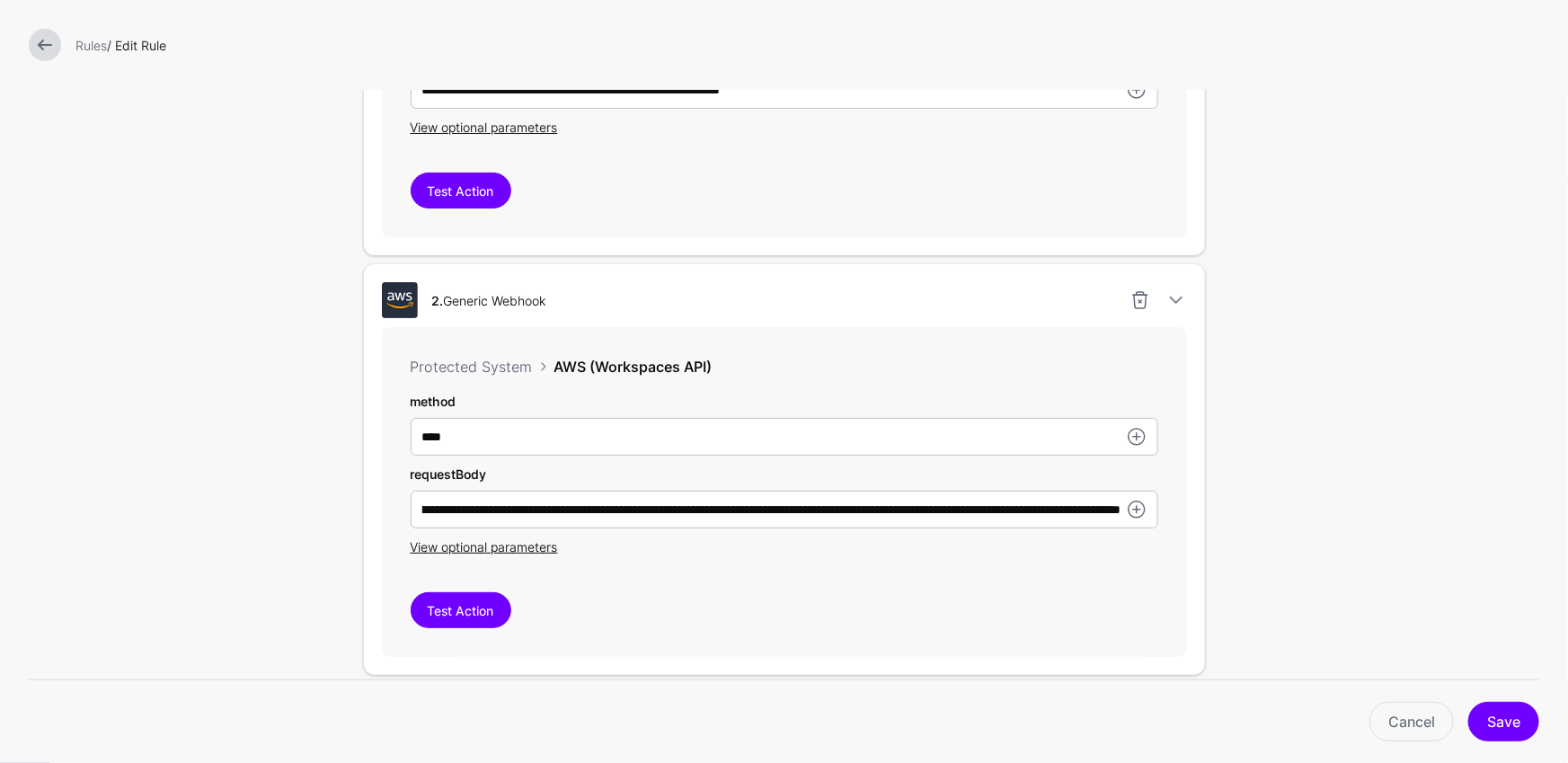 scroll, scrollTop: 0, scrollLeft: 0, axis: both 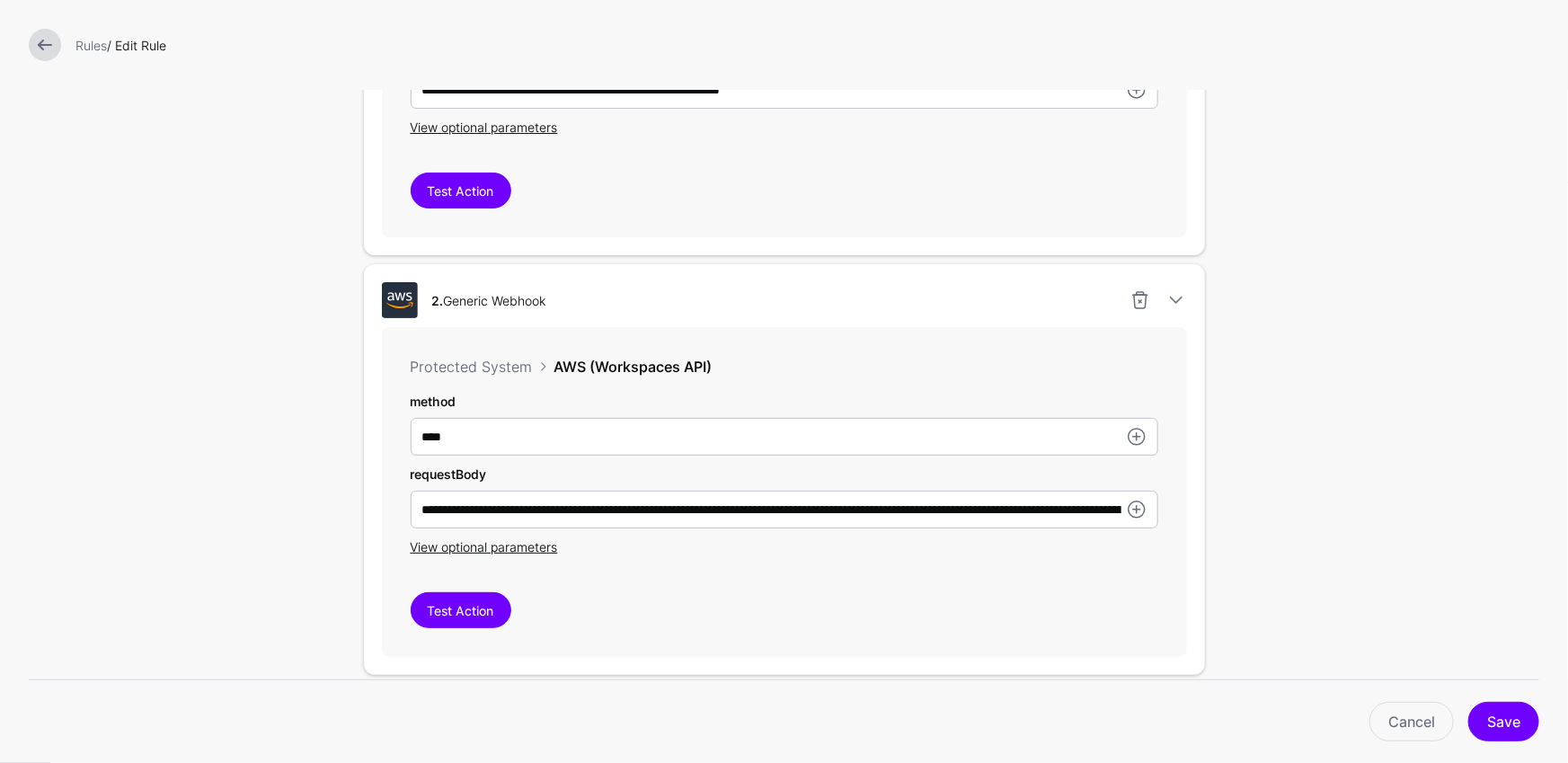 click on "Cancel  Save" at bounding box center [791, 722] 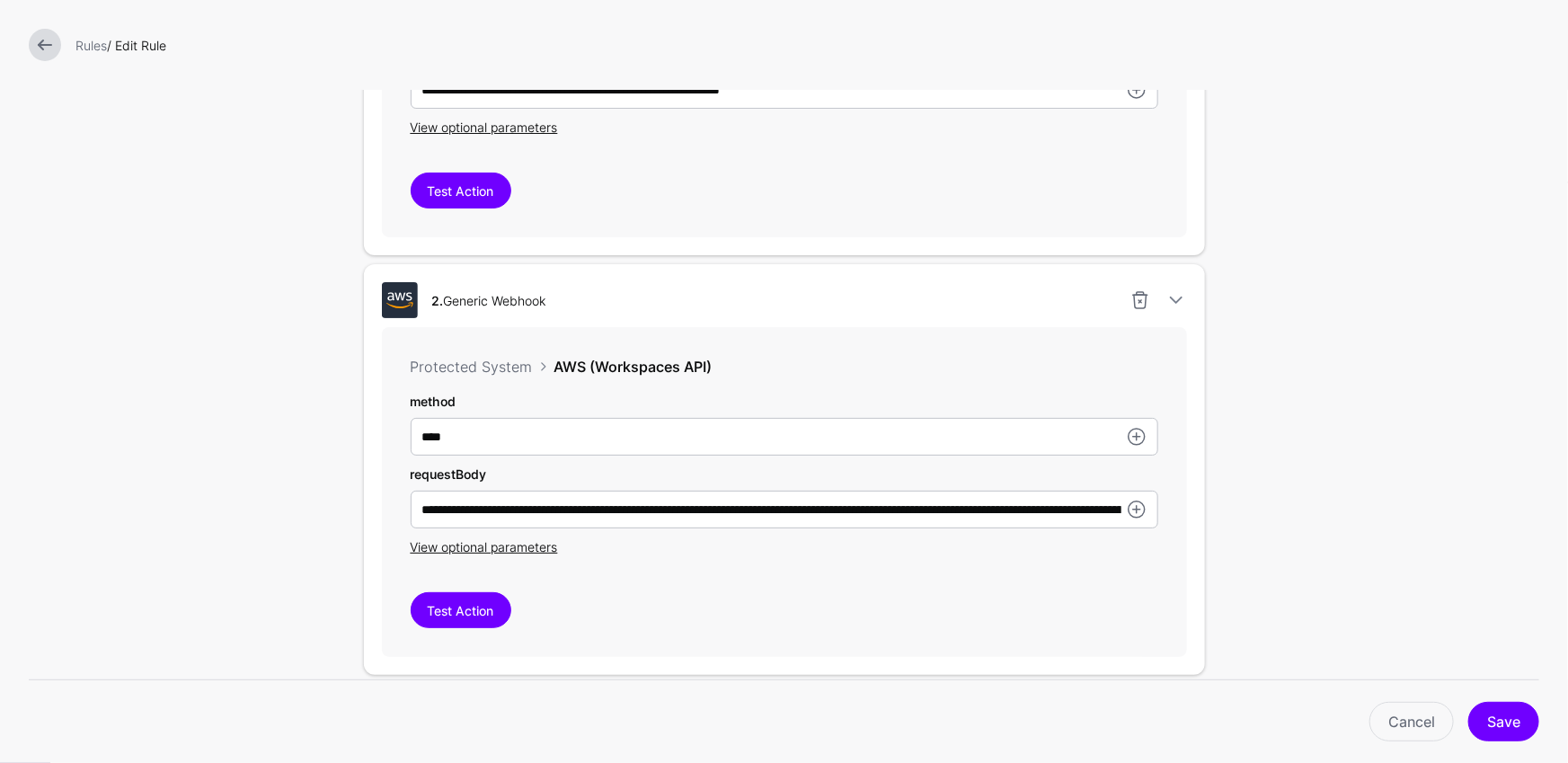 click on "Test Action" at bounding box center [784, 610] 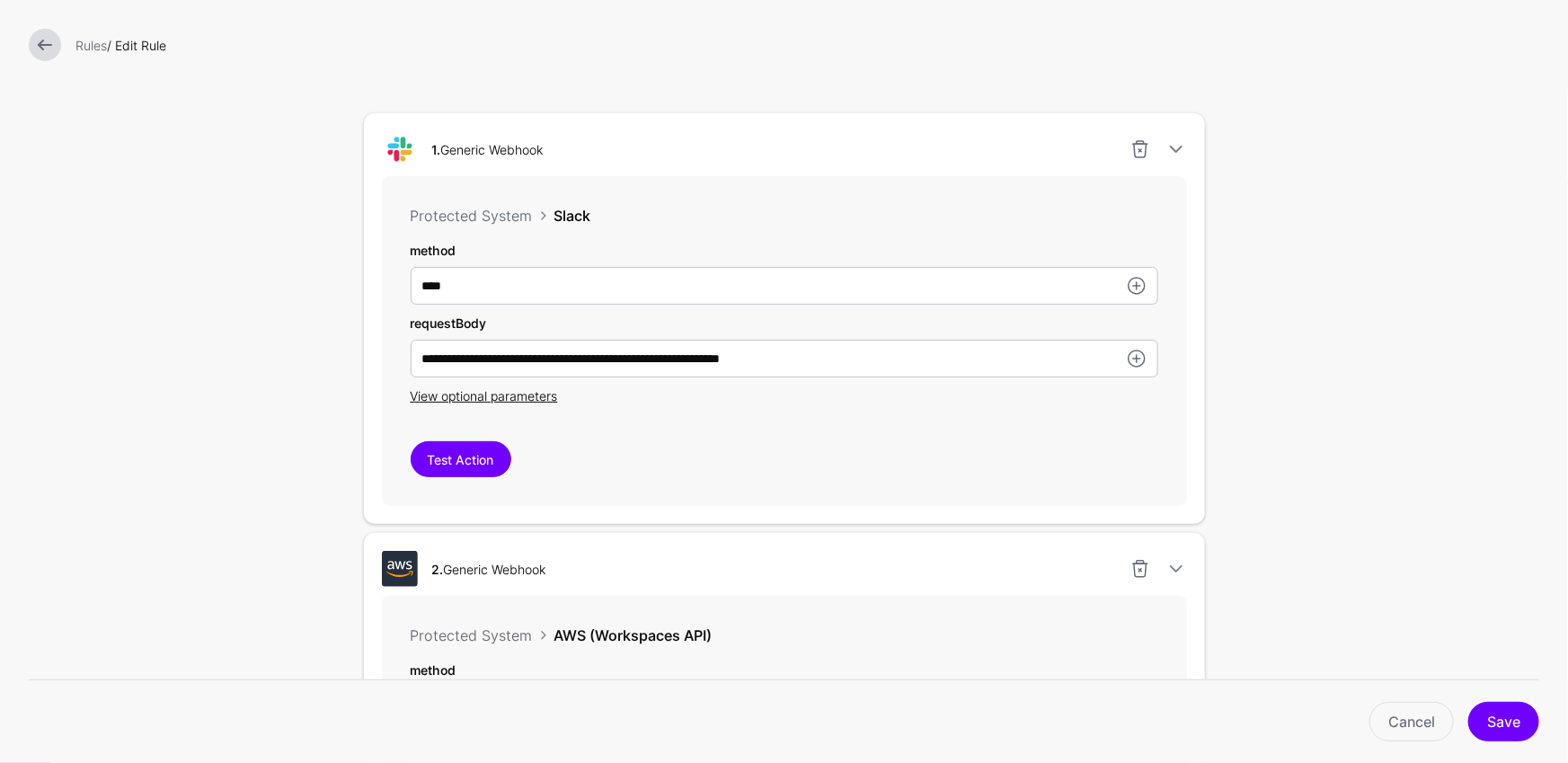 scroll, scrollTop: 802, scrollLeft: 0, axis: vertical 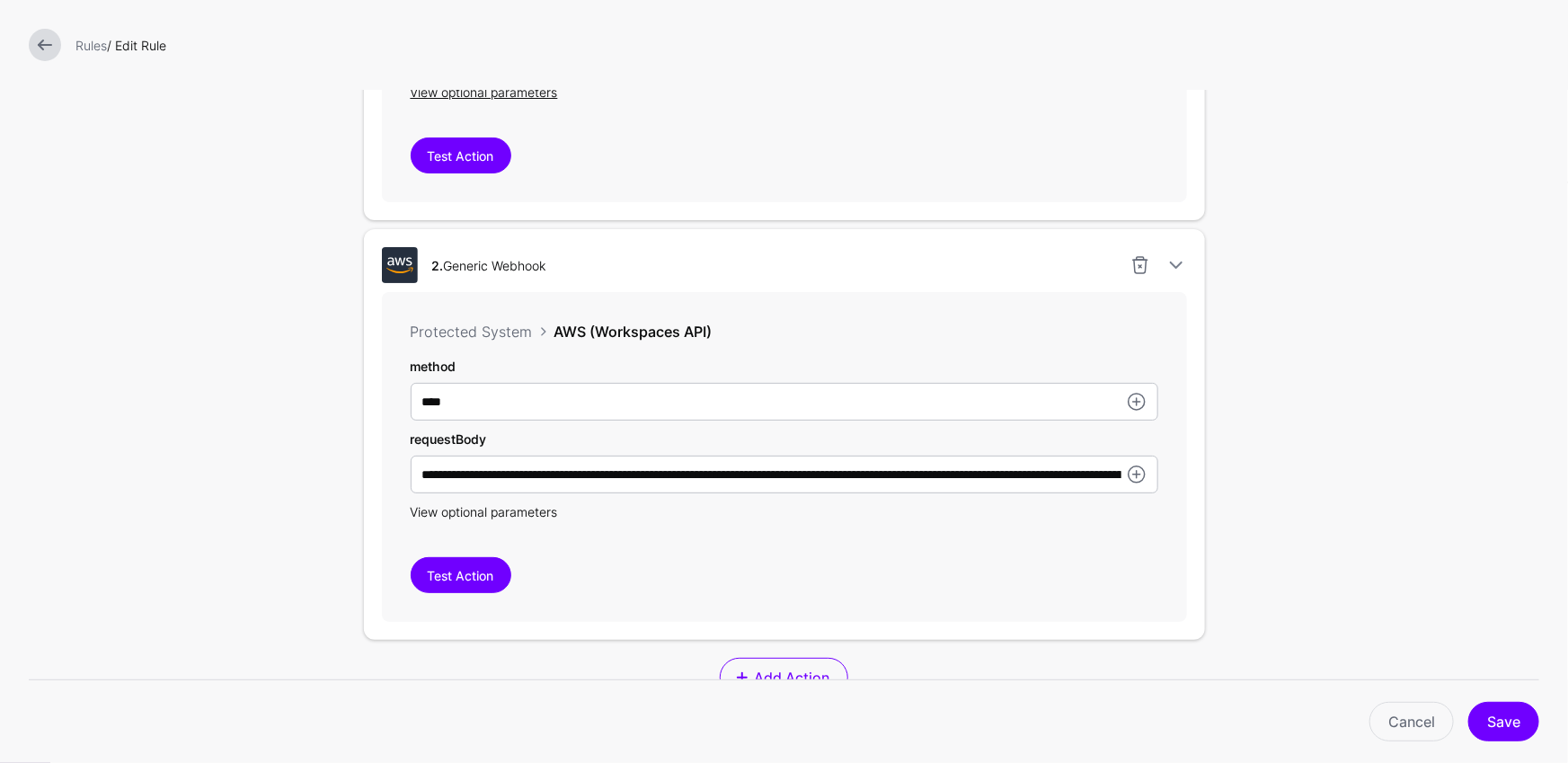 click on "View optional parameters" at bounding box center (484, 511) 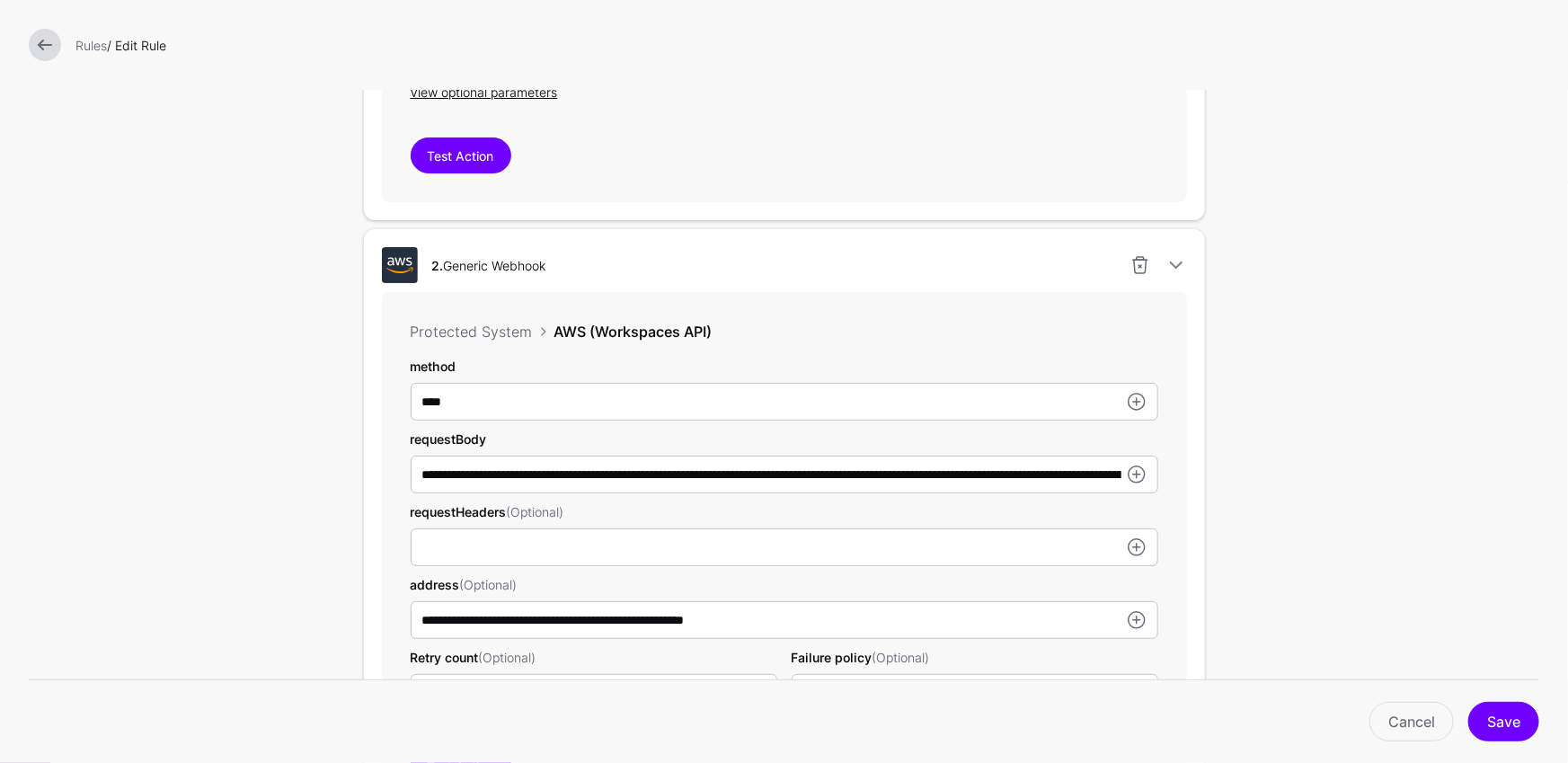 scroll, scrollTop: 1088, scrollLeft: 0, axis: vertical 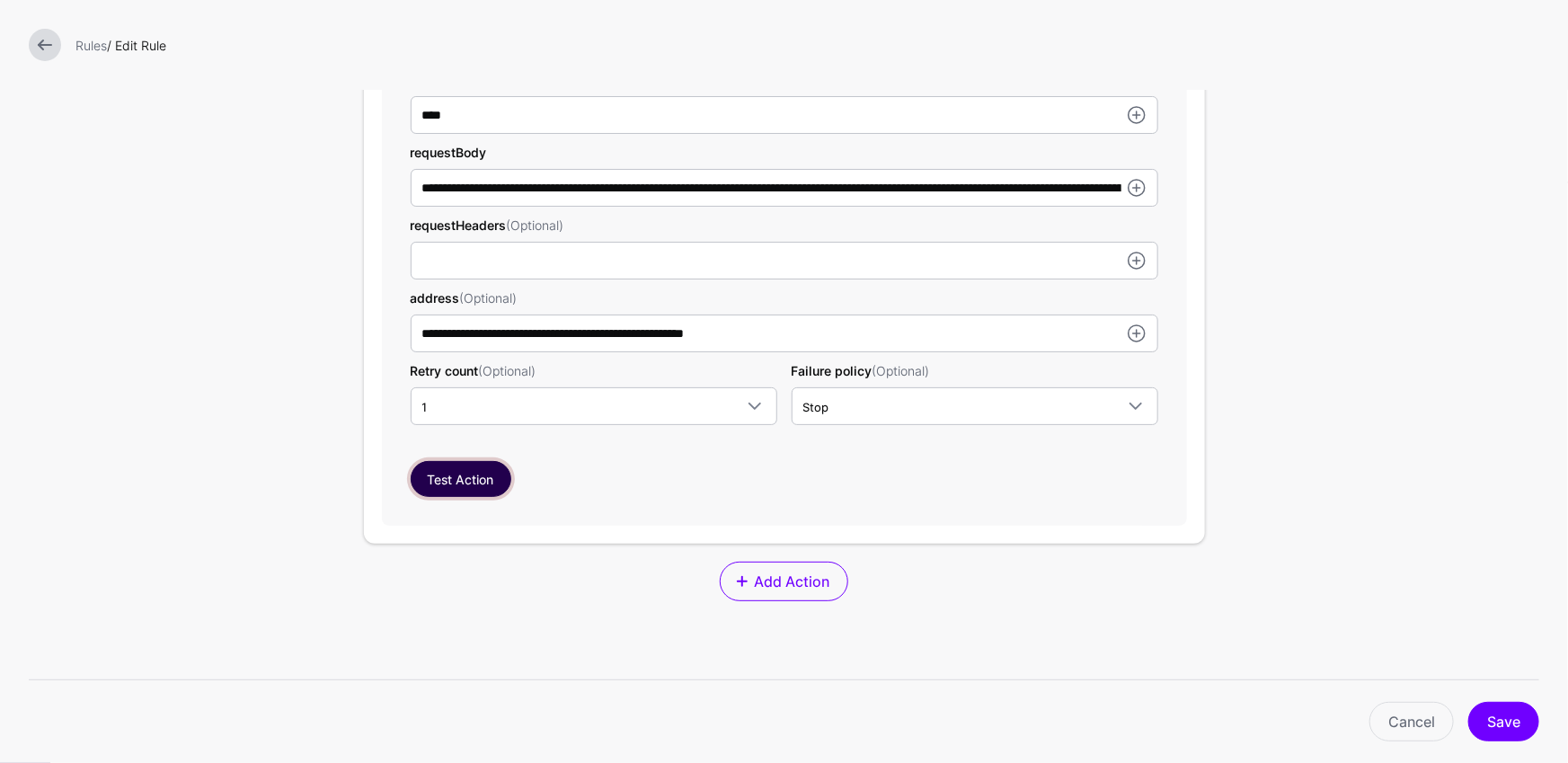 click on "Test Action" at bounding box center [461, 479] 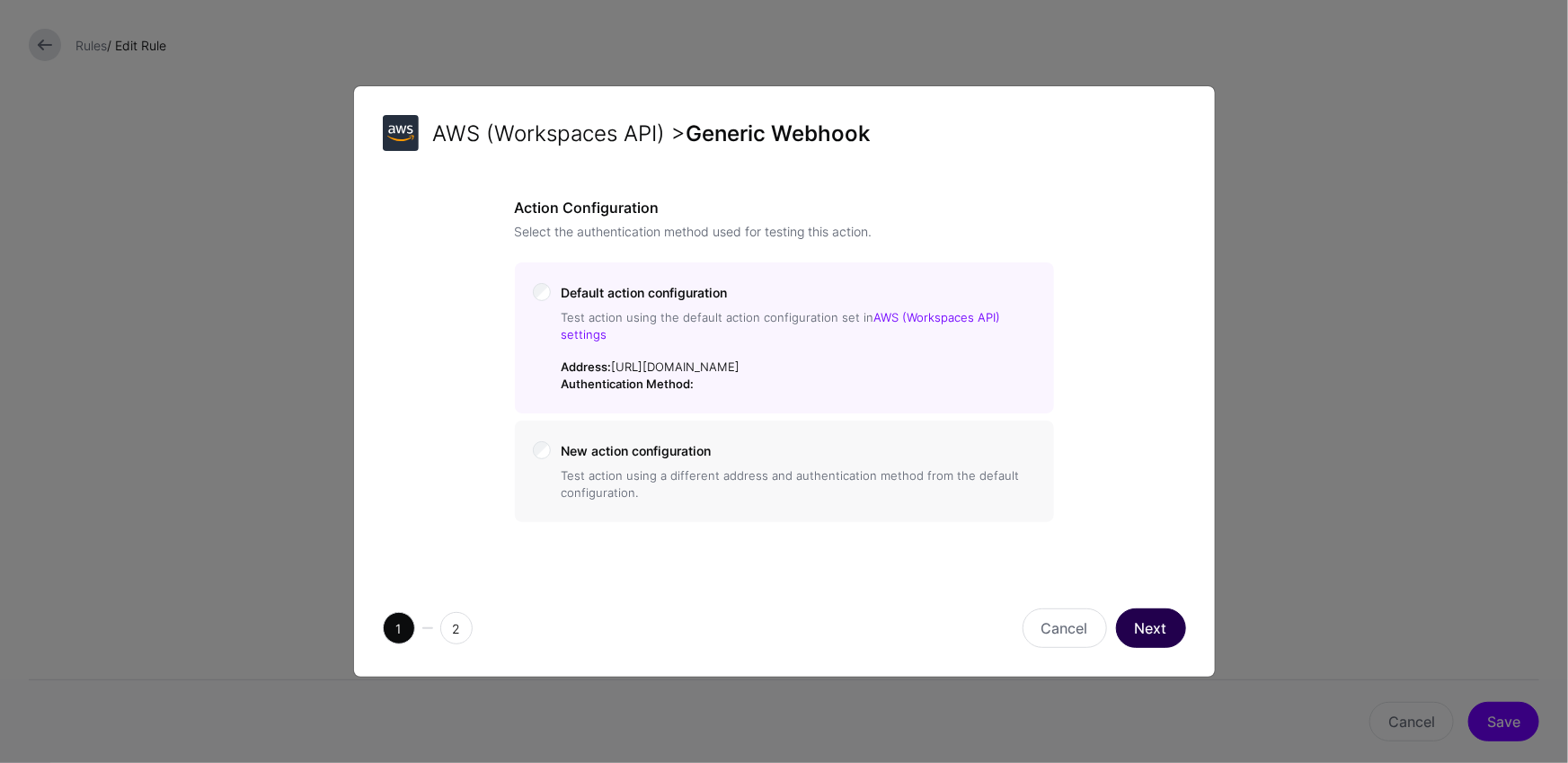 click on "Next" 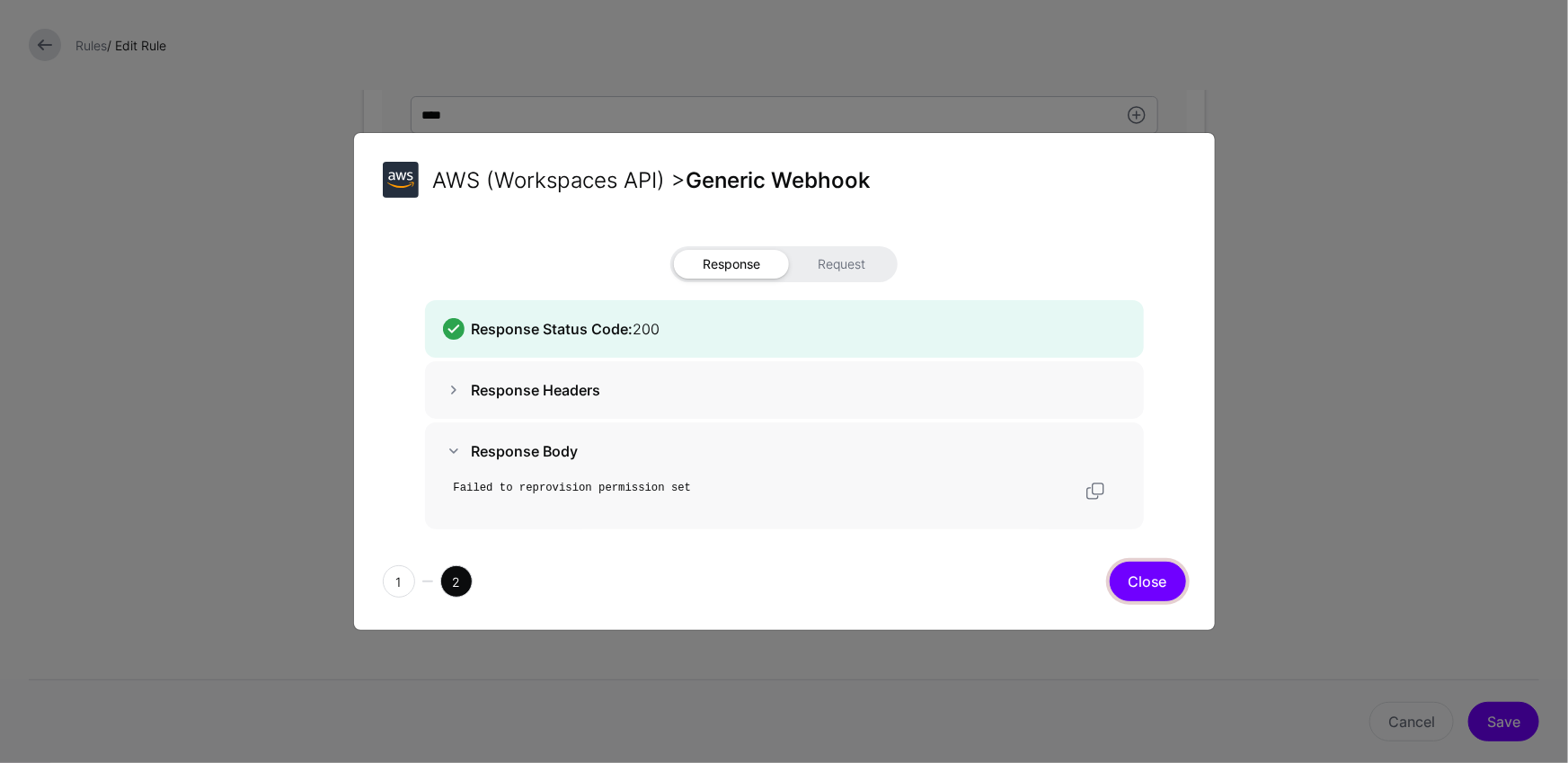 click on "Close" 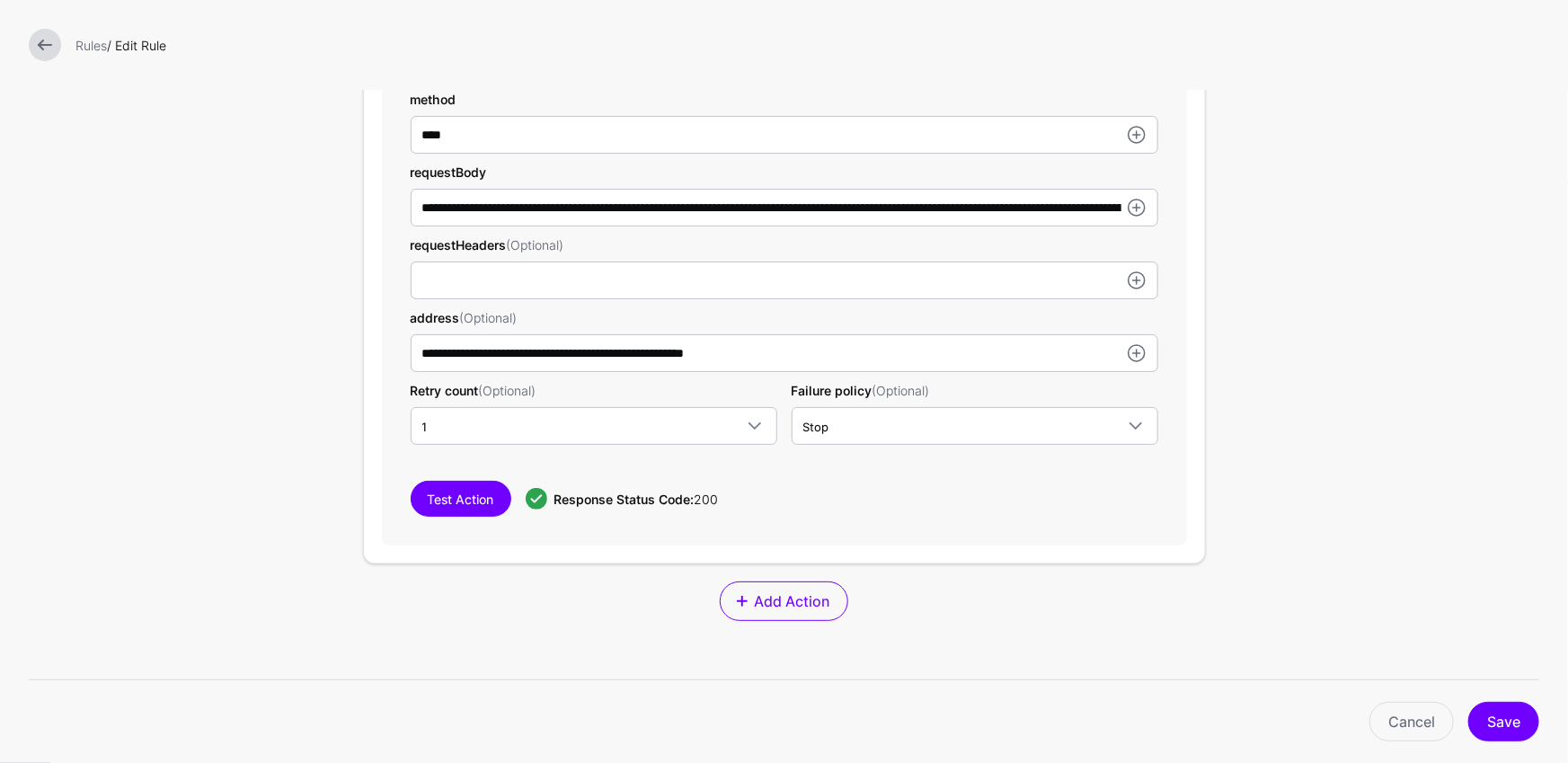 scroll, scrollTop: 1047, scrollLeft: 0, axis: vertical 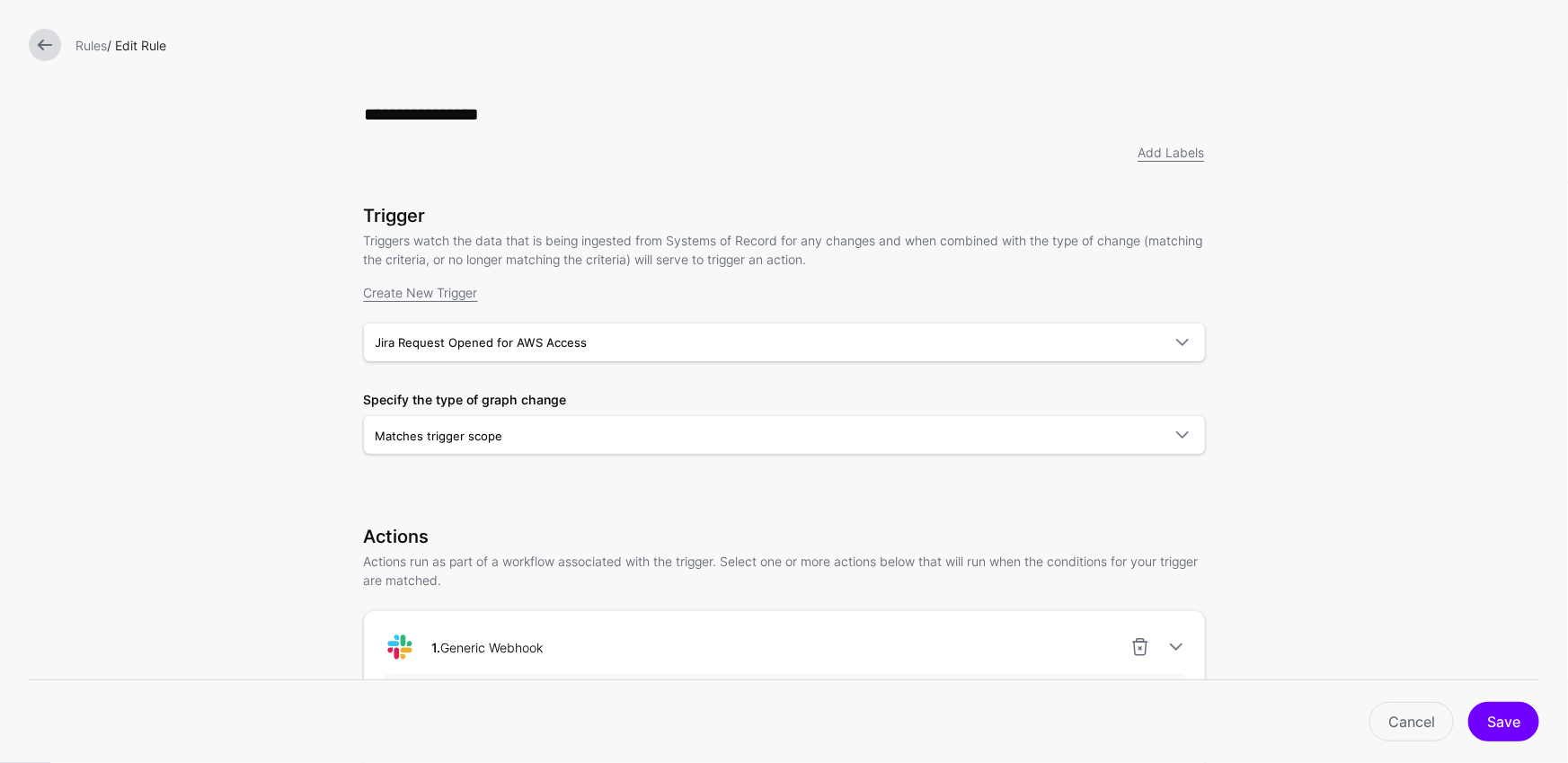 click at bounding box center (45, 45) 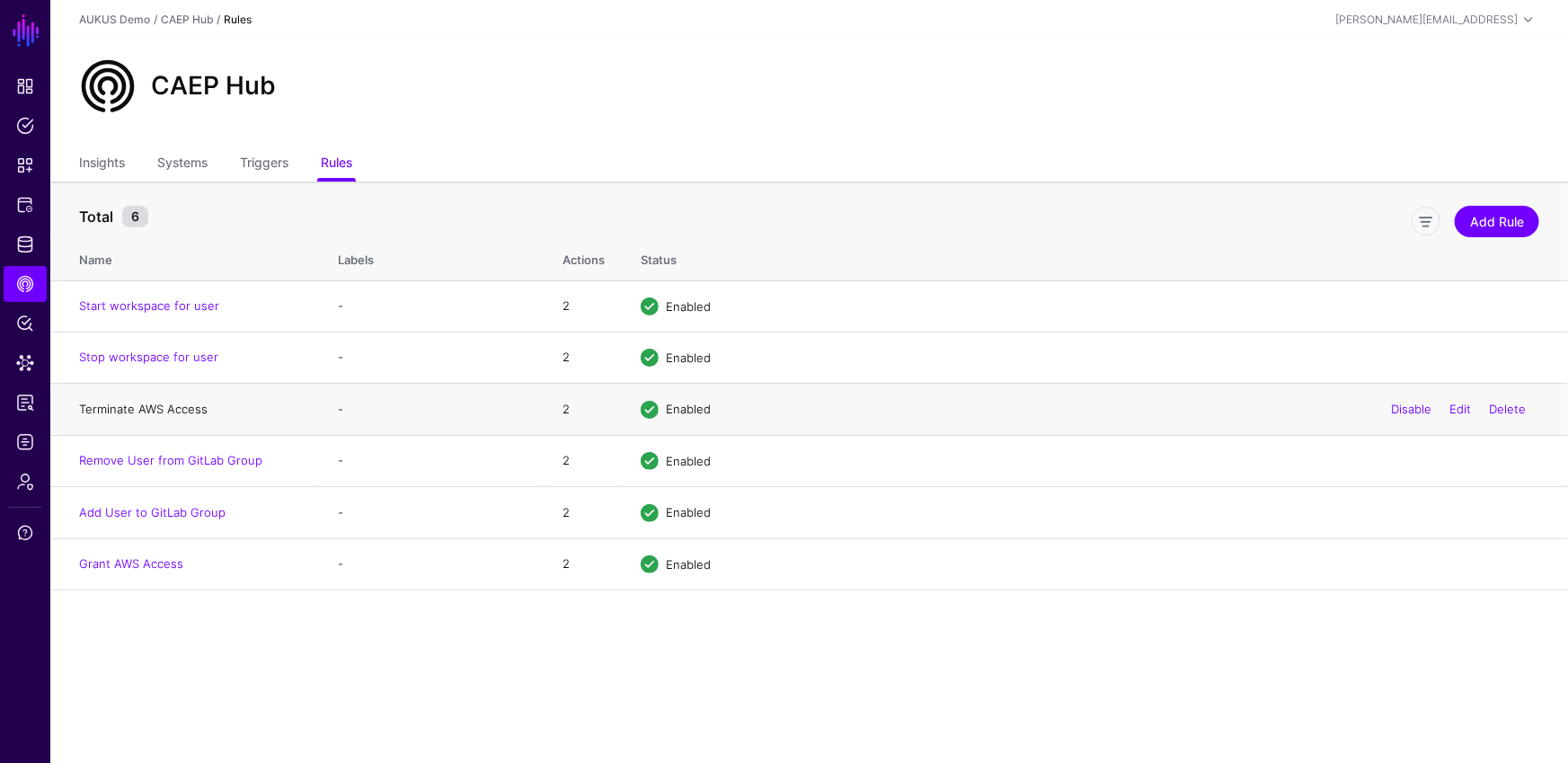 click on "Terminate AWS Access" 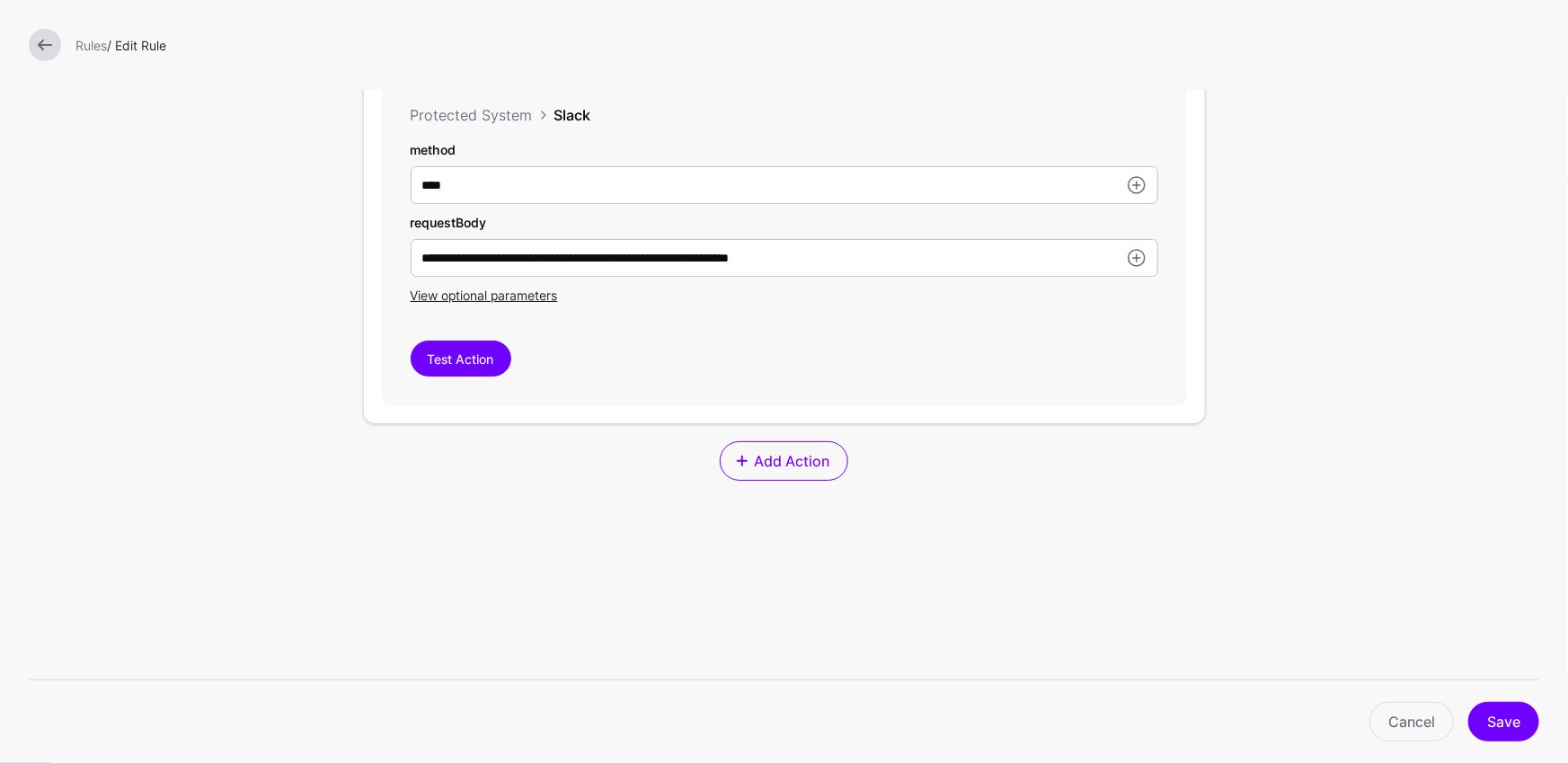 scroll, scrollTop: 1007, scrollLeft: 0, axis: vertical 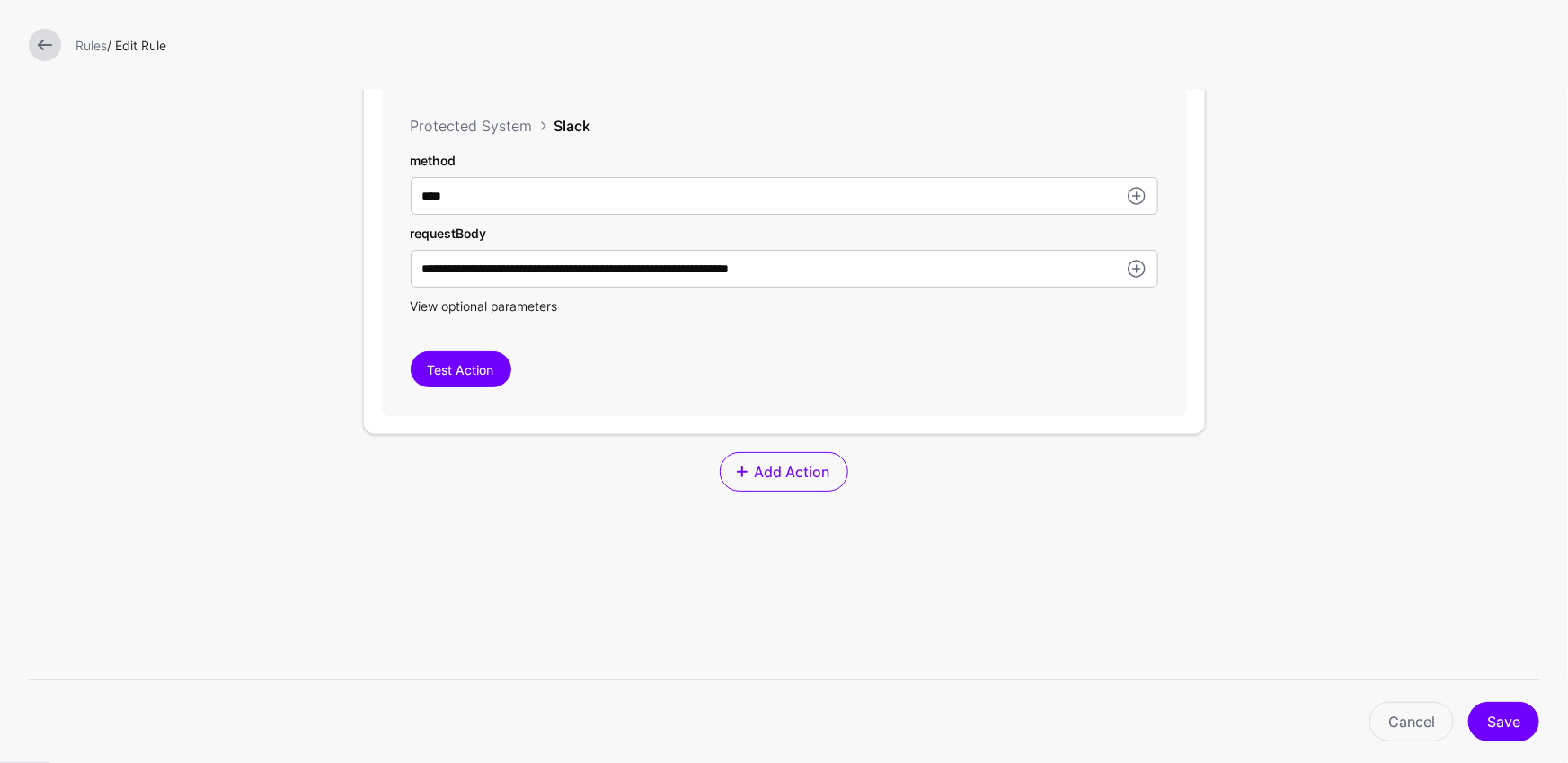 click on "View optional parameters" at bounding box center (484, 306) 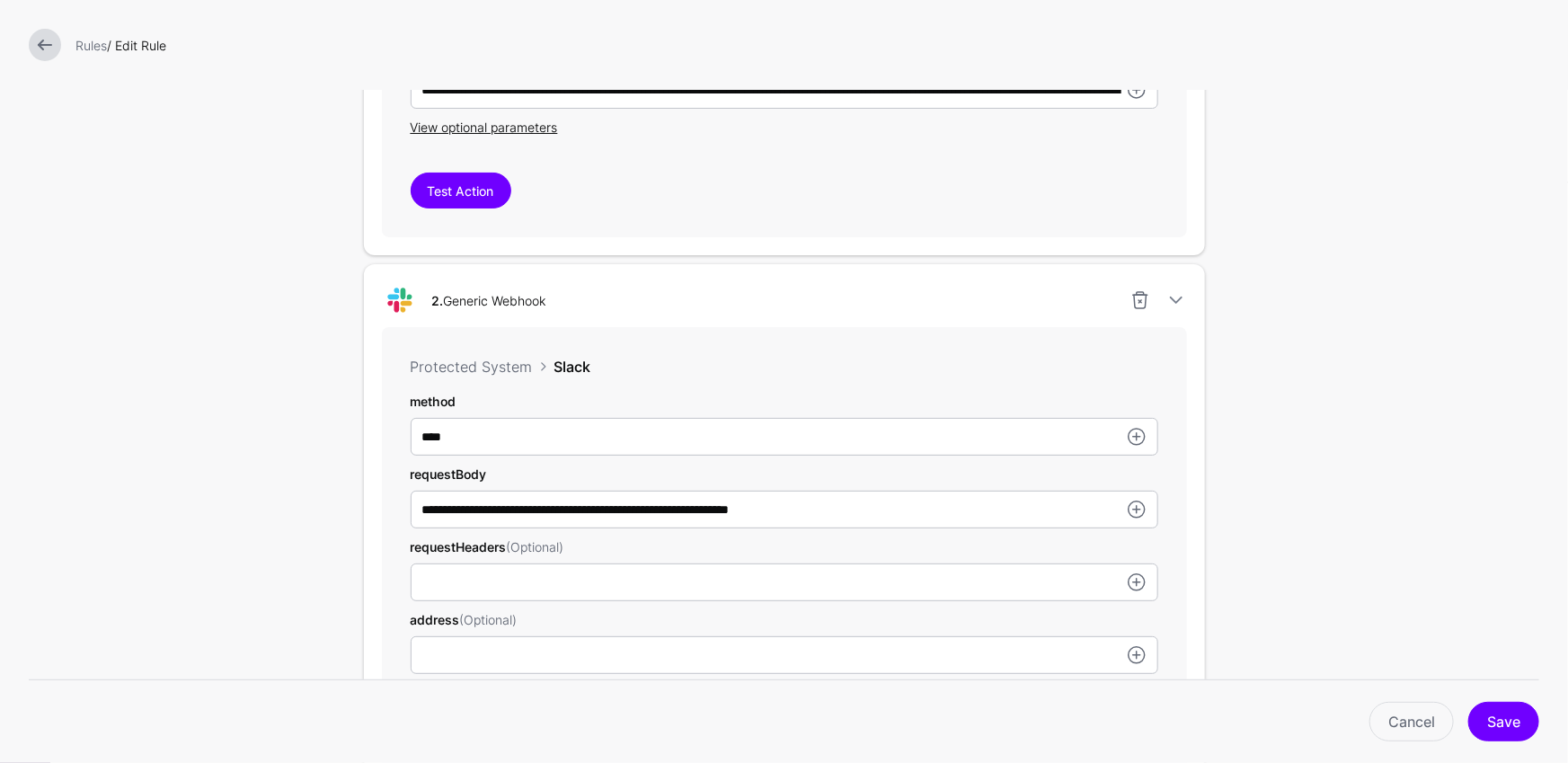scroll, scrollTop: 421, scrollLeft: 0, axis: vertical 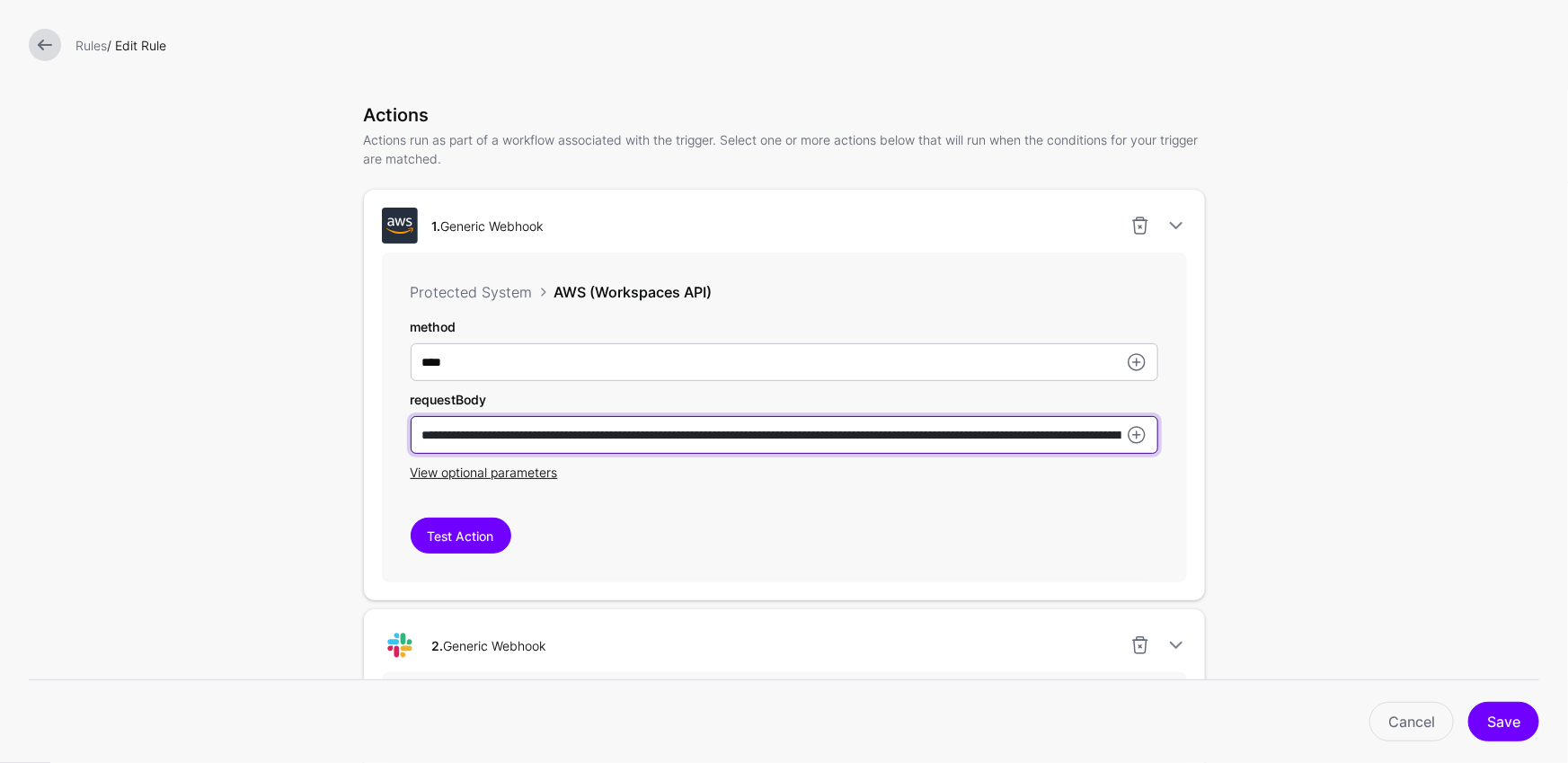 click on "**********" at bounding box center [784, 362] 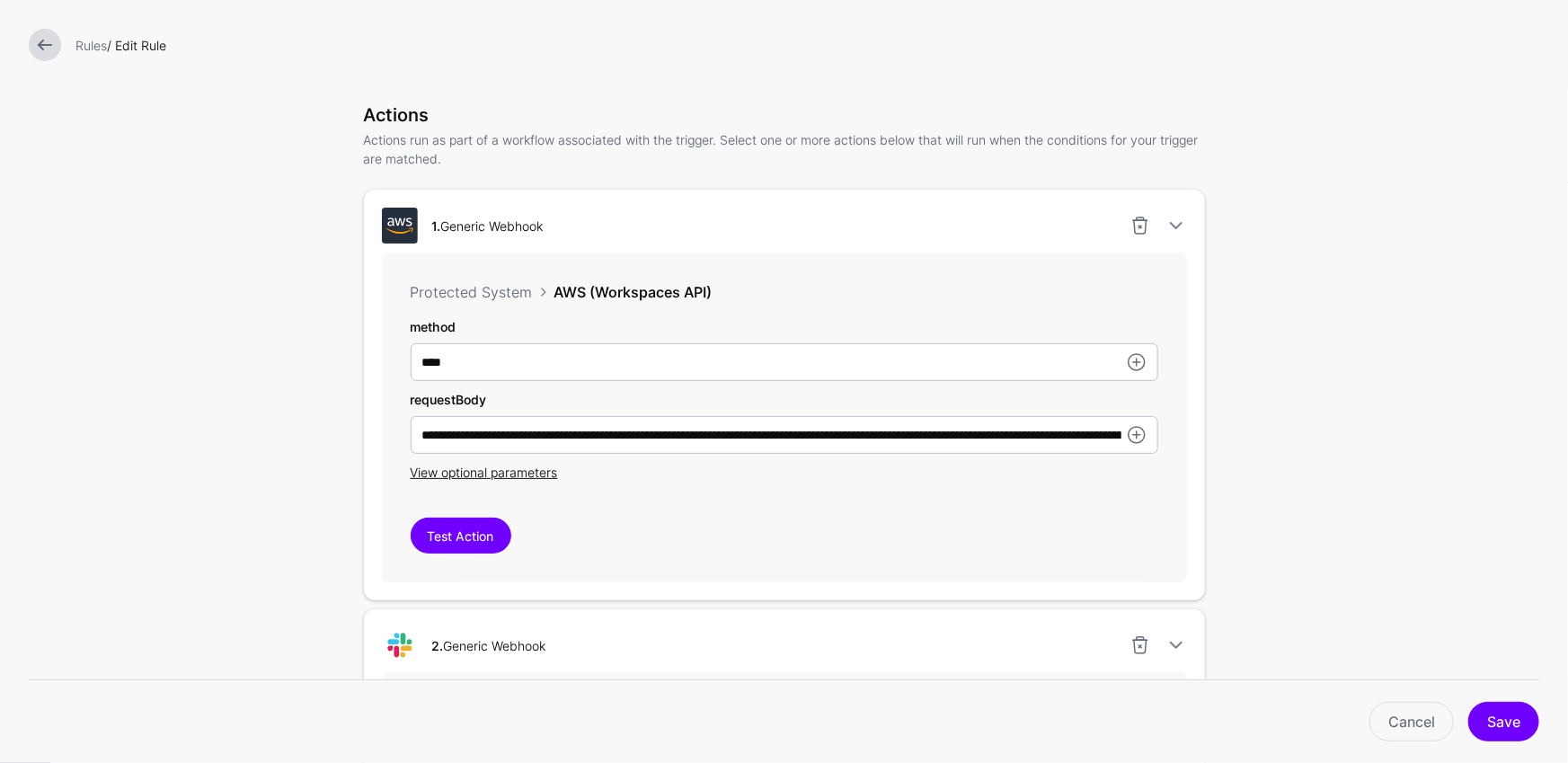 click on "**********" at bounding box center [784, 417] 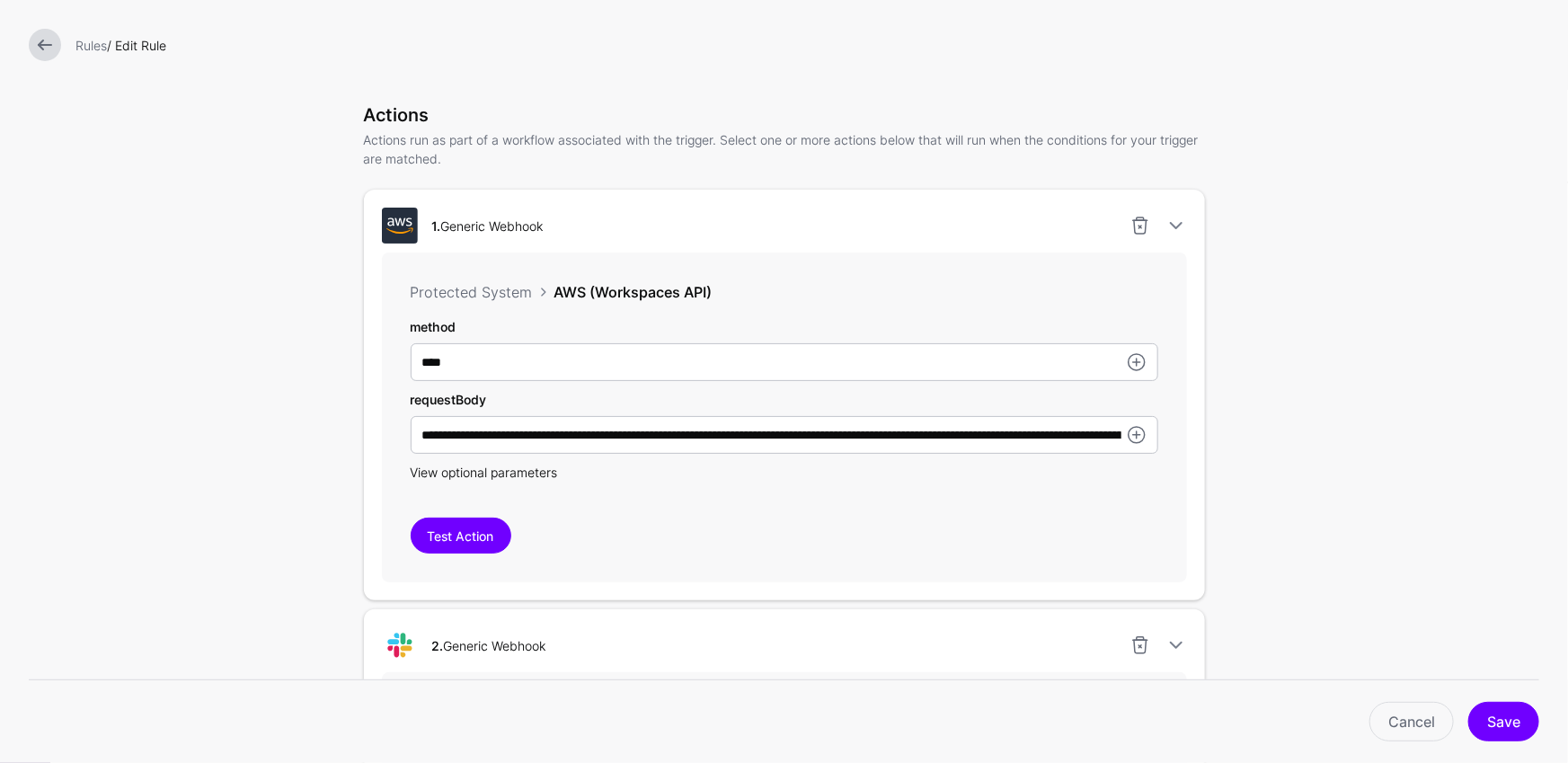 click on "View optional parameters" at bounding box center (484, 472) 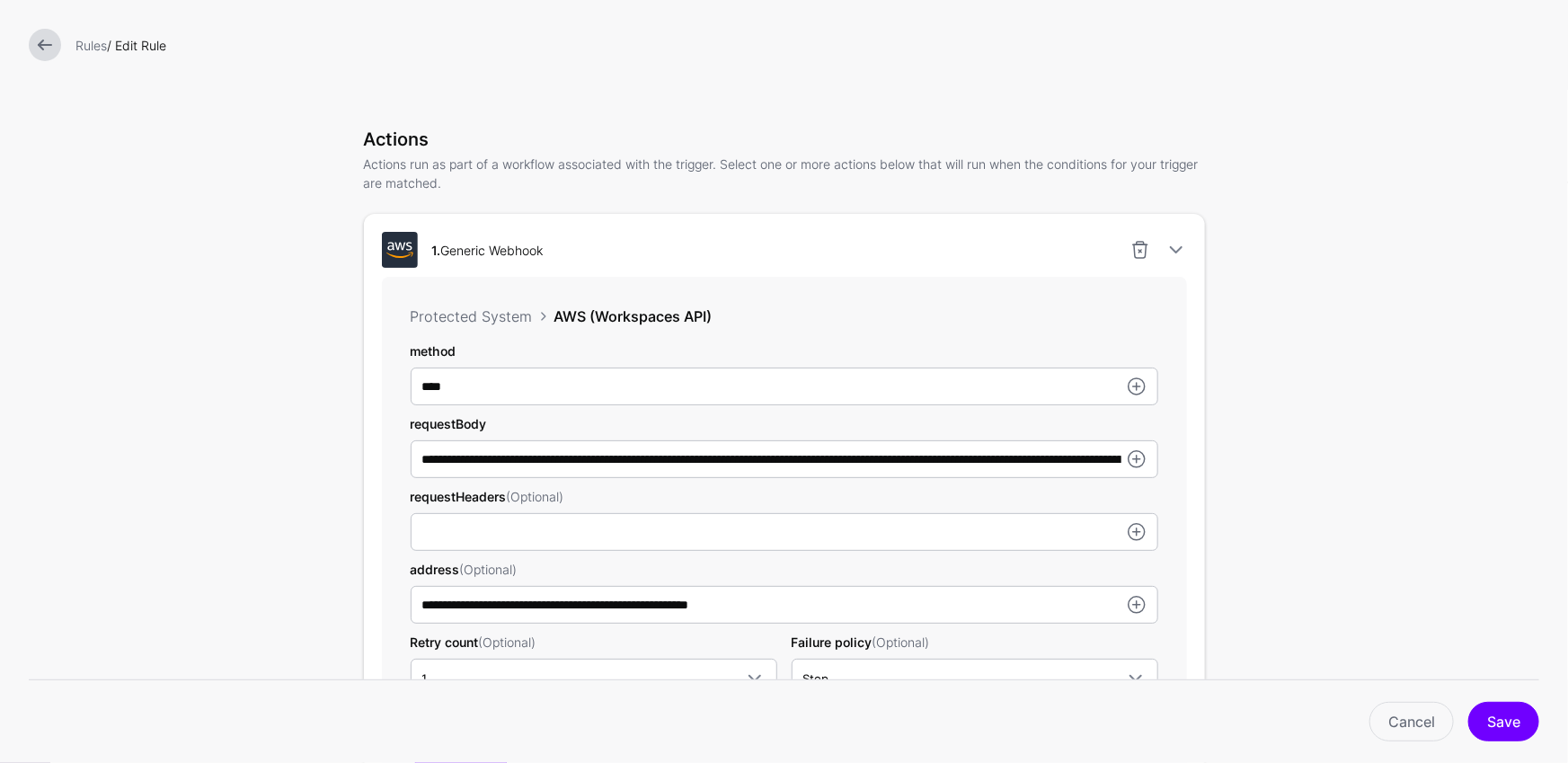 scroll, scrollTop: 419, scrollLeft: 0, axis: vertical 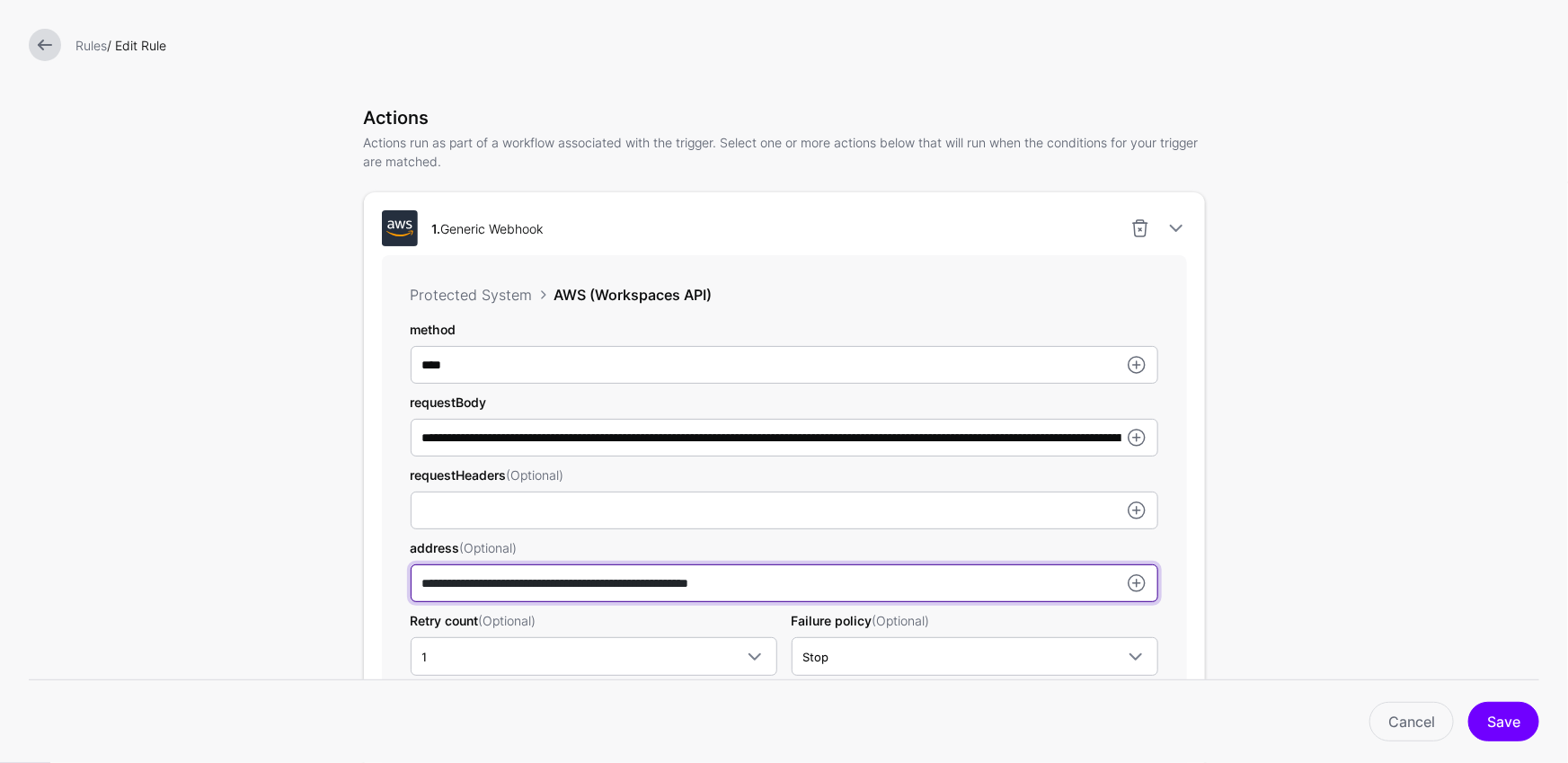 click on "**********" at bounding box center [784, 365] 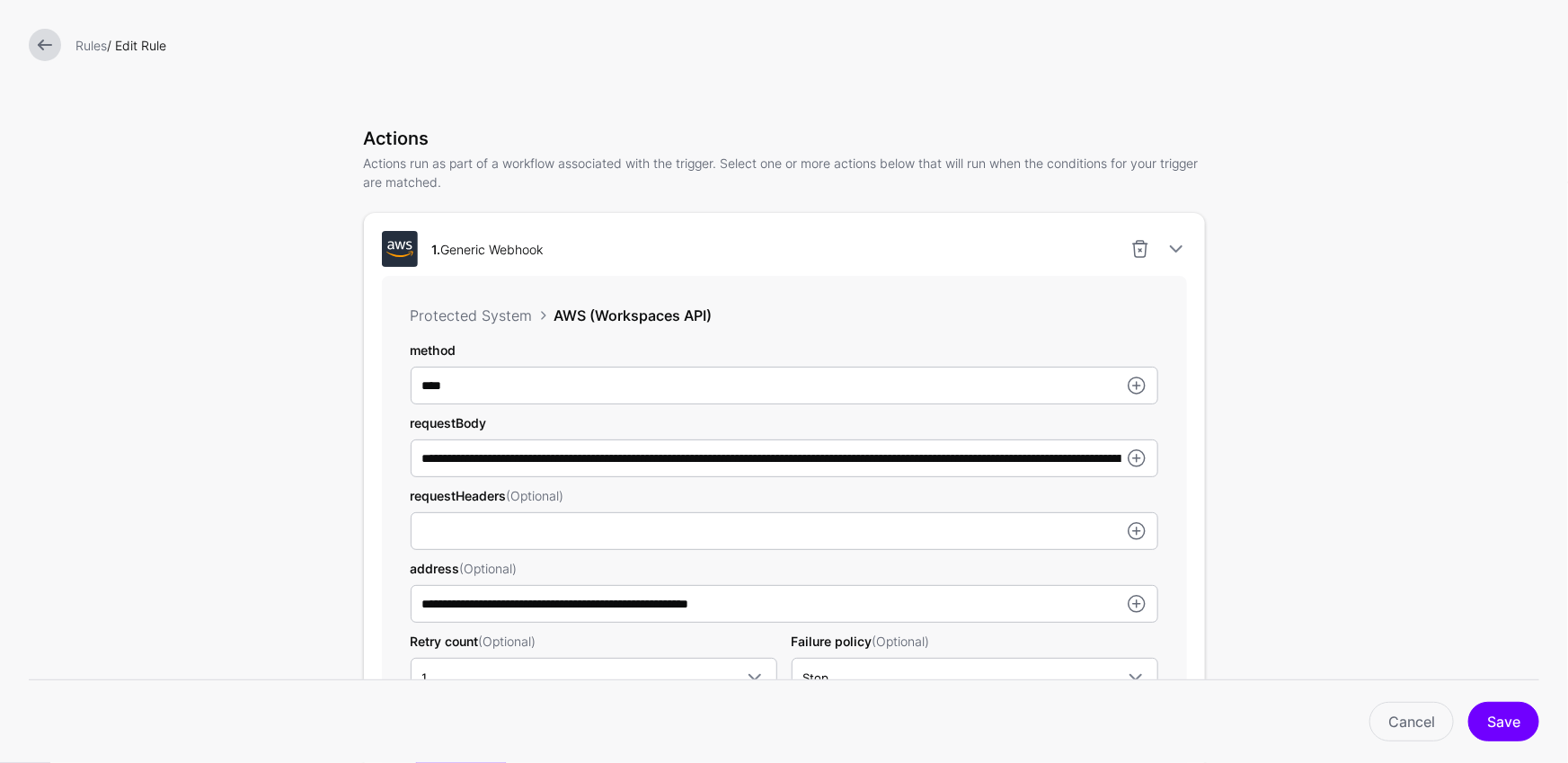 scroll, scrollTop: 592, scrollLeft: 0, axis: vertical 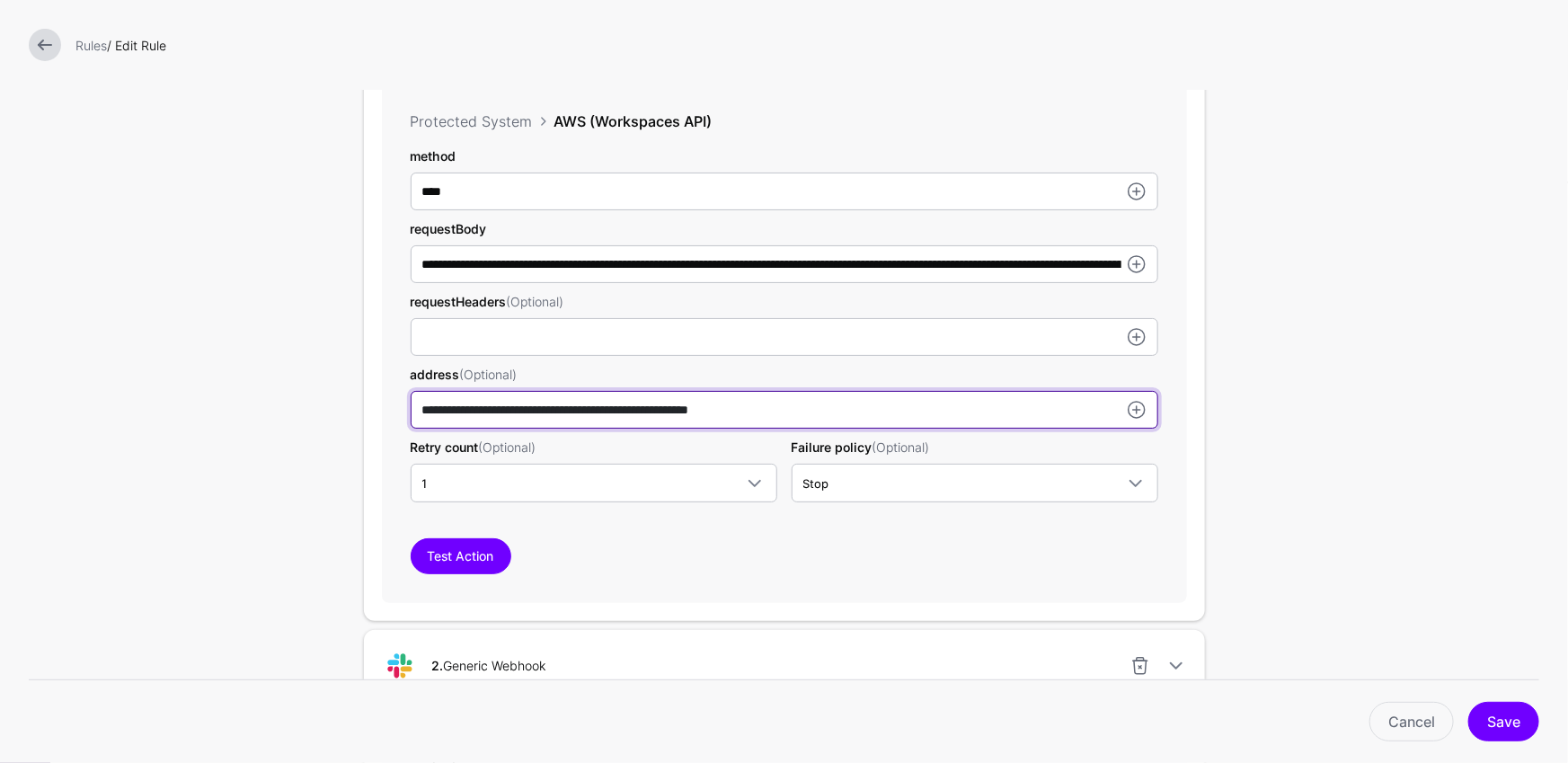 click on "**********" at bounding box center (784, 264) 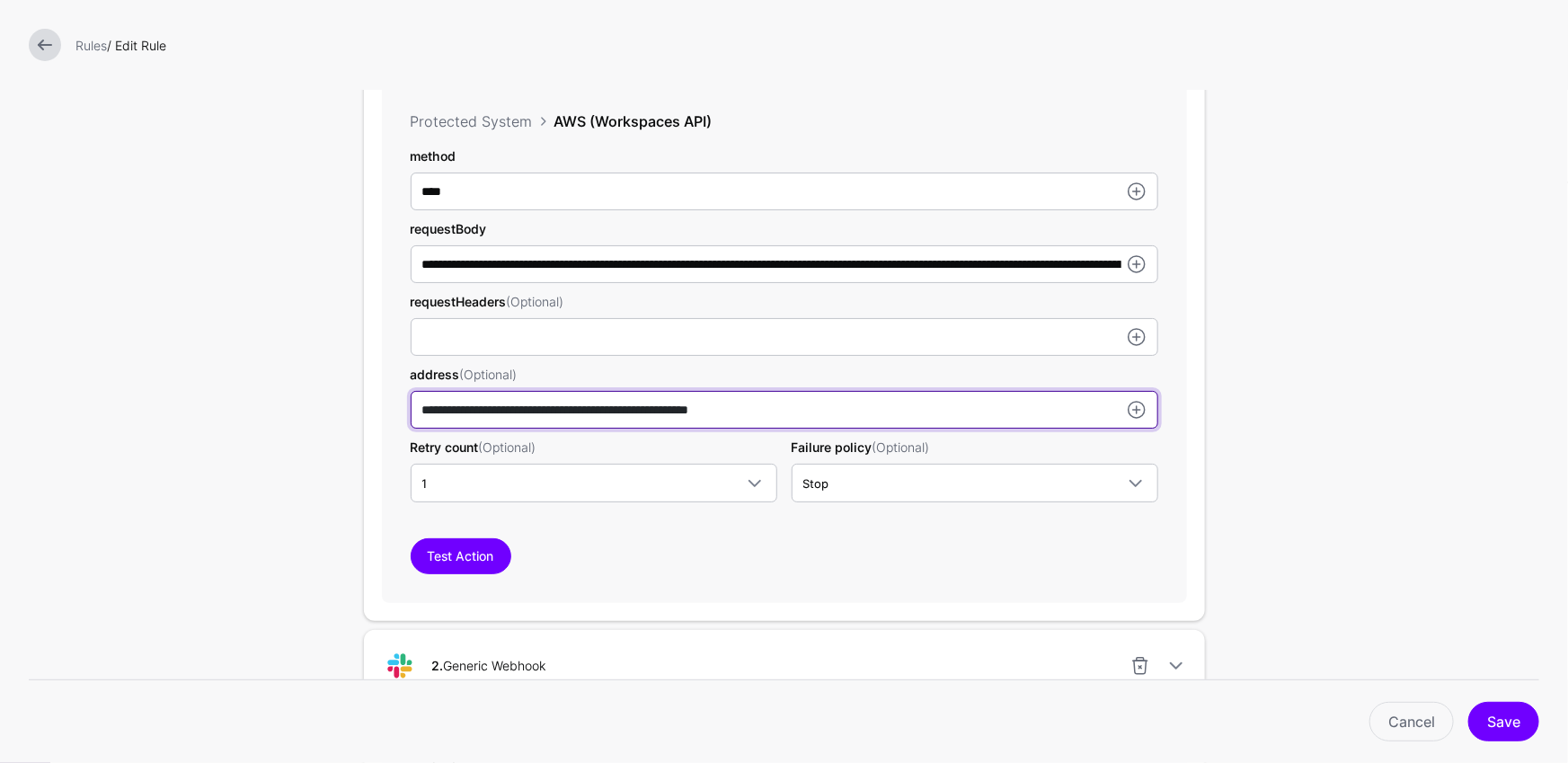 drag, startPoint x: 804, startPoint y: 411, endPoint x: 621, endPoint y: 405, distance: 183.09833 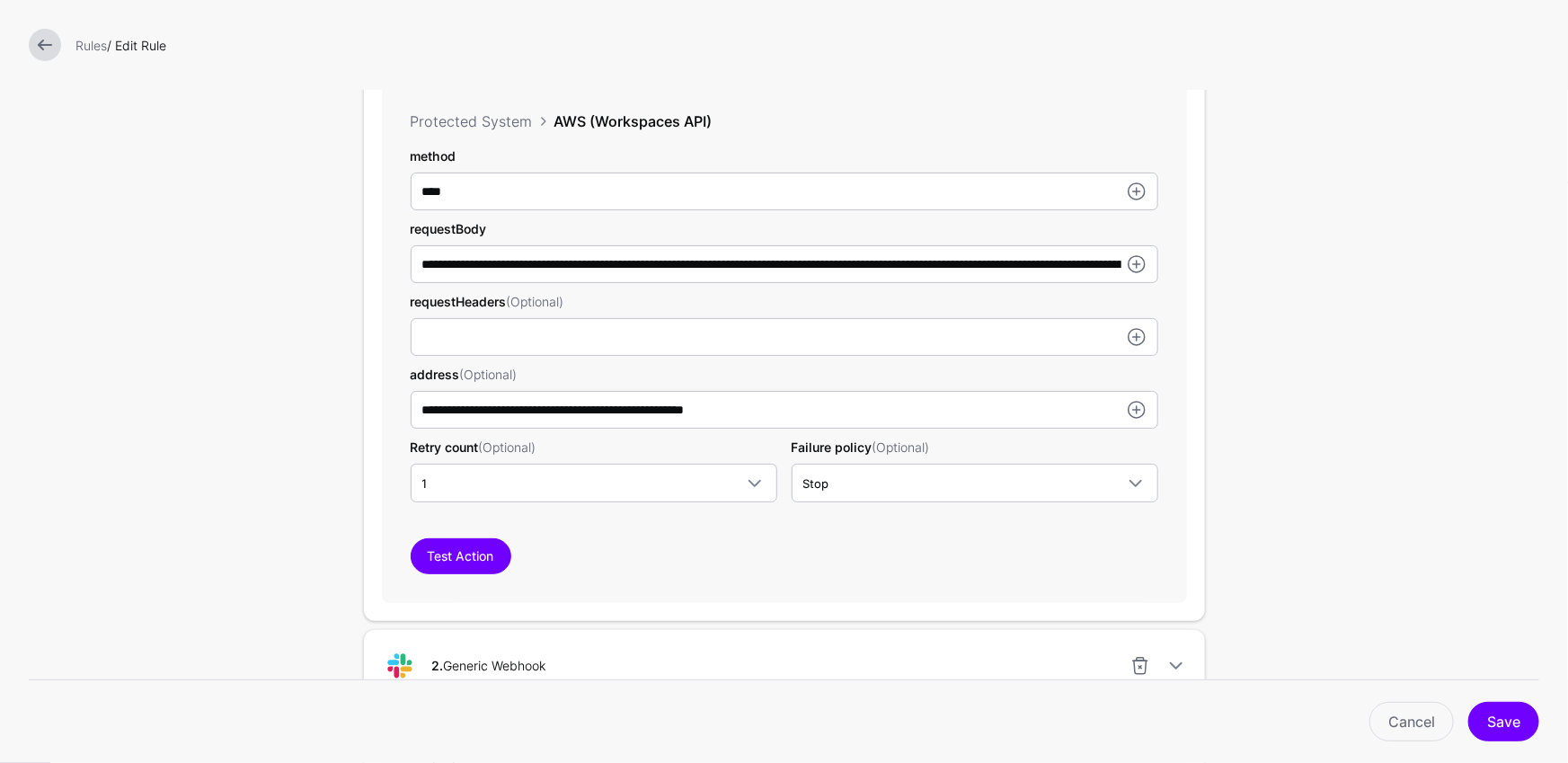 click on "**********" at bounding box center (784, 319) 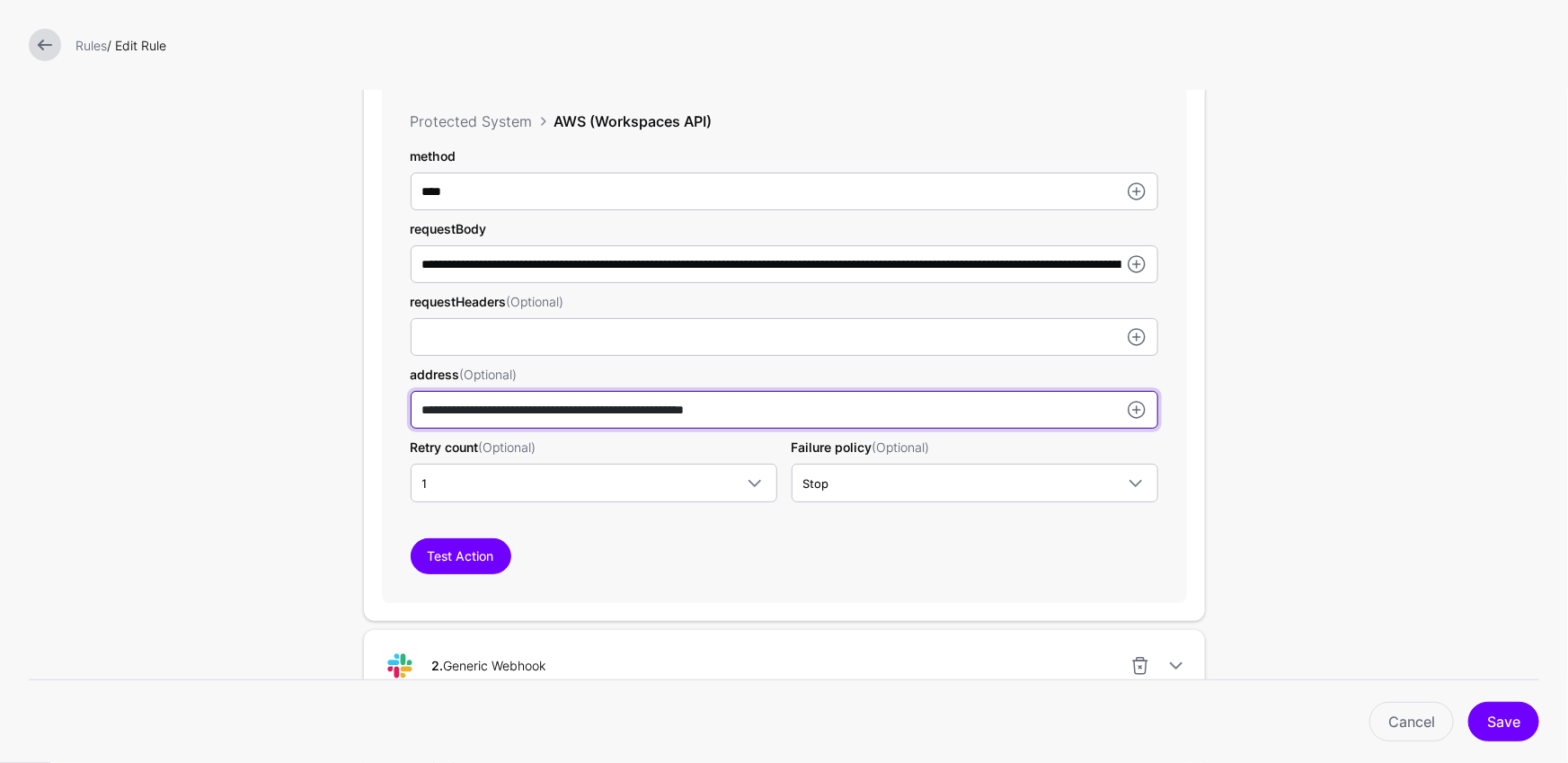 click on "**********" at bounding box center (784, 410) 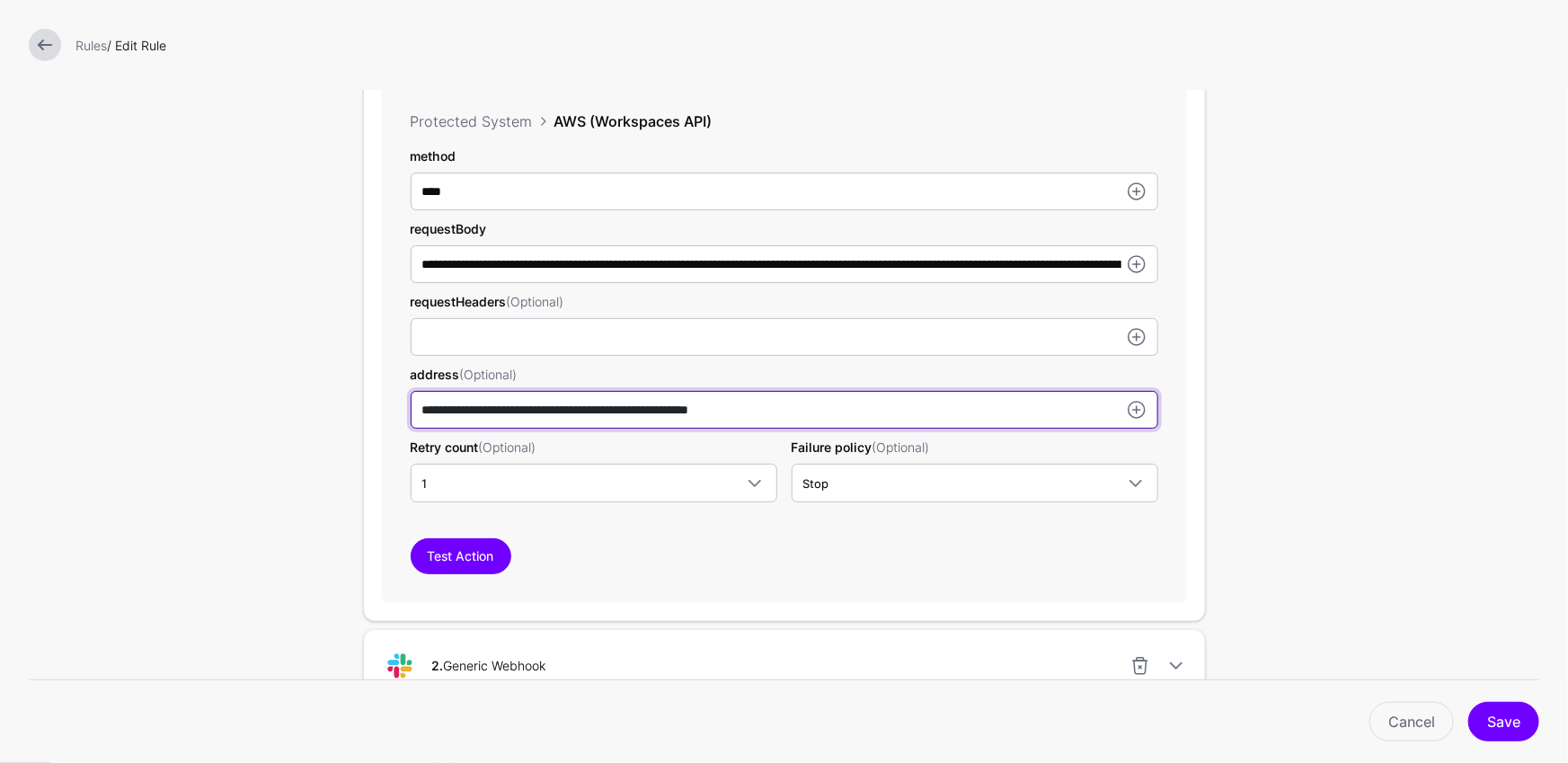 click on "**********" at bounding box center (784, 410) 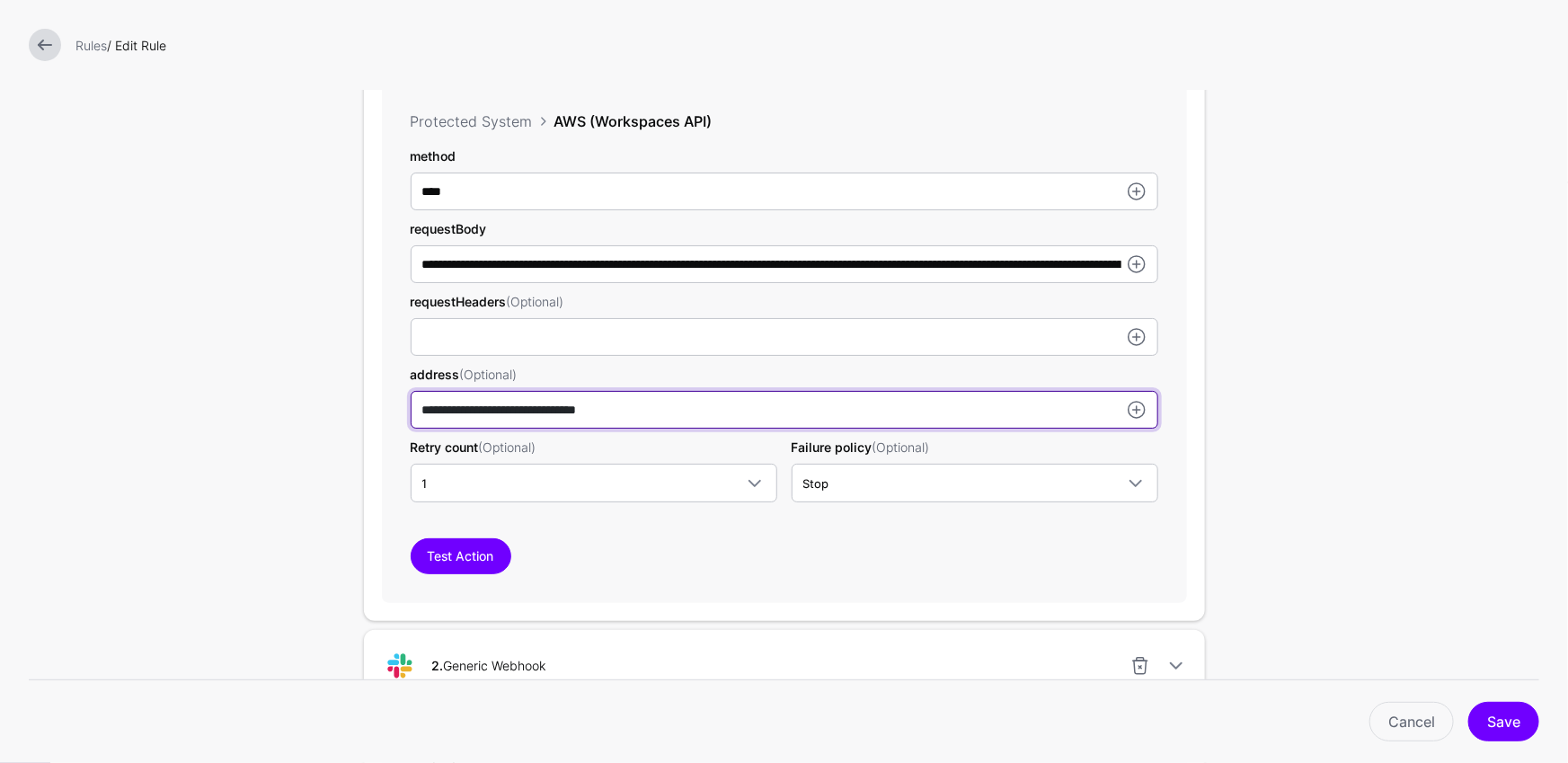 paste on "**********" 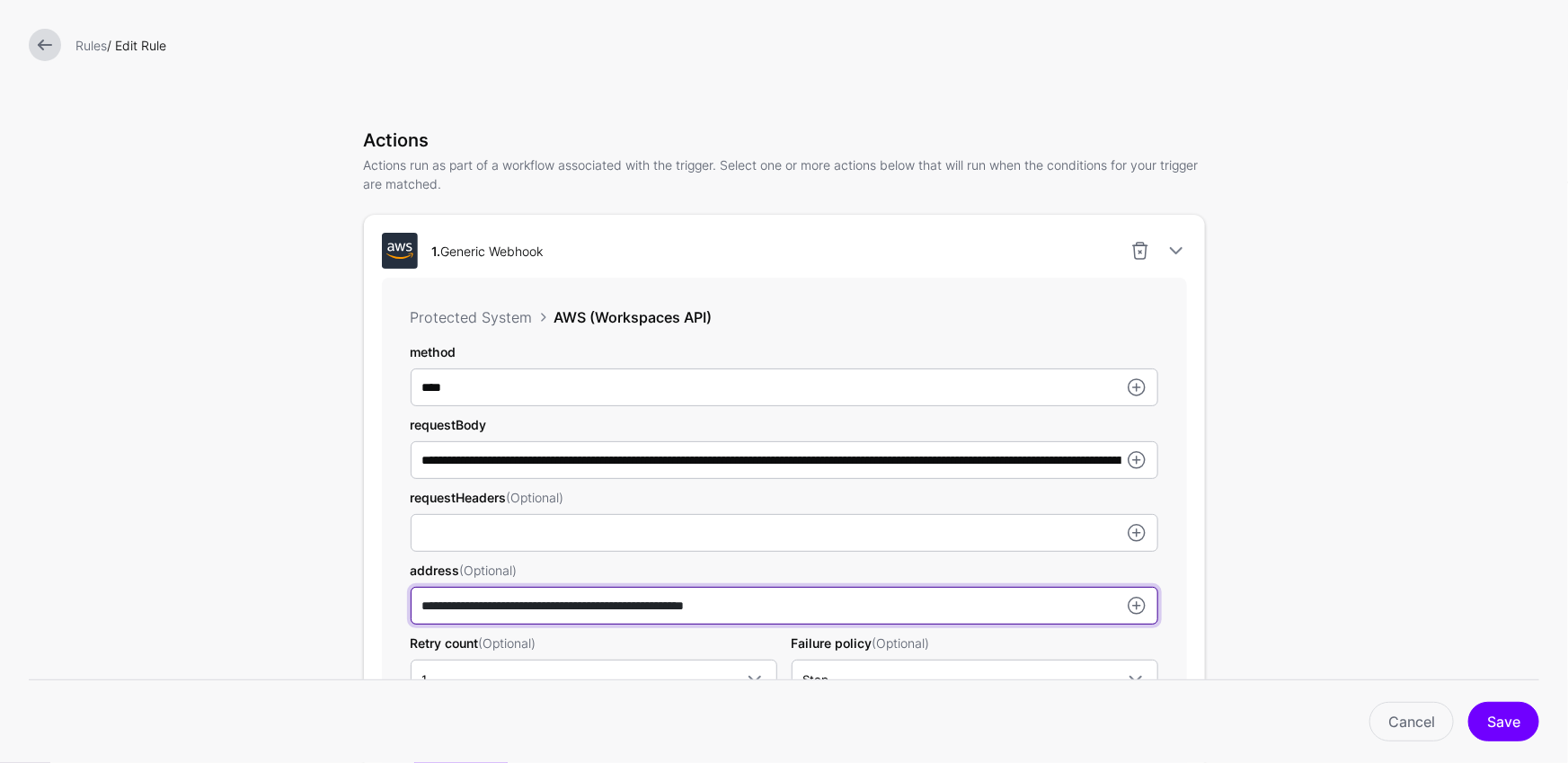 scroll, scrollTop: 593, scrollLeft: 0, axis: vertical 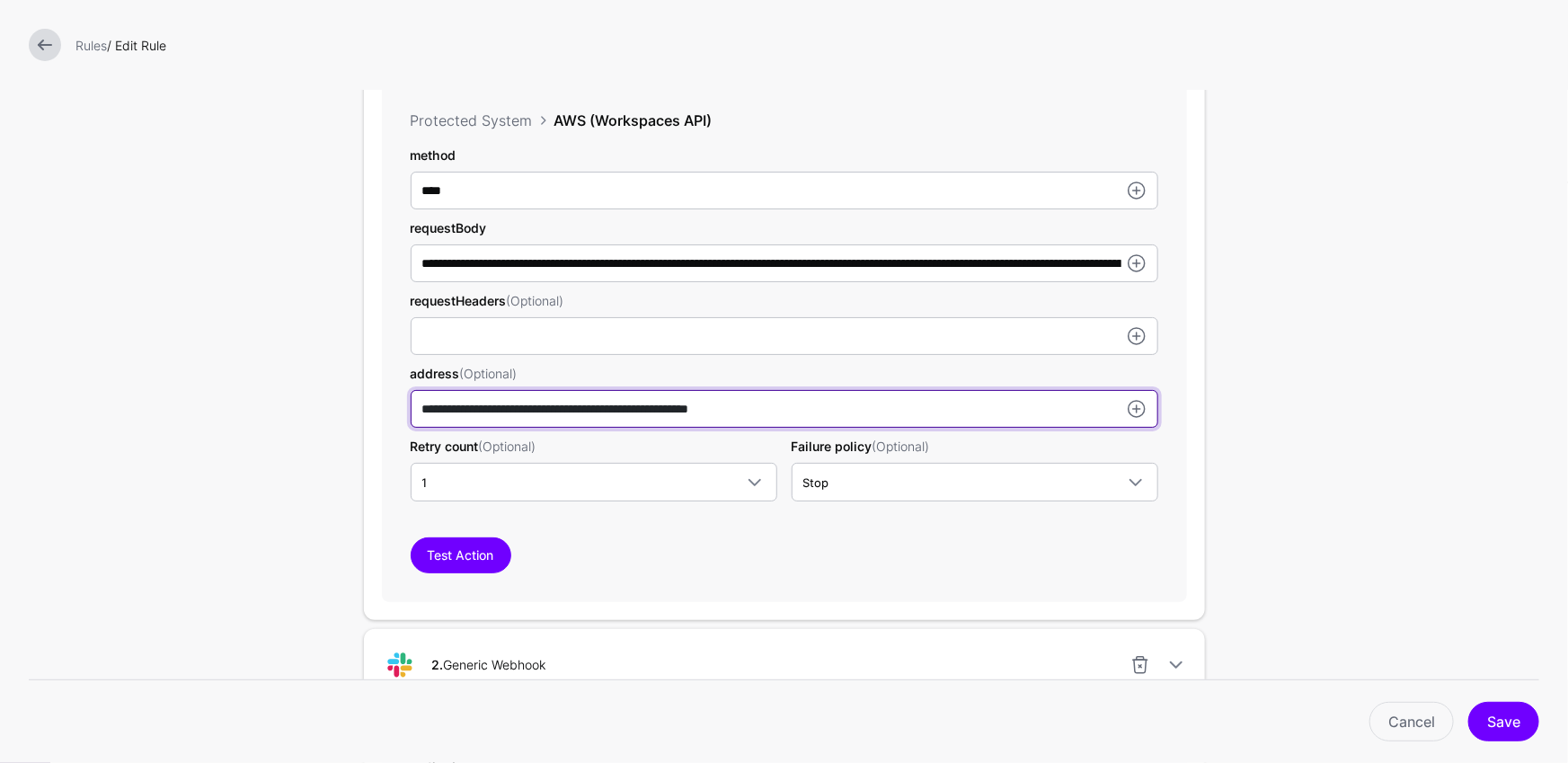 click on "**********" at bounding box center [784, 409] 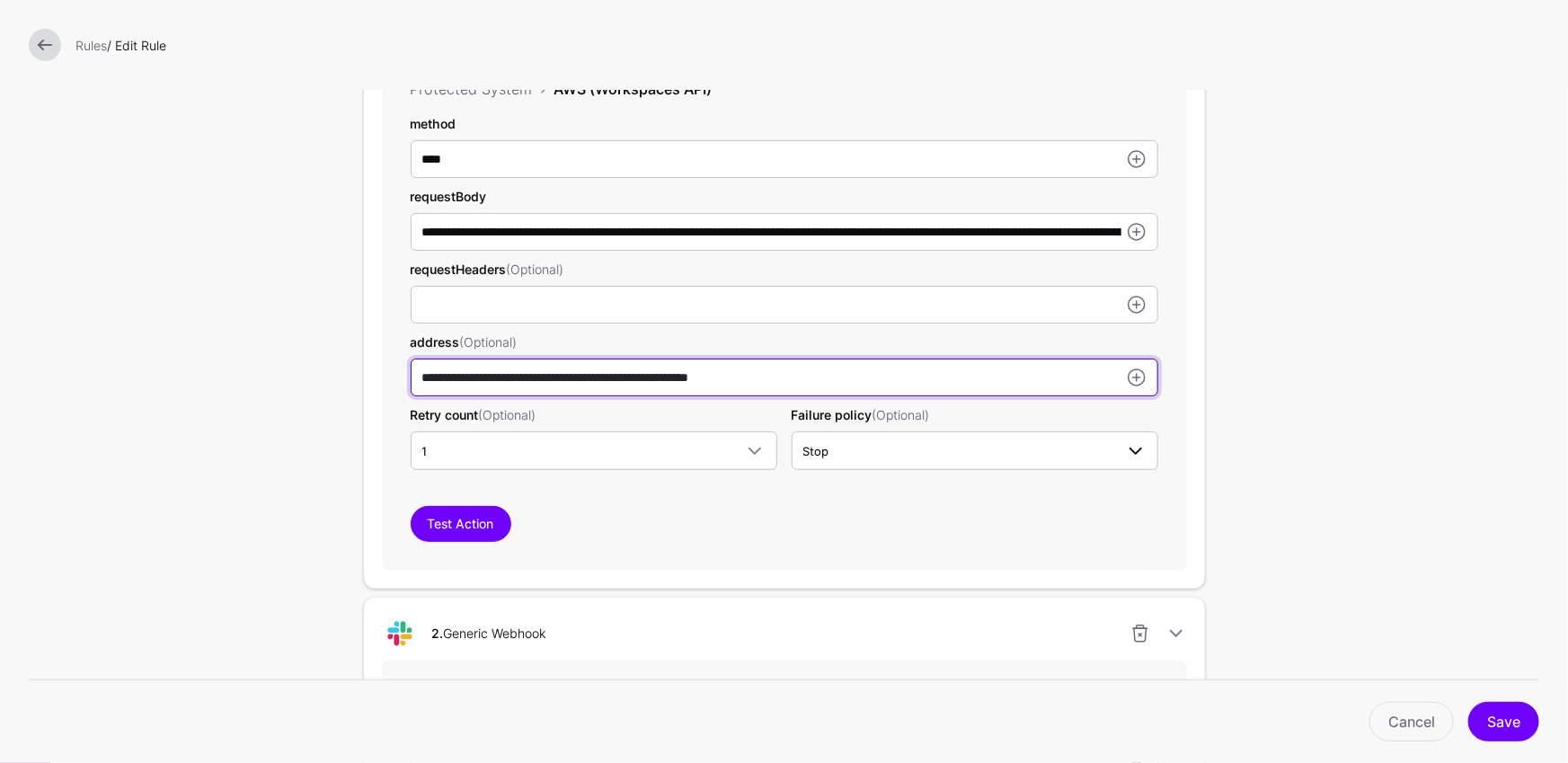 scroll, scrollTop: 635, scrollLeft: 0, axis: vertical 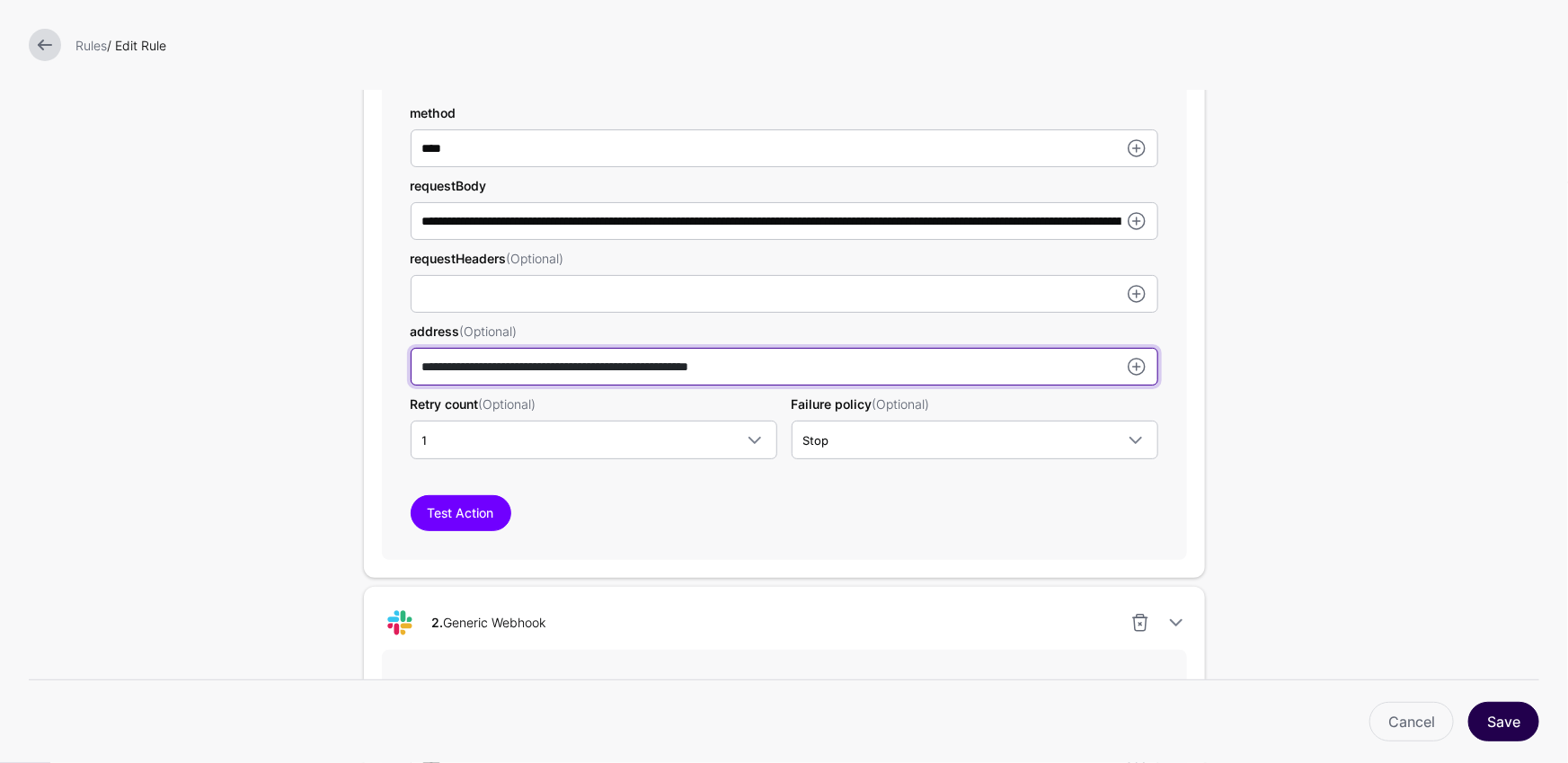 type on "**********" 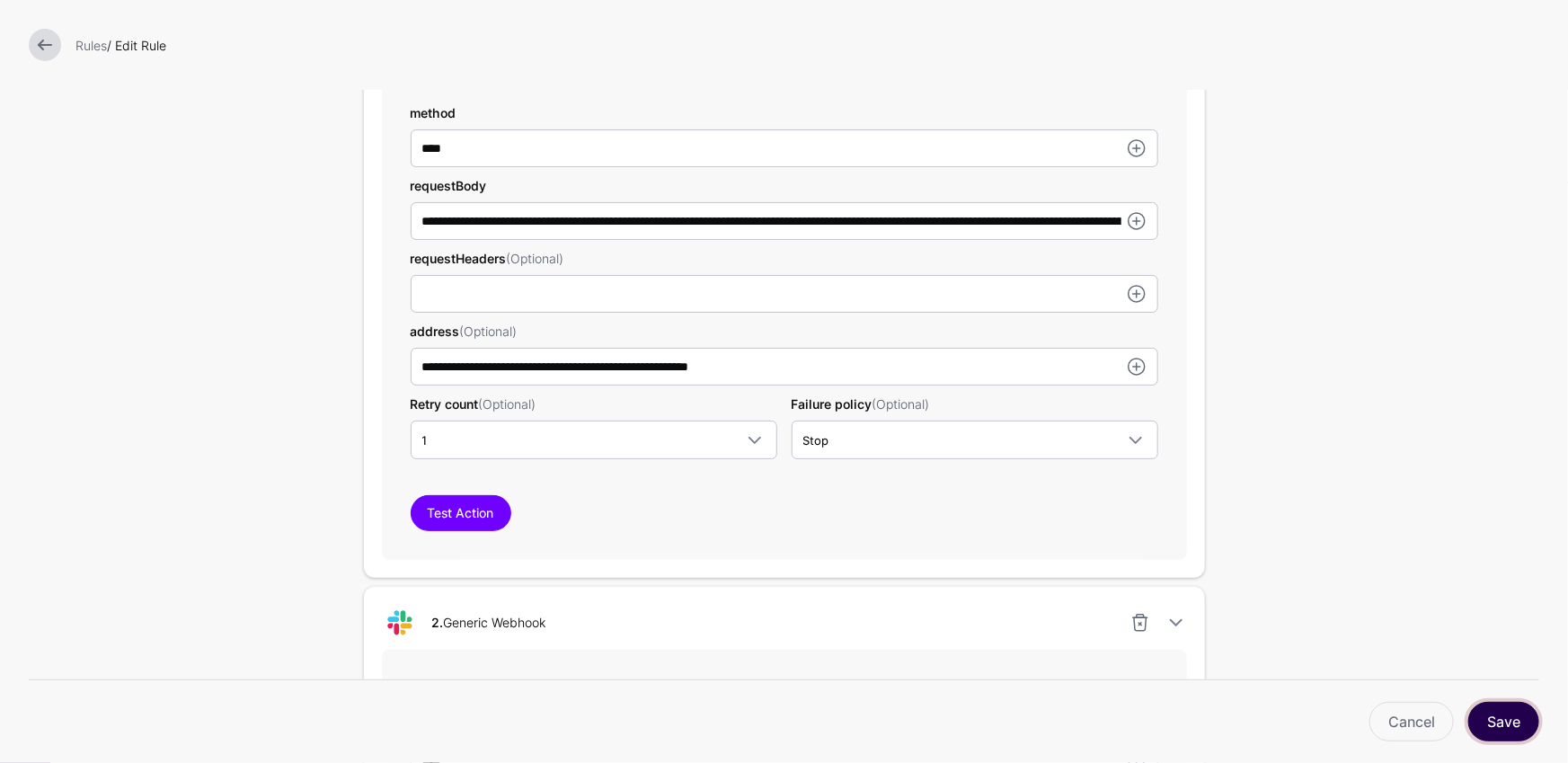 click on "Save" at bounding box center [1503, 722] 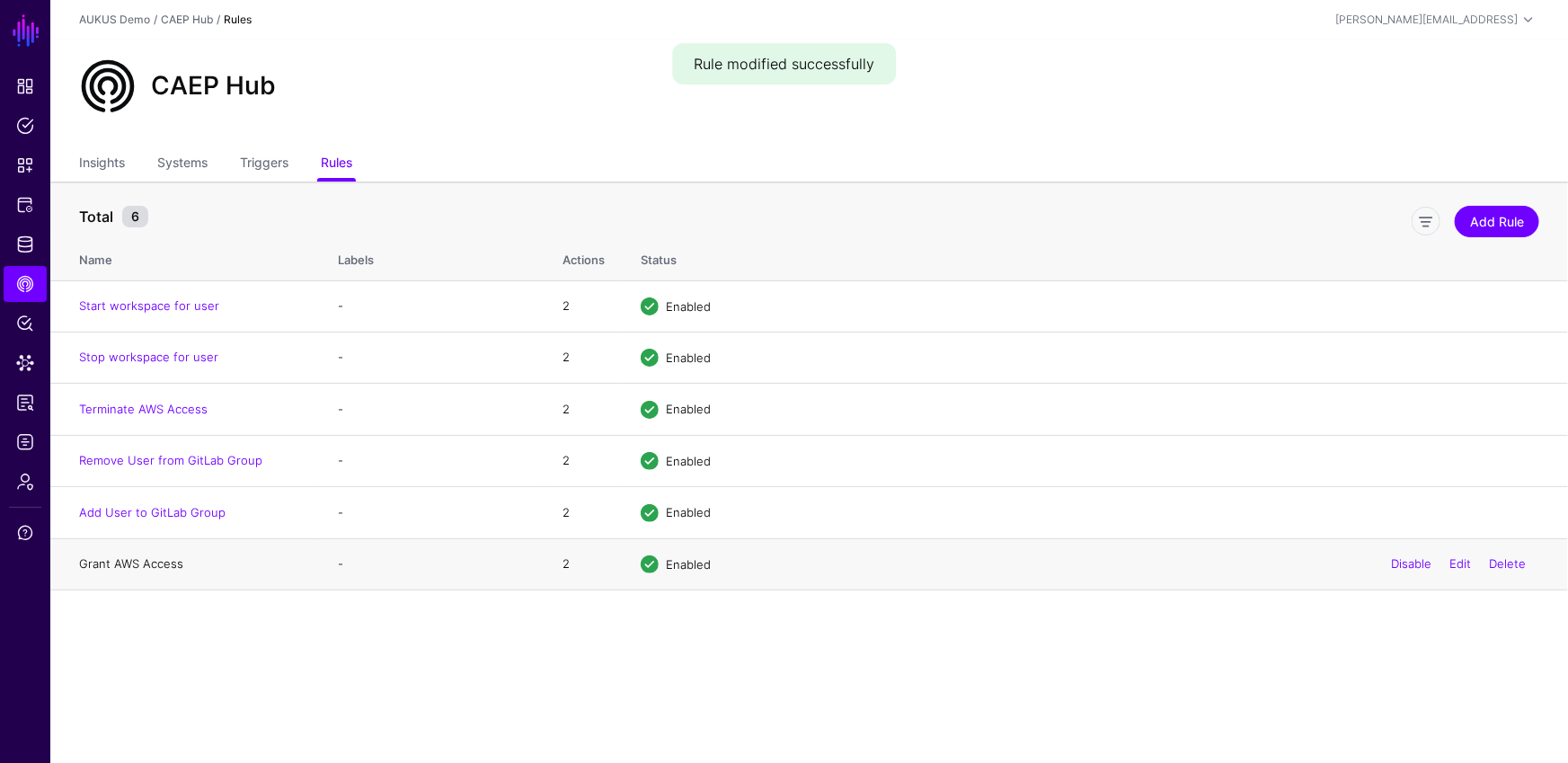click on "Grant AWS Access" 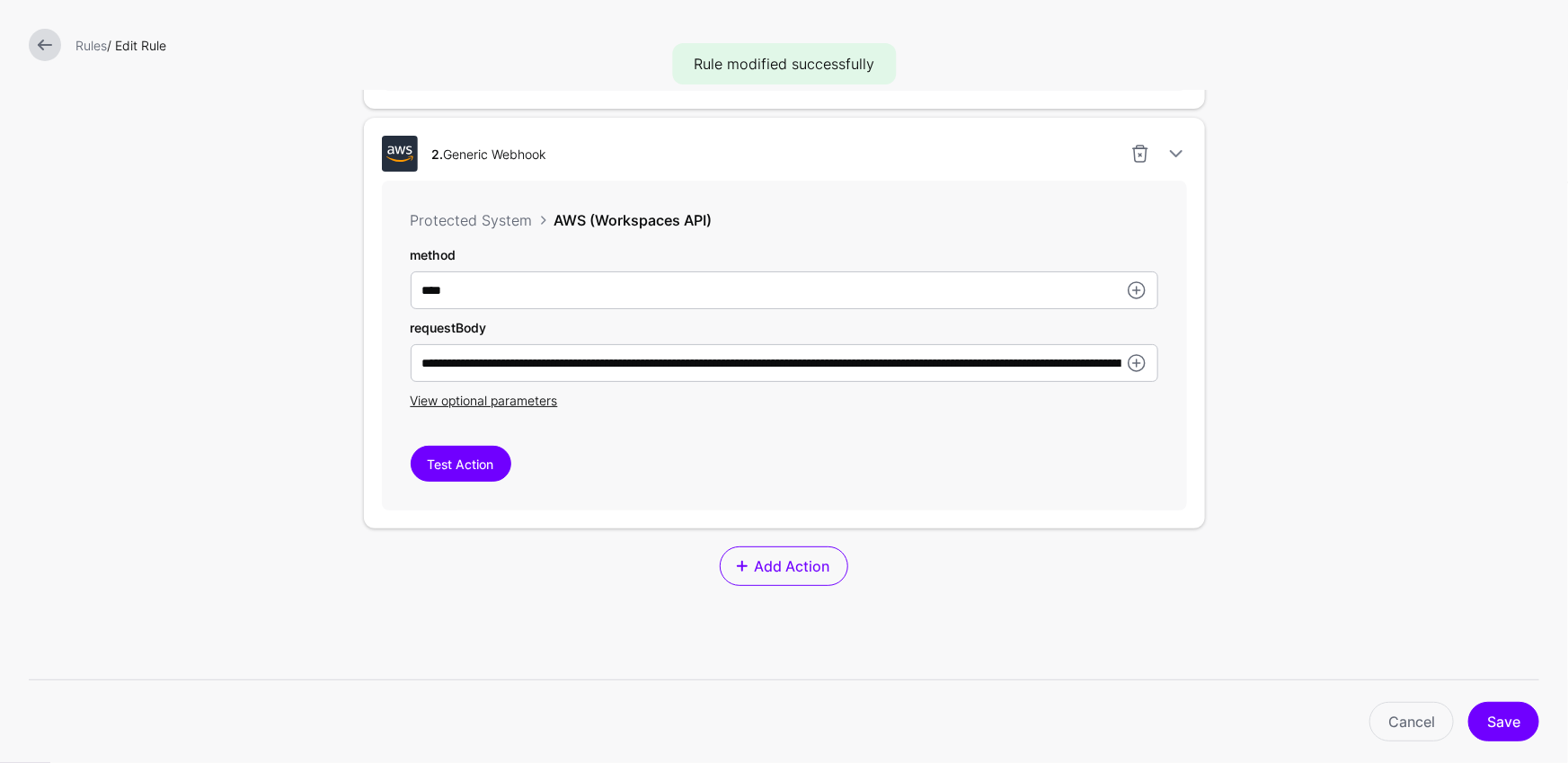 scroll, scrollTop: 830, scrollLeft: 0, axis: vertical 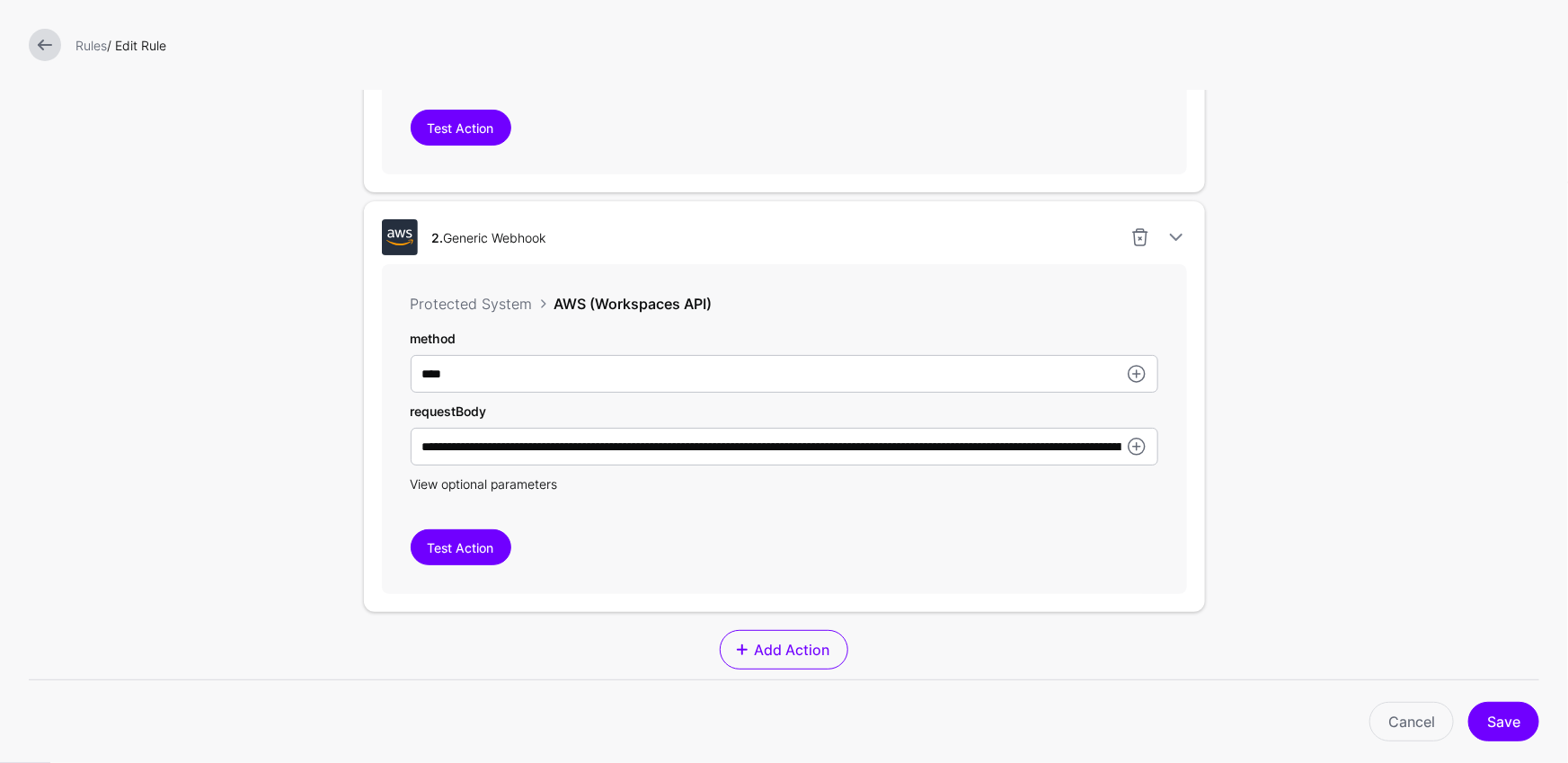 click on "View optional parameters" at bounding box center [484, 484] 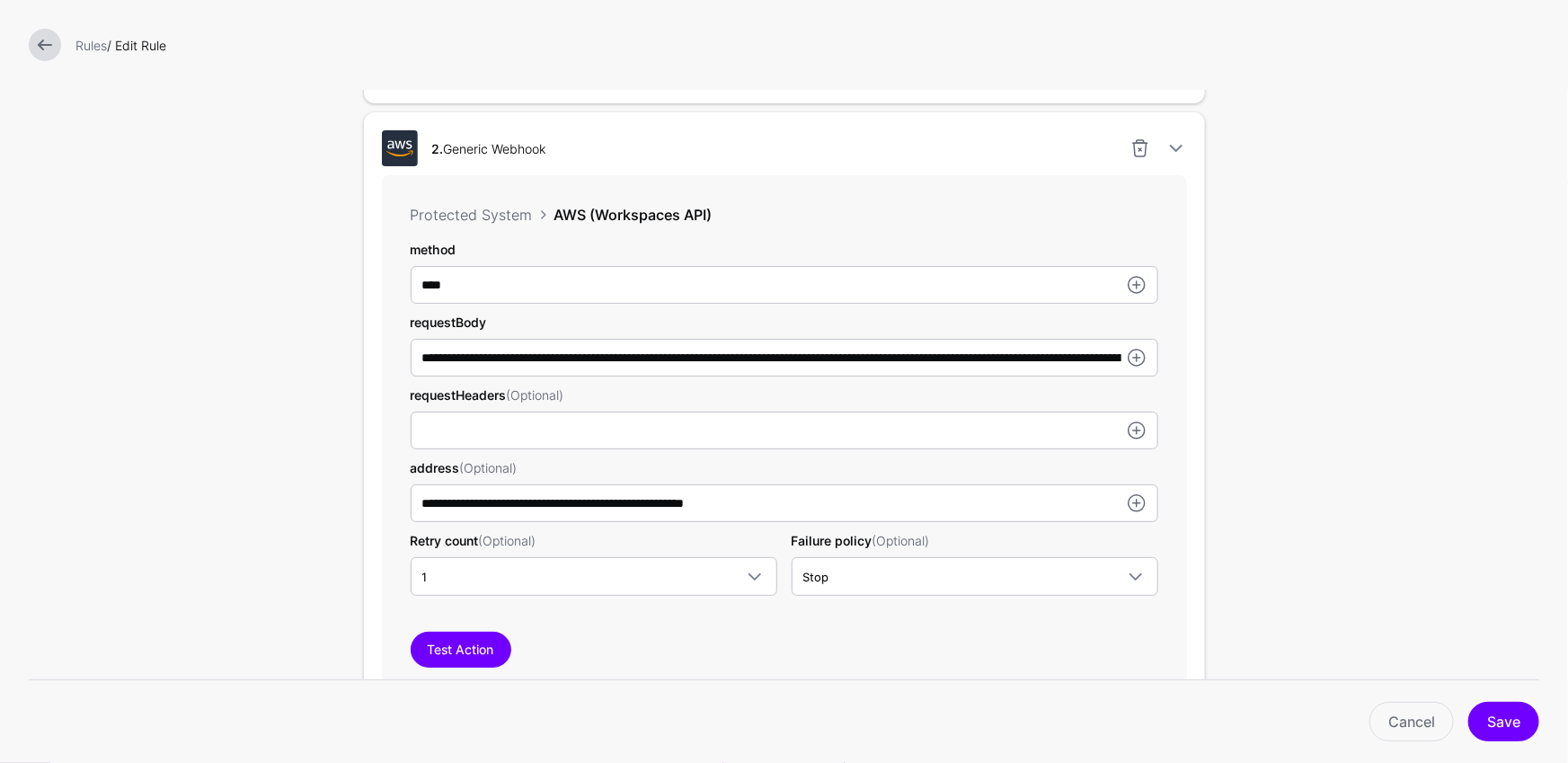 scroll, scrollTop: 940, scrollLeft: 0, axis: vertical 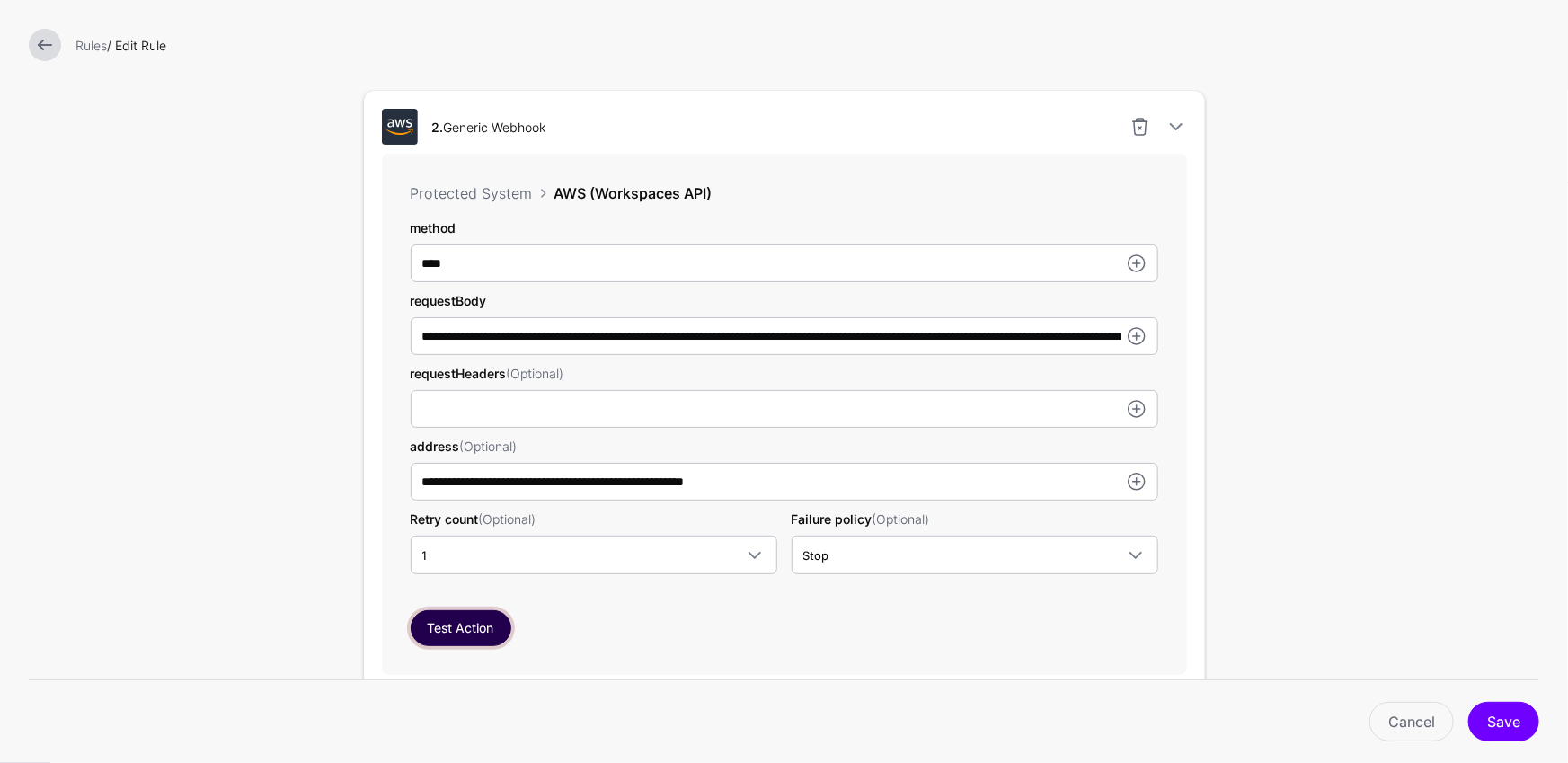 click on "Test Action" at bounding box center [461, 628] 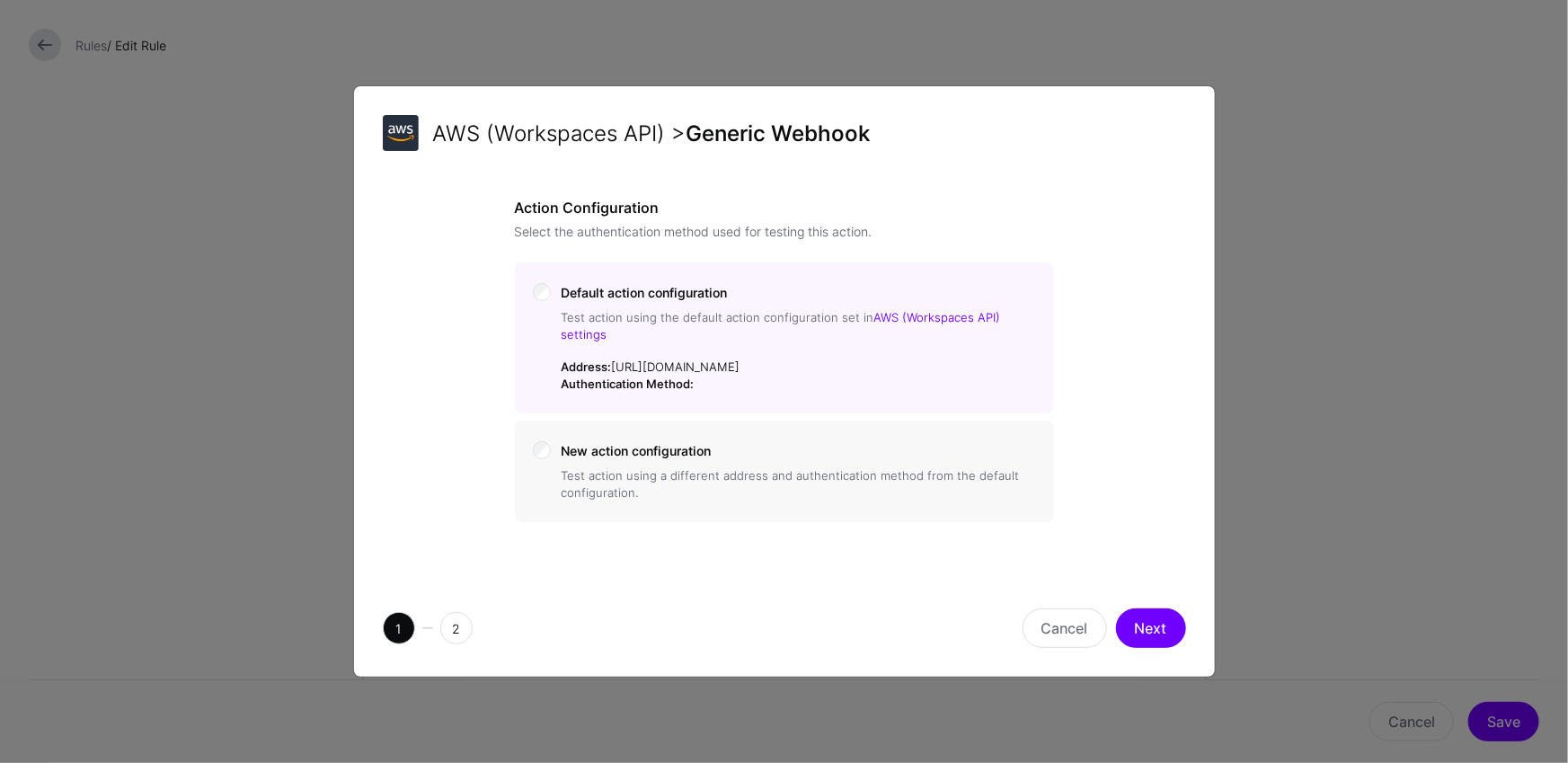 click on "Cancel  Next" 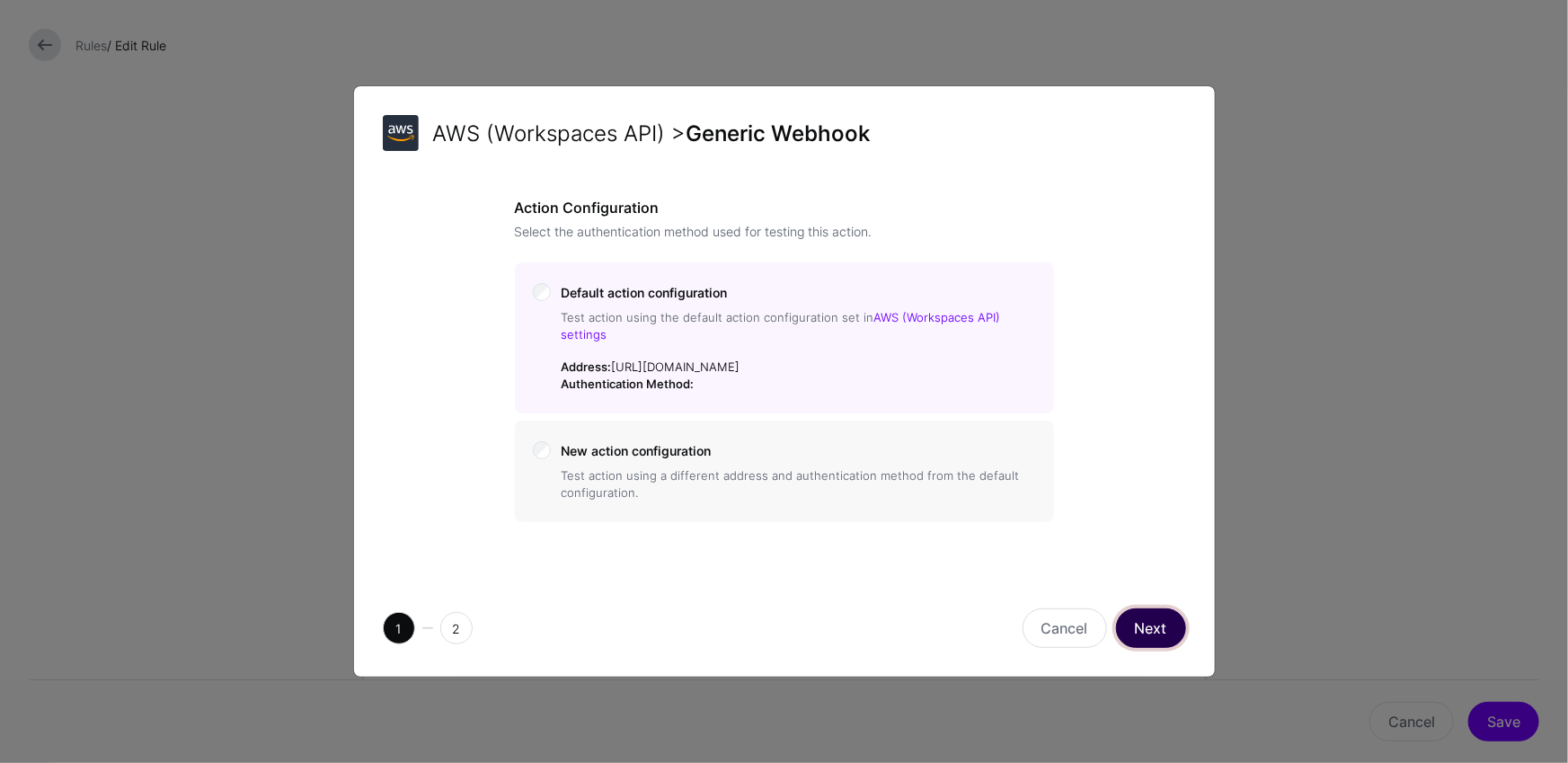 click on "Next" 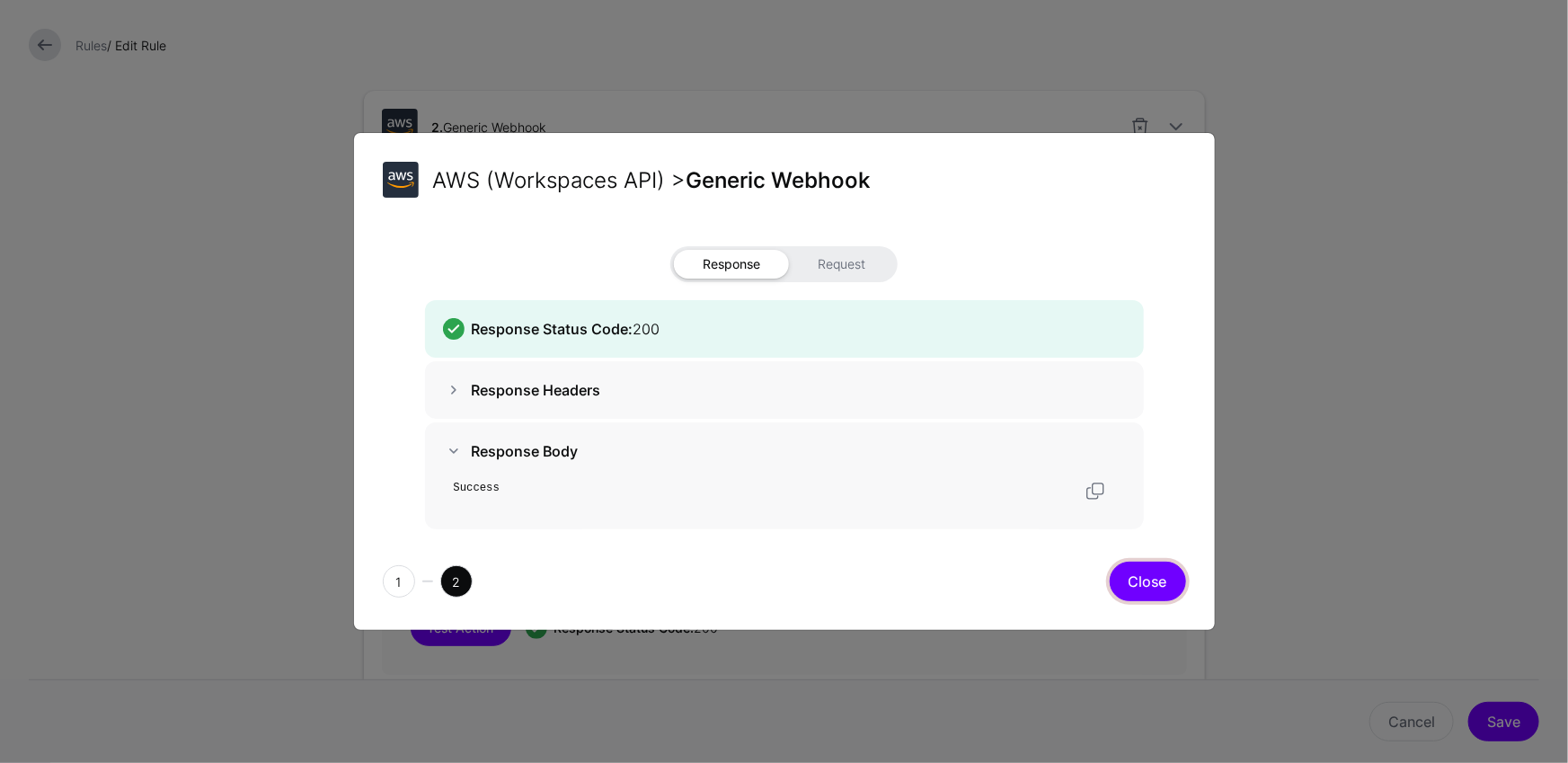 click on "Close" 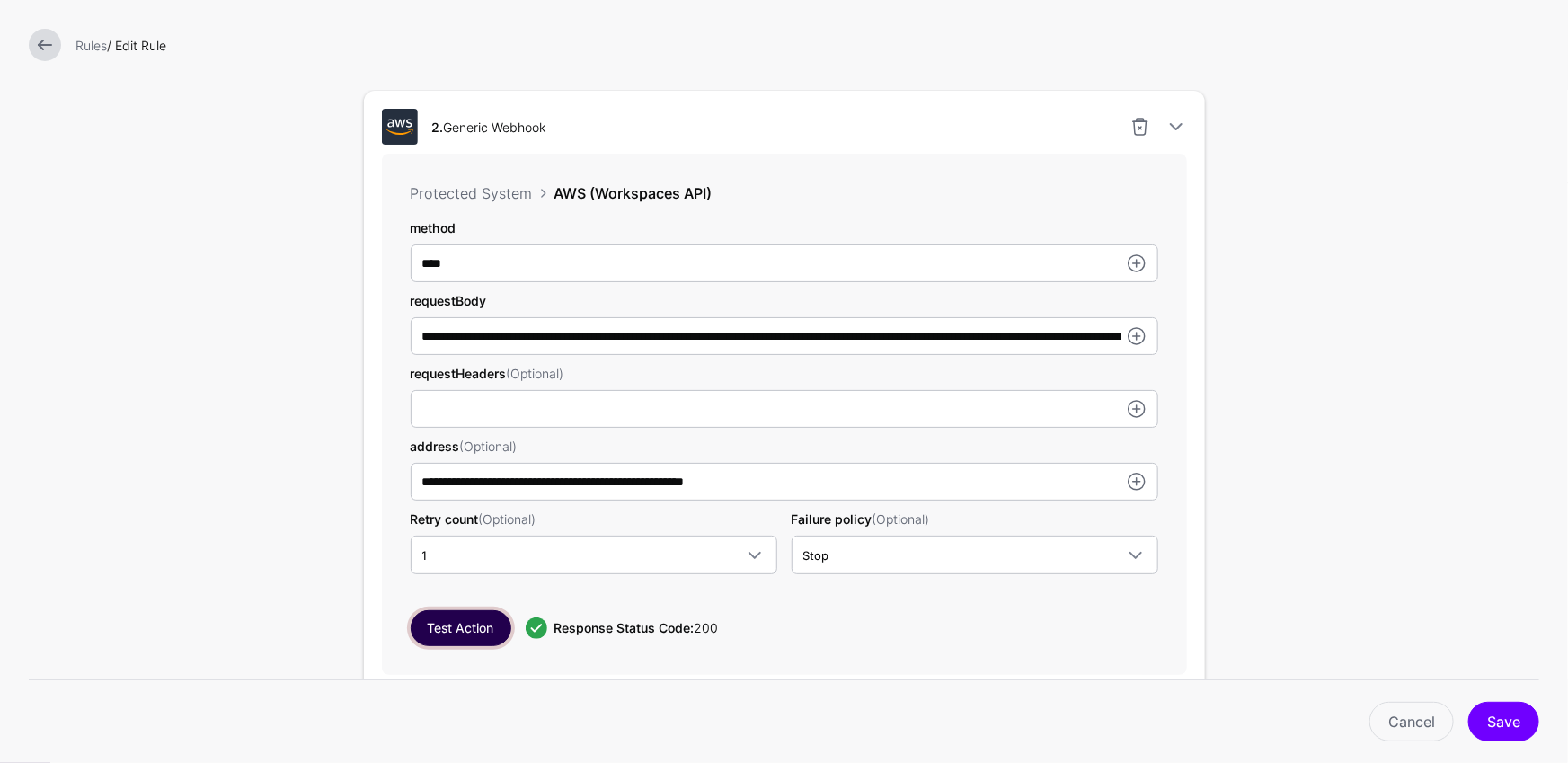 scroll, scrollTop: 998, scrollLeft: 0, axis: vertical 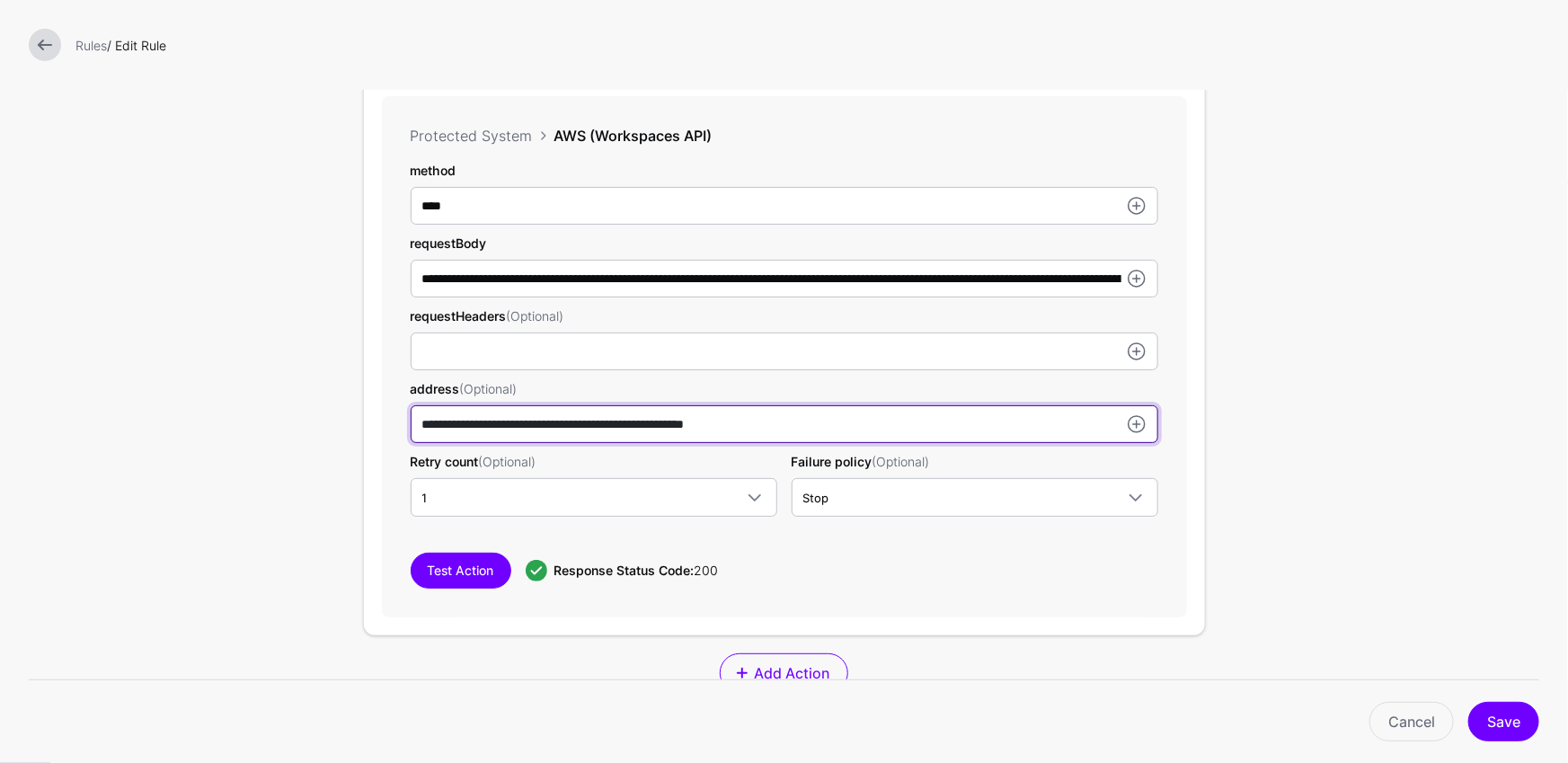click on "**********" at bounding box center [784, -214] 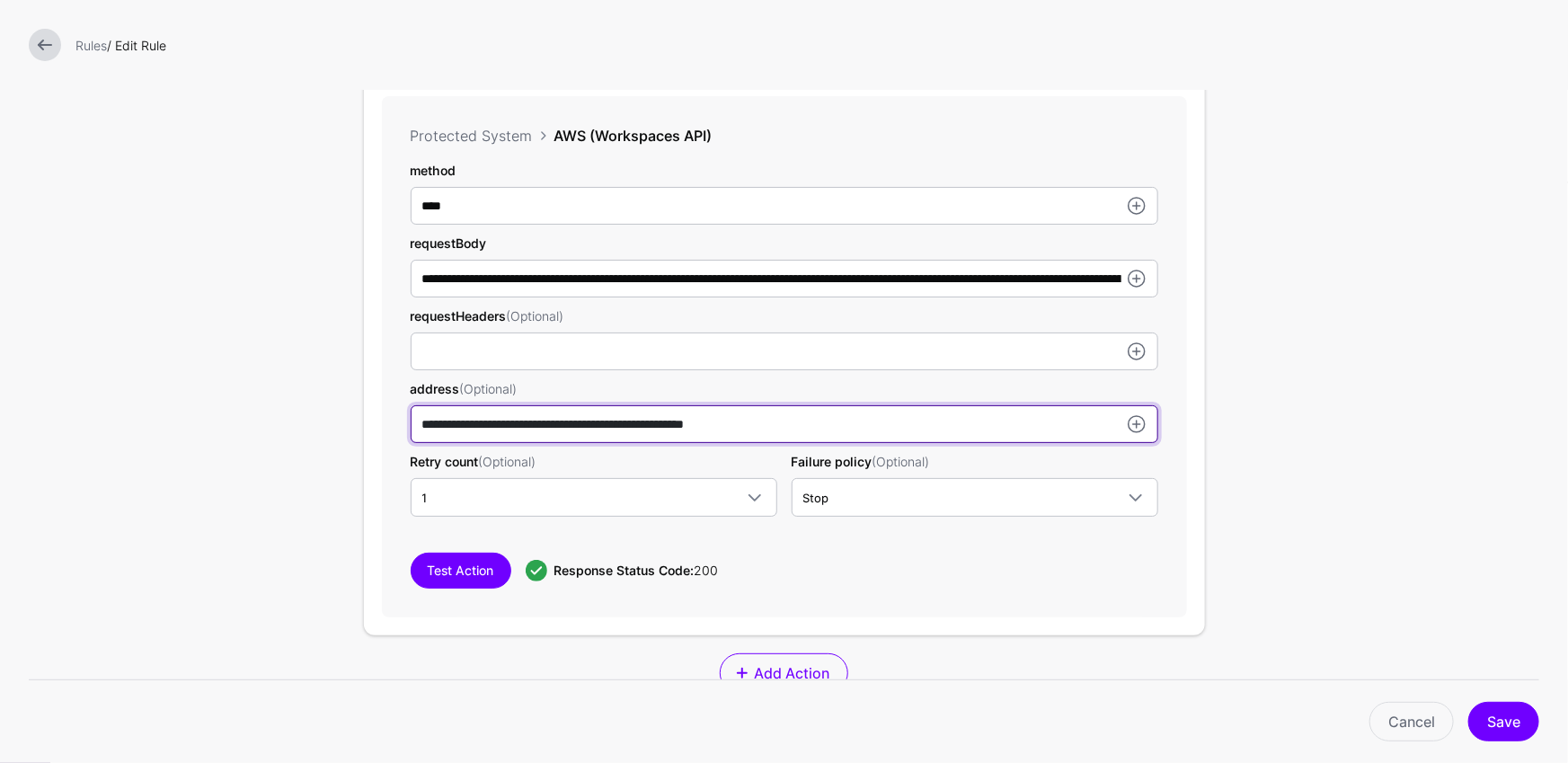 drag, startPoint x: 791, startPoint y: 432, endPoint x: 629, endPoint y: 425, distance: 162.15116 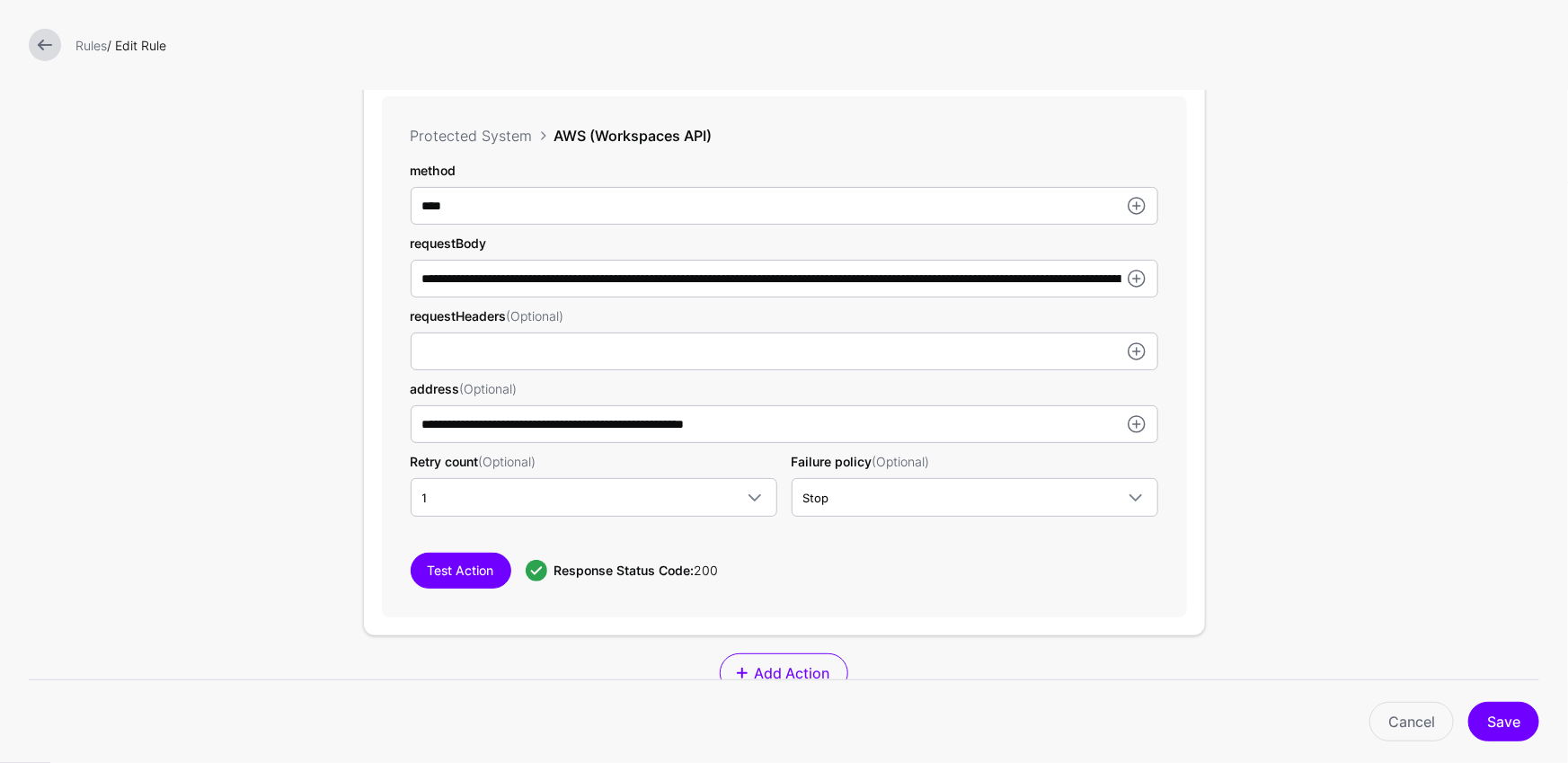 click on "**********" at bounding box center (784, 45) 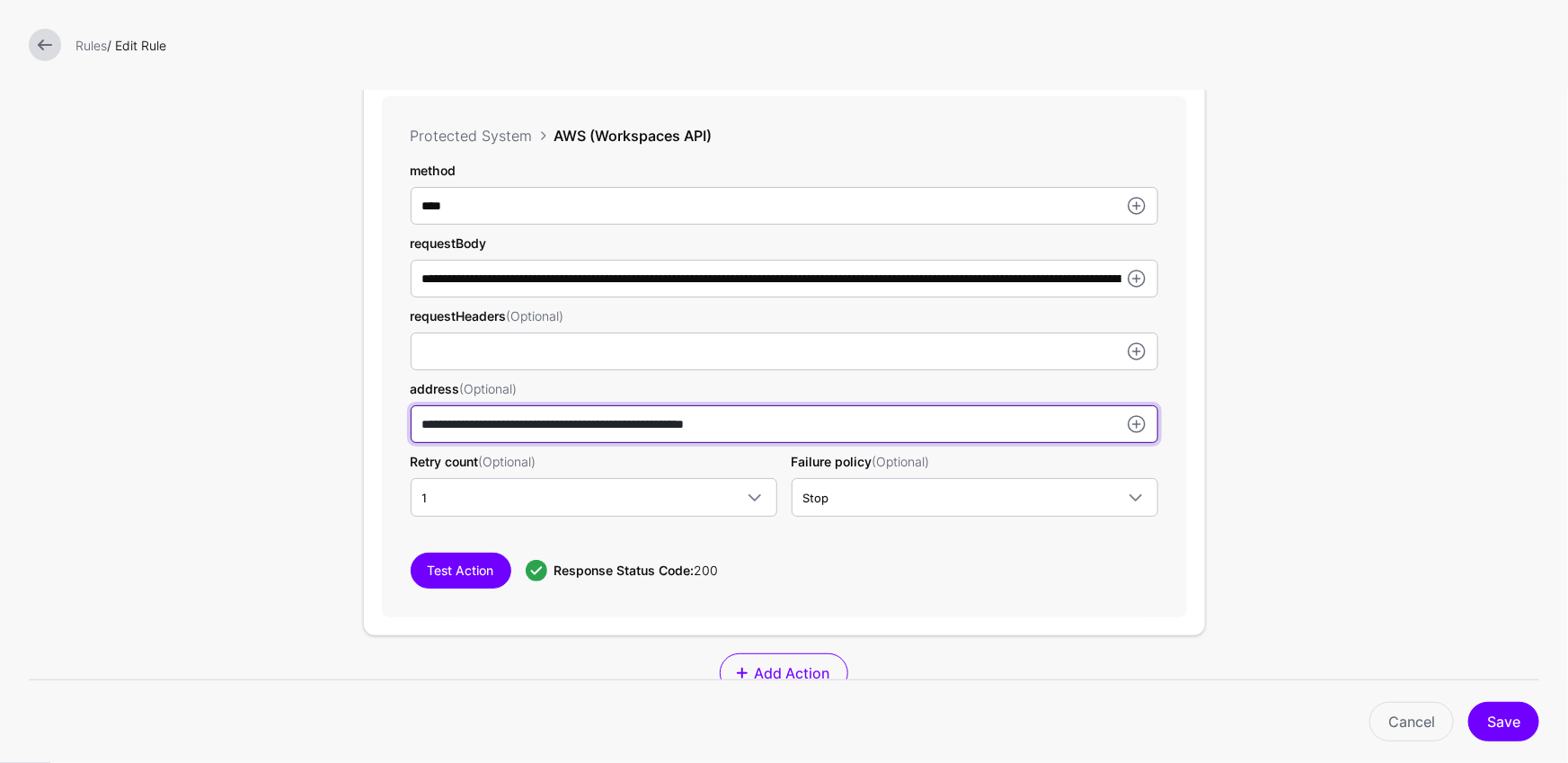 drag, startPoint x: 625, startPoint y: 425, endPoint x: 818, endPoint y: 414, distance: 193.31322 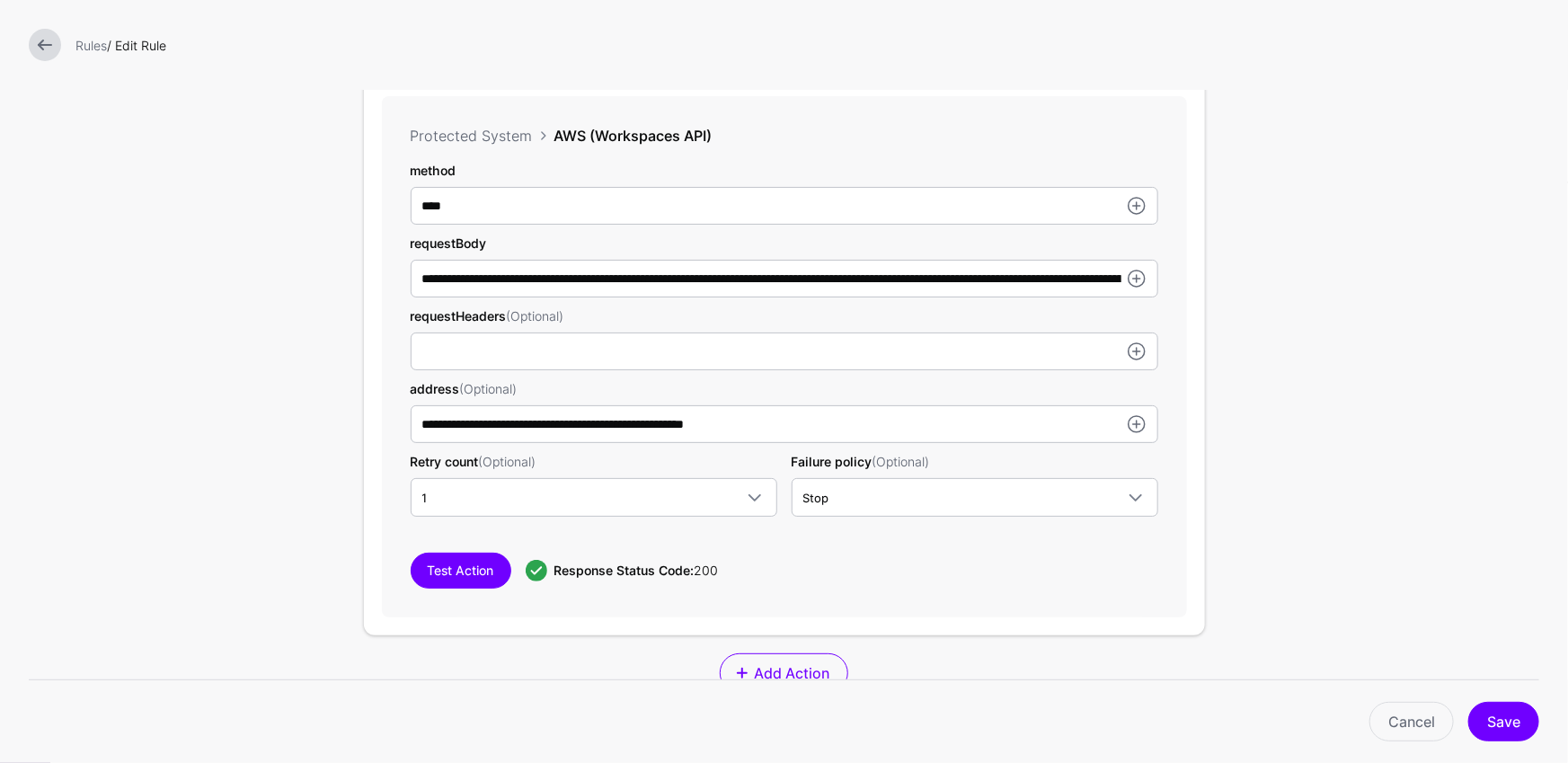 click on "**********" at bounding box center [784, 45] 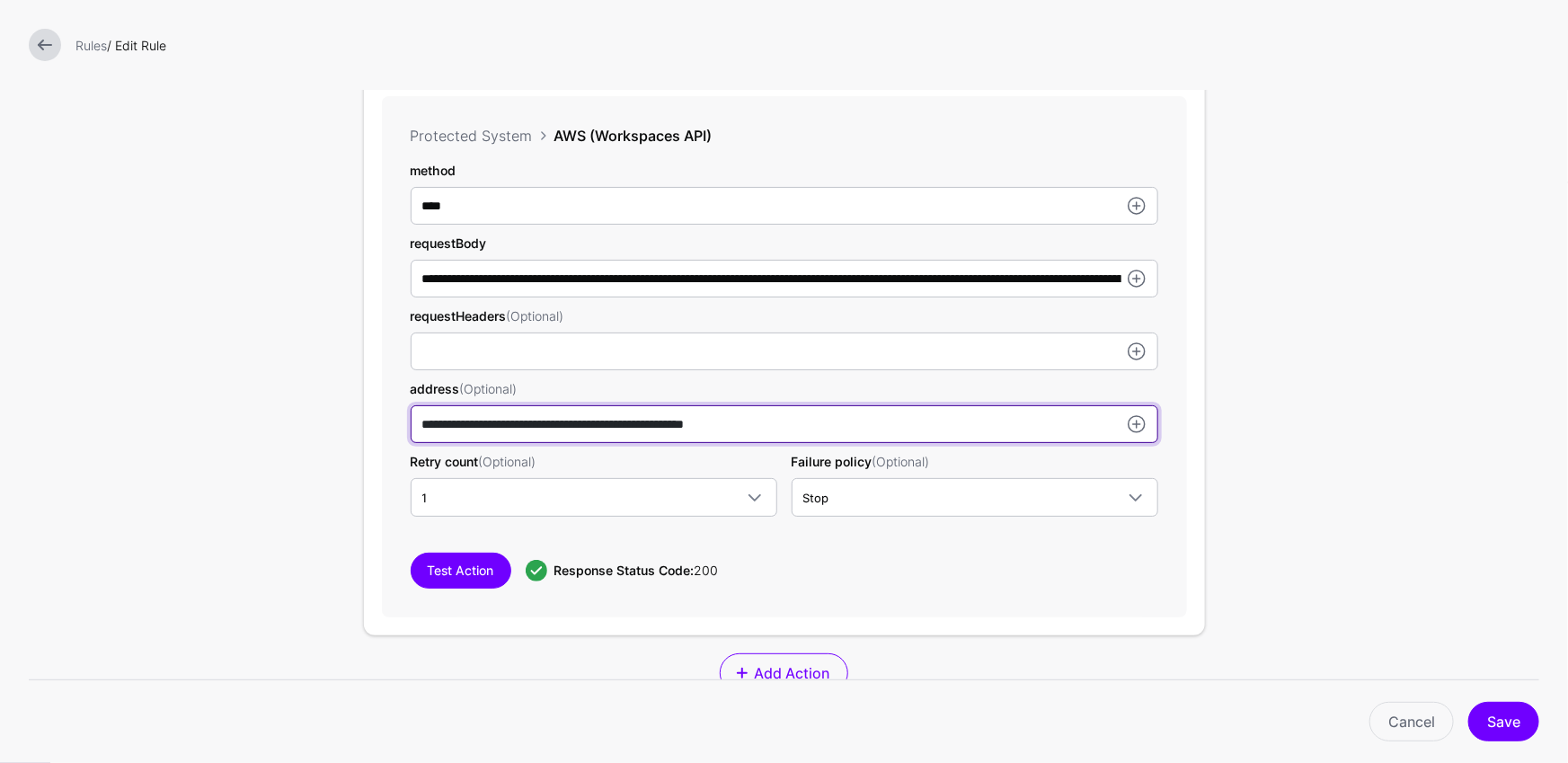 drag, startPoint x: 1430, startPoint y: 359, endPoint x: 696, endPoint y: 424, distance: 736.8724 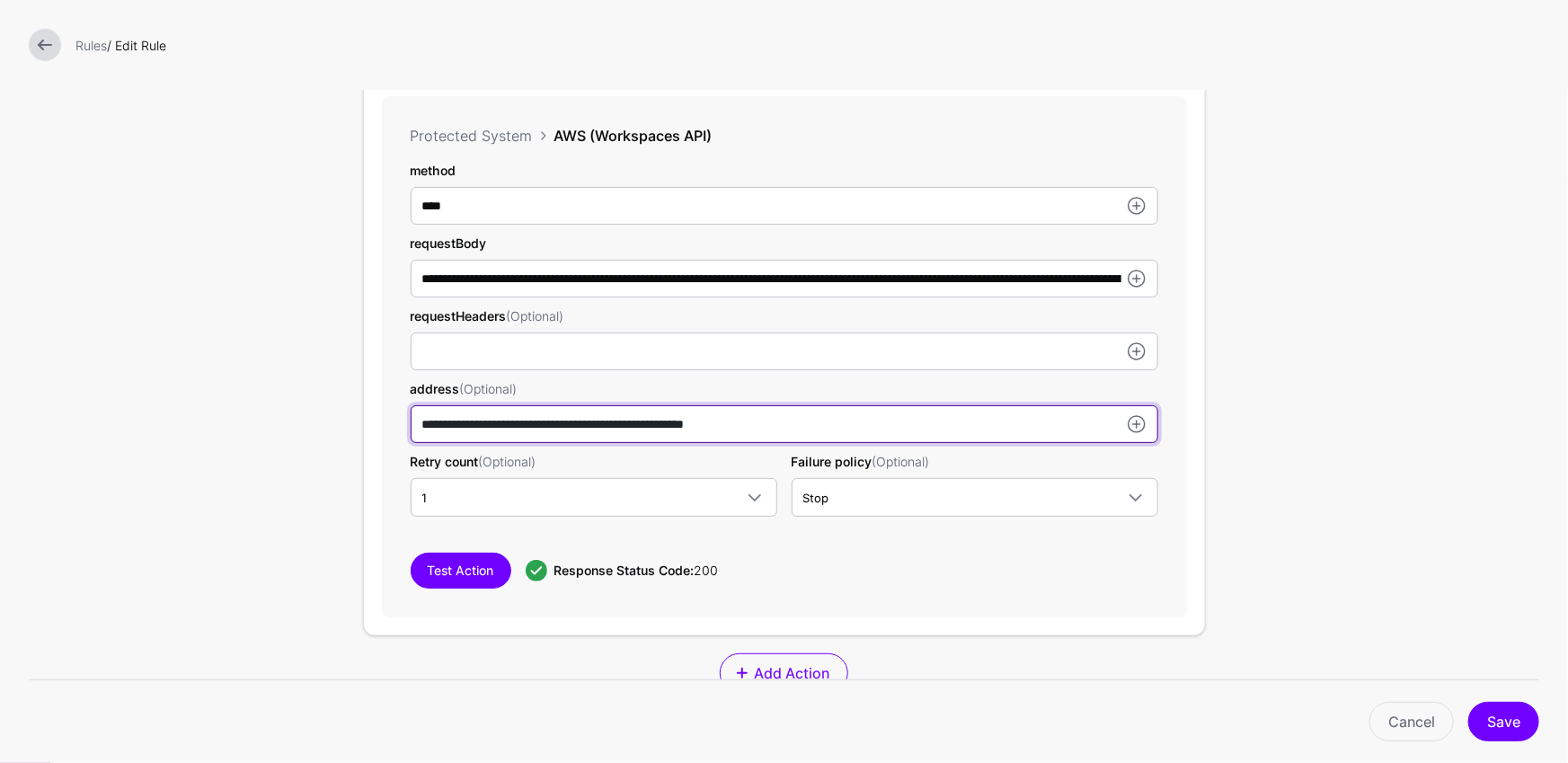 click on "**********" at bounding box center (784, 424) 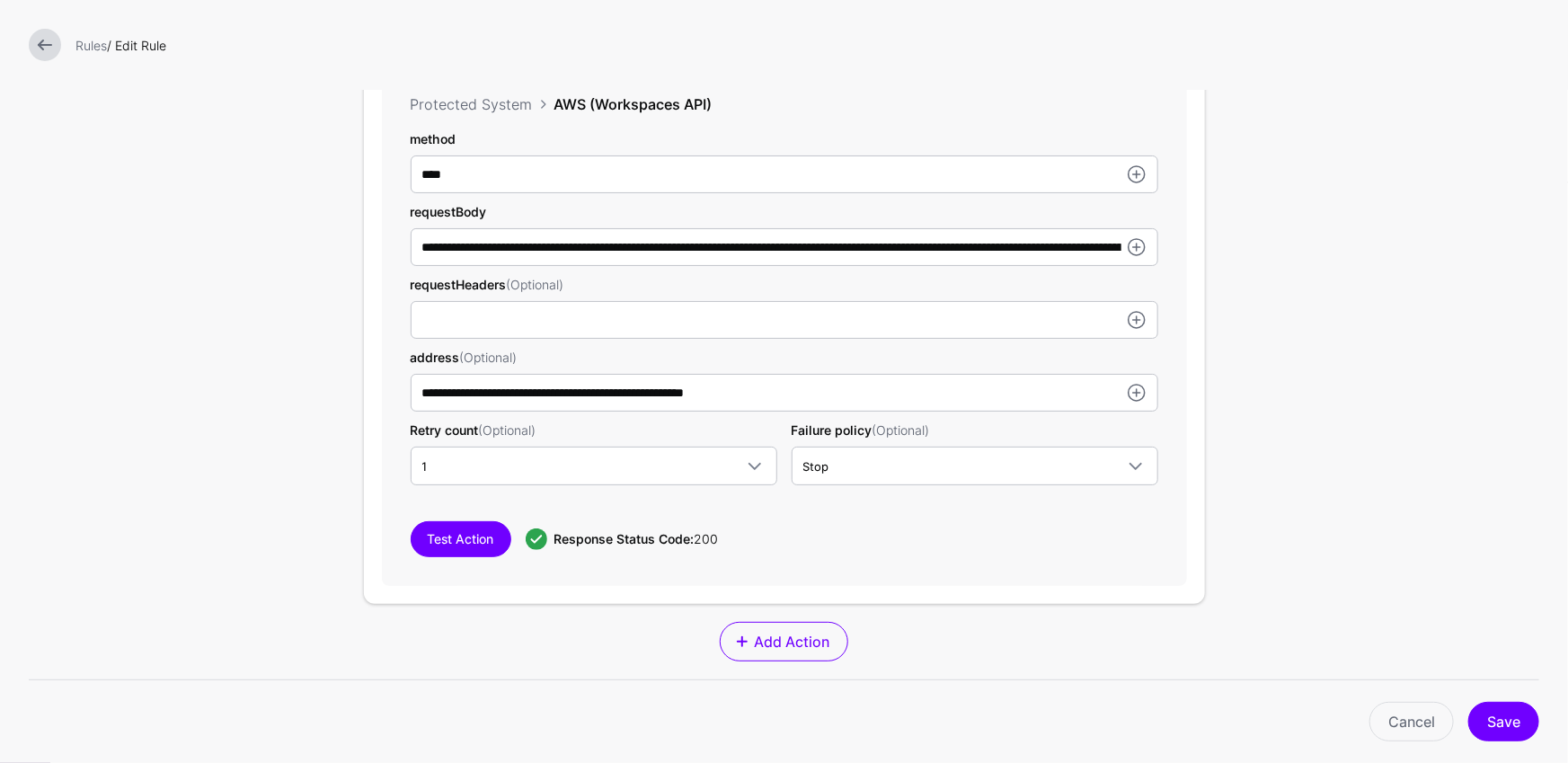 click on "**********" at bounding box center (784, 13) 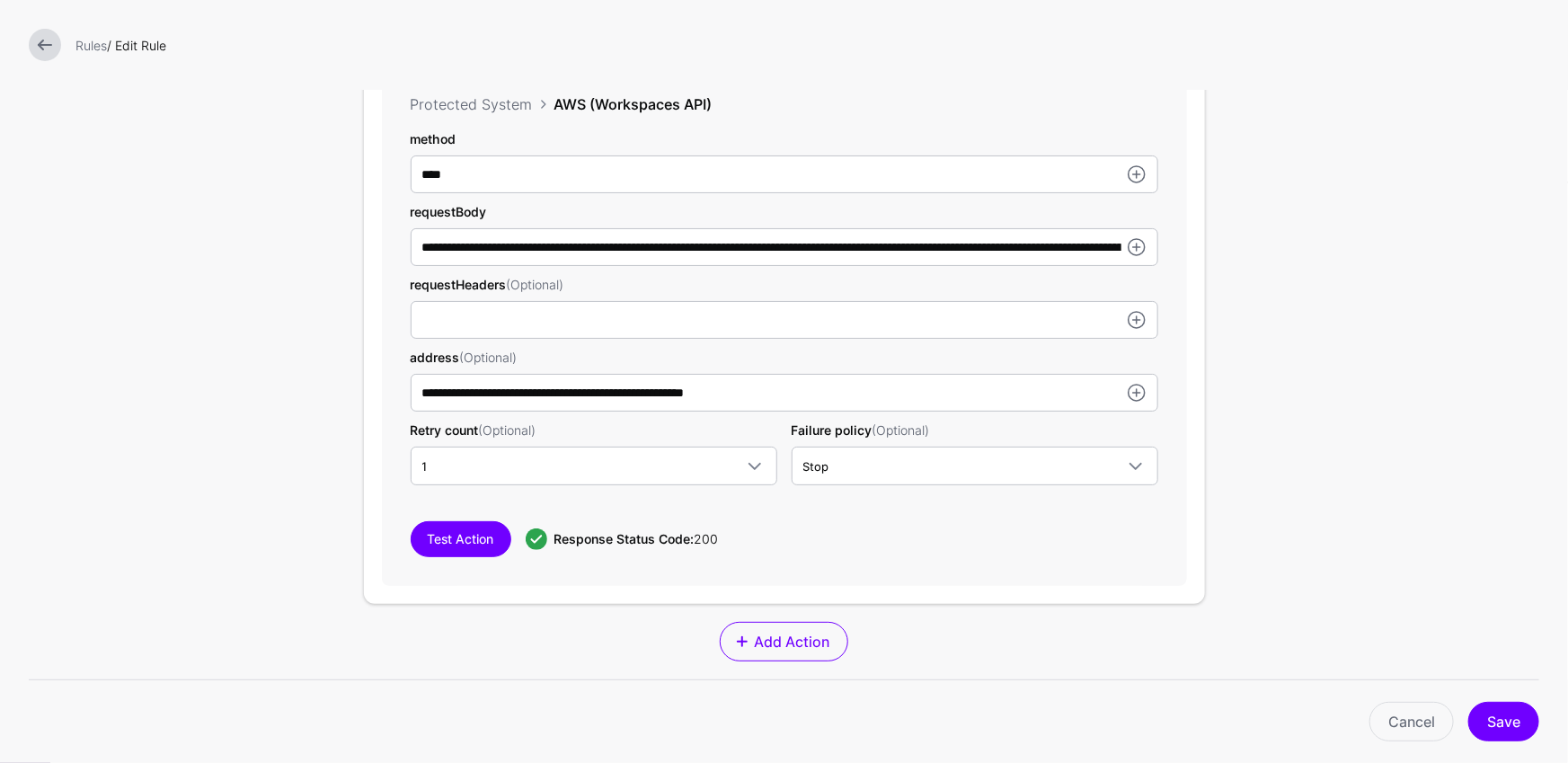 click on "**********" at bounding box center [784, 13] 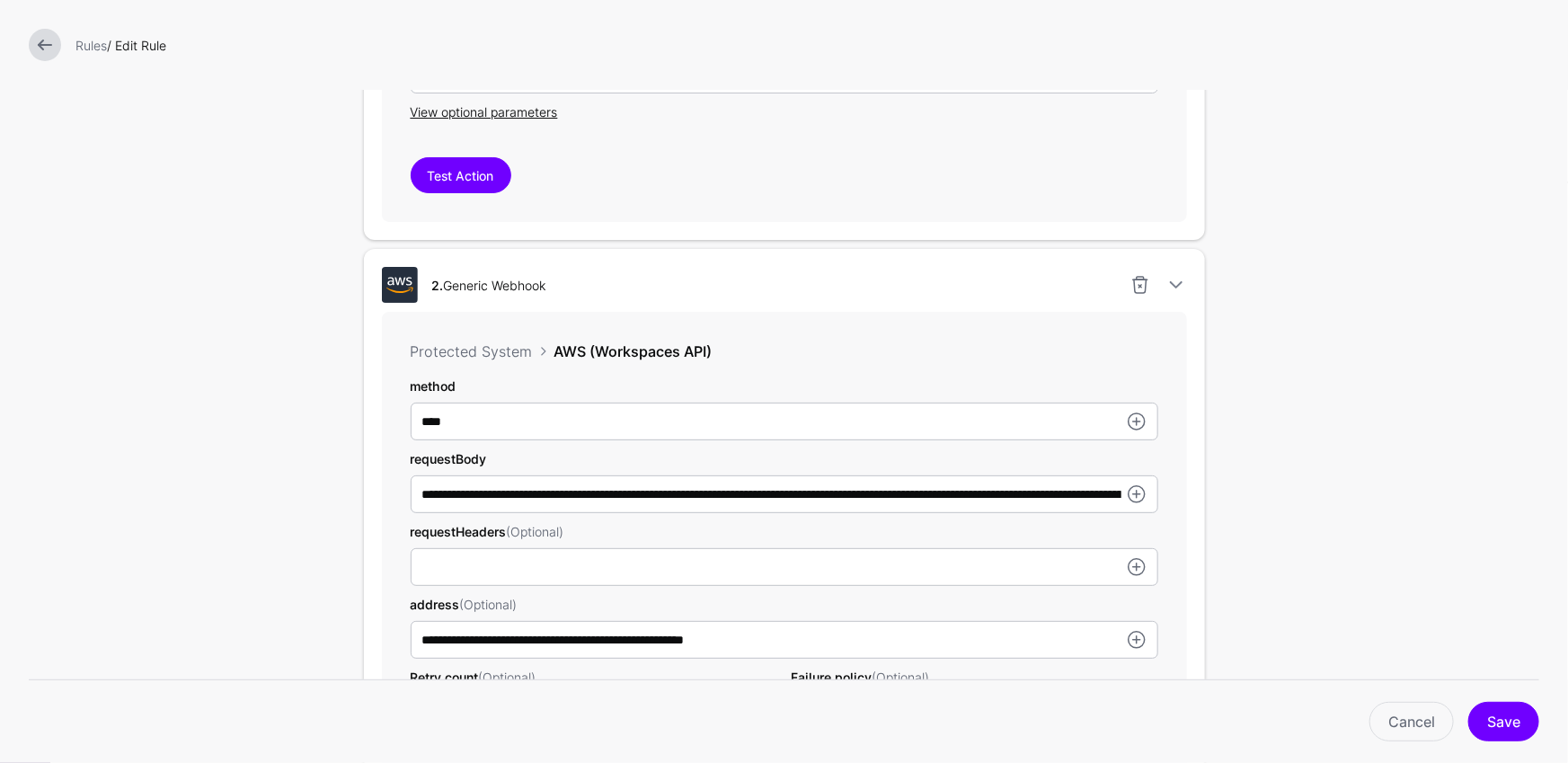 scroll, scrollTop: 1055, scrollLeft: 0, axis: vertical 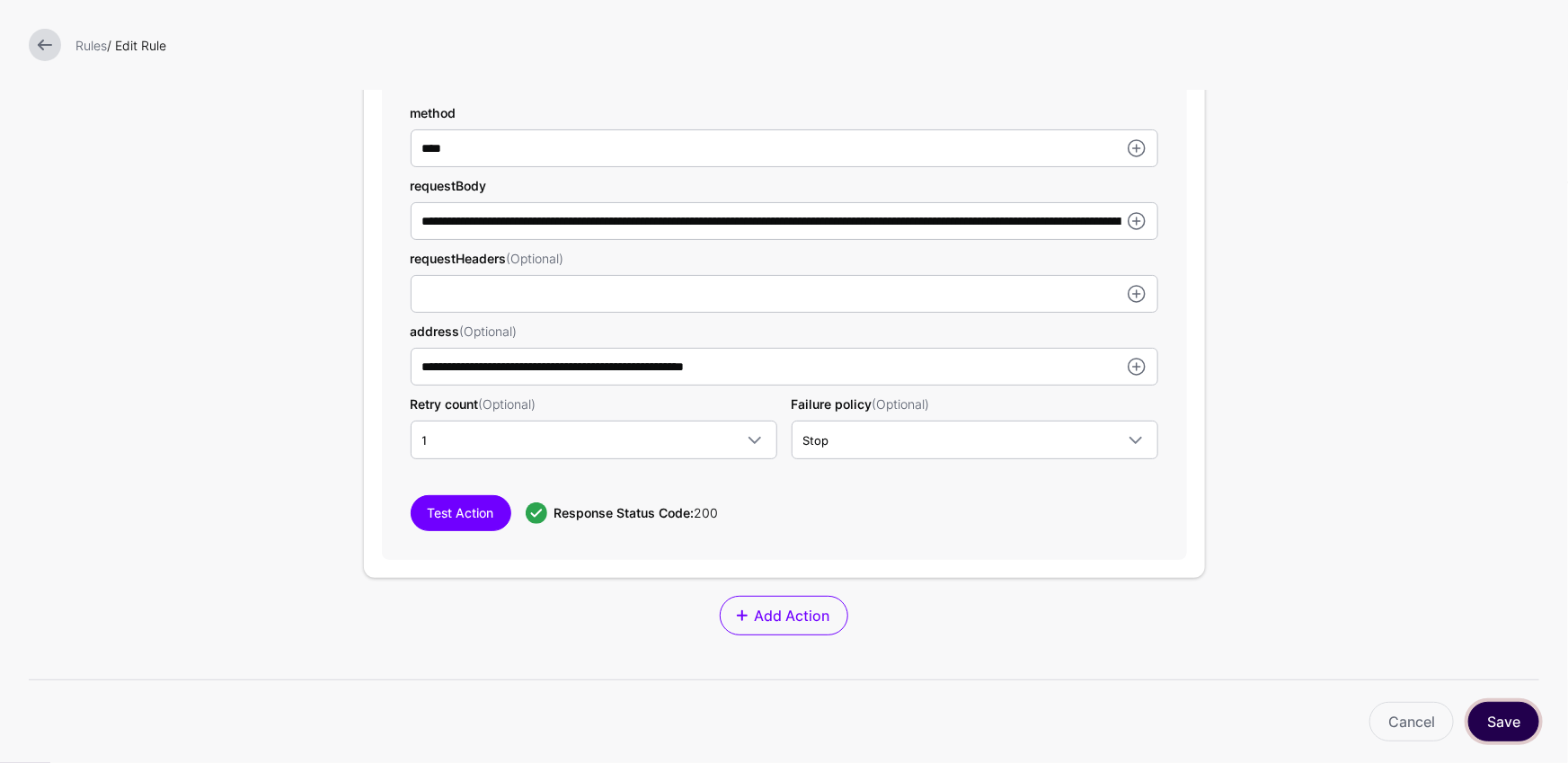 click on "Save" at bounding box center (1503, 722) 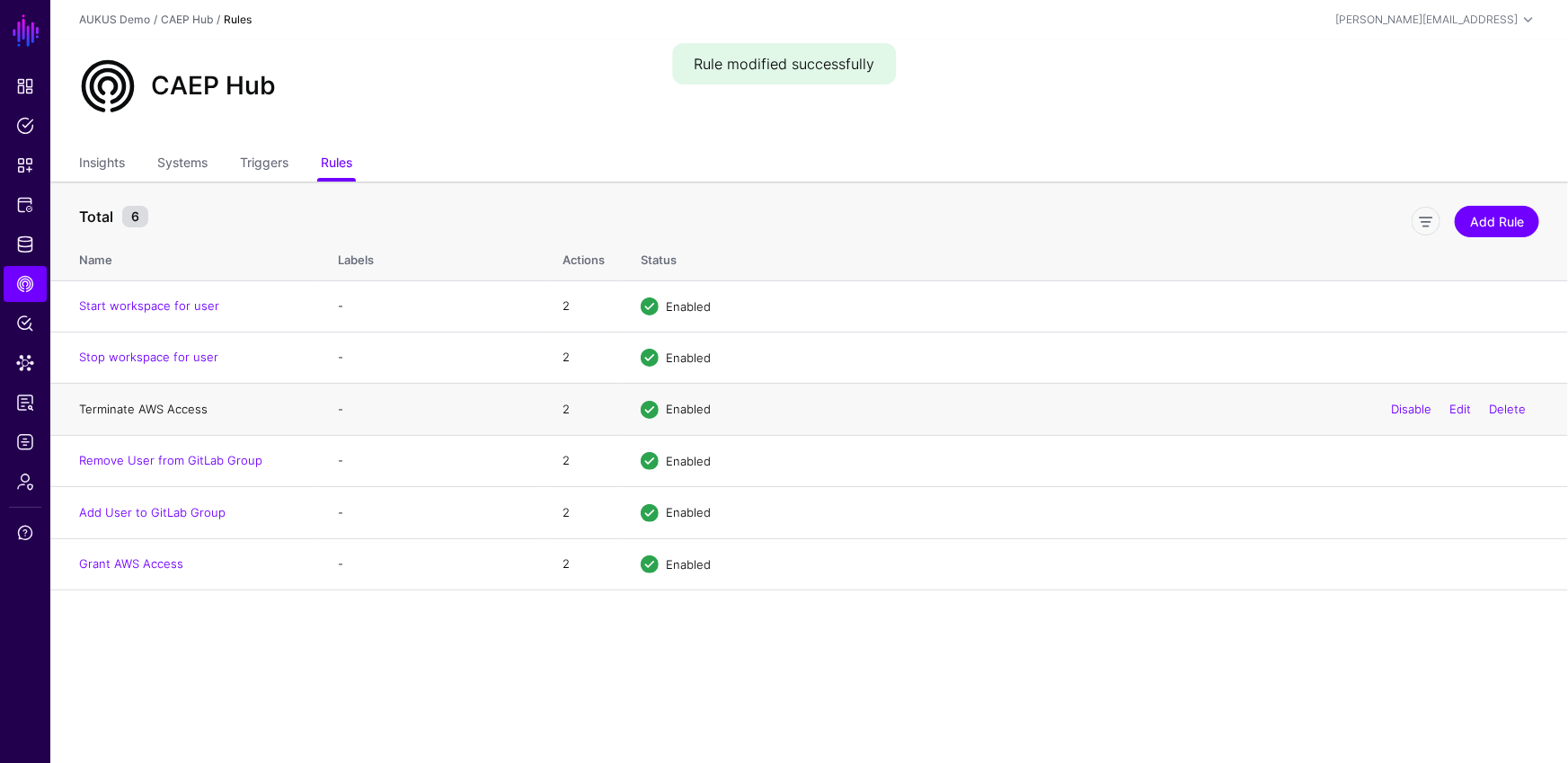 click on "Terminate AWS Access" 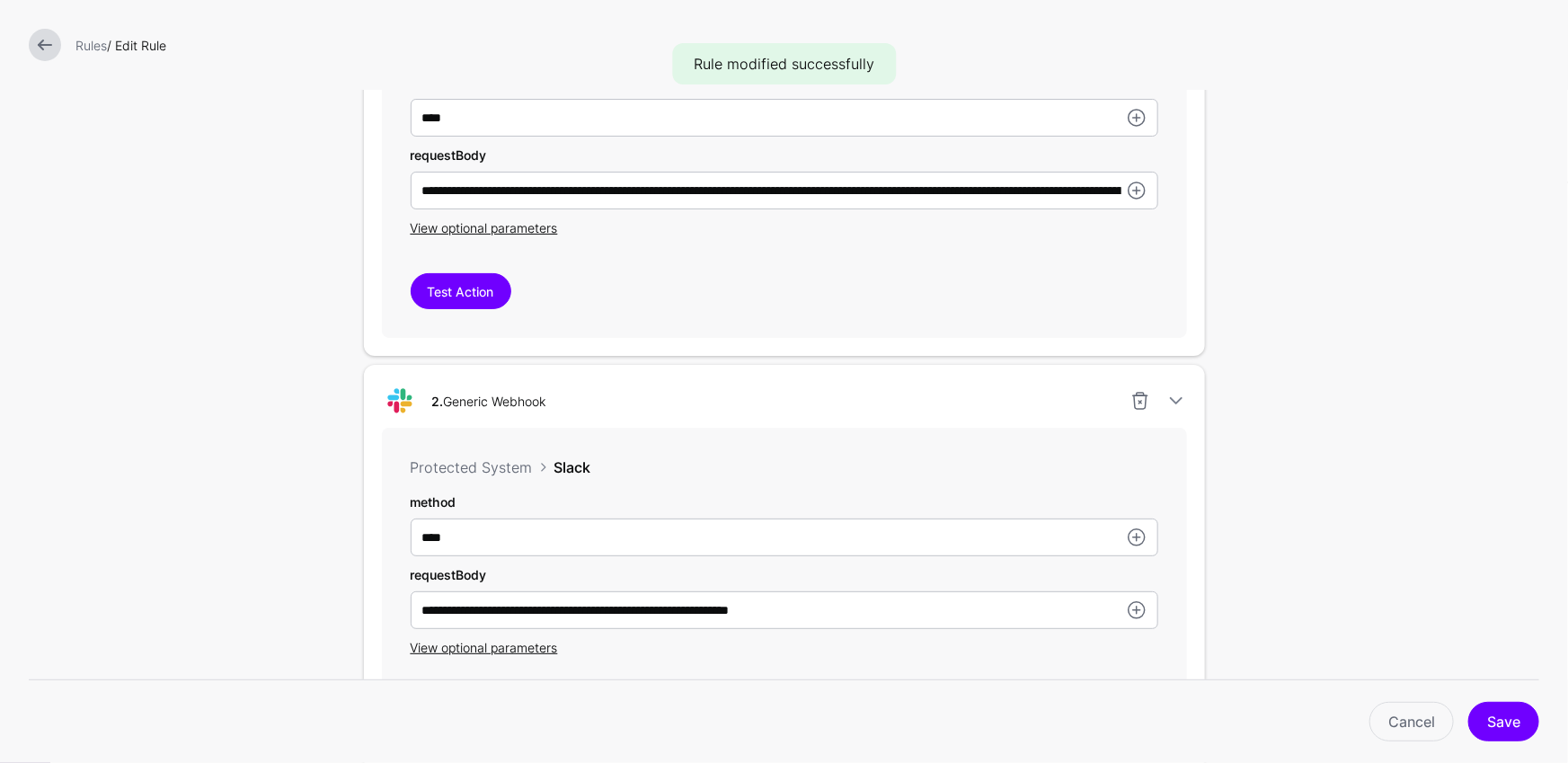 scroll, scrollTop: 520, scrollLeft: 0, axis: vertical 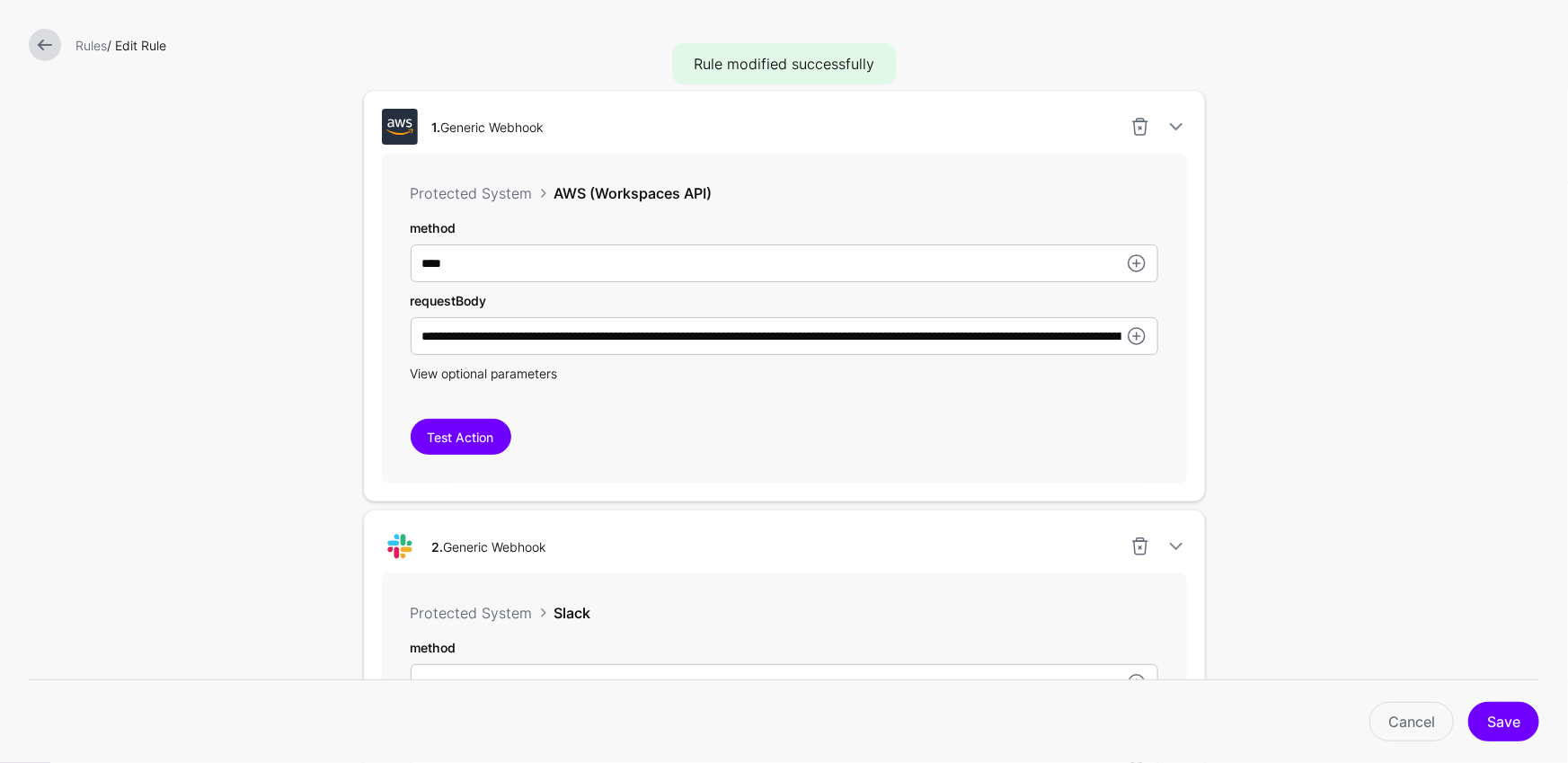 click on "View optional parameters" at bounding box center (484, 373) 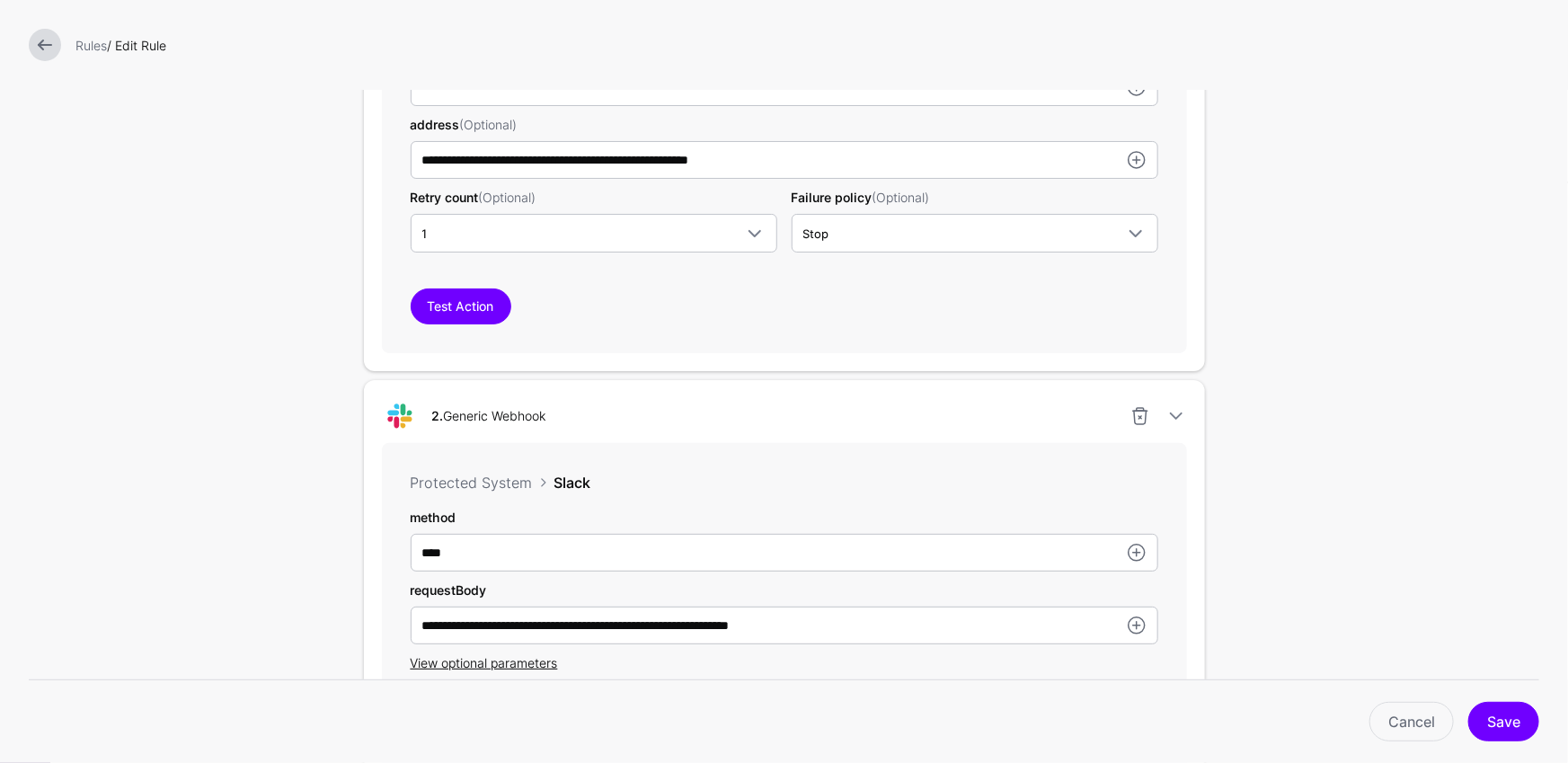 scroll, scrollTop: 1051, scrollLeft: 0, axis: vertical 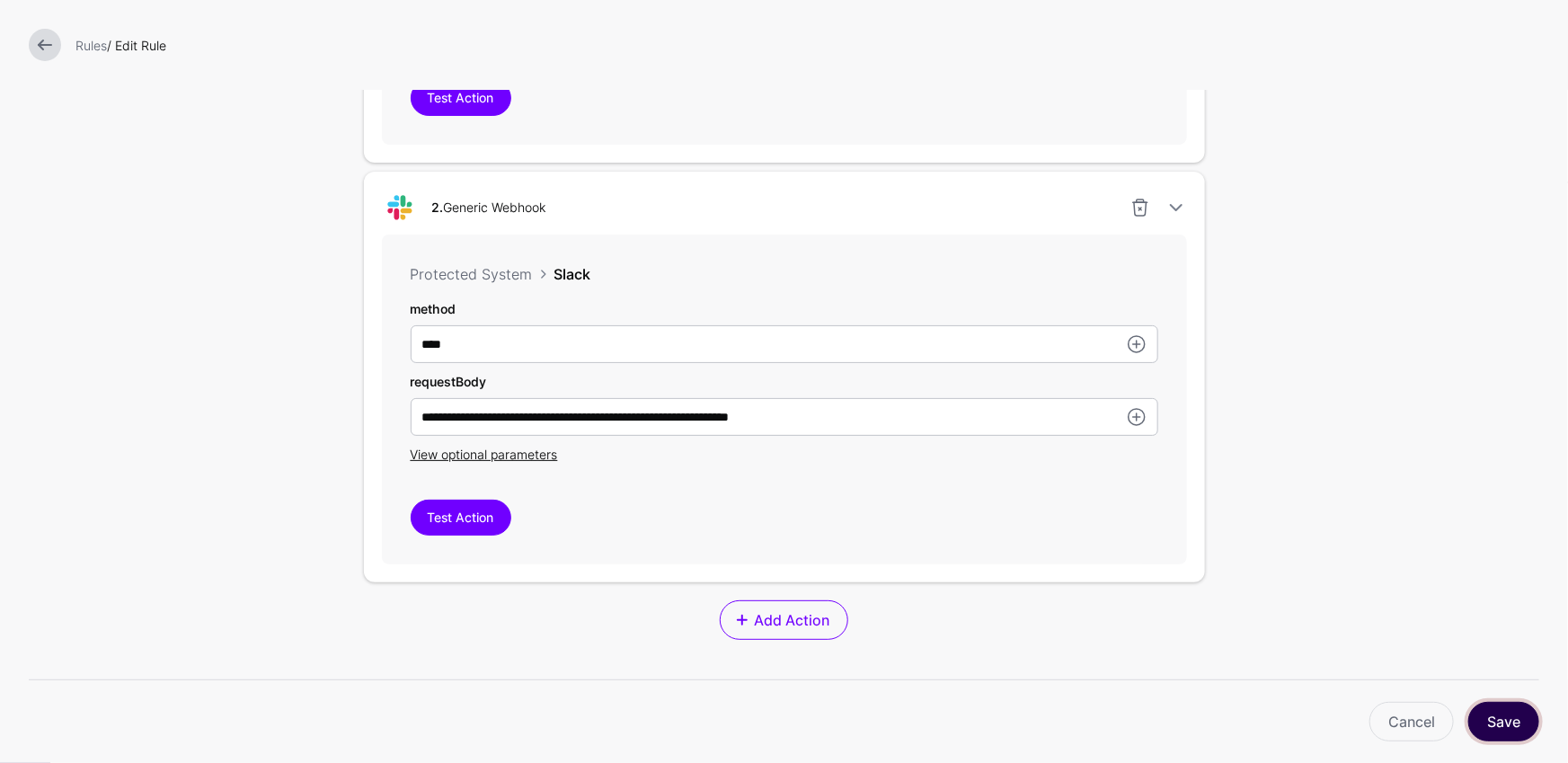 click on "Save" at bounding box center [1503, 722] 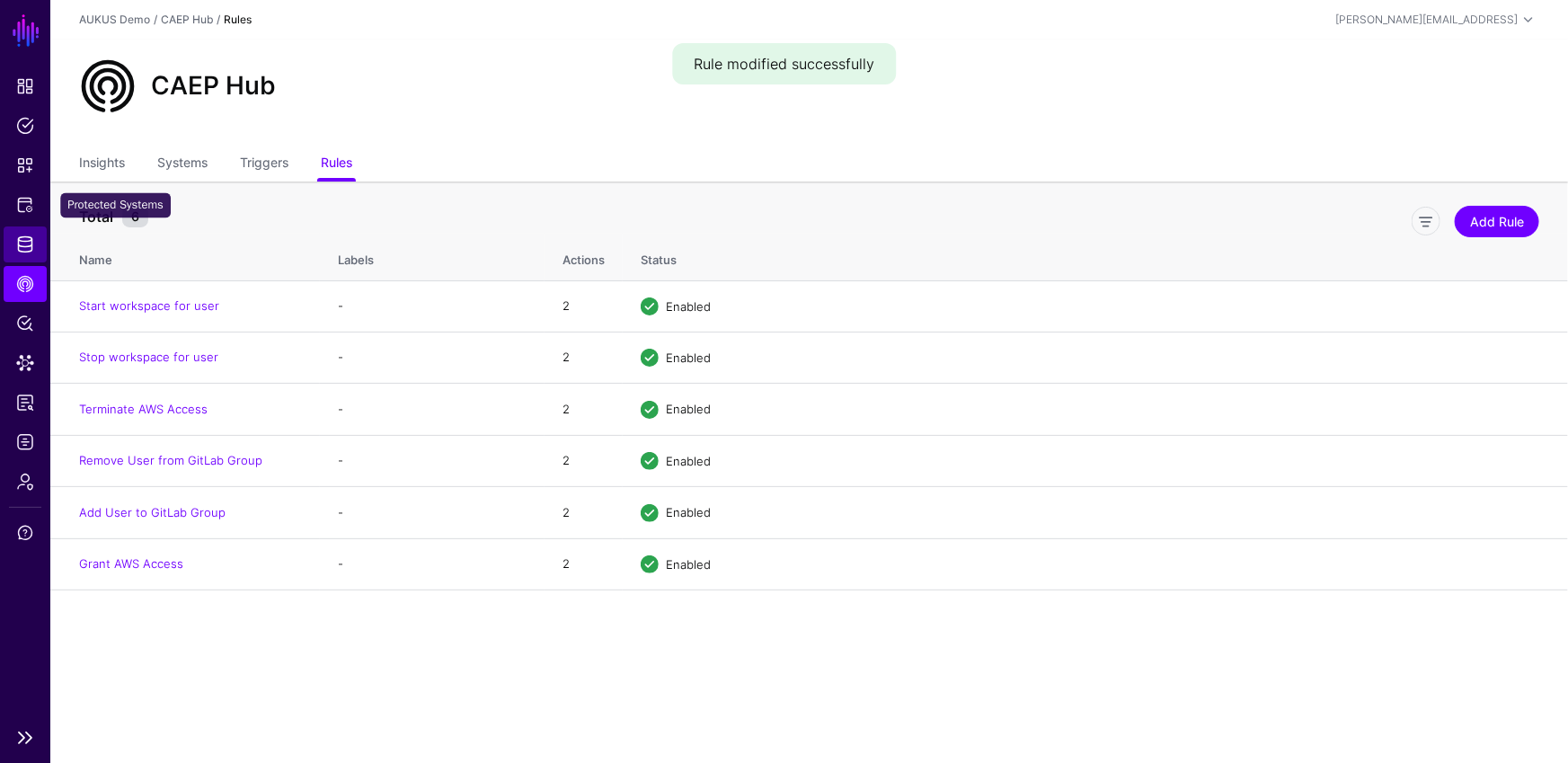 click on "Identity Data Fabric" 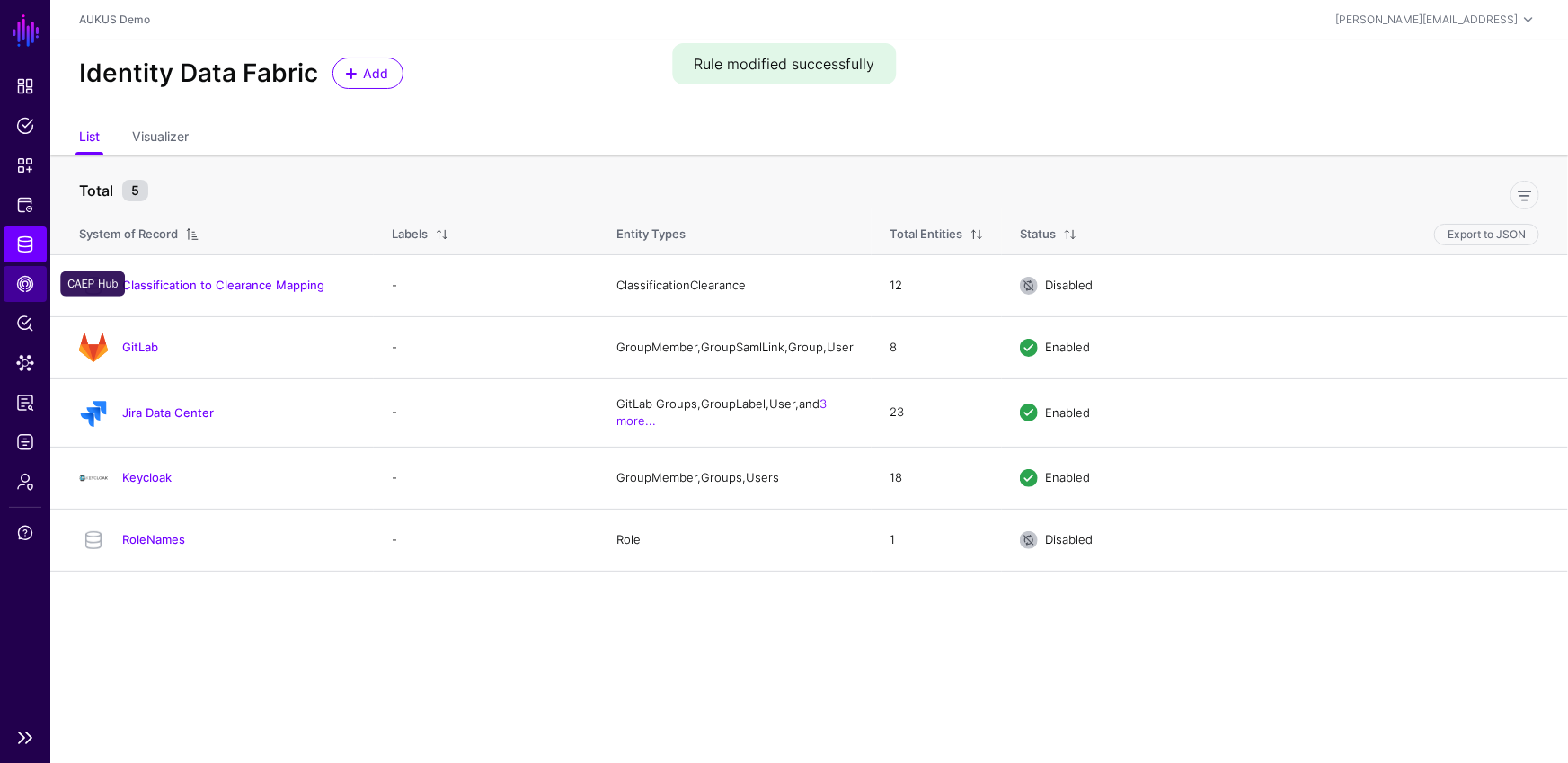 click on "CAEP Hub" 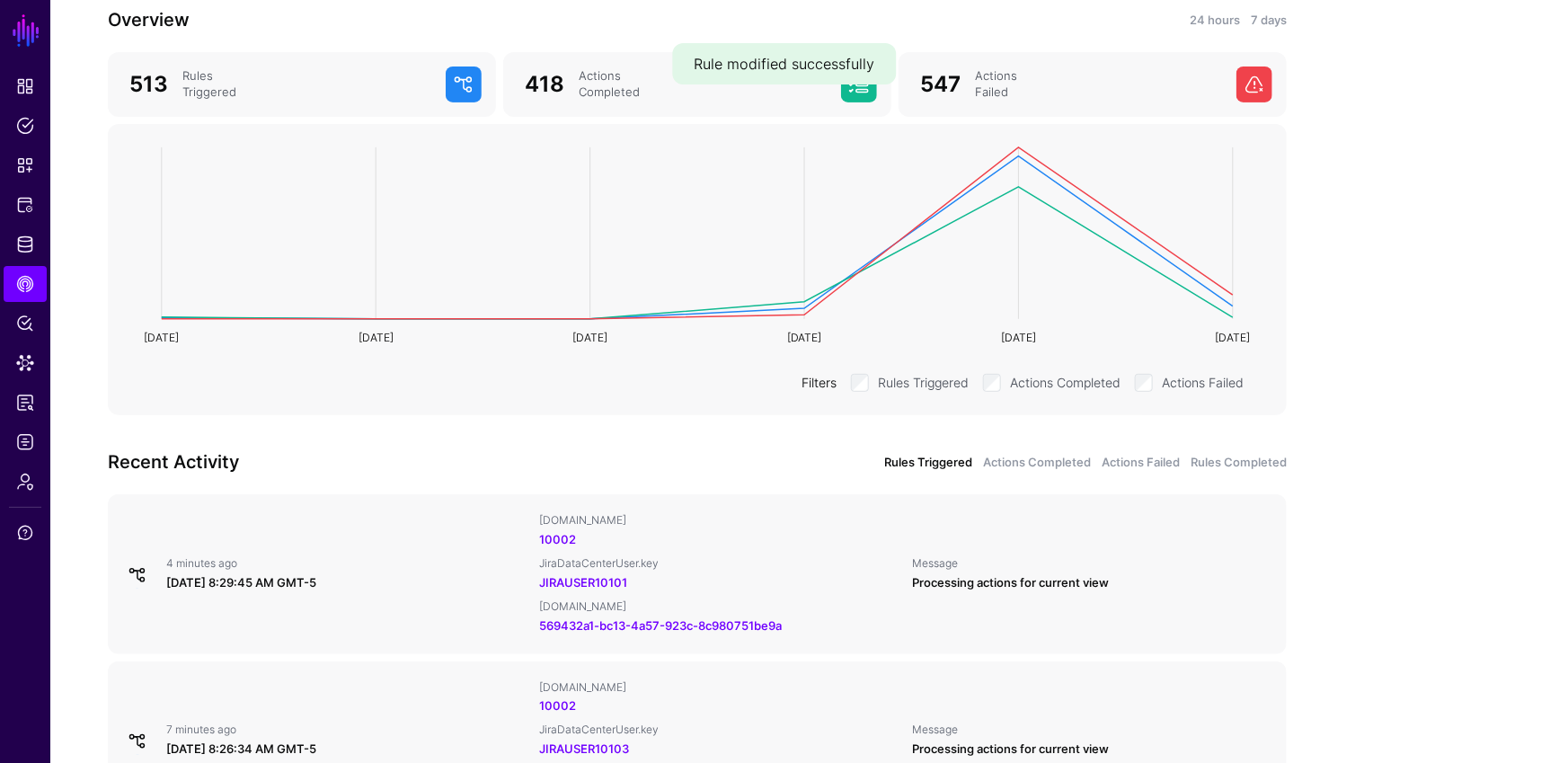 scroll, scrollTop: 244, scrollLeft: 0, axis: vertical 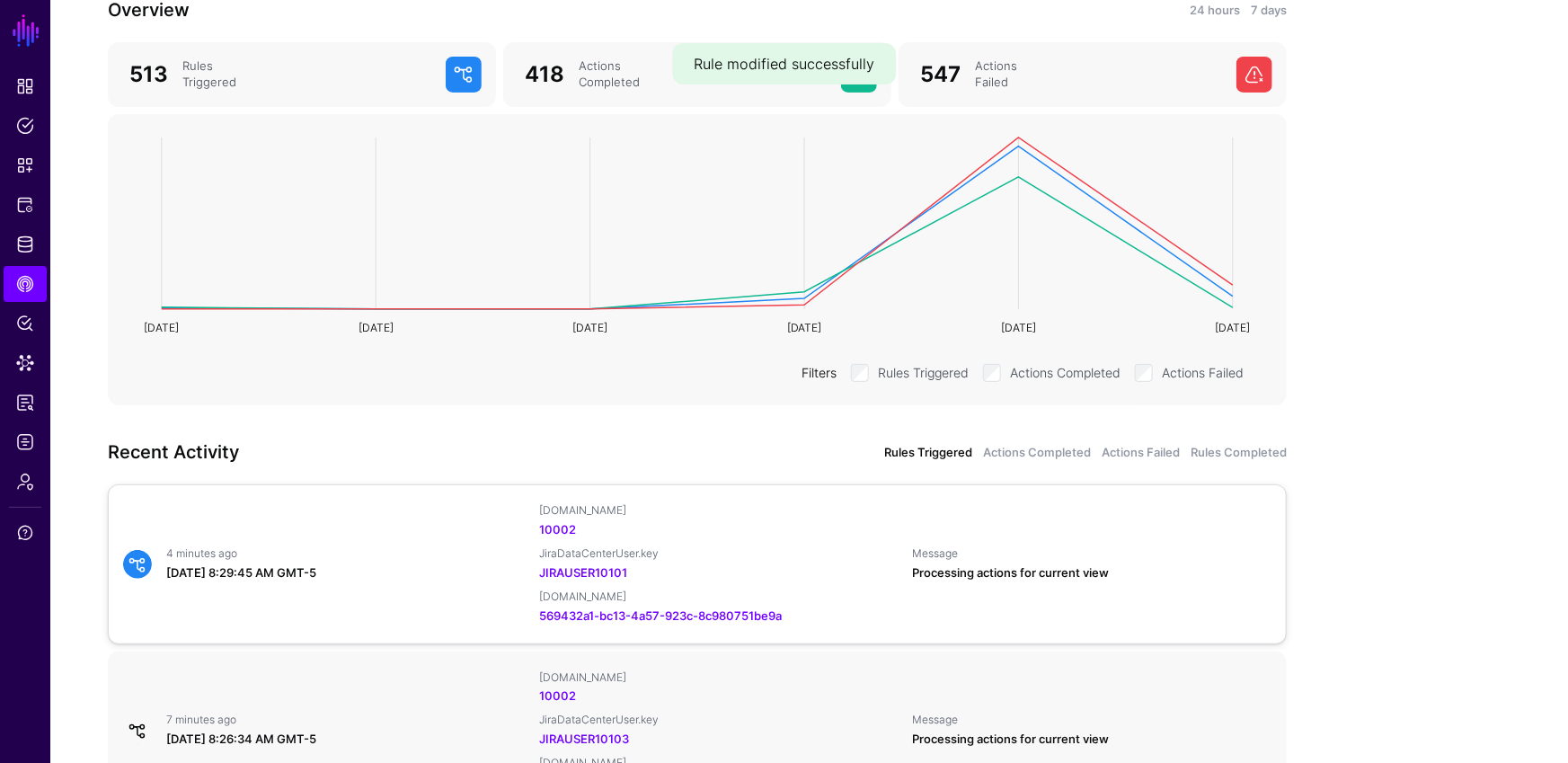 click on "July 16, 2025 at 8:29:45 AM GMT-5" at bounding box center [345, 573] 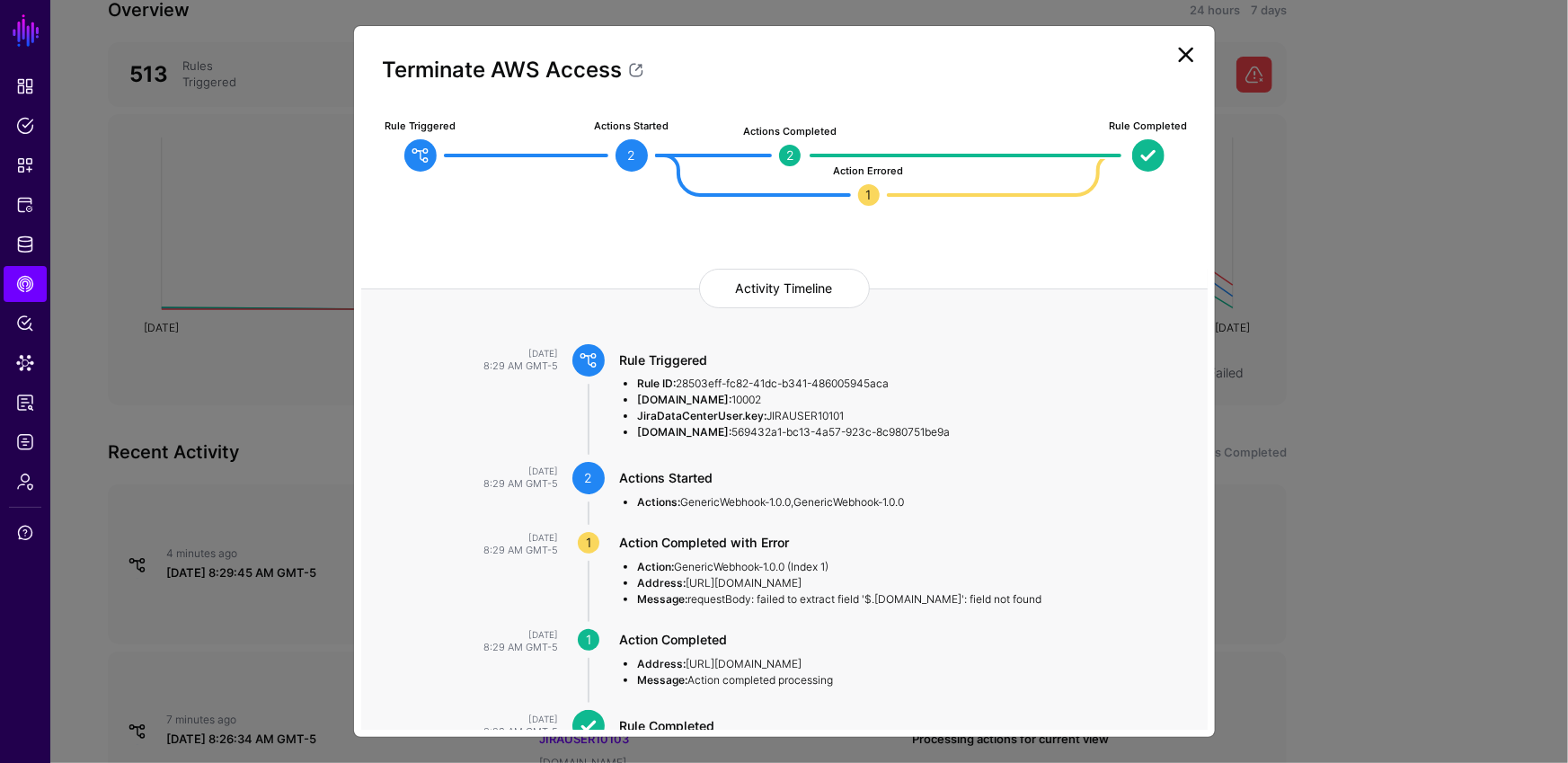 scroll, scrollTop: 102, scrollLeft: 0, axis: vertical 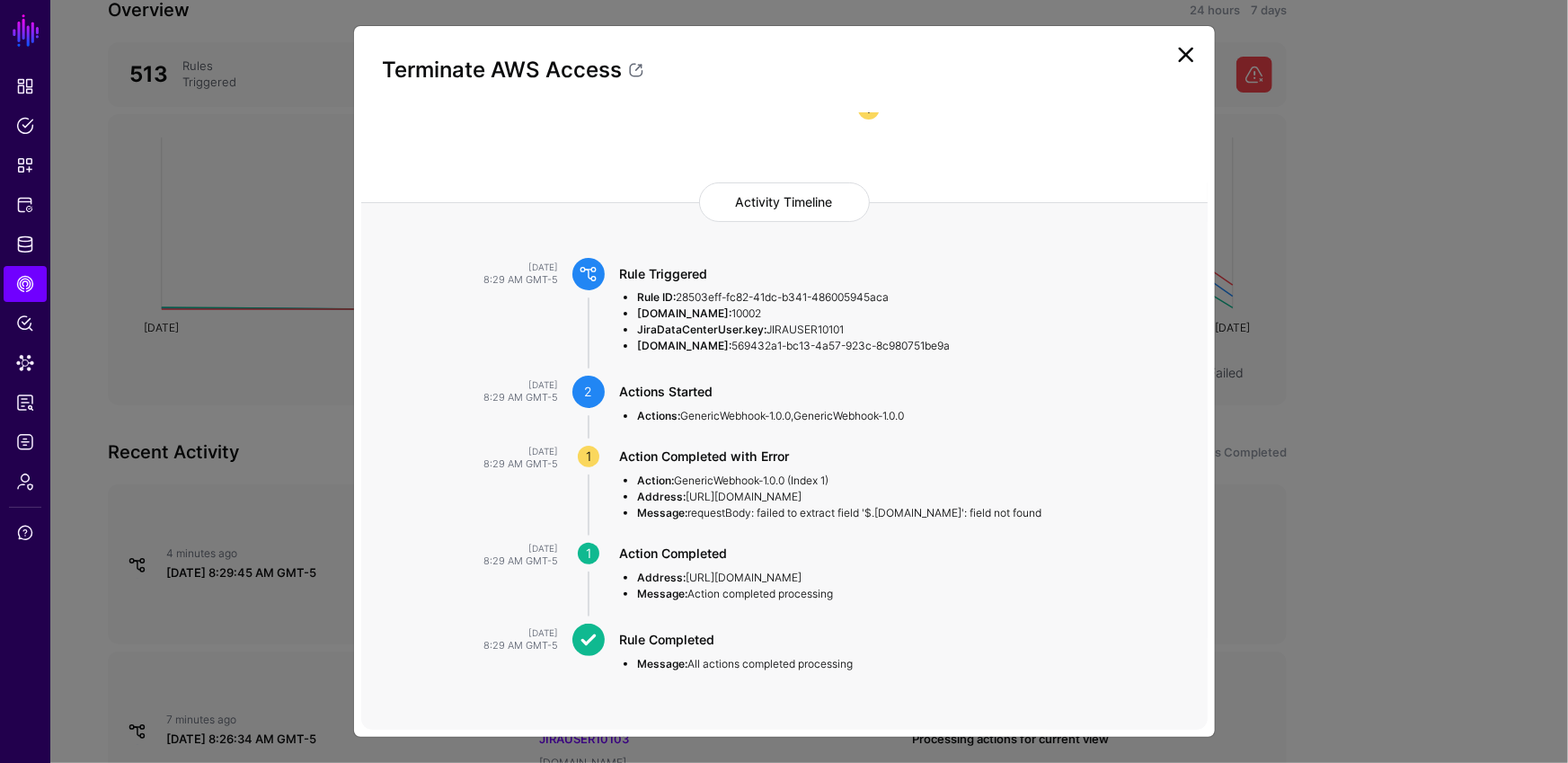 click 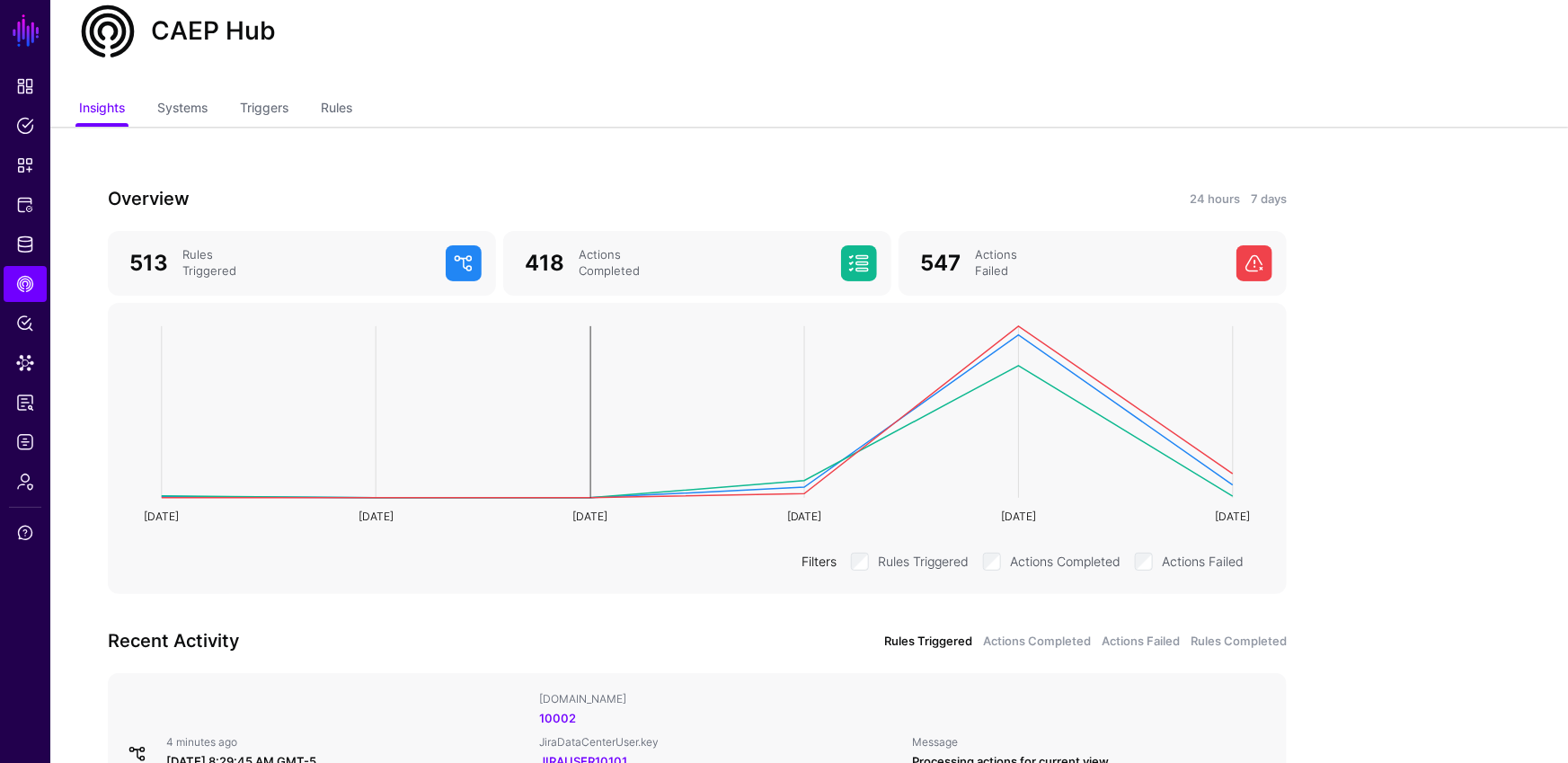 scroll, scrollTop: 0, scrollLeft: 0, axis: both 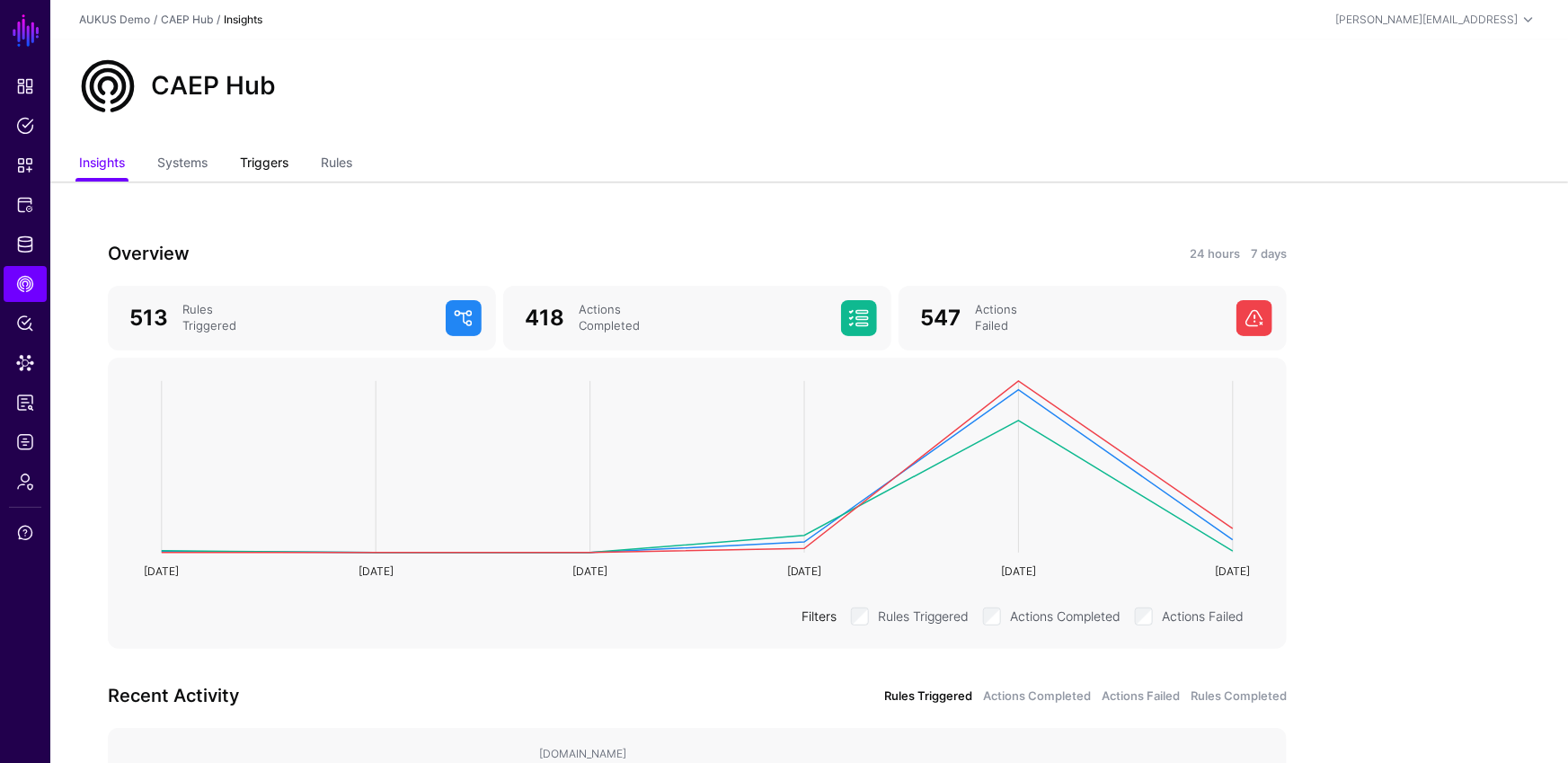 click on "CAEP Hub" 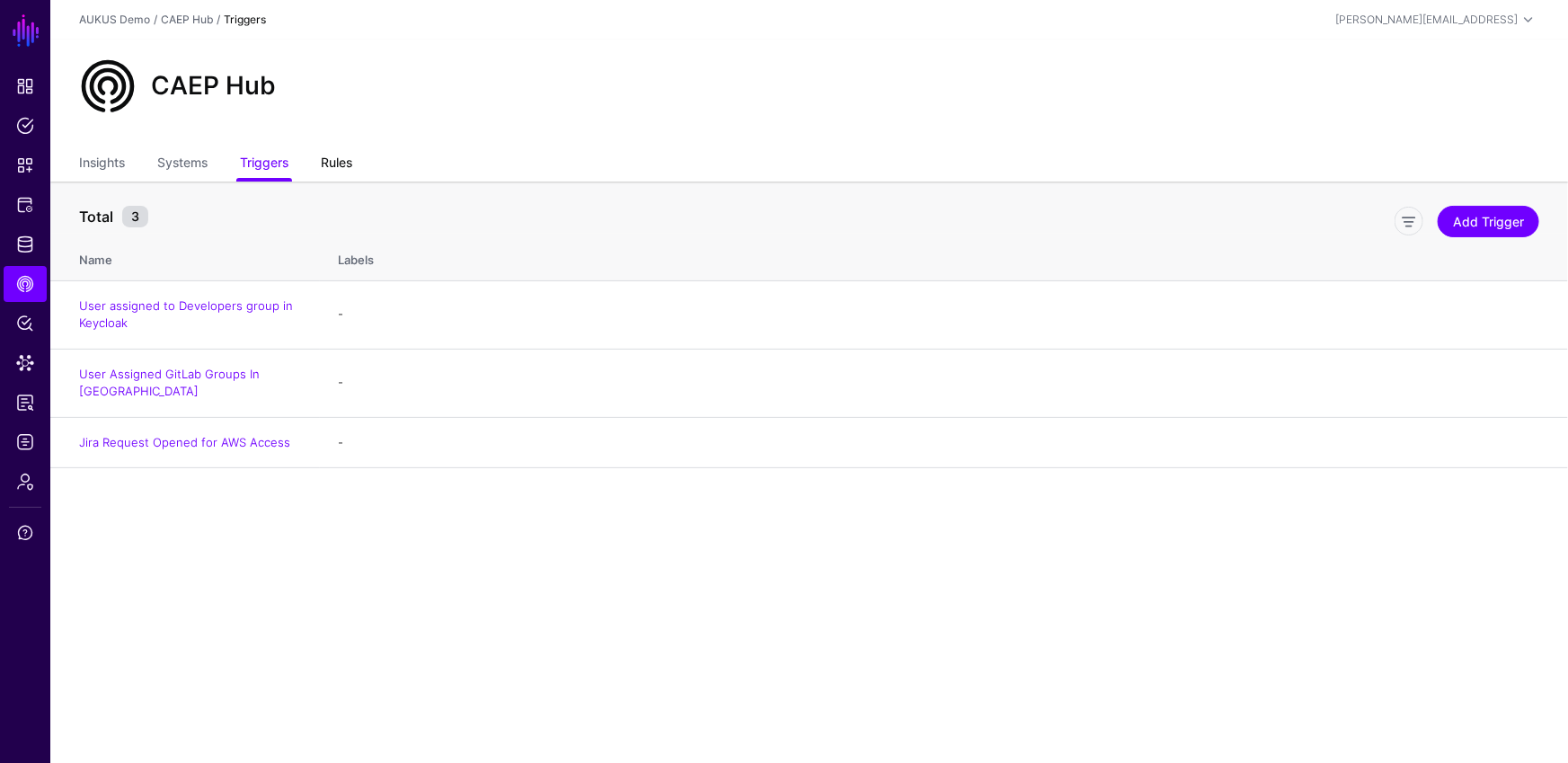 click on "Rules" 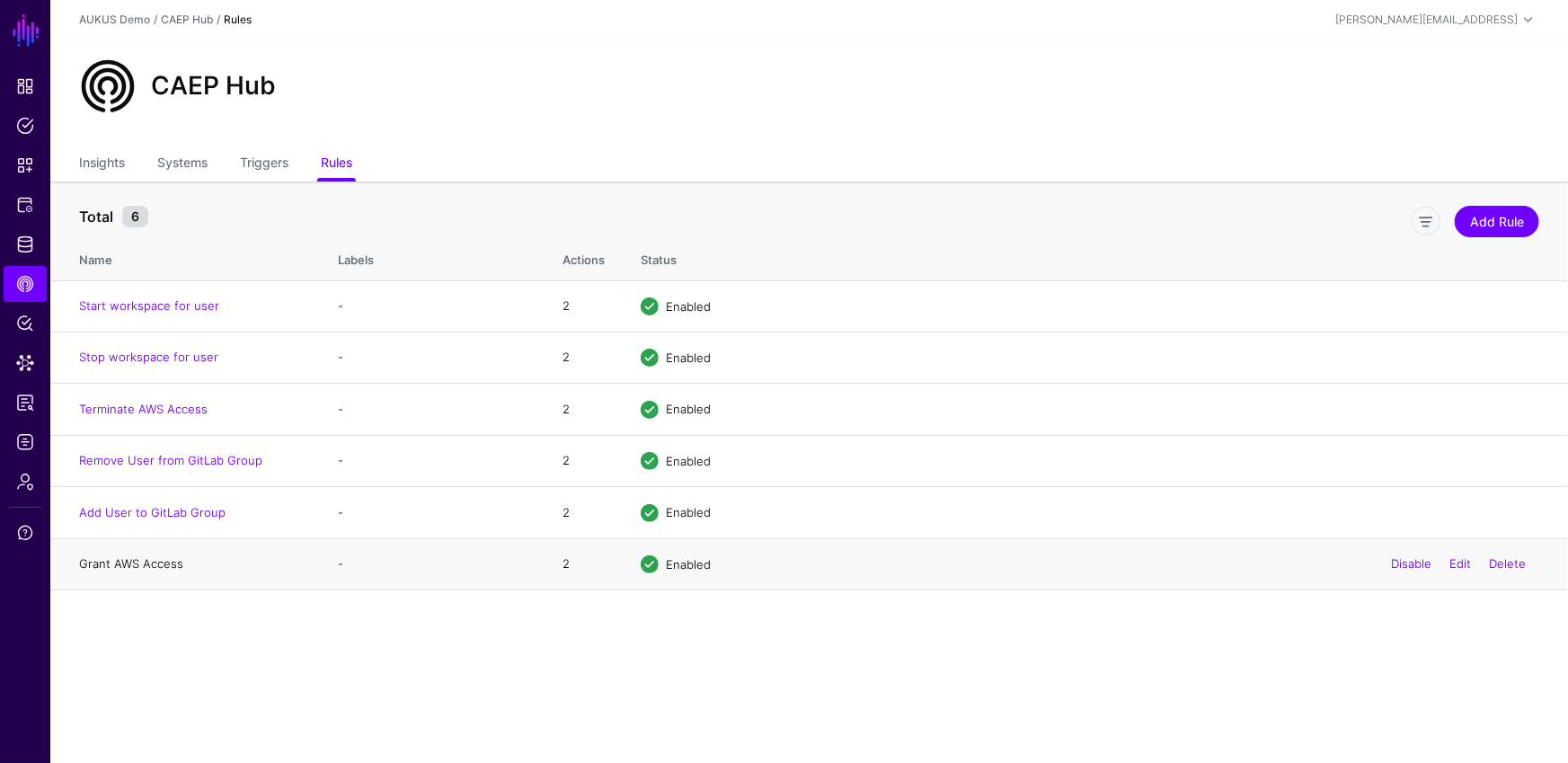 click on "Grant AWS Access" 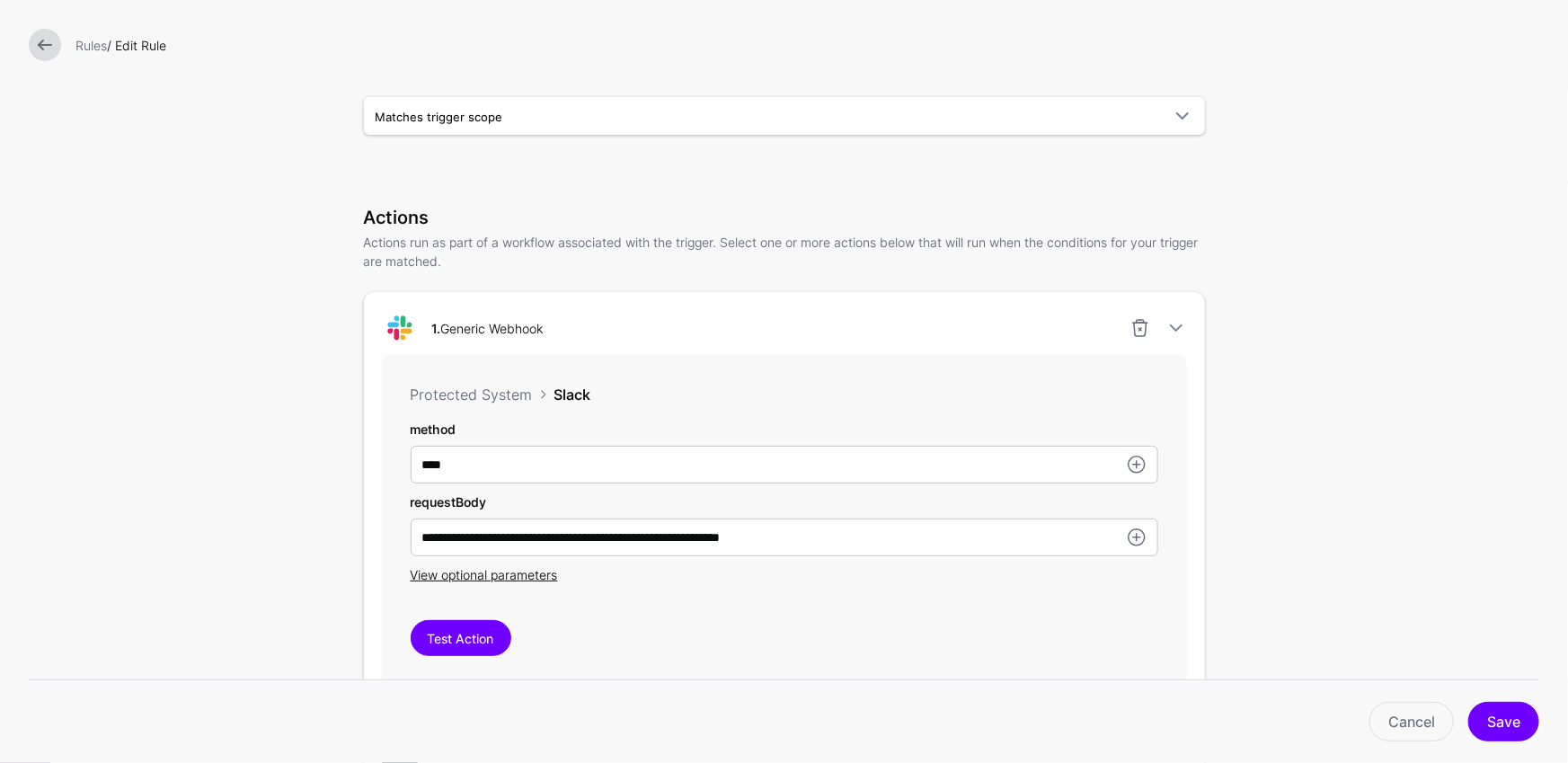 scroll, scrollTop: 457, scrollLeft: 0, axis: vertical 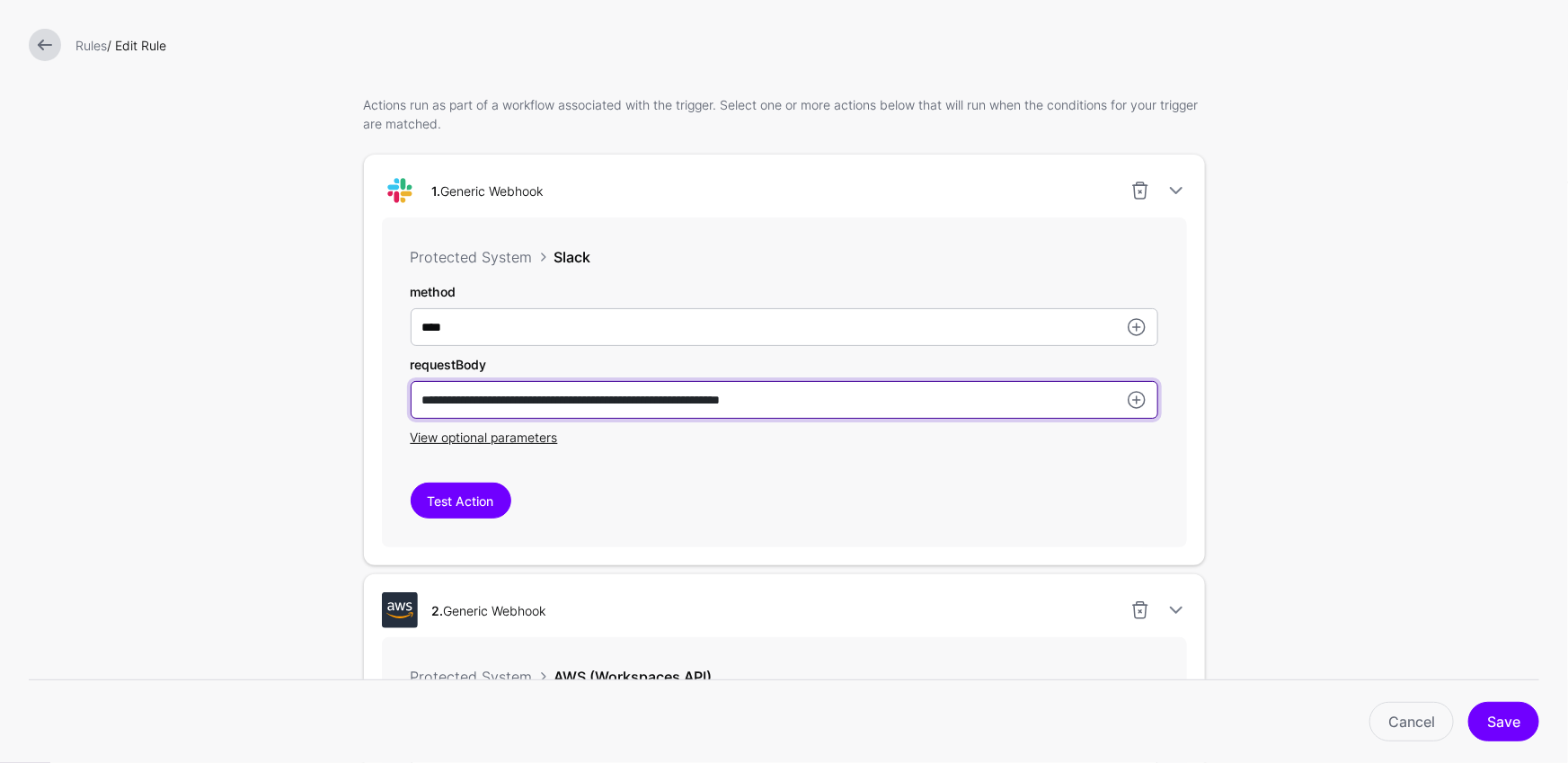 click on "**********" at bounding box center (784, 327) 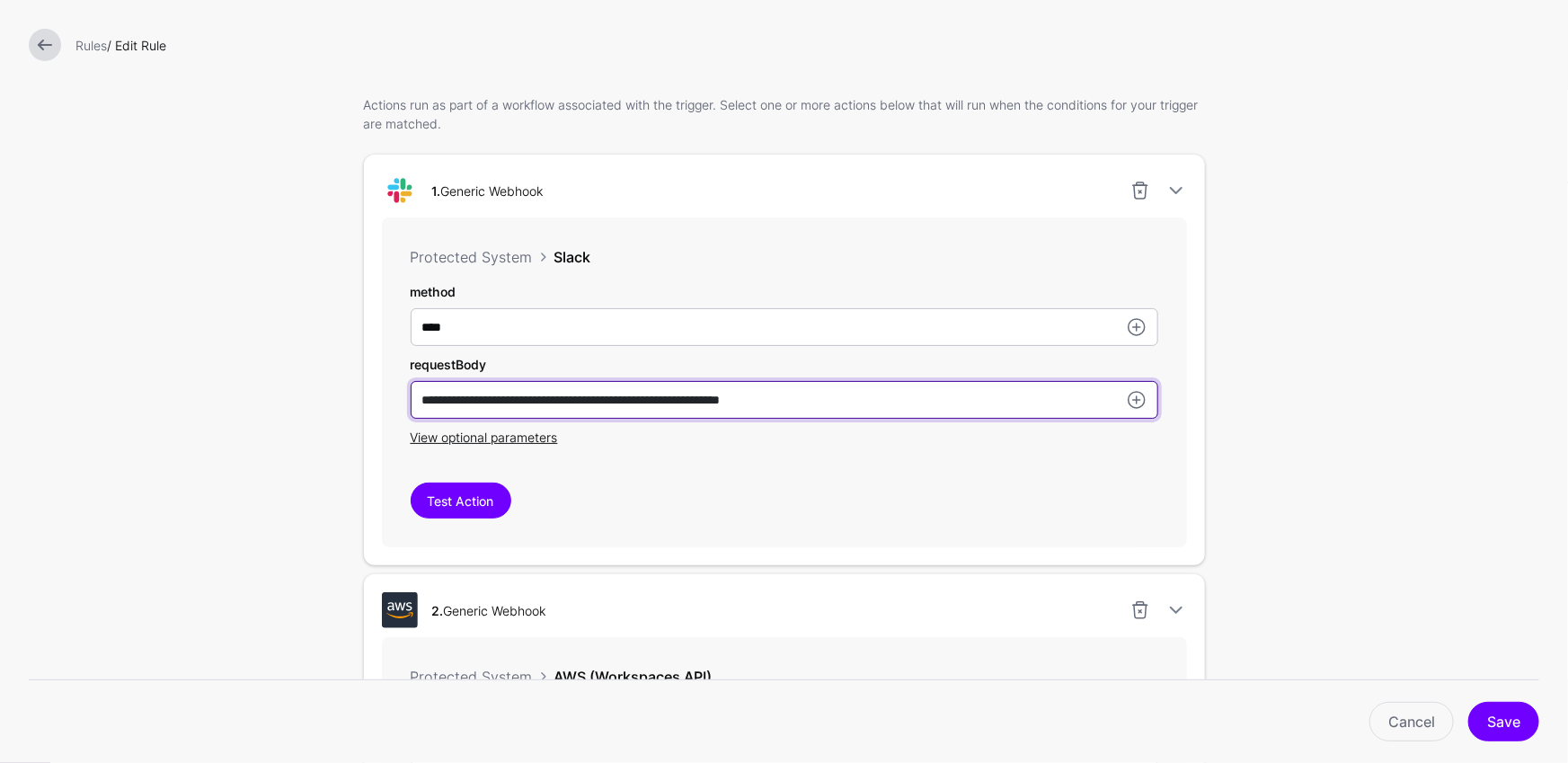 click on "**********" at bounding box center [784, 327] 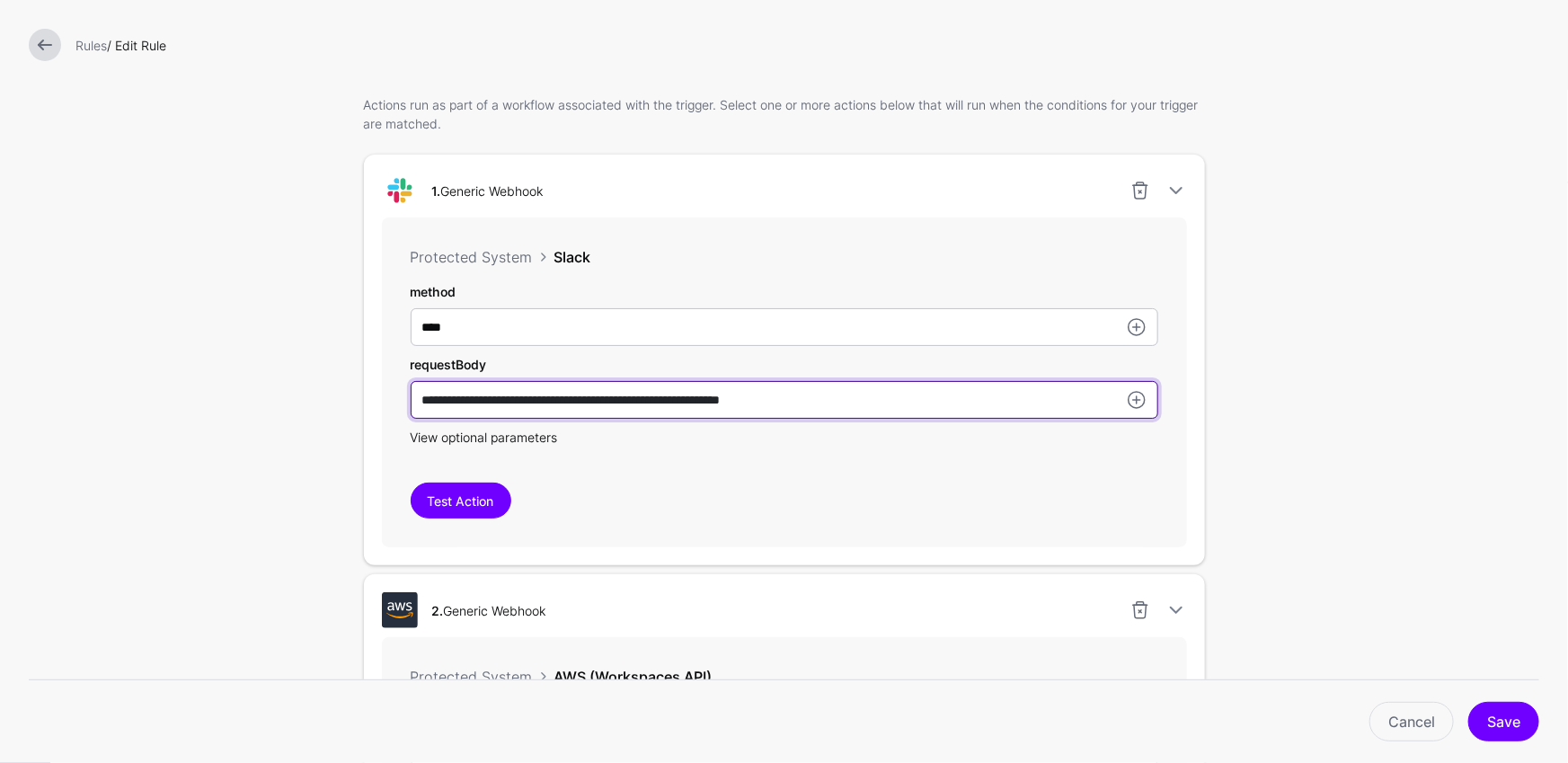 drag, startPoint x: 609, startPoint y: 398, endPoint x: 523, endPoint y: 438, distance: 94.84725 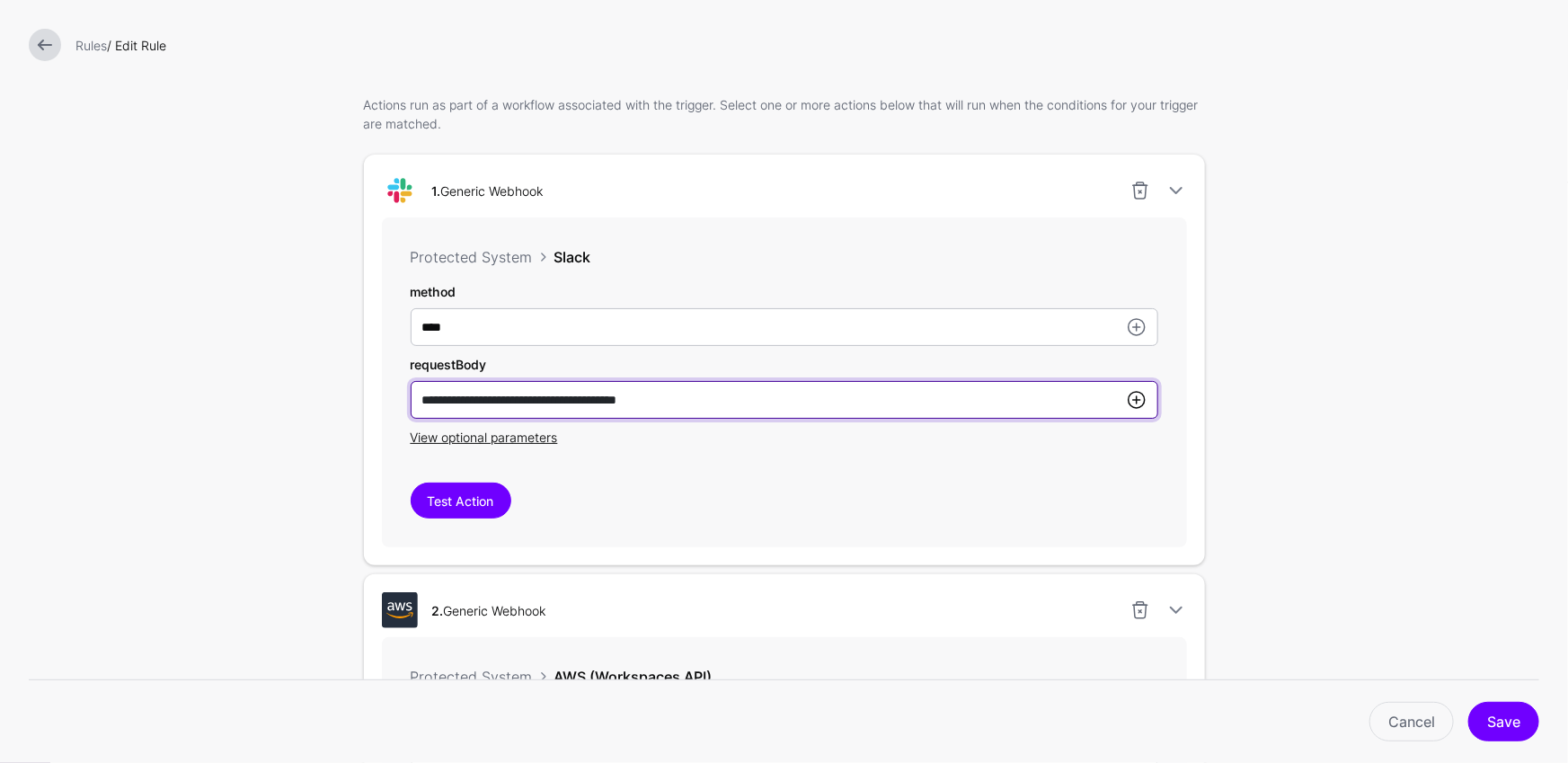type on "**********" 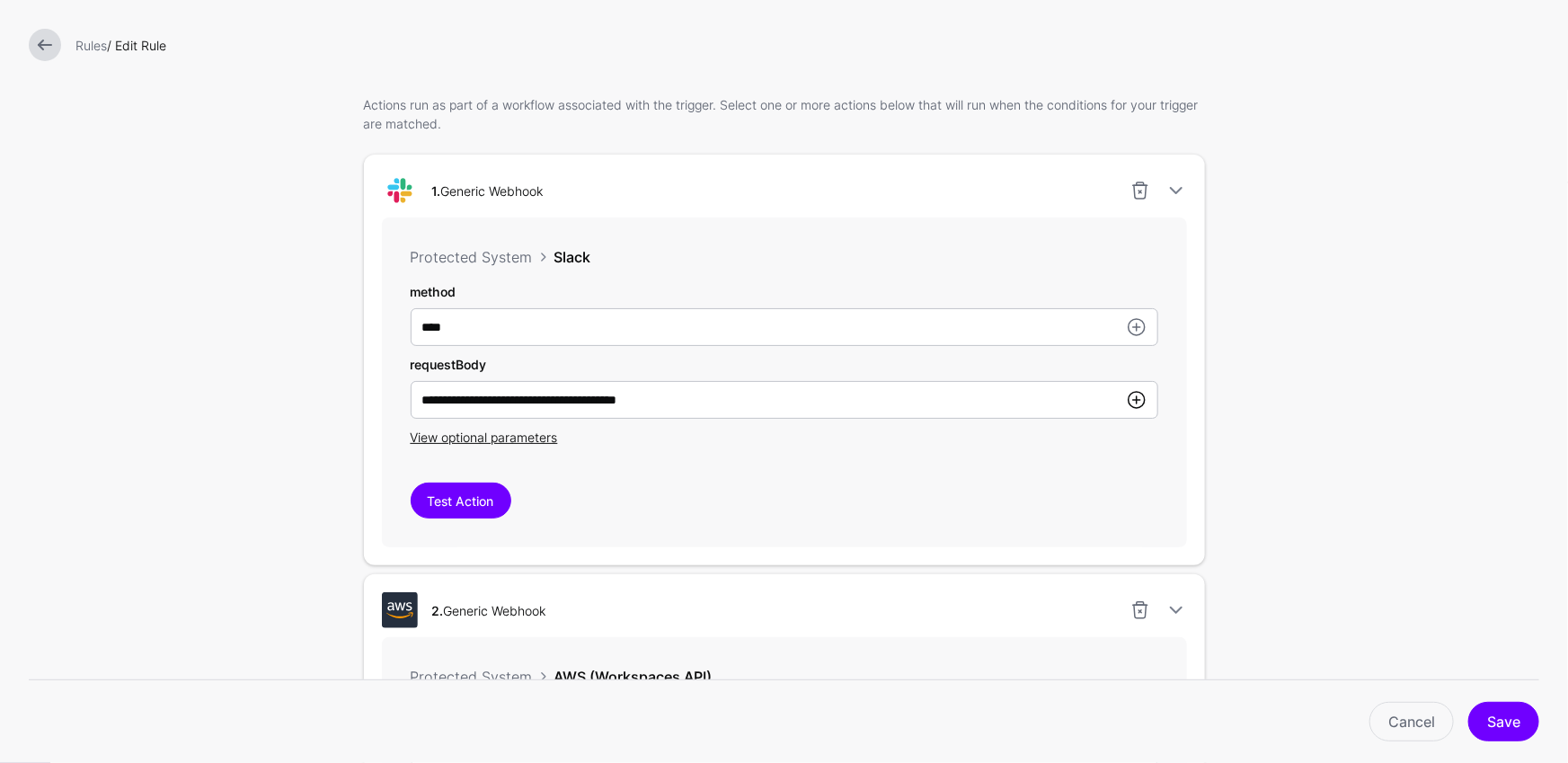click at bounding box center [1137, 400] 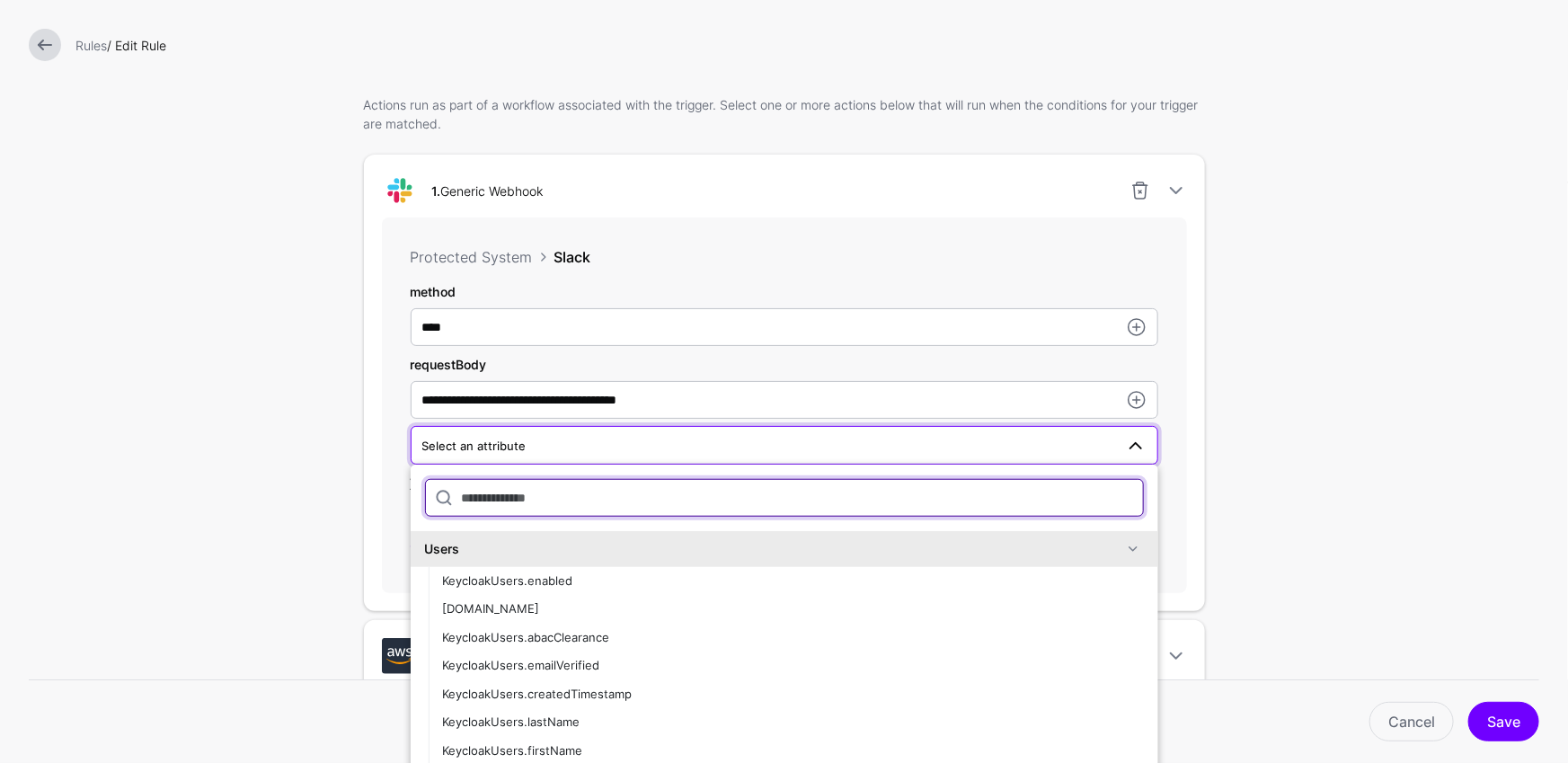 click at bounding box center [784, 498] 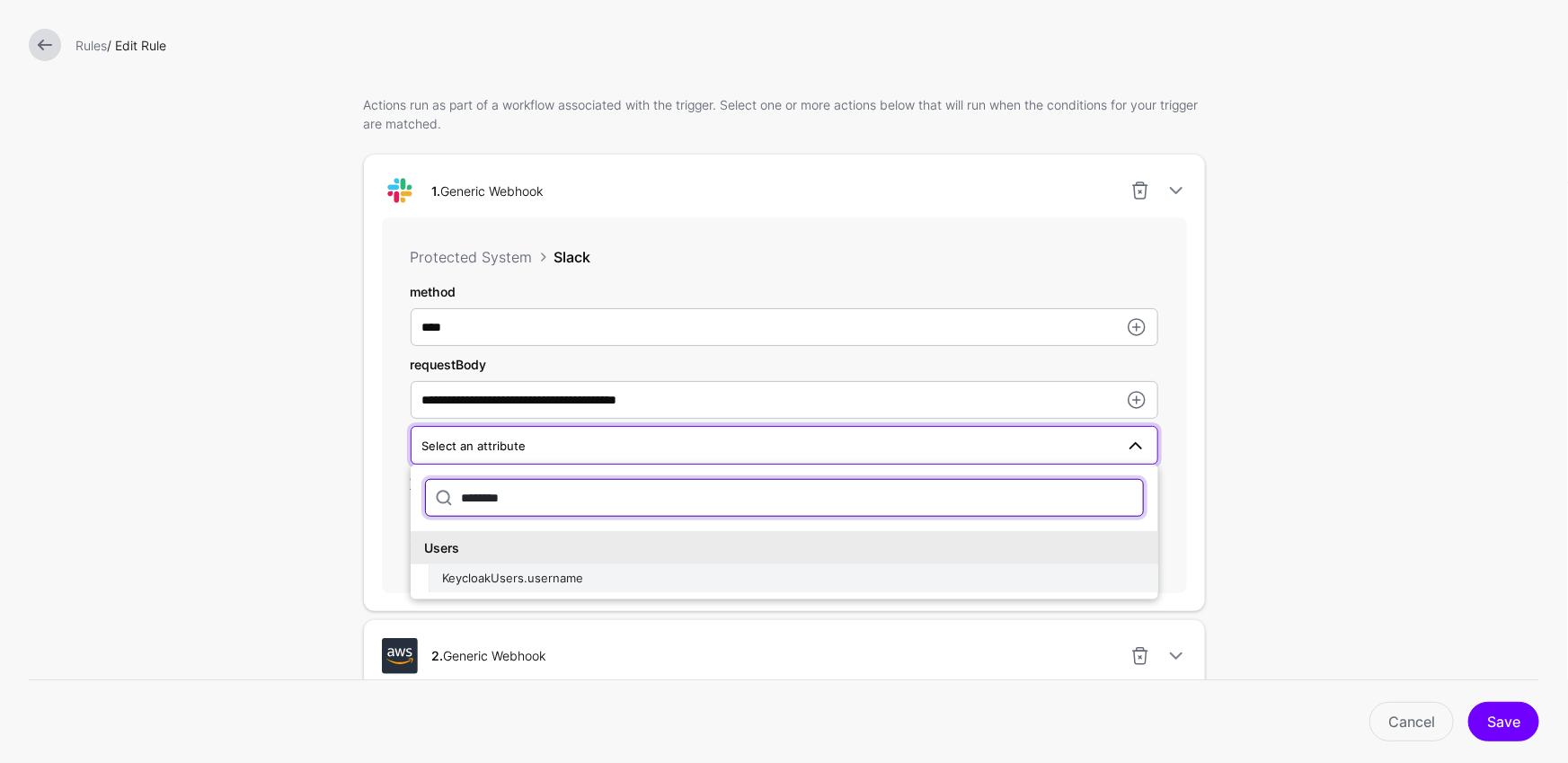 type on "********" 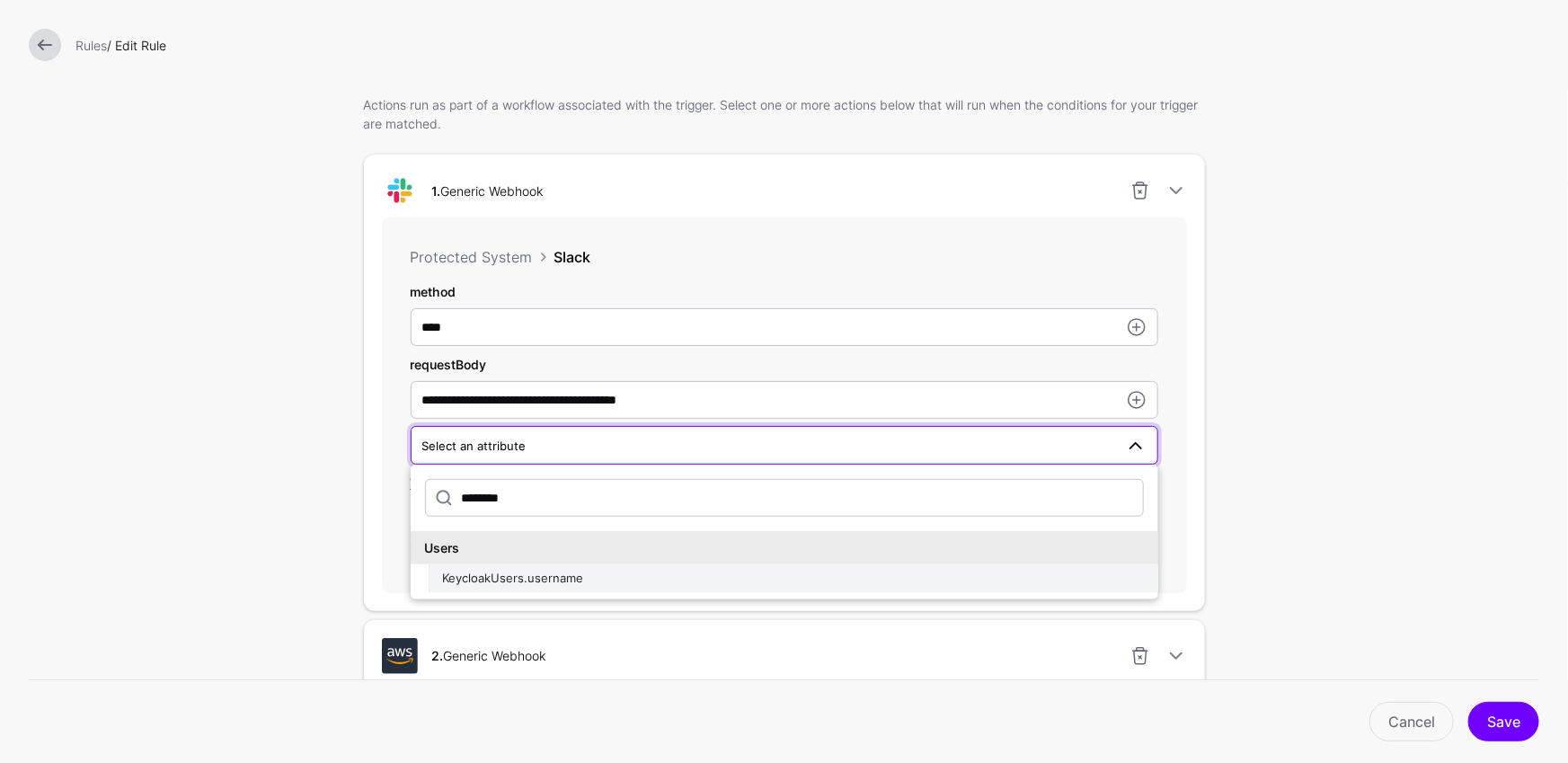 click on "KeycloakUsers.username" at bounding box center (793, 579) 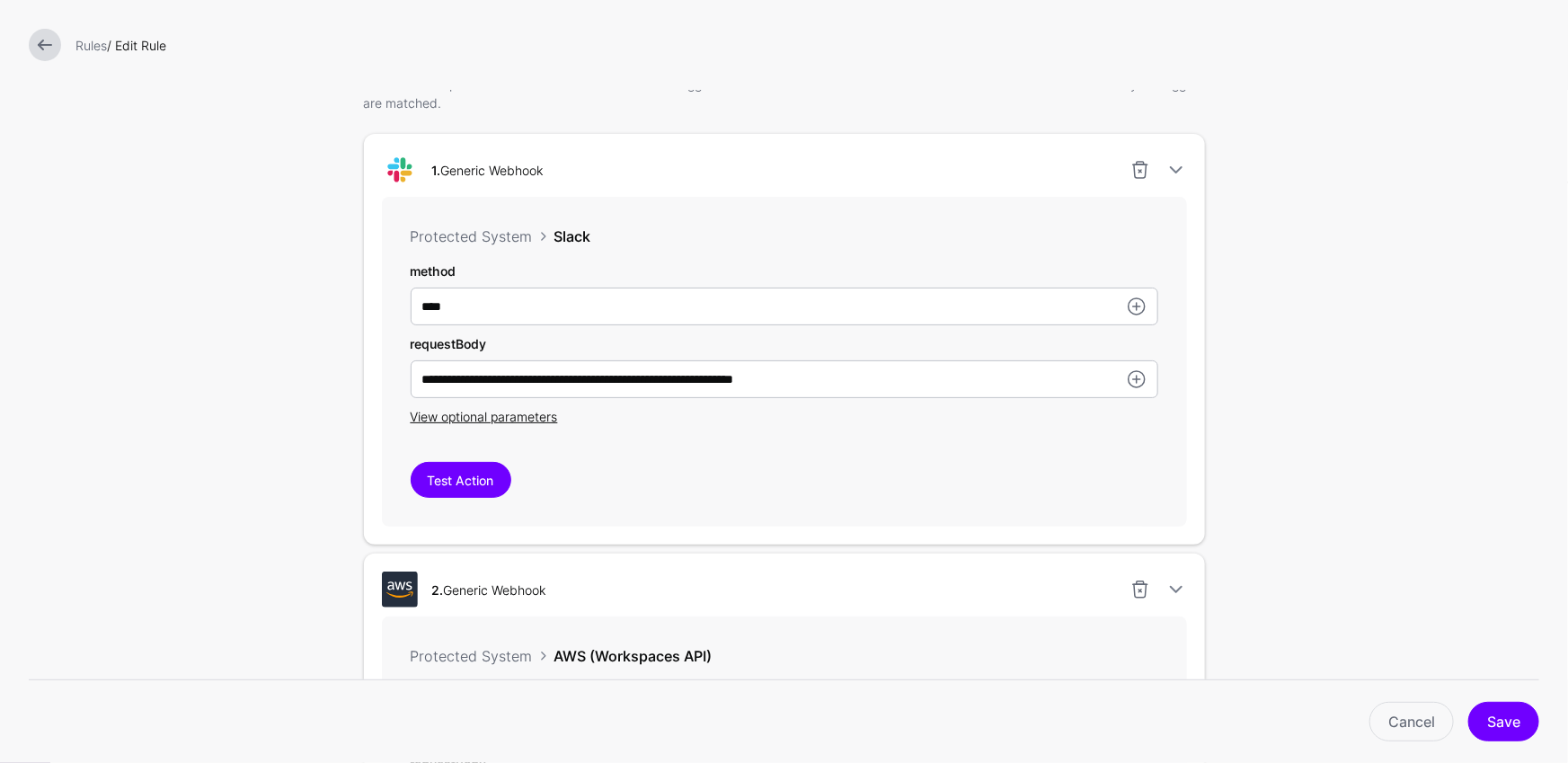 scroll, scrollTop: 584, scrollLeft: 0, axis: vertical 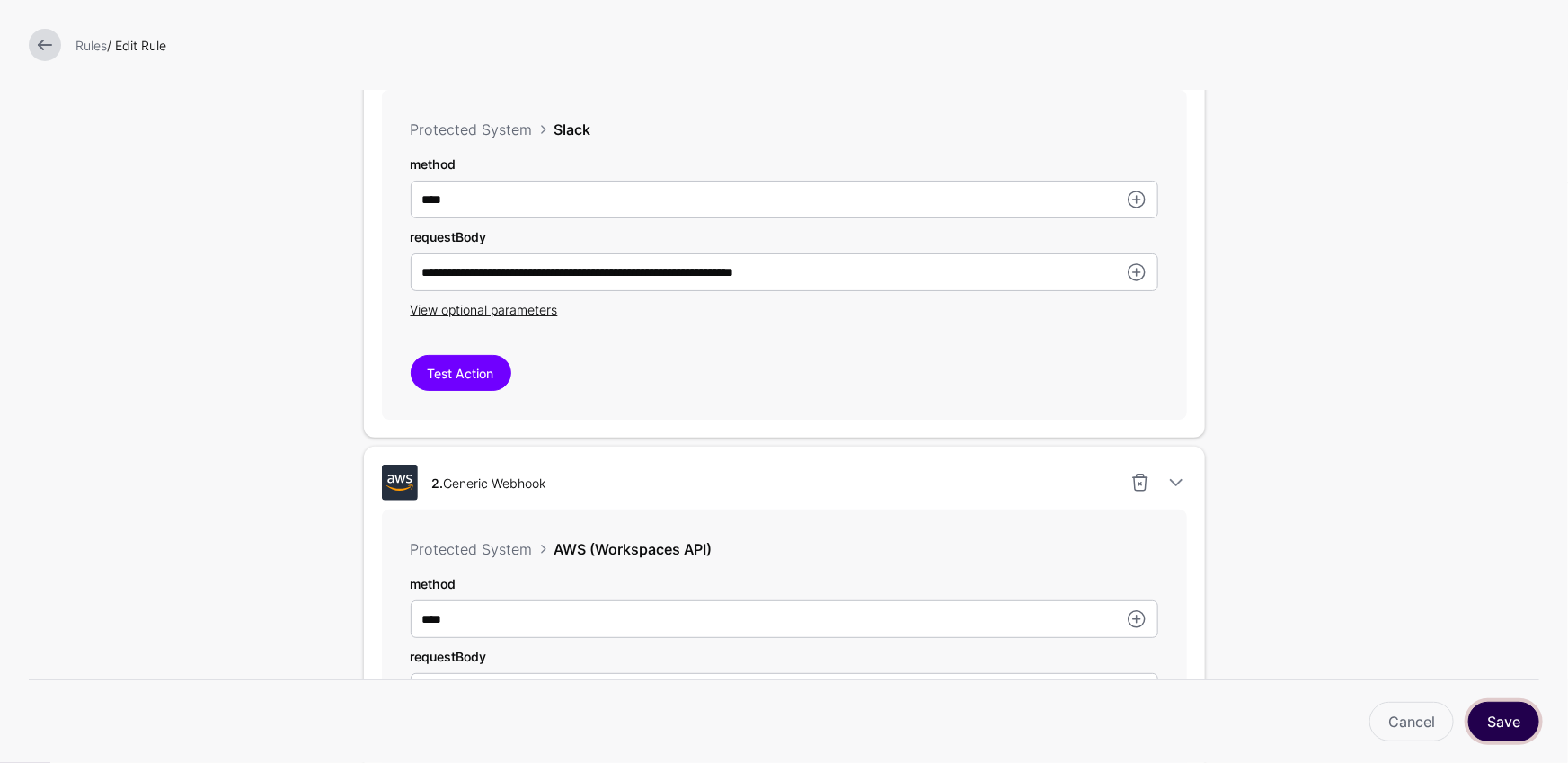 click on "Save" at bounding box center (1503, 722) 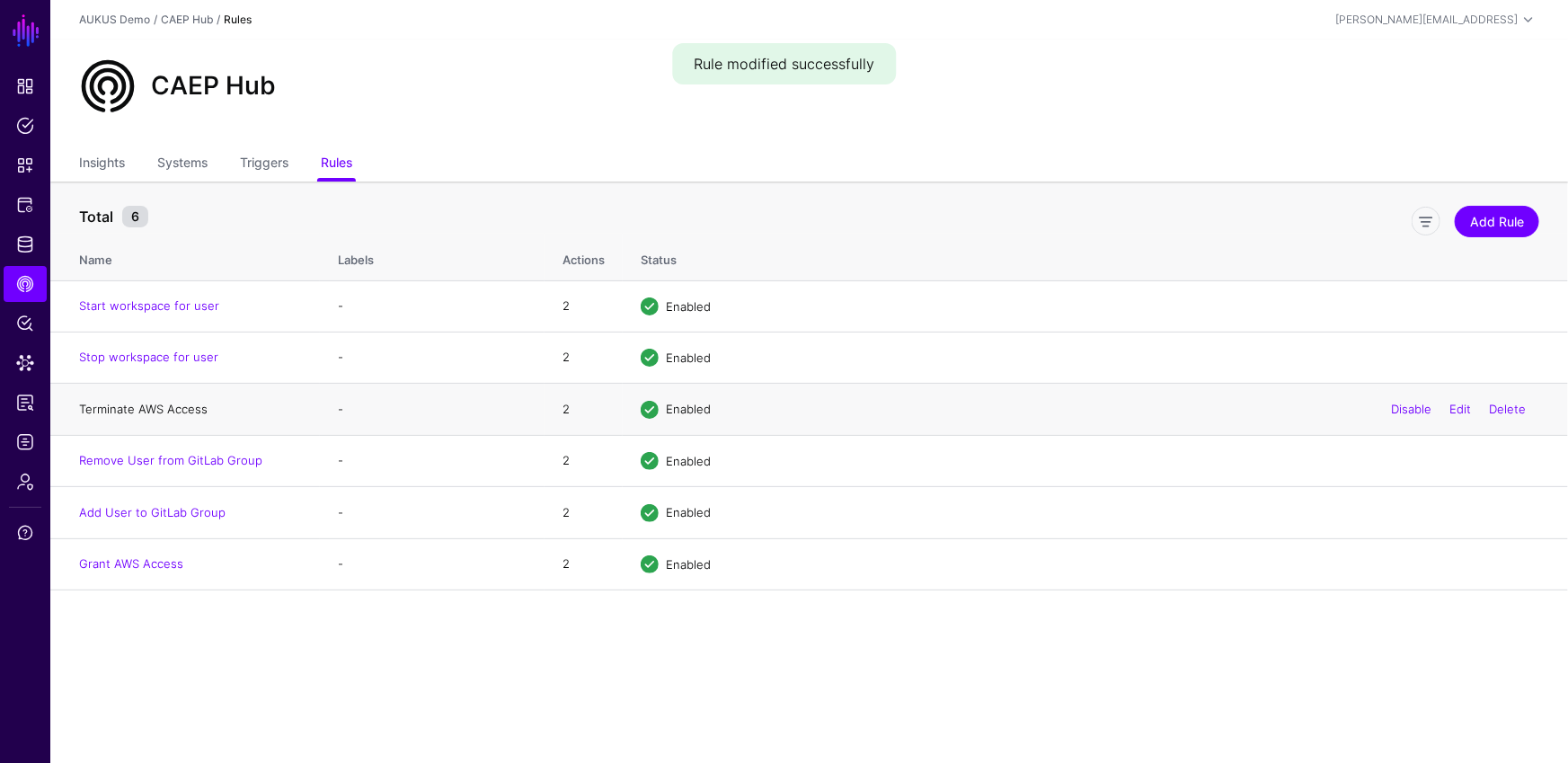click on "Terminate AWS Access" 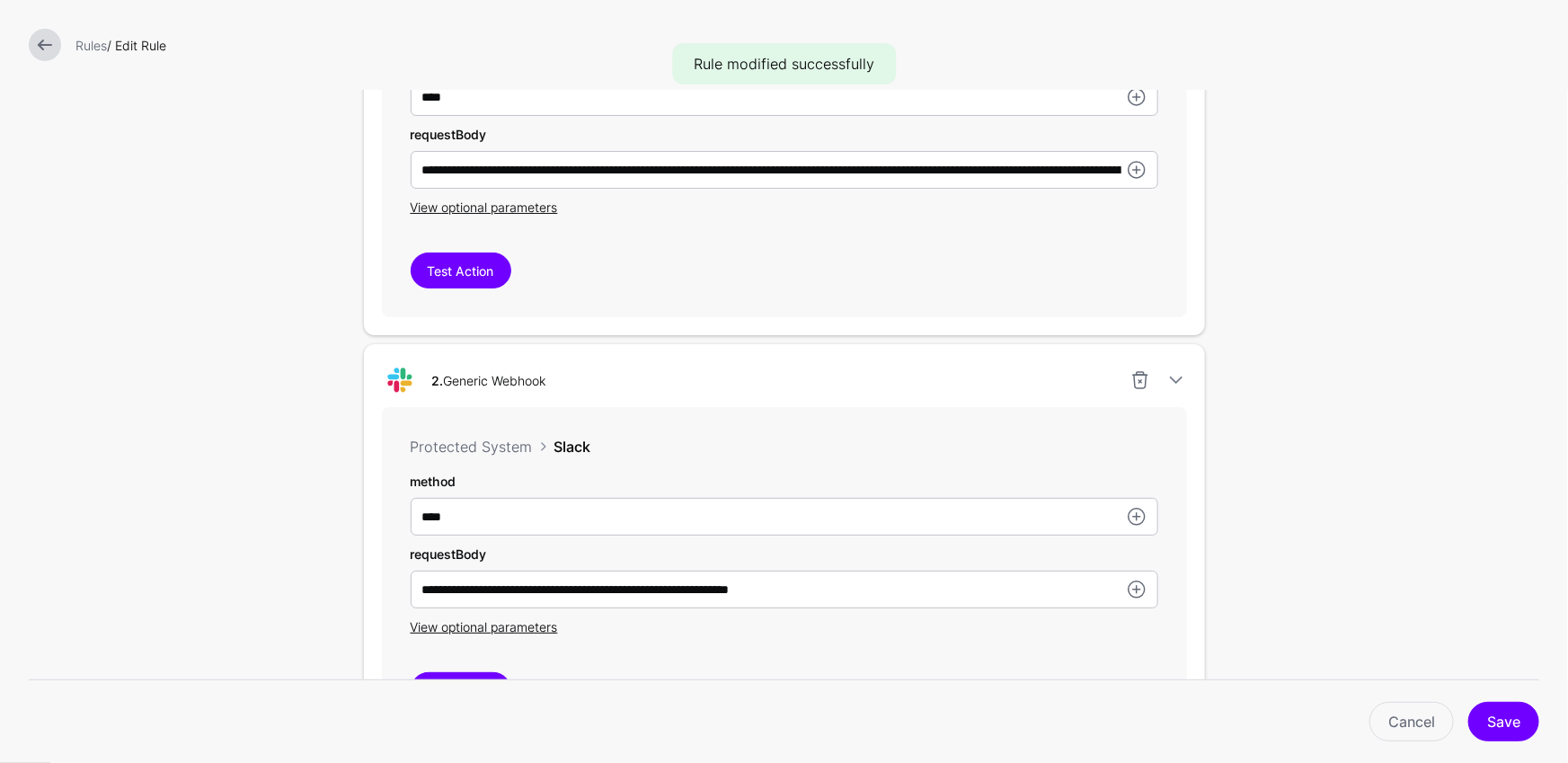 scroll, scrollTop: 971, scrollLeft: 0, axis: vertical 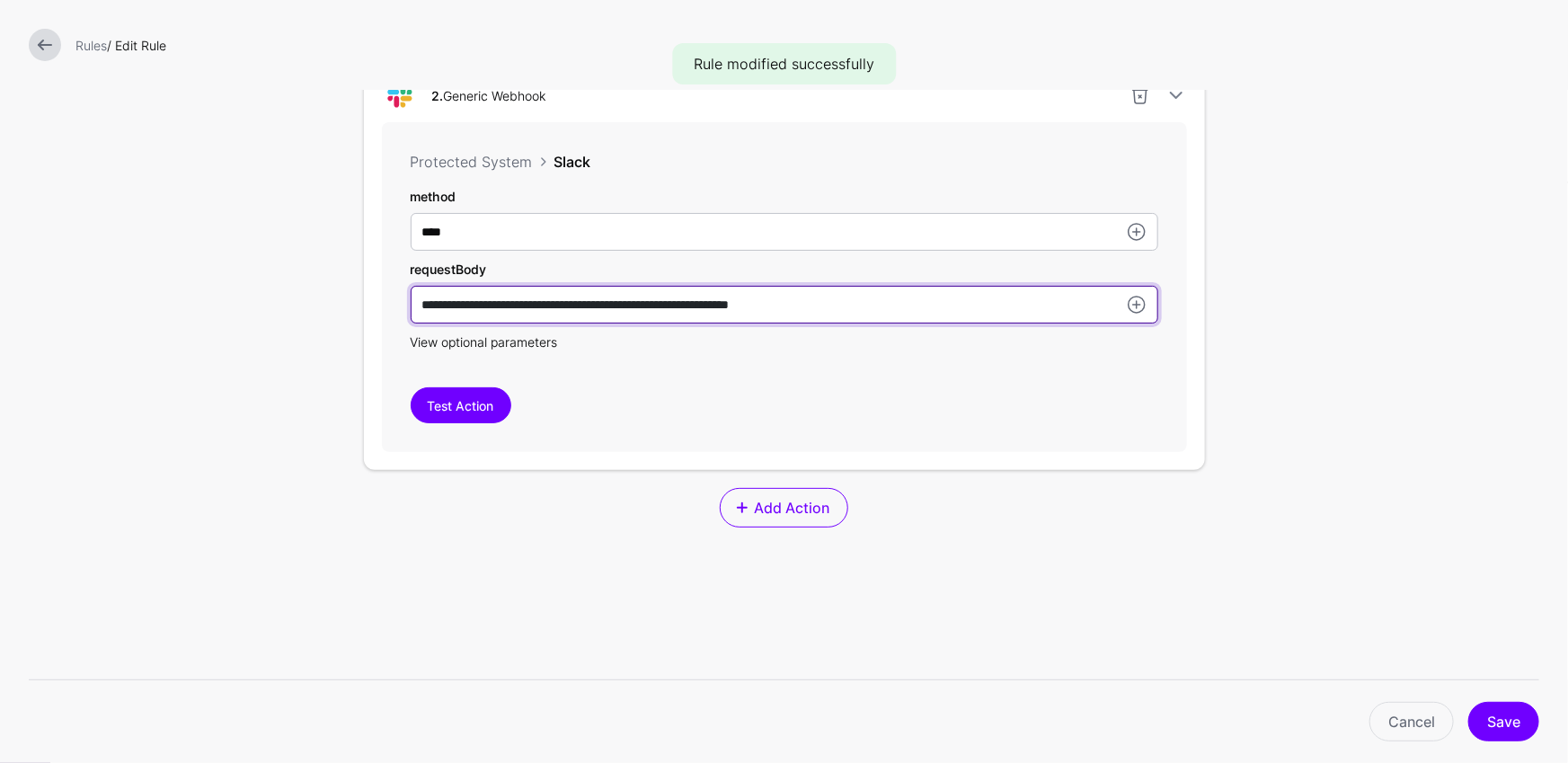 drag, startPoint x: 610, startPoint y: 299, endPoint x: 537, endPoint y: 343, distance: 85.23497 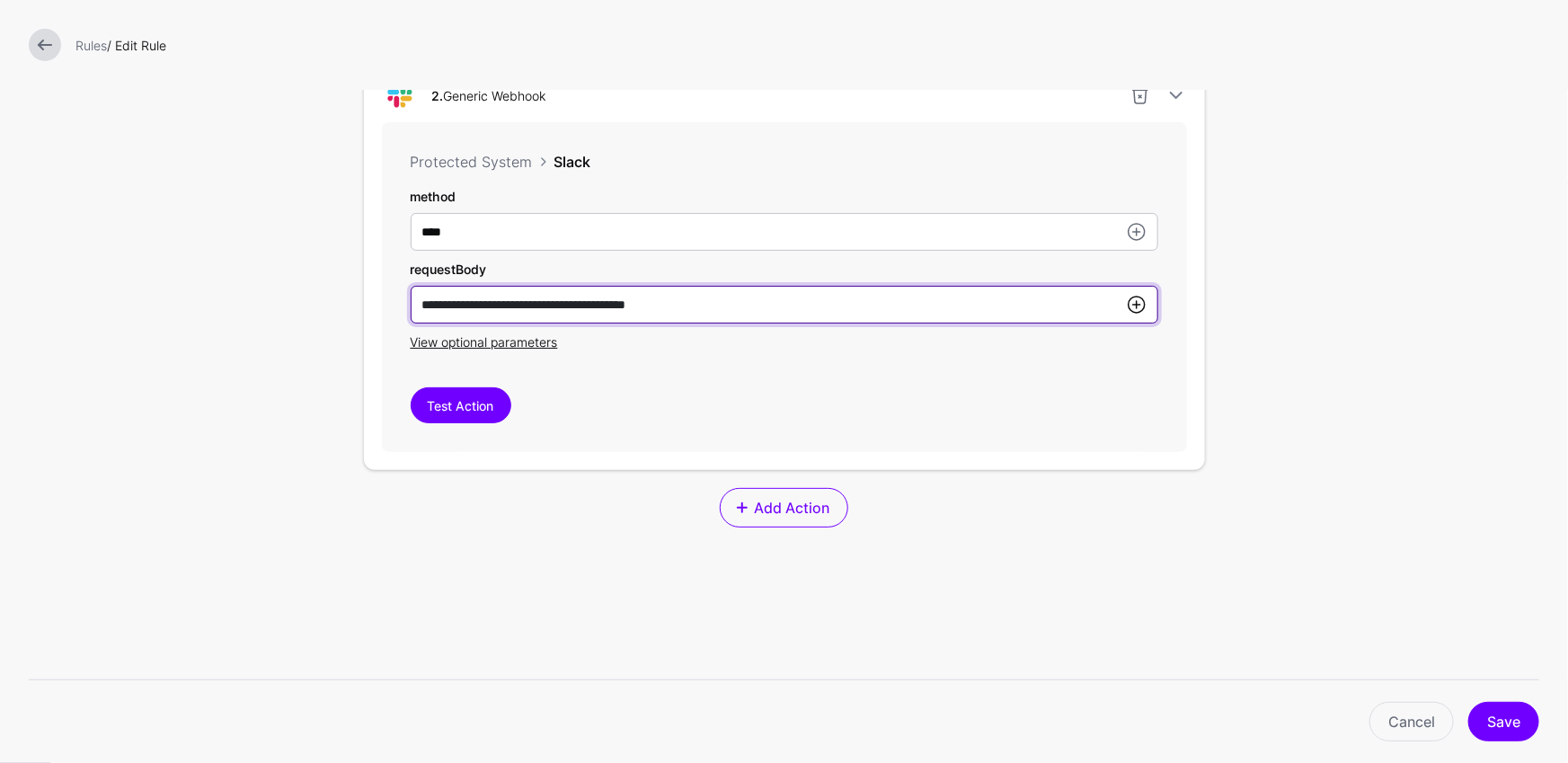 type on "**********" 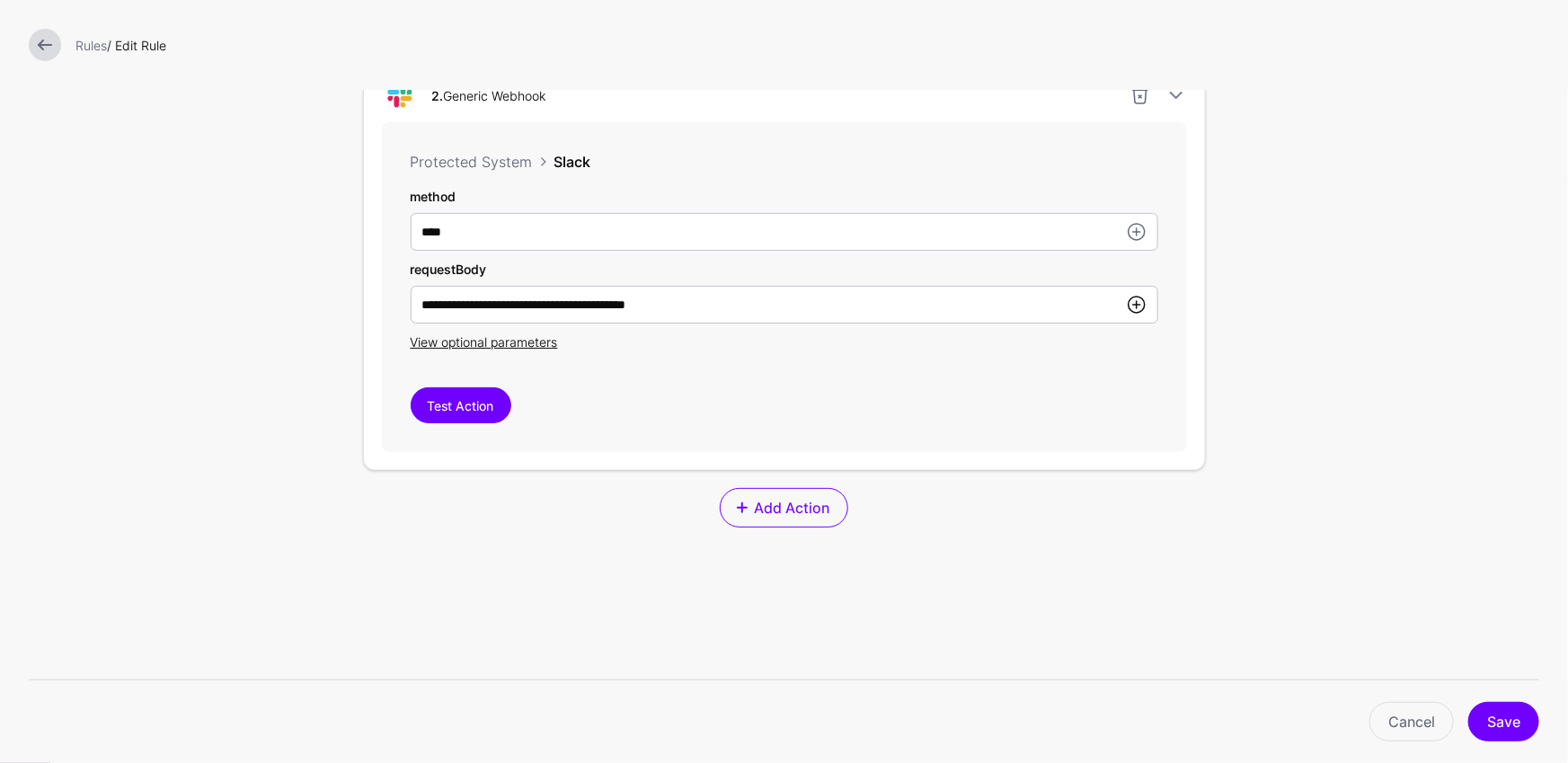 click at bounding box center (1137, 305) 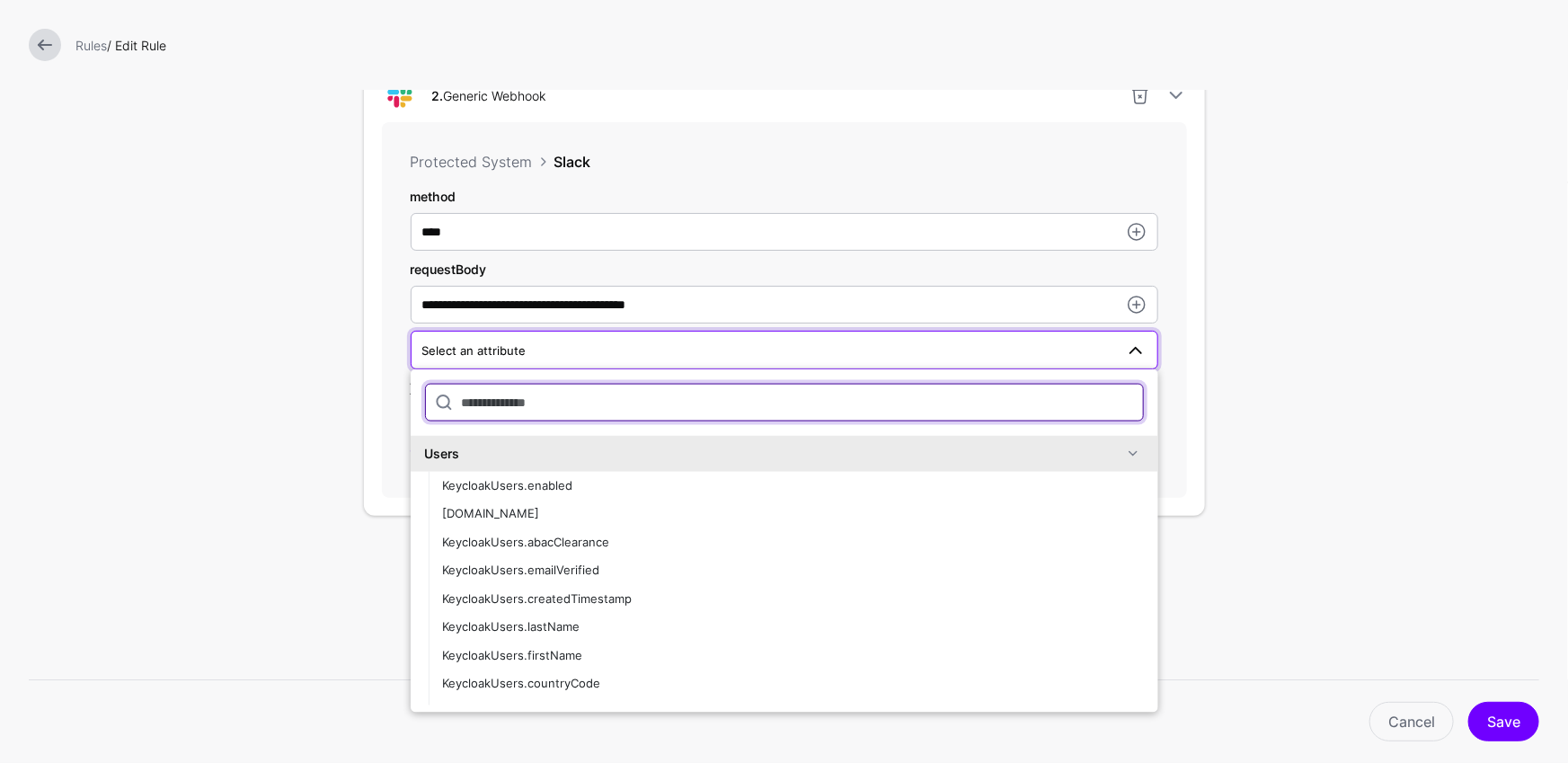 click at bounding box center (784, 403) 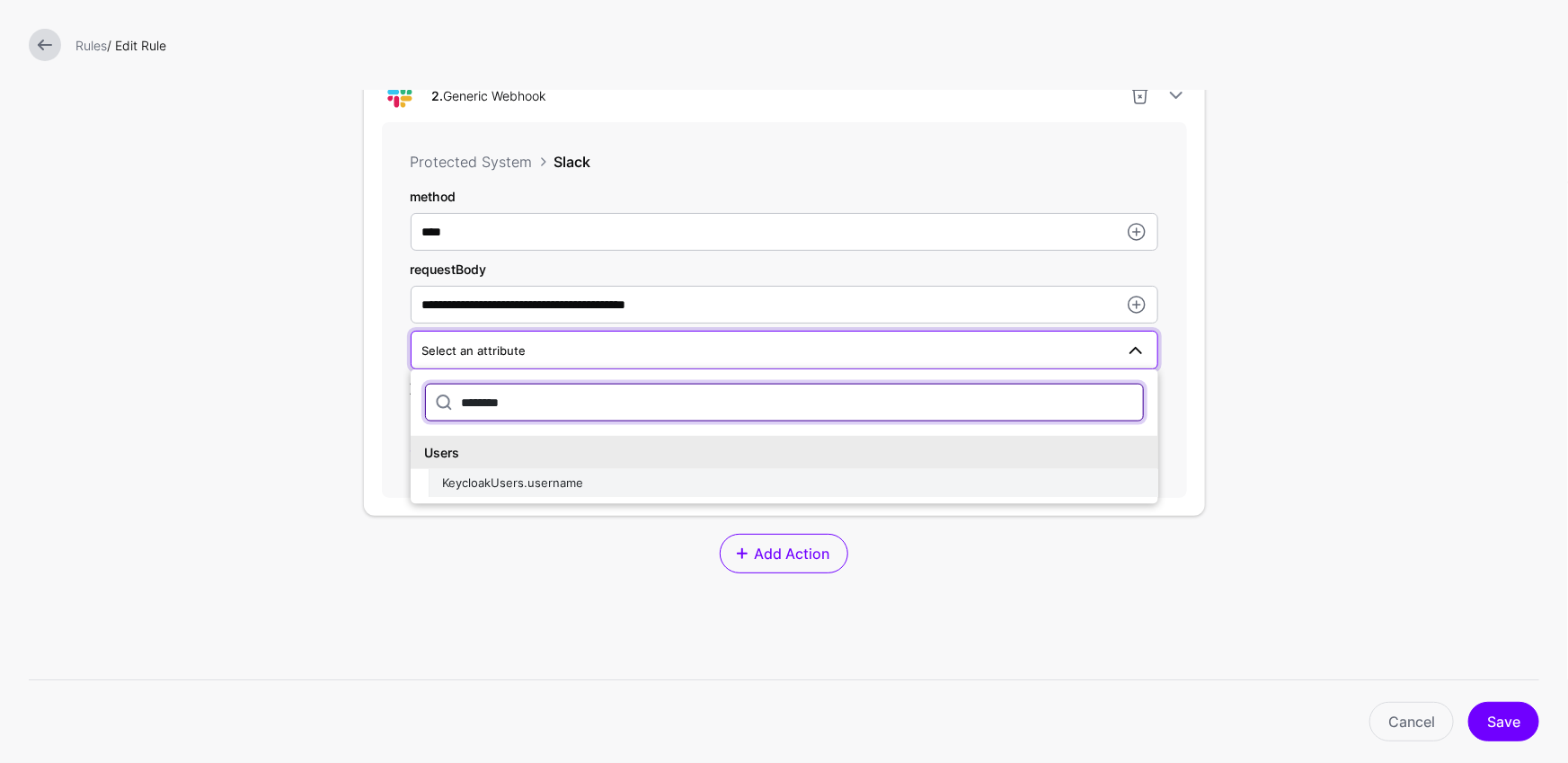 type on "********" 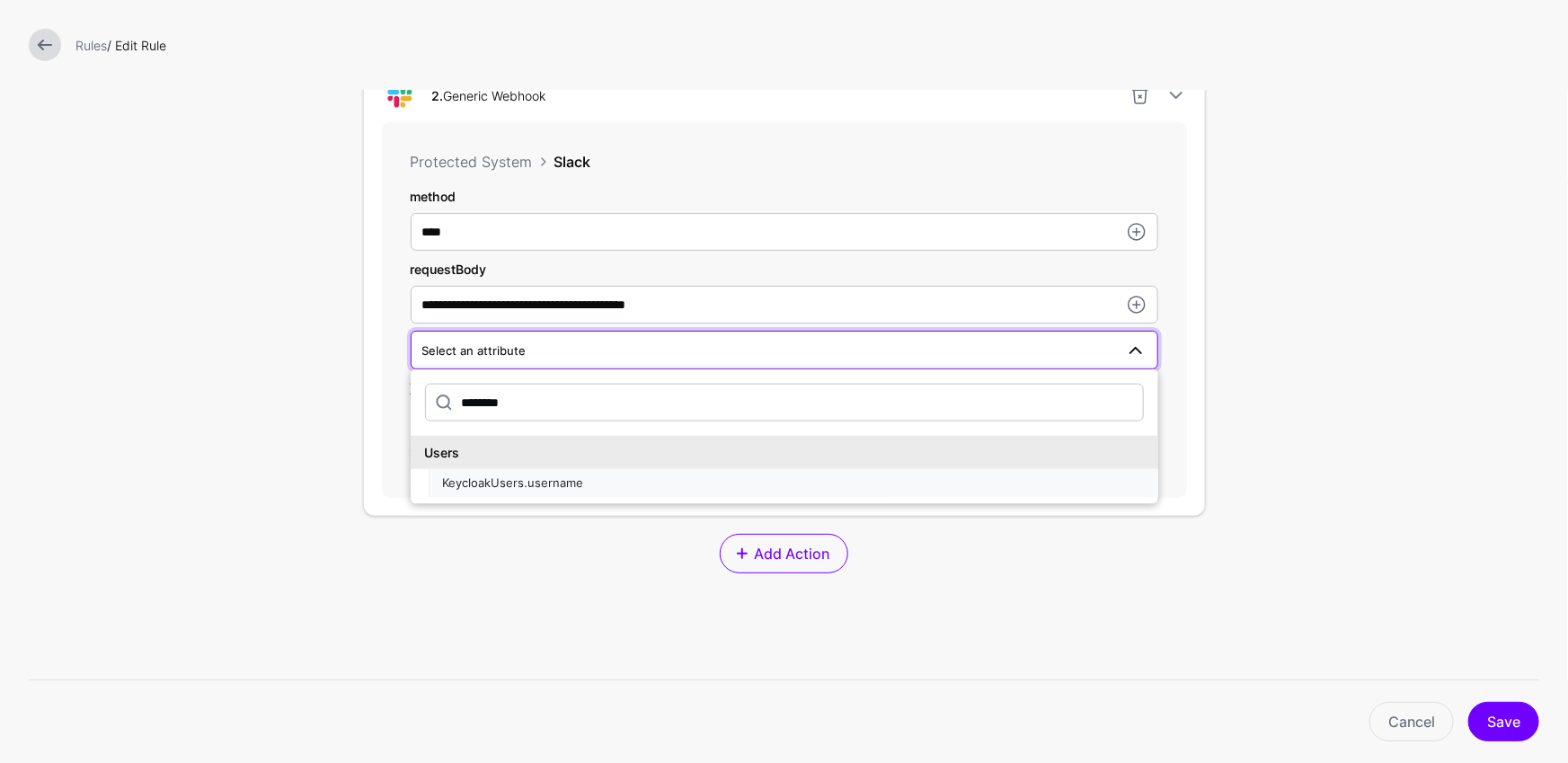 click on "KeycloakUsers.username" at bounding box center (793, 484) 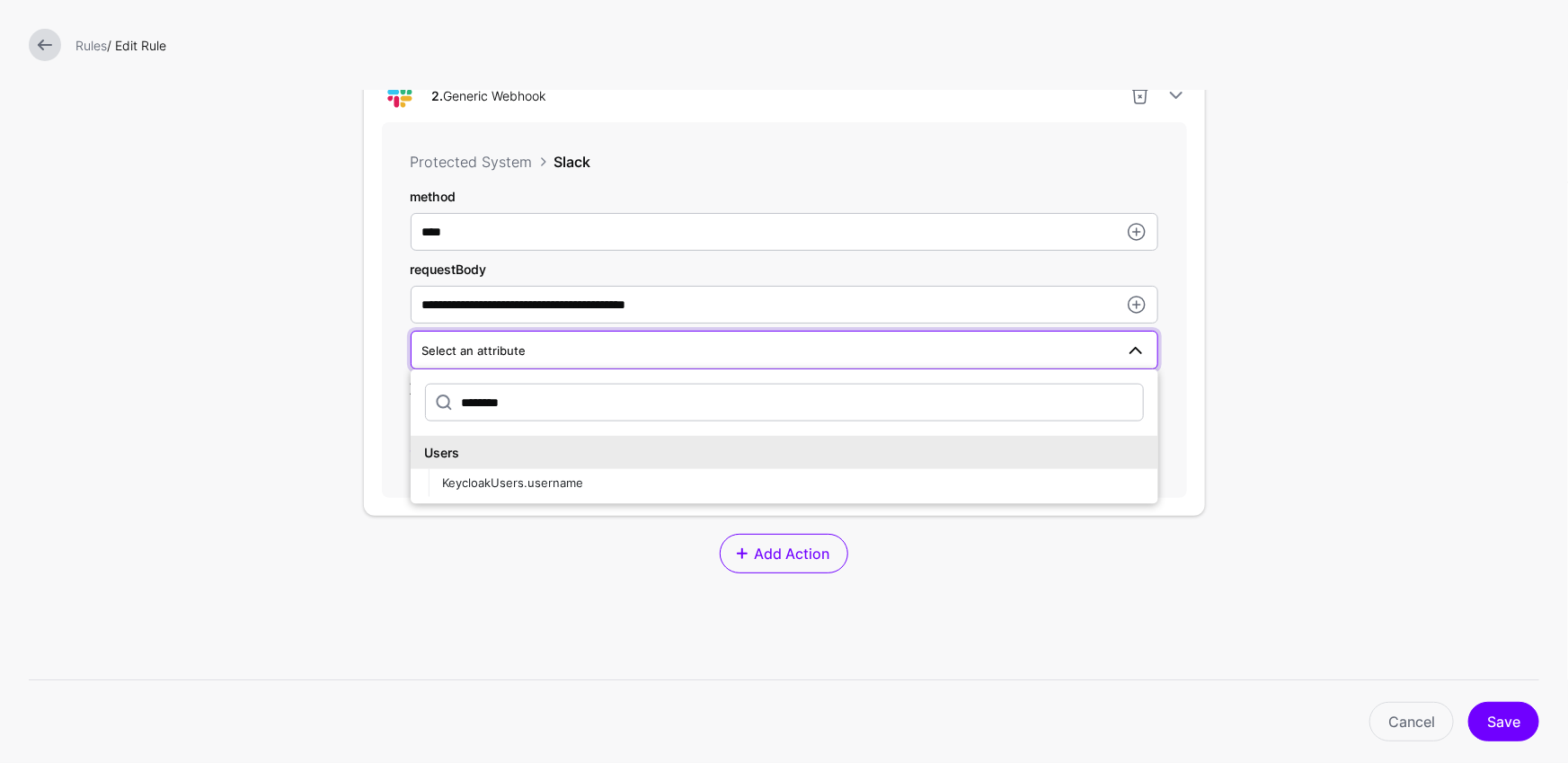 type on "**********" 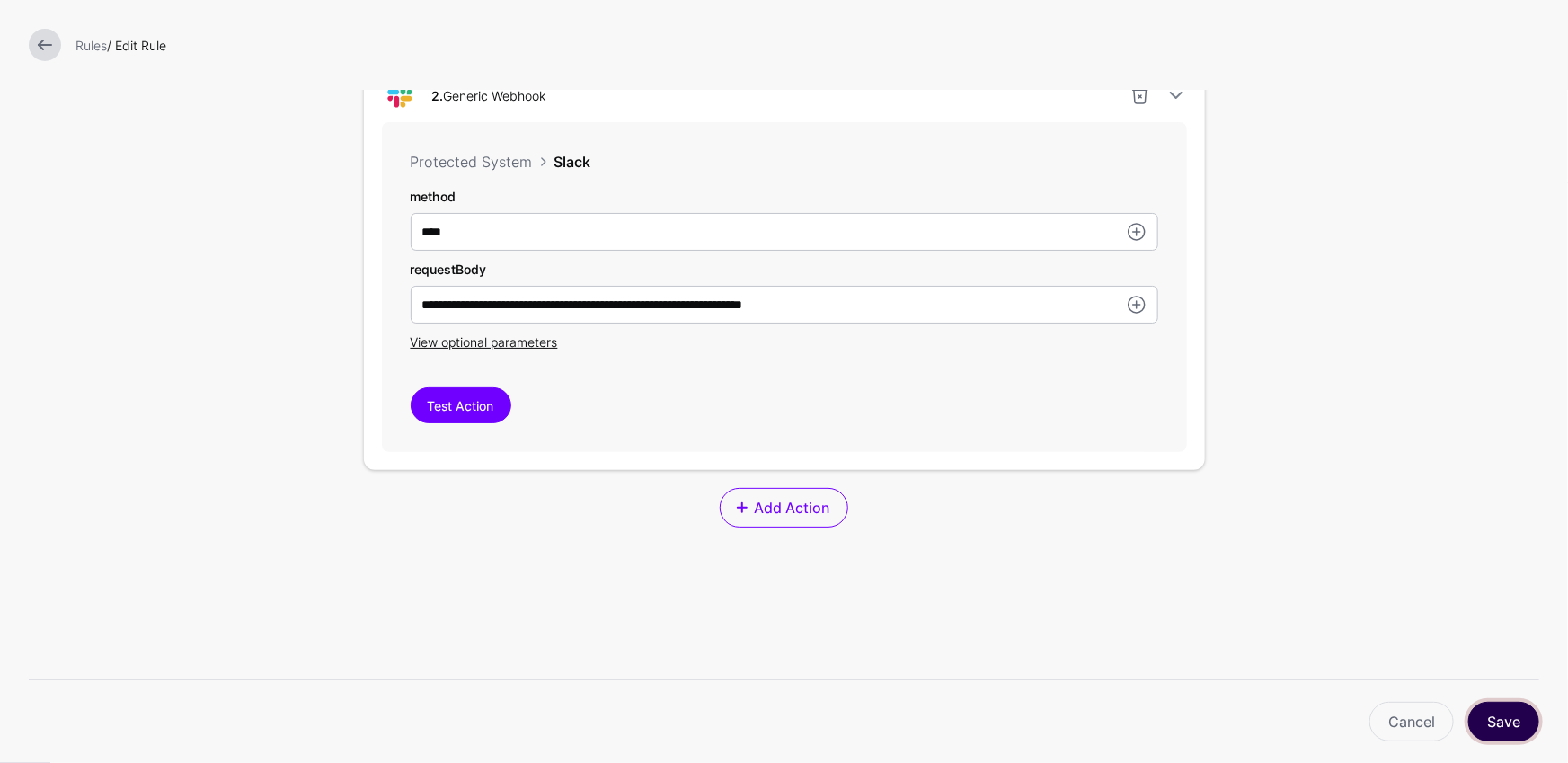 click on "Save" at bounding box center [1503, 722] 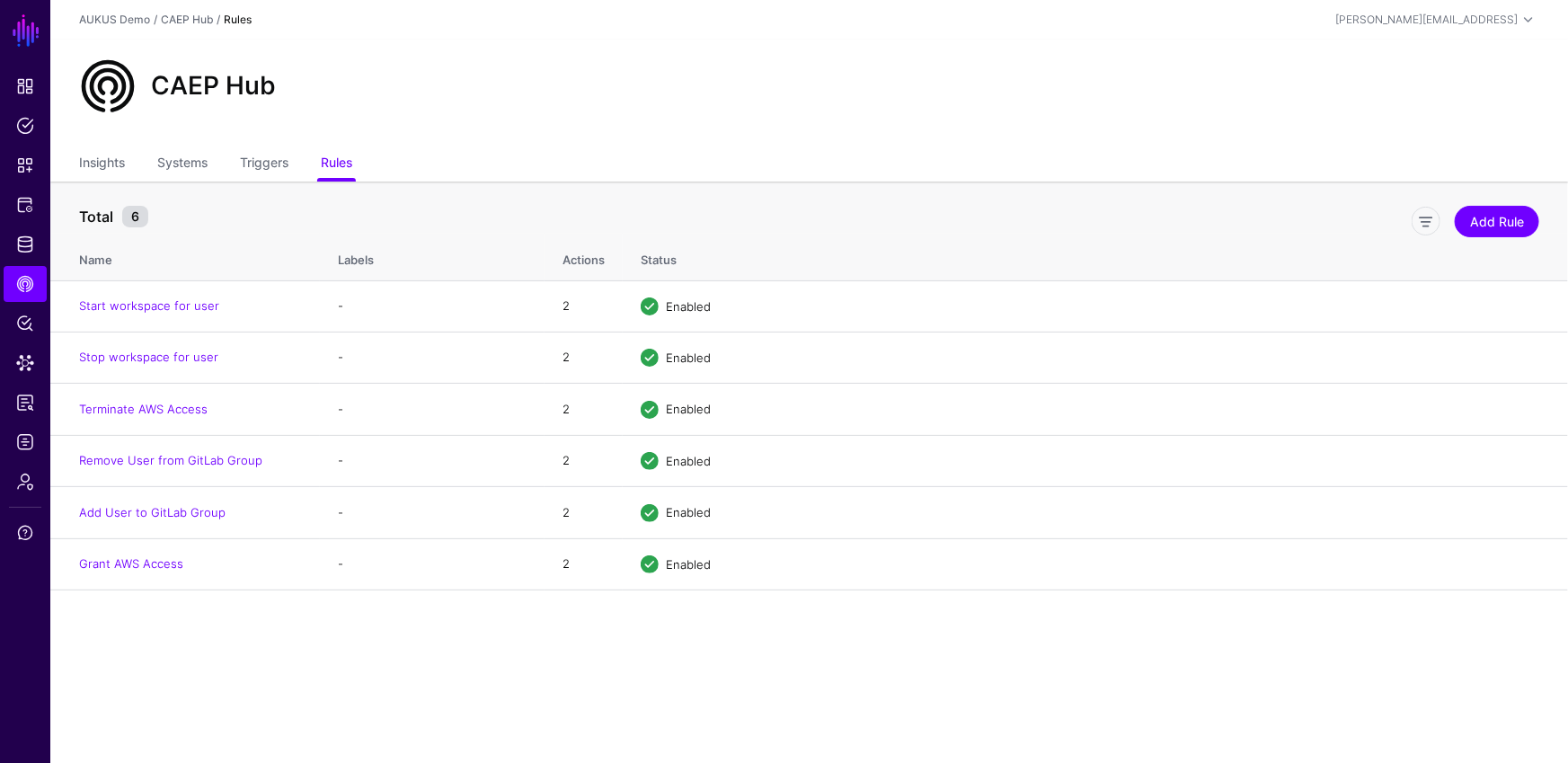 click on "Total 6  Add Rule" 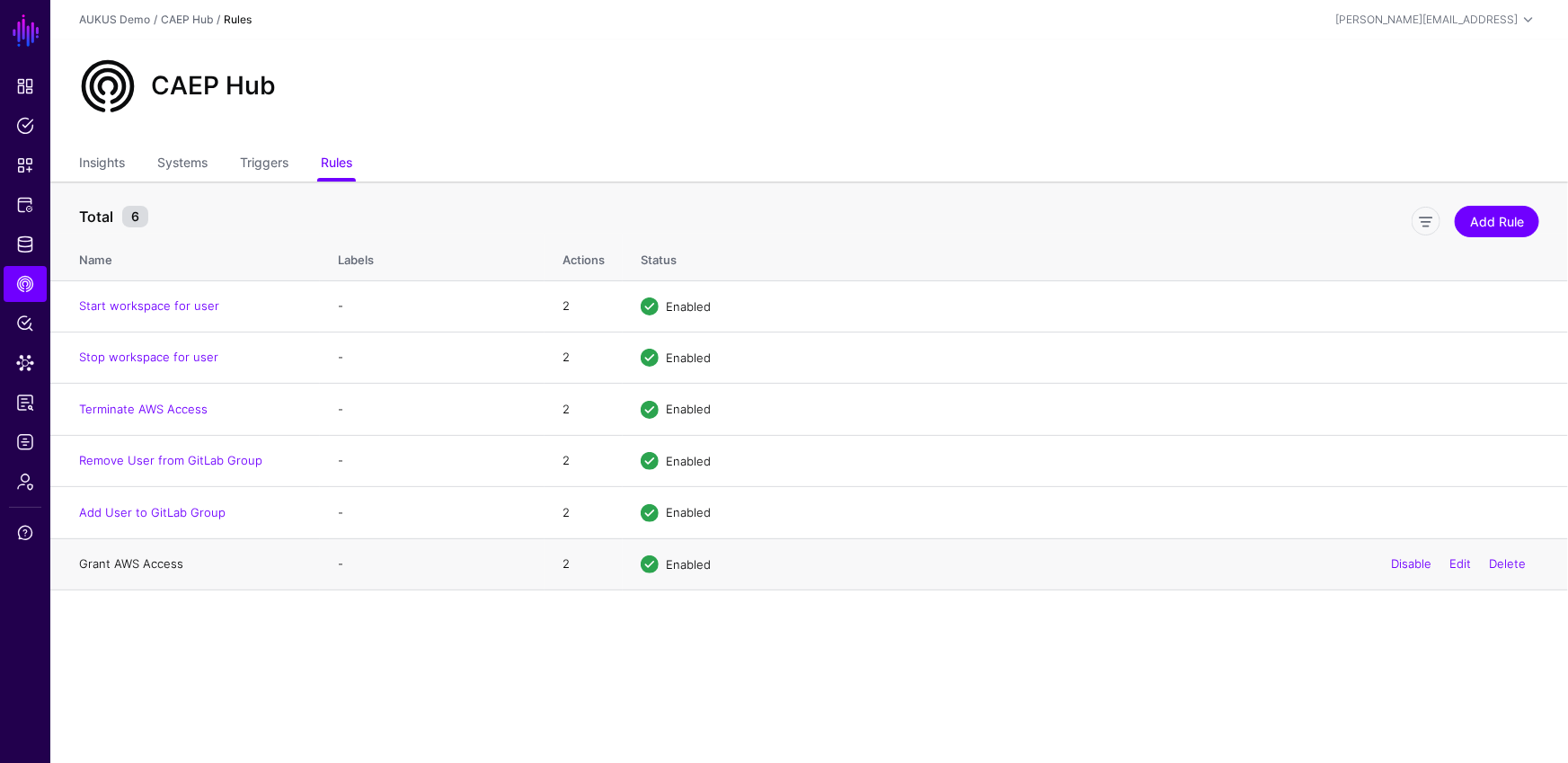 click on "Grant AWS Access" 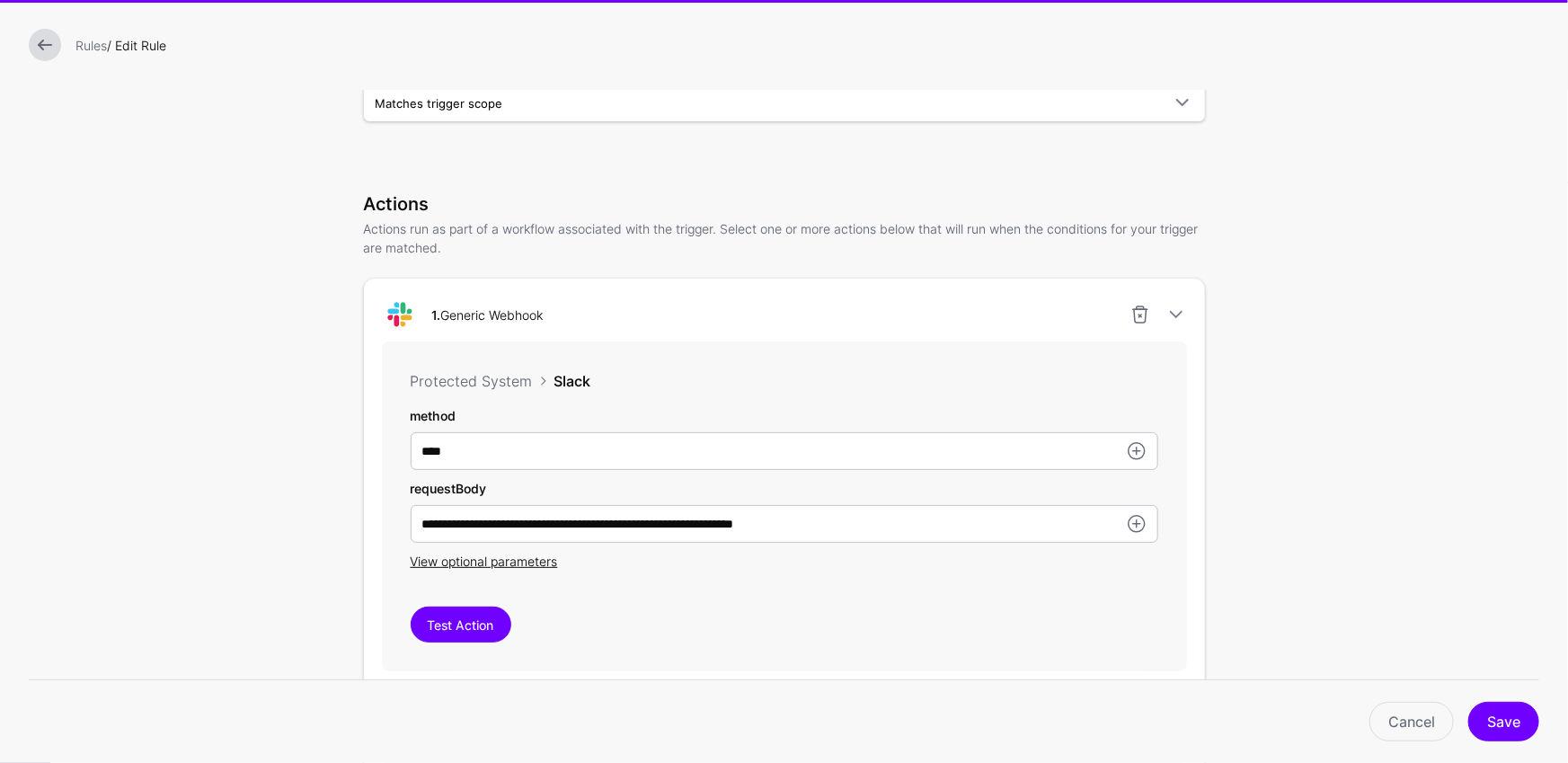 scroll, scrollTop: 606, scrollLeft: 0, axis: vertical 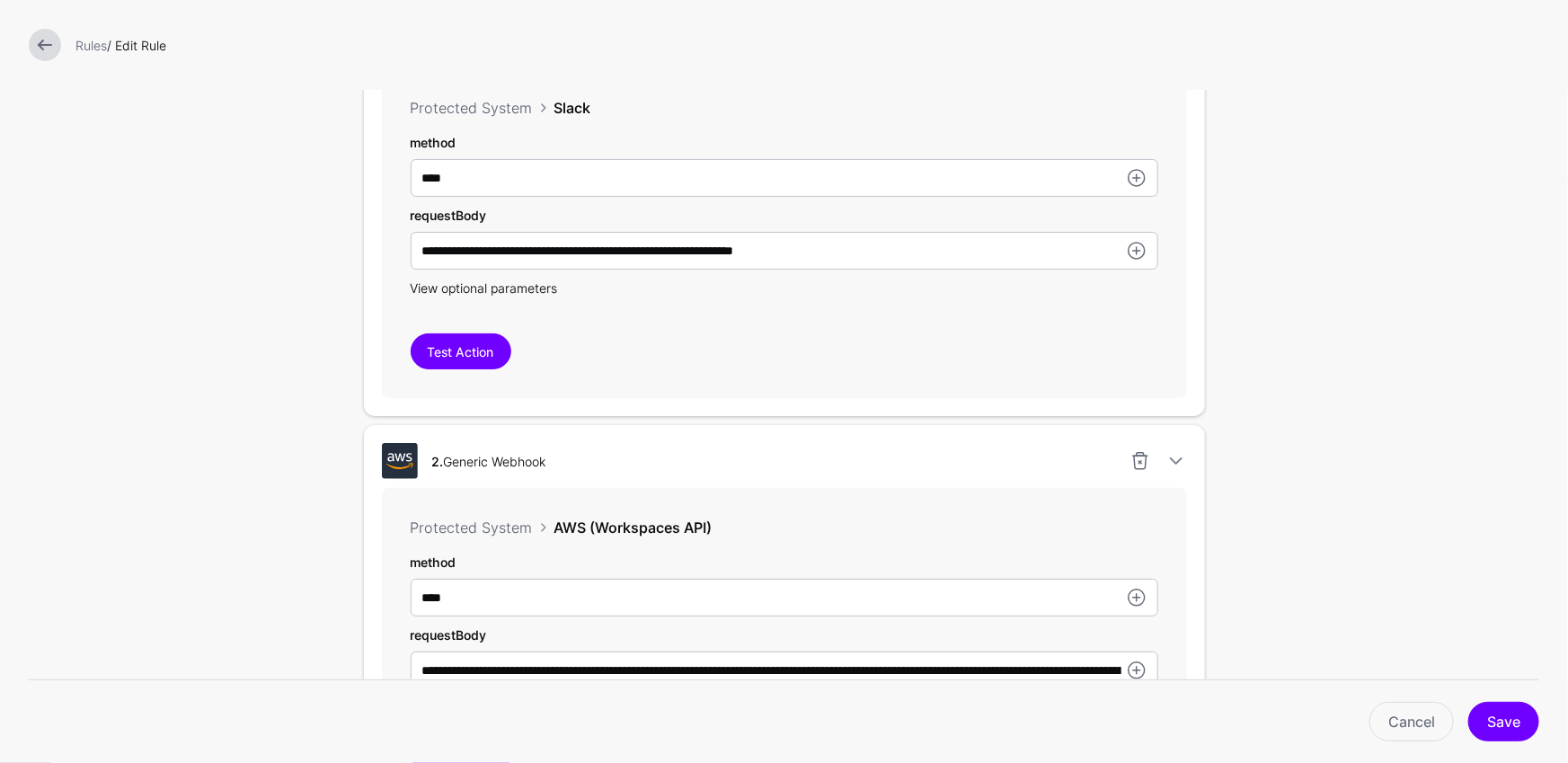 click on "View optional parameters" at bounding box center [484, 288] 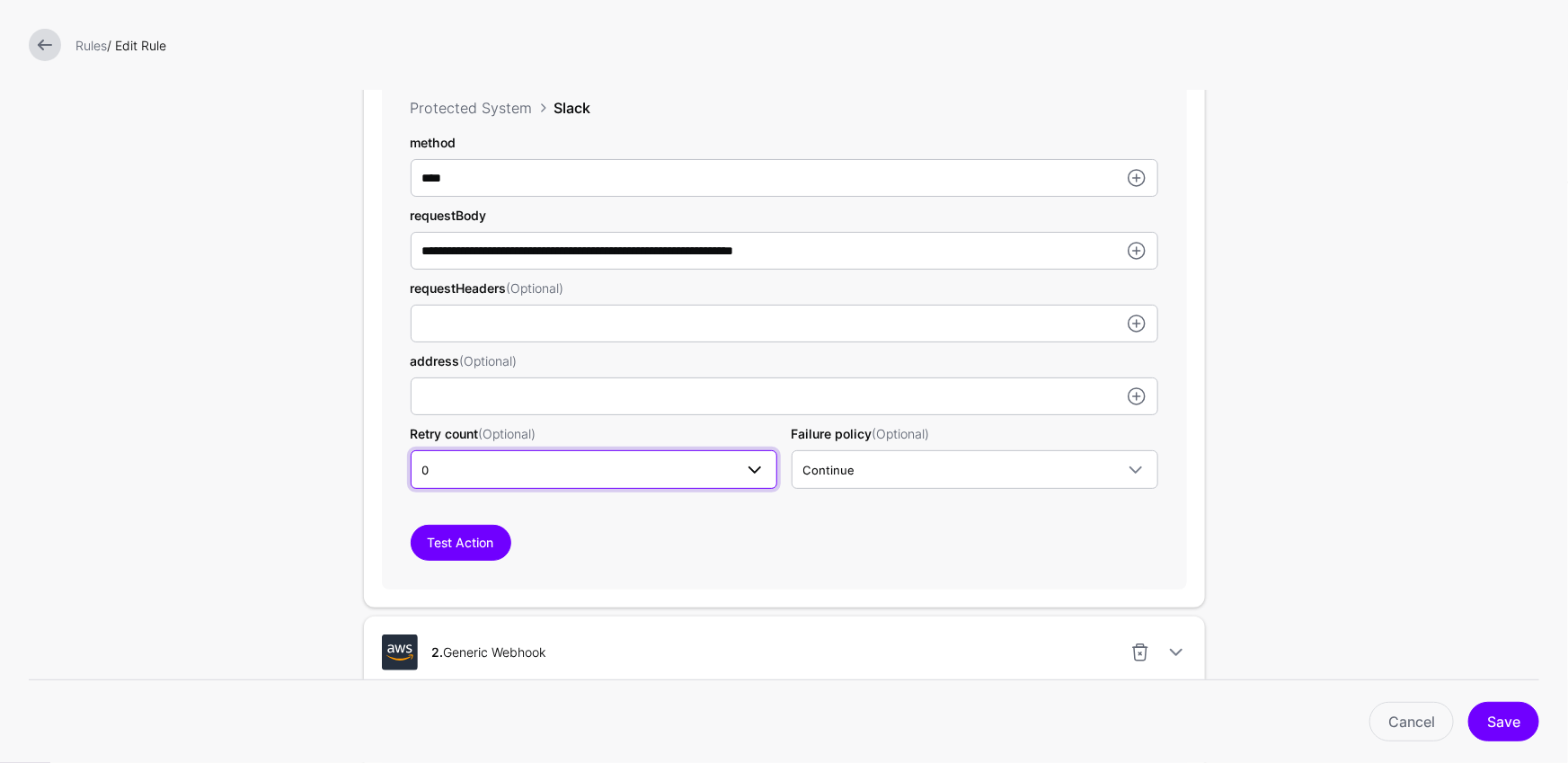 click on "0" at bounding box center [594, 469] 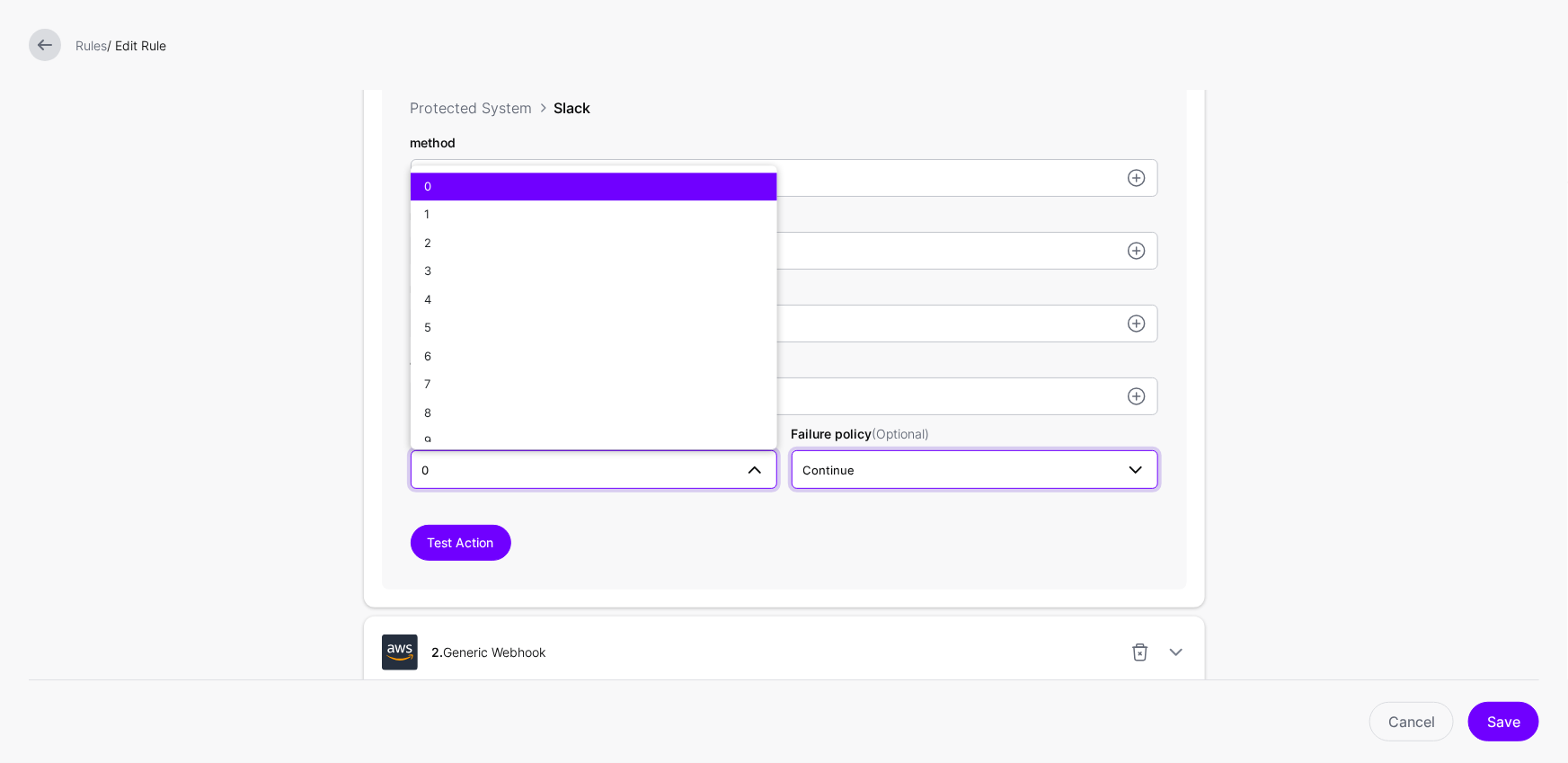 click on "Continue" at bounding box center [959, 470] 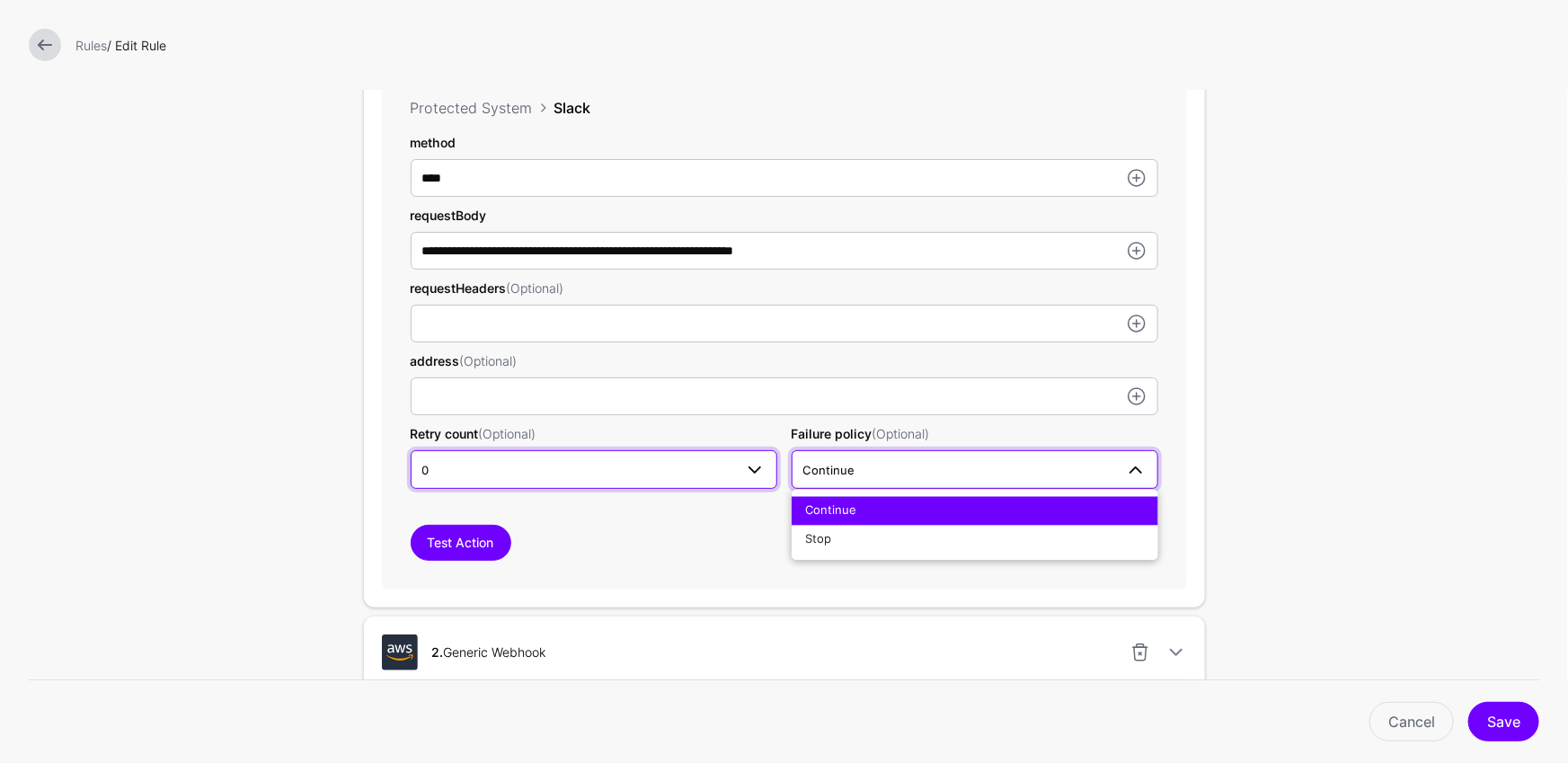 click on "0" at bounding box center [594, 469] 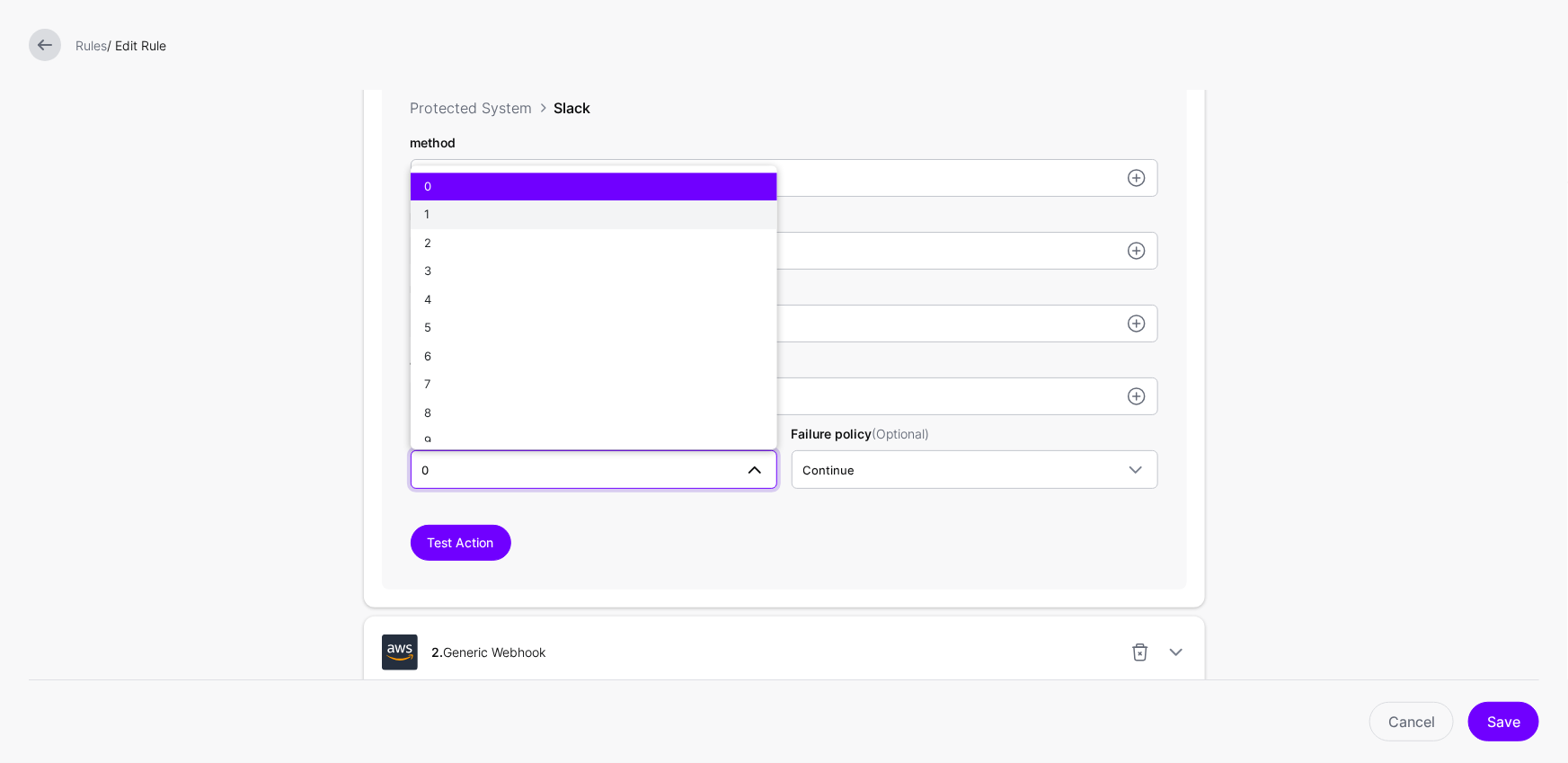 click on "1" at bounding box center (594, 215) 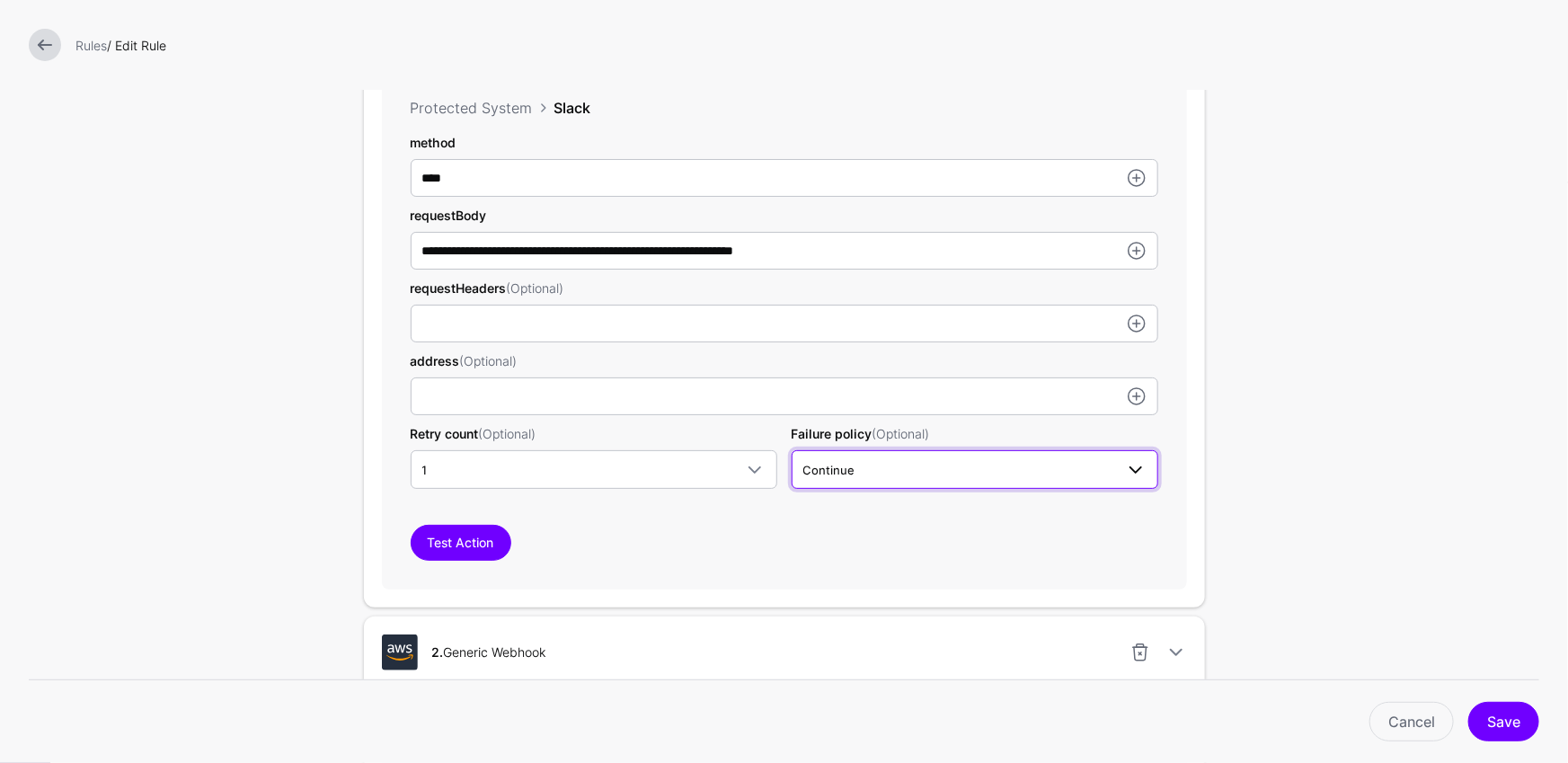 click on "Continue" at bounding box center (959, 470) 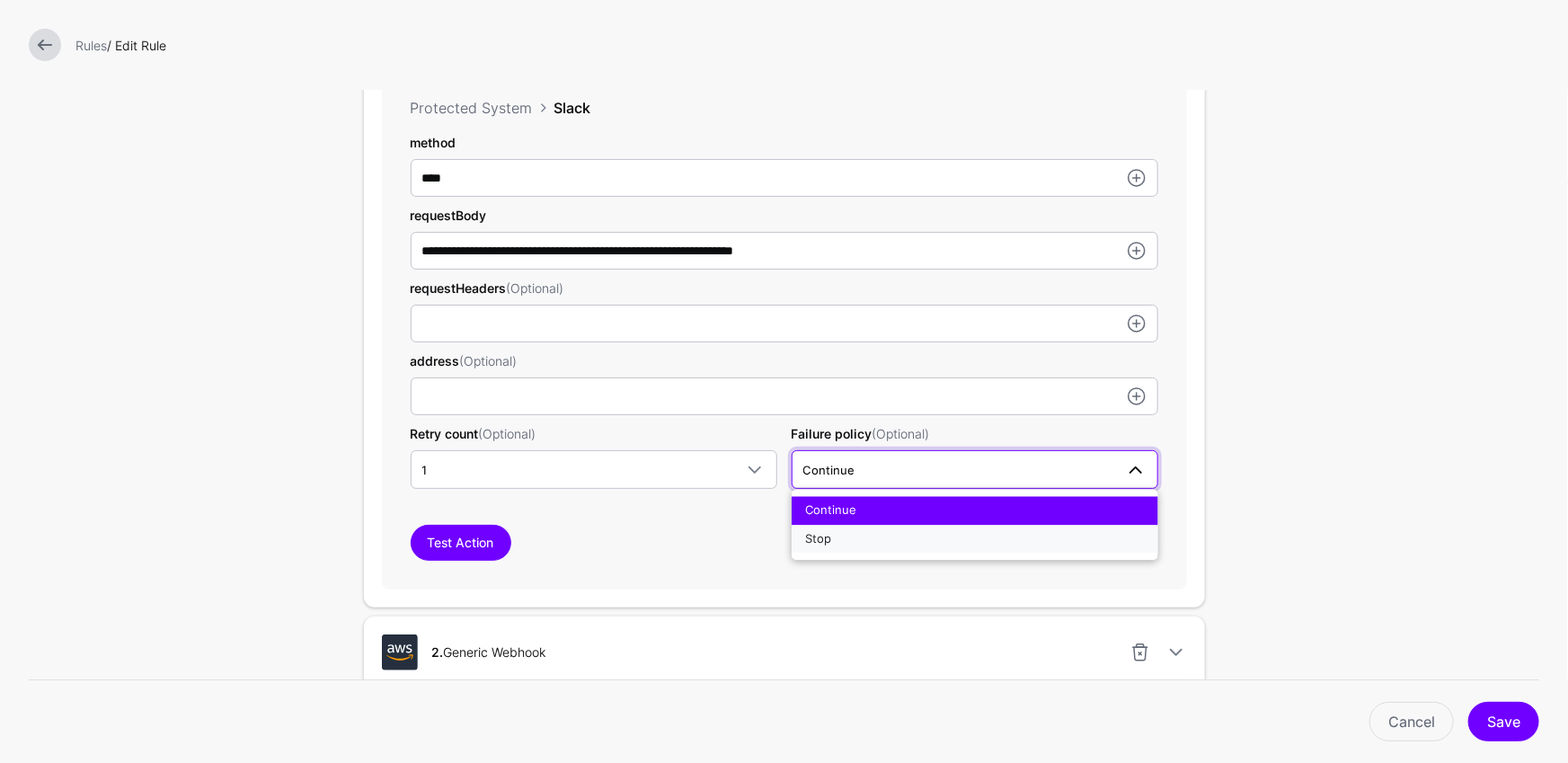 click on "Stop" at bounding box center (975, 540) 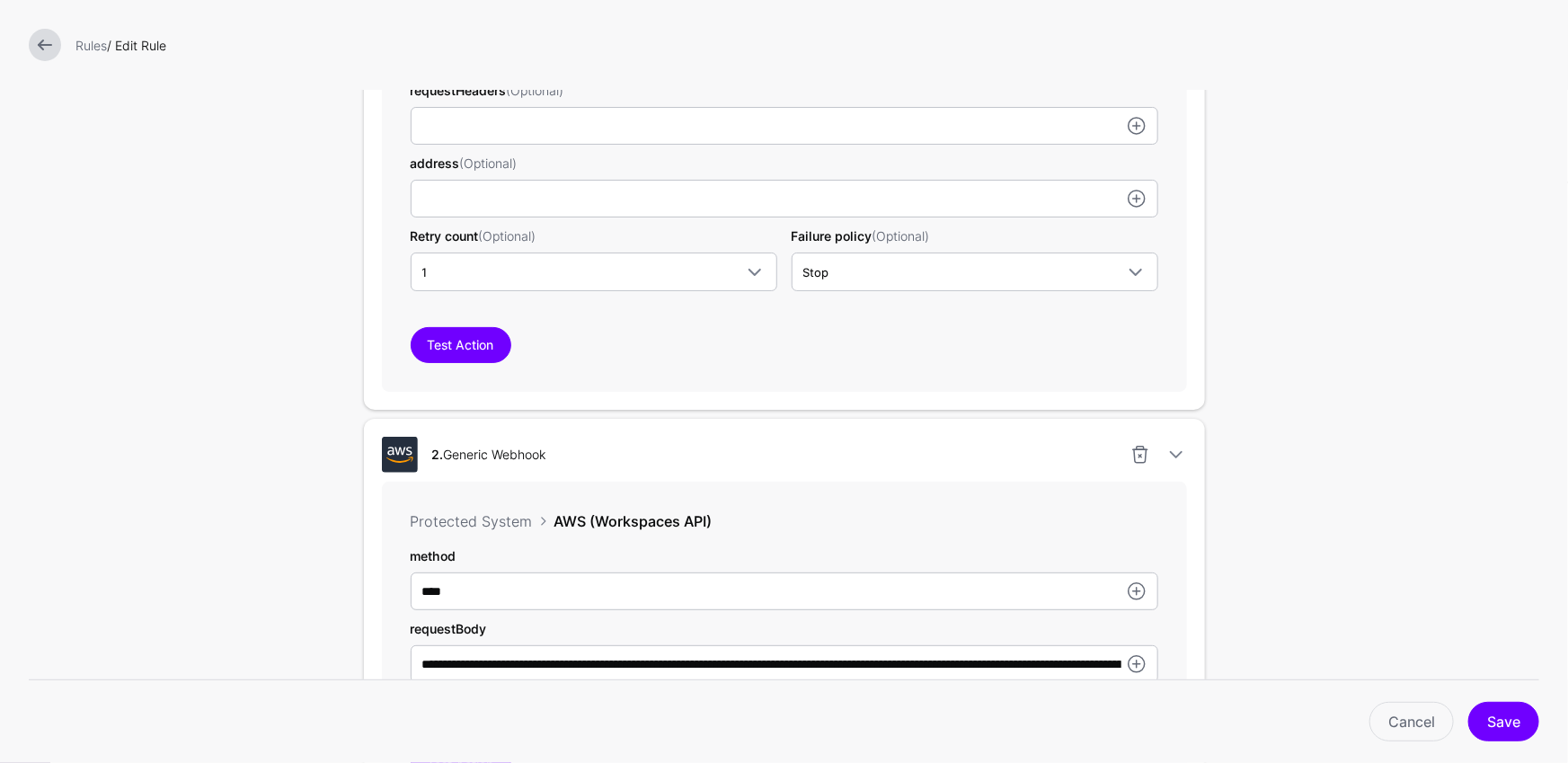 scroll, scrollTop: 957, scrollLeft: 0, axis: vertical 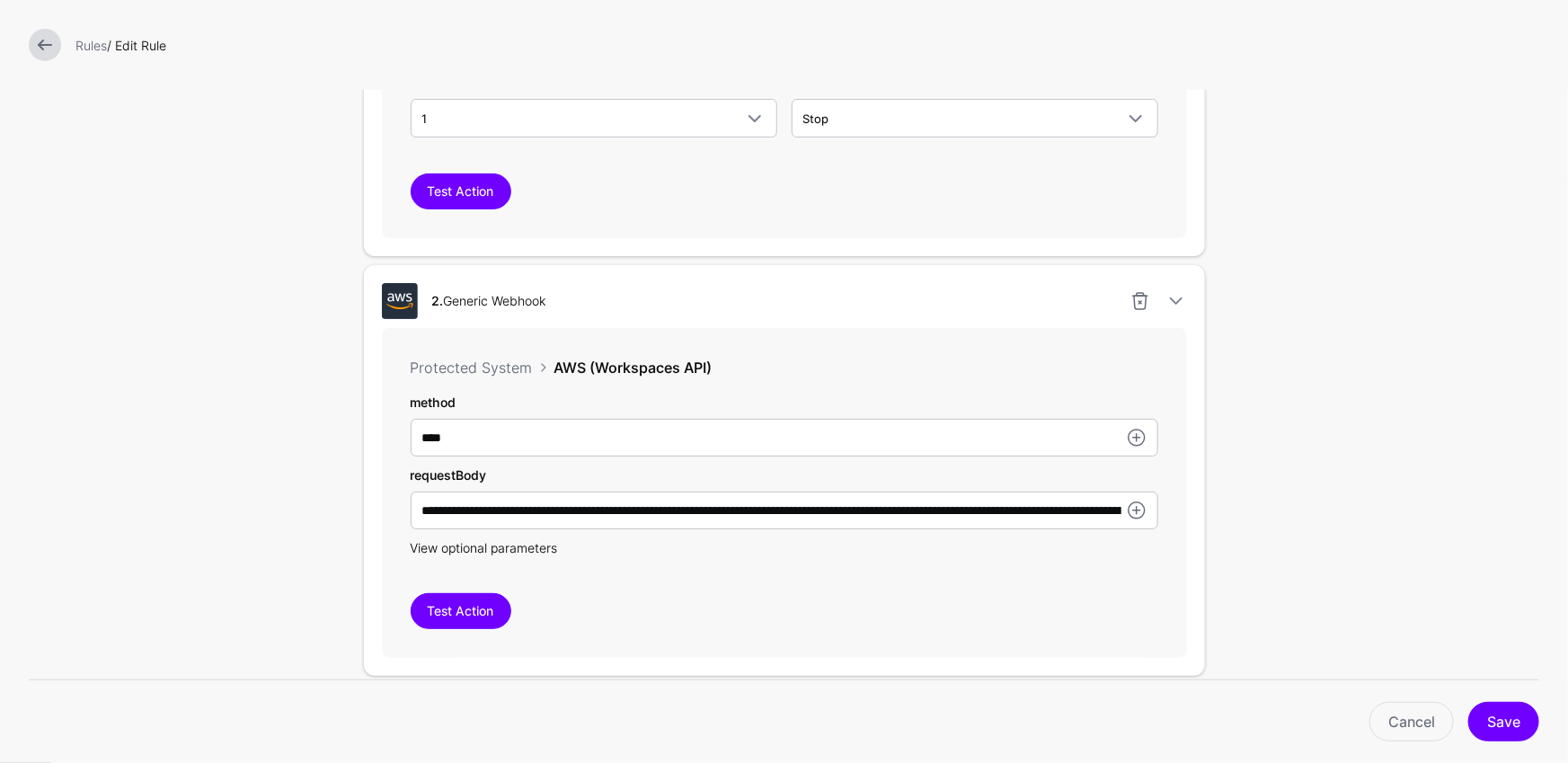 click on "View optional parameters" at bounding box center [484, 547] 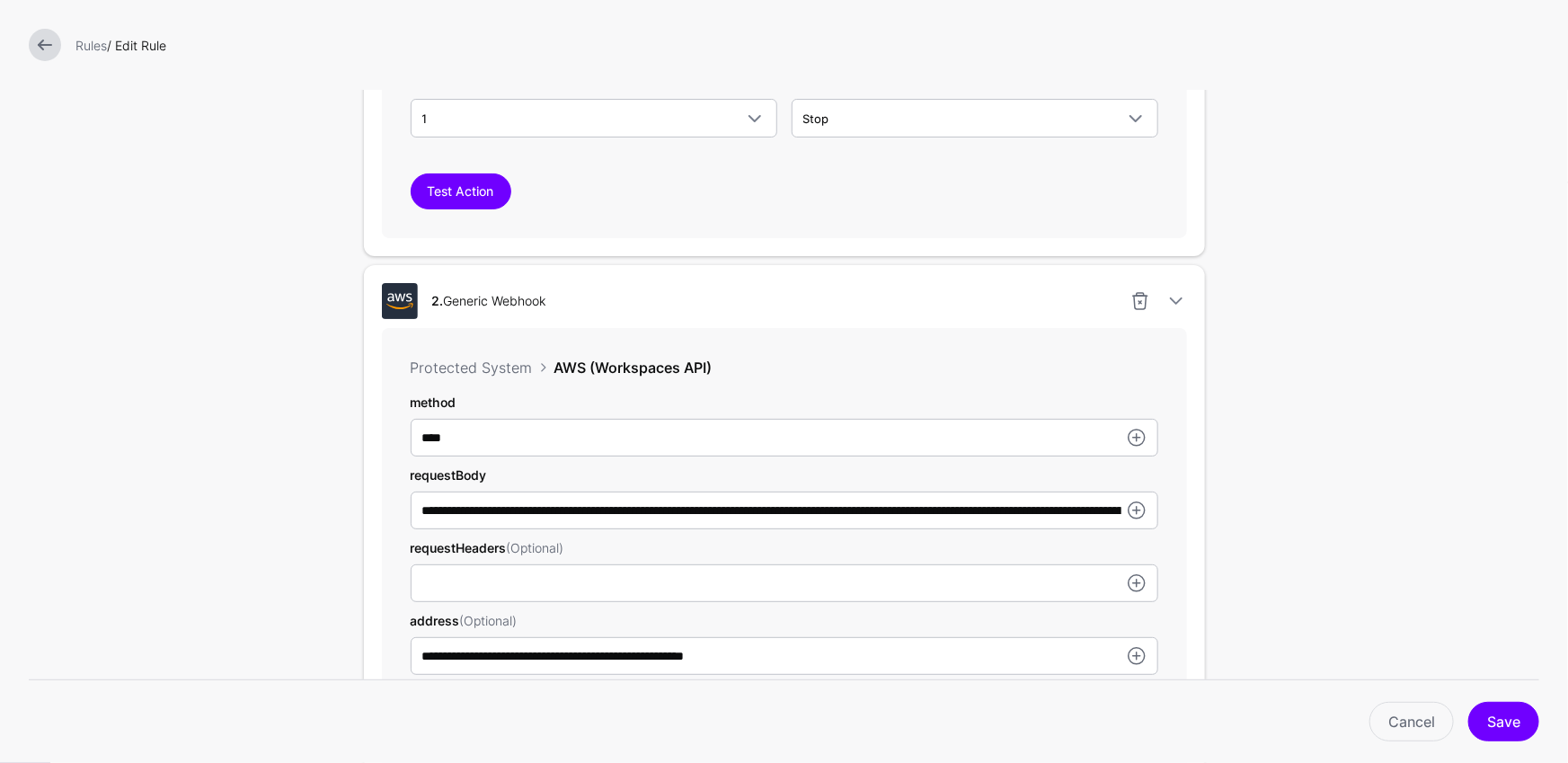 scroll, scrollTop: 1137, scrollLeft: 0, axis: vertical 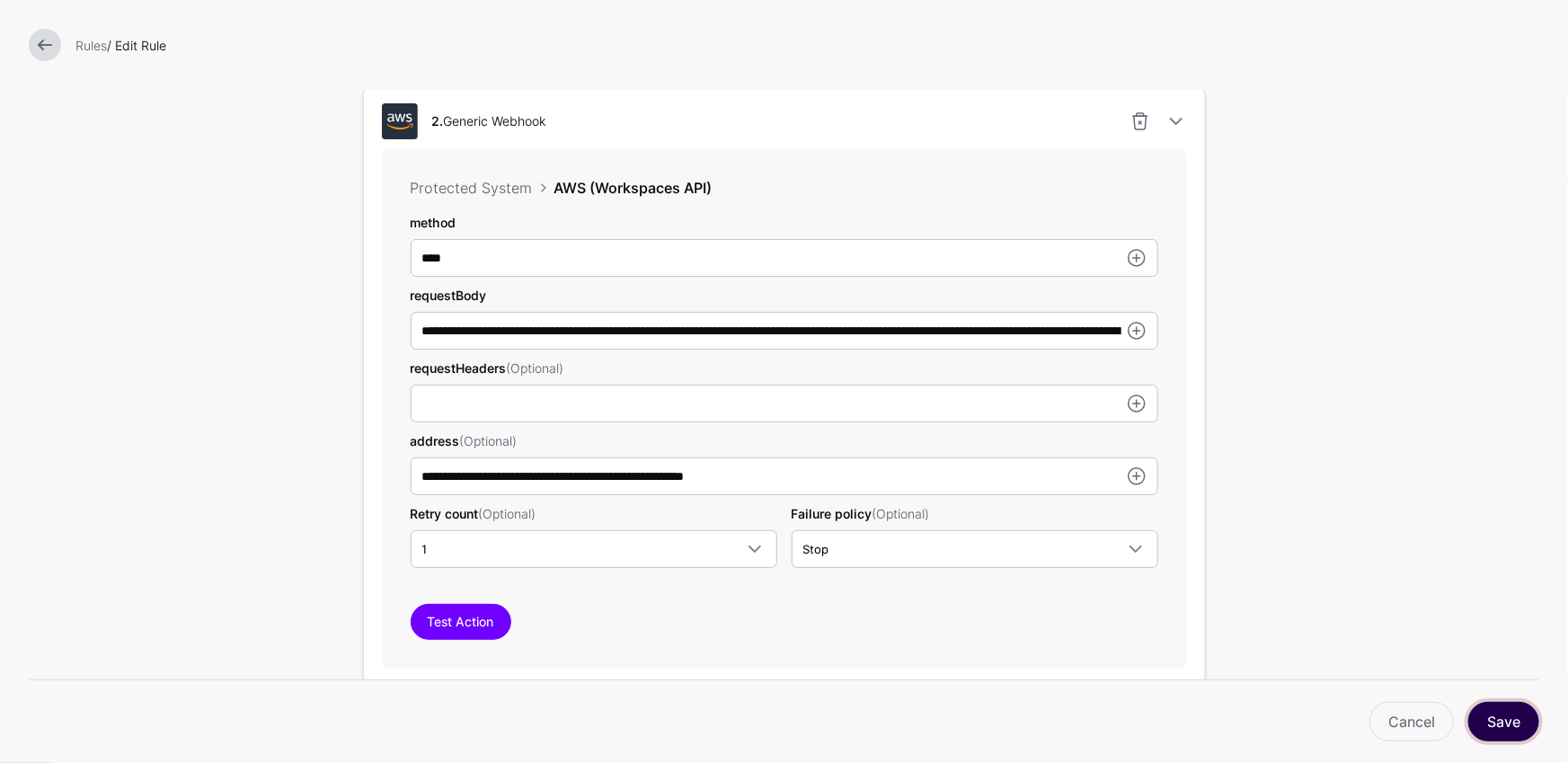 click on "Save" at bounding box center (1503, 722) 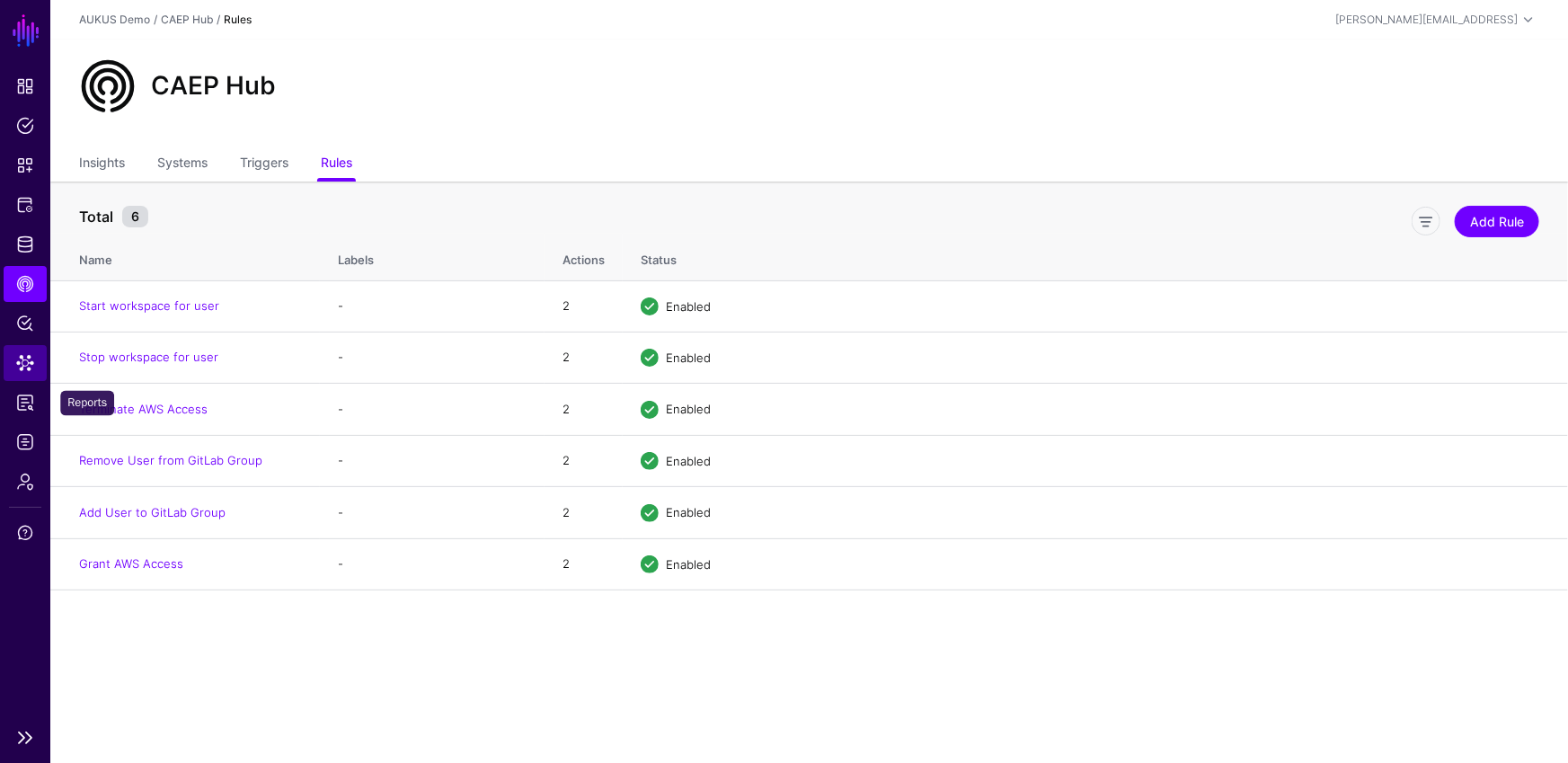 click on "Data Lens" 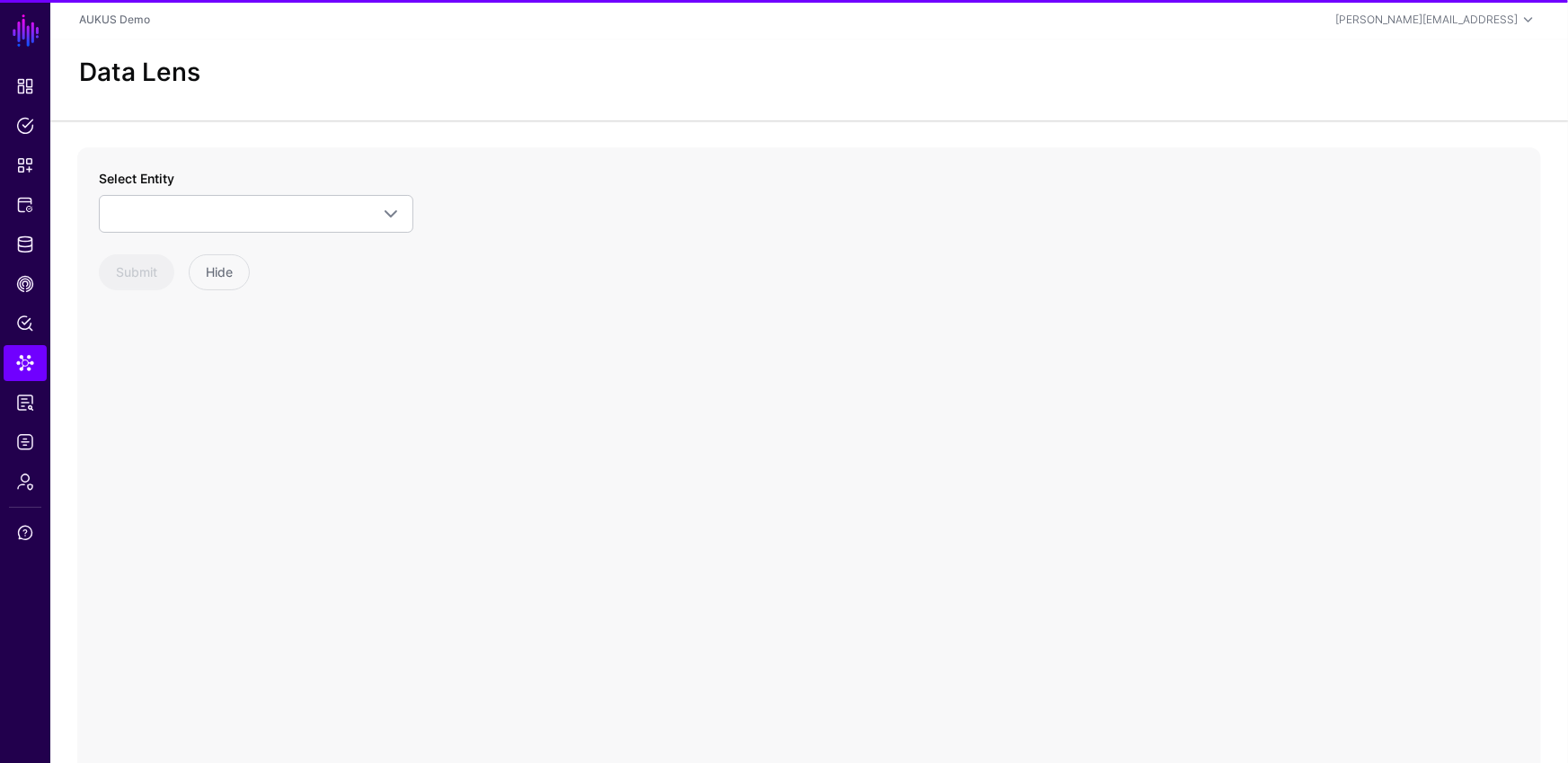 click on "Select Entity    Keycloak  GroupMember   Groups   Users  Jira Data Center  GitLab Groups   Group   GroupLabel   GroupMember   Issue   User  Classification to Clearance Mapping  ClassificationClearance  RoleNames  Role  GitLab  Group   GroupMember   GroupSamlLink   User  Submit Hide" 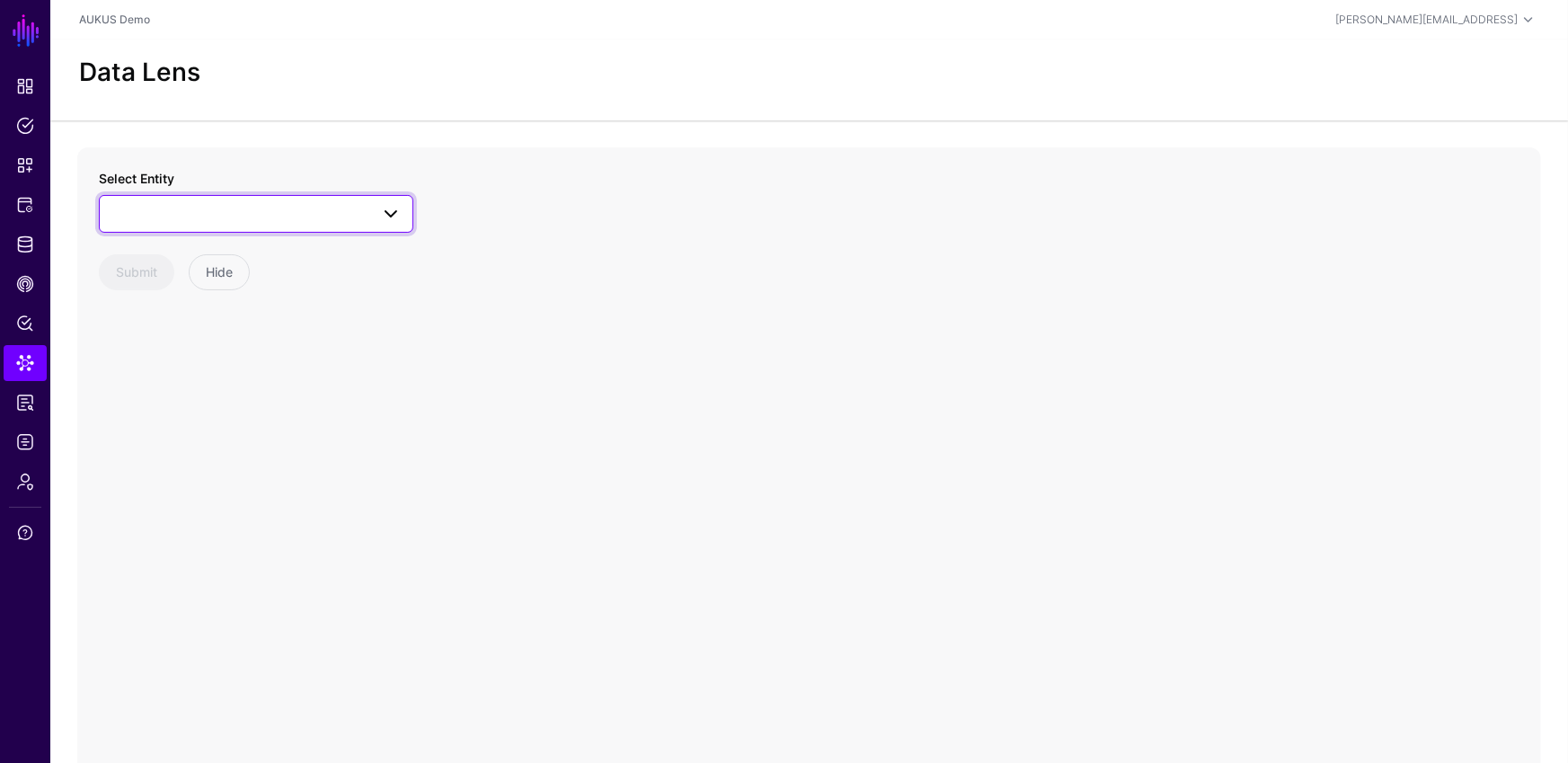 click at bounding box center (256, 214) 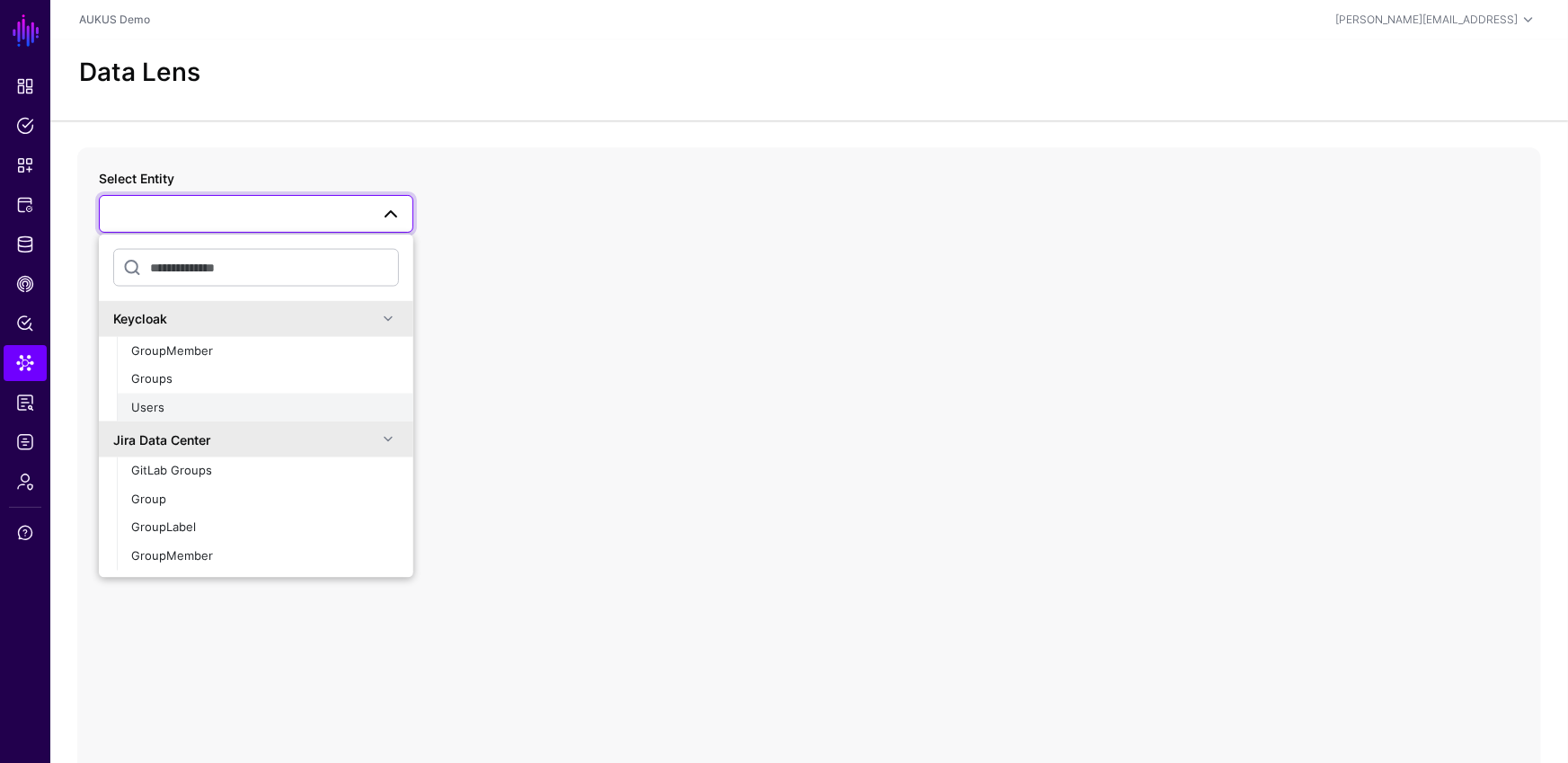 click on "Users" 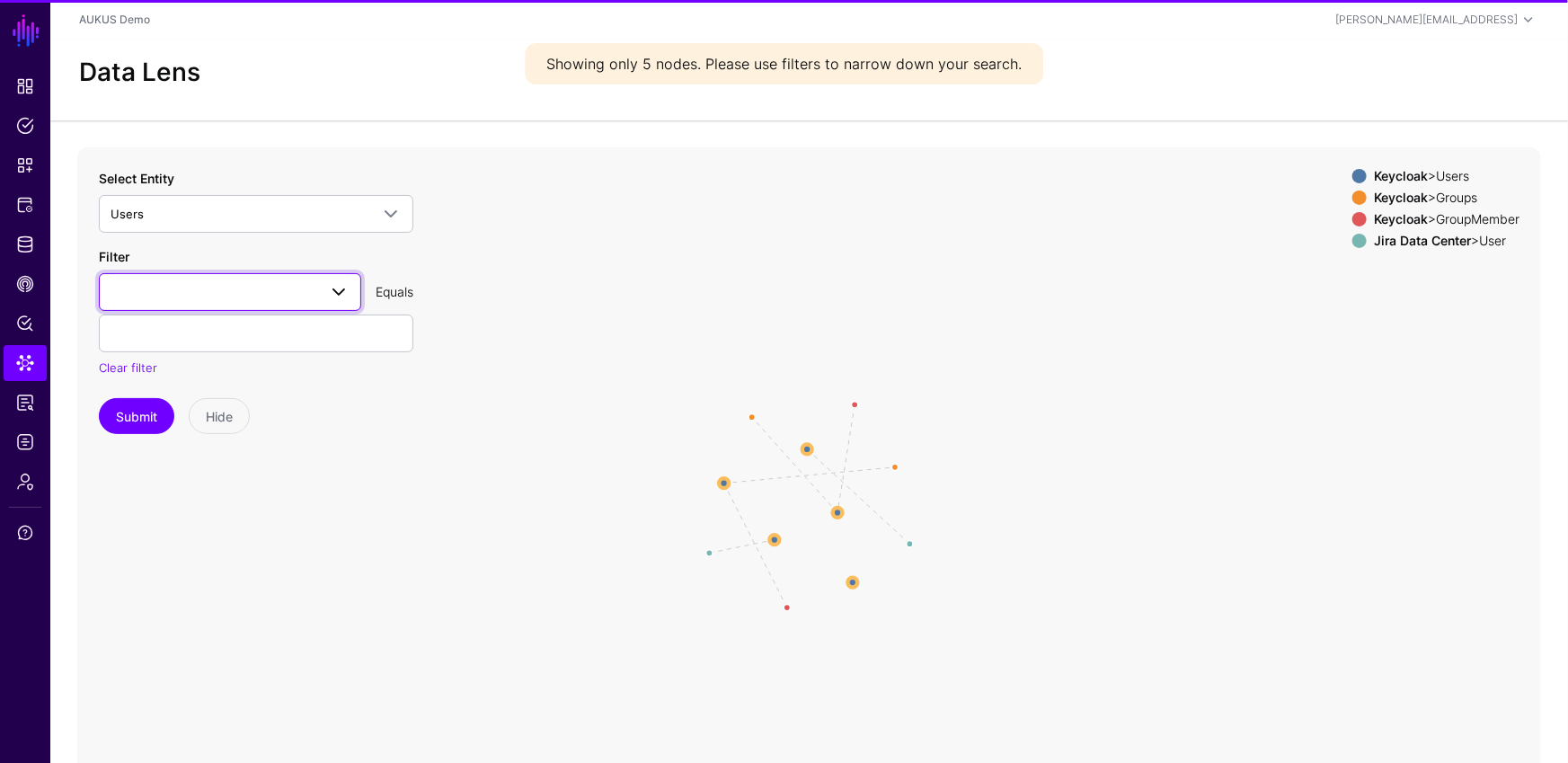 click at bounding box center [230, 292] 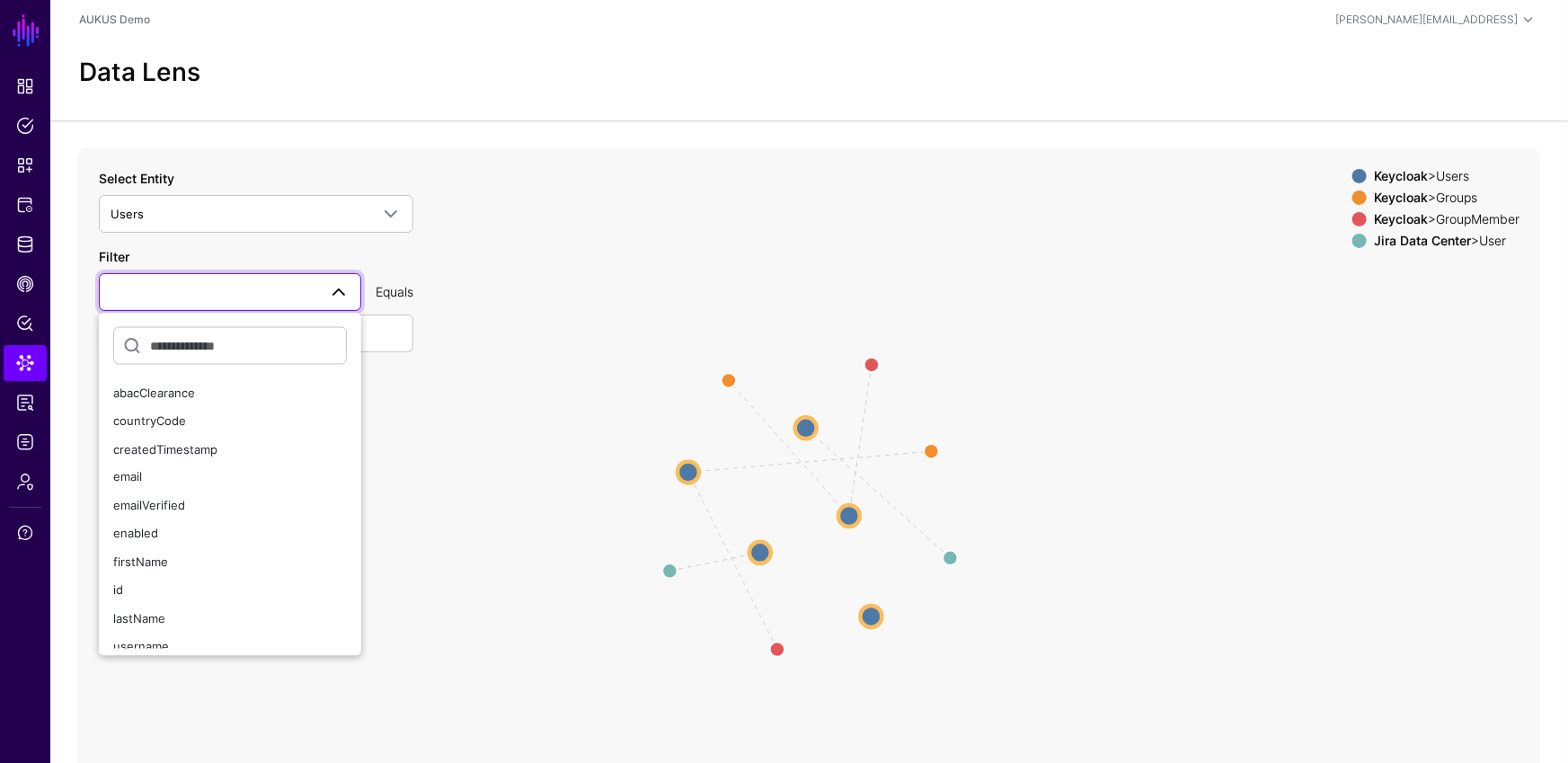 scroll, scrollTop: 13, scrollLeft: 0, axis: vertical 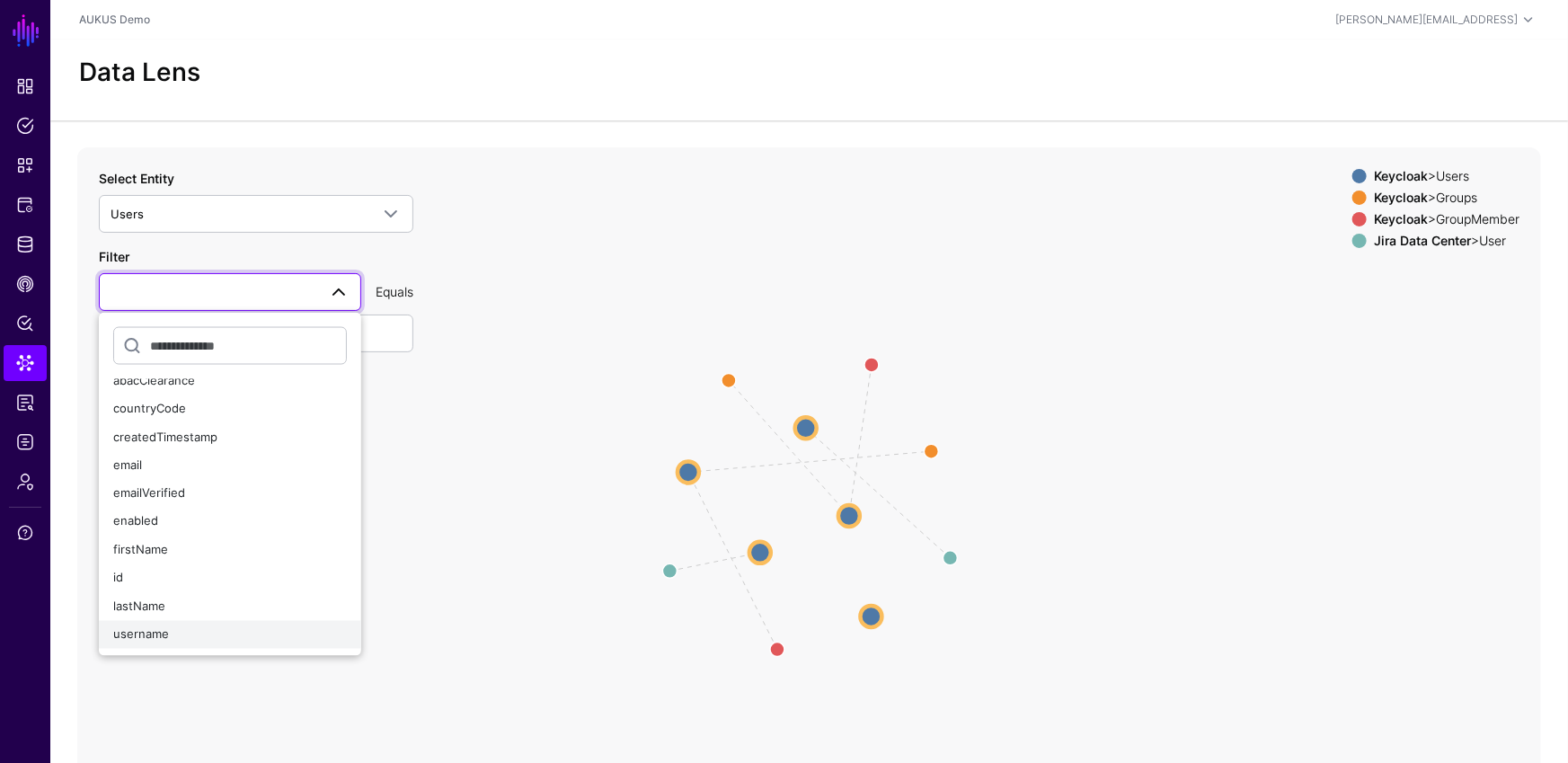 click on "username" 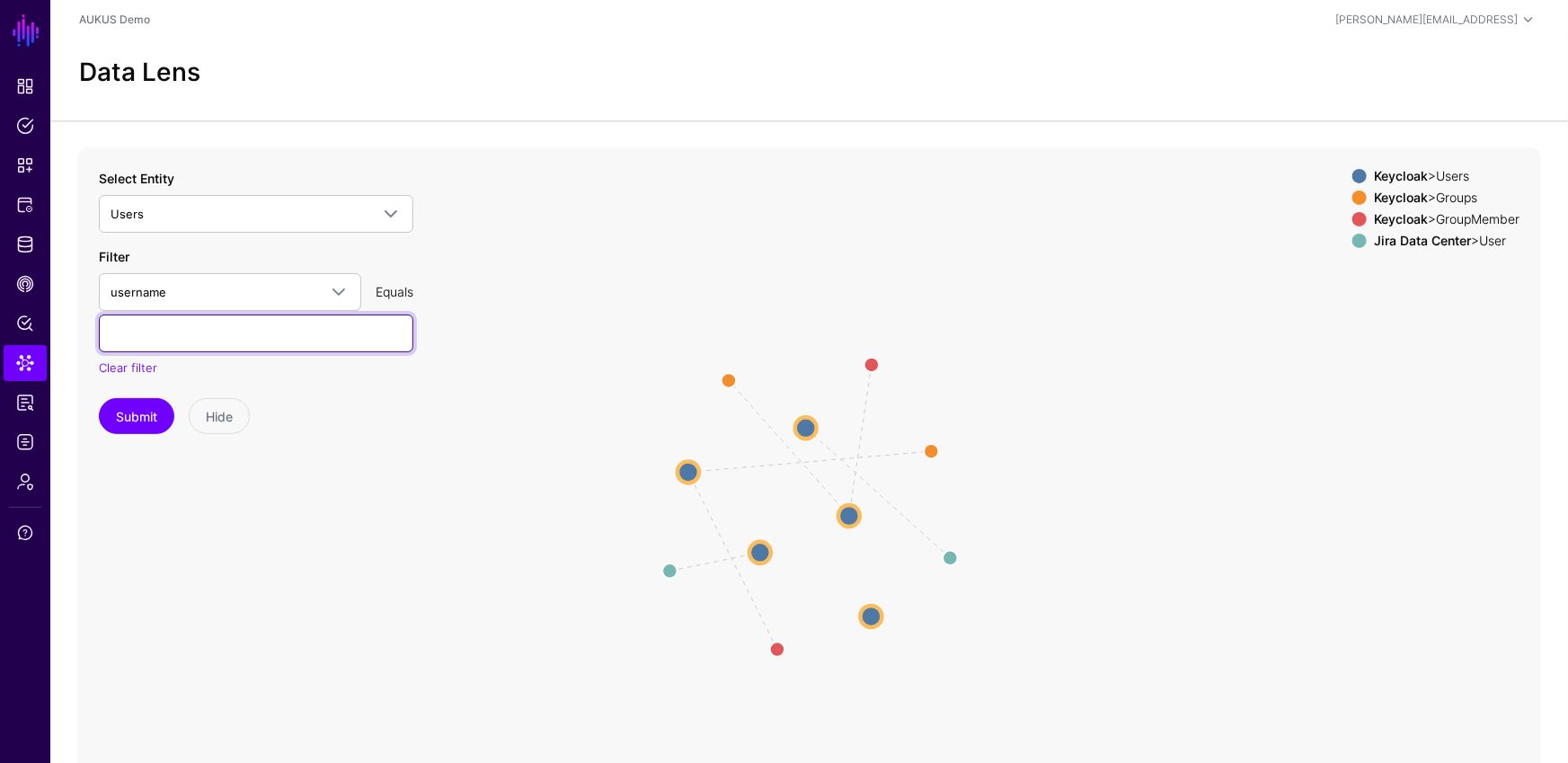 click at bounding box center (256, 333) 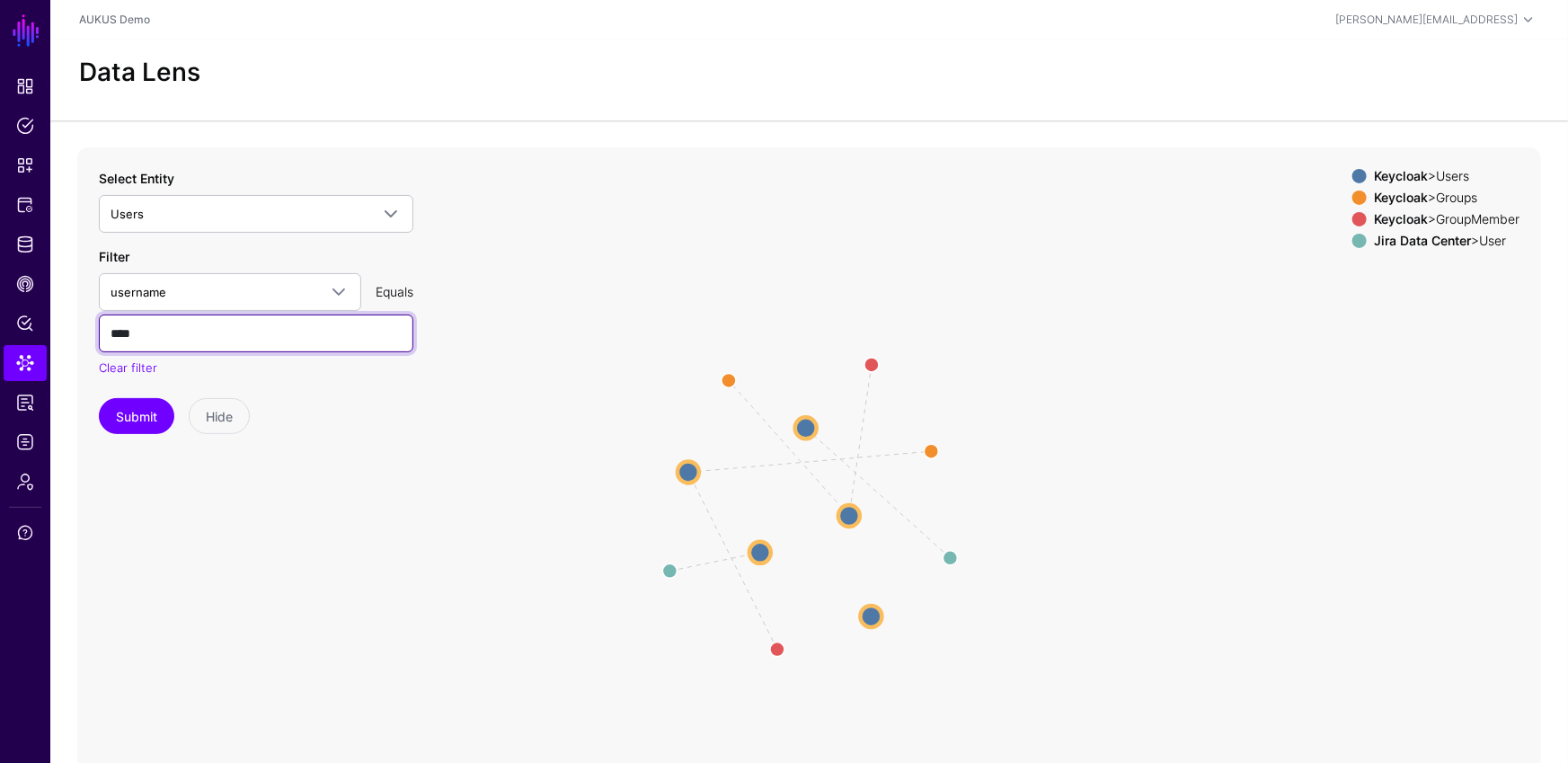 click on "Submit" 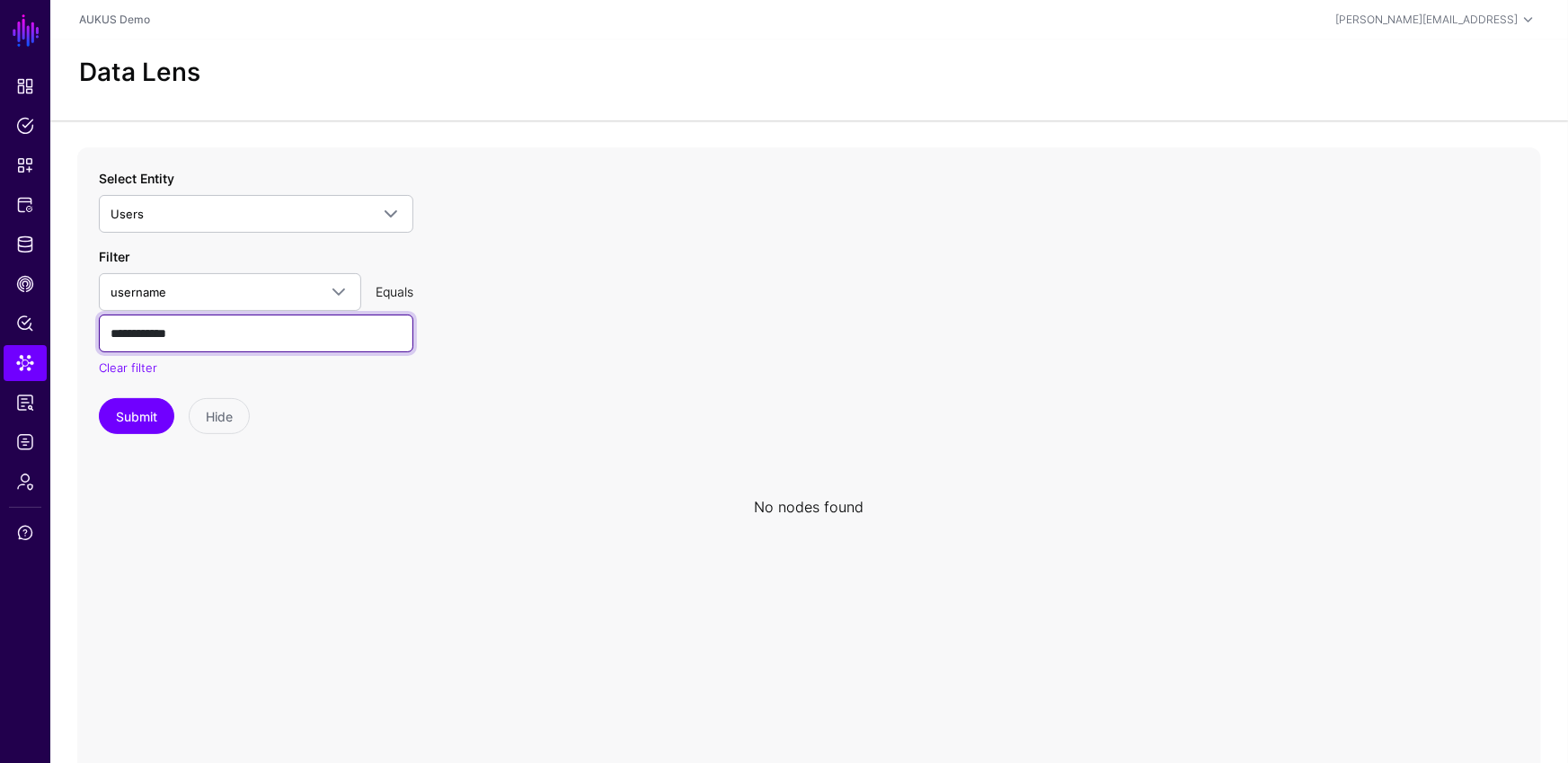 type on "**********" 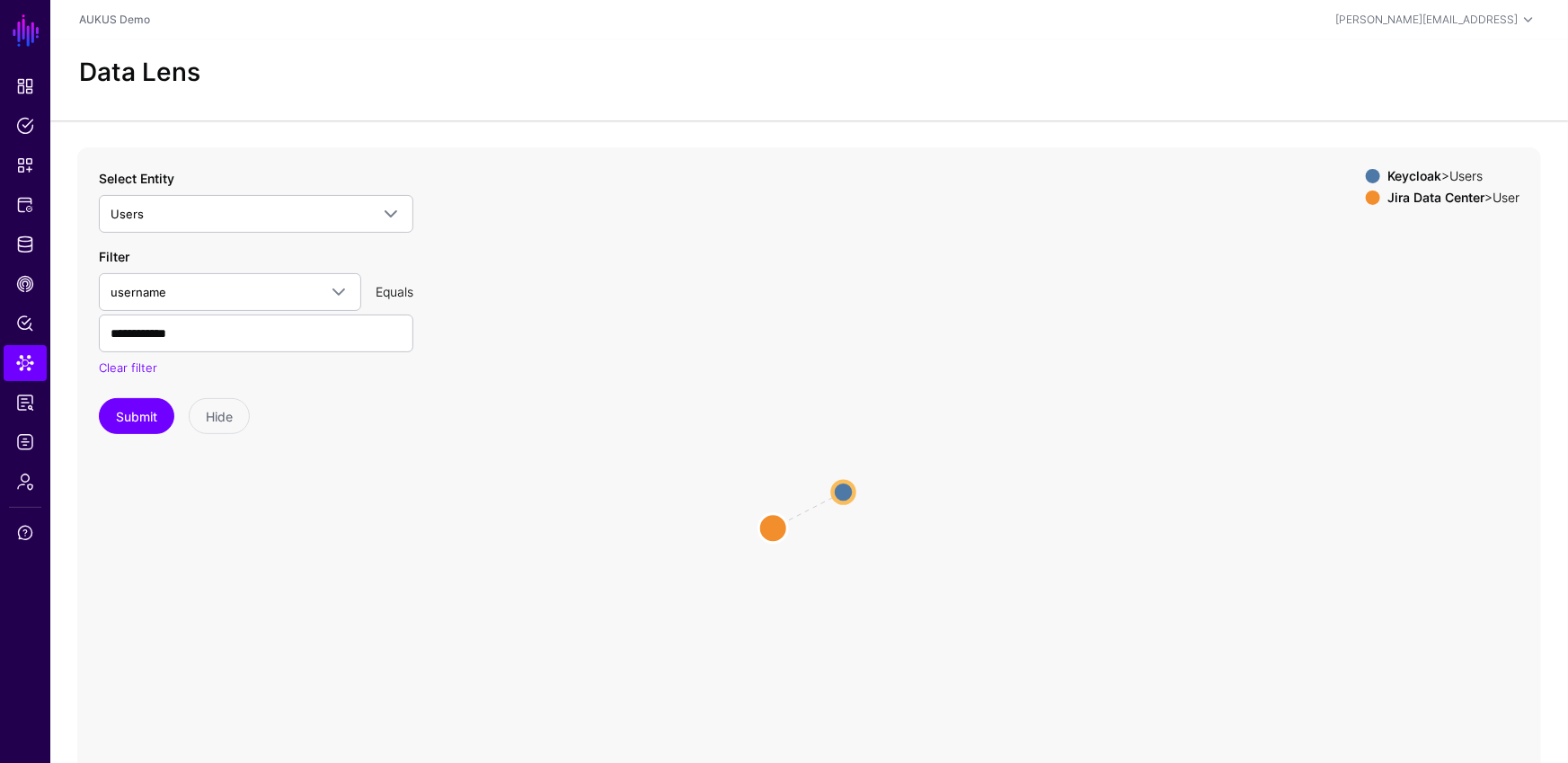 click 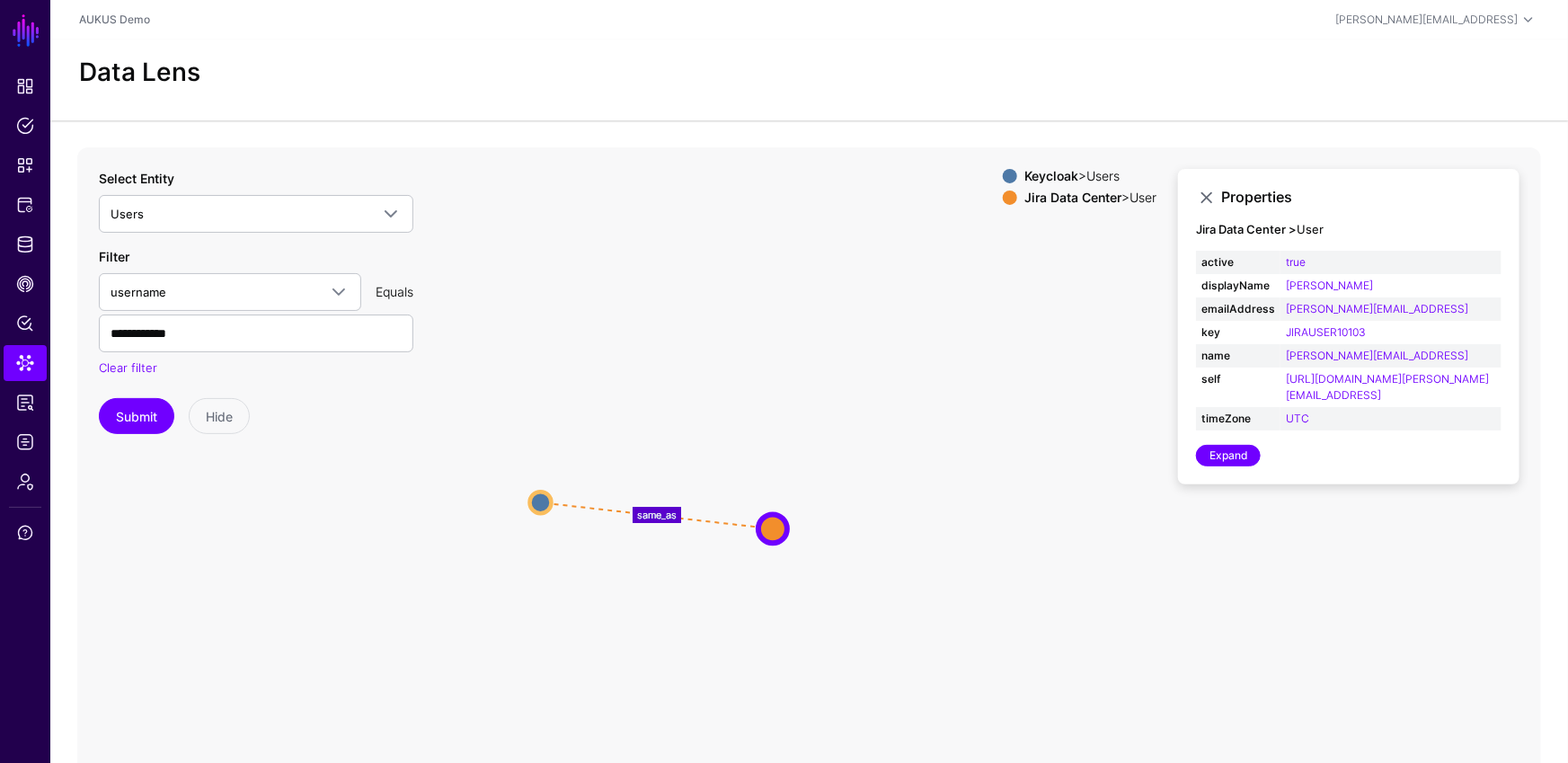 drag, startPoint x: 790, startPoint y: 448, endPoint x: 660, endPoint y: 533, distance: 155.32225 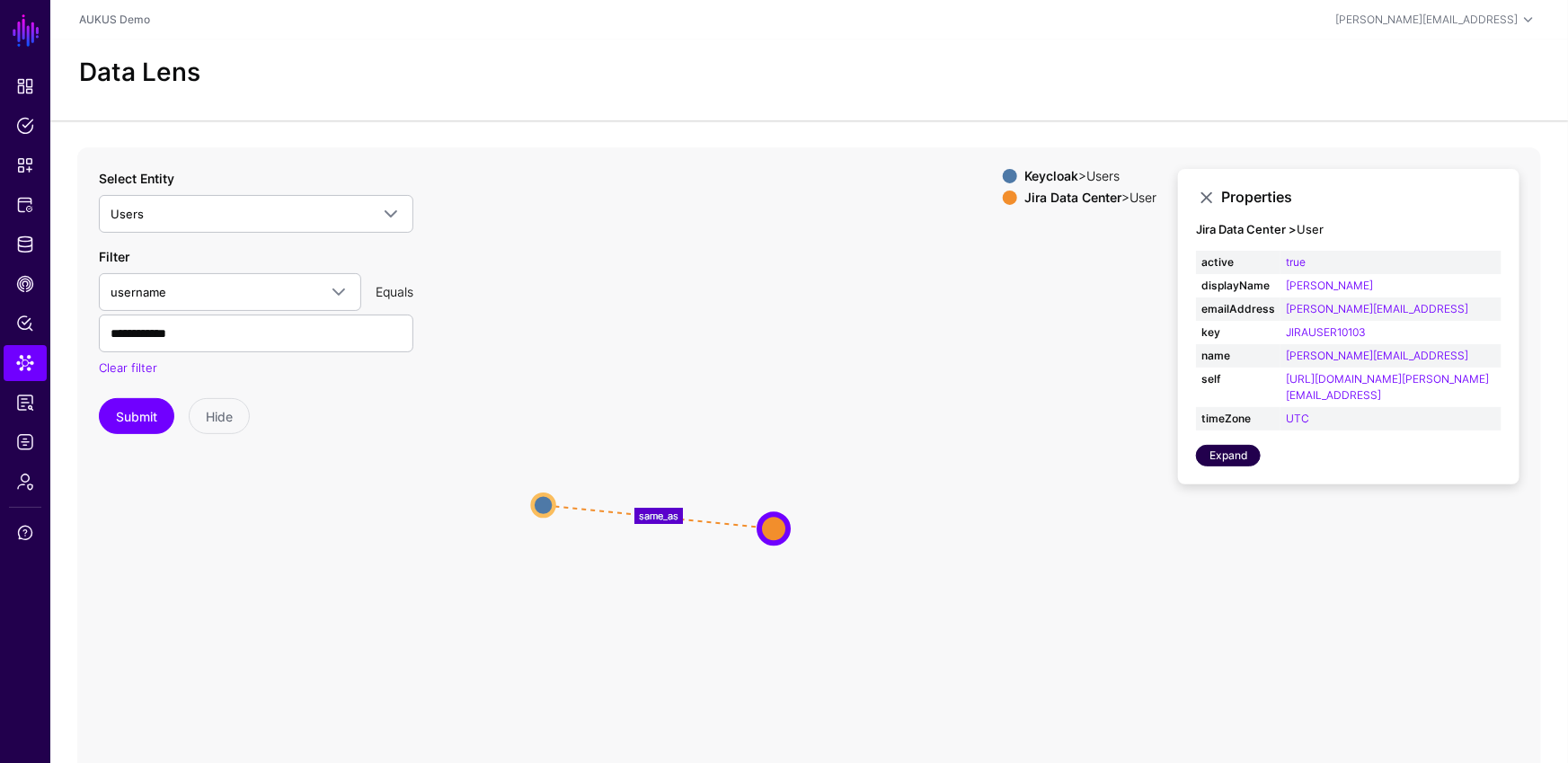 click on "Expand" at bounding box center (1228, 456) 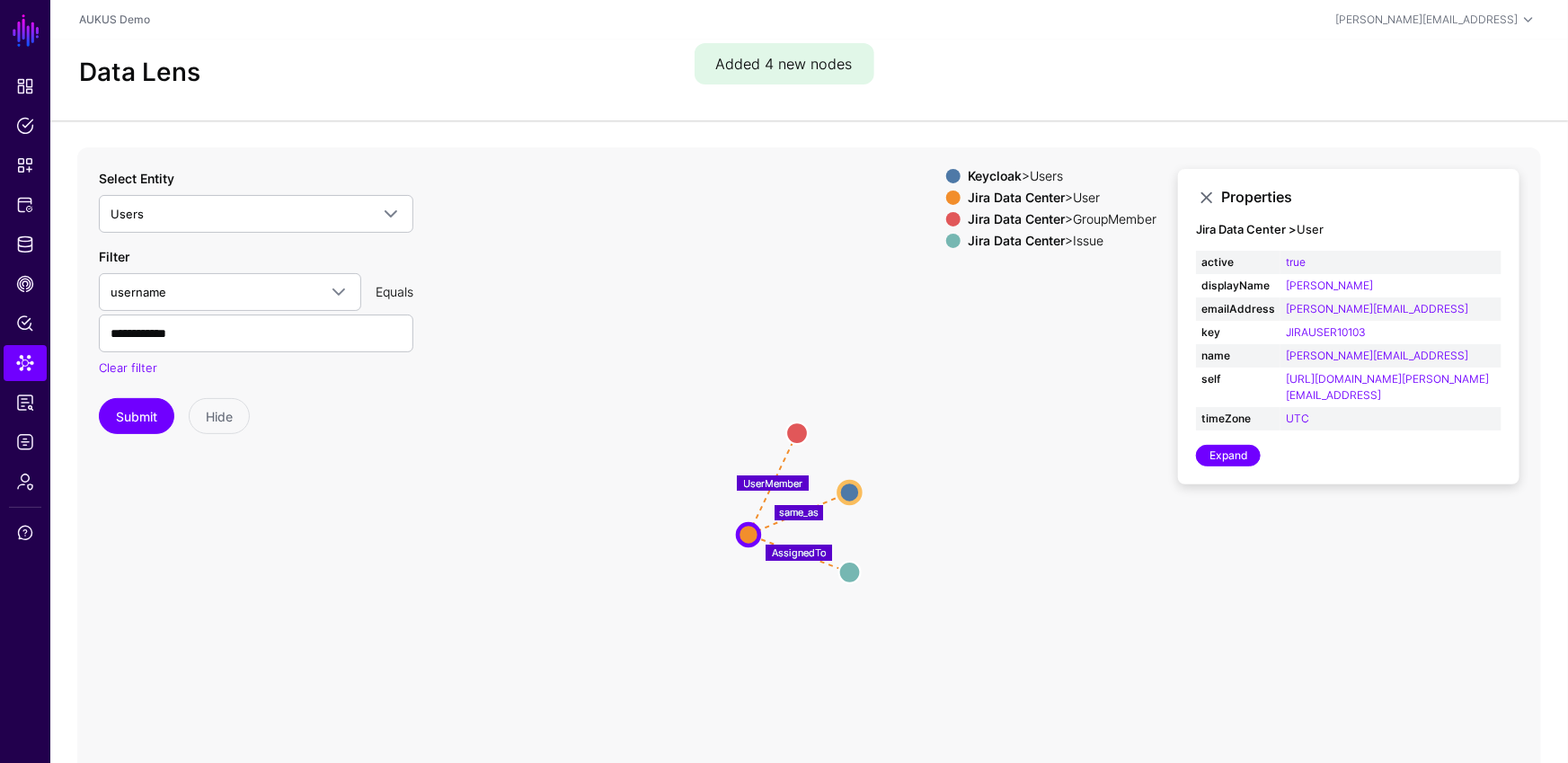 click on "UserMember AssignedTo same_as Issue Issue GroupMember GroupMember User User Users Users" 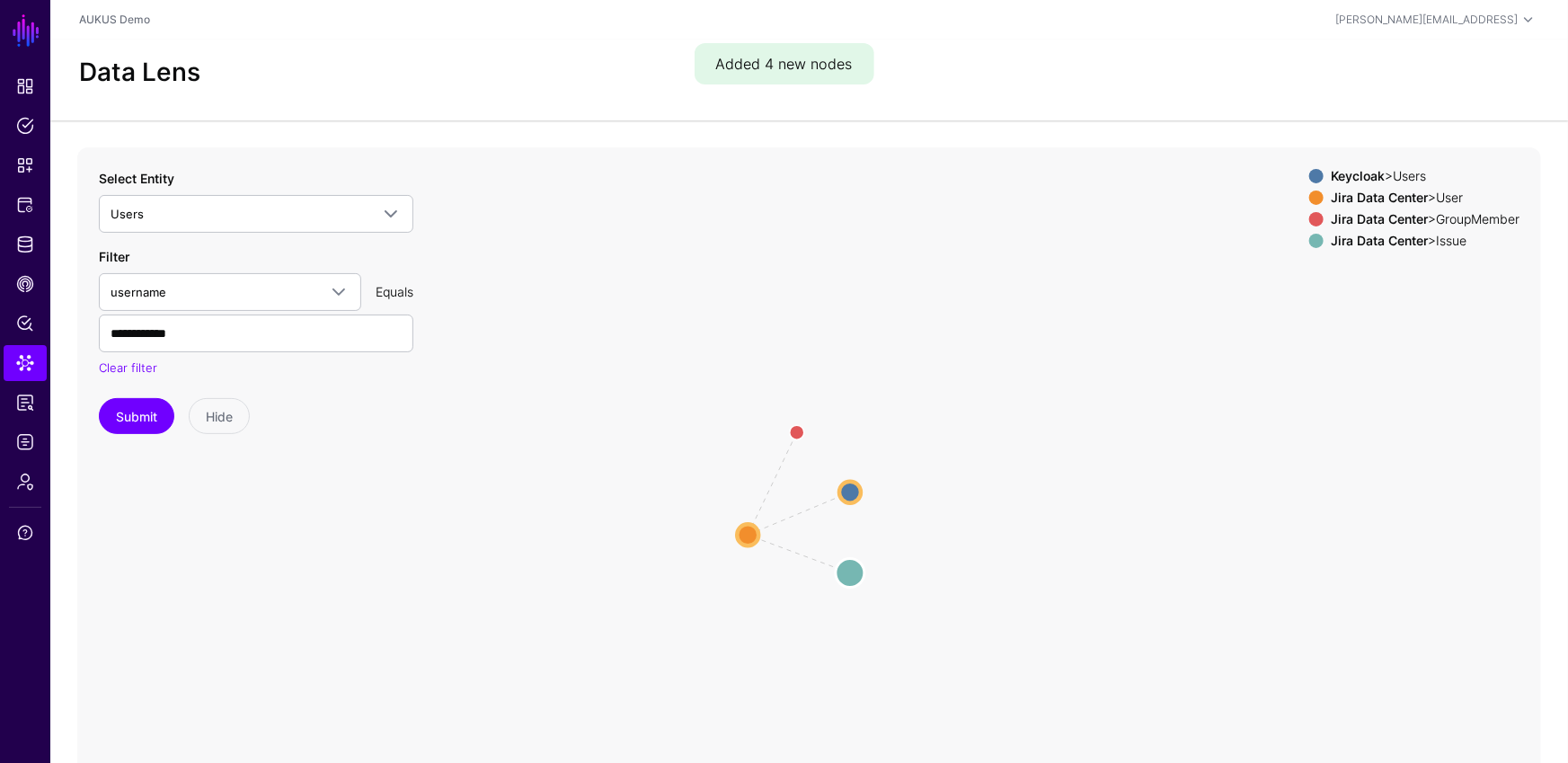 click 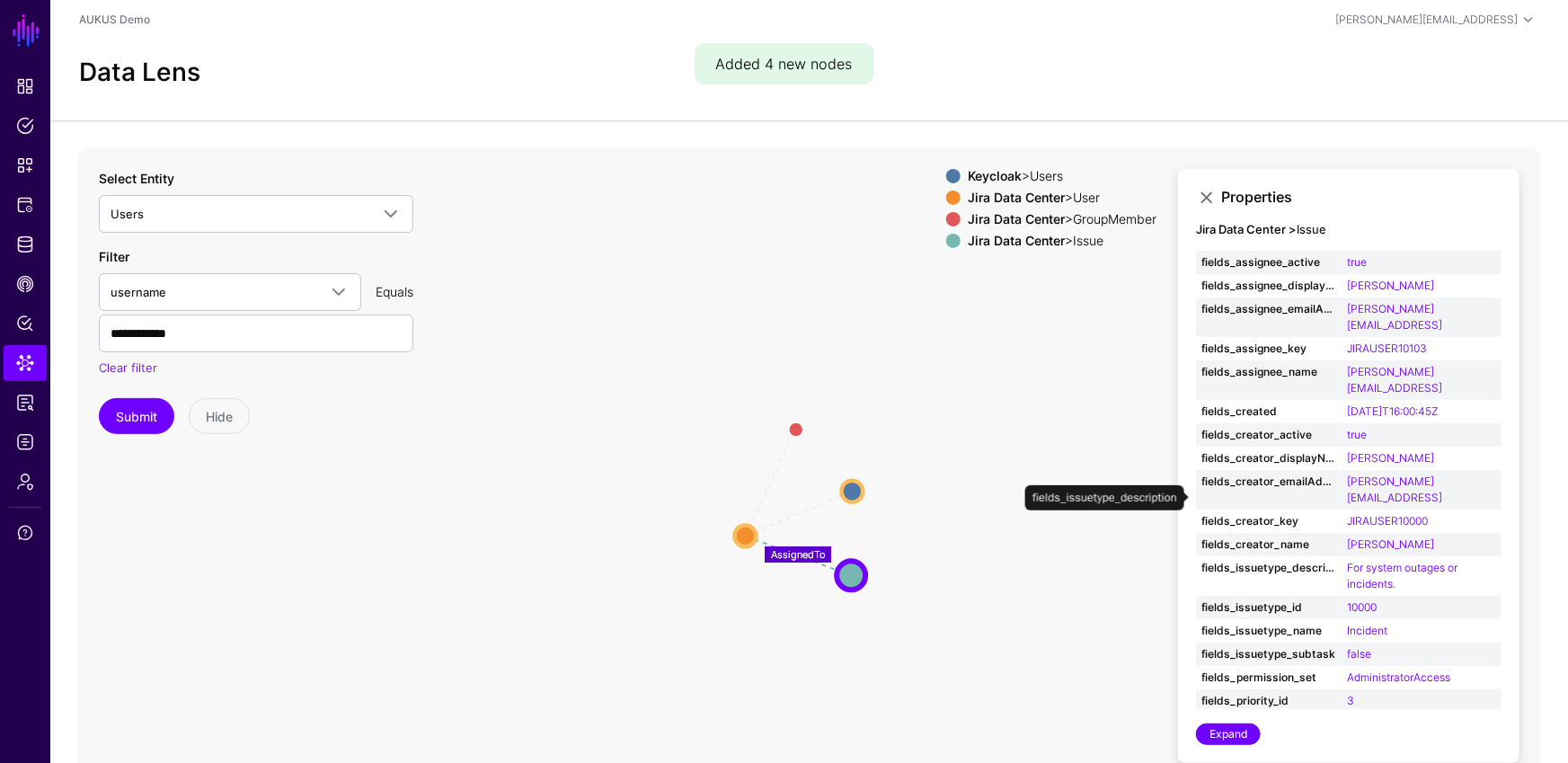 scroll, scrollTop: 99, scrollLeft: 0, axis: vertical 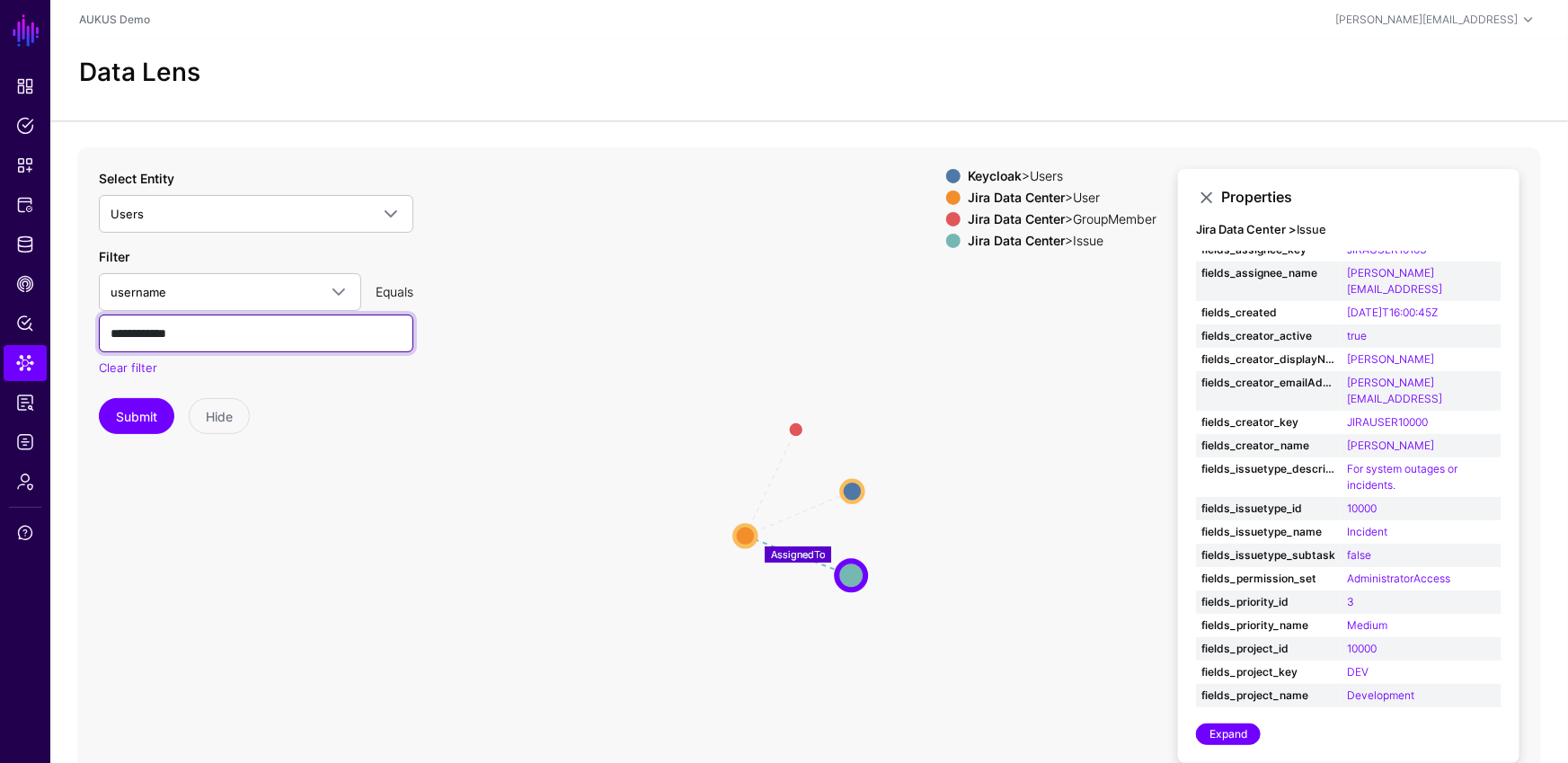 click on "**********" at bounding box center [256, 333] 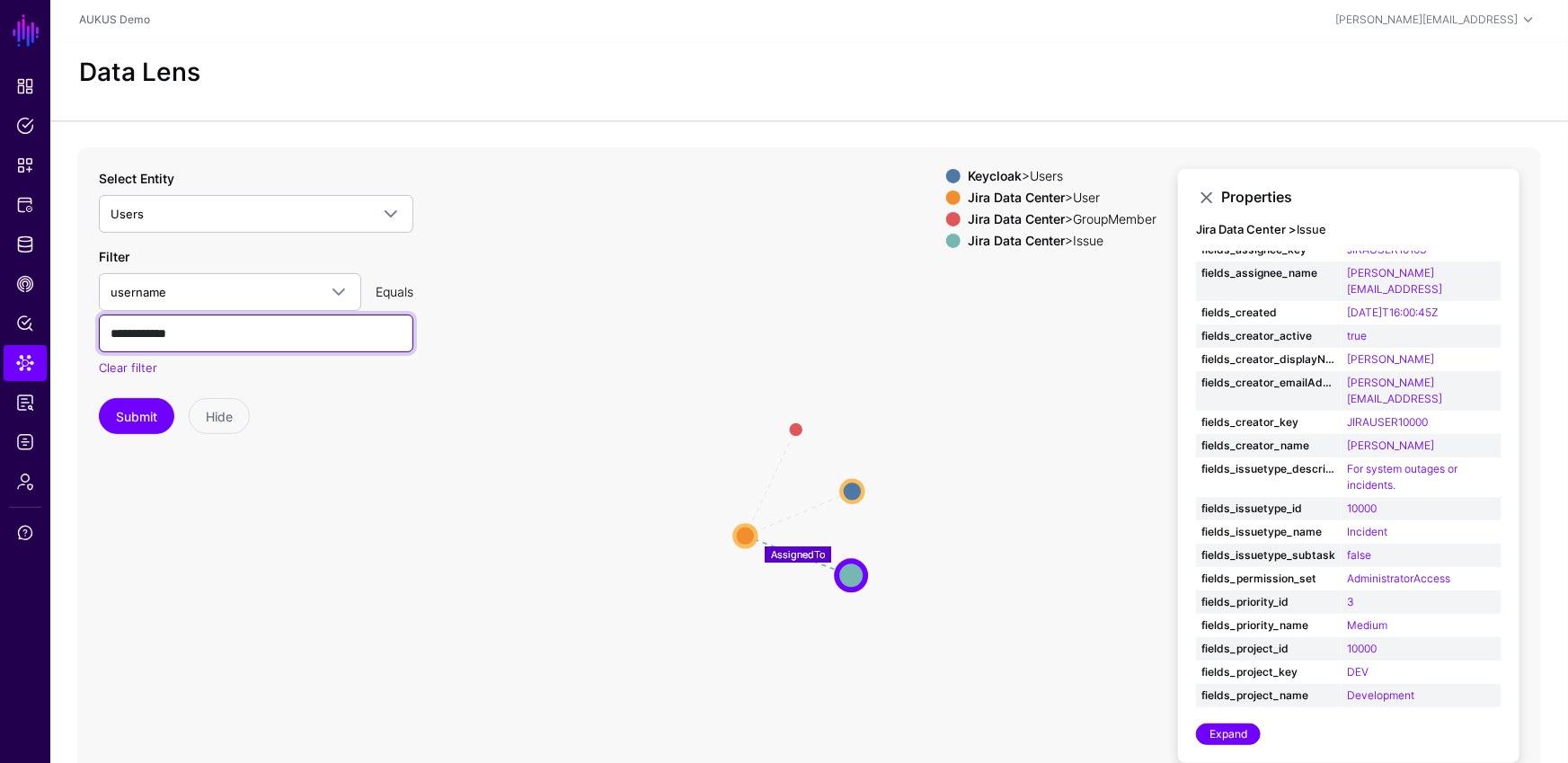 click on "**********" at bounding box center (256, 333) 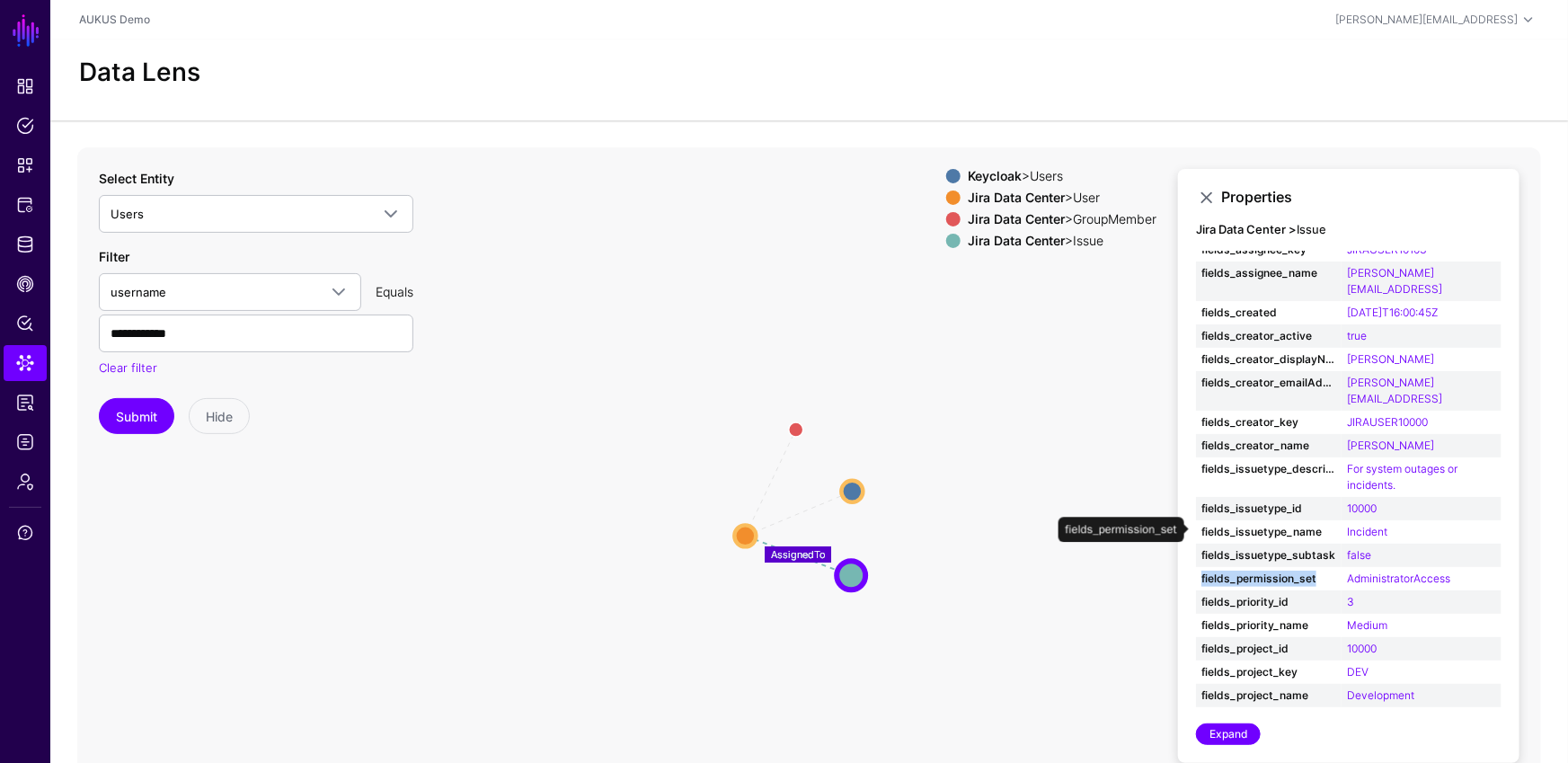 drag, startPoint x: 1322, startPoint y: 529, endPoint x: 1202, endPoint y: 532, distance: 120.03749 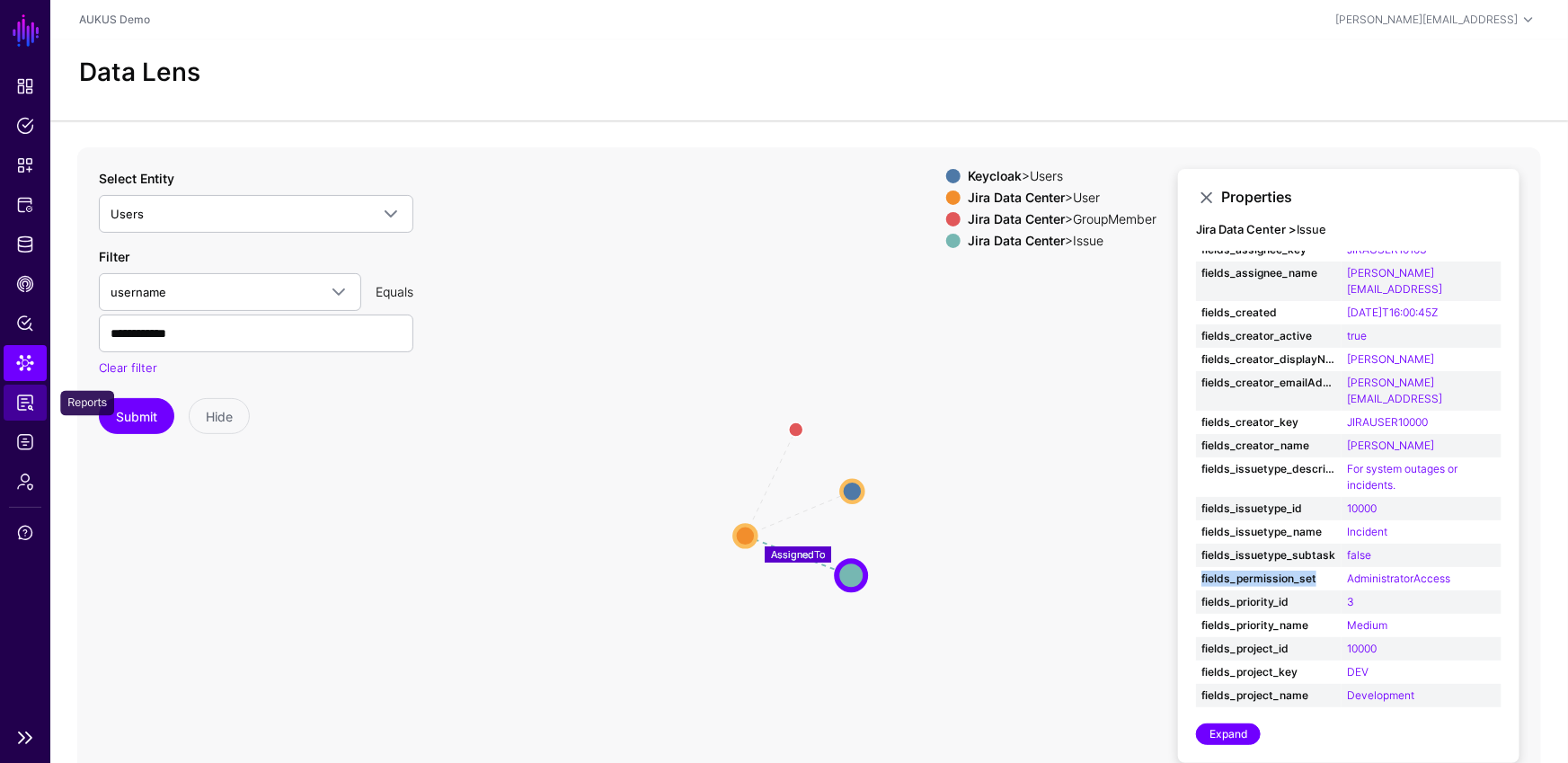 click on "Reports" 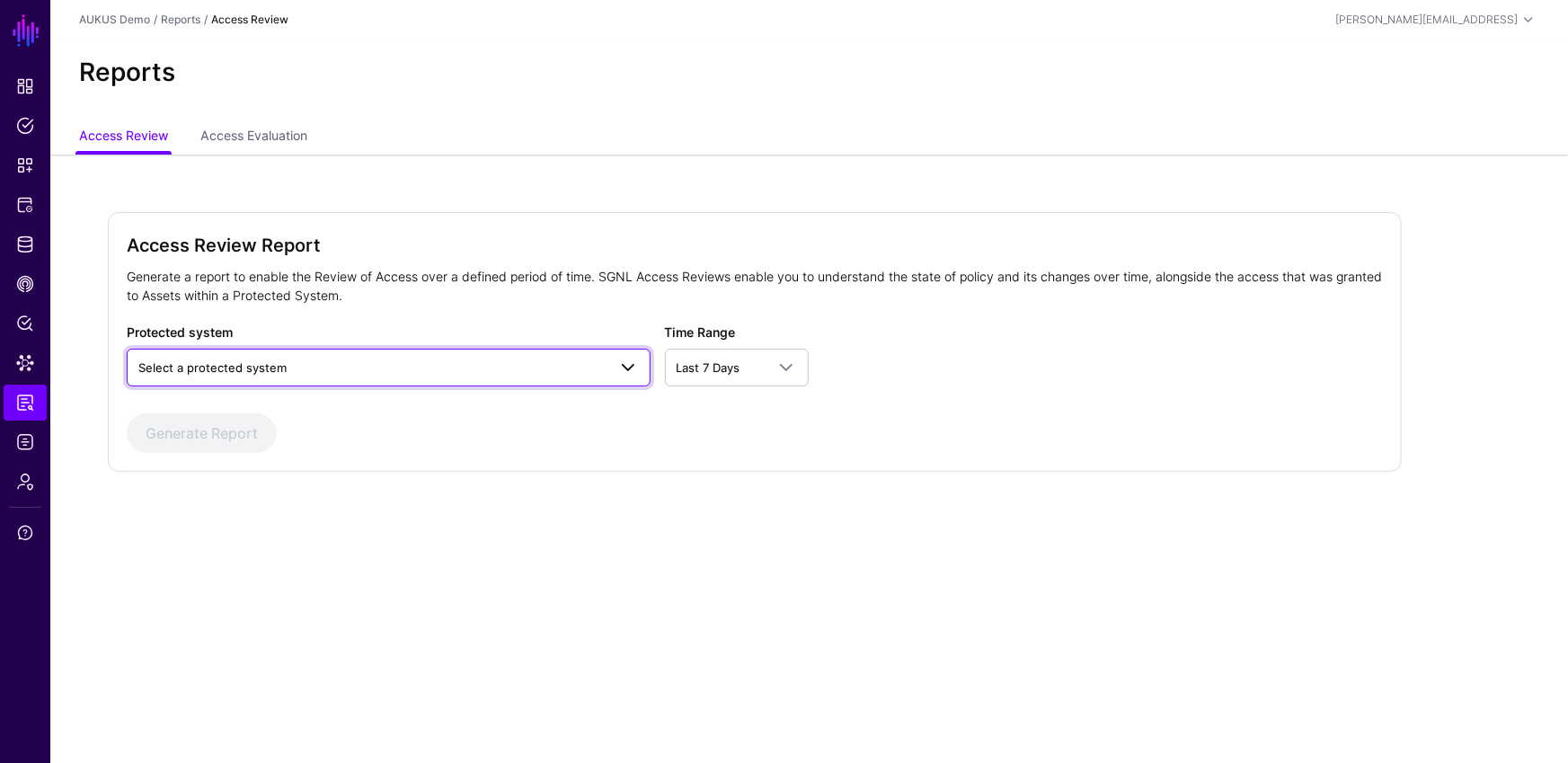 click on "Select a protected system" at bounding box center (372, 368) 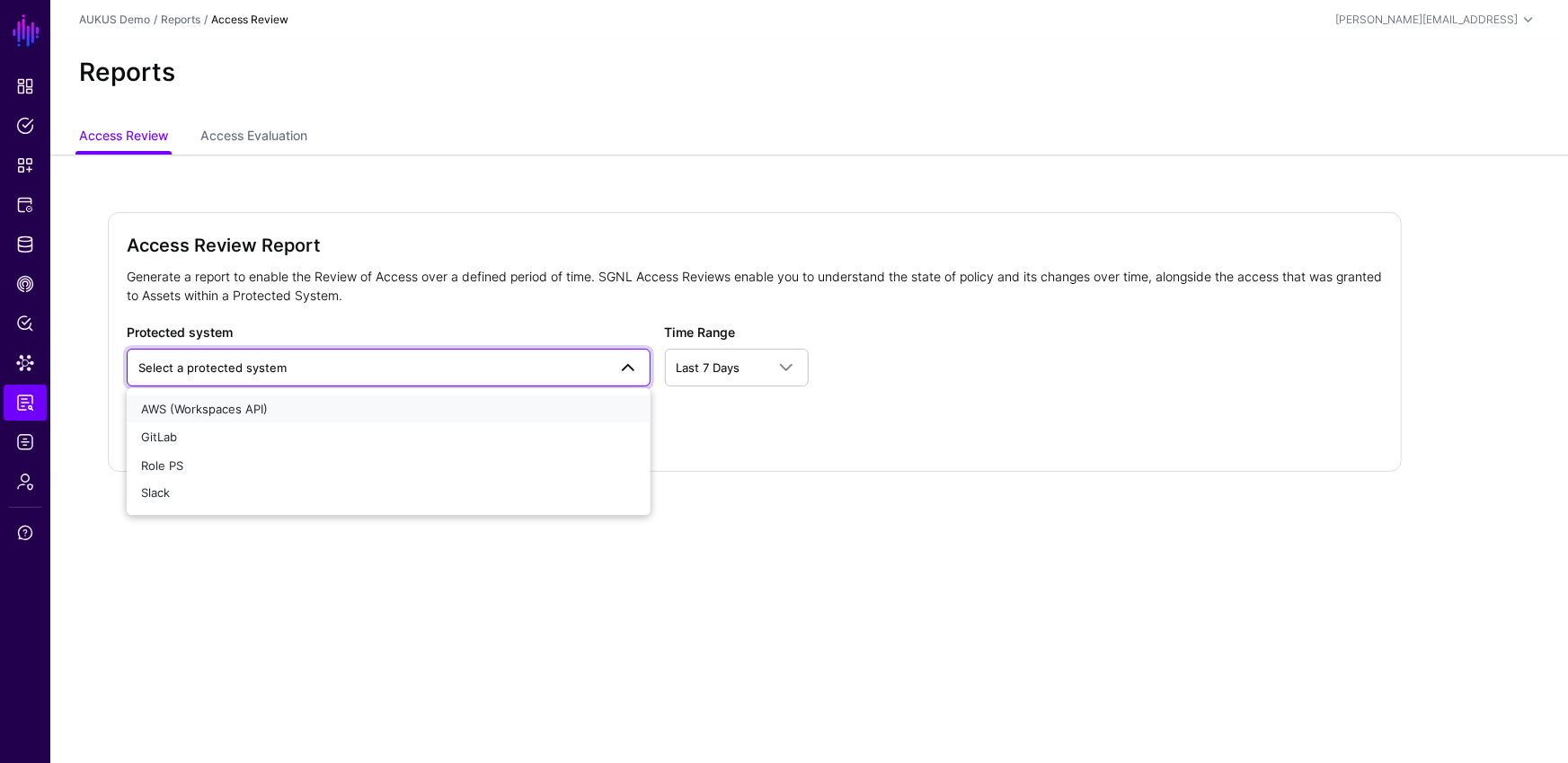 drag, startPoint x: 252, startPoint y: 418, endPoint x: 572, endPoint y: 368, distance: 323.88269 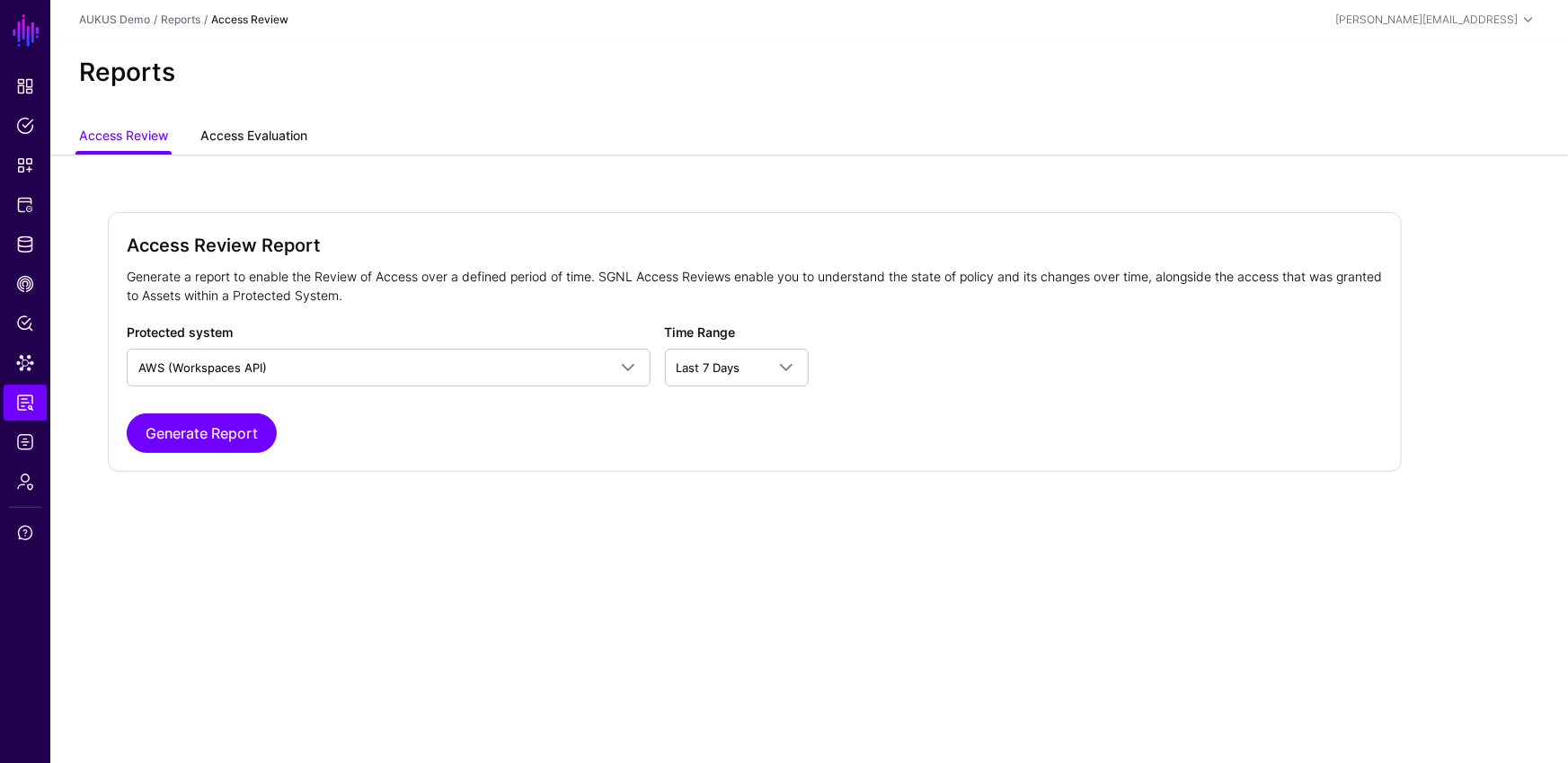 click on "Access Evaluation" 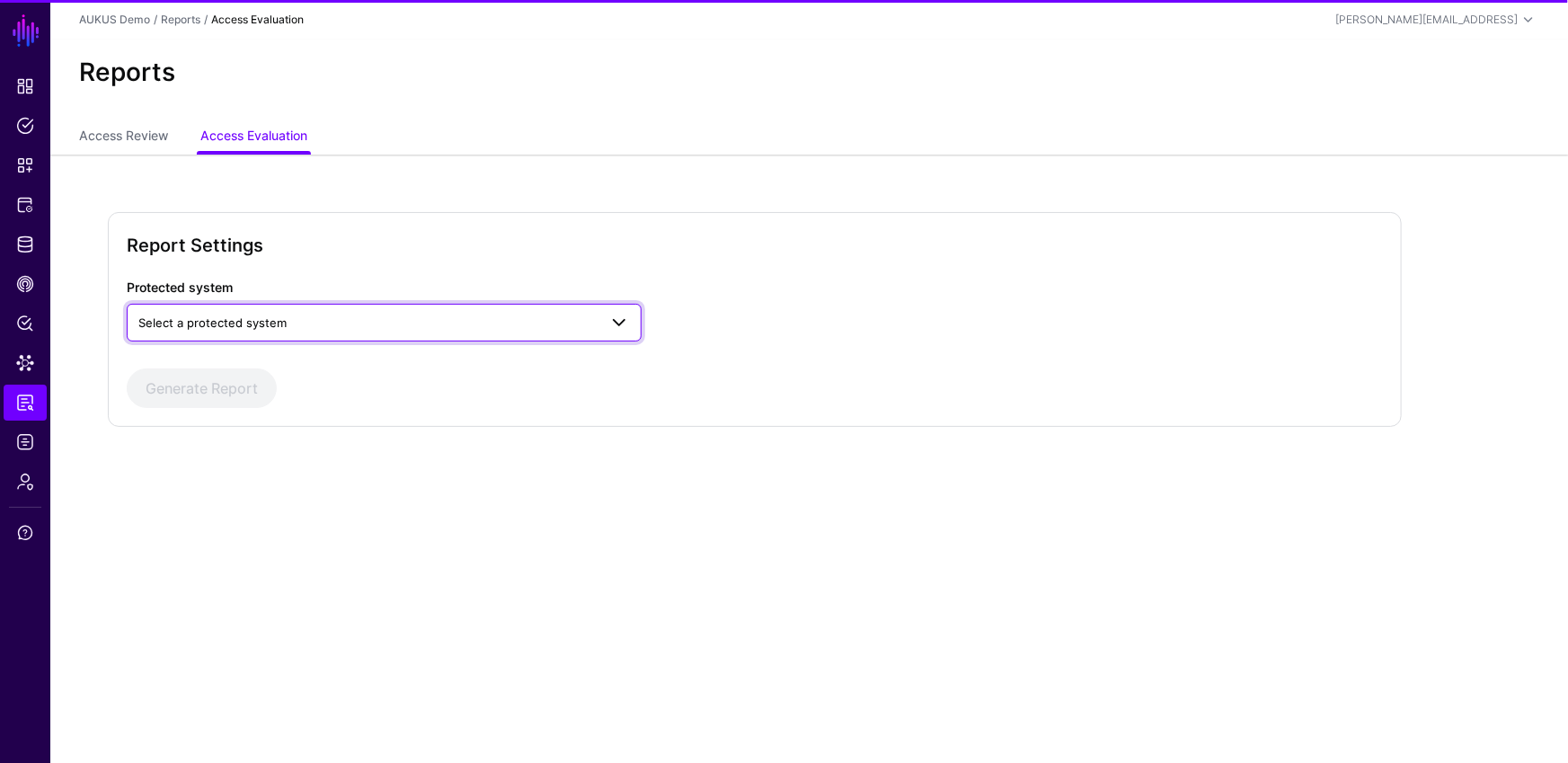 drag, startPoint x: 296, startPoint y: 313, endPoint x: 261, endPoint y: 365, distance: 62.68174 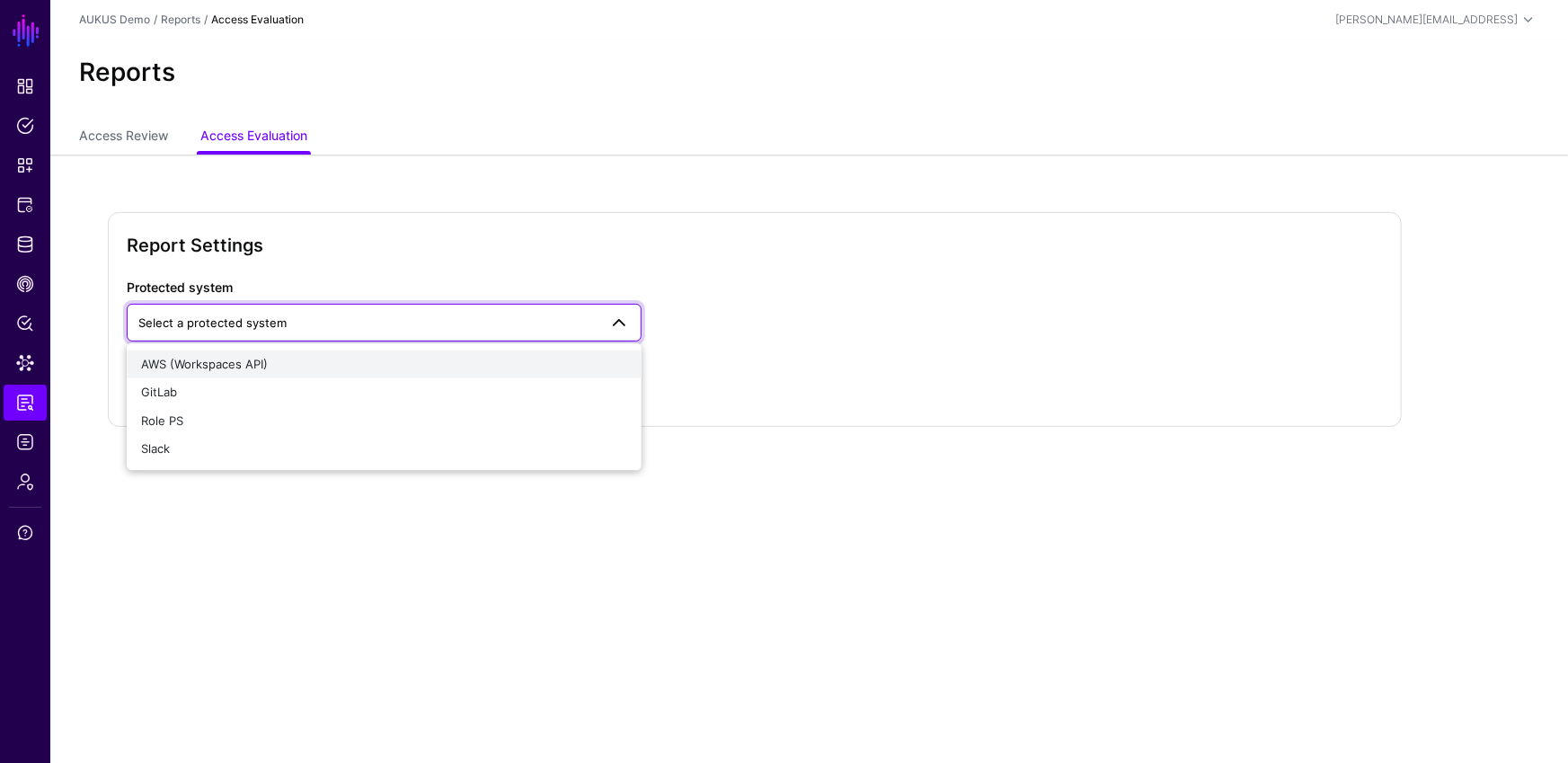 click on "AWS (Workspaces API)" 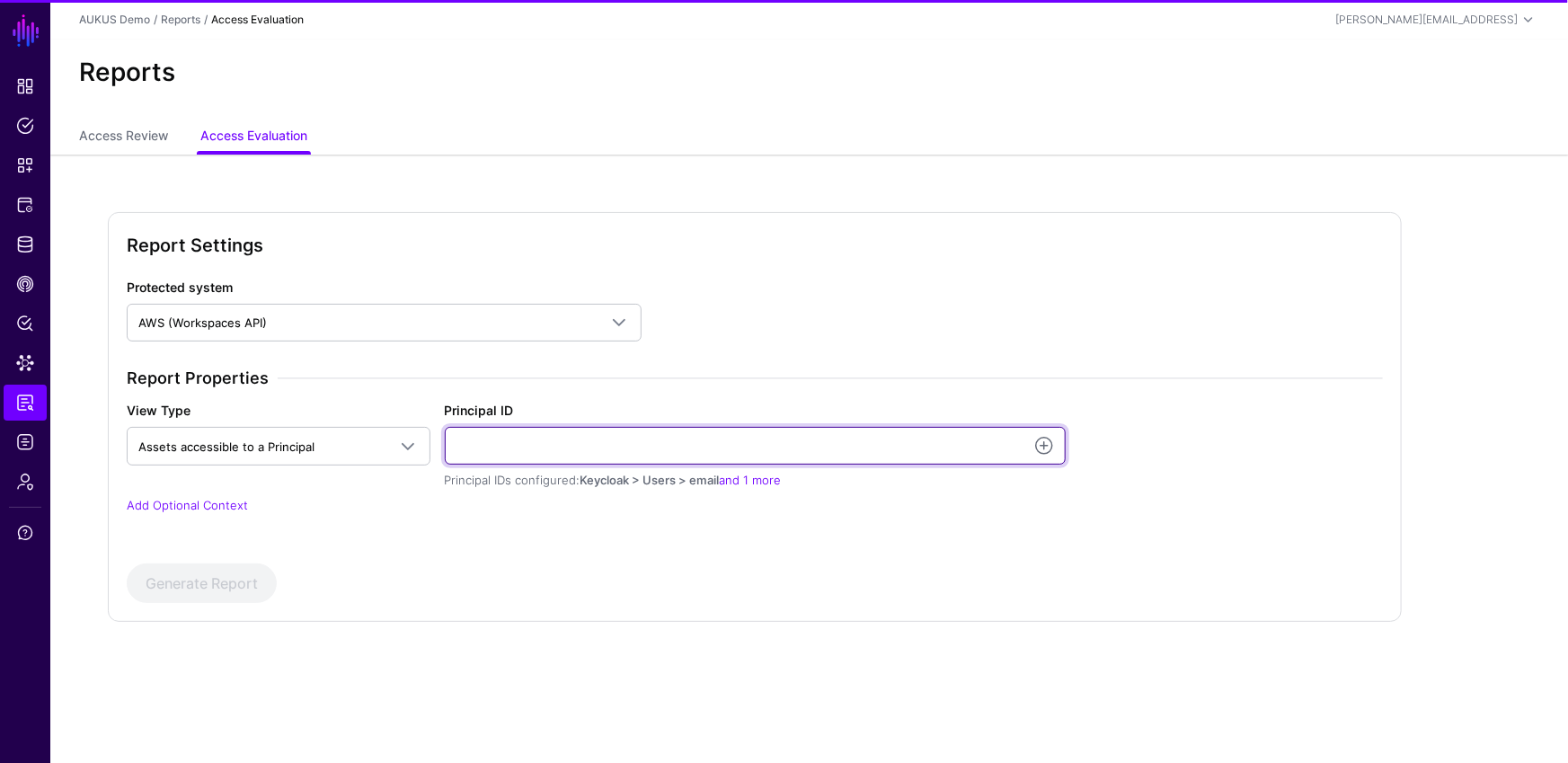 click on "Principal ID" at bounding box center [755, 446] 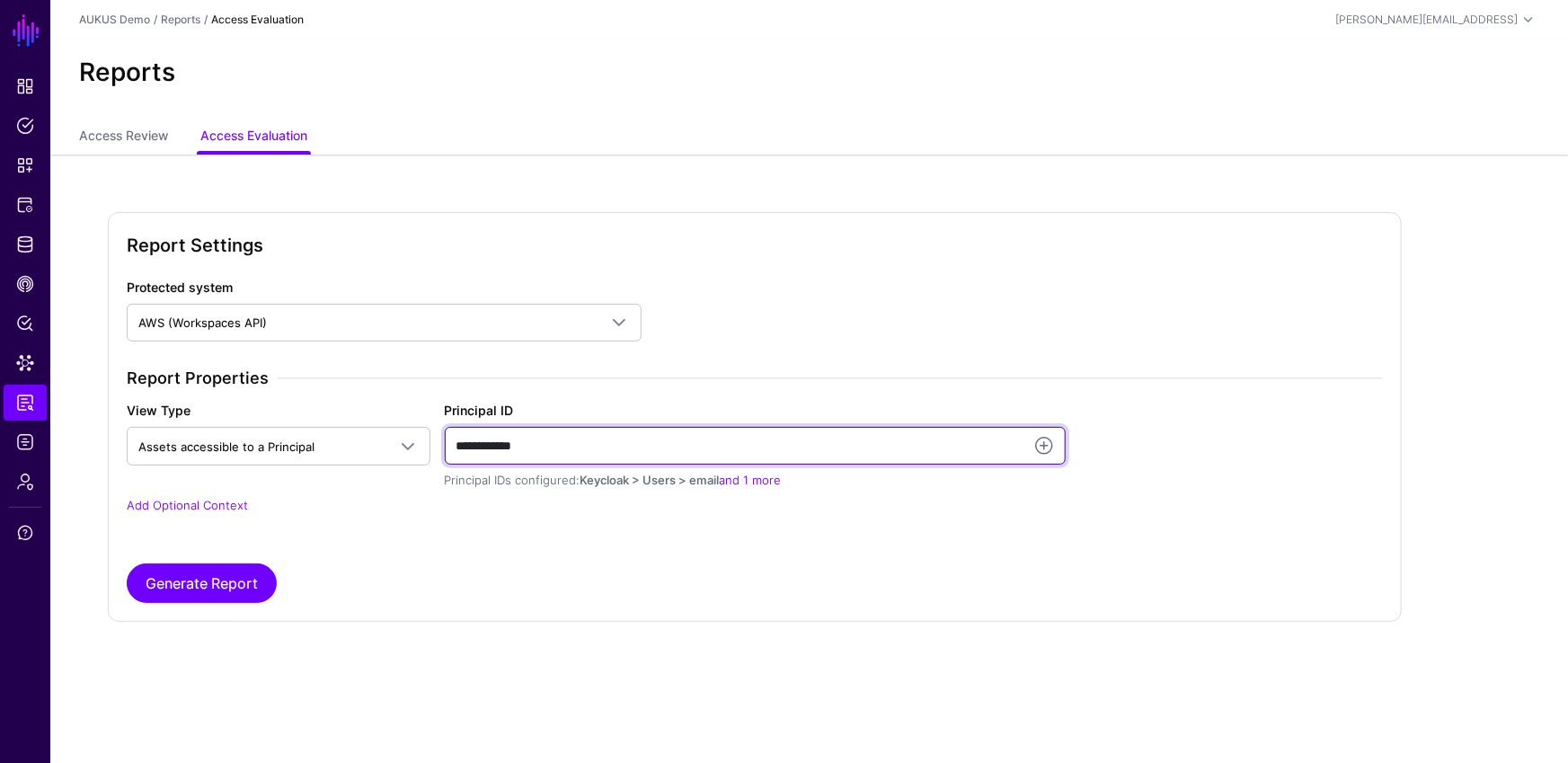 type on "**********" 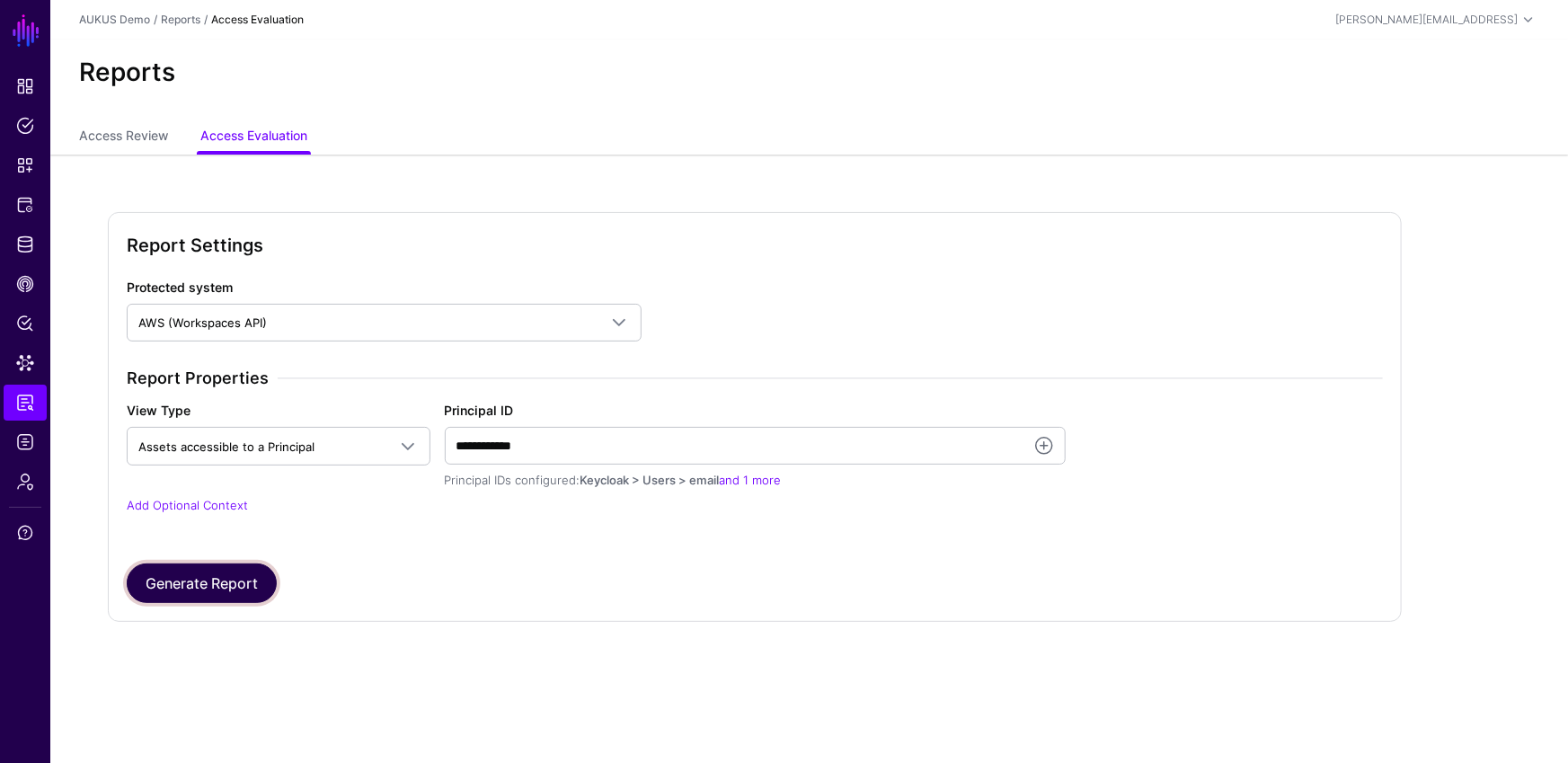 type 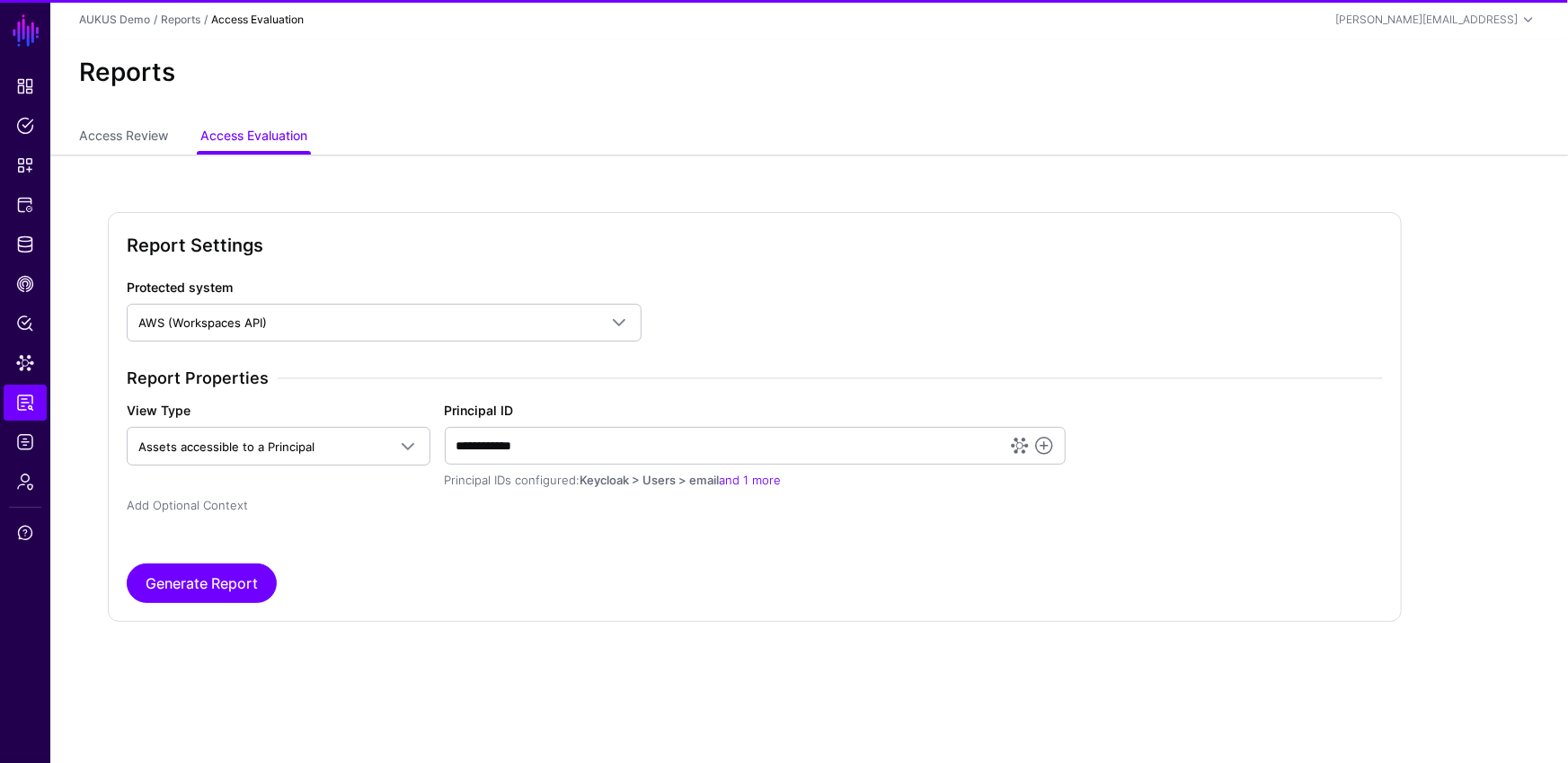 click on "Add Optional Context" 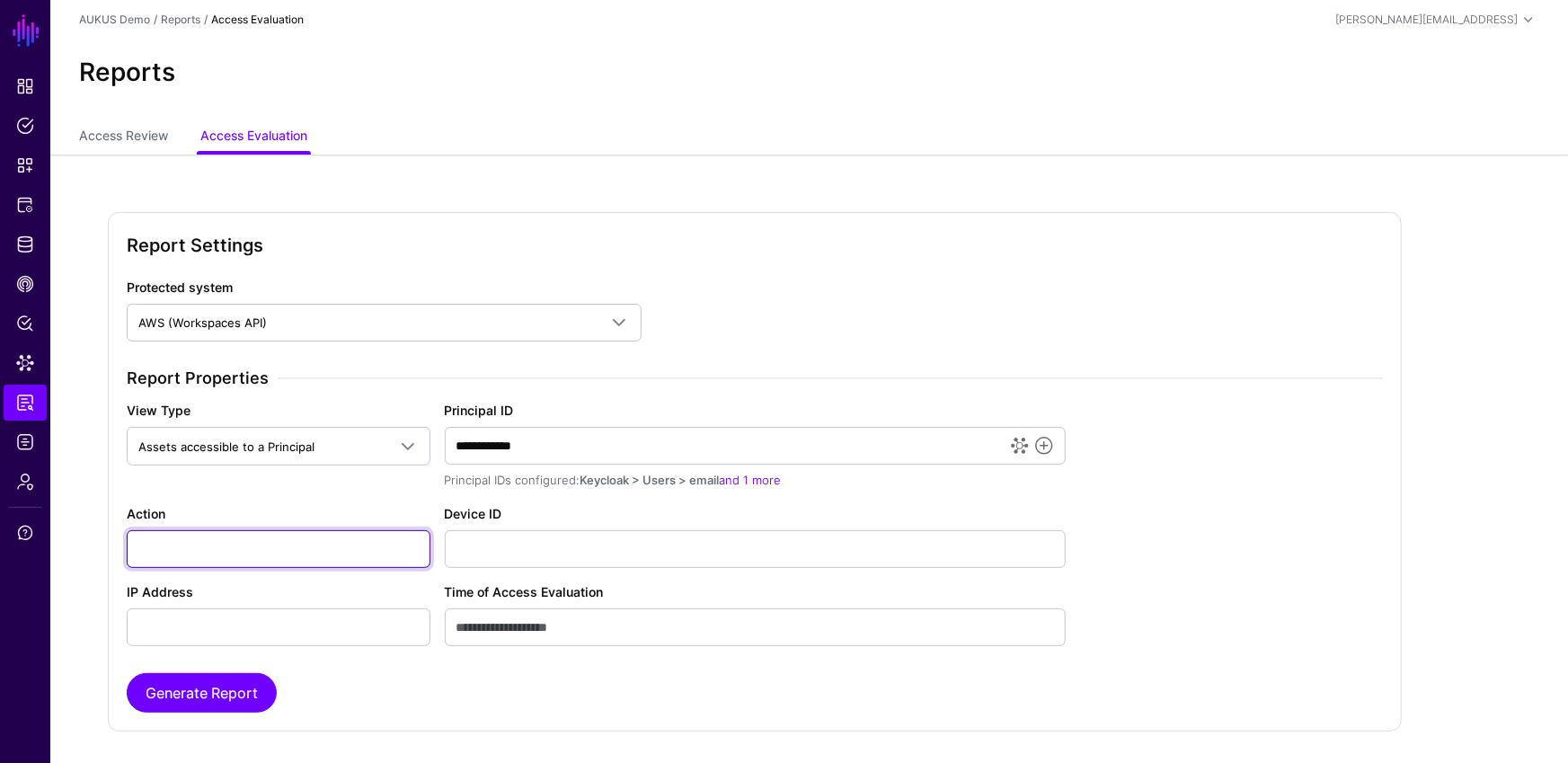 click on "Action" at bounding box center [279, 549] 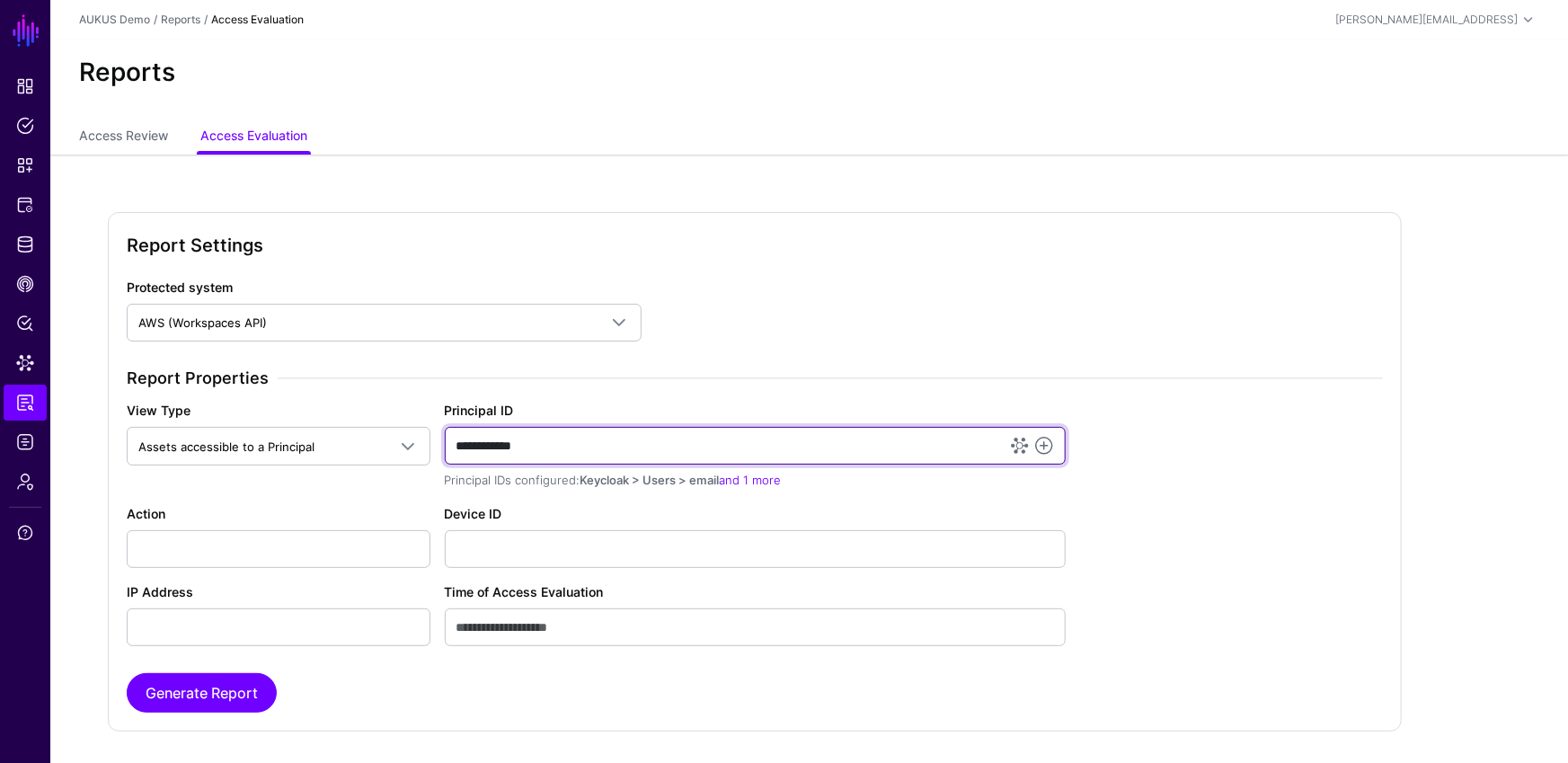 click on "**********" at bounding box center (755, 446) 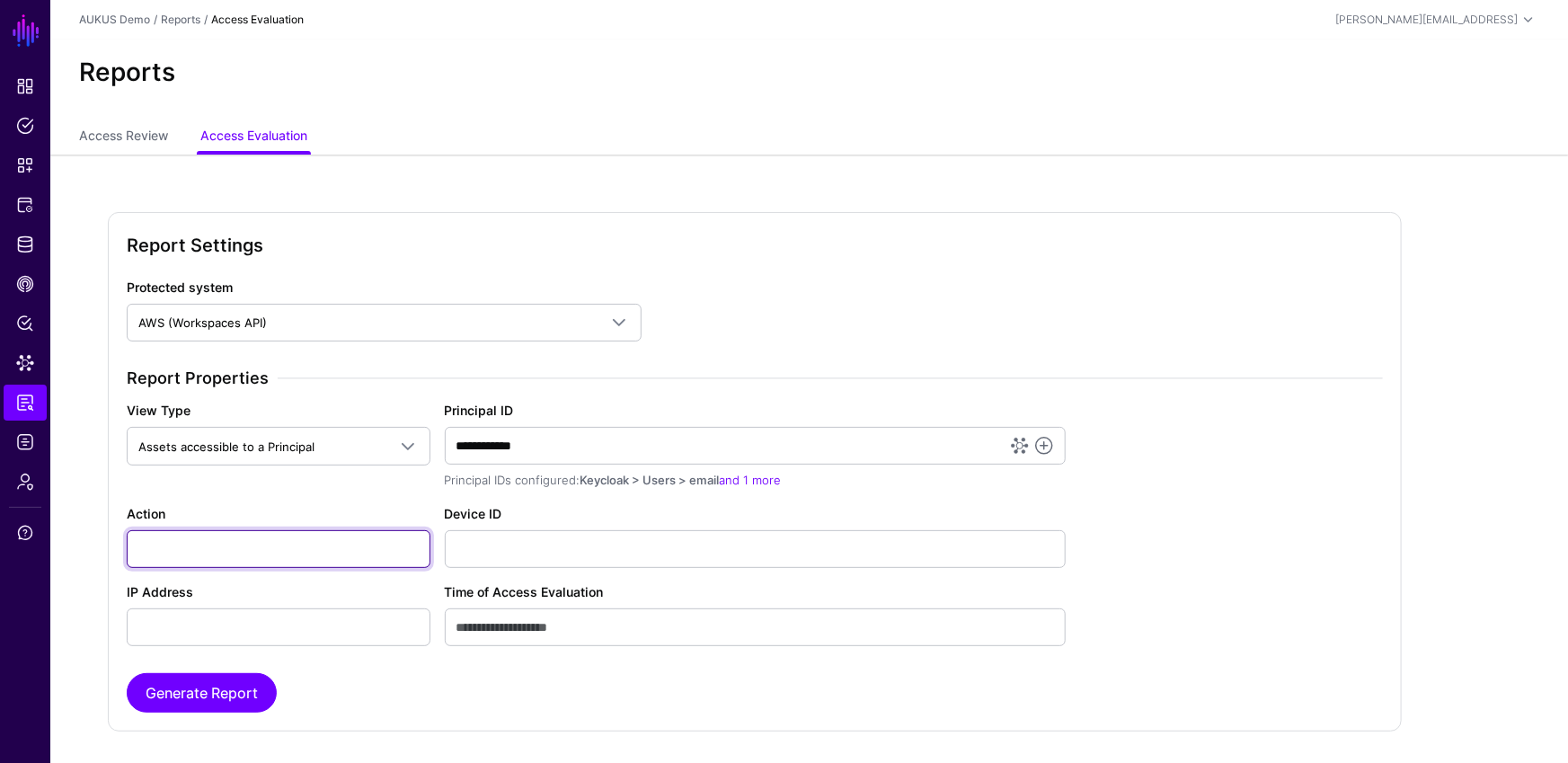 click on "Action" at bounding box center [279, 549] 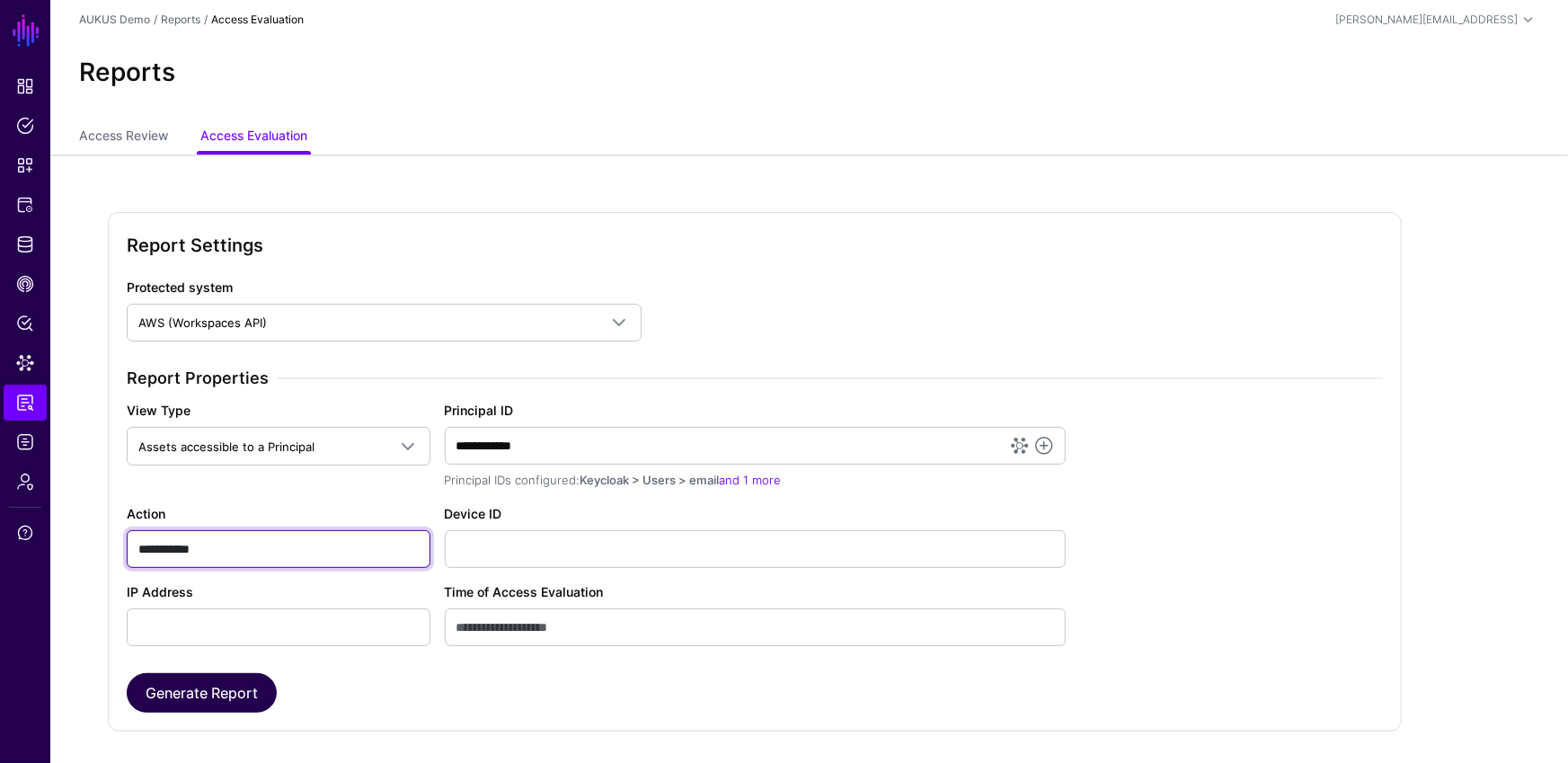 type on "**********" 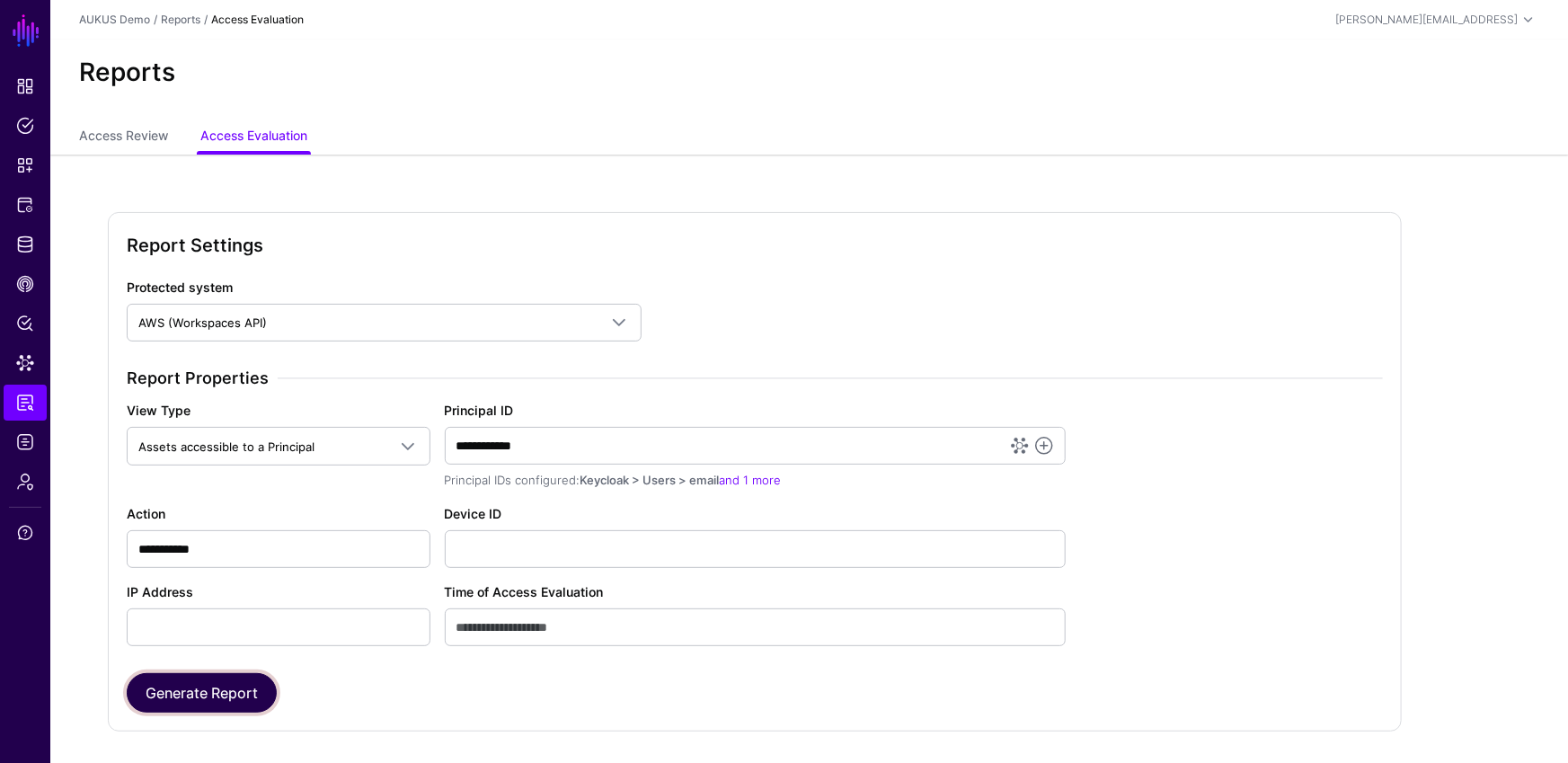 click on "Generate Report" 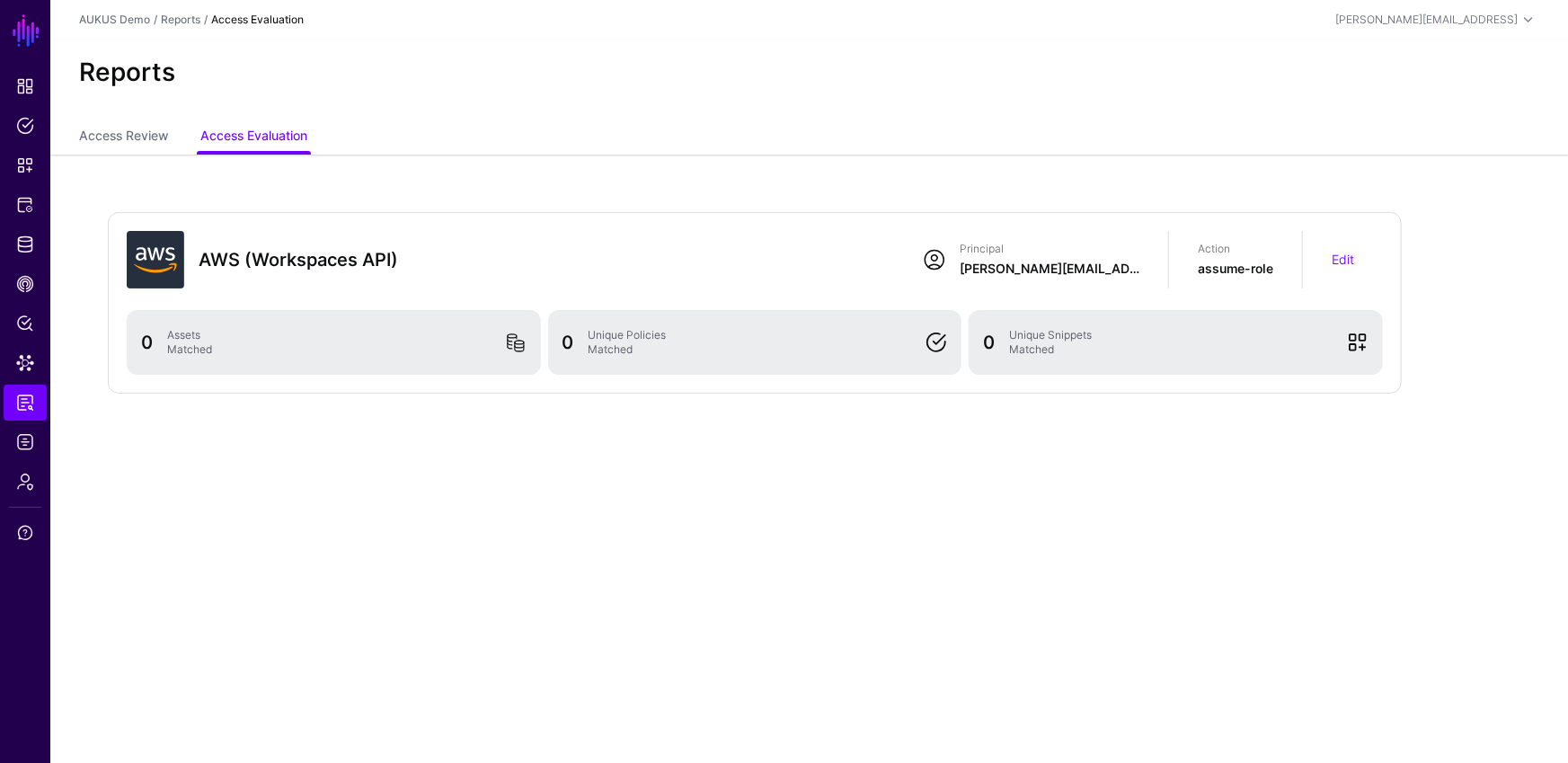 click on "Reports" 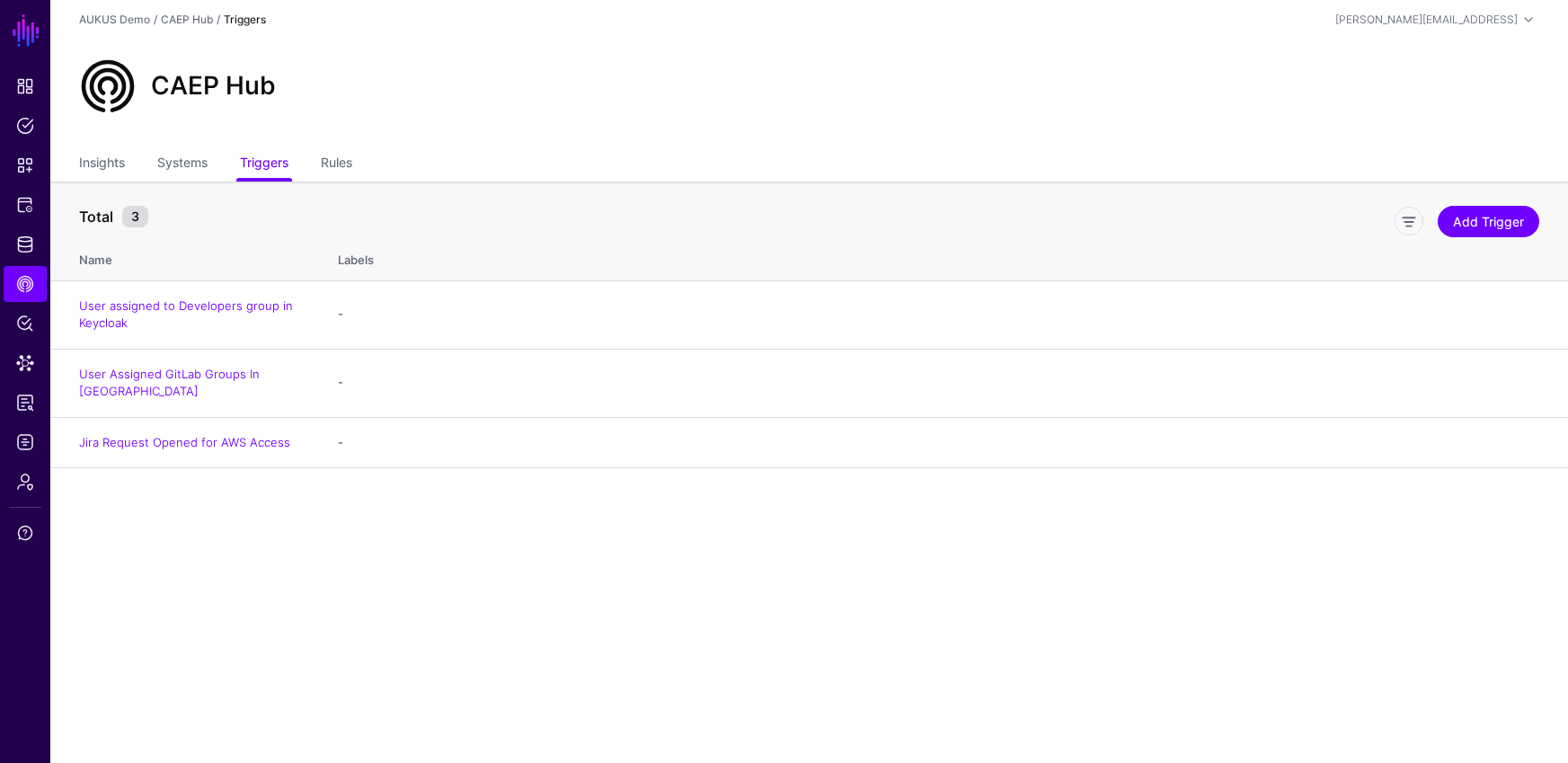 scroll, scrollTop: 0, scrollLeft: 0, axis: both 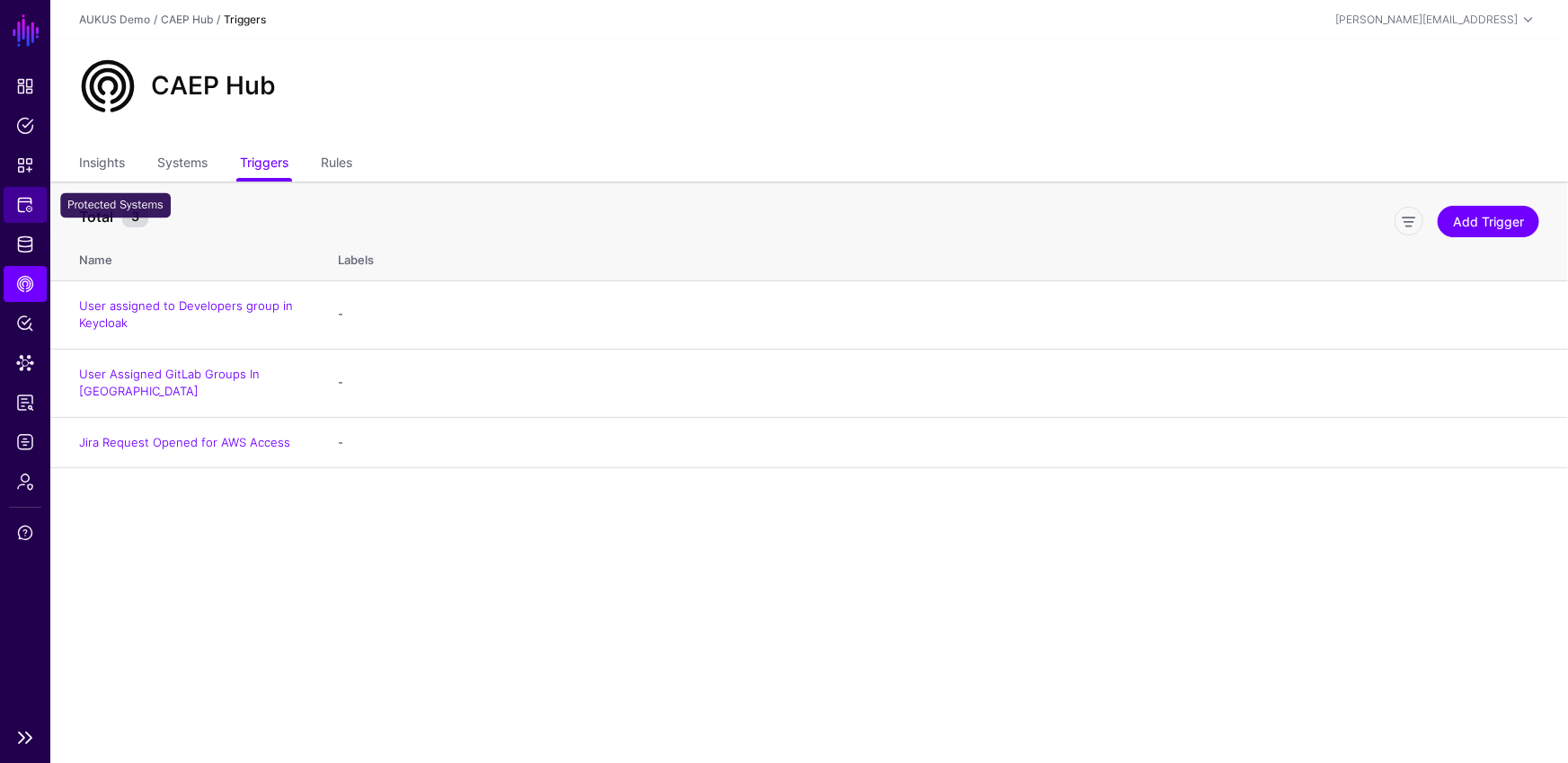 click on "Protected Systems" 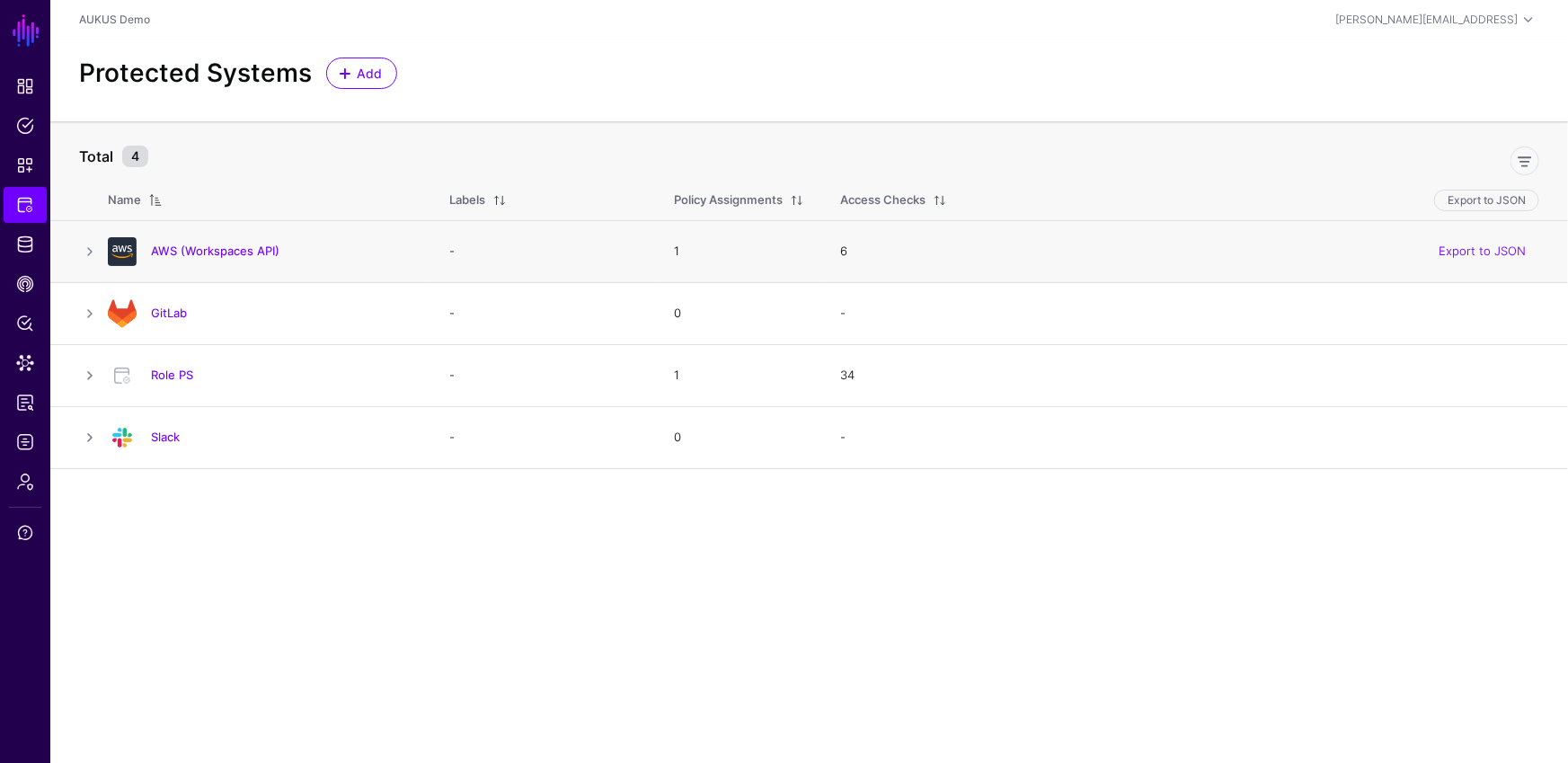 click on "AWS (Workspaces API)" 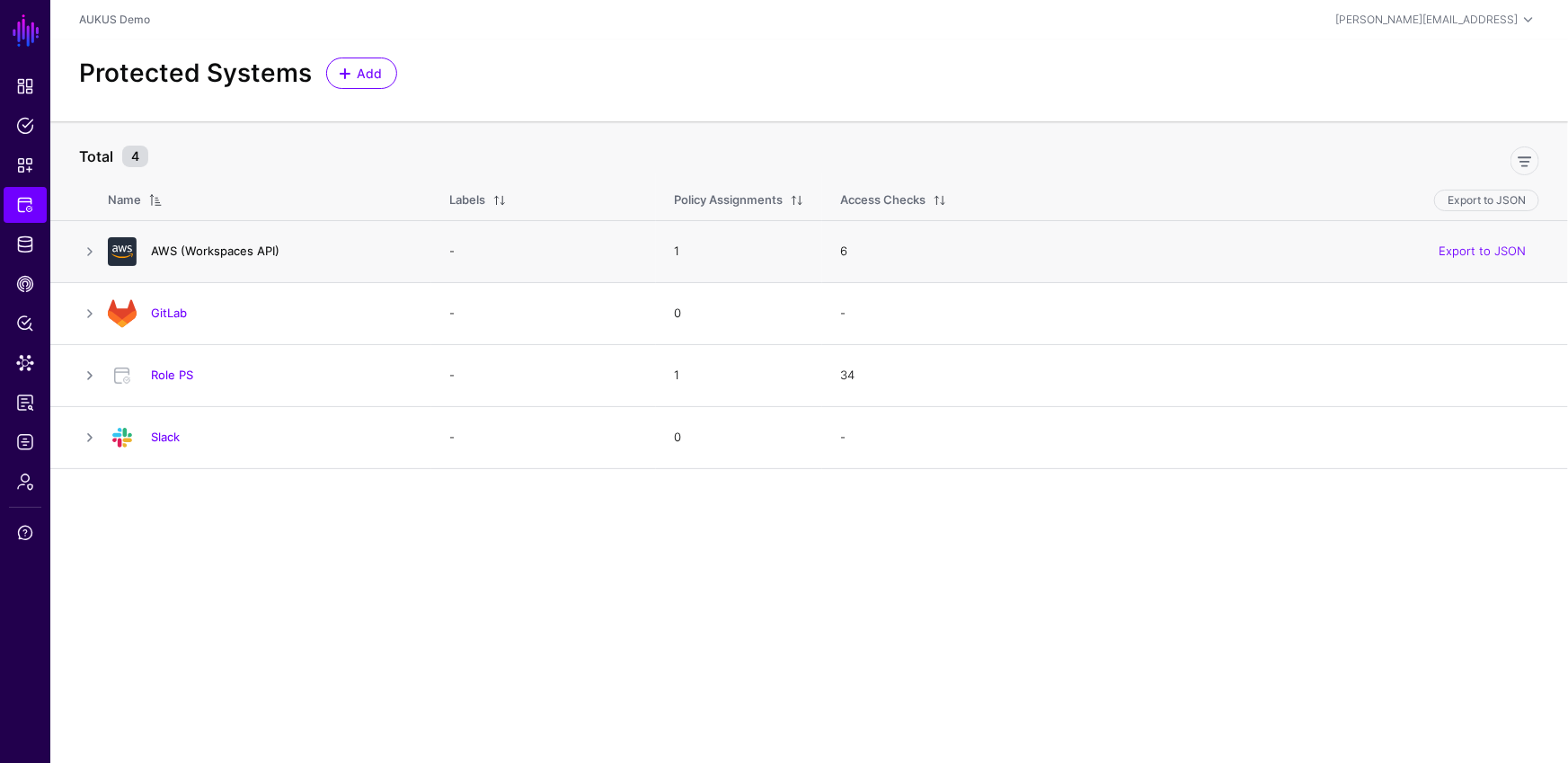 click on "AWS (Workspaces API)" 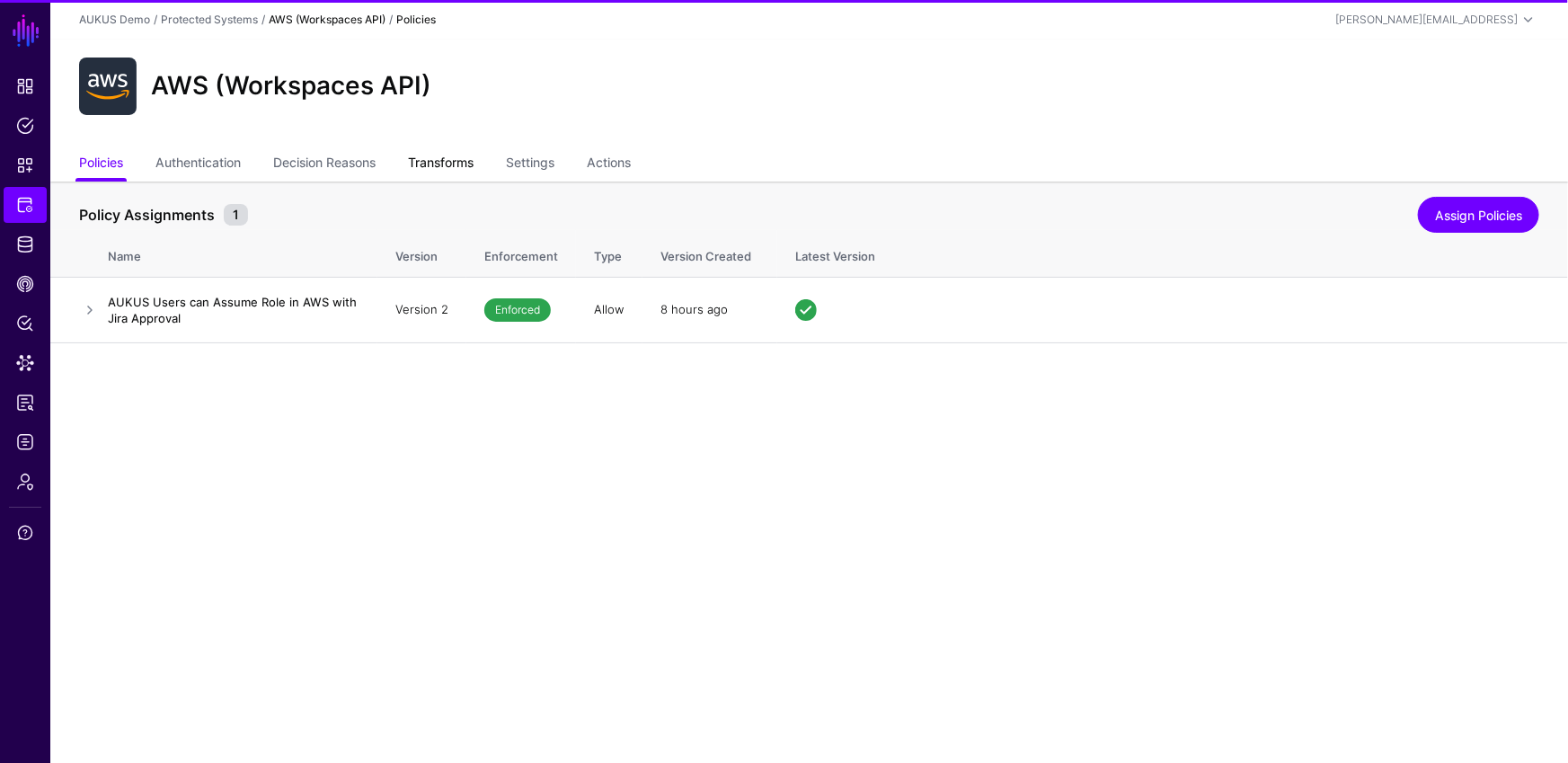 click on "Transforms" 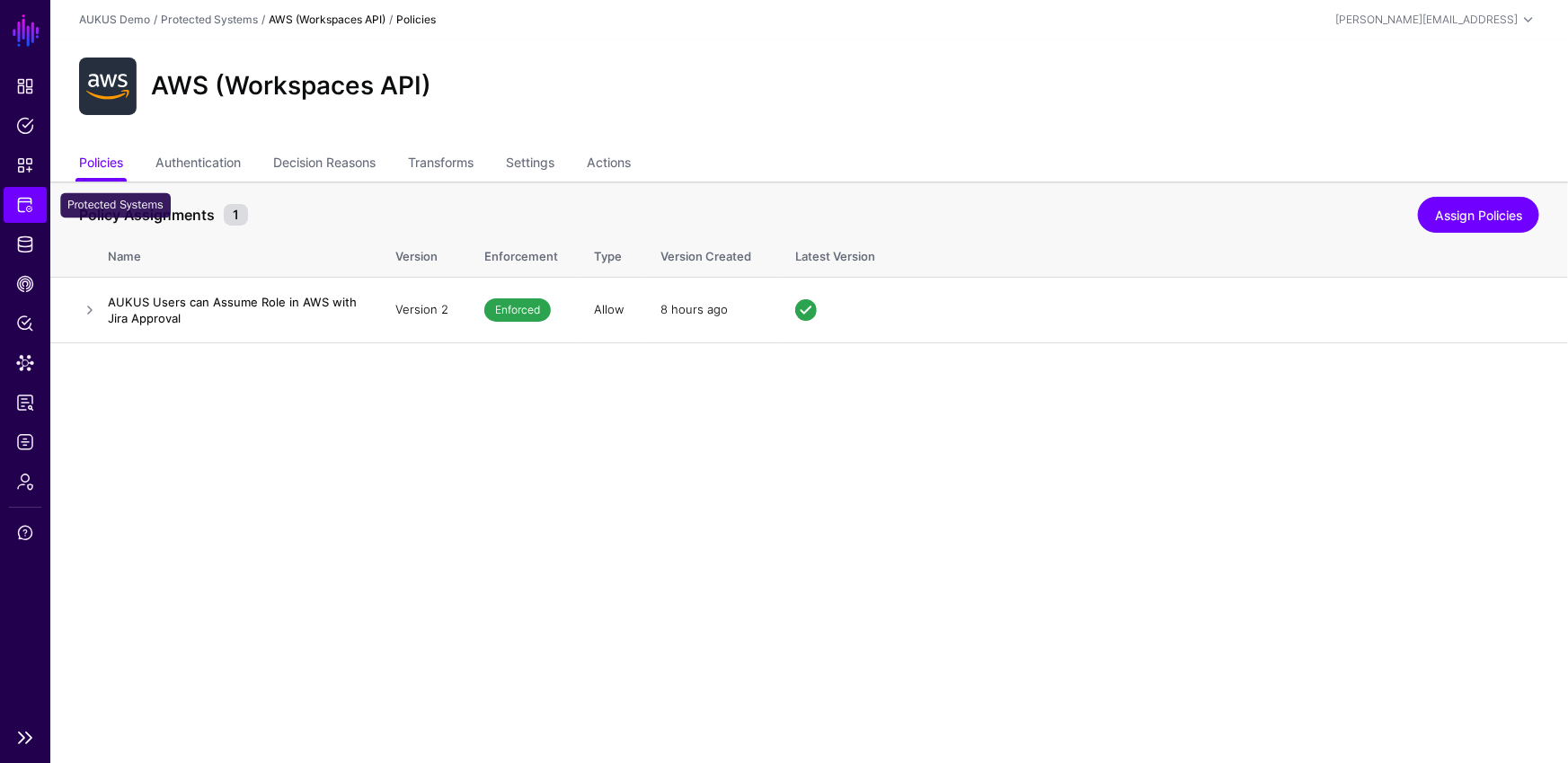 click on "Protected Systems" 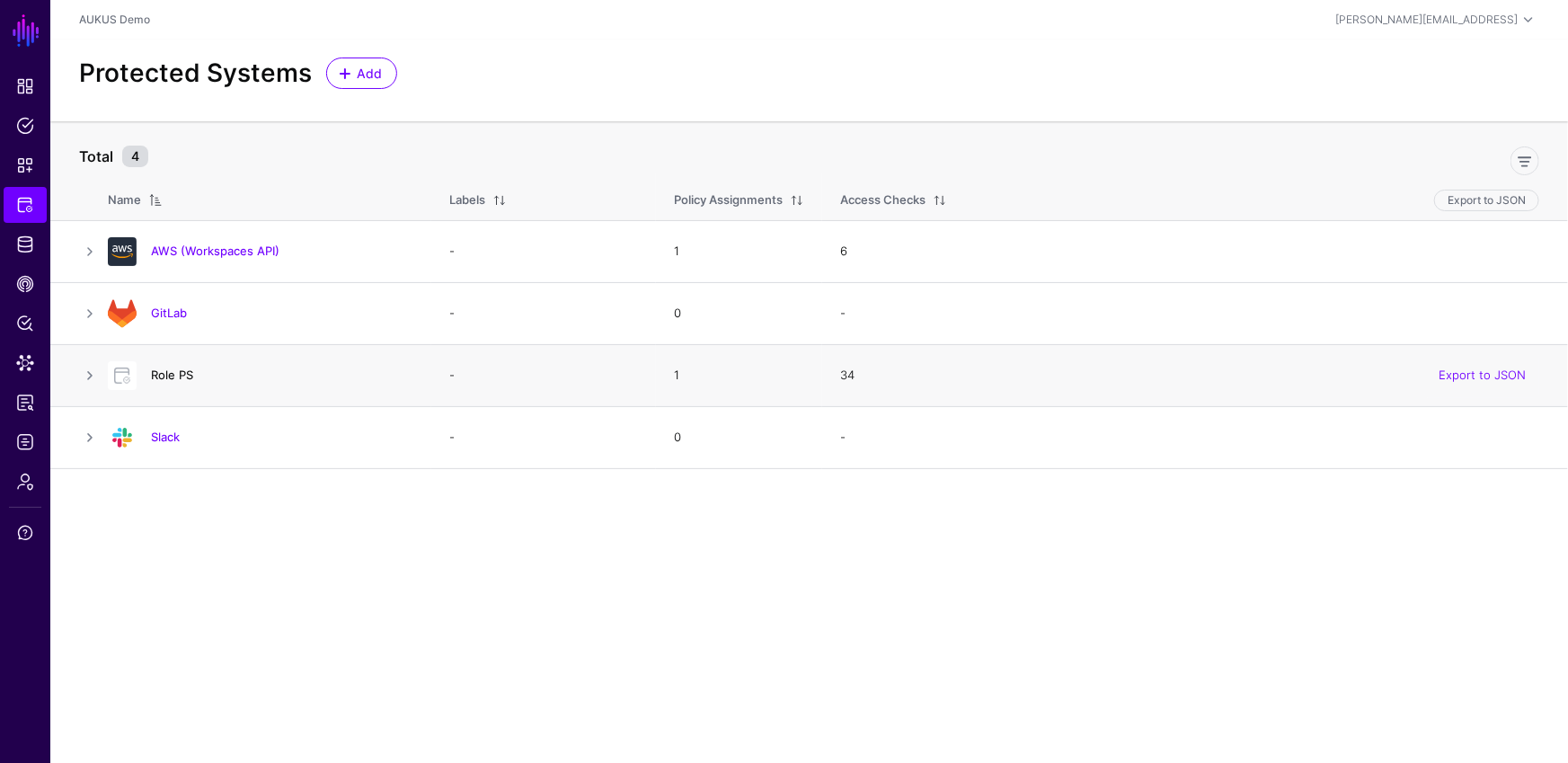 click on "Role PS" 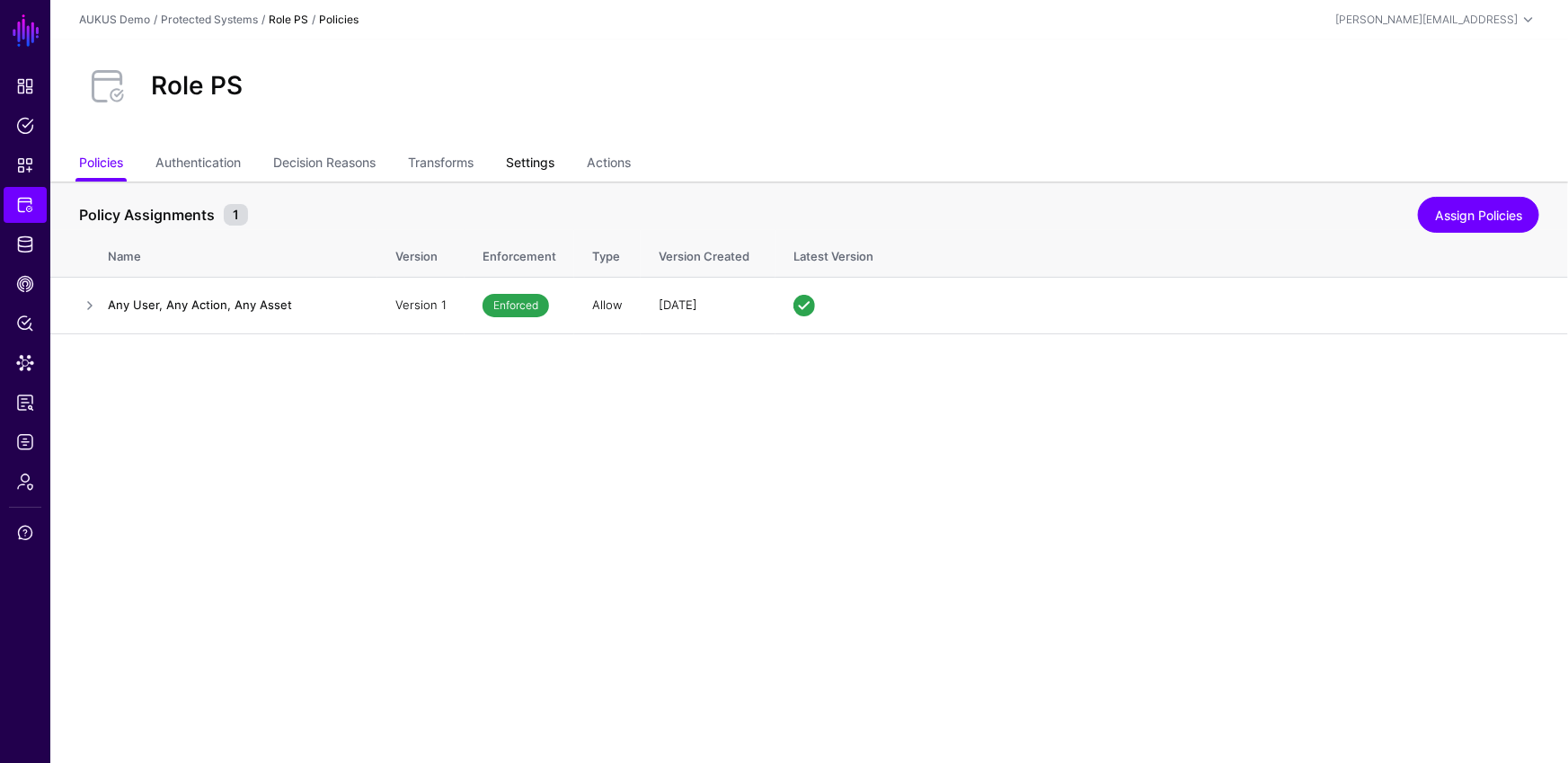 click on "Settings" 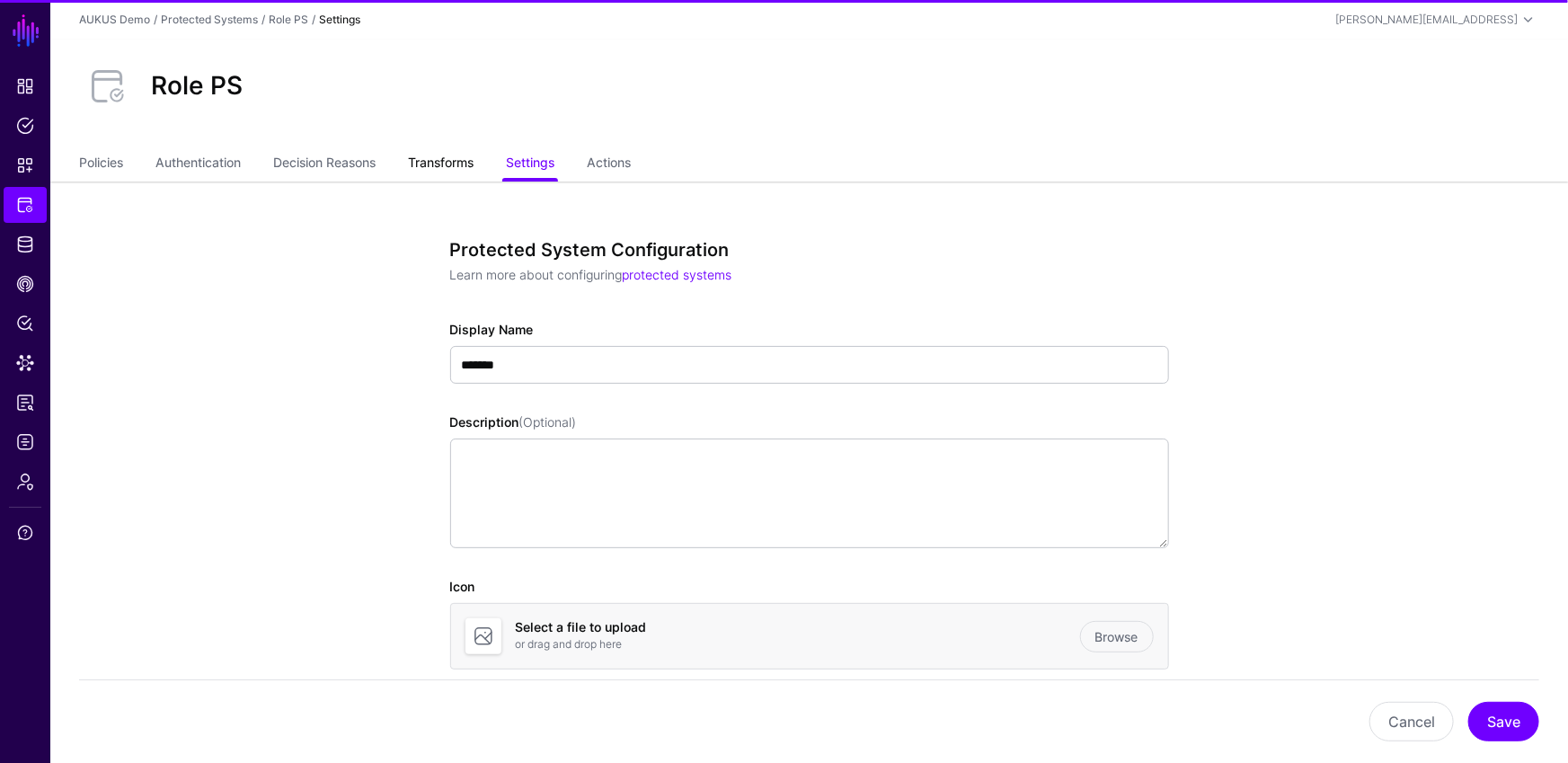 click on "Transforms" 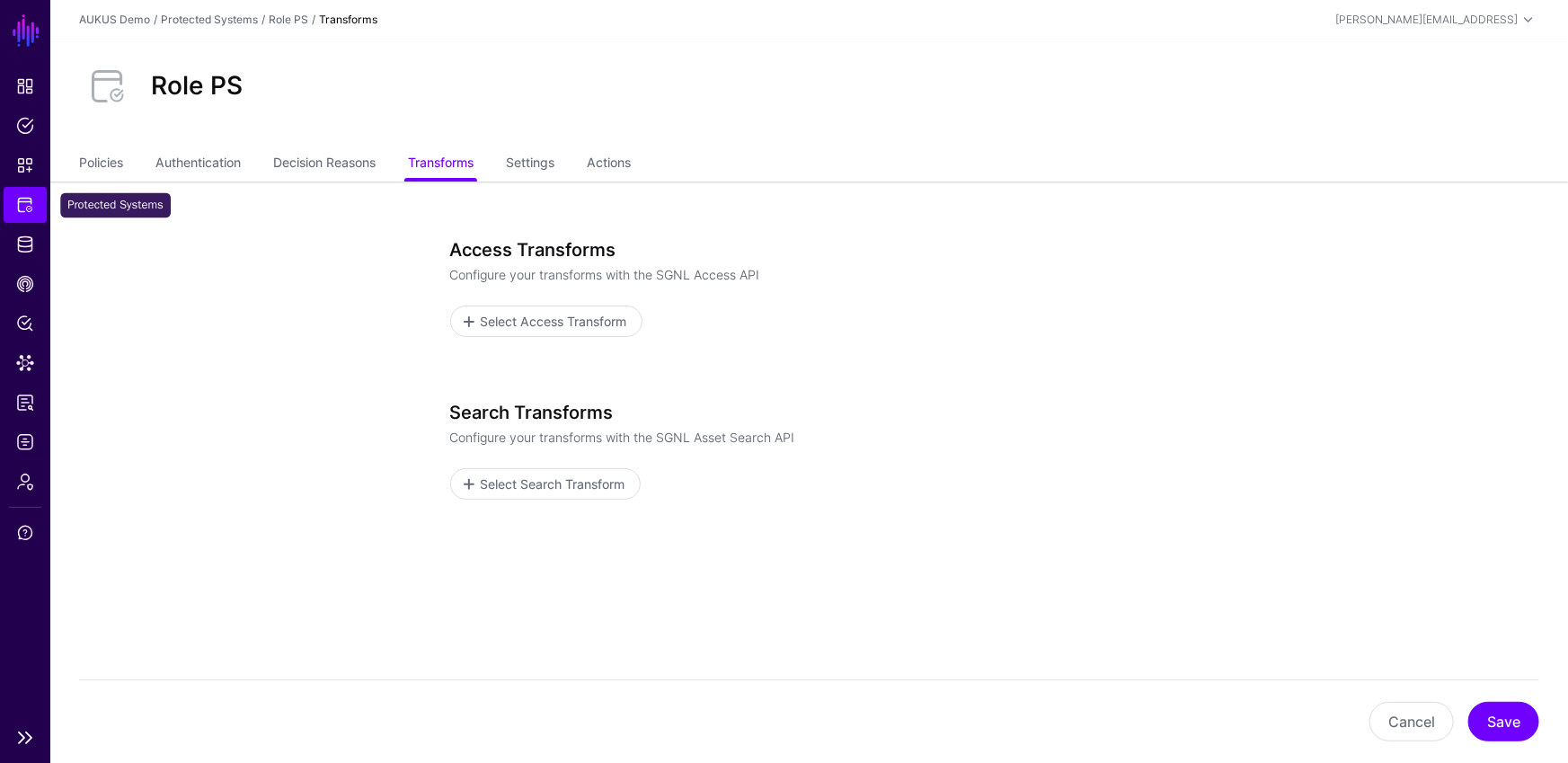 click on "Protected Systems" 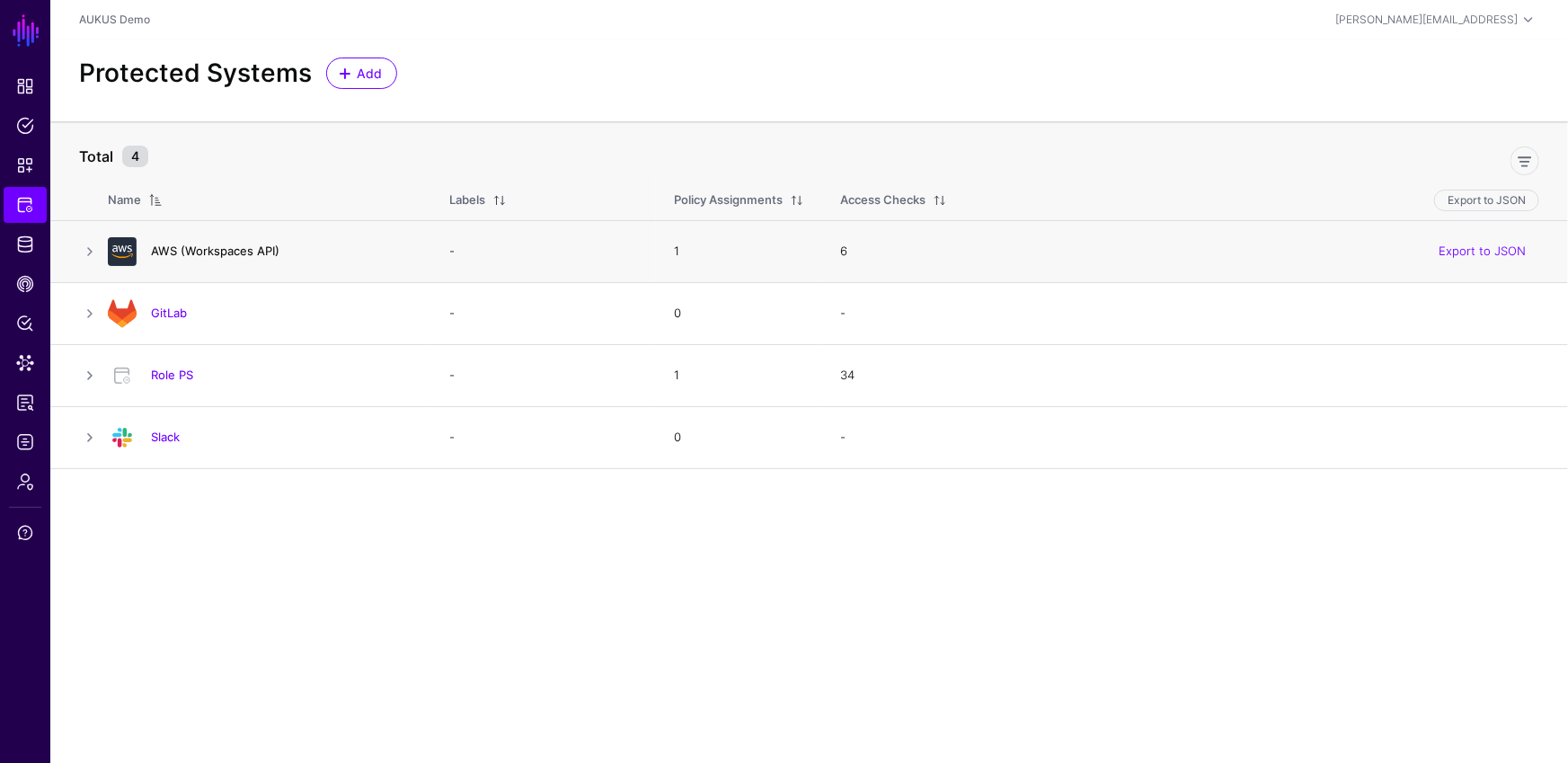 click on "AWS (Workspaces API)" 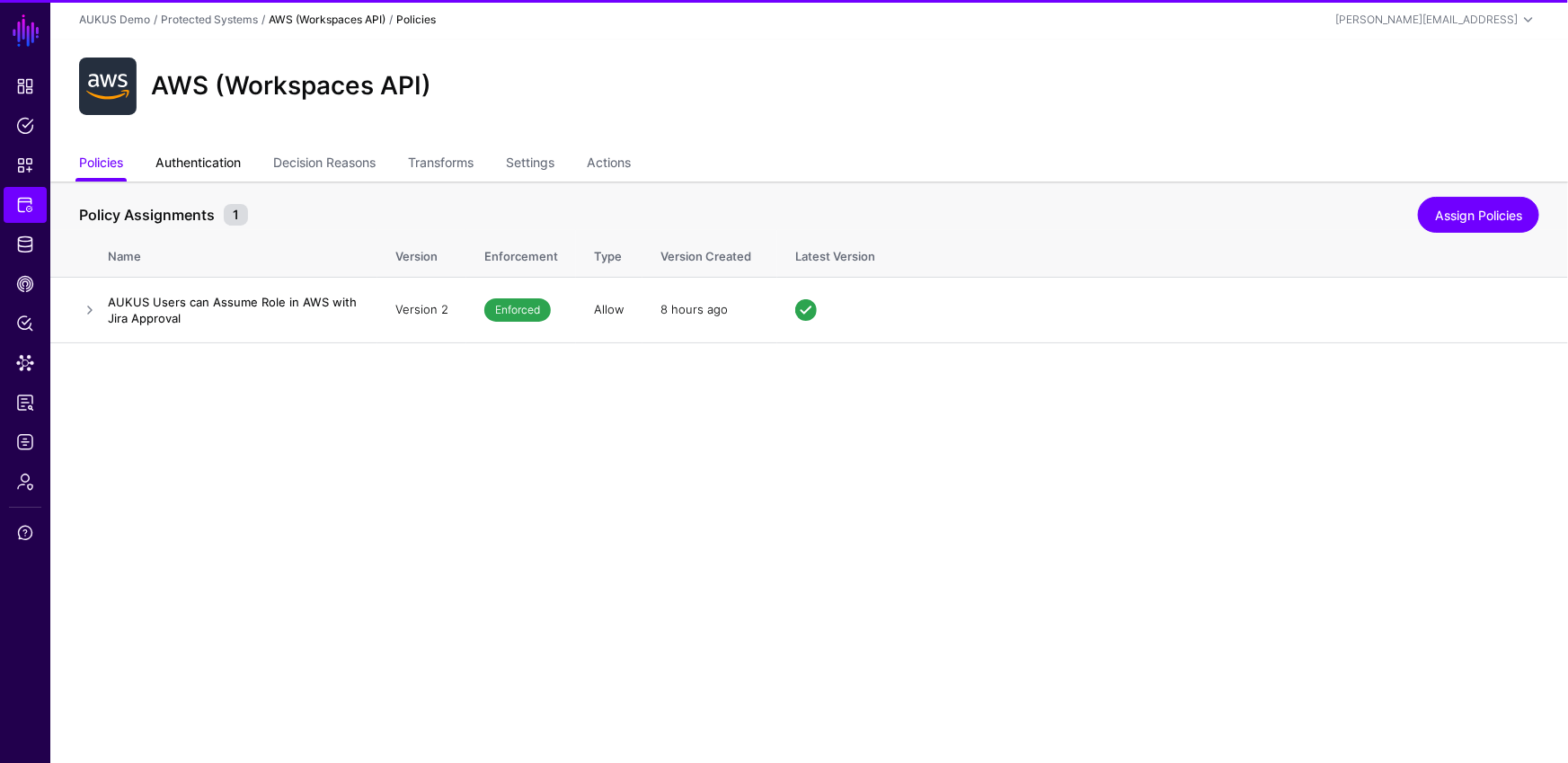 click on "Authentication" 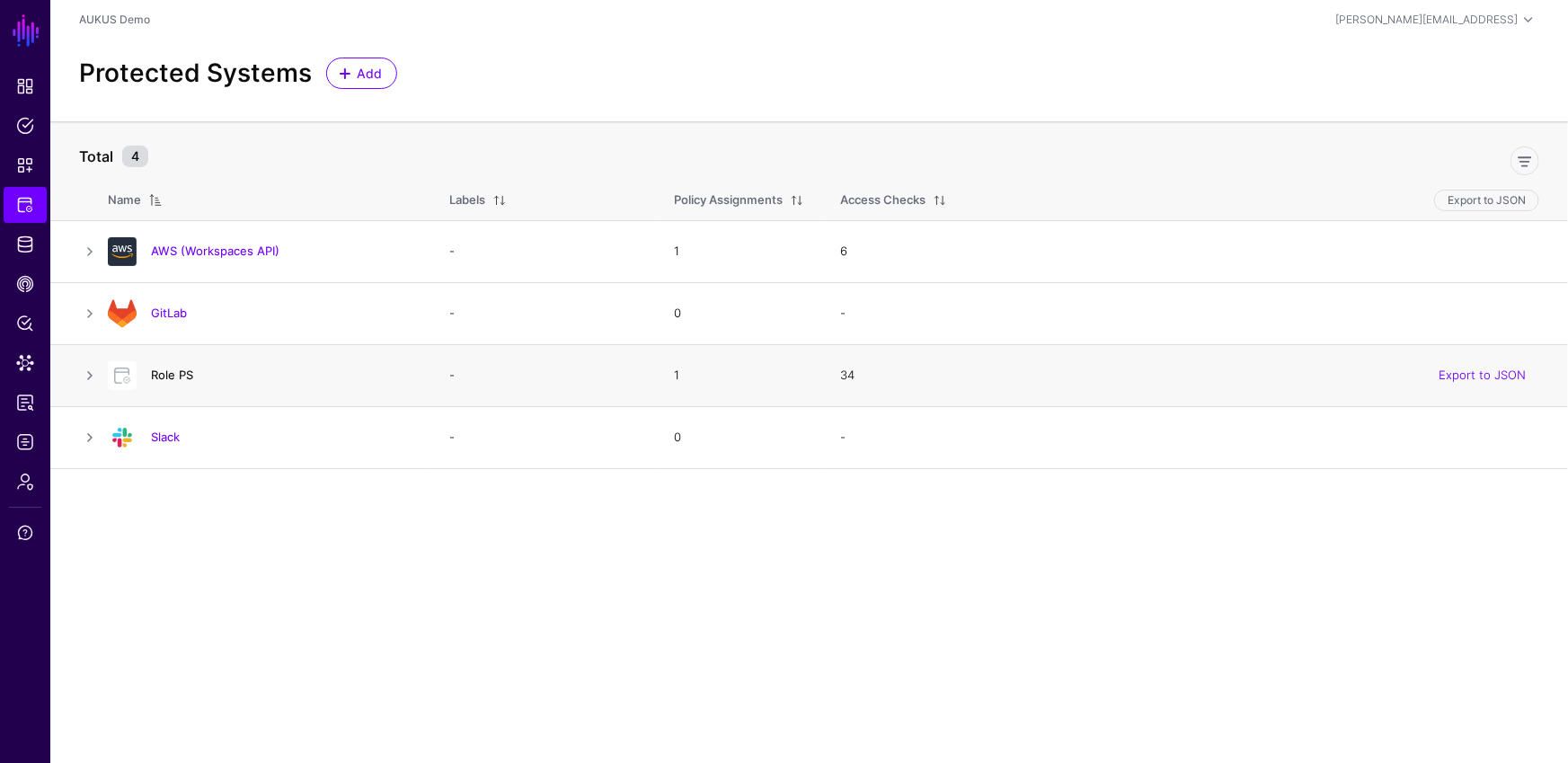 click on "Role PS" 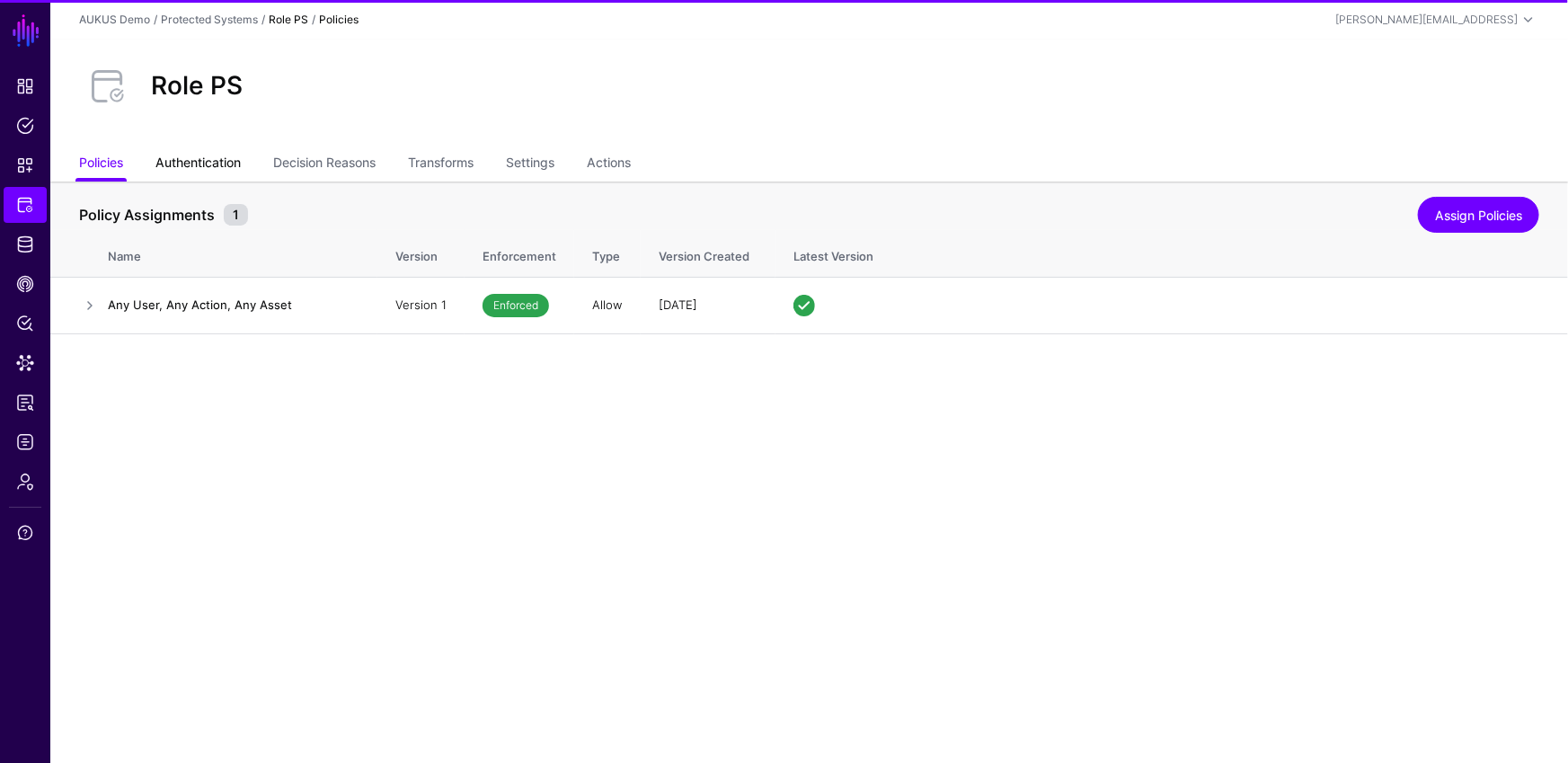 click on "Authentication" 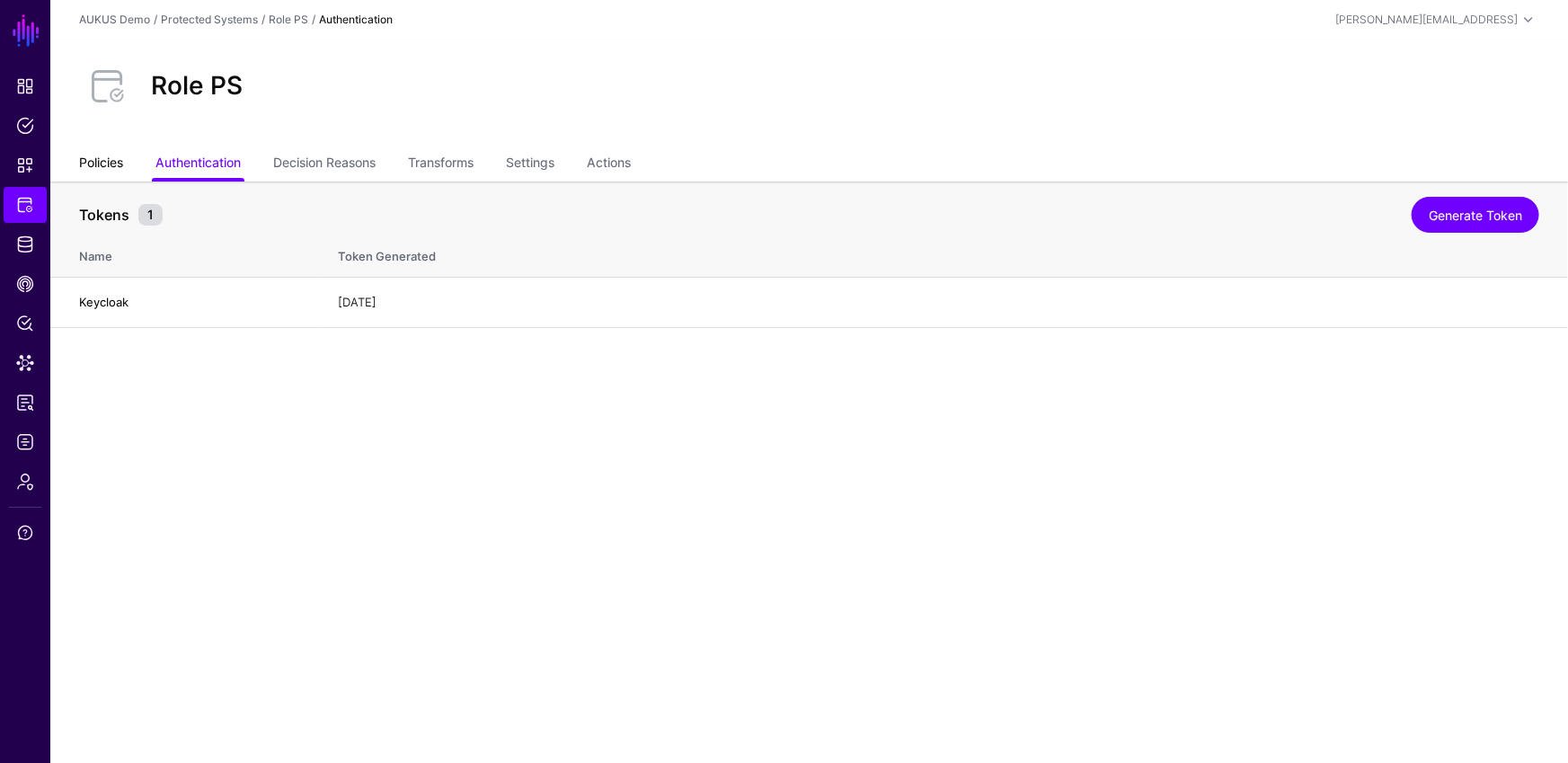 click on "Policies" 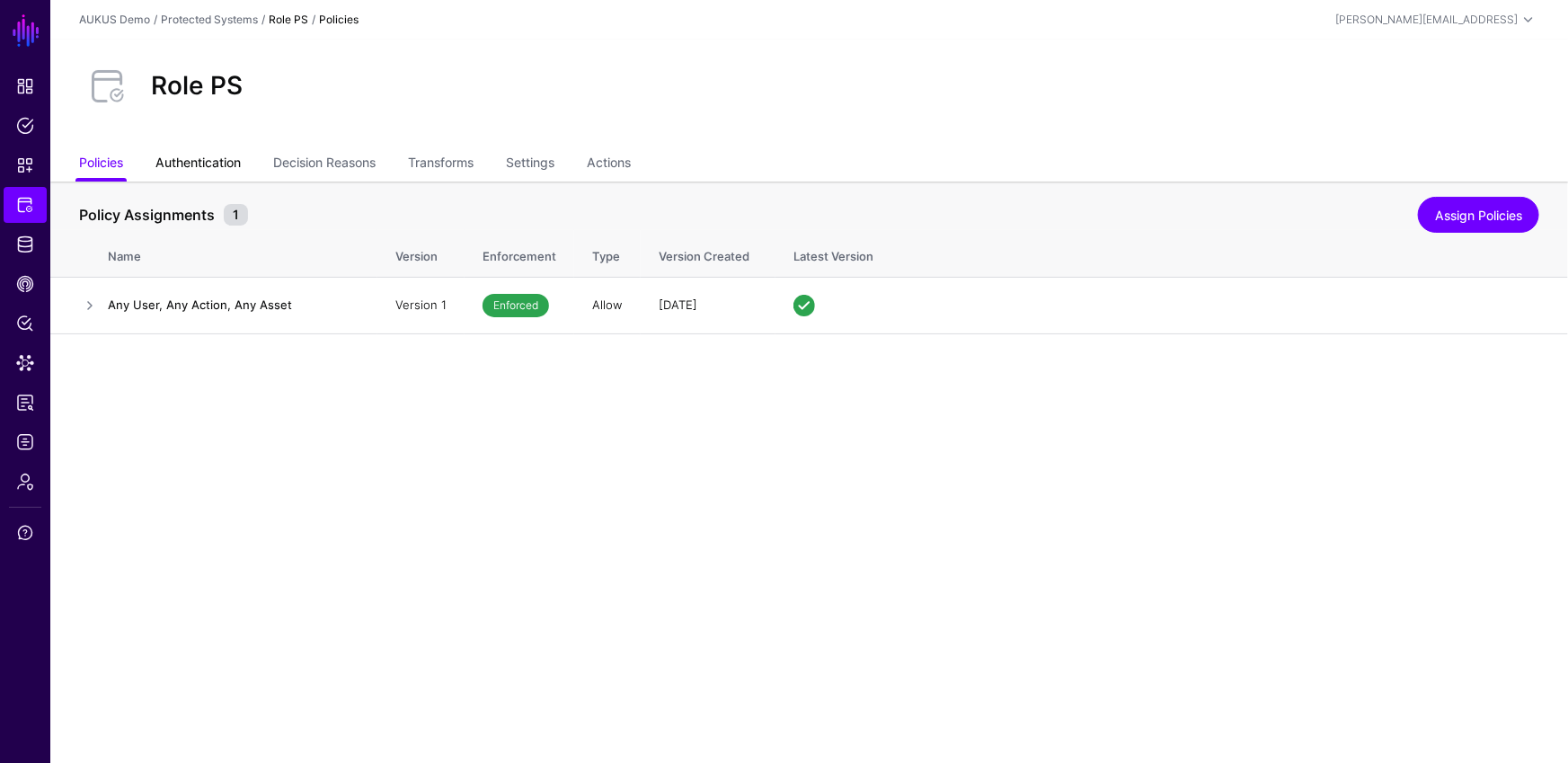 click on "Authentication" 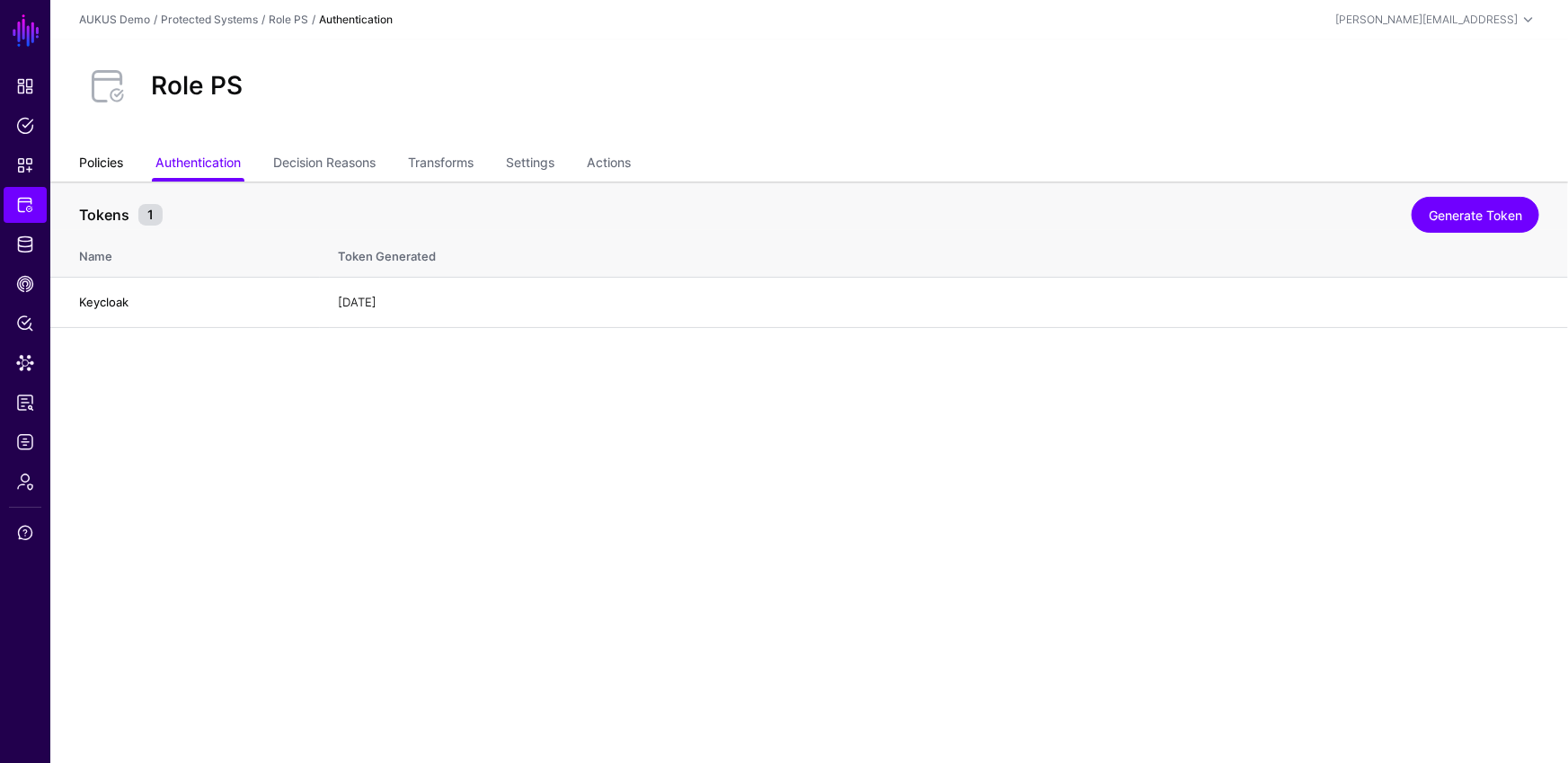 click on "Policies" 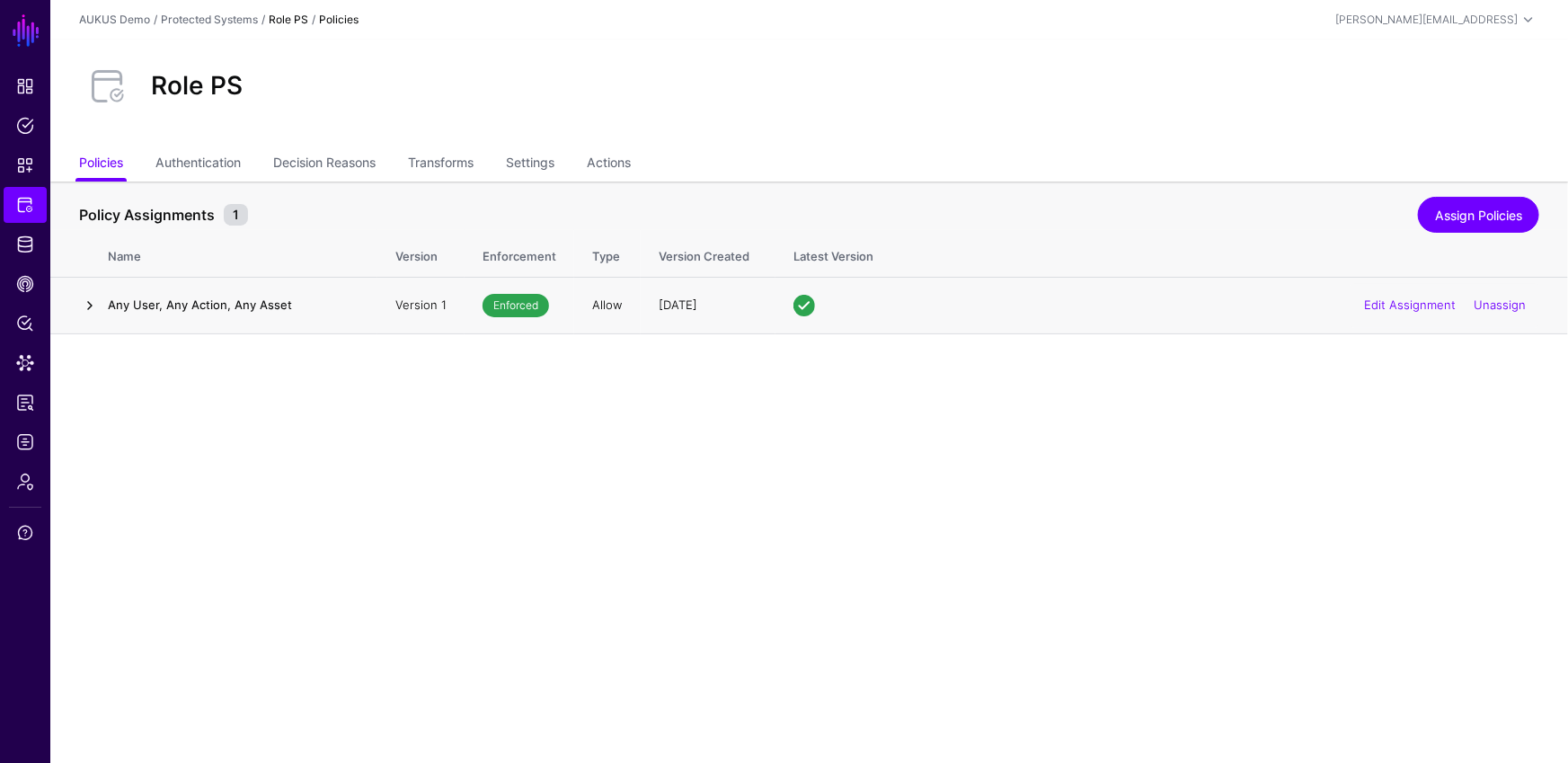 click 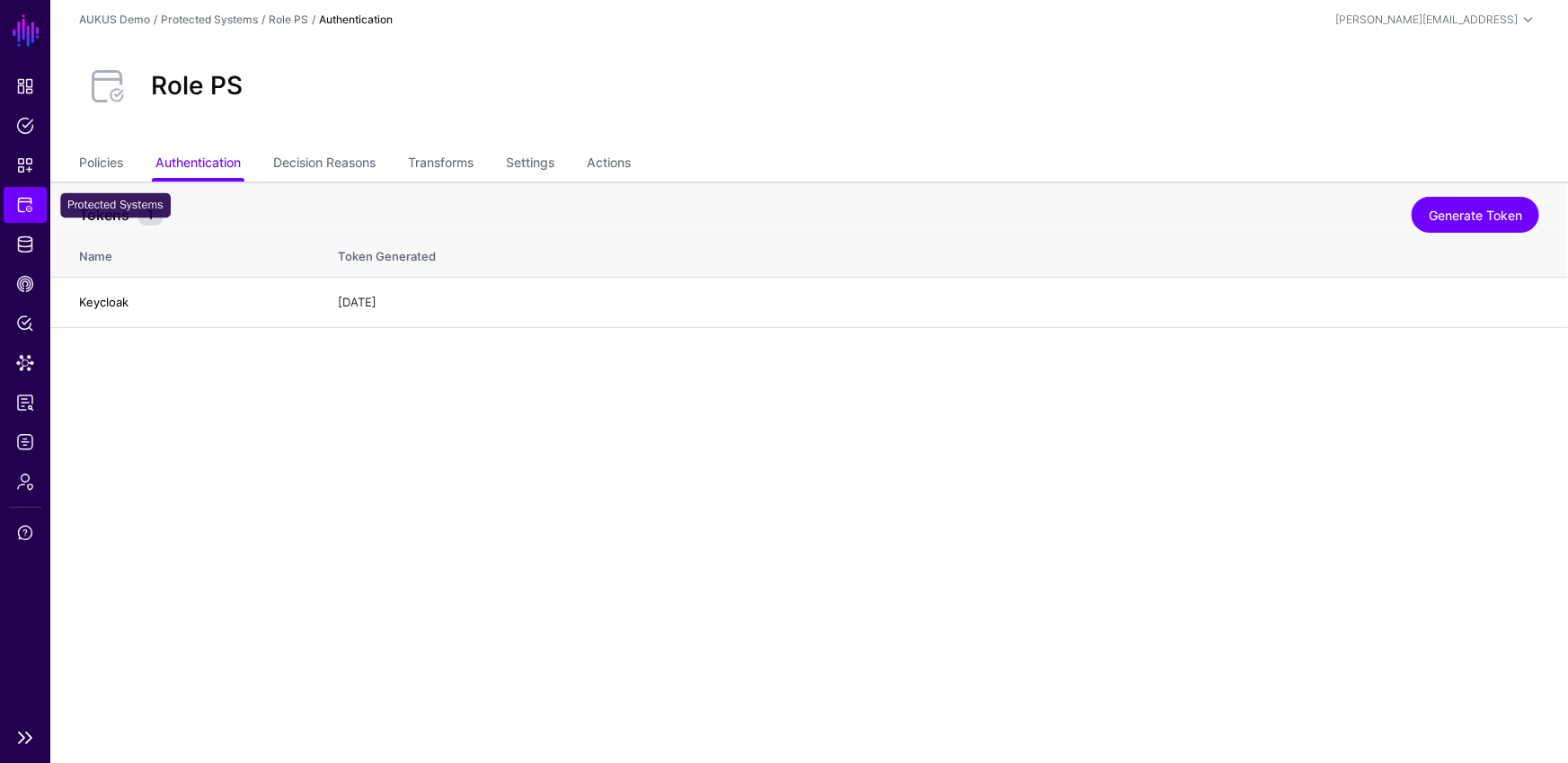 click on "Protected Systems" 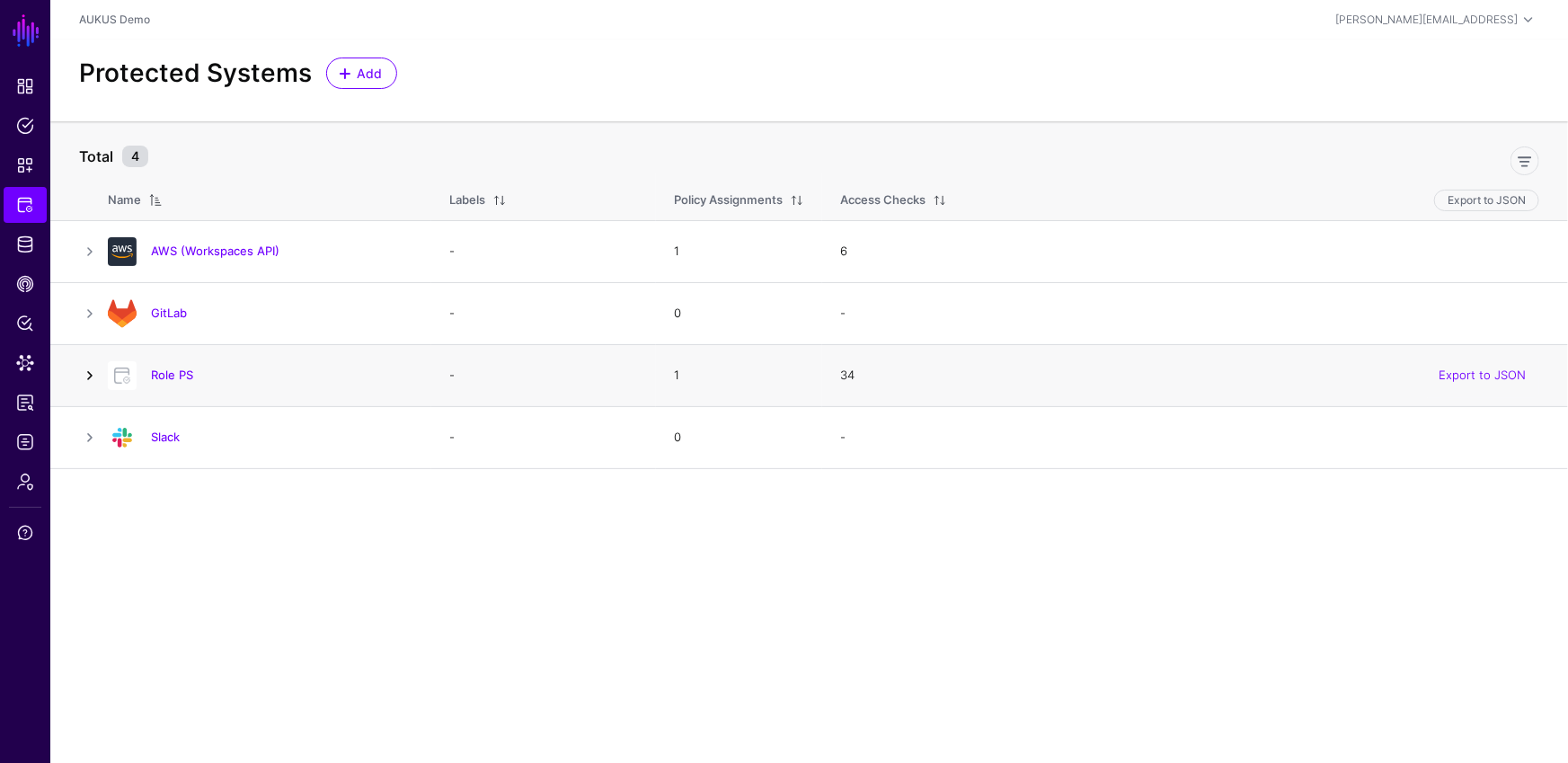 click 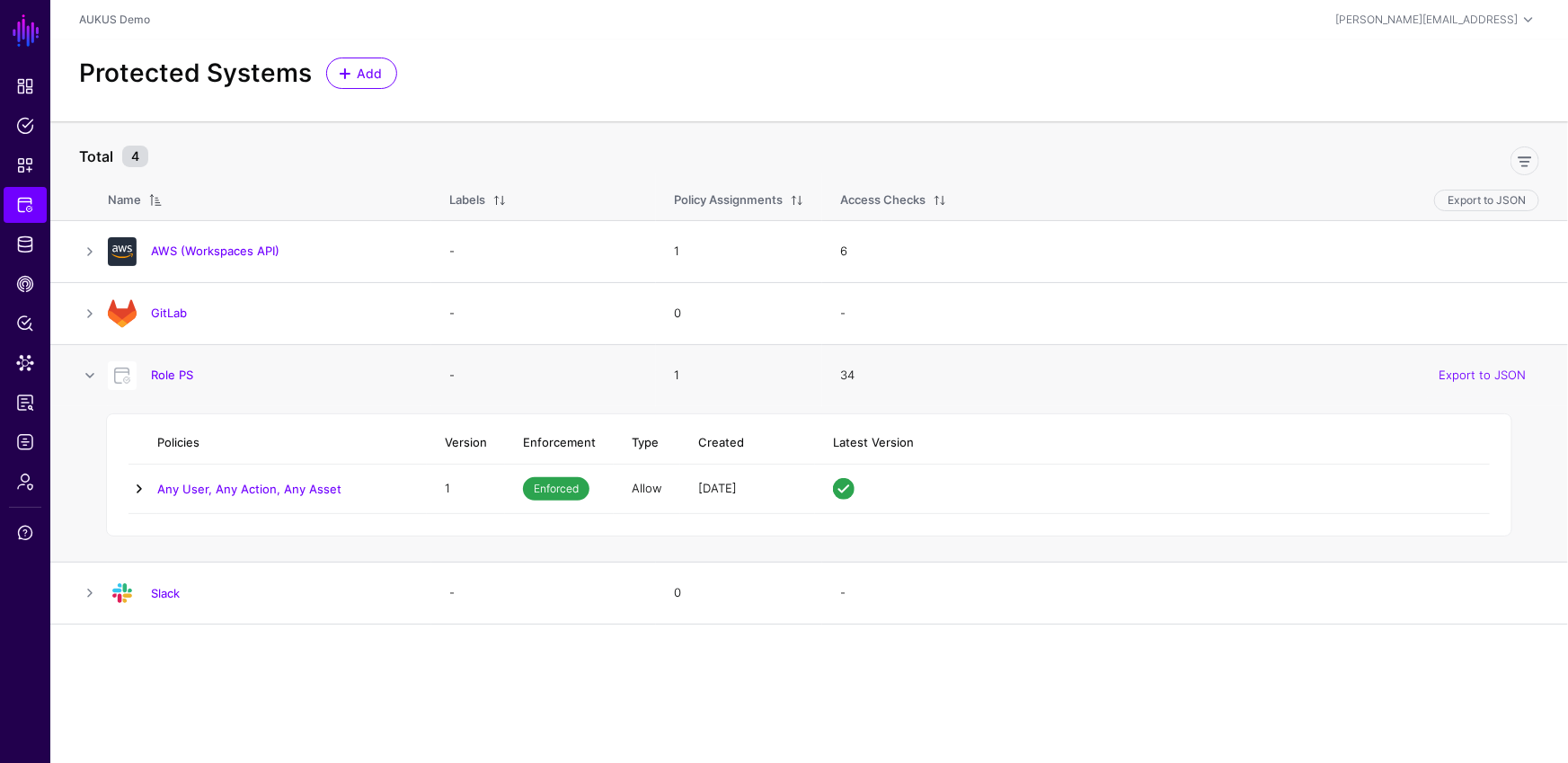 click 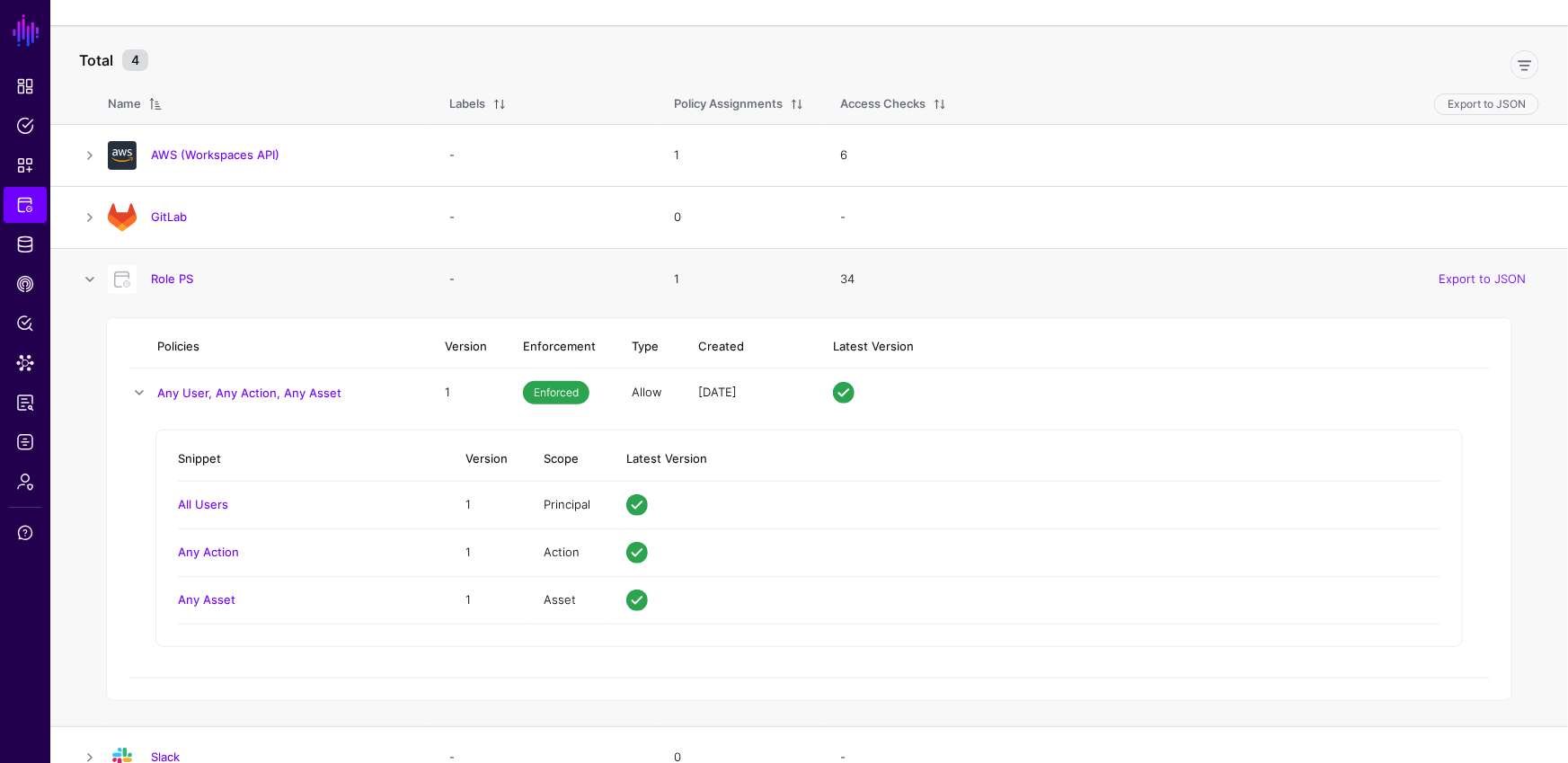scroll, scrollTop: 26, scrollLeft: 0, axis: vertical 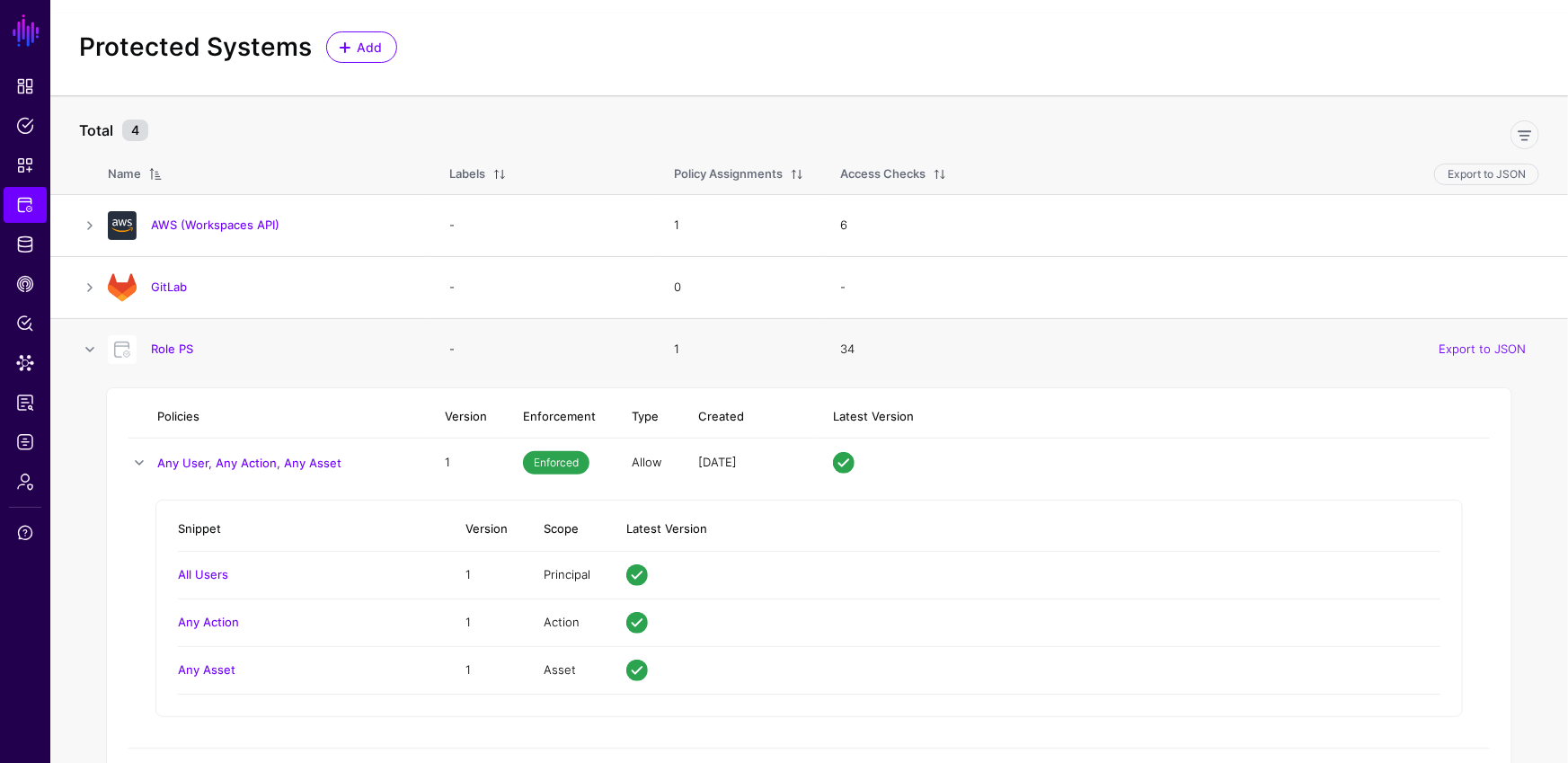 click on "Policies Version Enforcement Type Created Latest Version Any User, Any Action, Any Asset 1  Enforced  Allow  5 days ago  Snippet Version Scope Latest Version All Users 1 Principal Any Action 1 Action Any Asset 1 Asset" 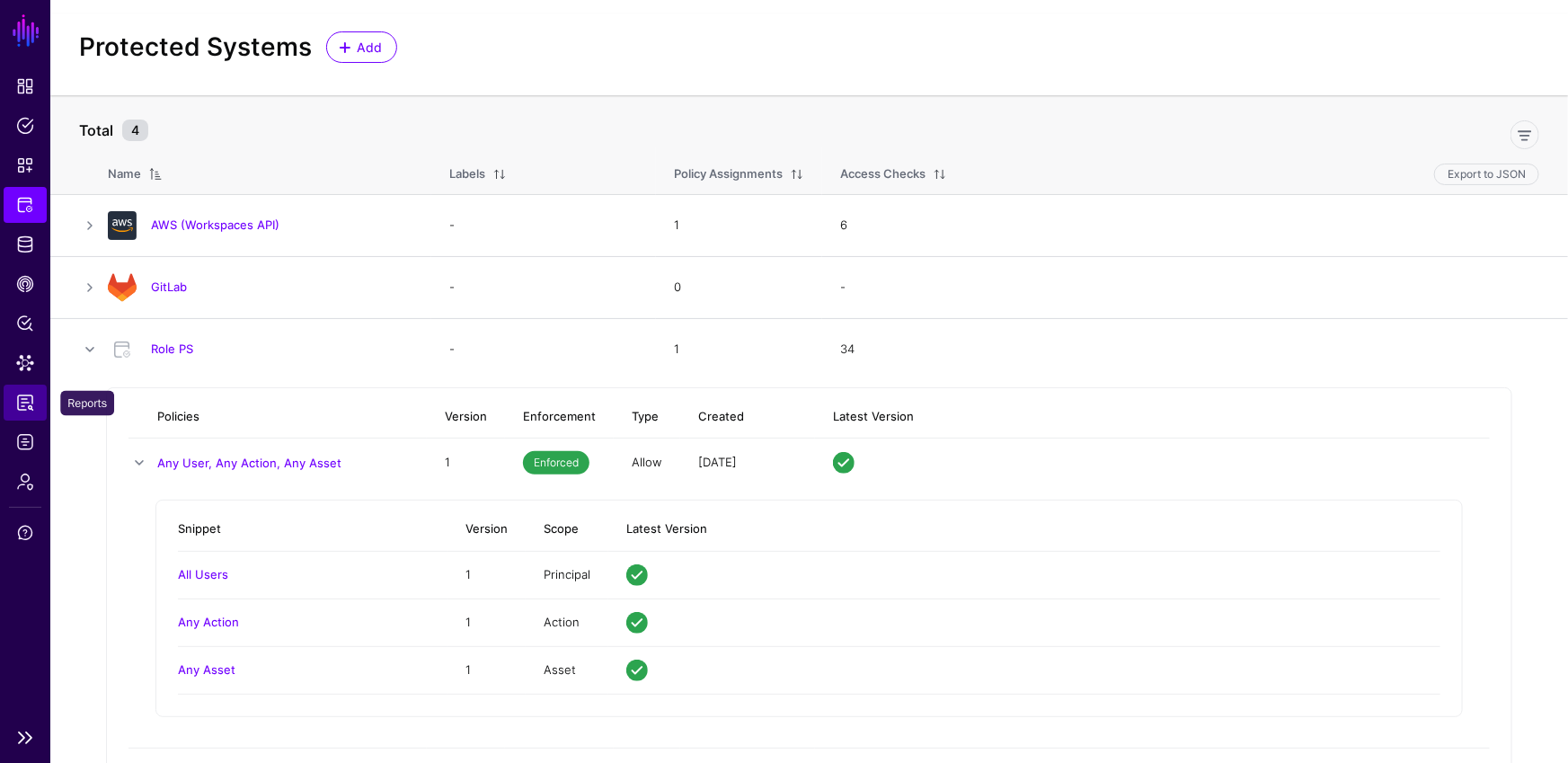 click on "Reports" 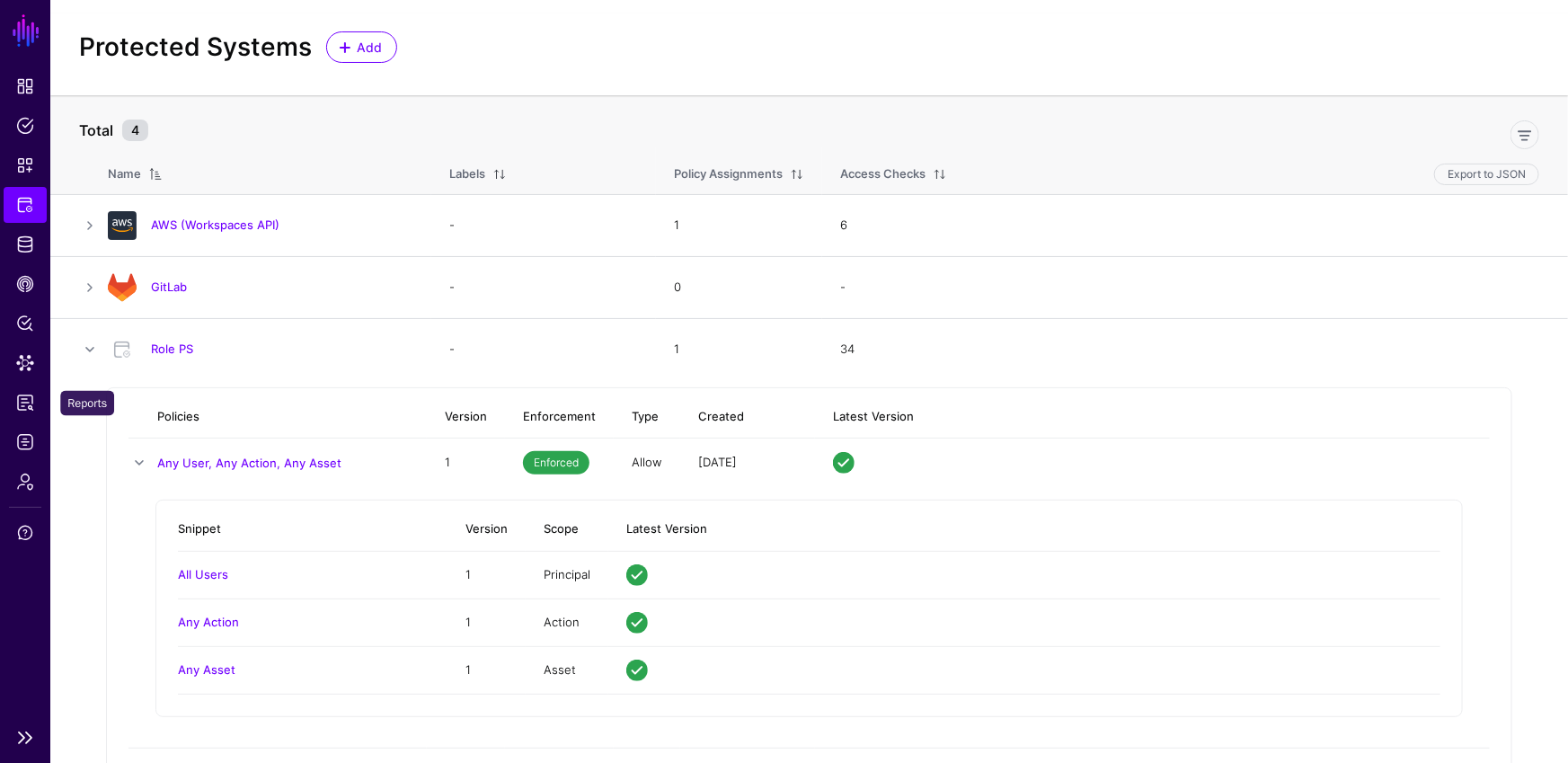 scroll, scrollTop: 0, scrollLeft: 0, axis: both 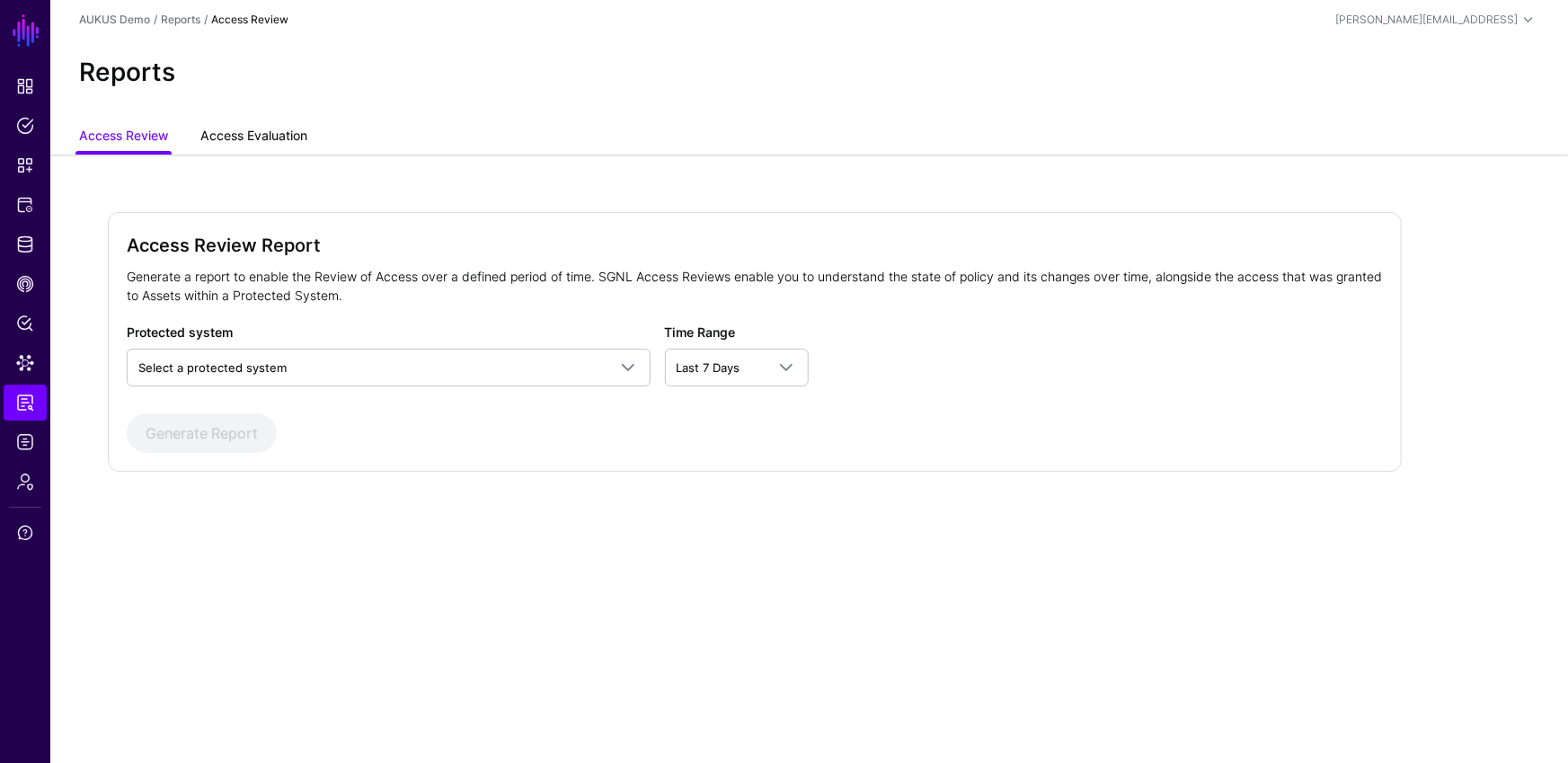 click on "Access Evaluation" 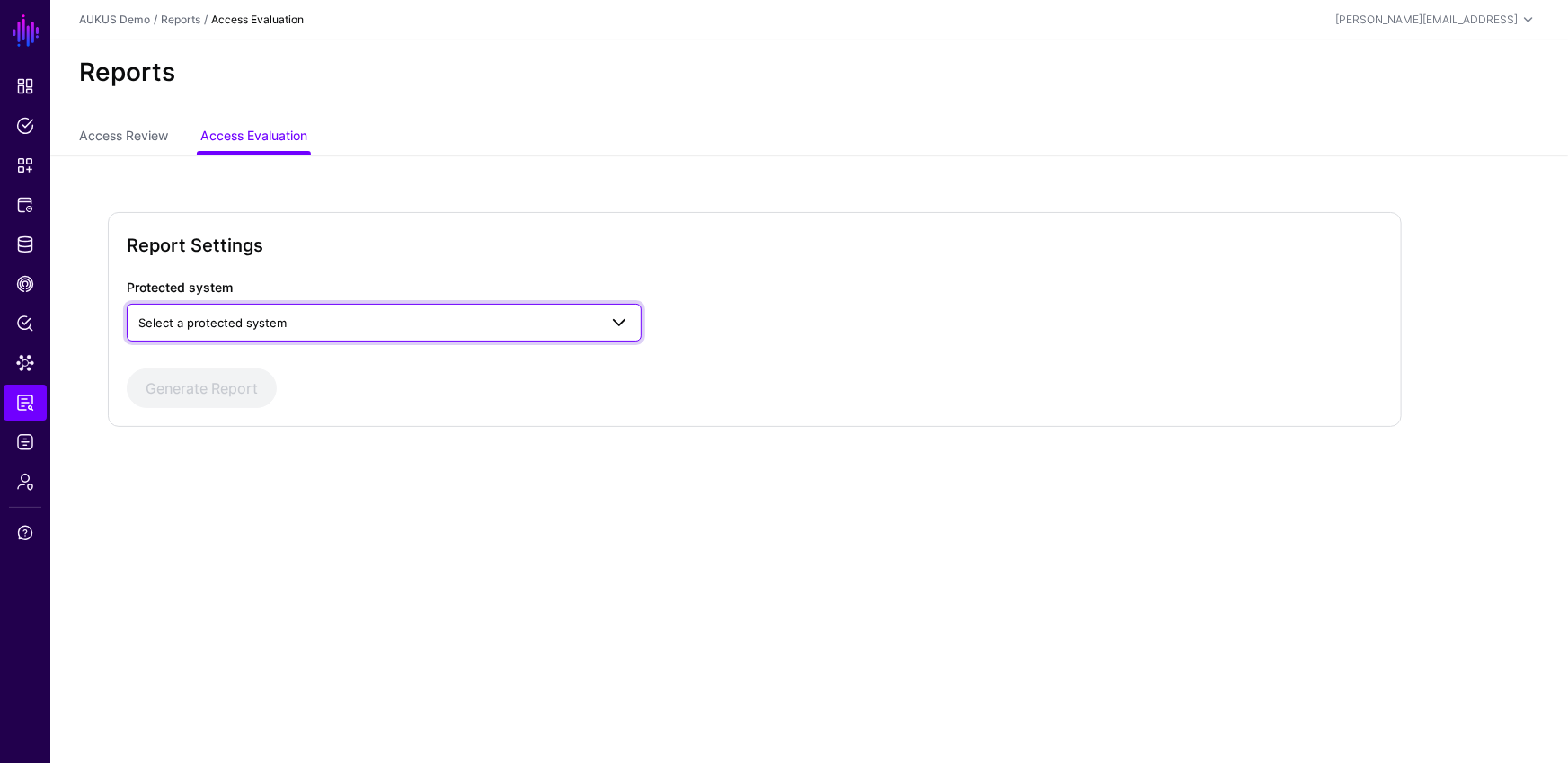 click on "Select a protected system" at bounding box center (384, 323) 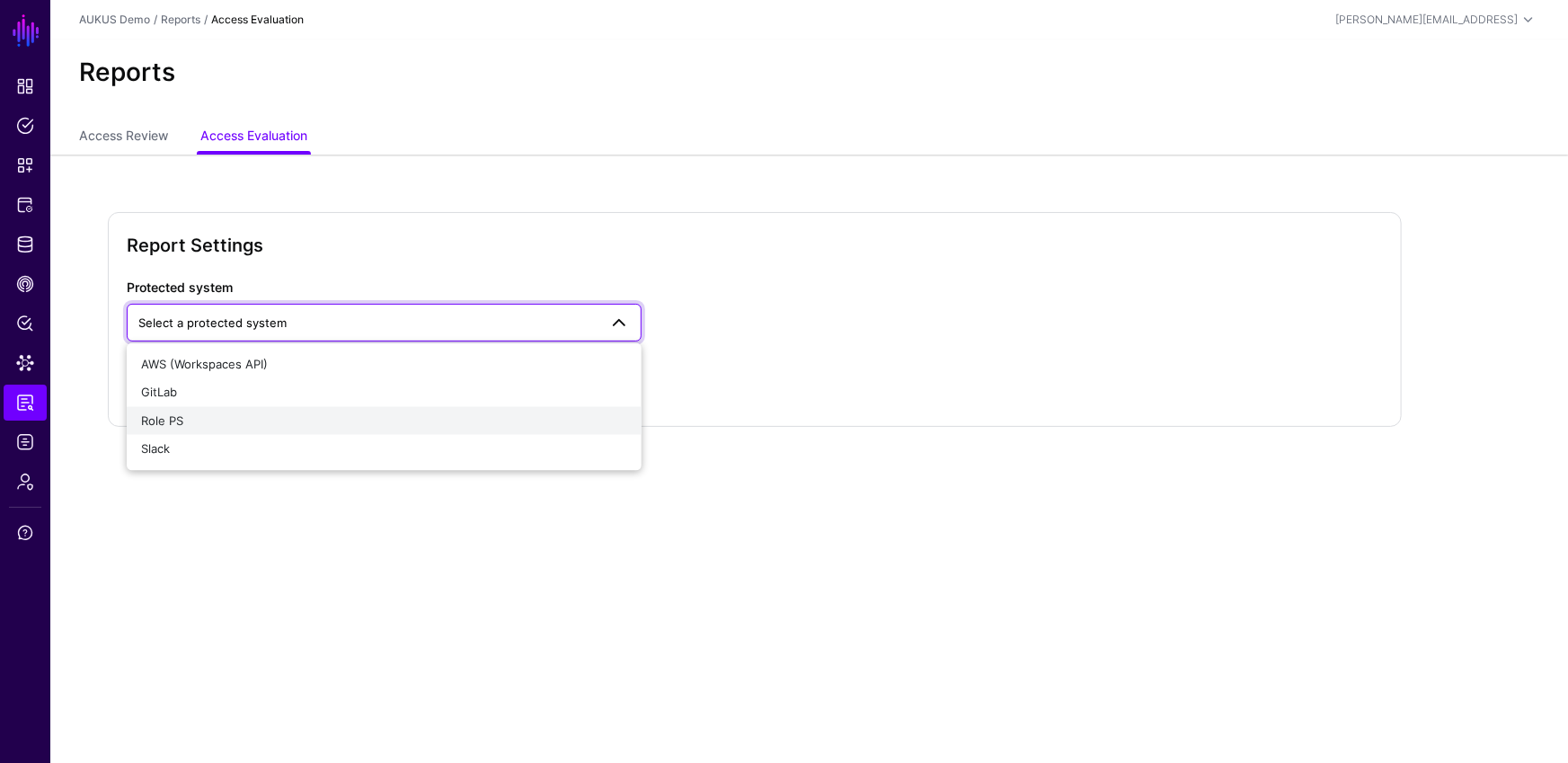 click on "Role PS" 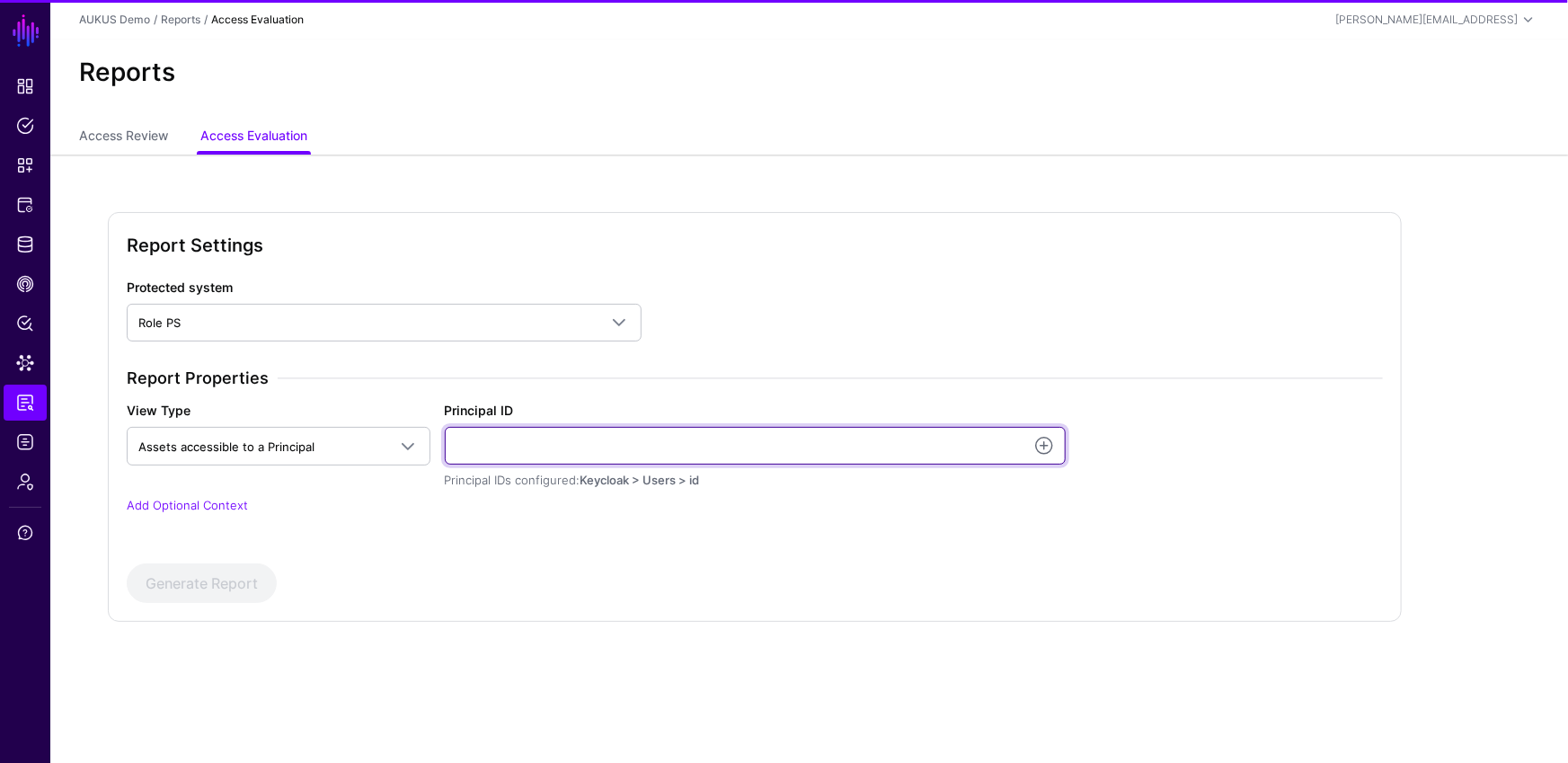 click on "Principal ID" at bounding box center [755, 446] 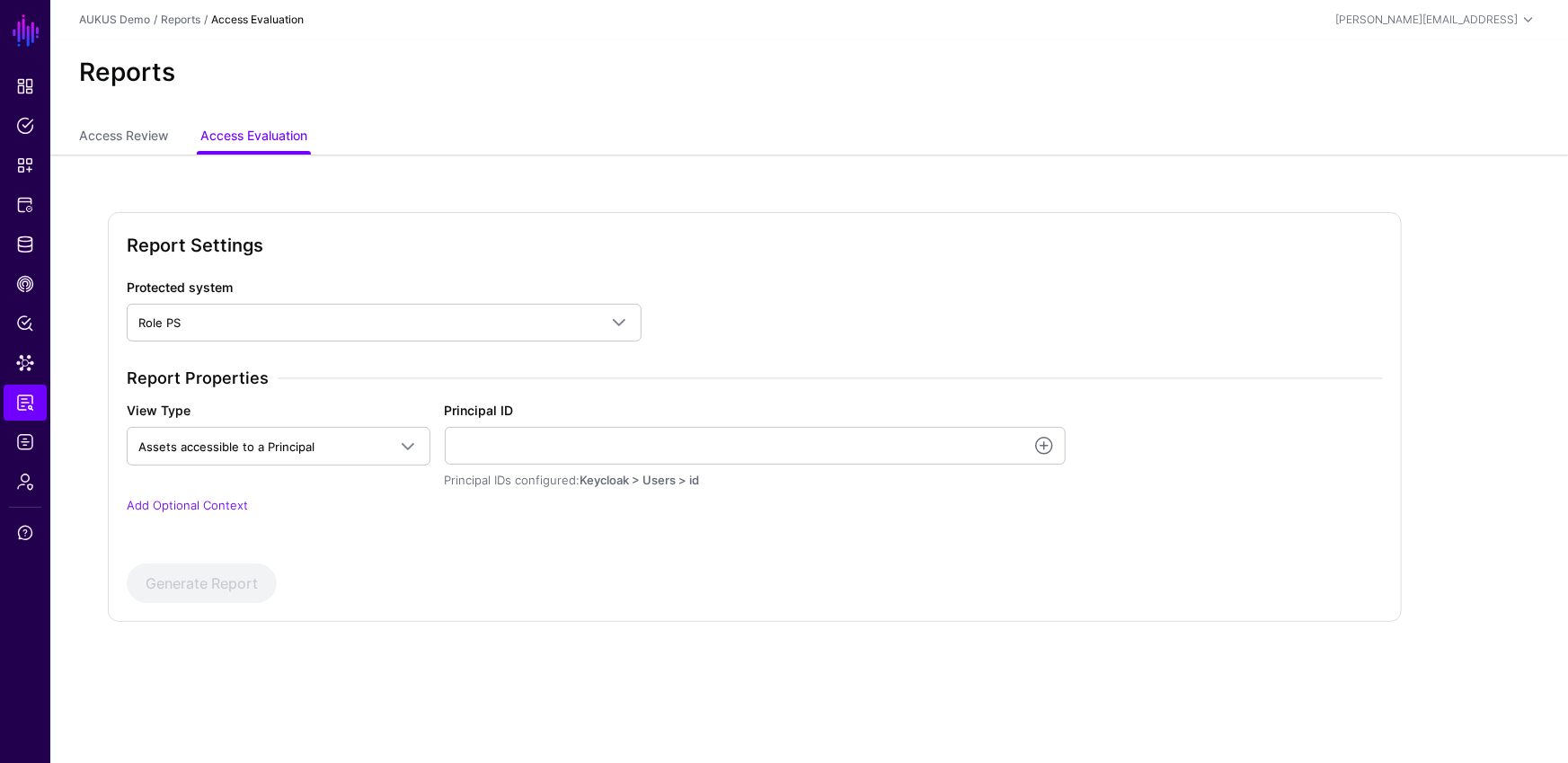 click on "Add Optional Context" 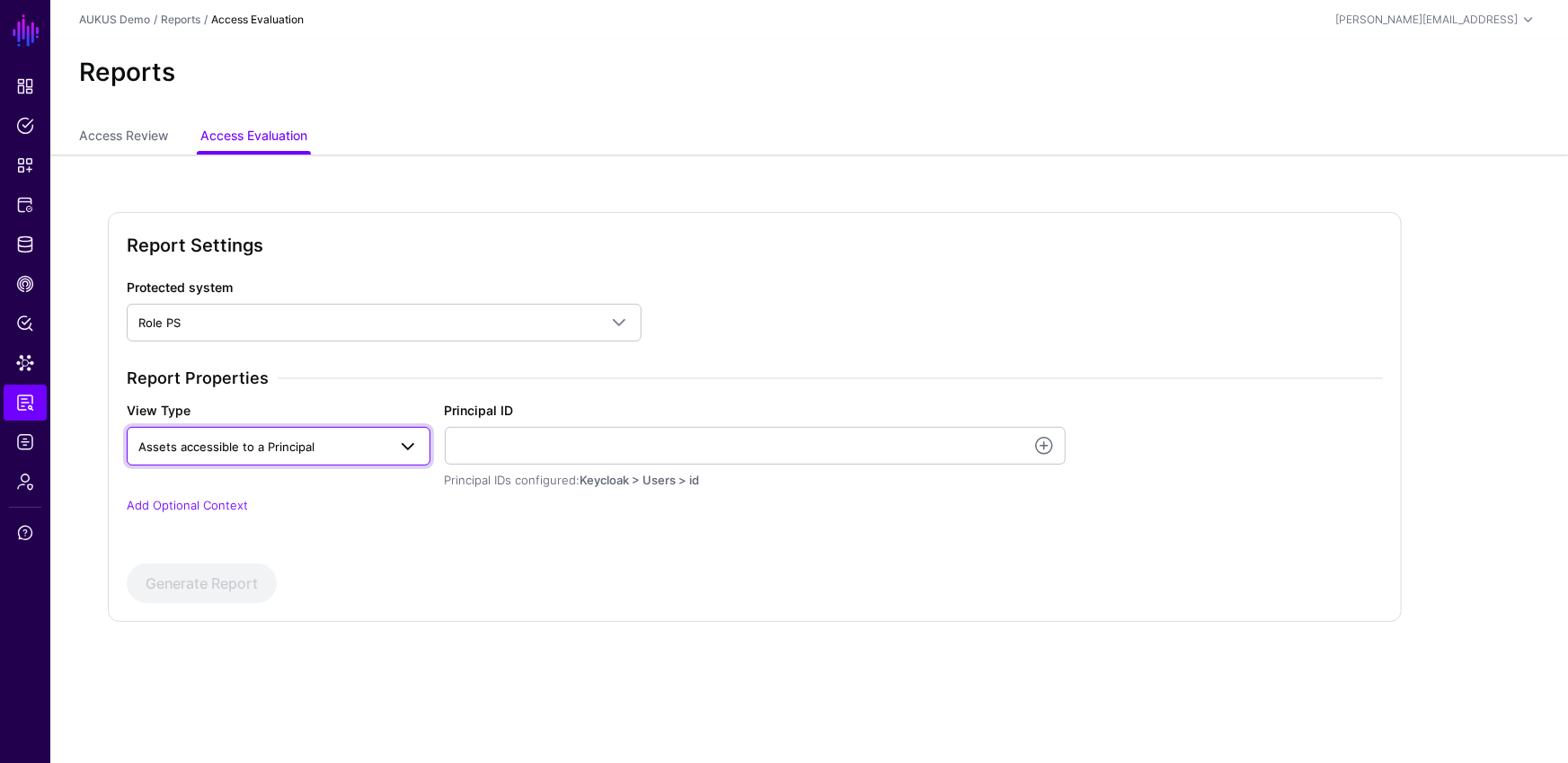 click on "Assets accessible to a Principal" at bounding box center (226, 447) 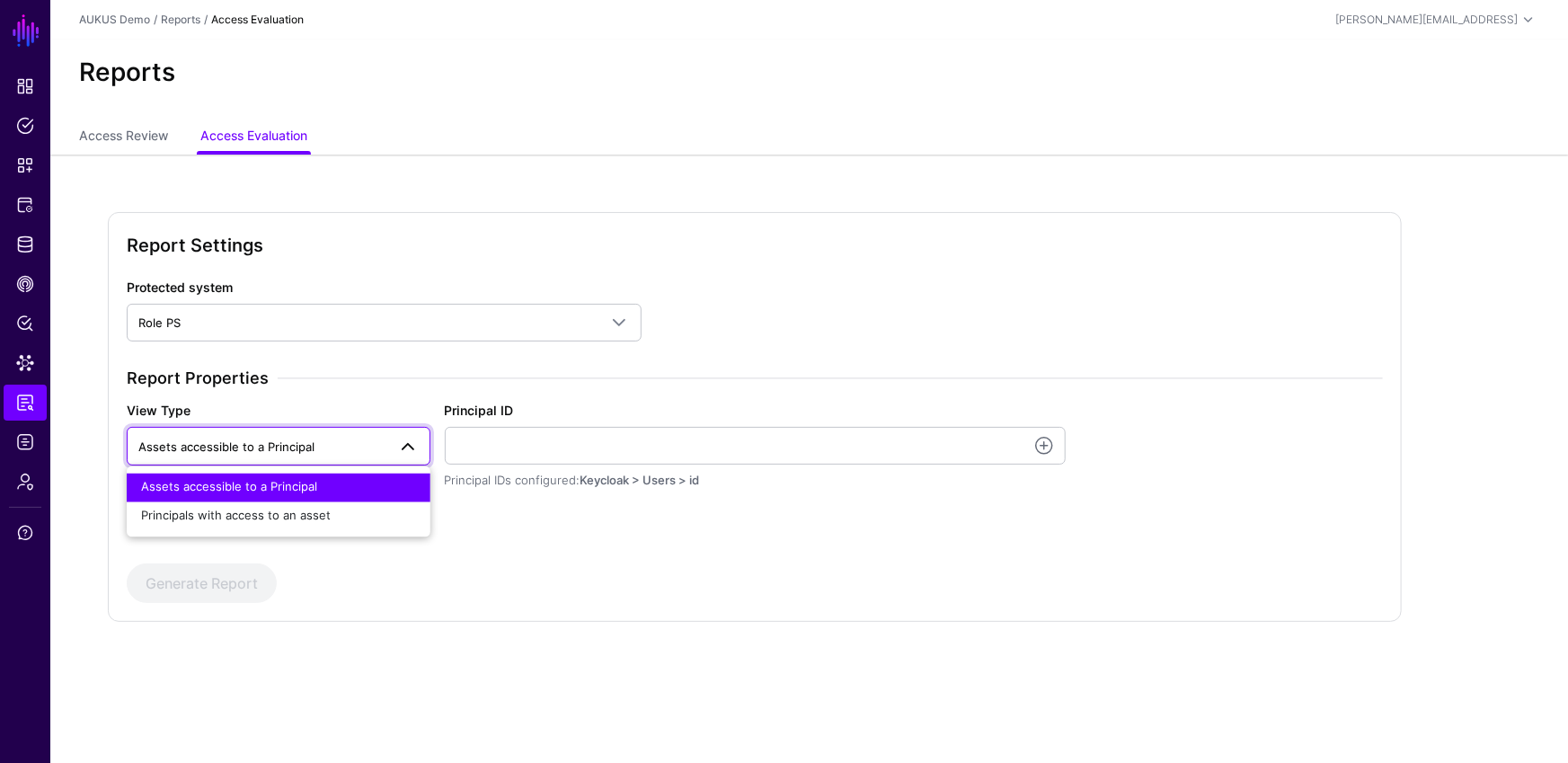 click on "Report Properties View Type Assets accessible to a Principal  Assets accessible to a Principal   Principals with access to an asset   Principal ID   Principal IDs configured:  Keycloak > Users > id Add Optional Context" 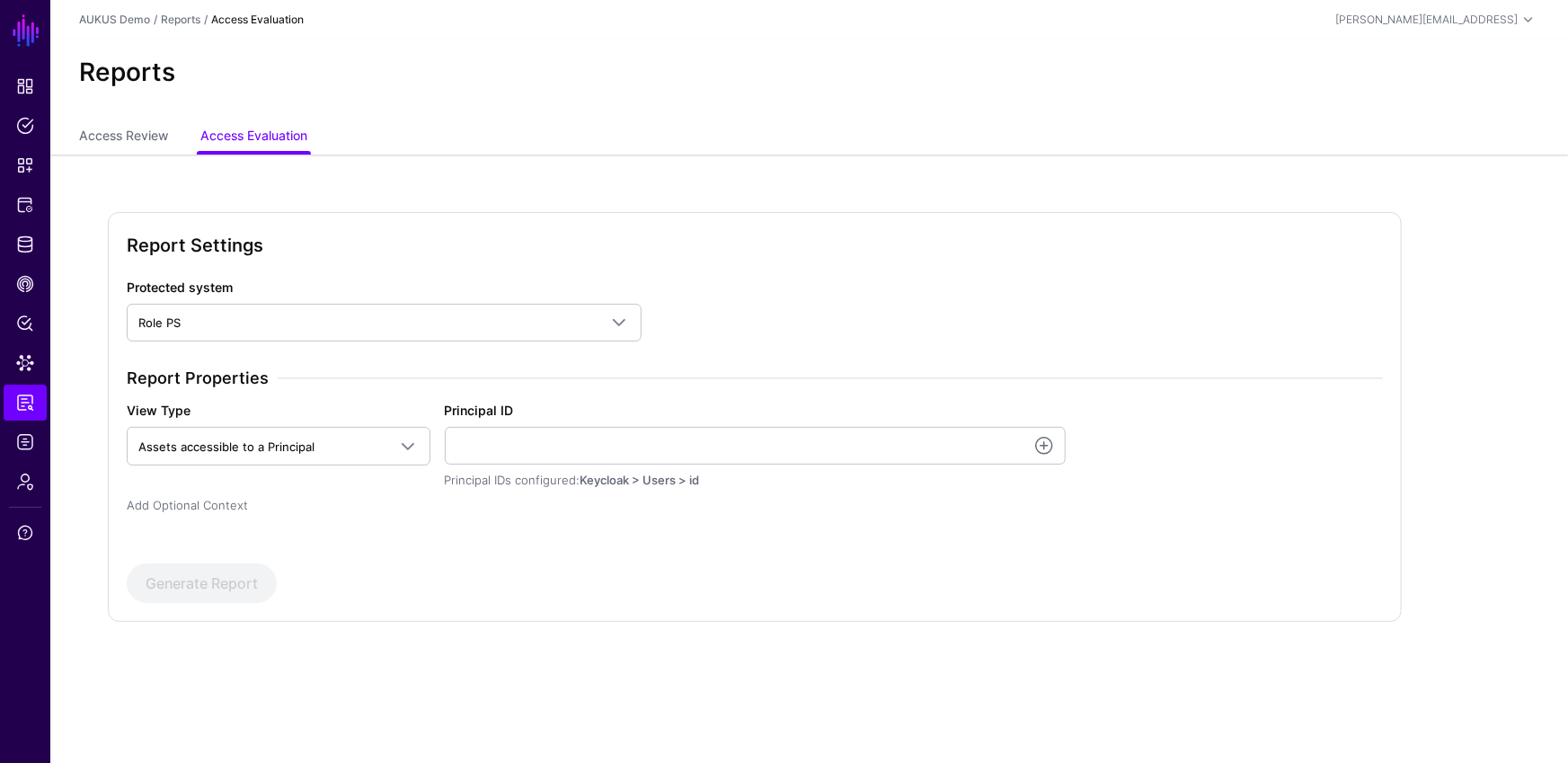 click on "Add Optional Context" 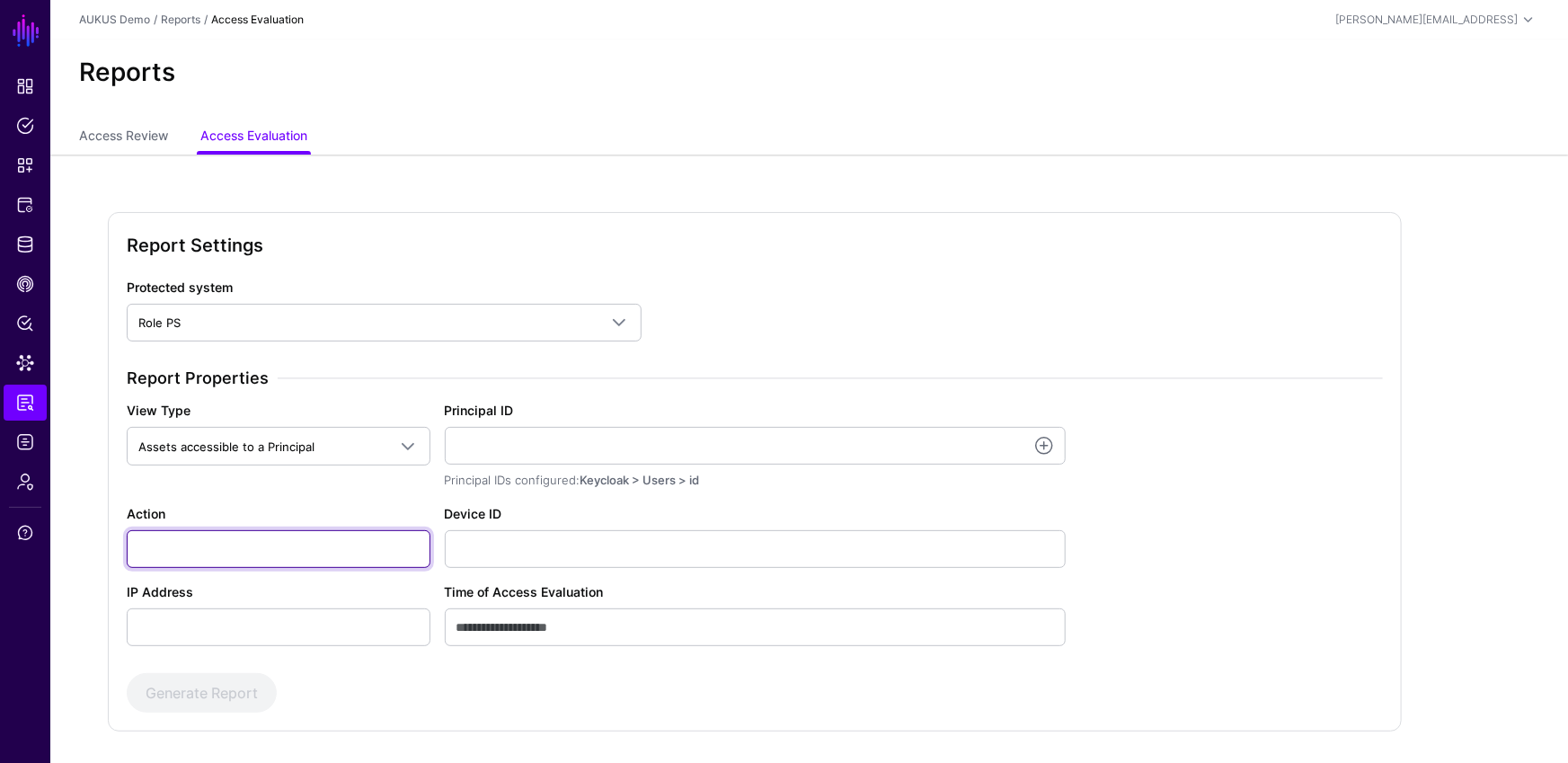 click on "Action" at bounding box center [279, 549] 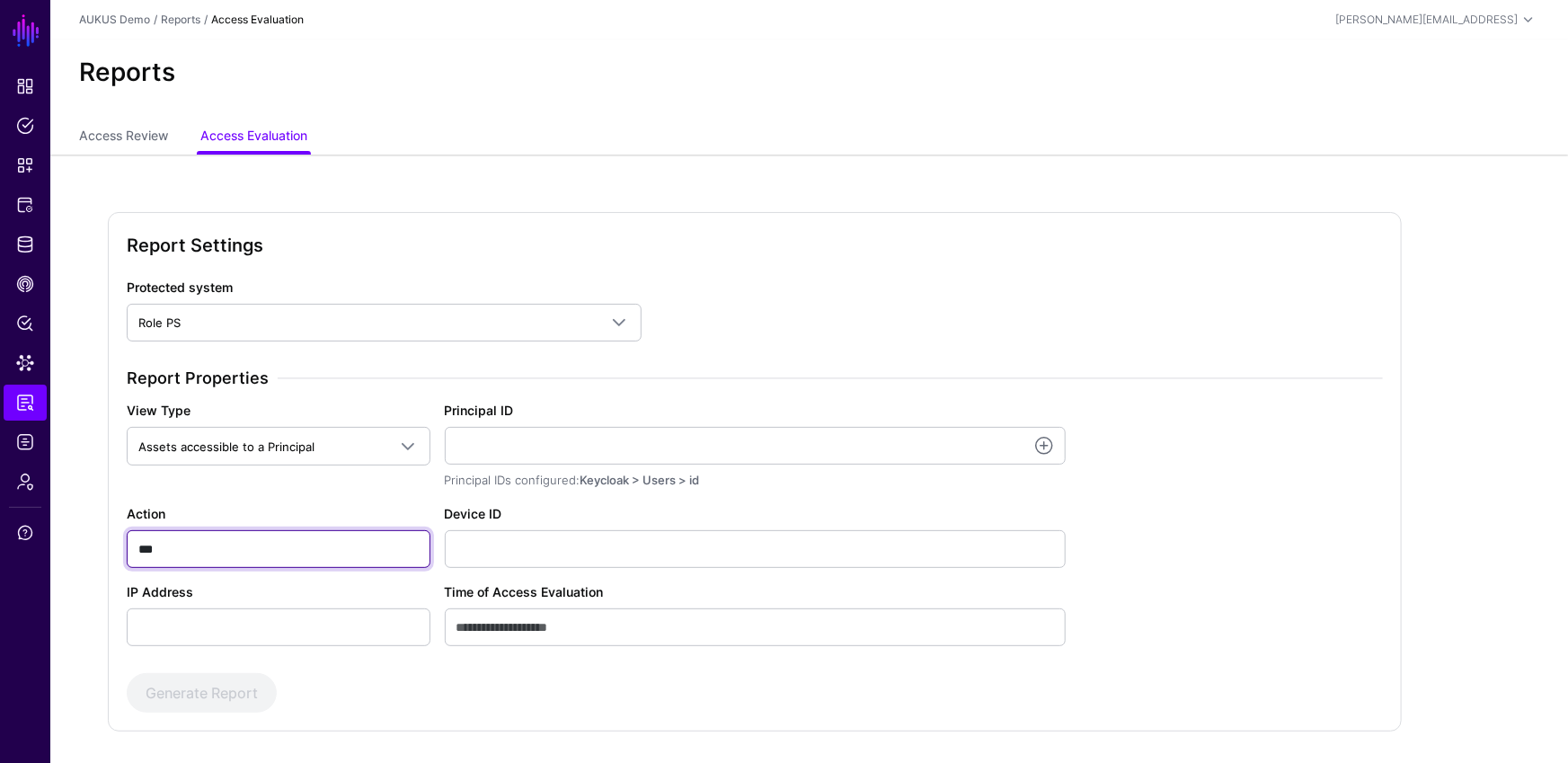 type on "***" 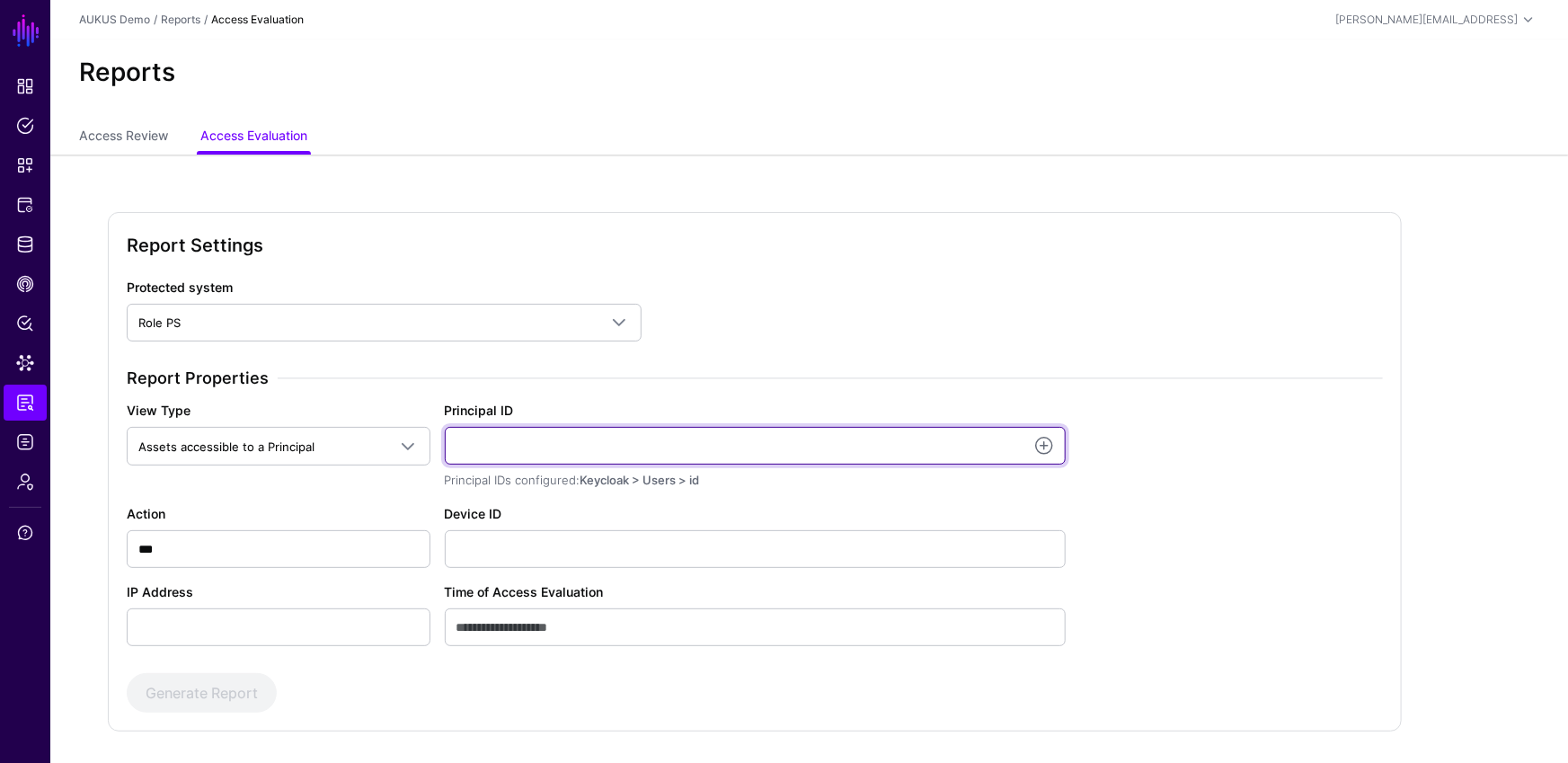 click on "Principal ID" at bounding box center (755, 446) 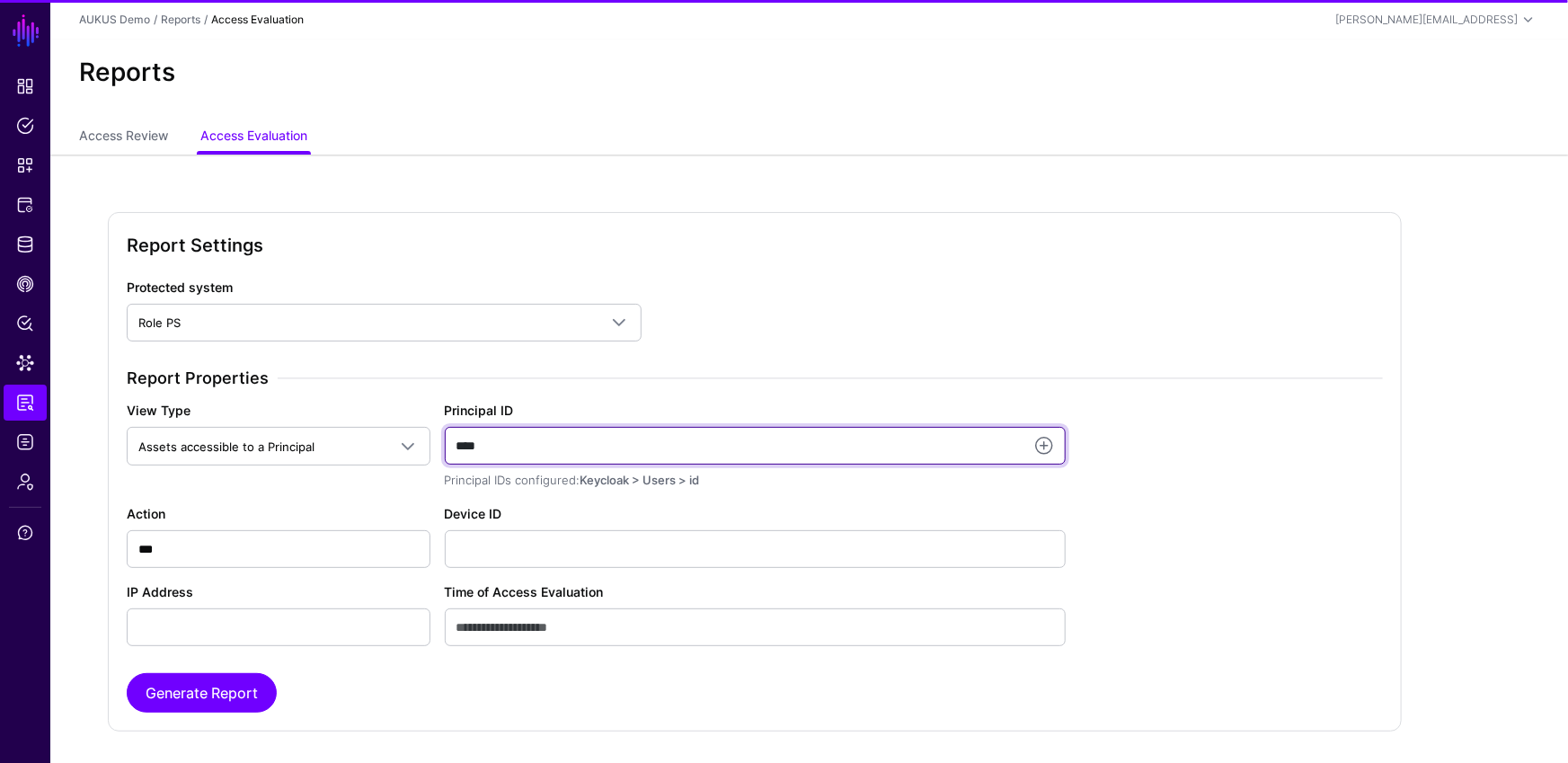 type on "****" 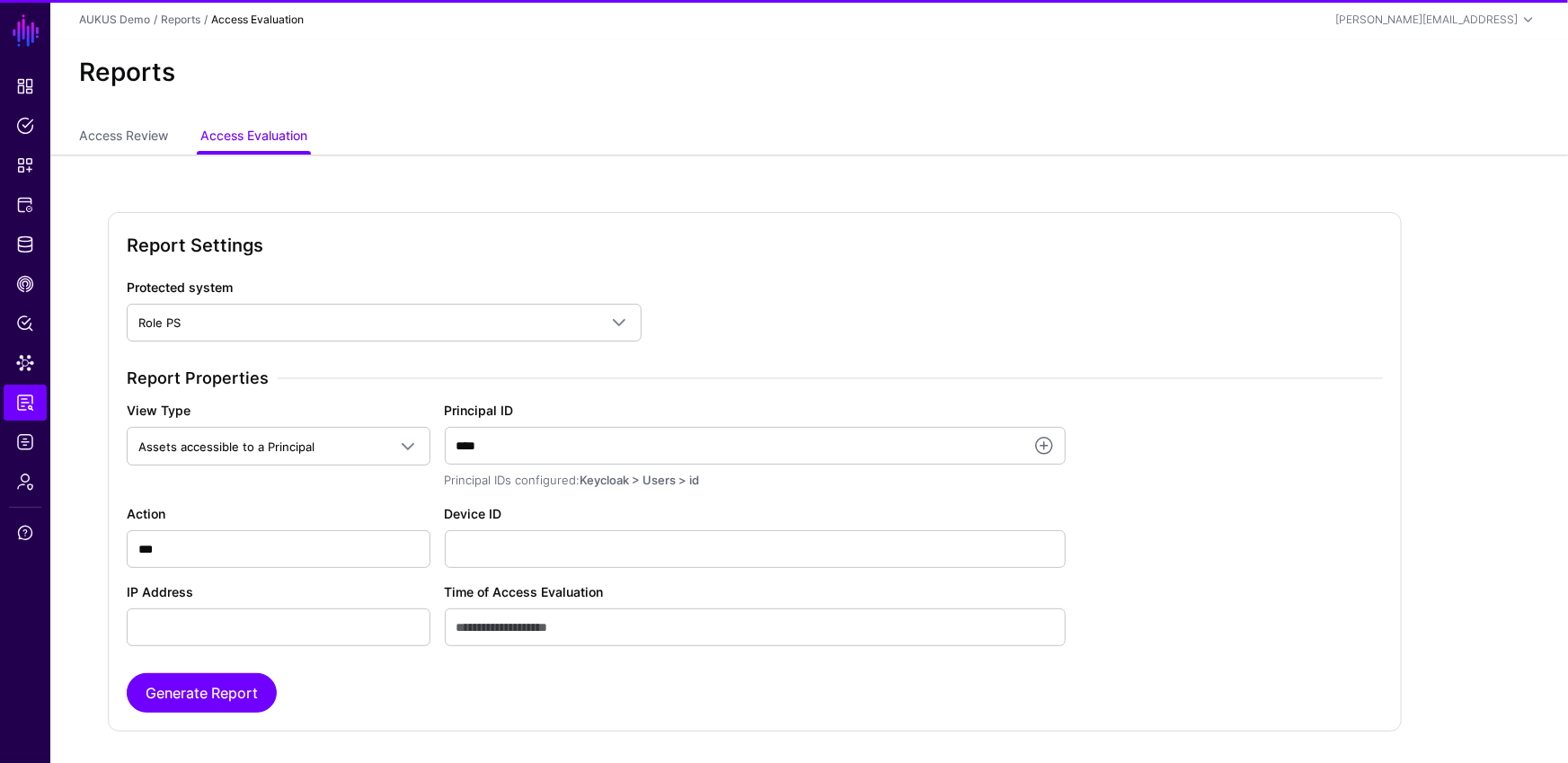 click on "Generate Report" 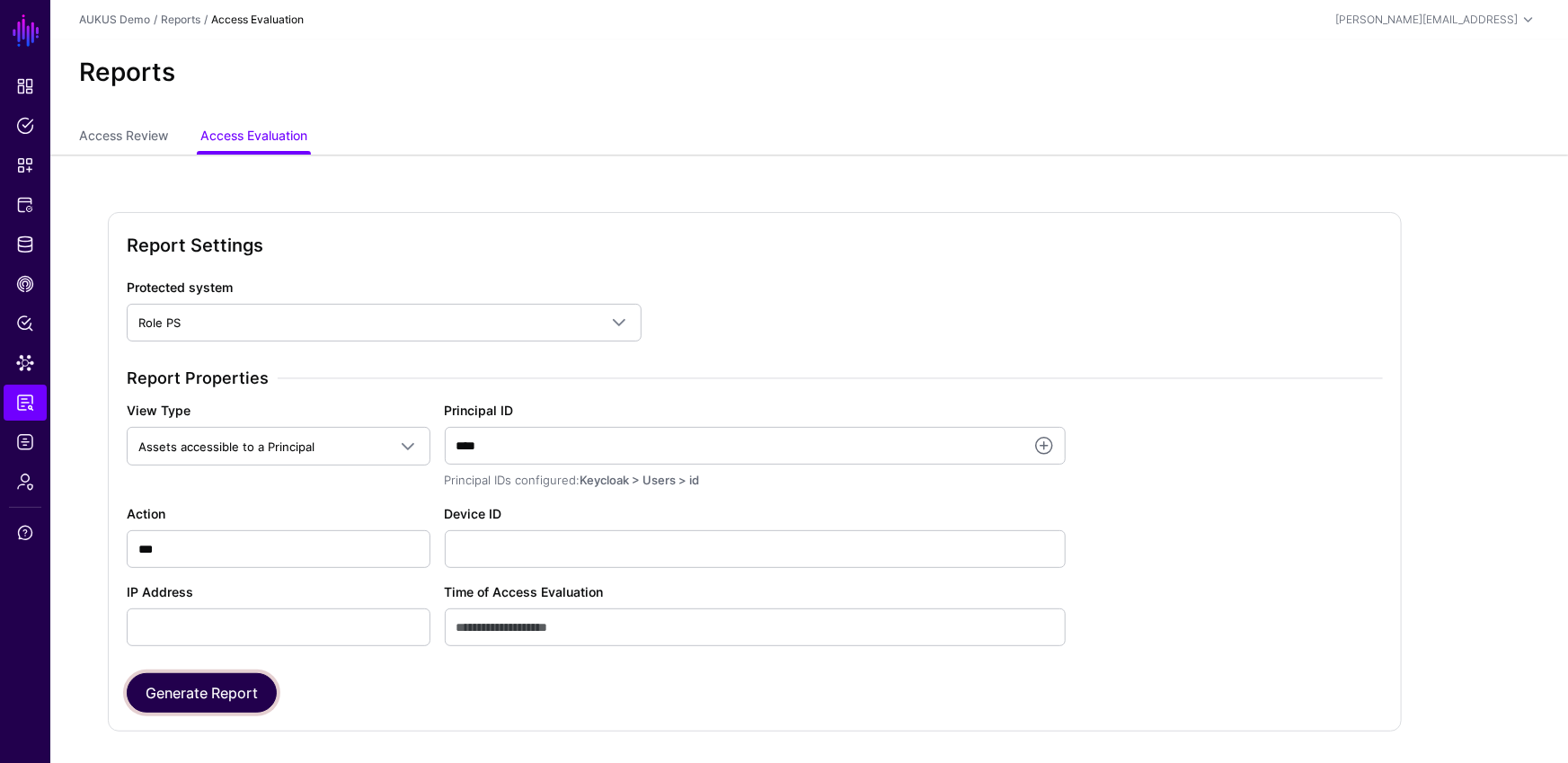 click on "Generate Report" 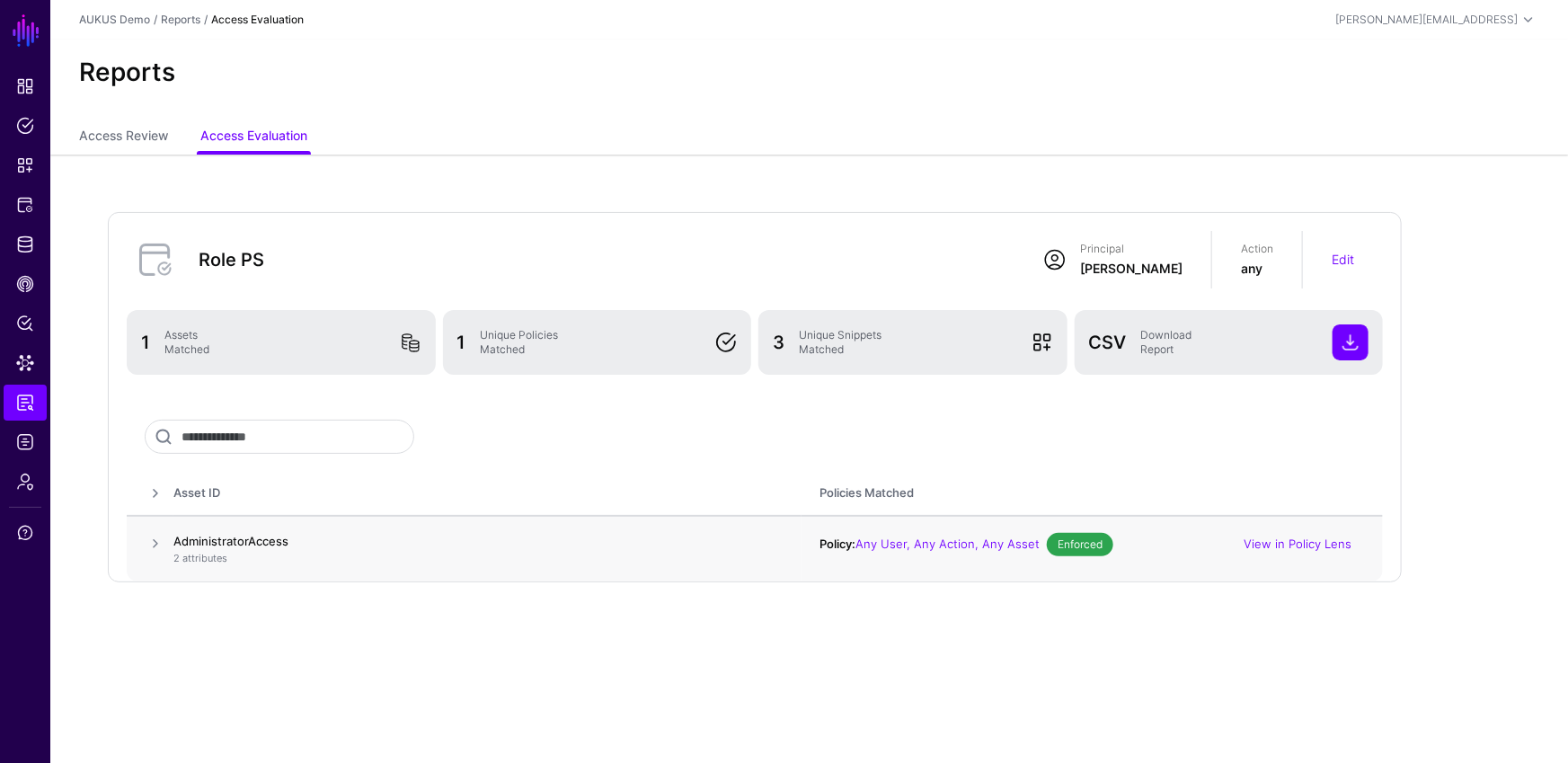click 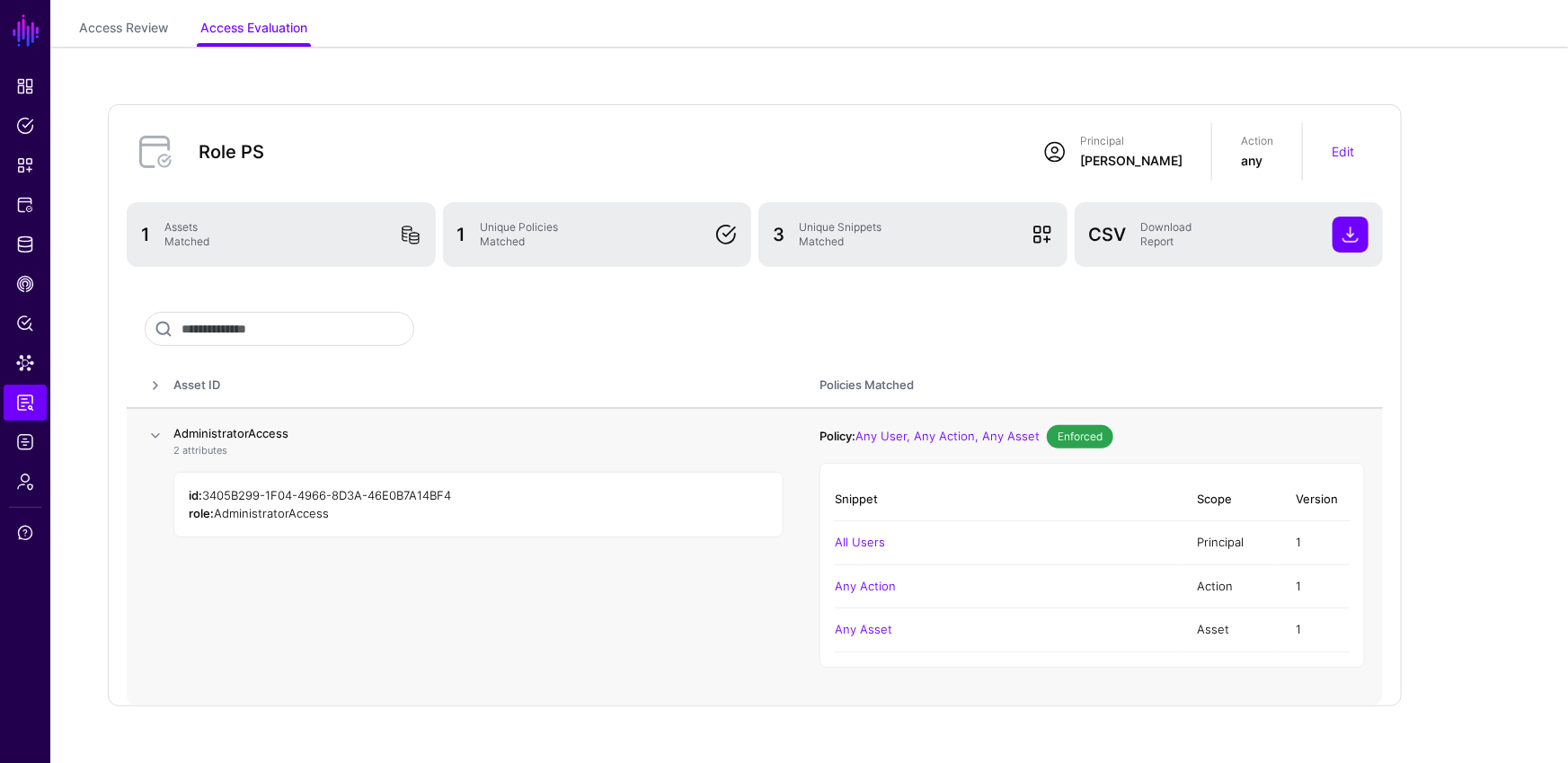 scroll, scrollTop: 34, scrollLeft: 0, axis: vertical 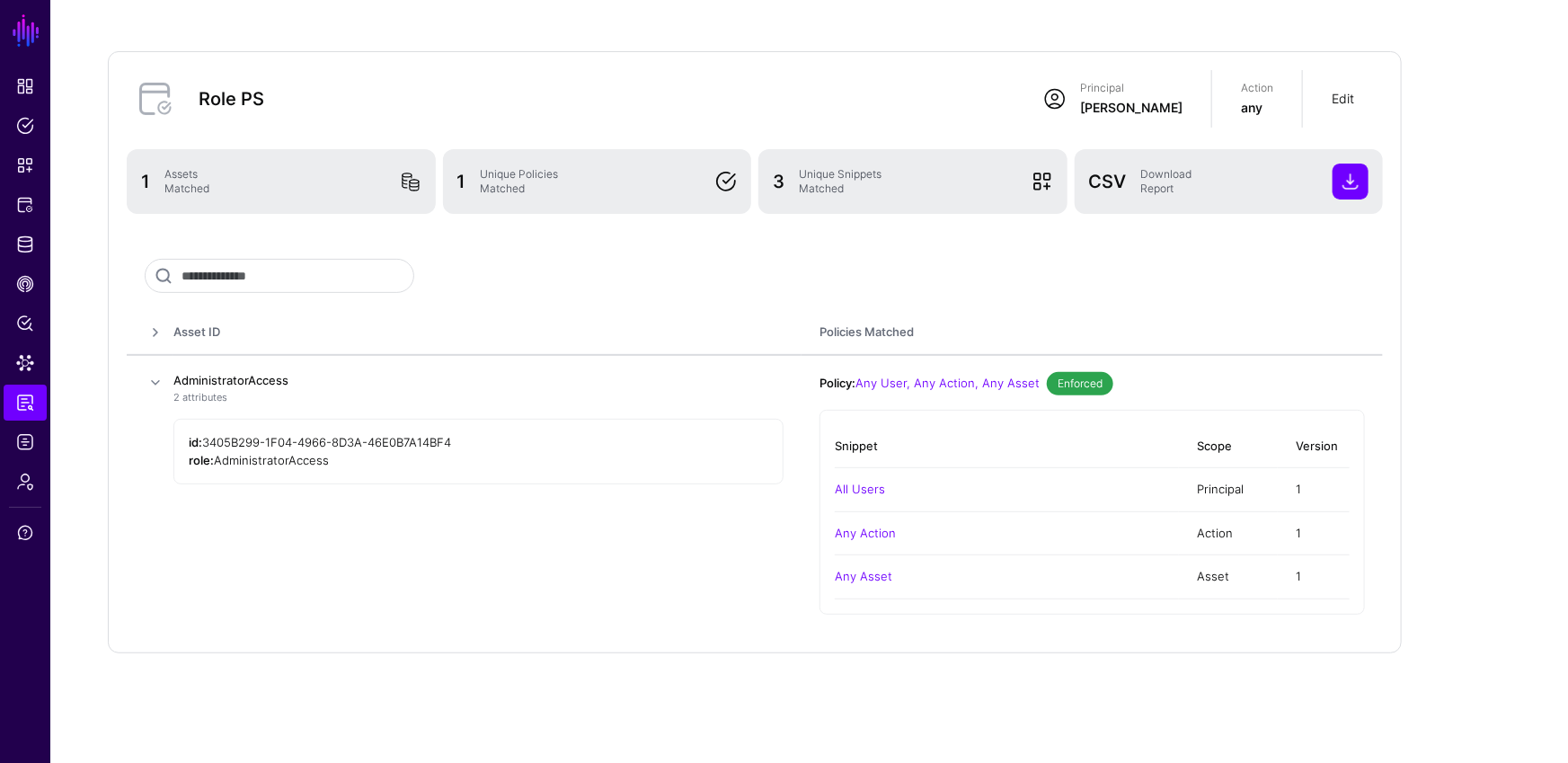click on "Edit" 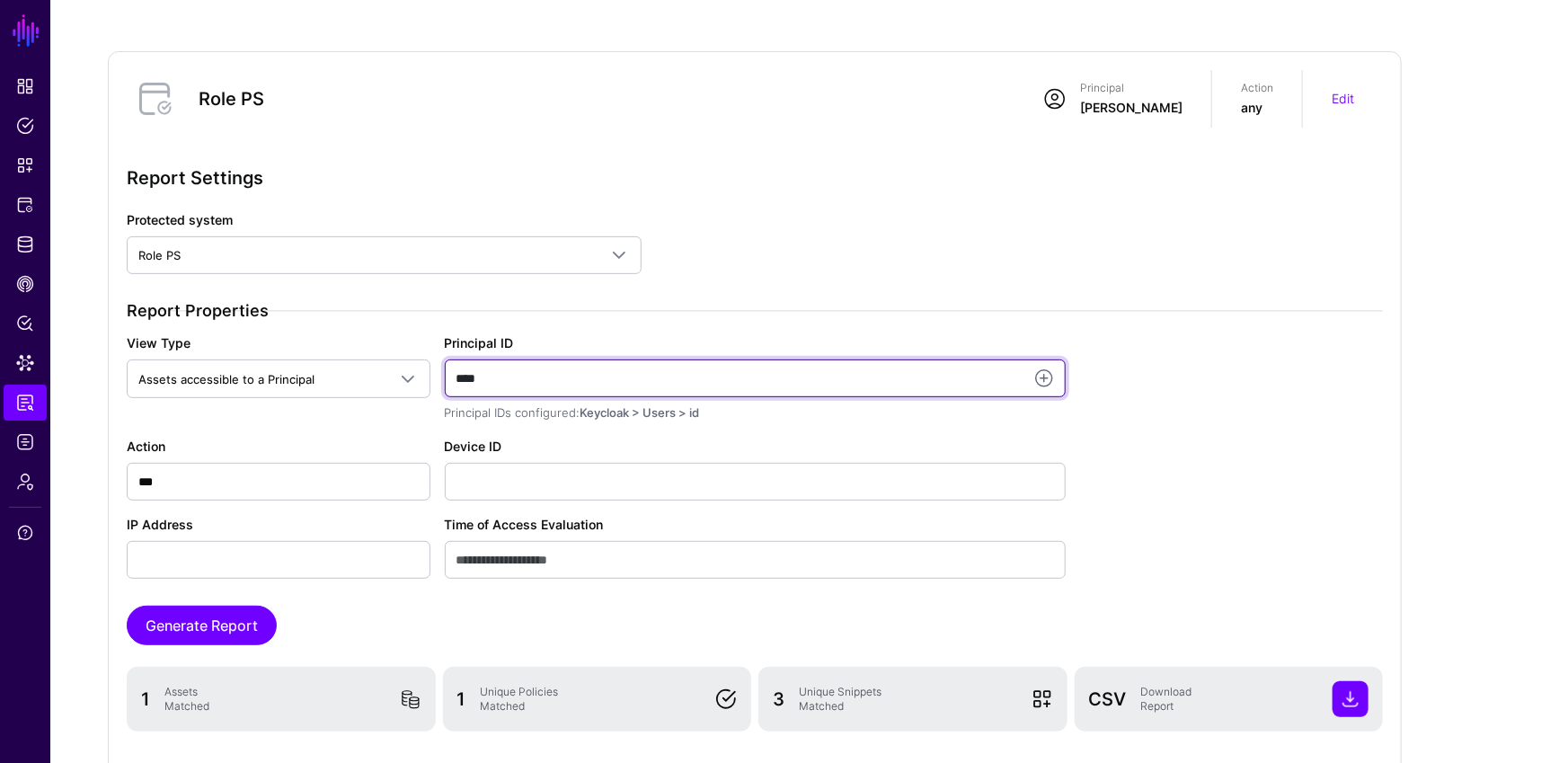 click on "****" at bounding box center (755, 378) 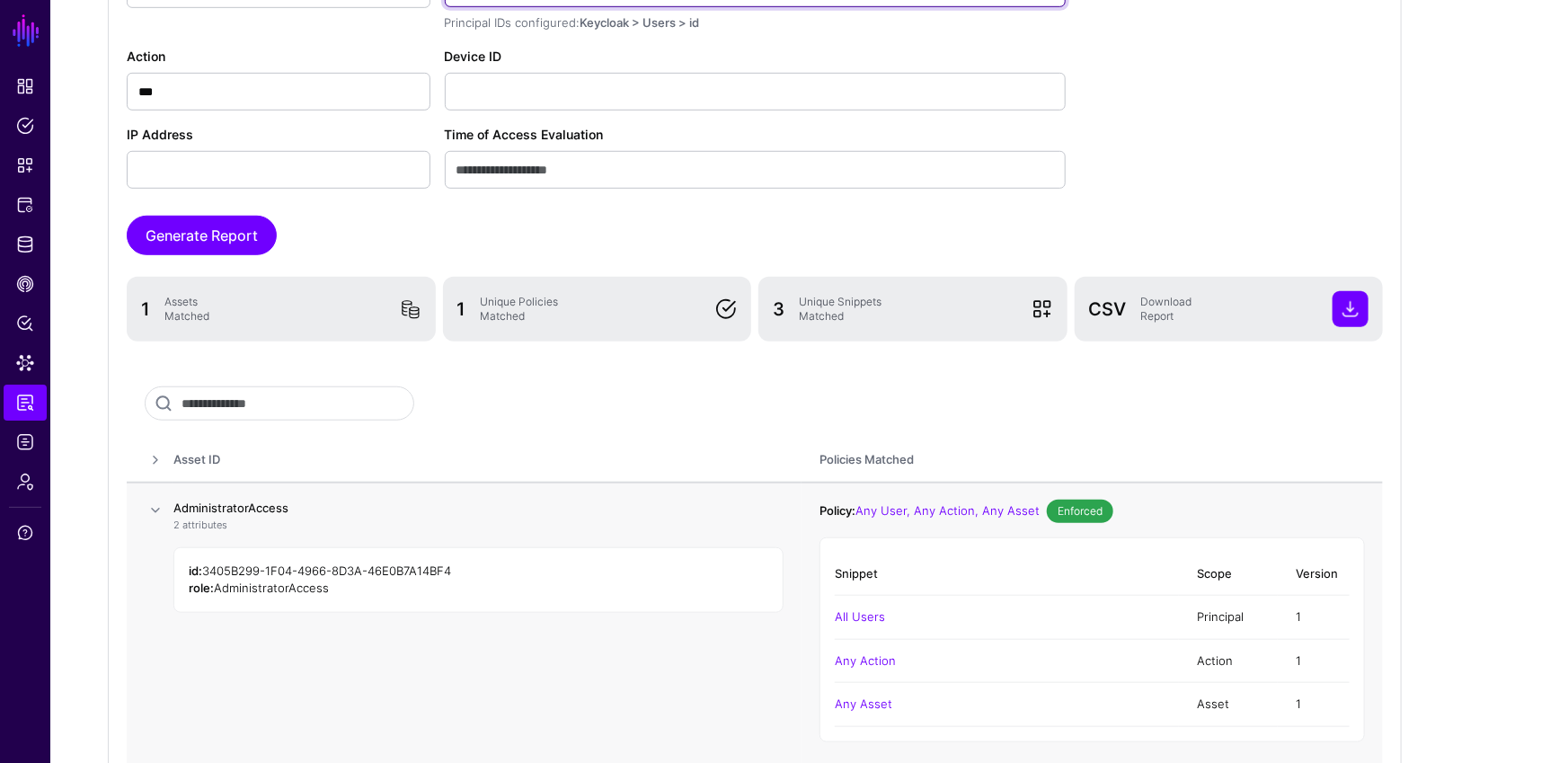scroll, scrollTop: 288, scrollLeft: 0, axis: vertical 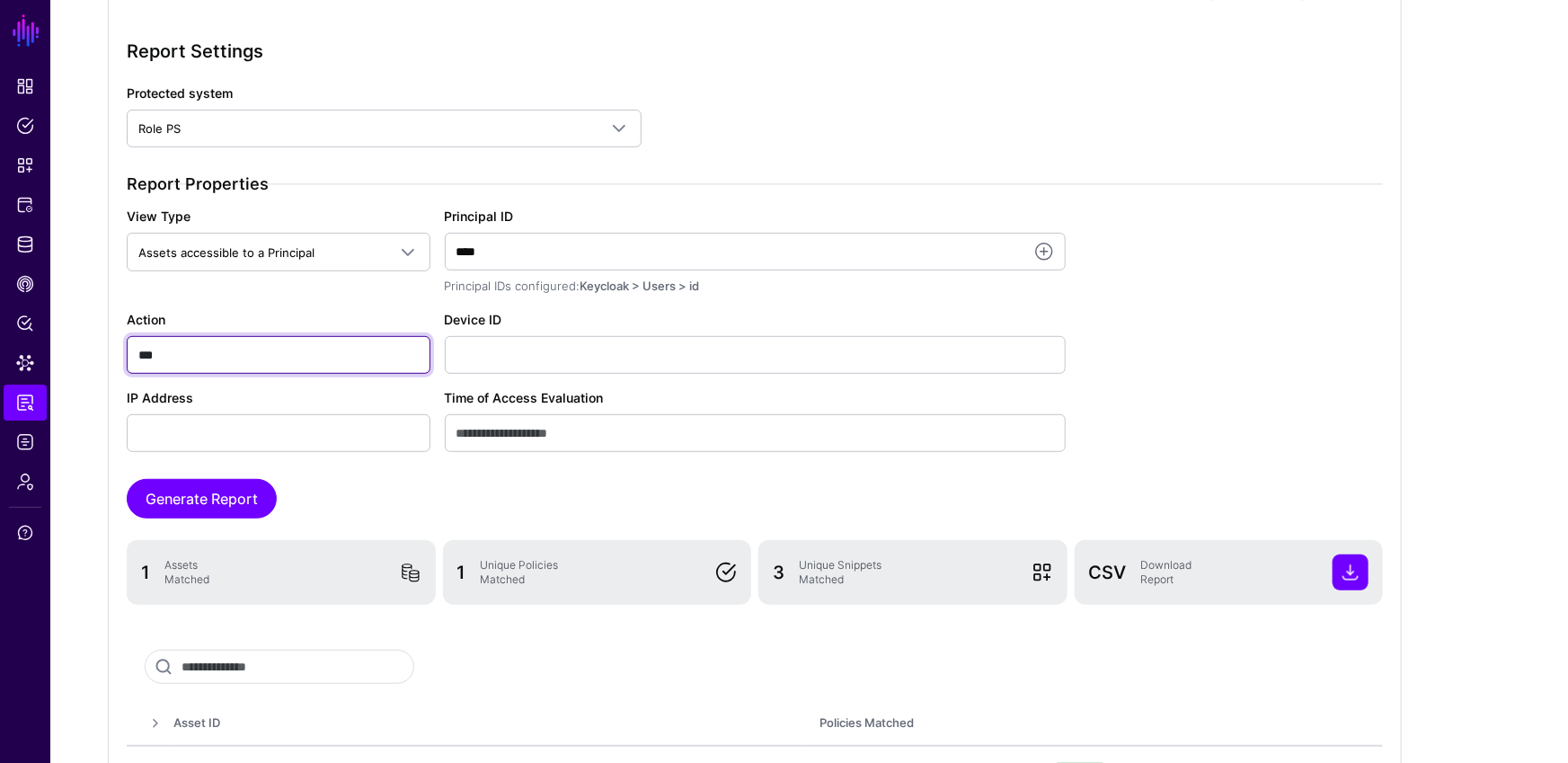 click on "***" at bounding box center [279, 355] 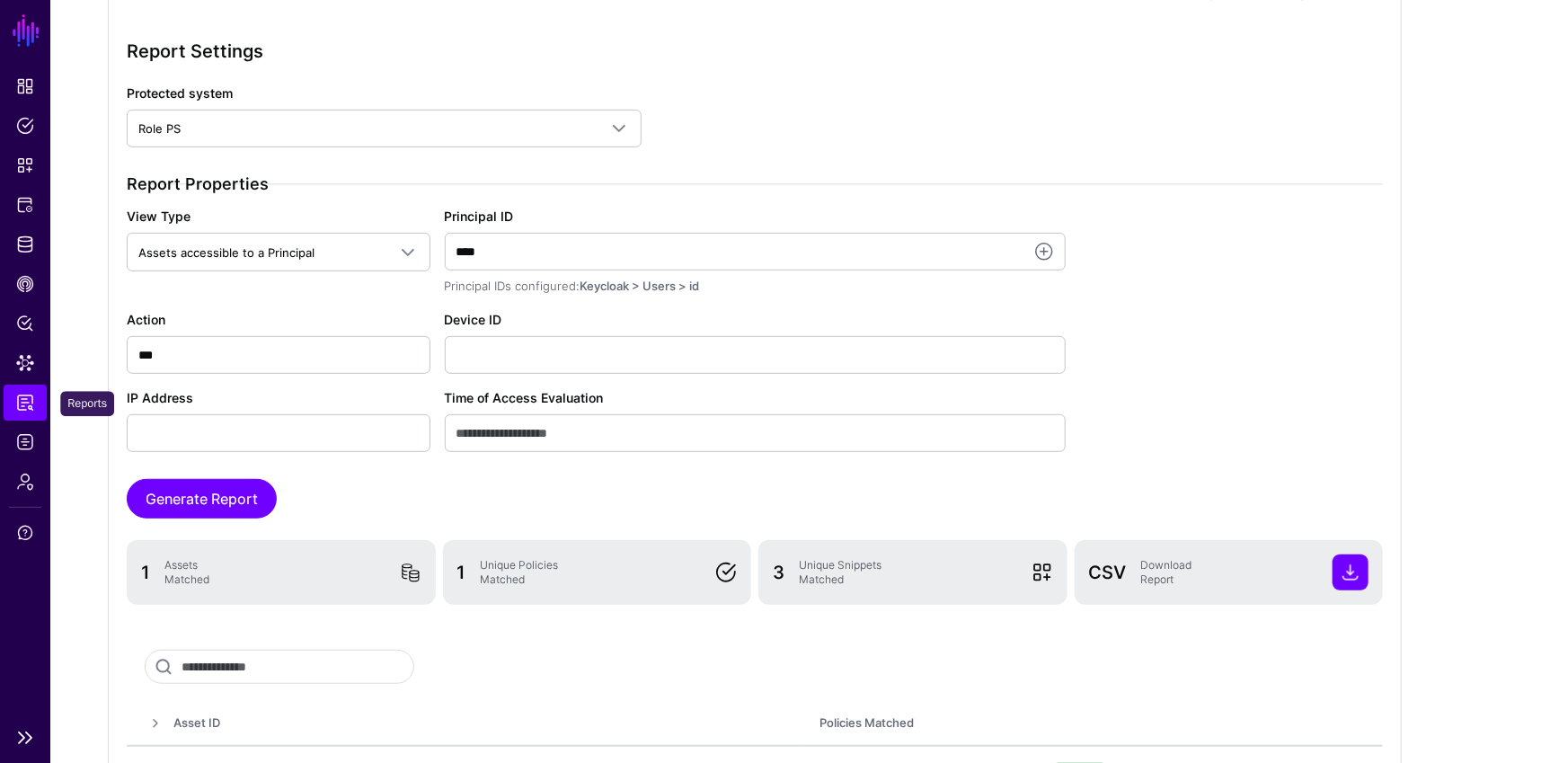 click on "Reports" 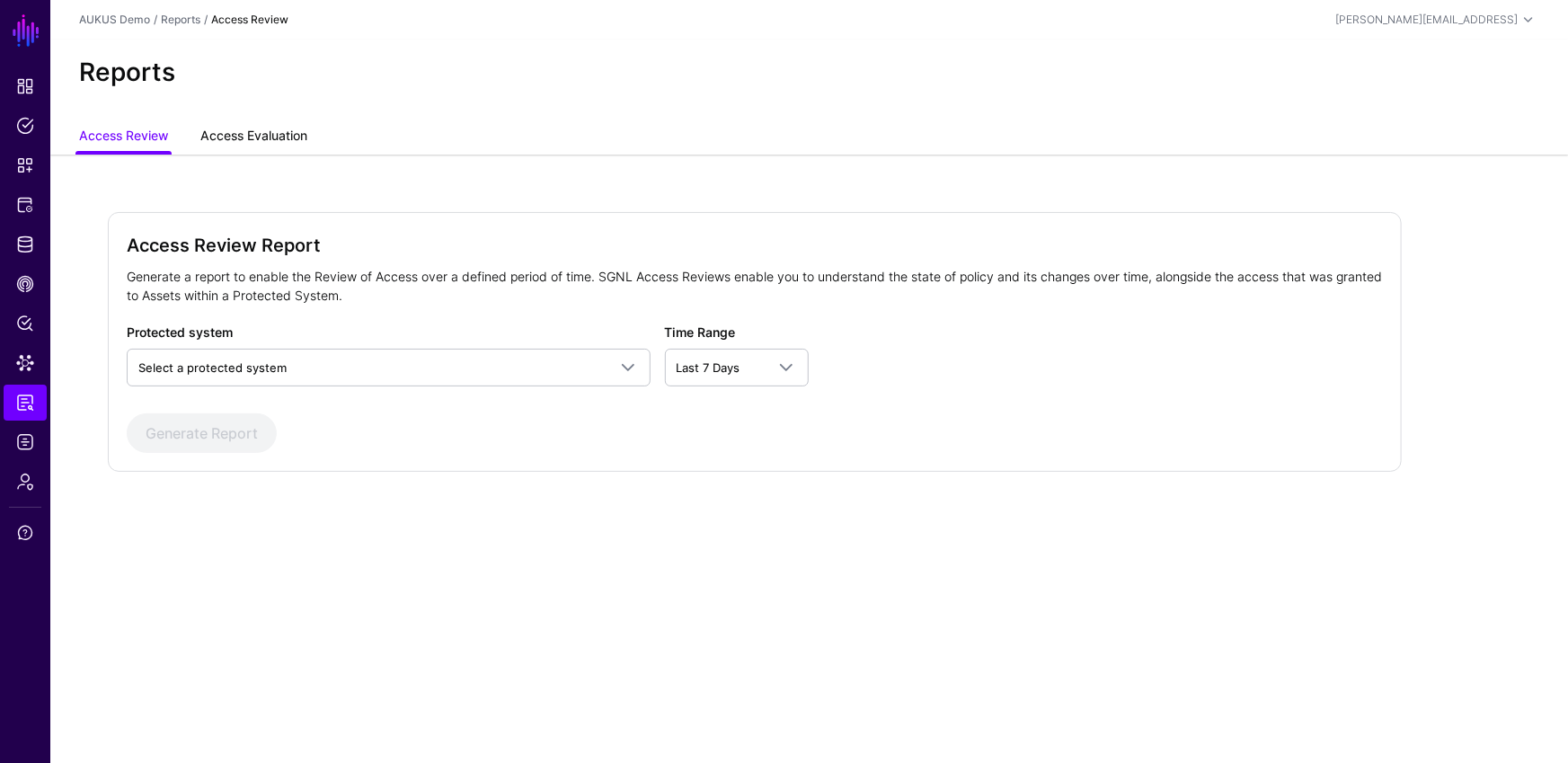 click on "Access Evaluation" 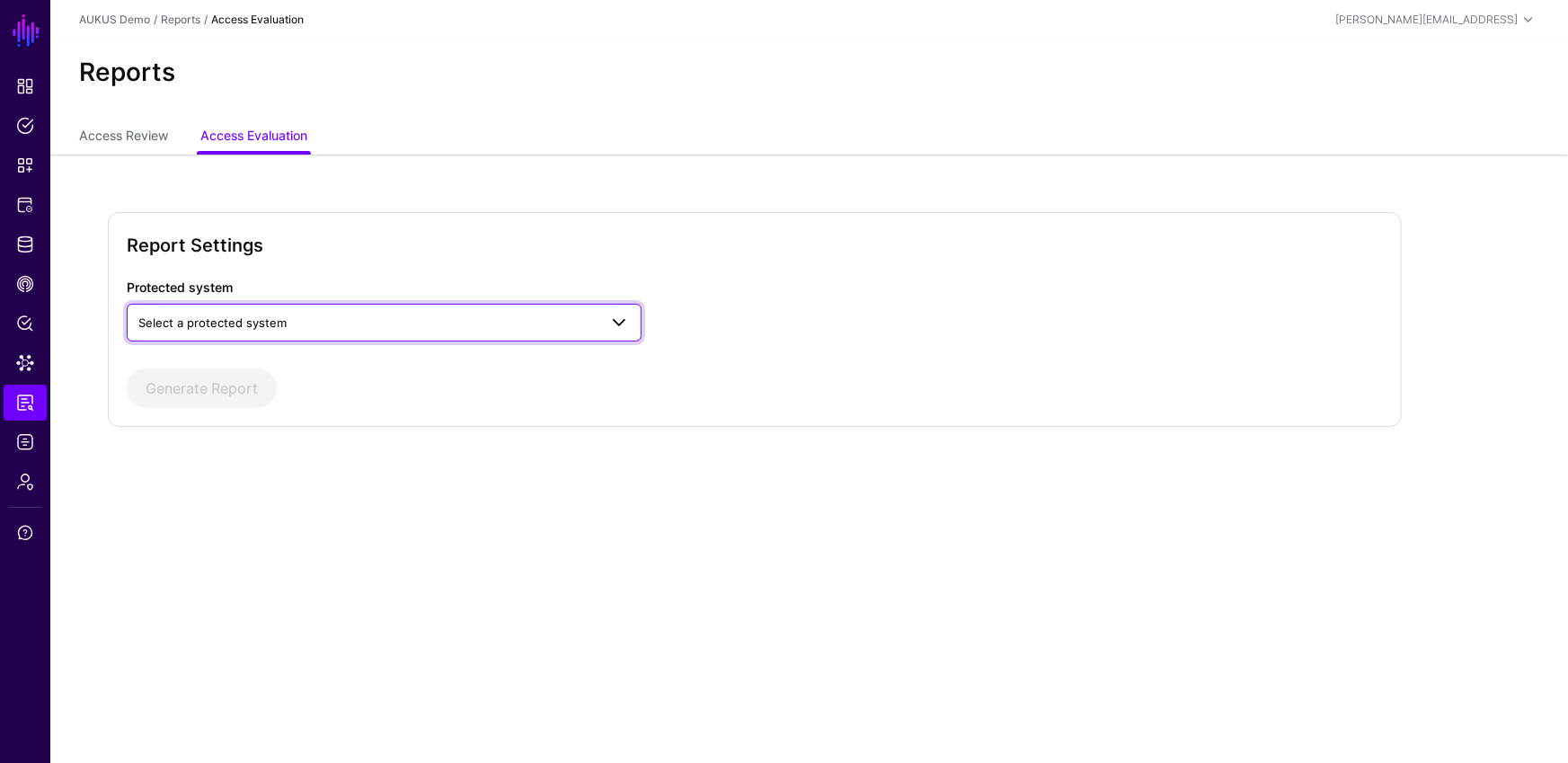 click on "Select a protected system" at bounding box center (368, 323) 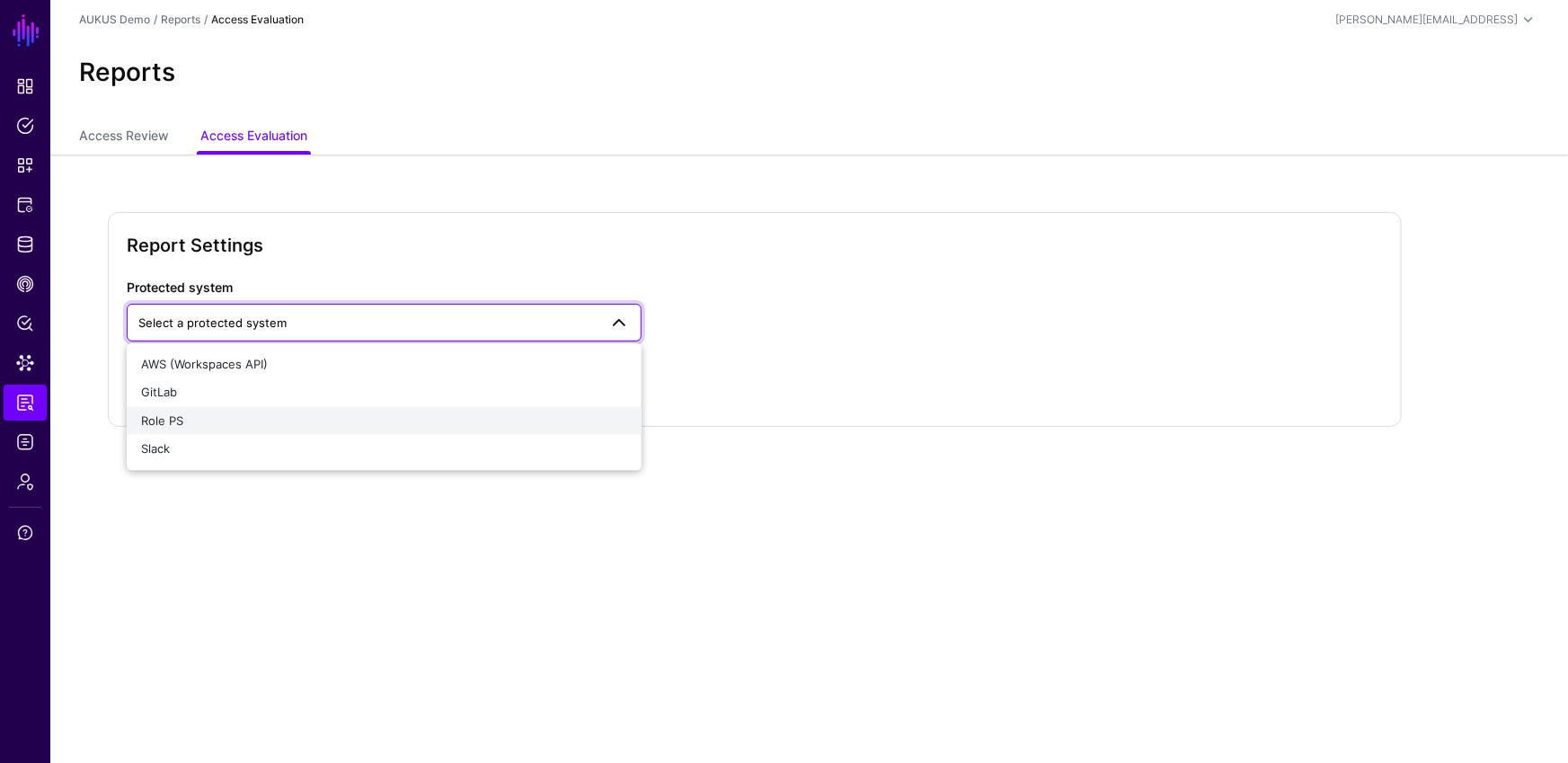 click on "Role PS" 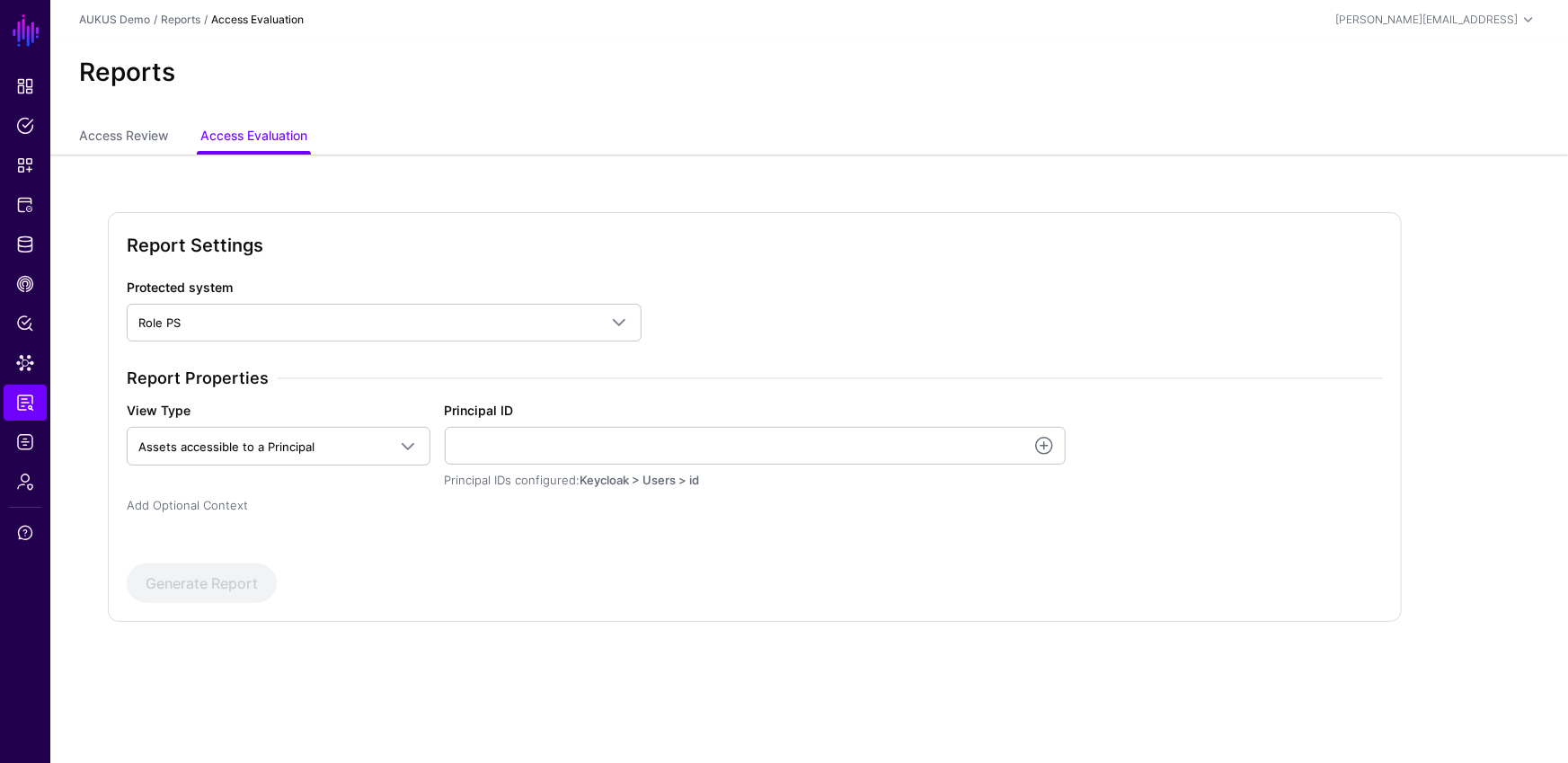 click on "Add Optional Context" 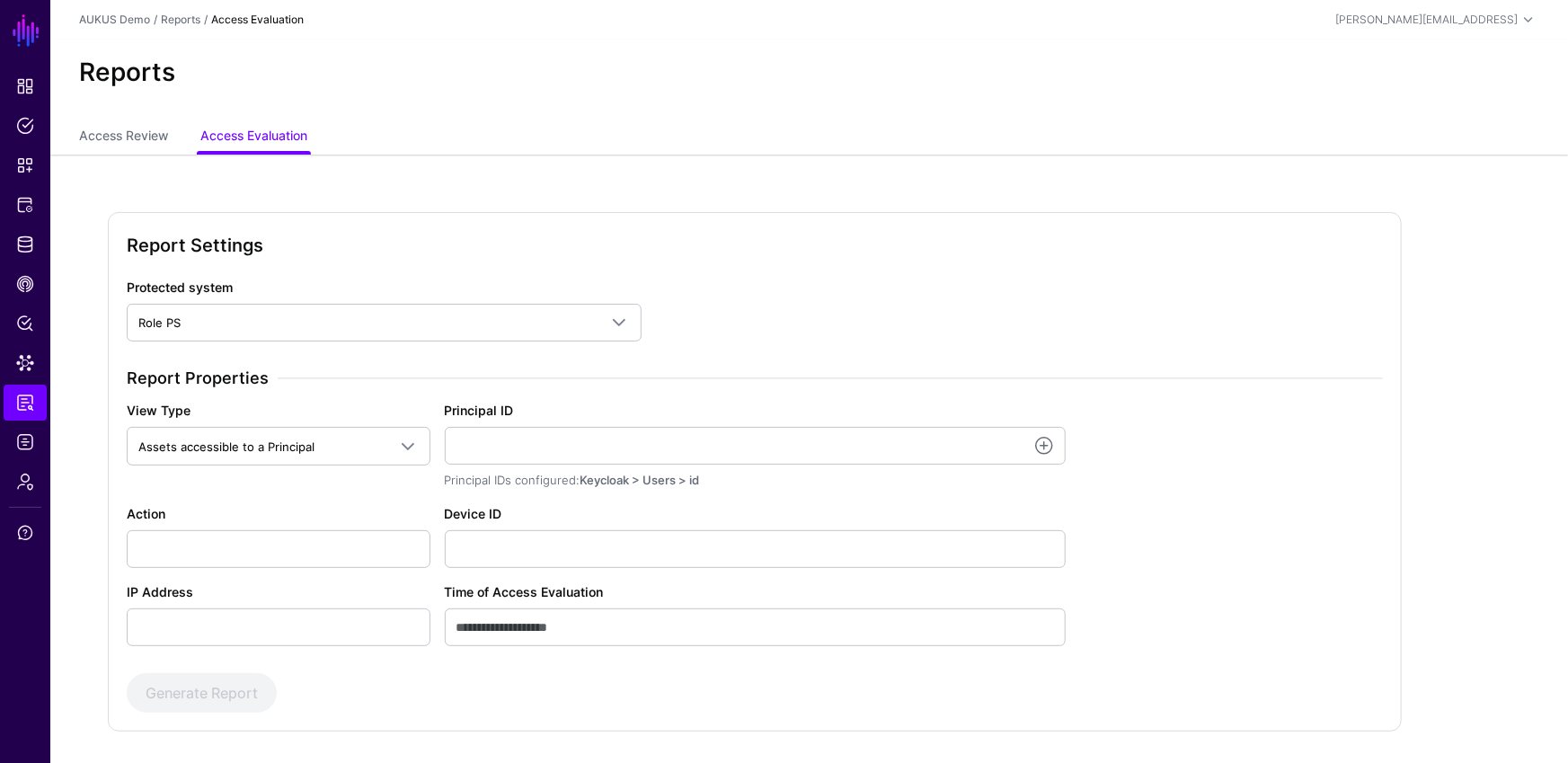 scroll, scrollTop: 59, scrollLeft: 0, axis: vertical 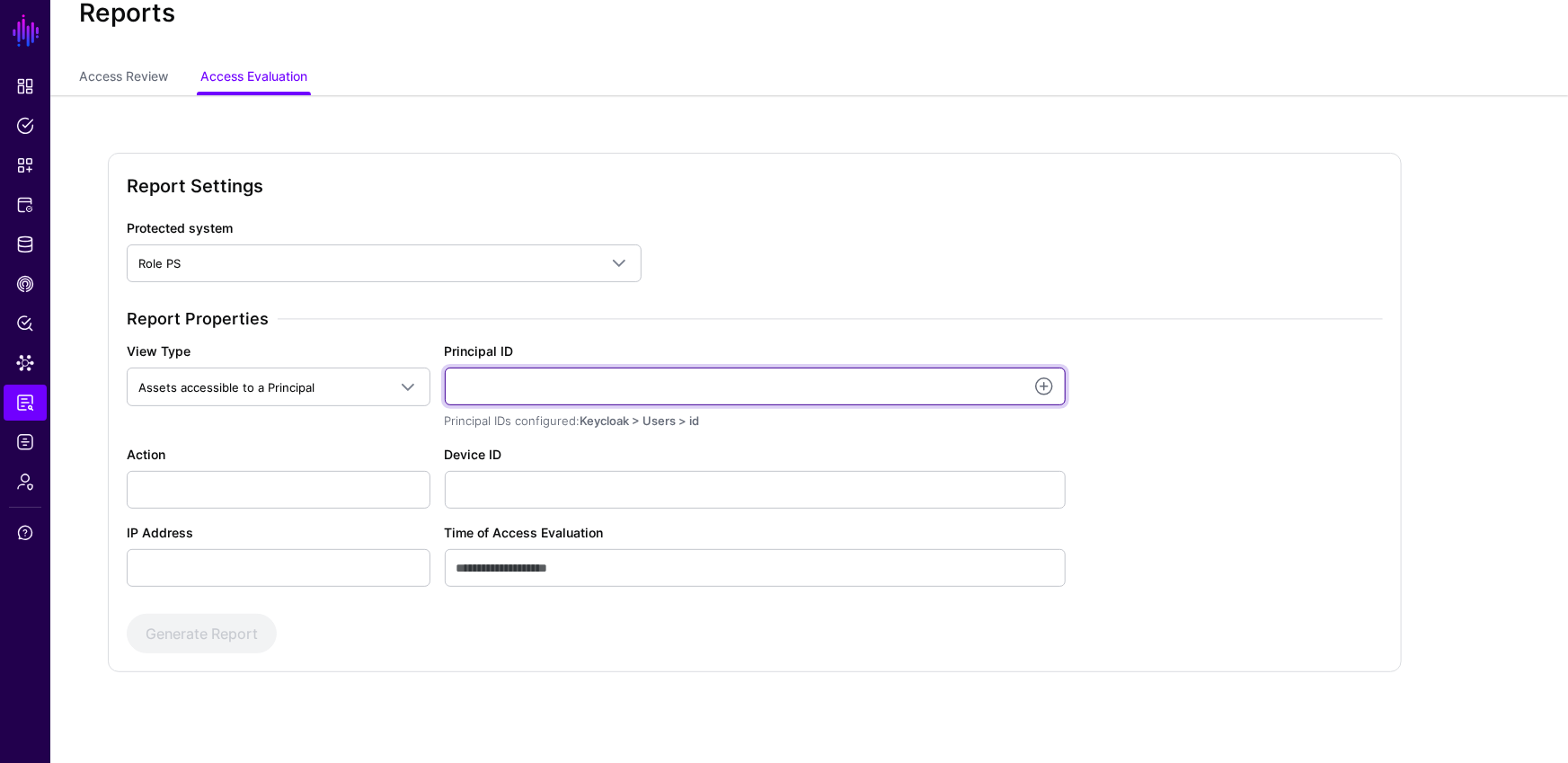 click on "Principal ID" at bounding box center (755, 386) 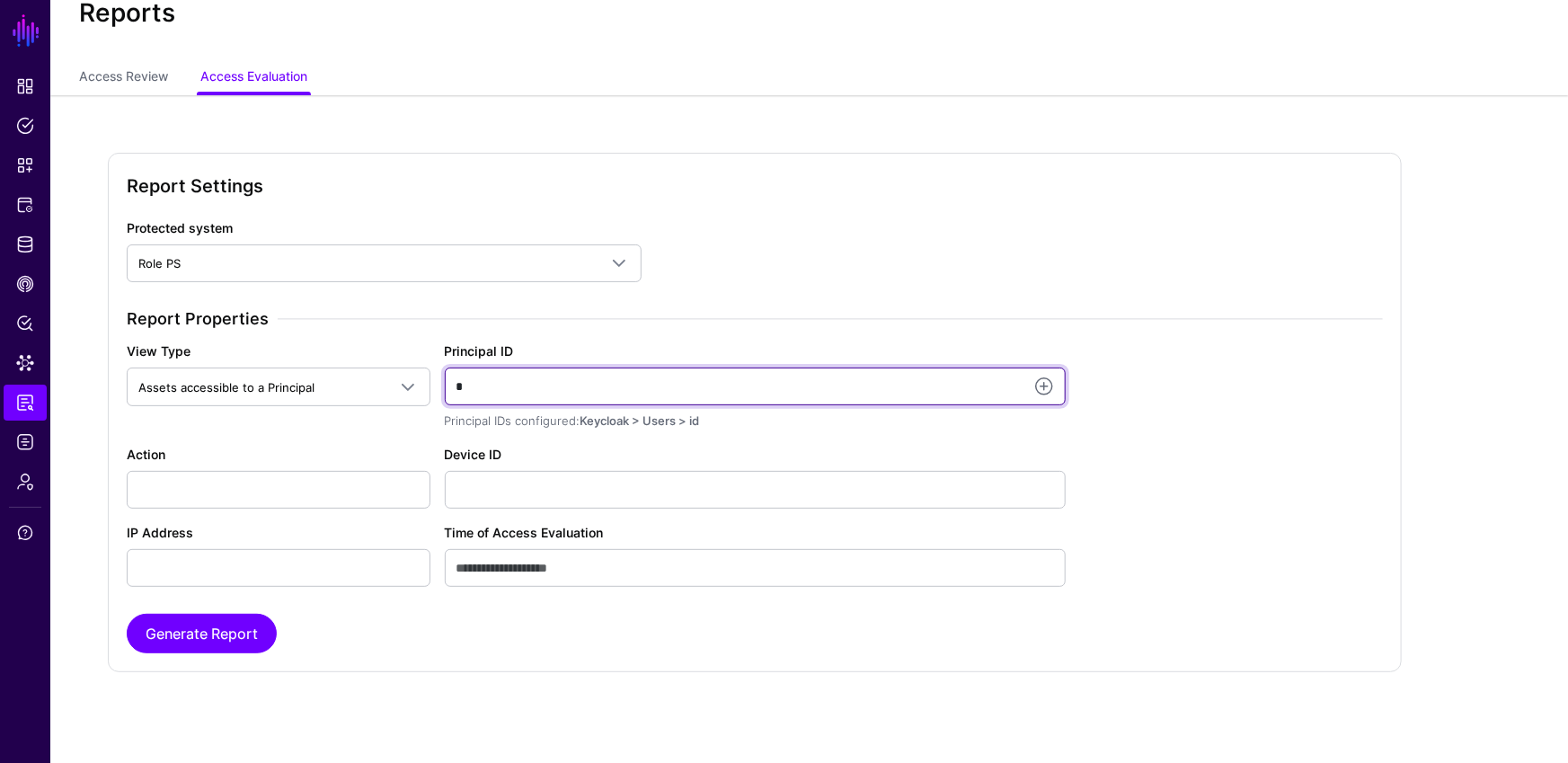 type 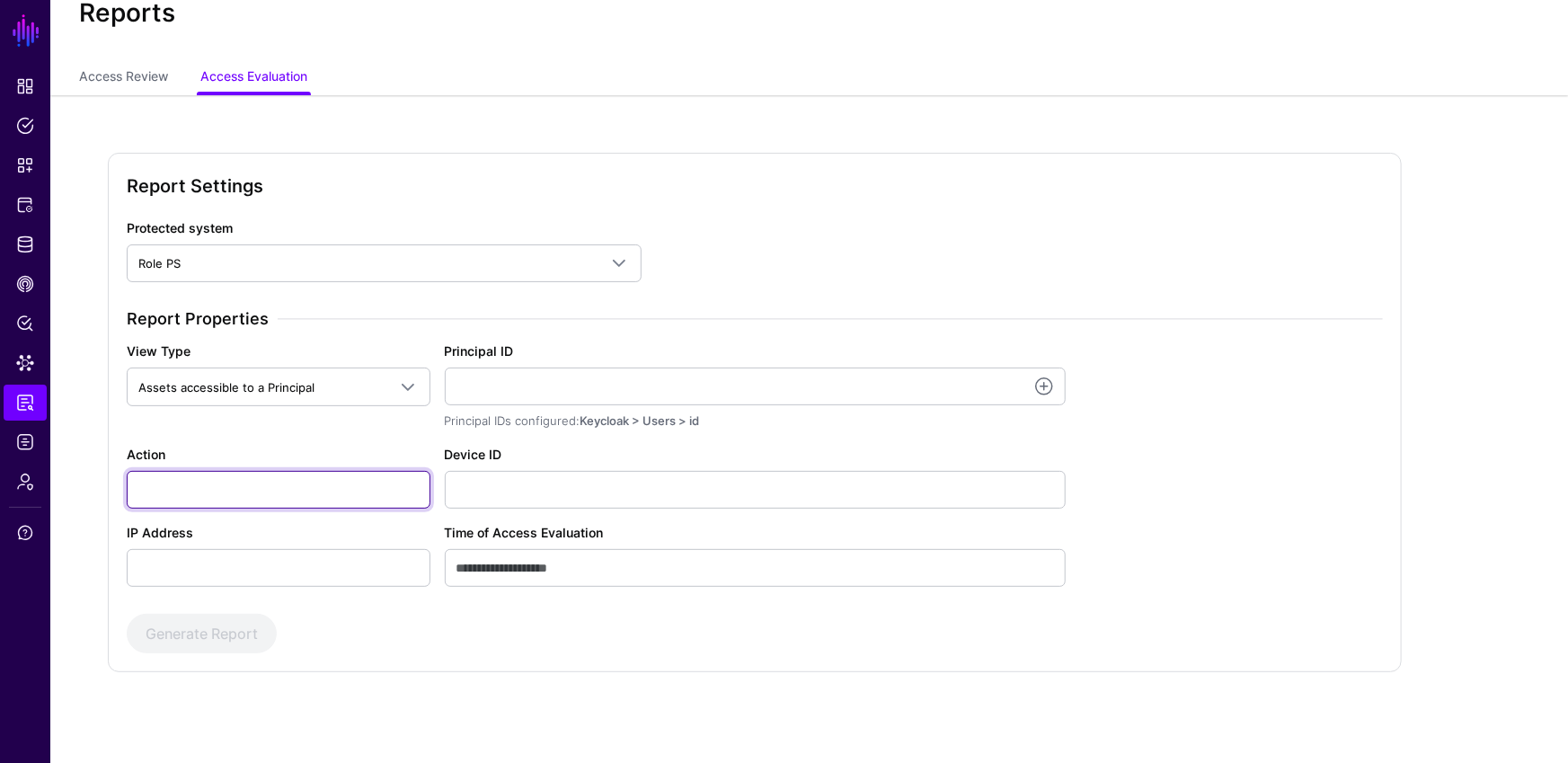 click on "Action" at bounding box center (279, 490) 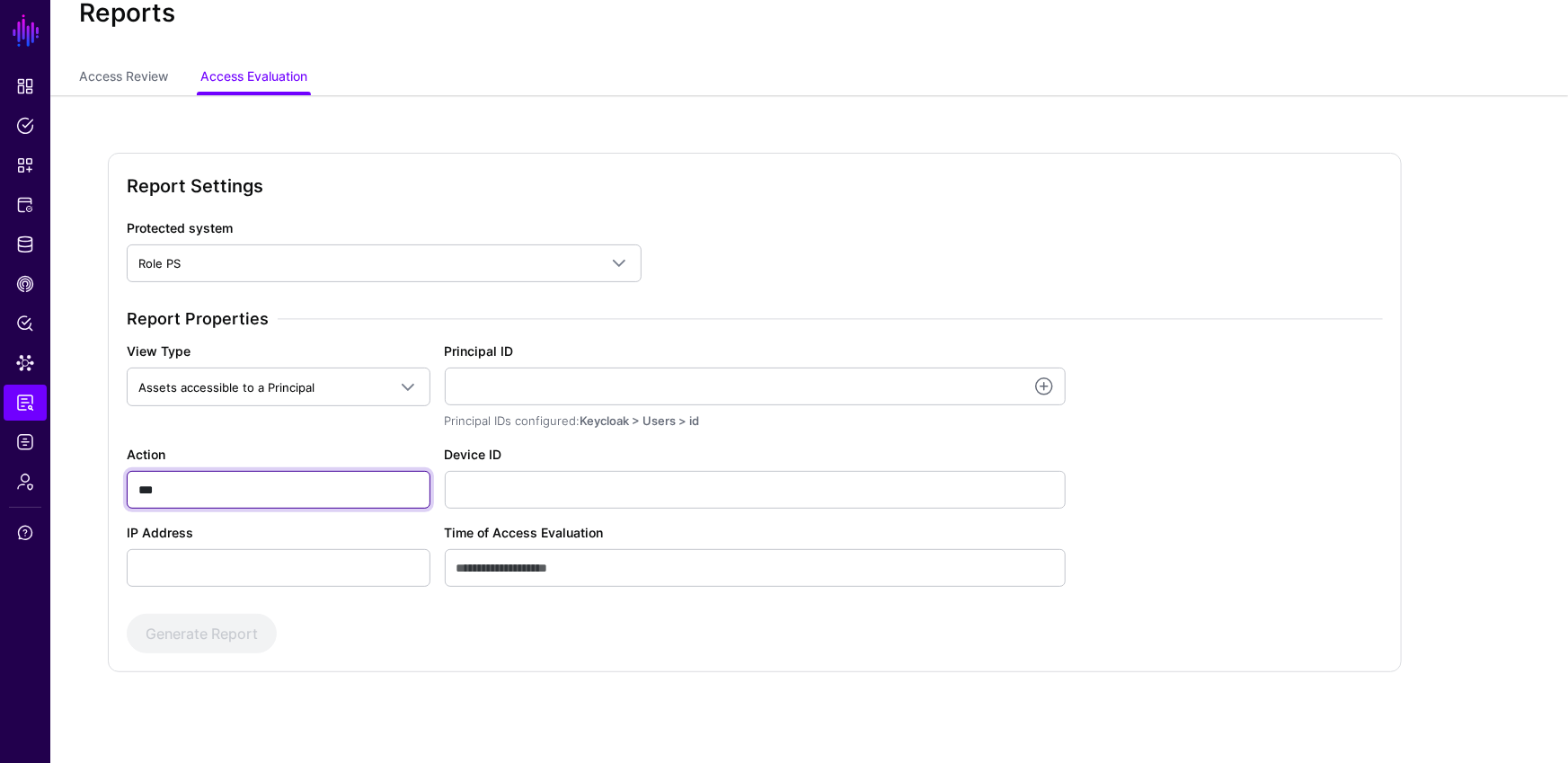 type on "***" 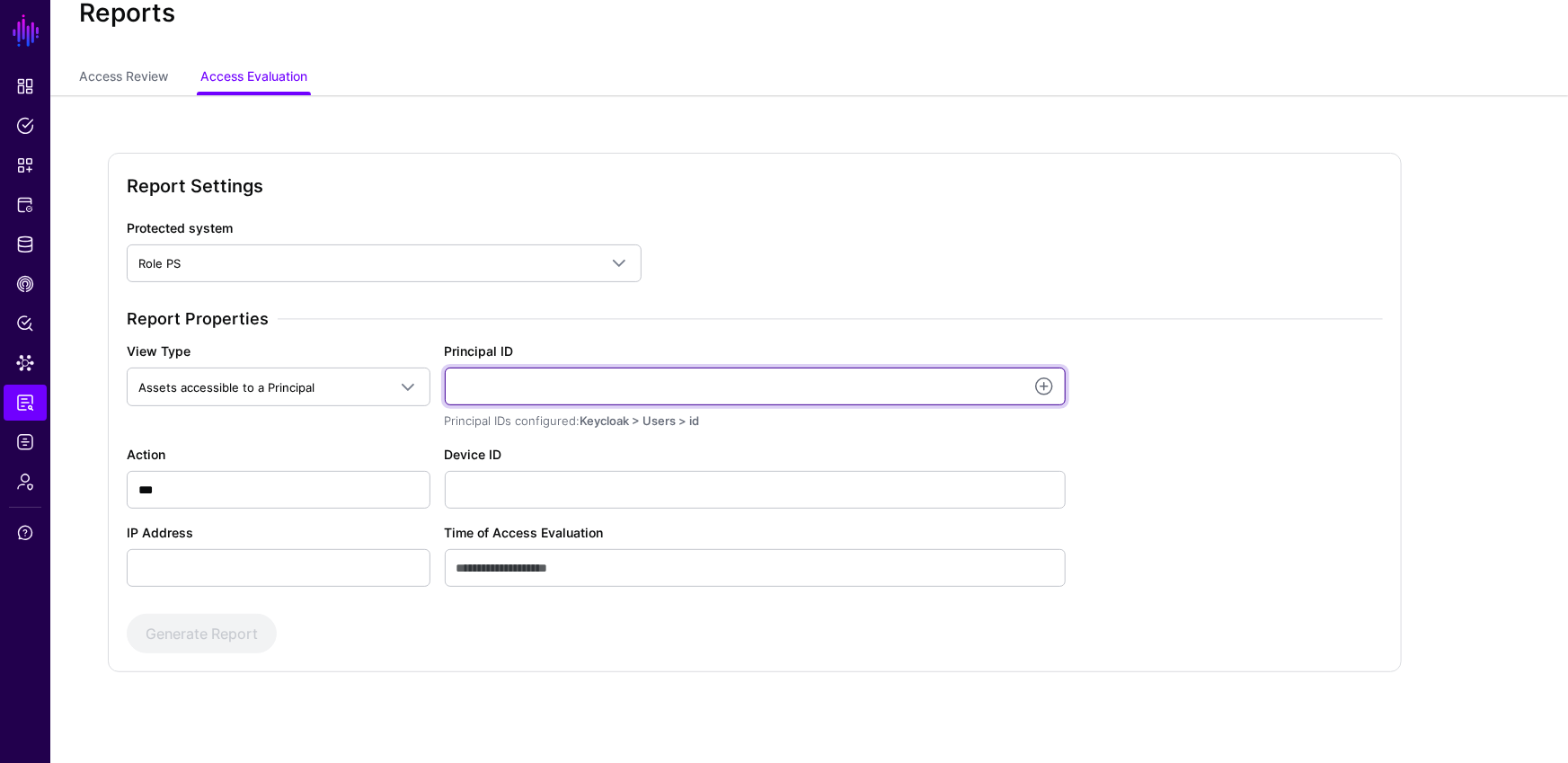 click on "Principal ID" at bounding box center [755, 386] 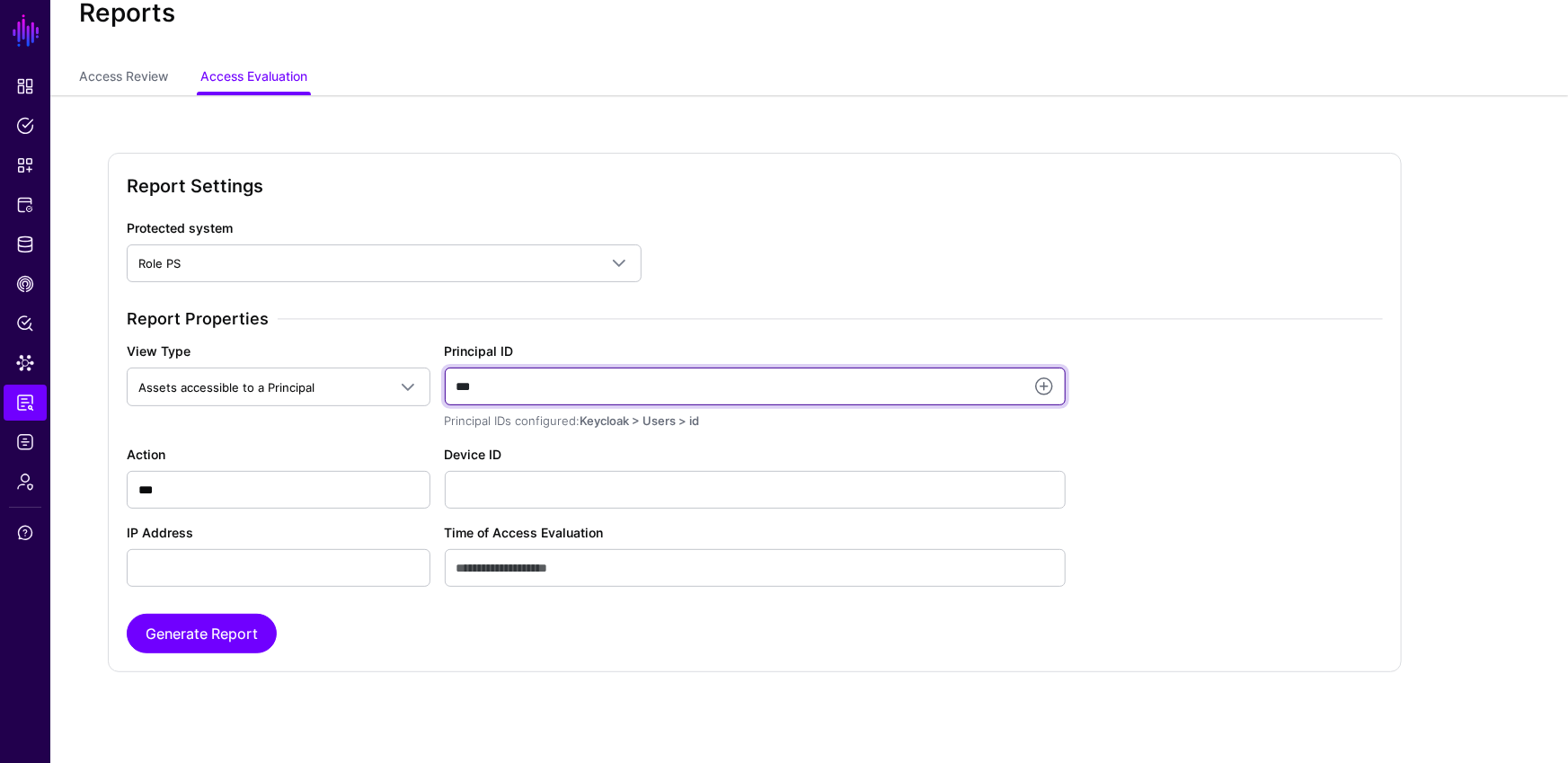 type on "****" 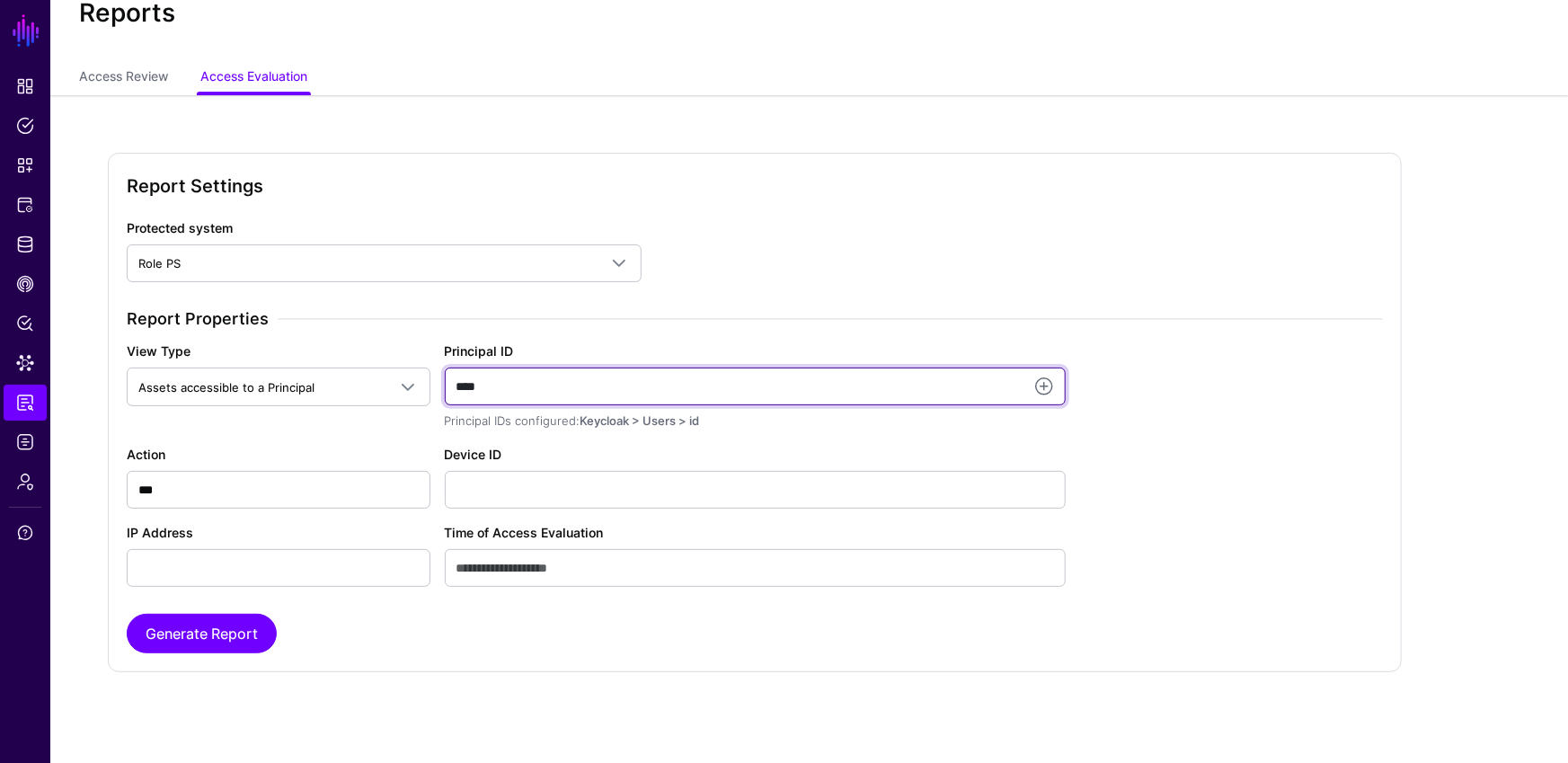 click on "Generate Report" 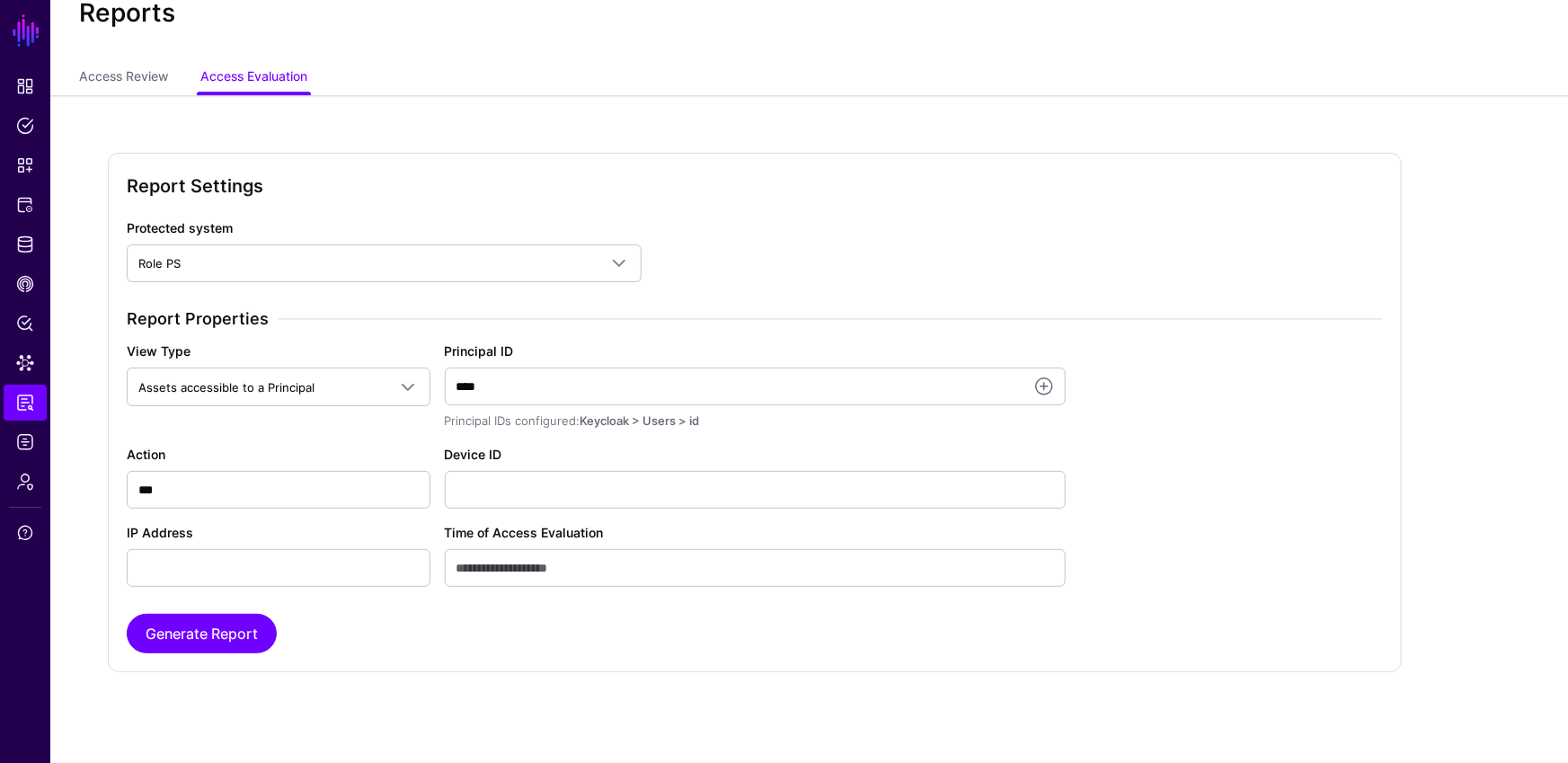 scroll, scrollTop: 0, scrollLeft: 0, axis: both 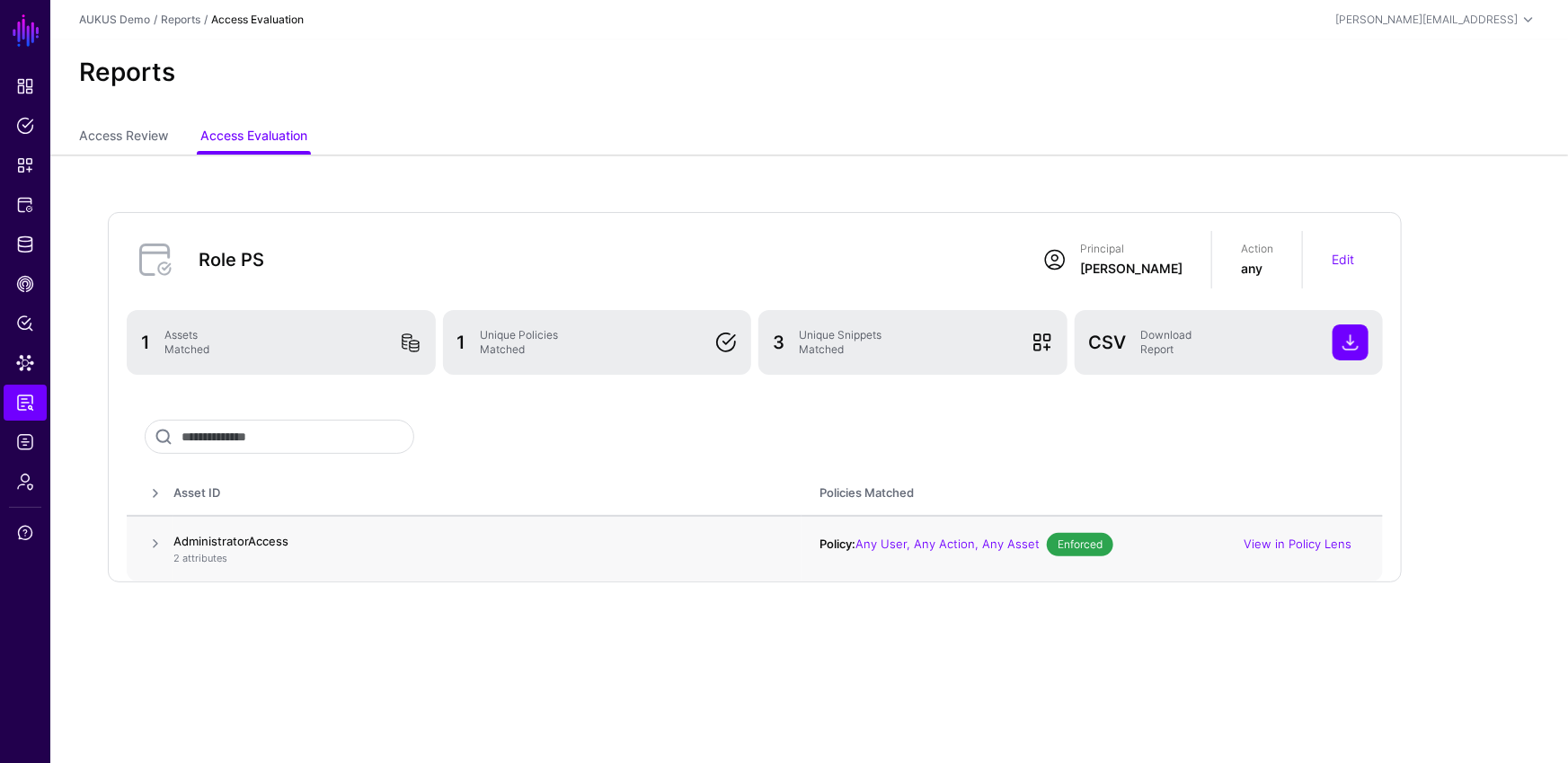 click 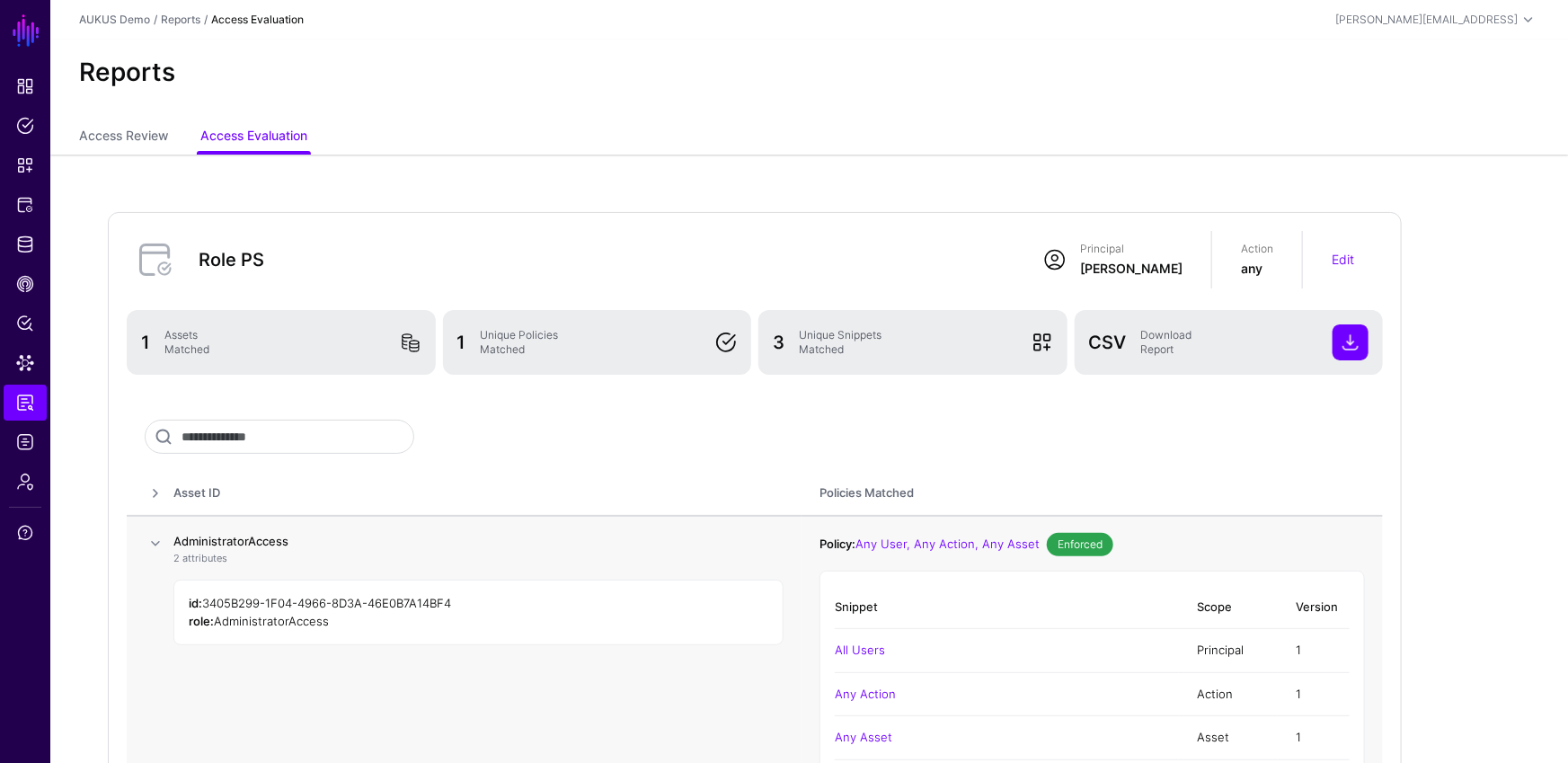scroll, scrollTop: 161, scrollLeft: 0, axis: vertical 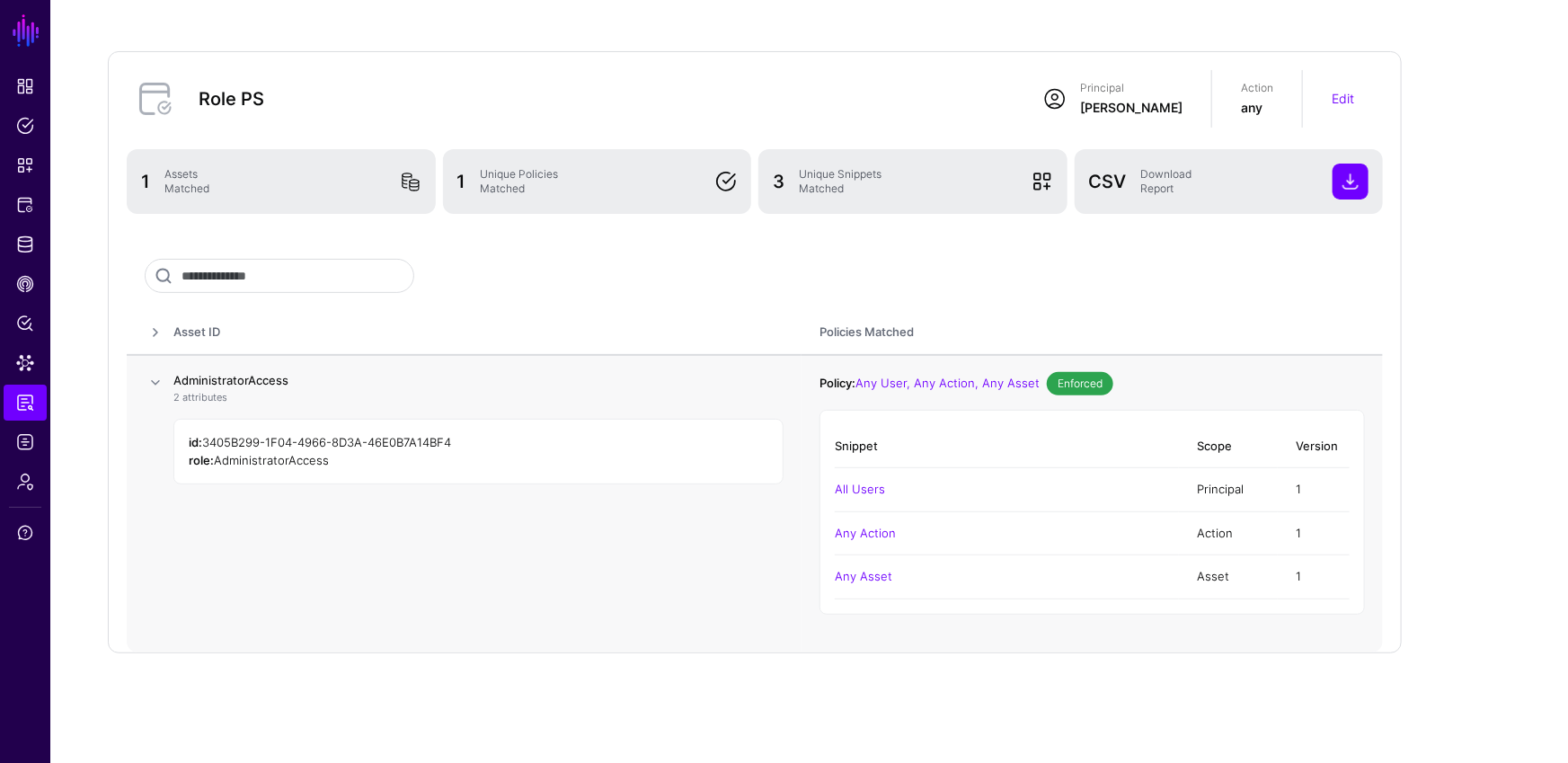 click on "AdministratorAccess" 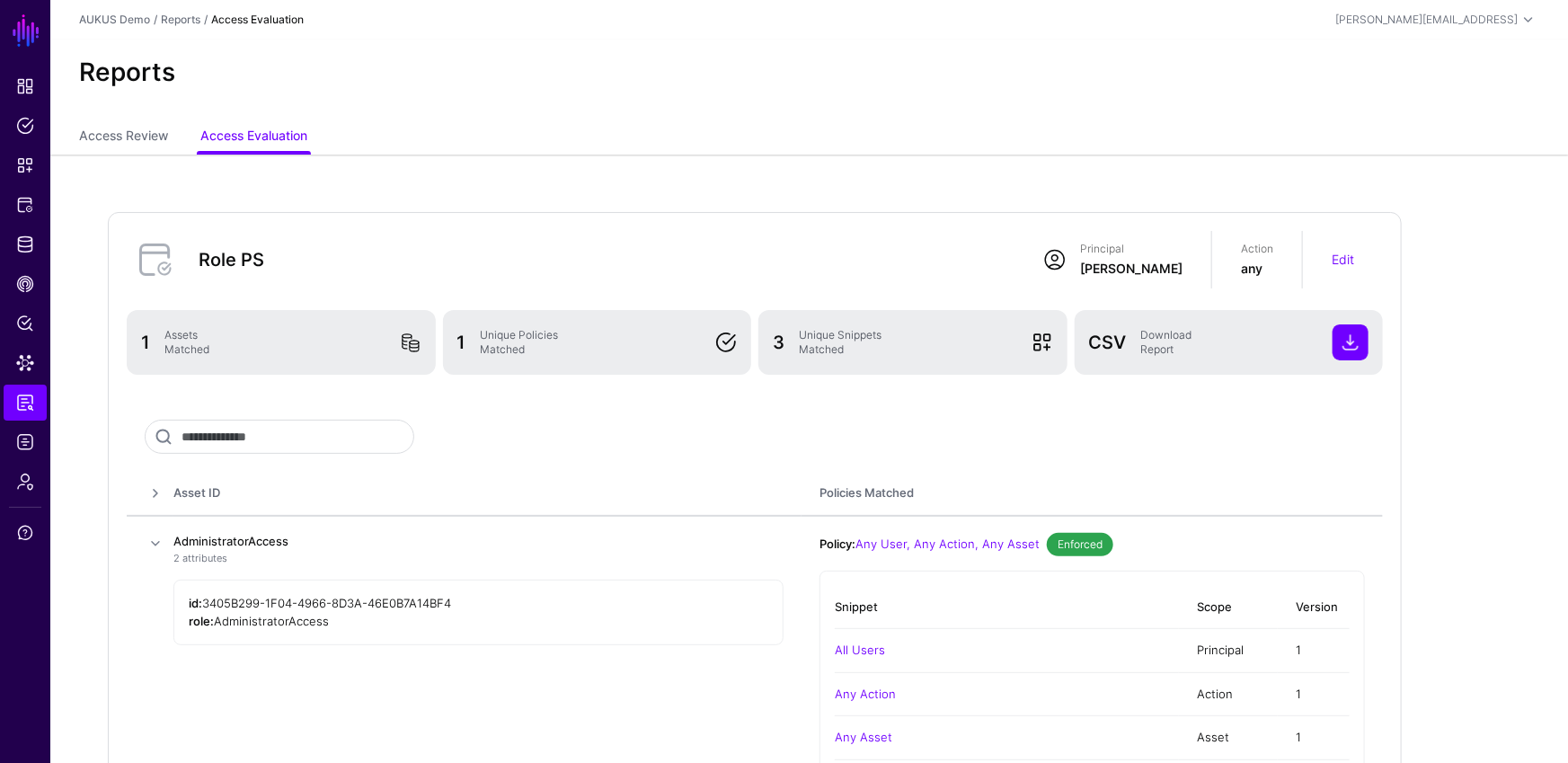 scroll, scrollTop: 161, scrollLeft: 0, axis: vertical 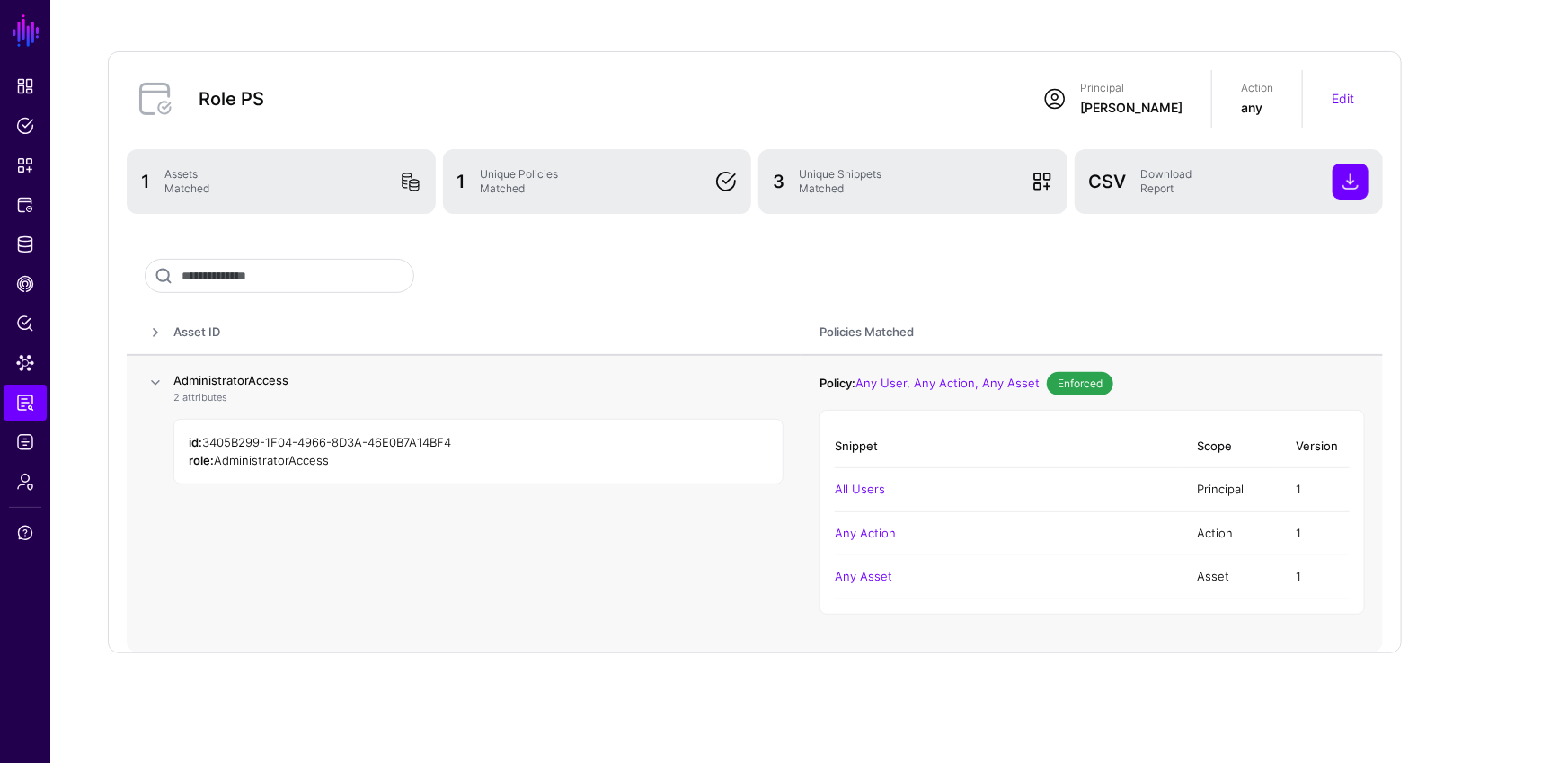 click on "AdministratorAccess" 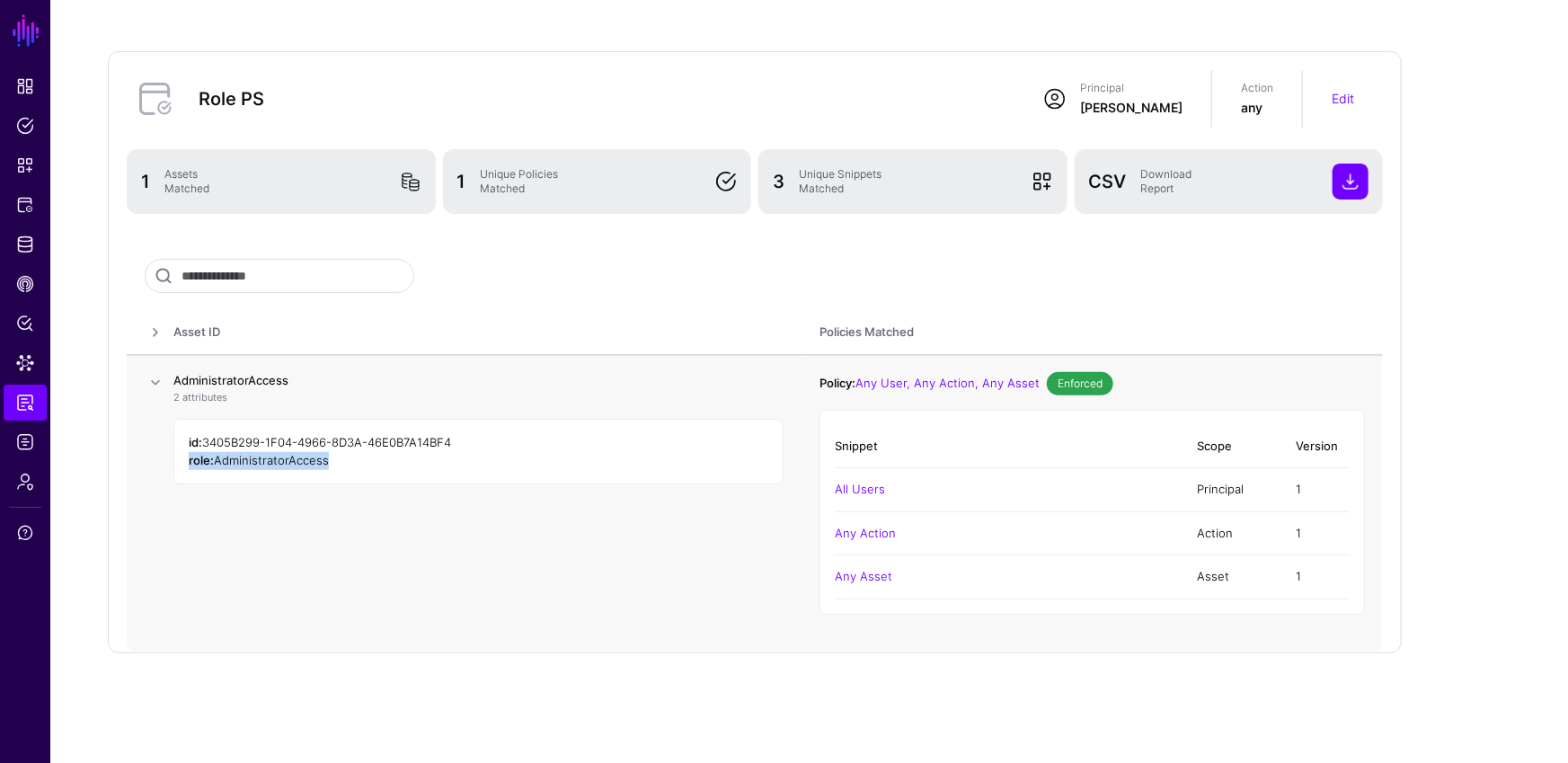 click on "AdministratorAccess" 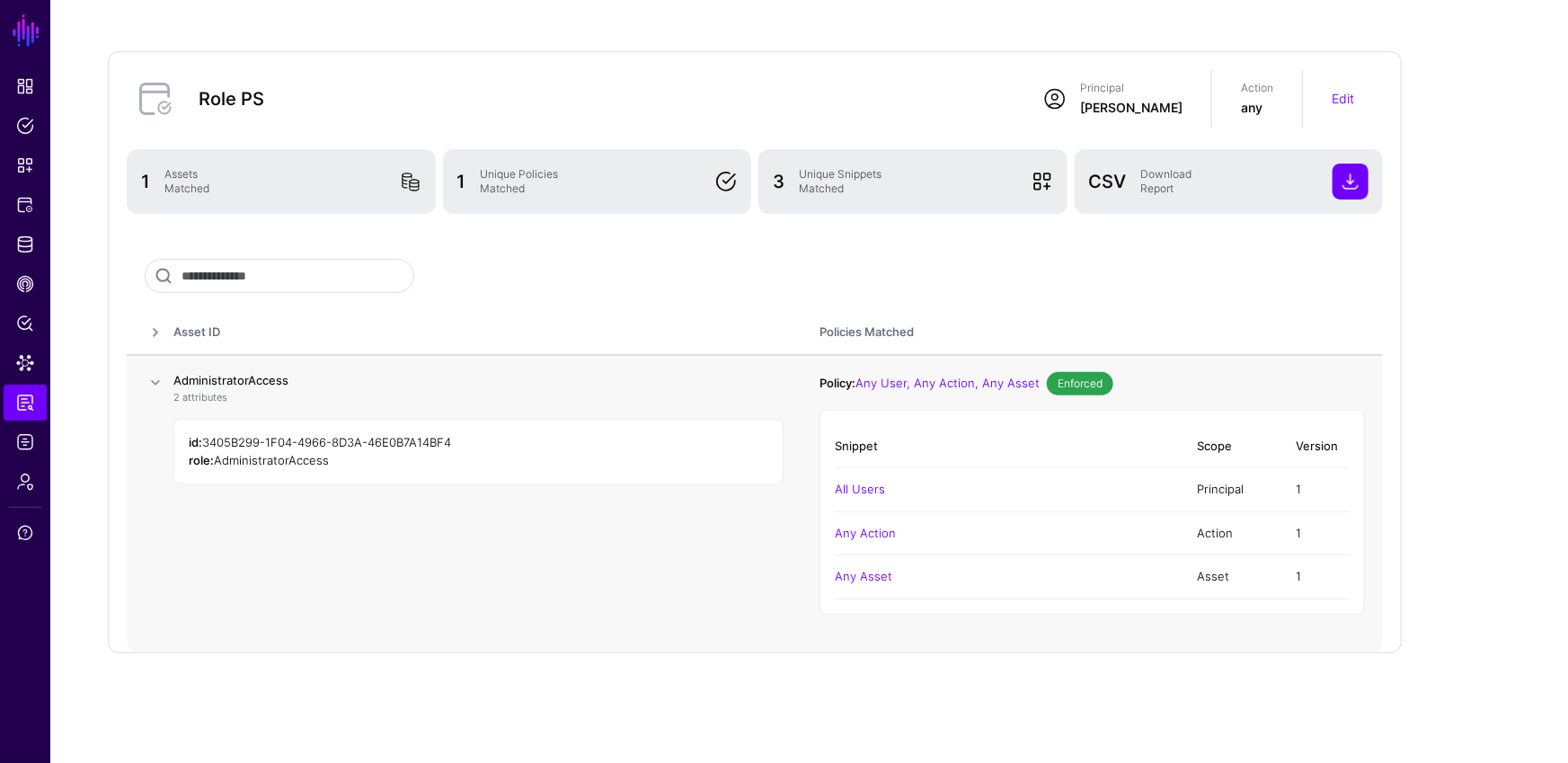 click on "role:  AdministratorAccess" 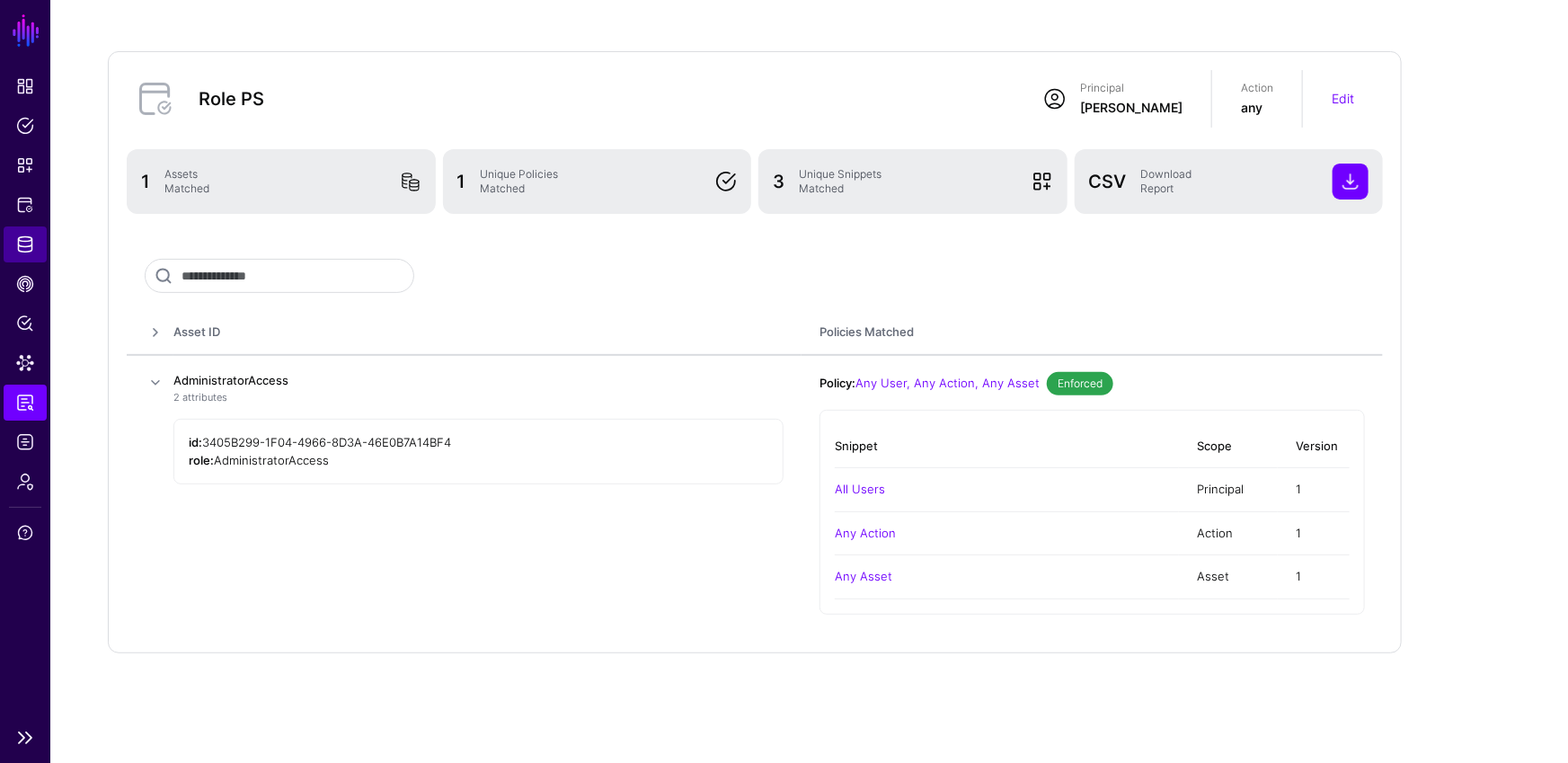 click on "Identity Data Fabric" 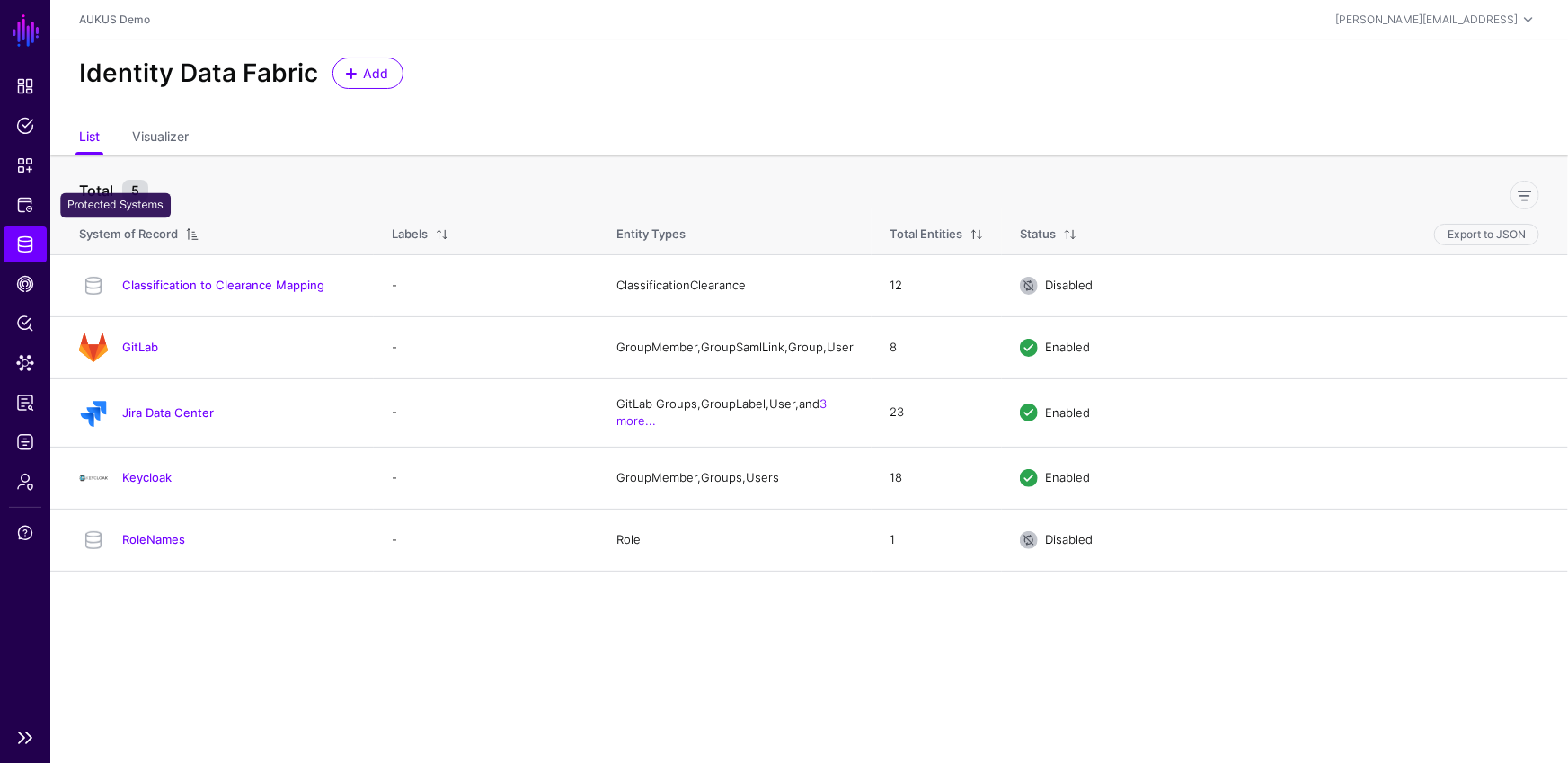 click on "Dashboard Policies Snippets Protected Systems Identity Data Fabric CAEP Hub Policy Lens Data Lens Reports Logs Admin Support" 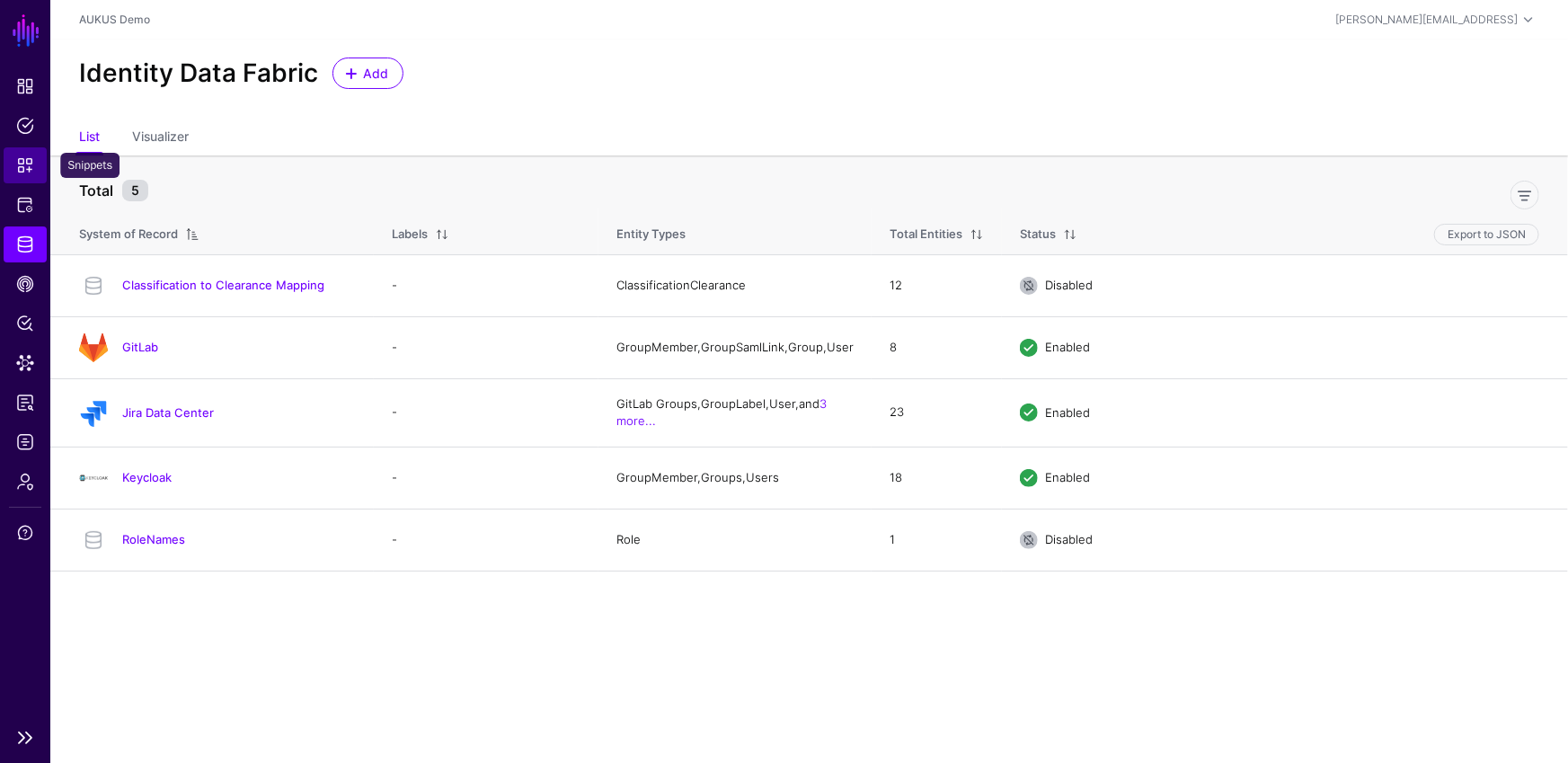 click on "Snippets" 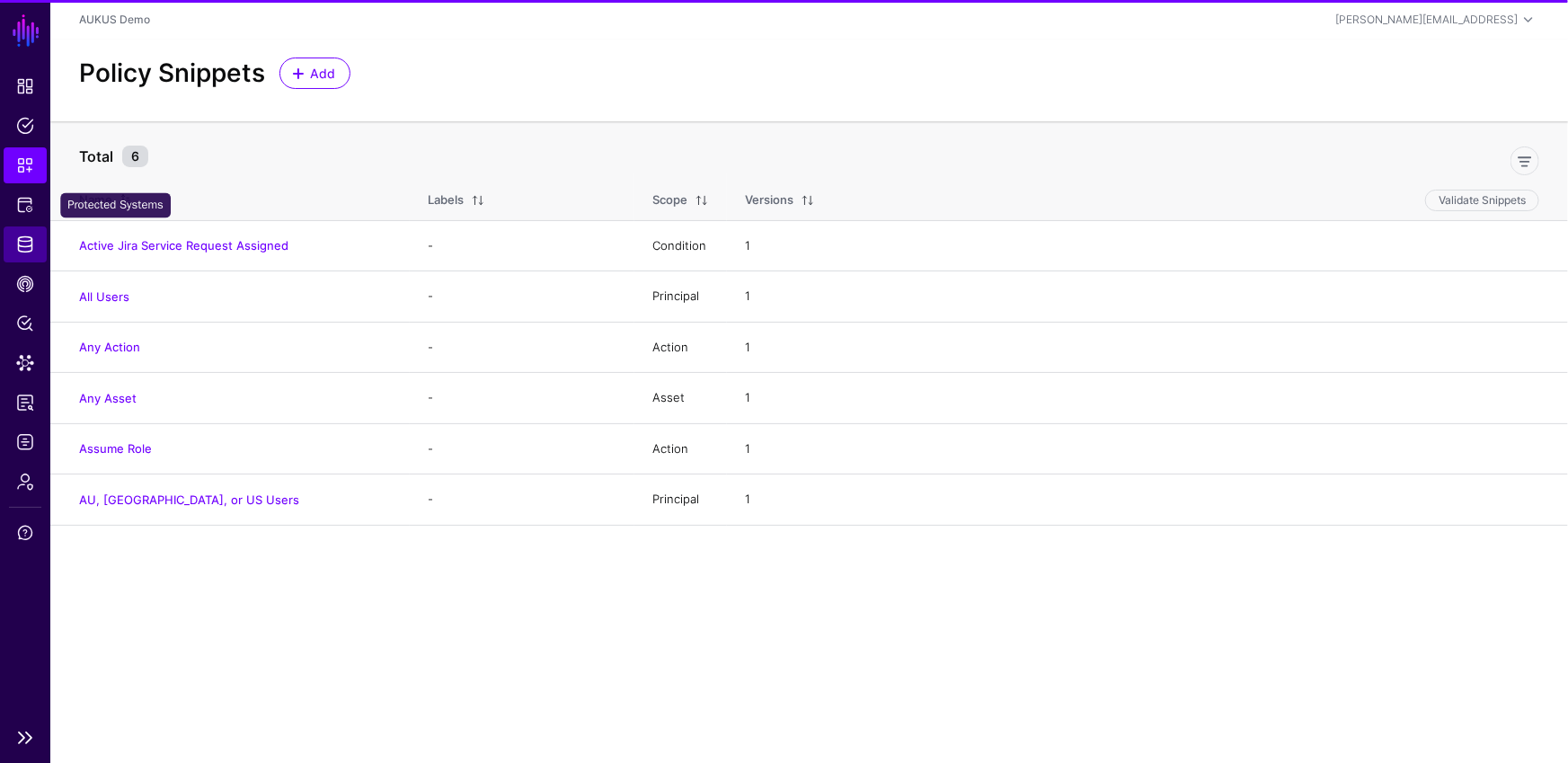 click on "Identity Data Fabric" 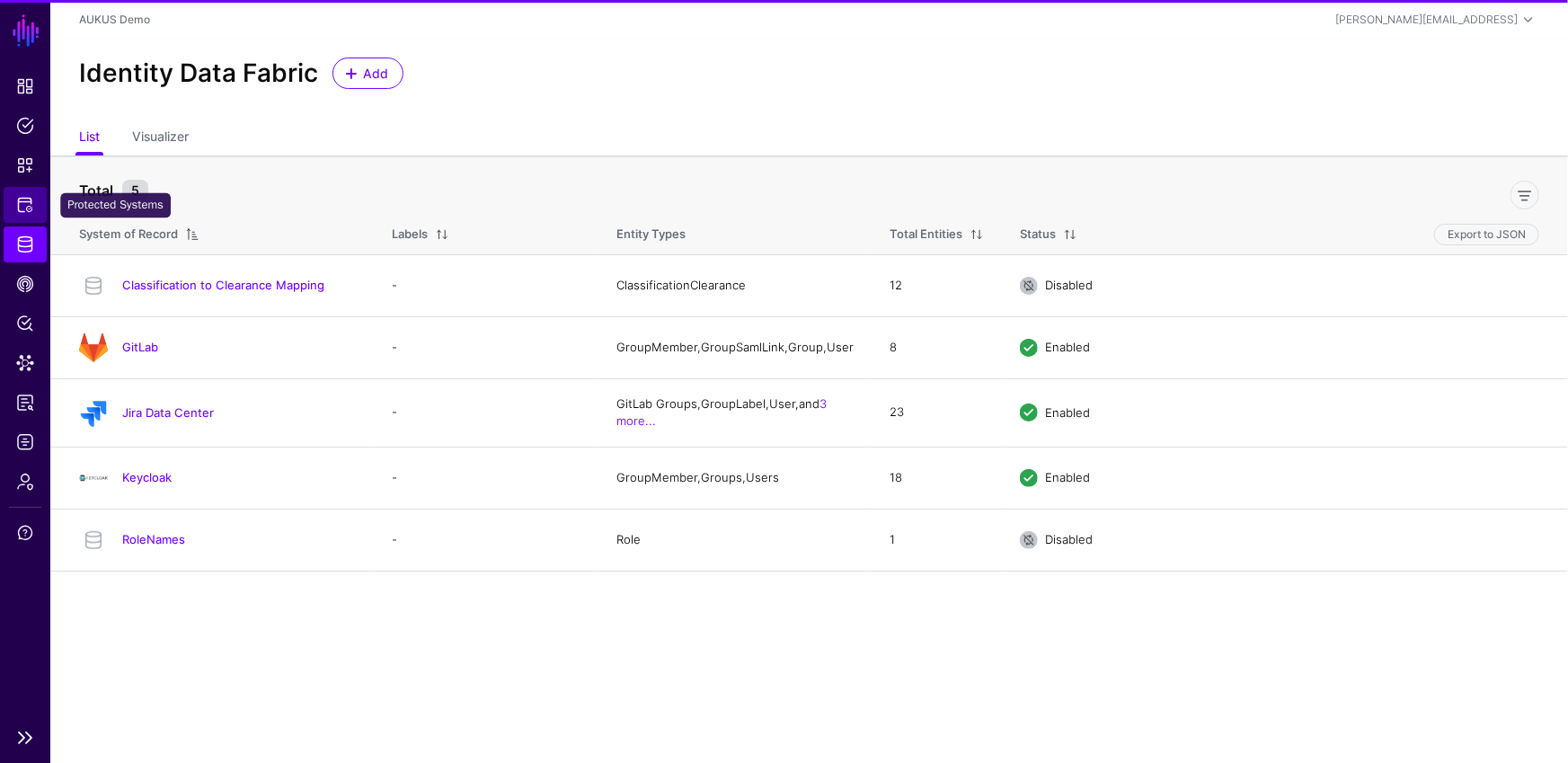 click on "Protected Systems" 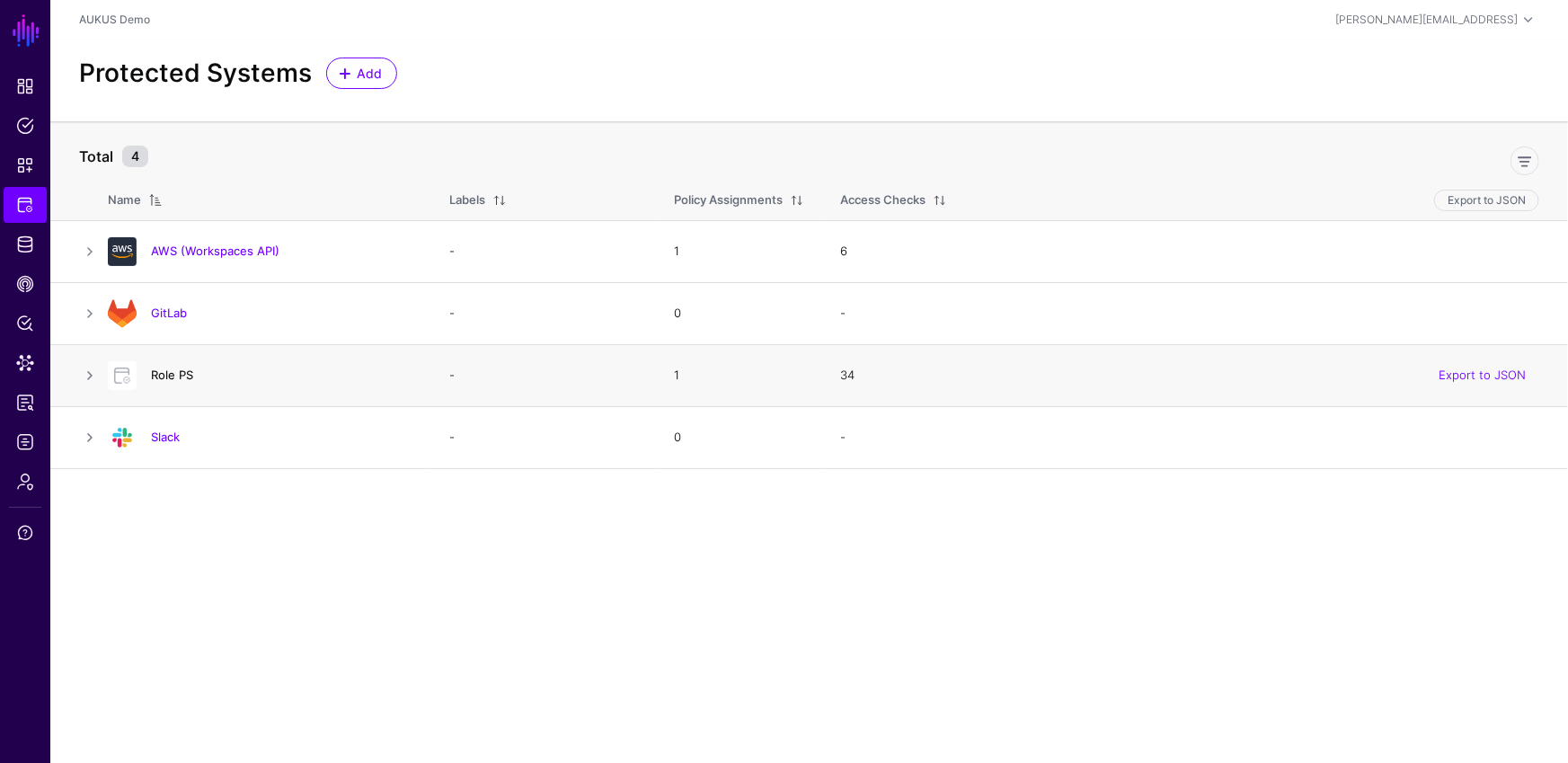 click on "Role PS" 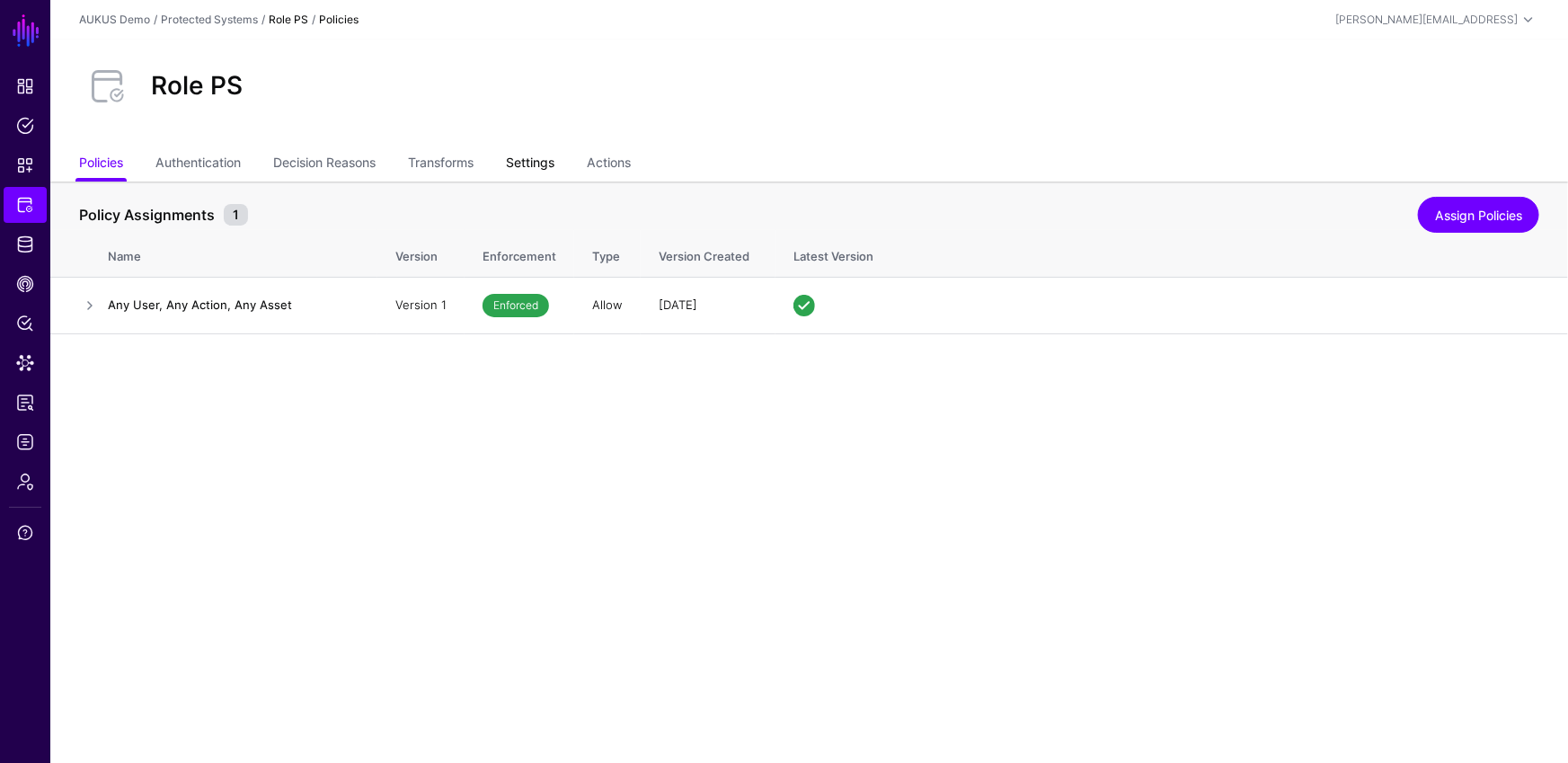 click on "Settings" 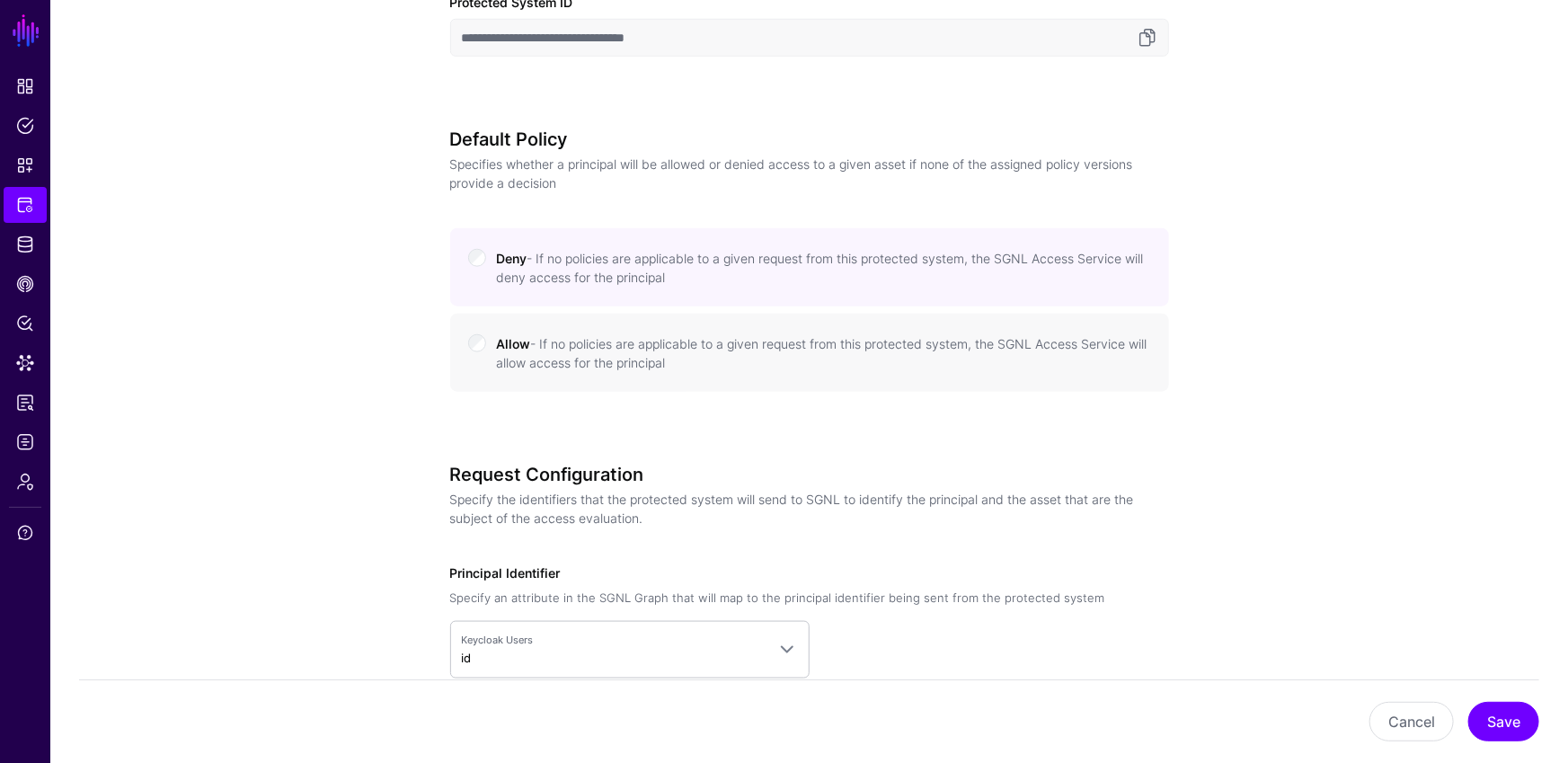 scroll, scrollTop: 1083, scrollLeft: 0, axis: vertical 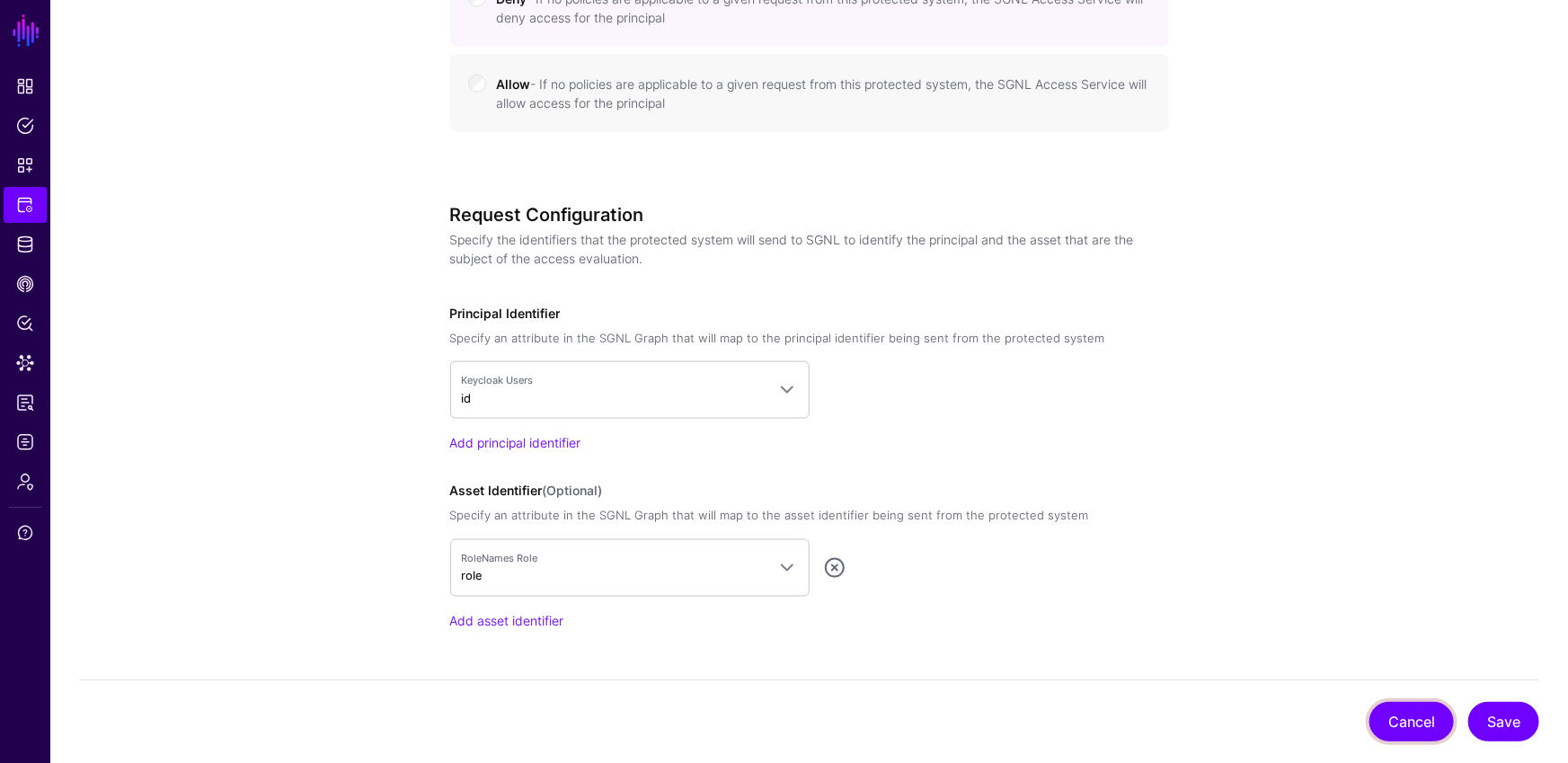 click on "Cancel" 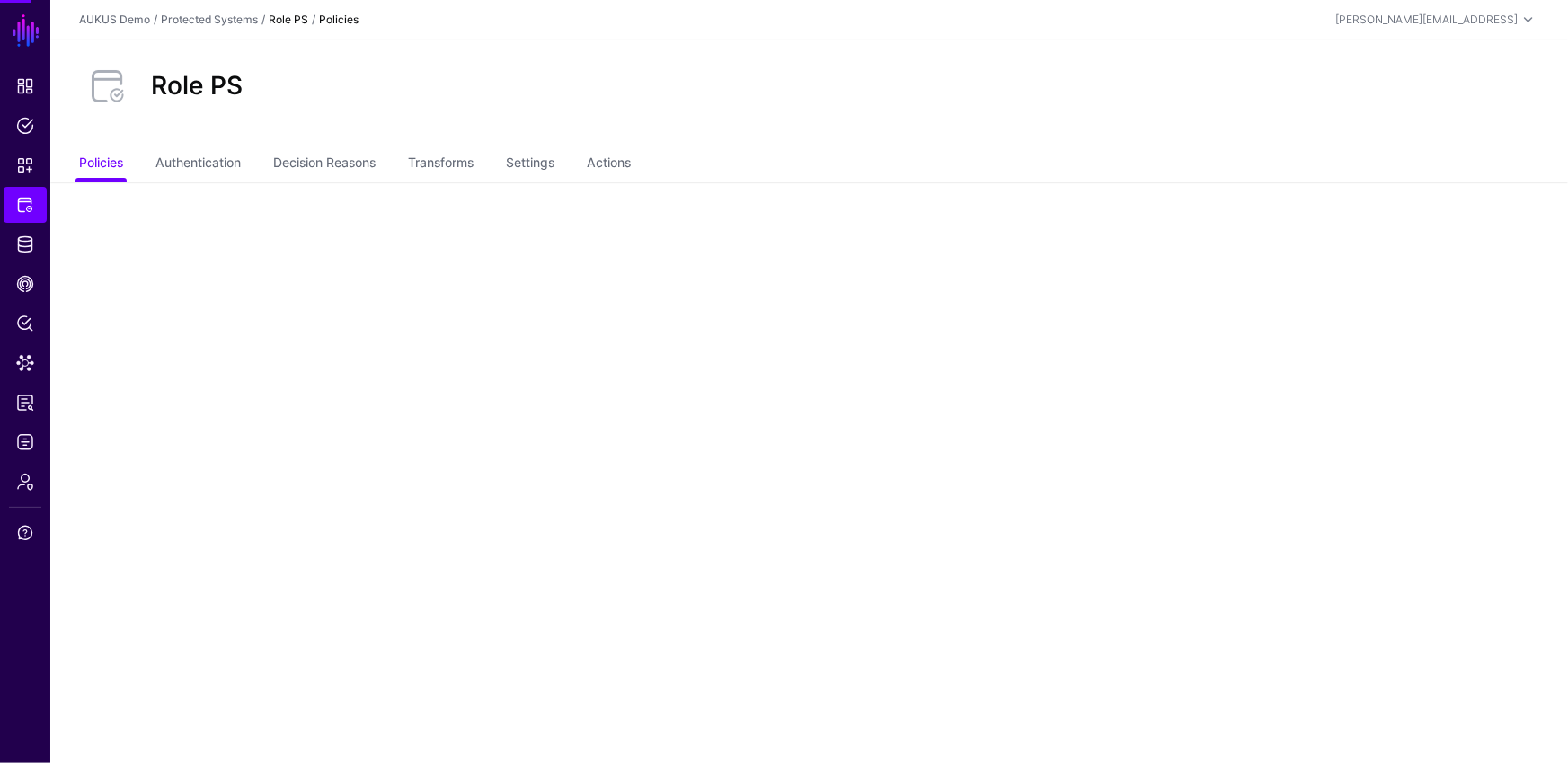 scroll, scrollTop: 0, scrollLeft: 0, axis: both 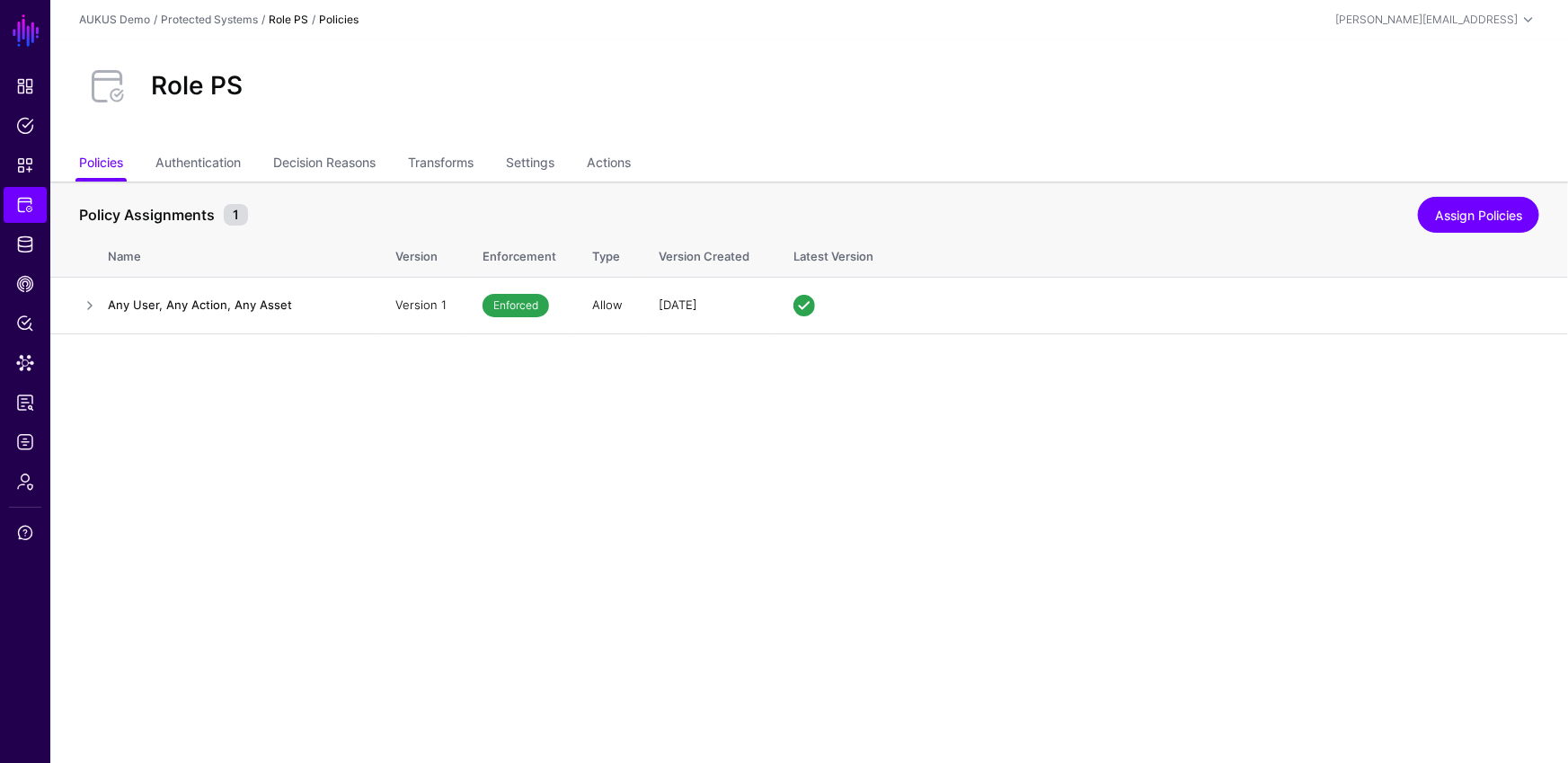 click on "SGNL Dashboard Policies Snippets Protected Systems Identity Data Fabric CAEP Hub Policy Lens Data Lens Reports Logs Admin Support  AUKUS Demo  /  Protected Systems  / Role PS / Policies  joe@sgnl.ai  Joe Welsh joe@sgnl.ai AUKUS Demo Log out Role PS  Policies   Authentication   Decision Reasons   Transforms   Settings   Actions   Policy Assignments   1   Assign Policies  Name Version Enforcement Type Version Created Latest Version Any User, Any Action, Any Asset Version 1  Enforced  Allow  5 days ago  Edit Assignment Unassign" 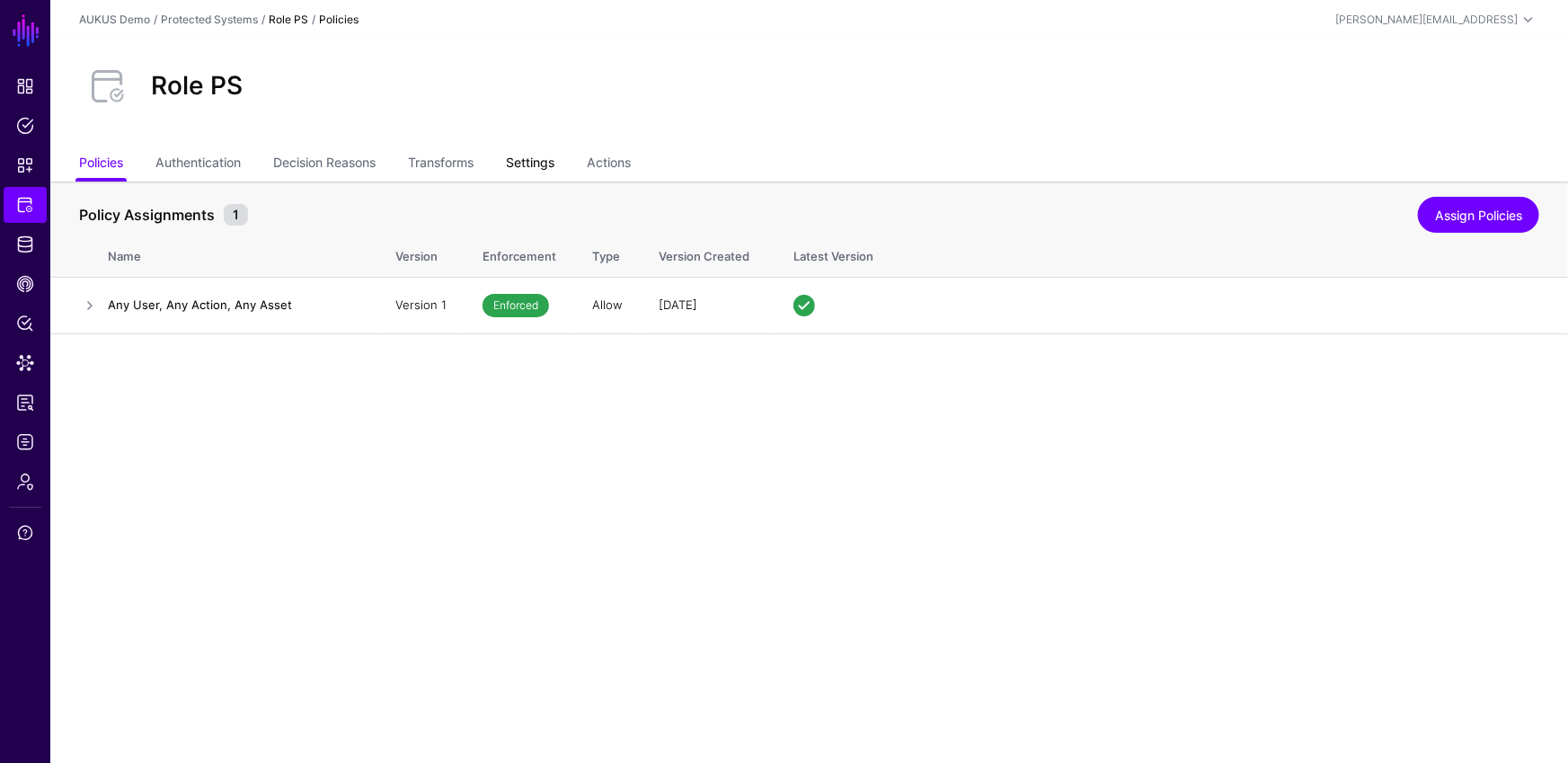 click on "Settings" 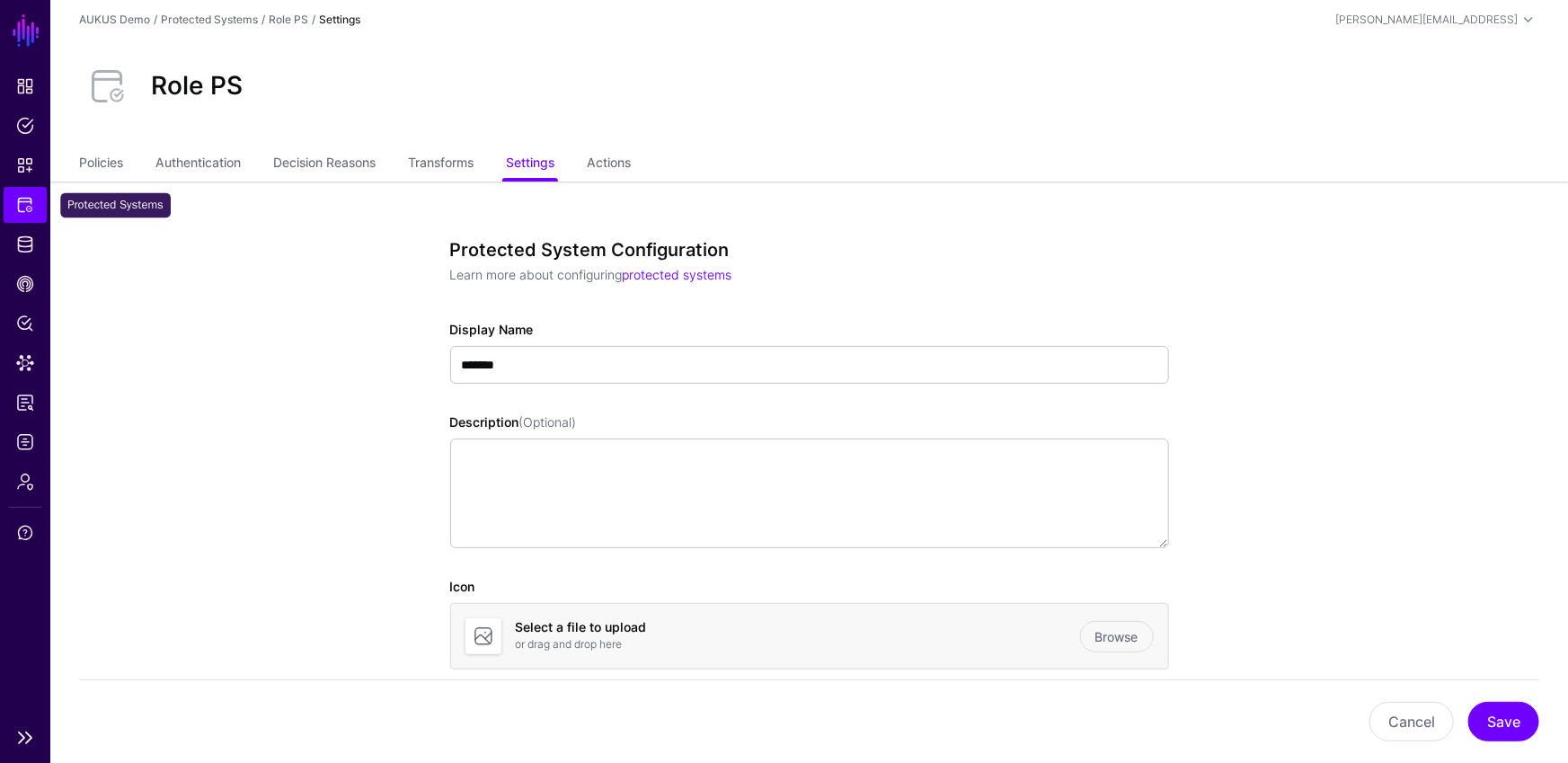 click on "Protected Systems" 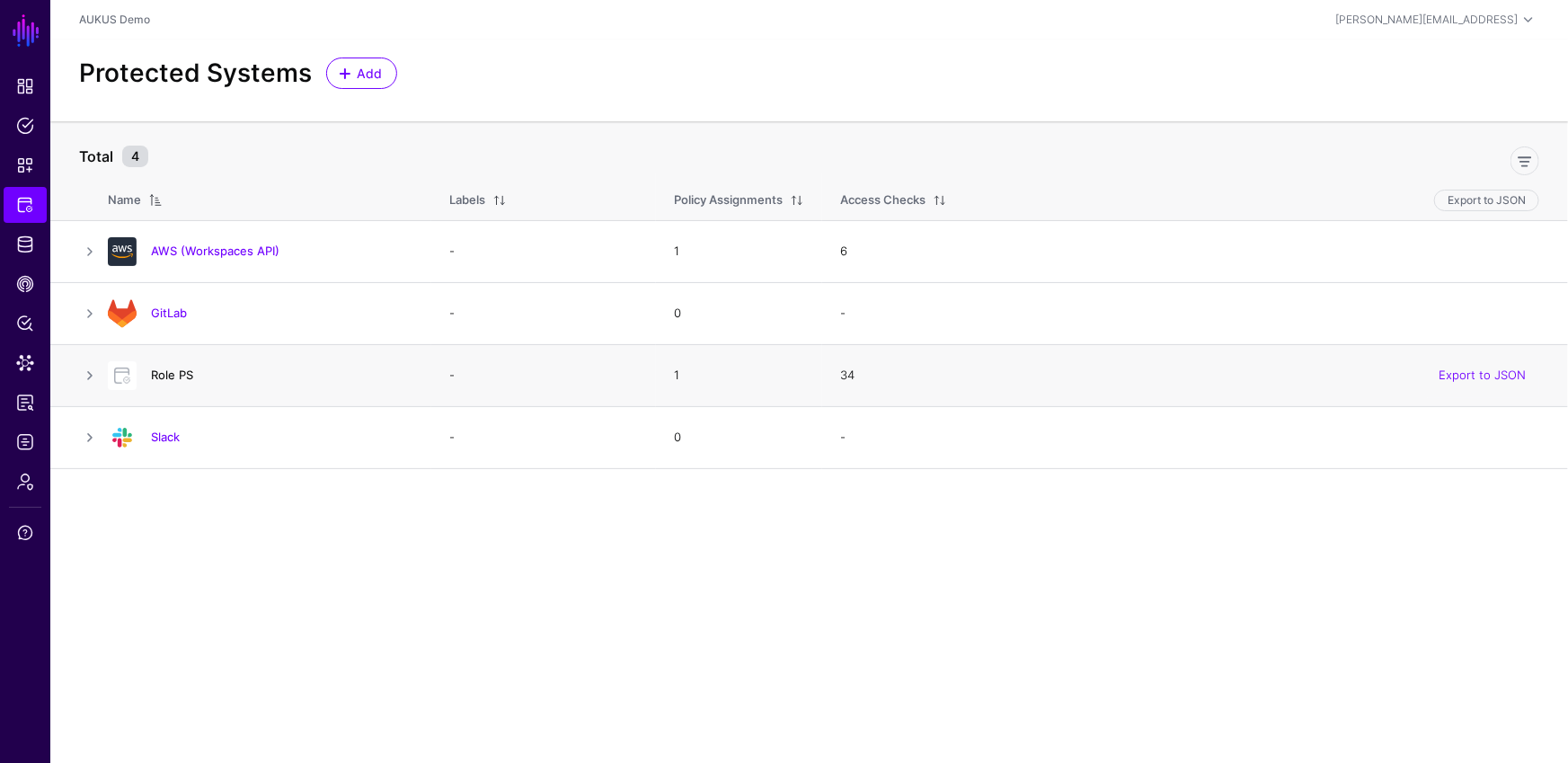 click on "Role PS" 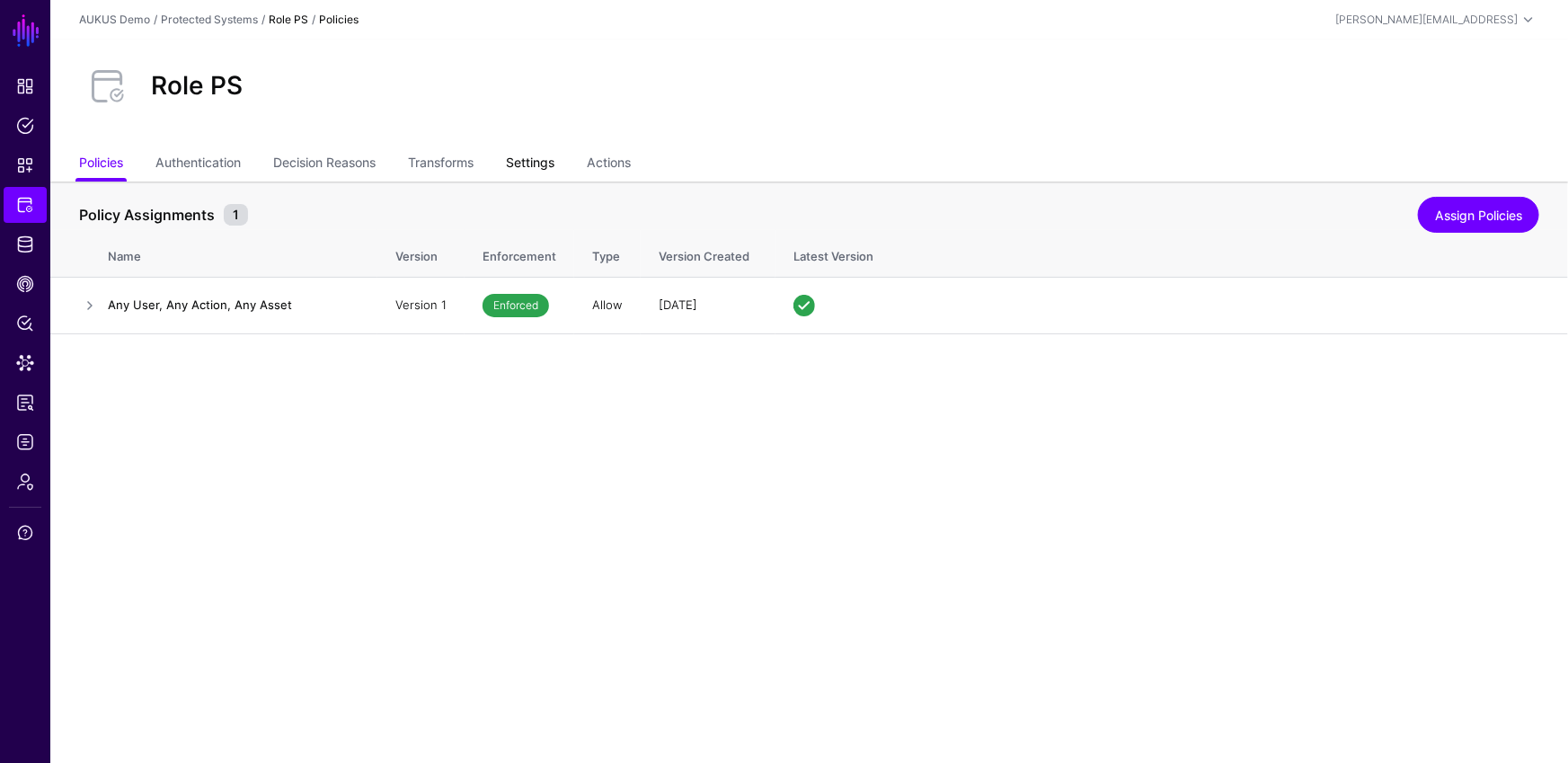 click on "Settings" 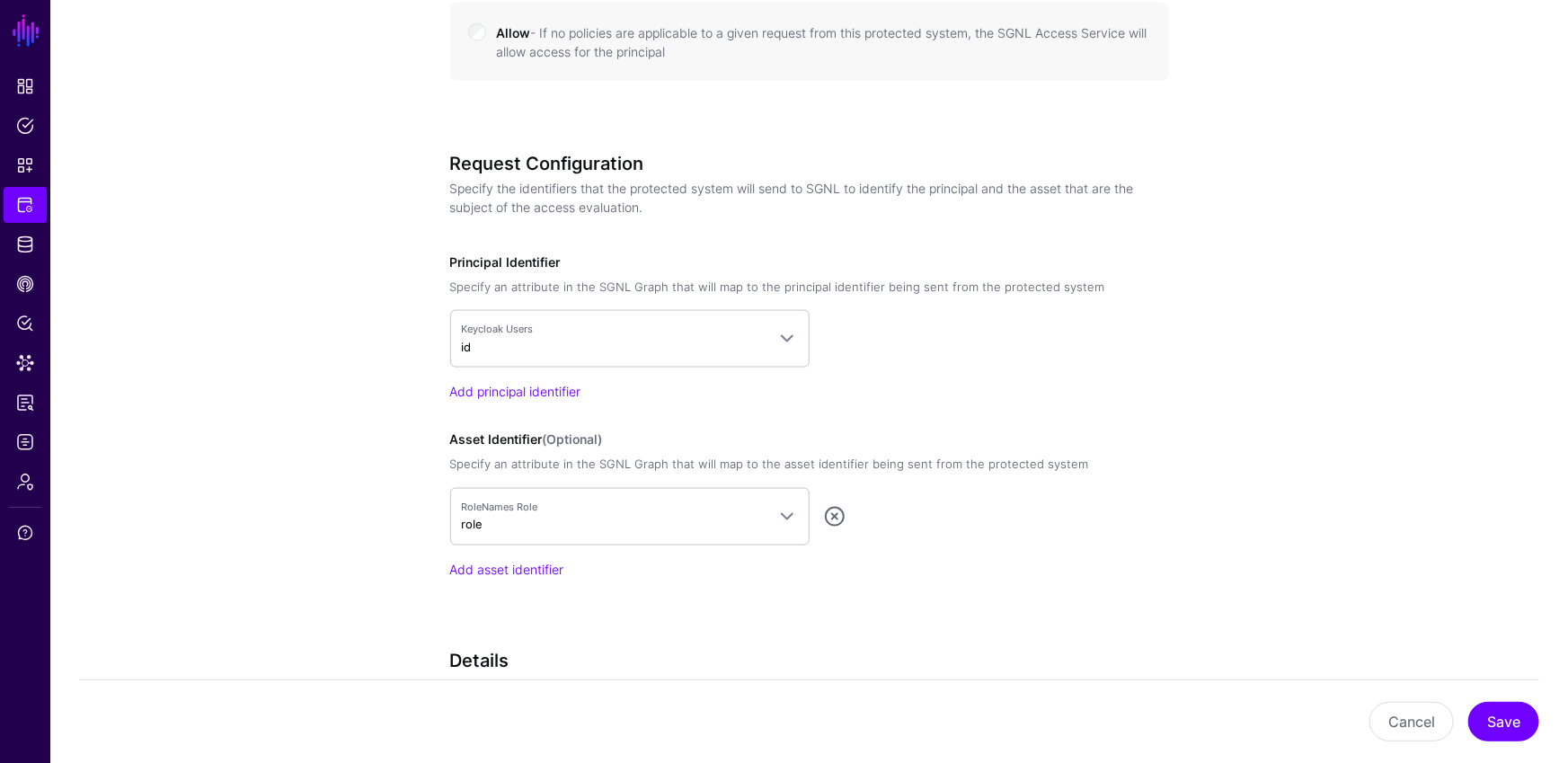scroll, scrollTop: 1335, scrollLeft: 0, axis: vertical 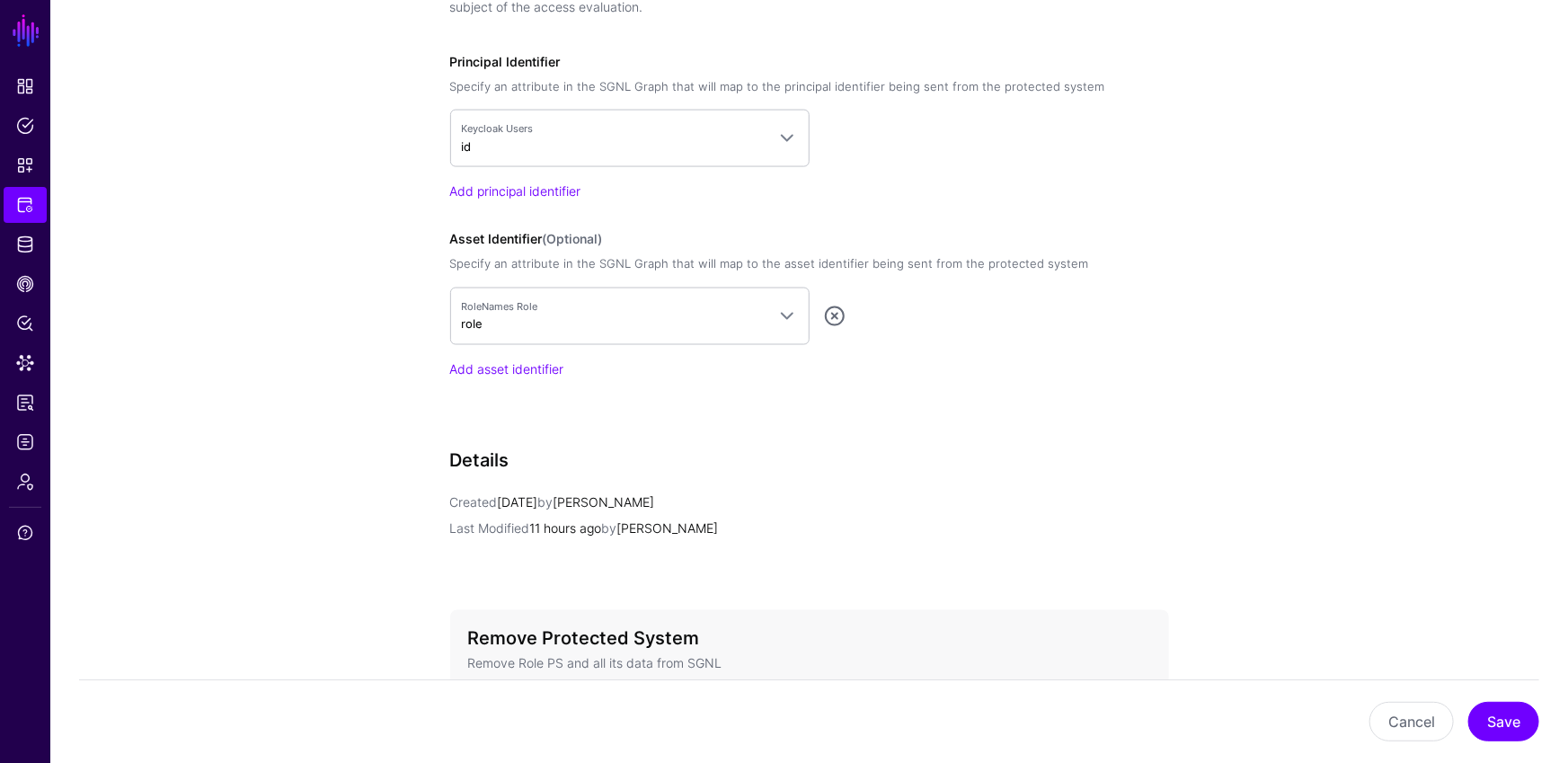 click on "Details" 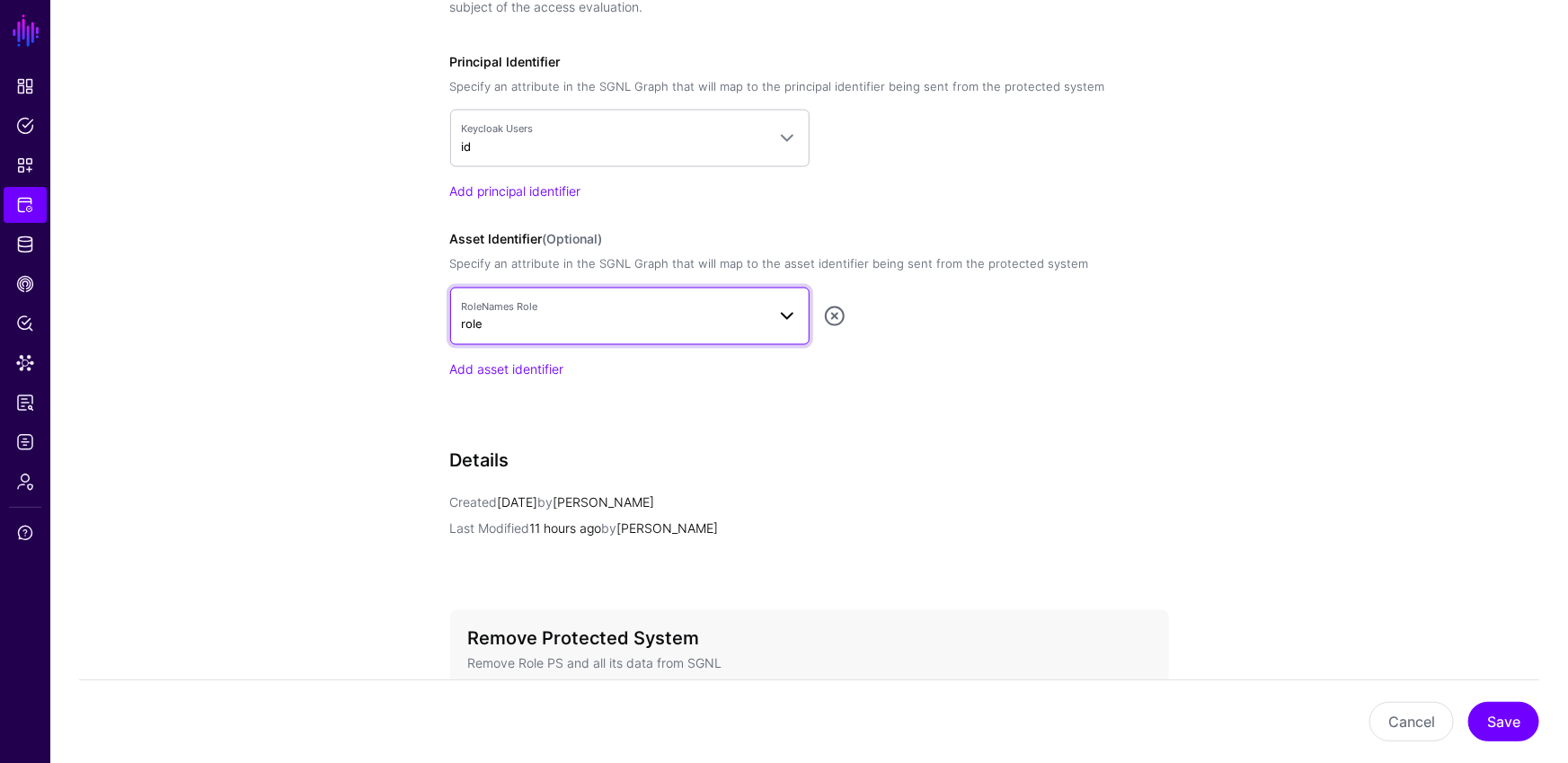 click on "RoleNames Role" at bounding box center (614, 306) 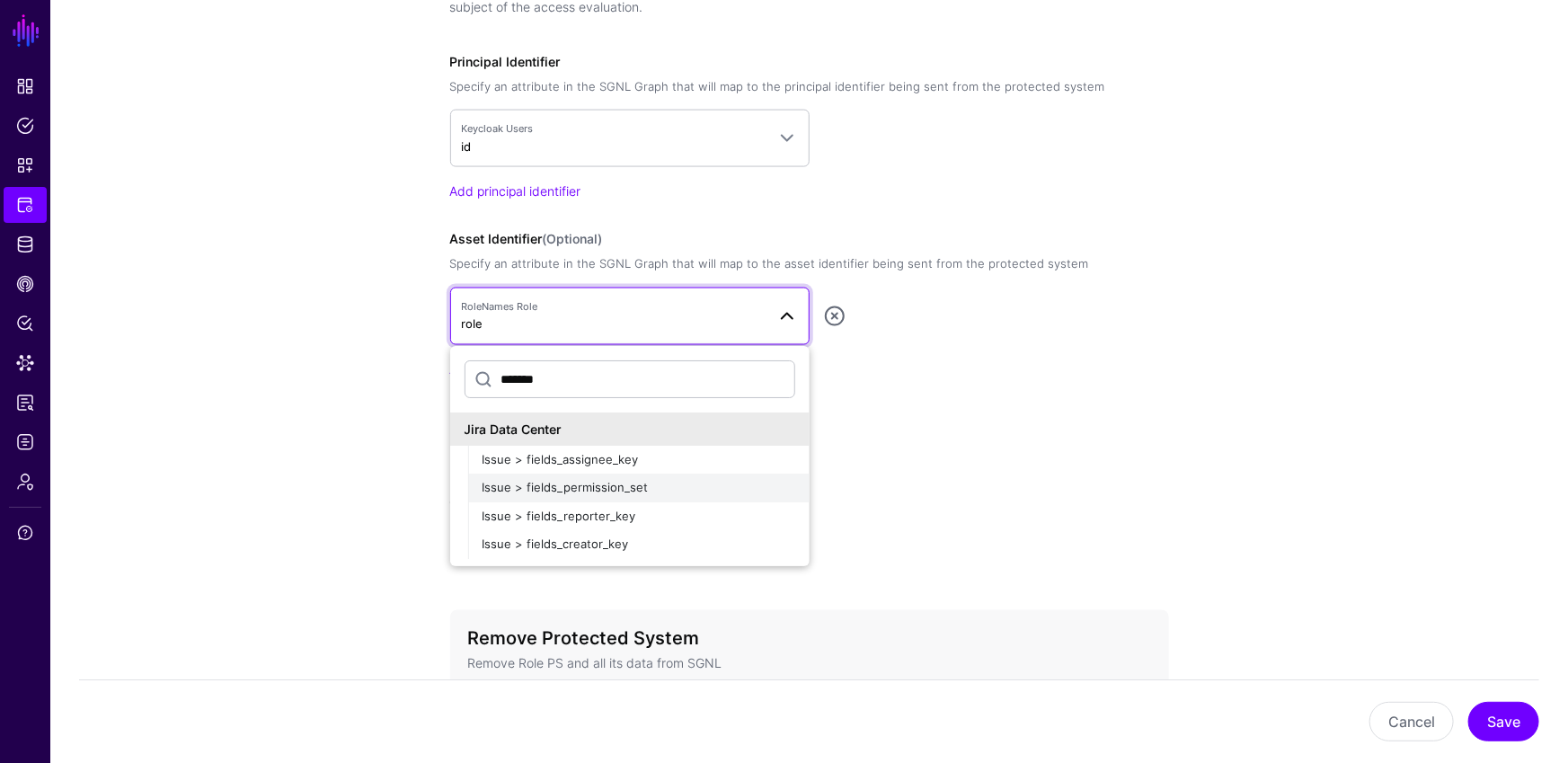 type on "*******" 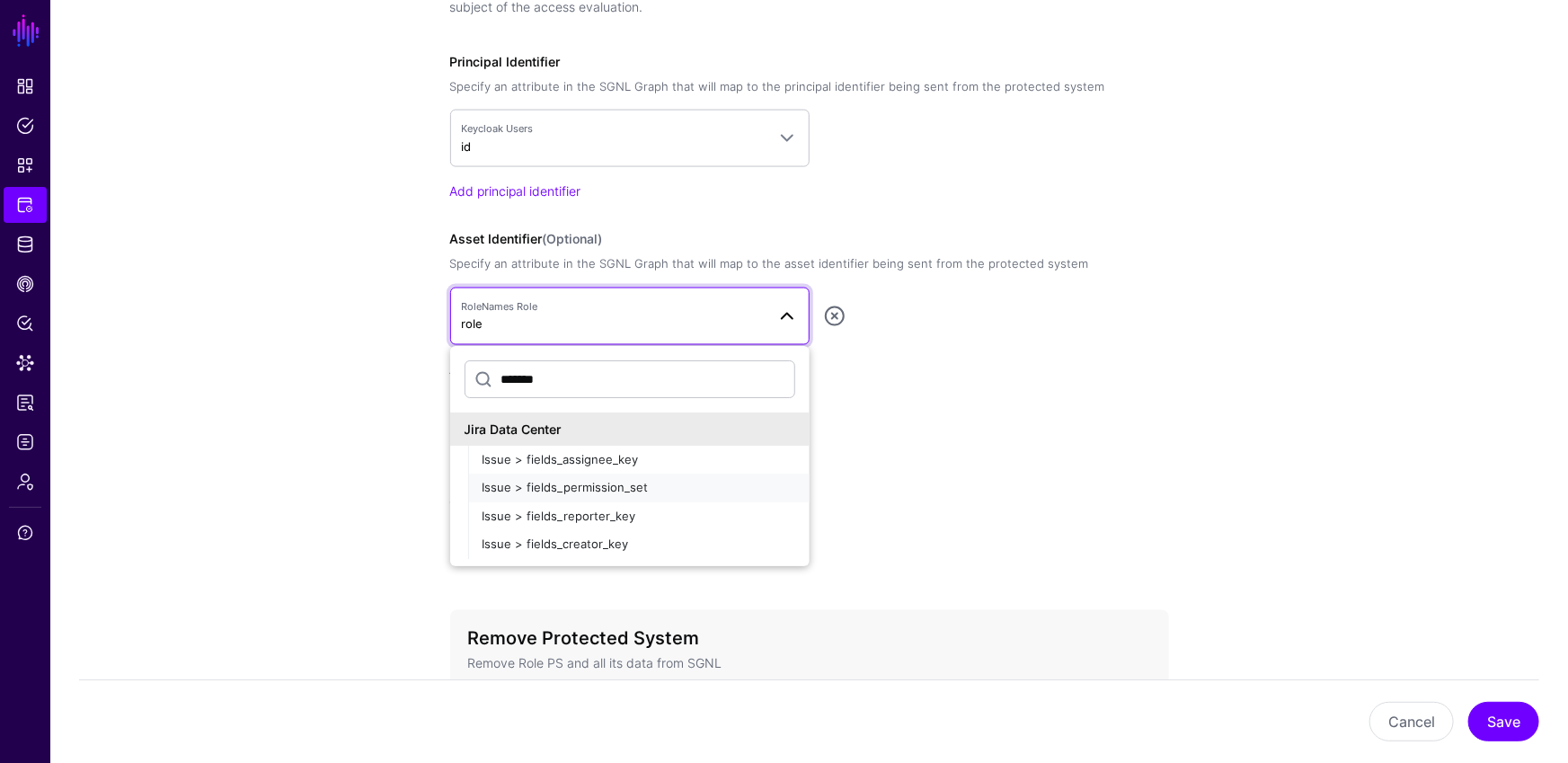 drag, startPoint x: 622, startPoint y: 482, endPoint x: 607, endPoint y: 490, distance: 17 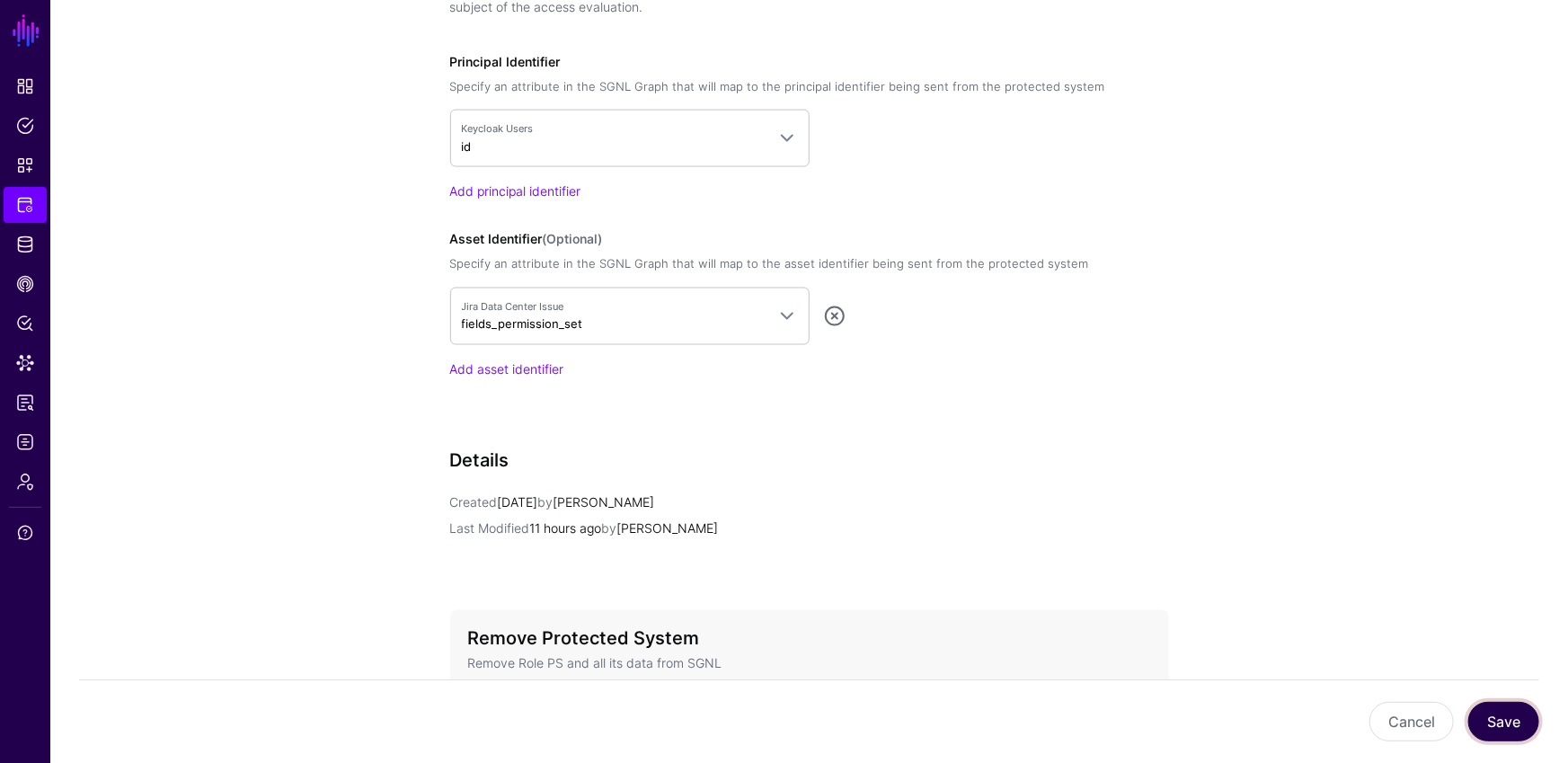 click on "Save" 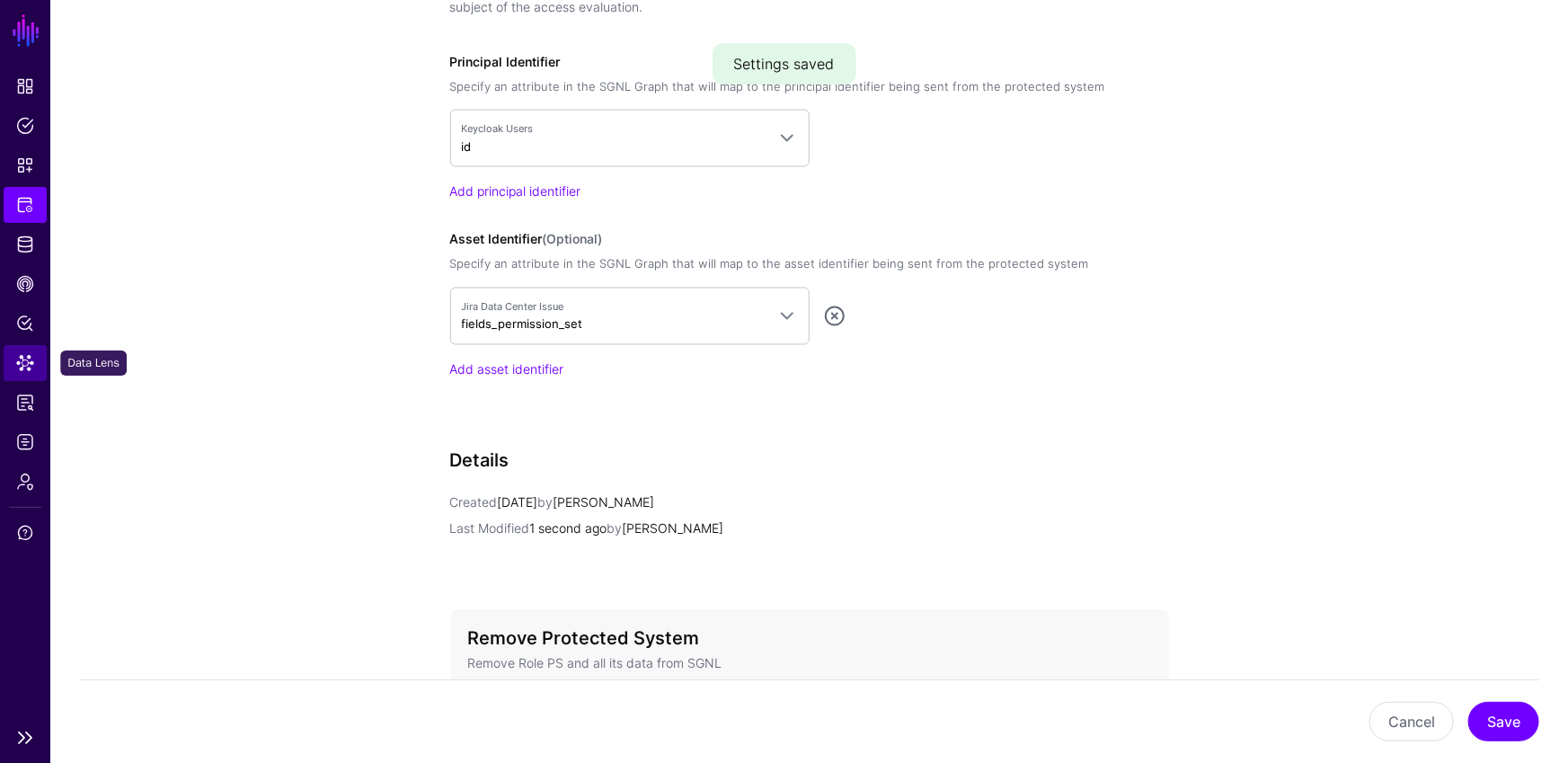 drag, startPoint x: 32, startPoint y: 358, endPoint x: 34, endPoint y: 370, distance: 12.165525 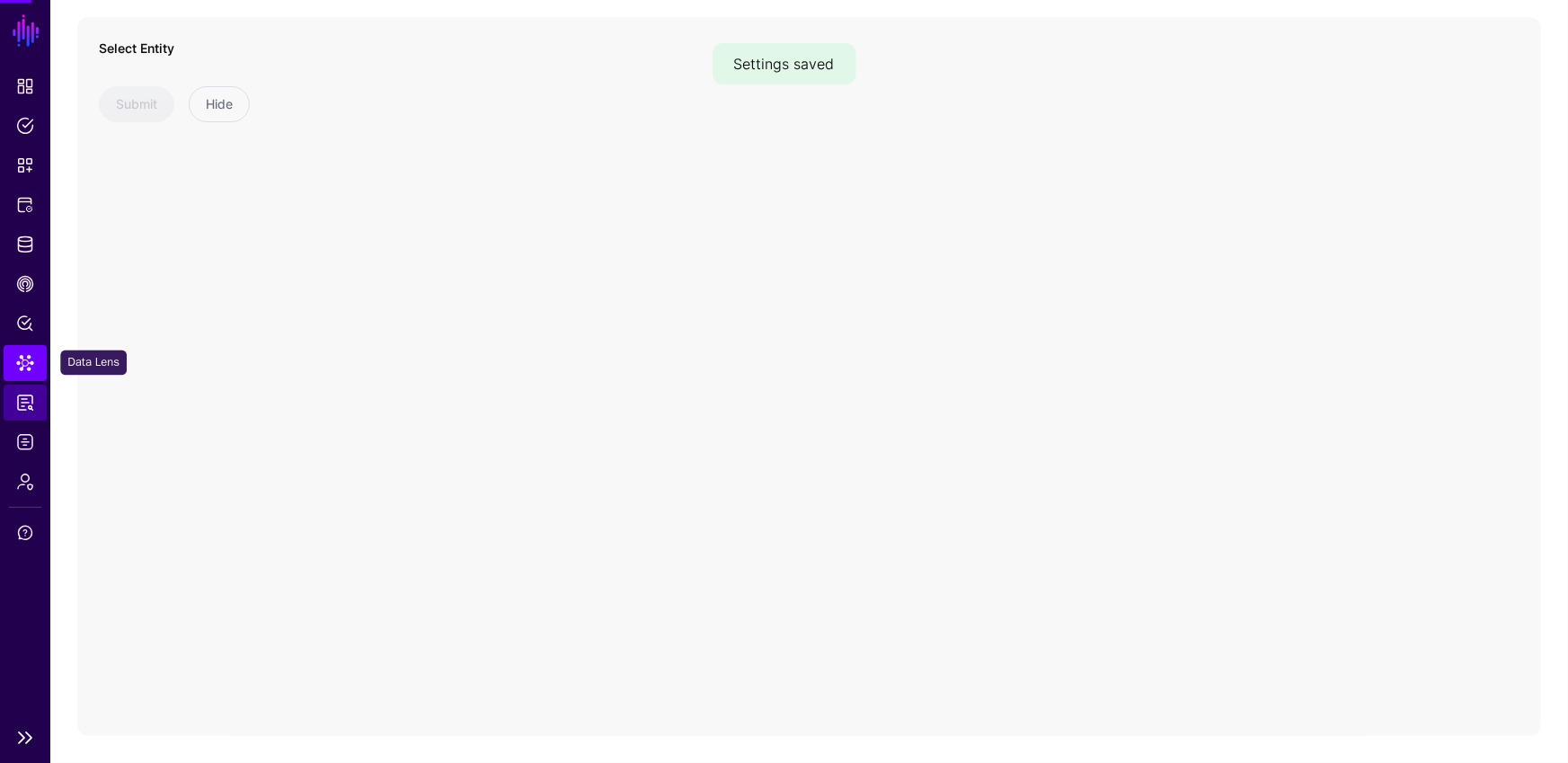 scroll, scrollTop: 129, scrollLeft: 0, axis: vertical 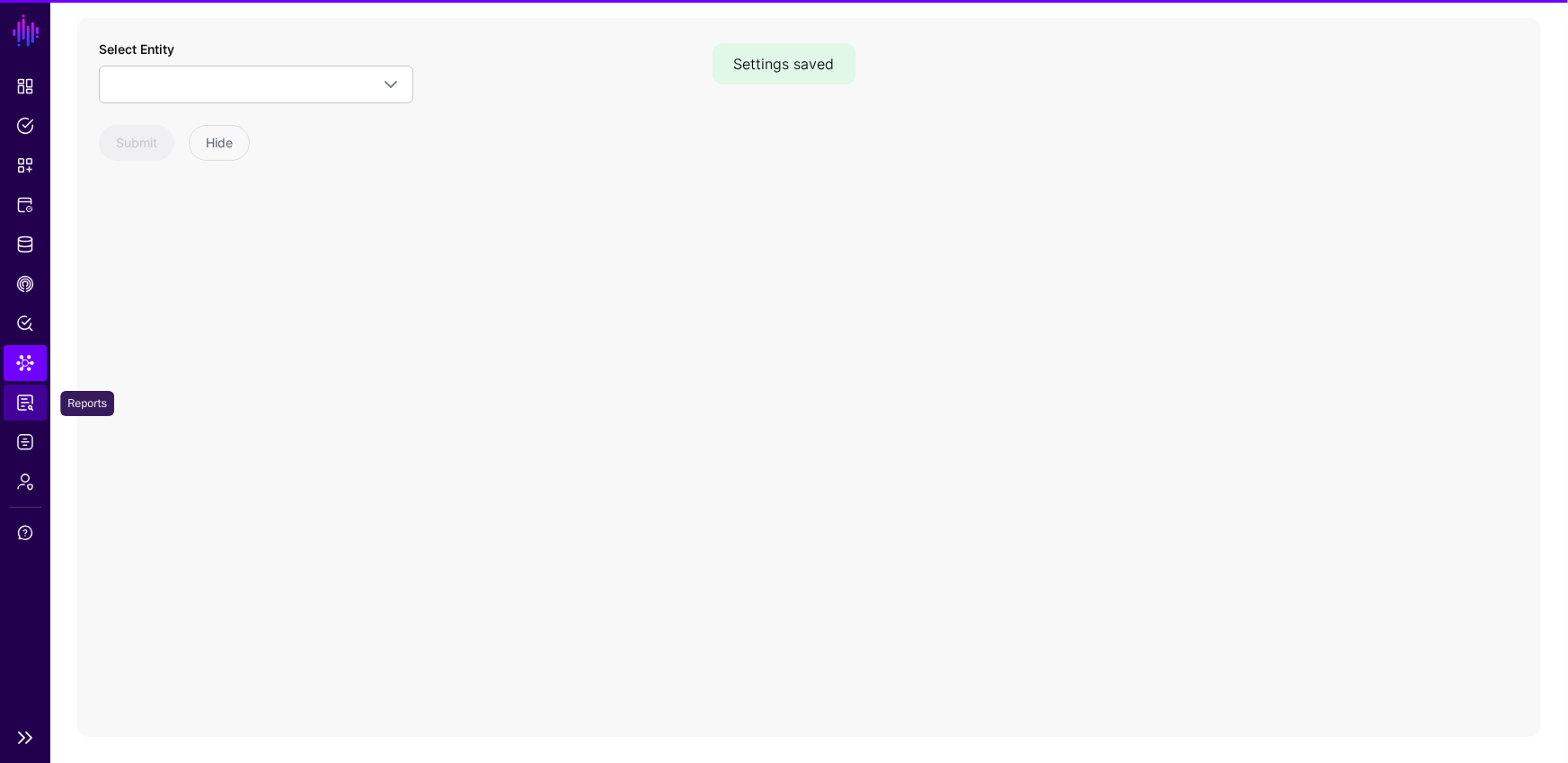 click on "Reports" 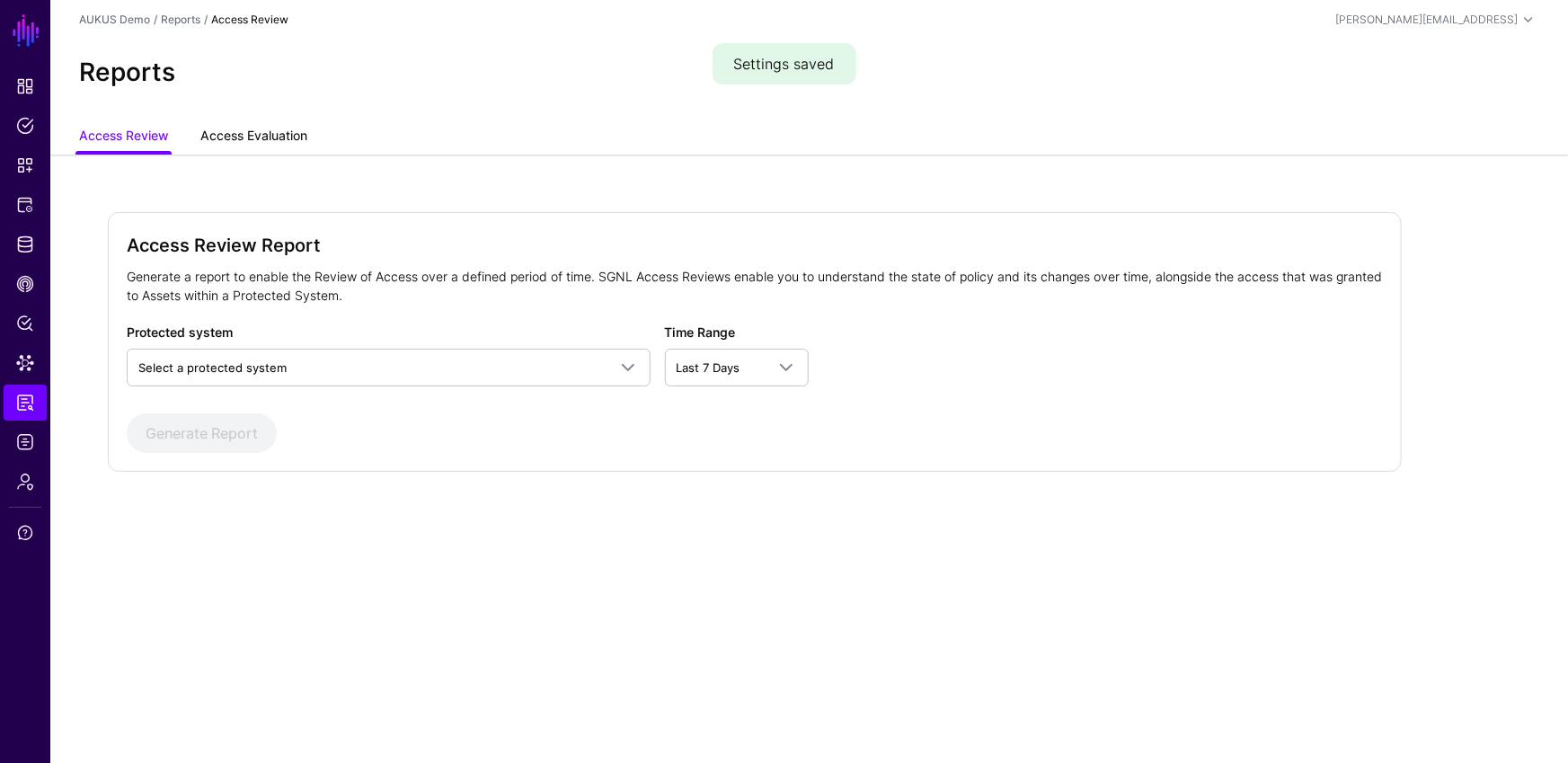 click on "Access Evaluation" 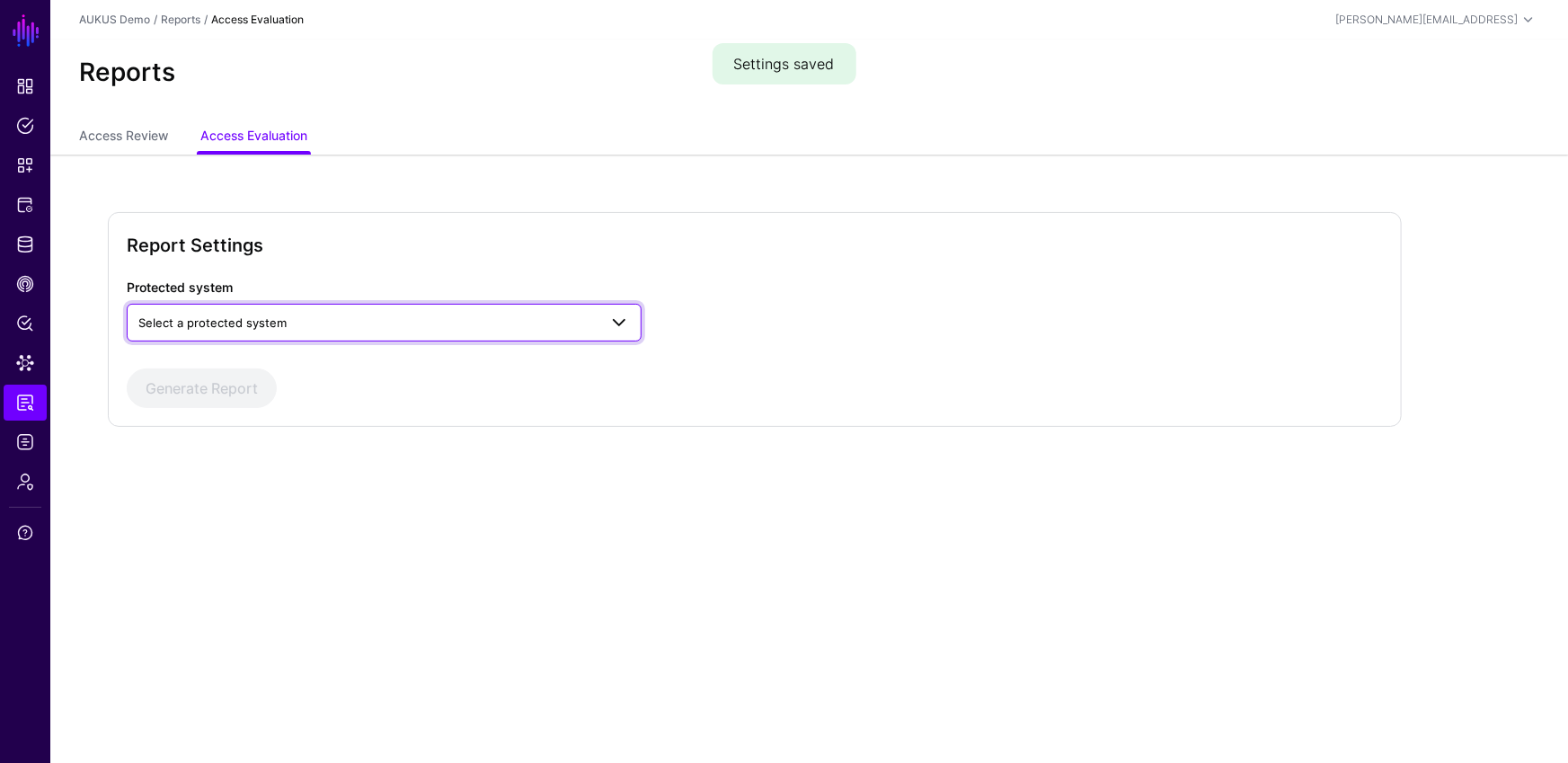 click on "Select a protected system" at bounding box center (384, 323) 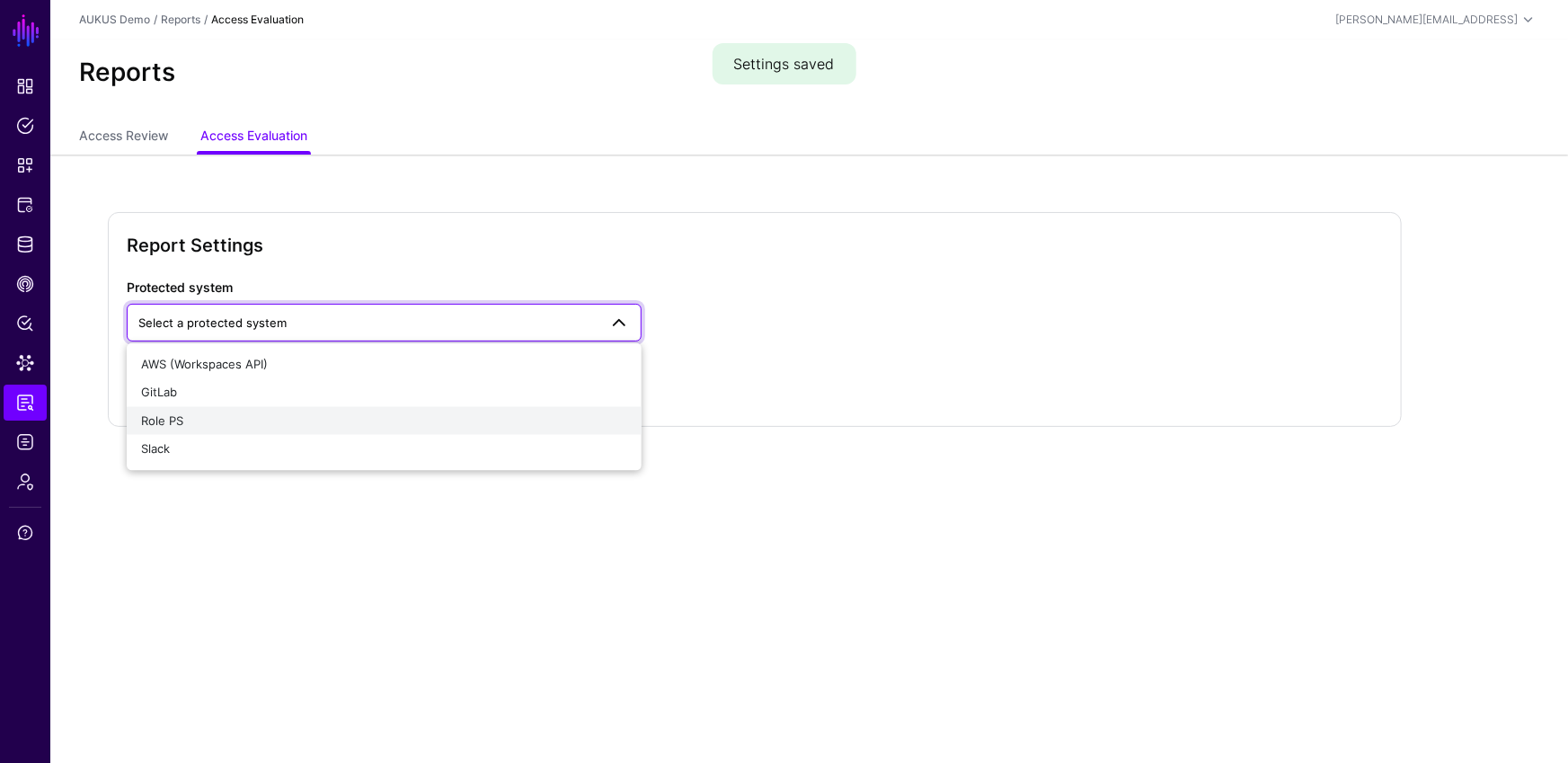 click on "Role PS" 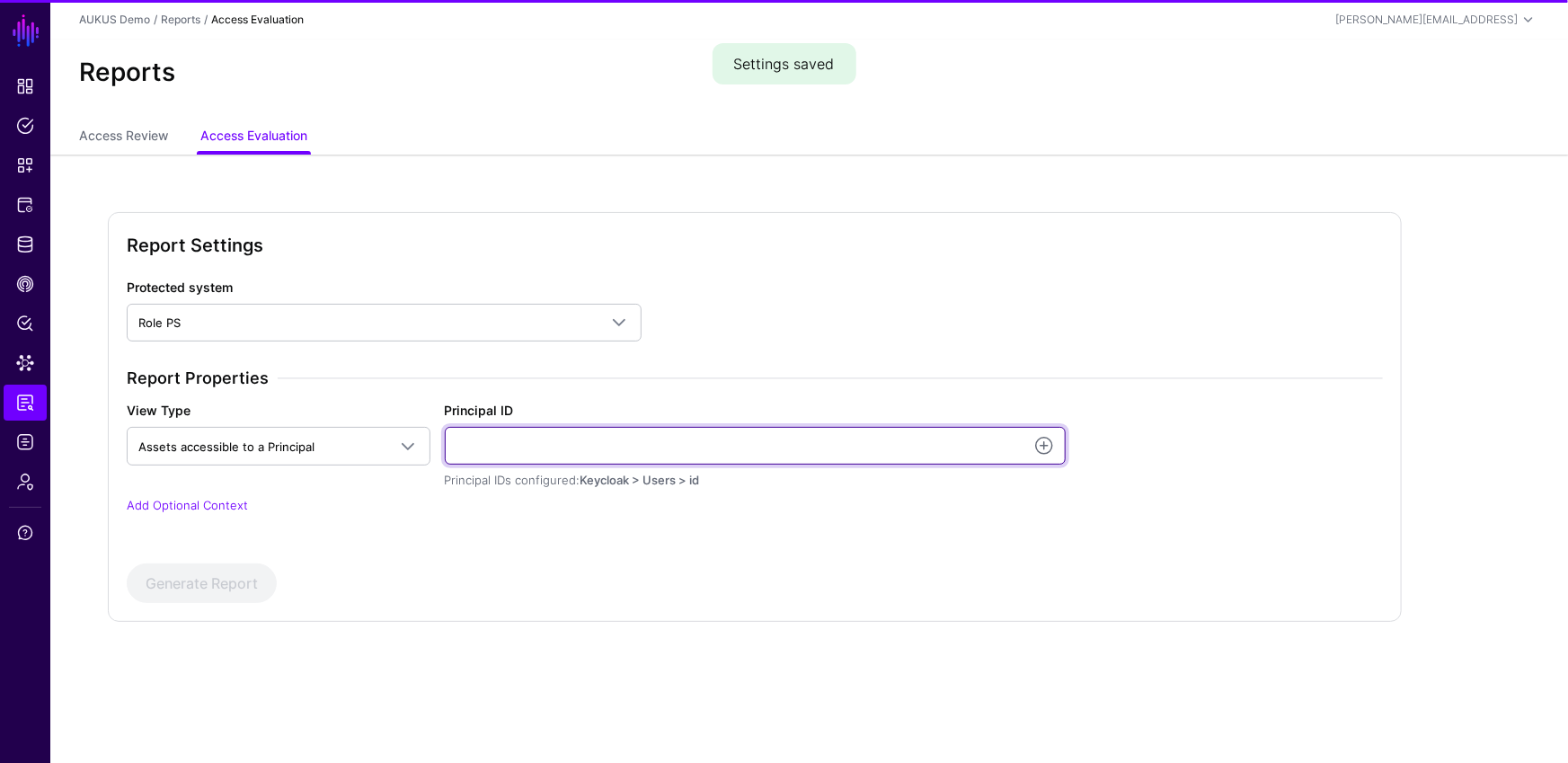click on "Principal ID" at bounding box center [755, 446] 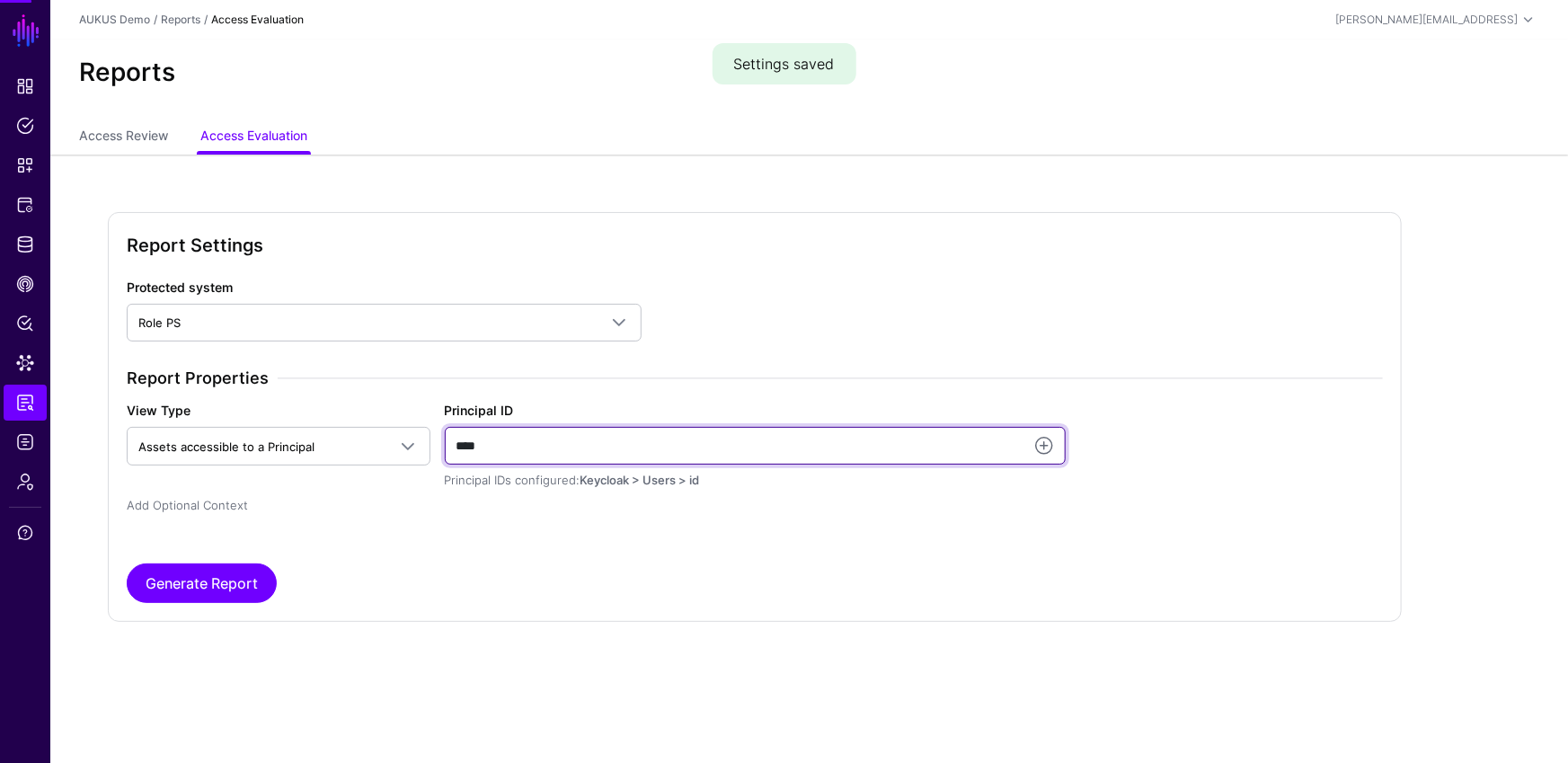 type on "****" 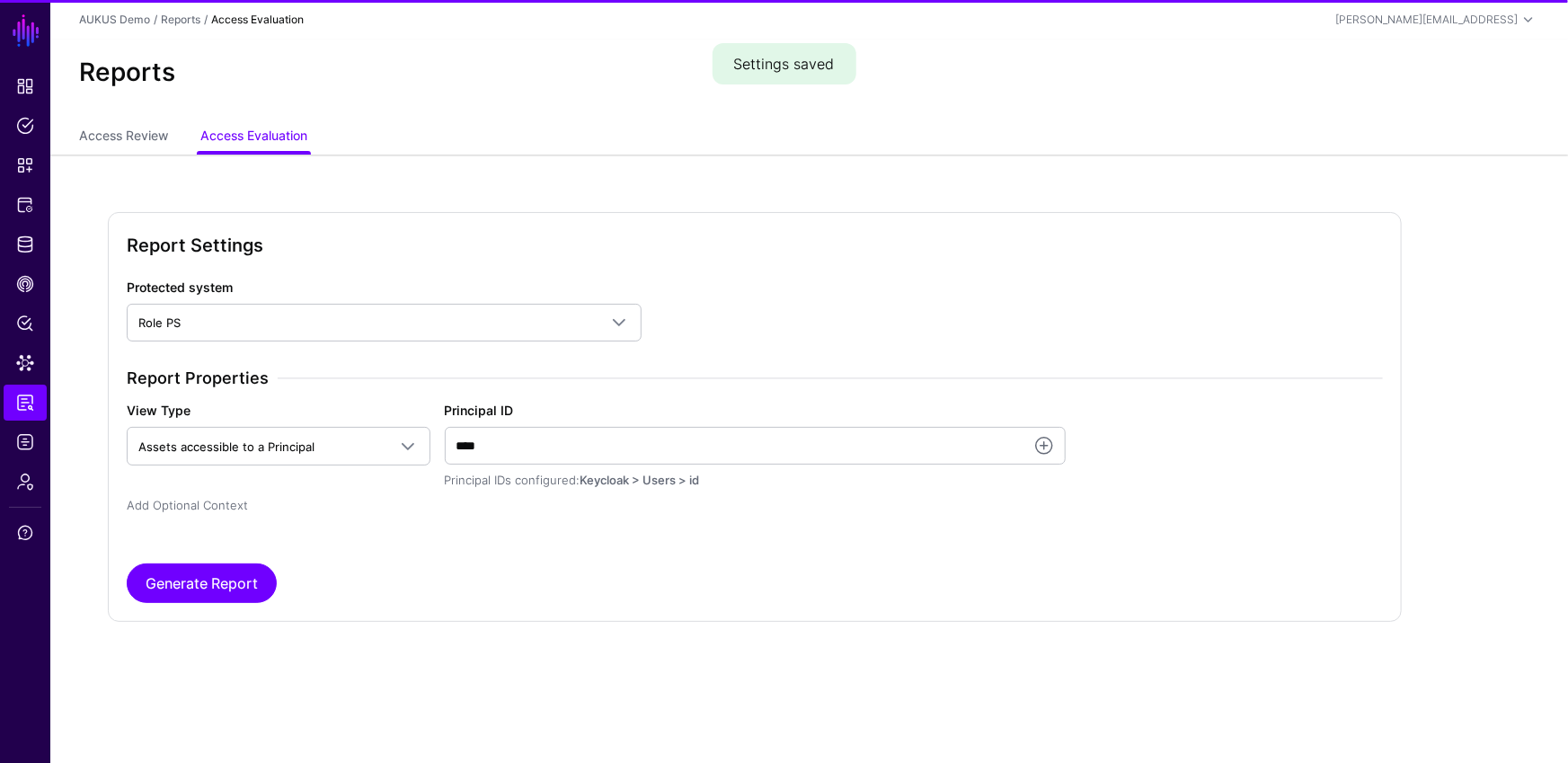click on "Add Optional Context" 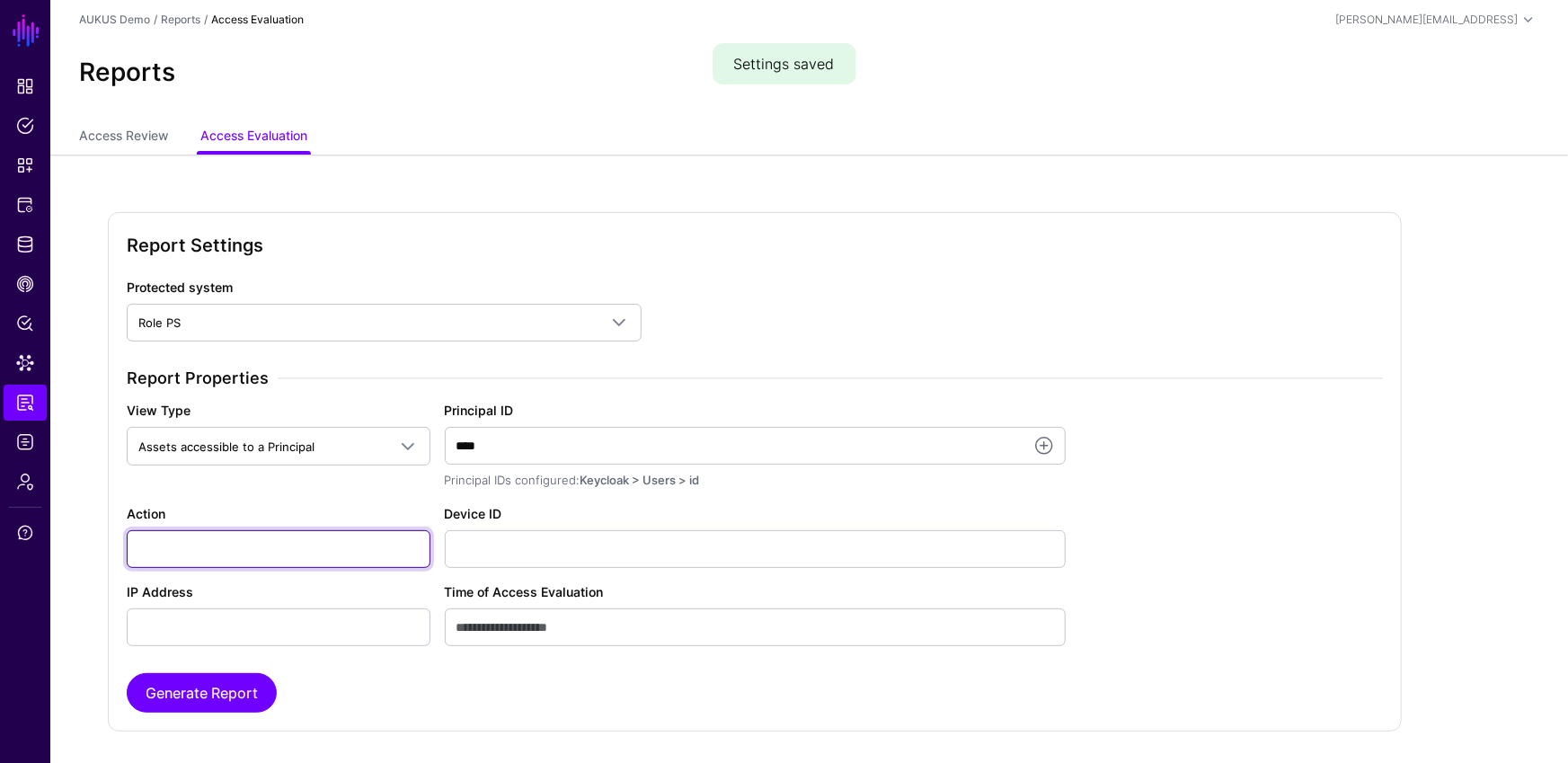 click on "Action" at bounding box center [279, 549] 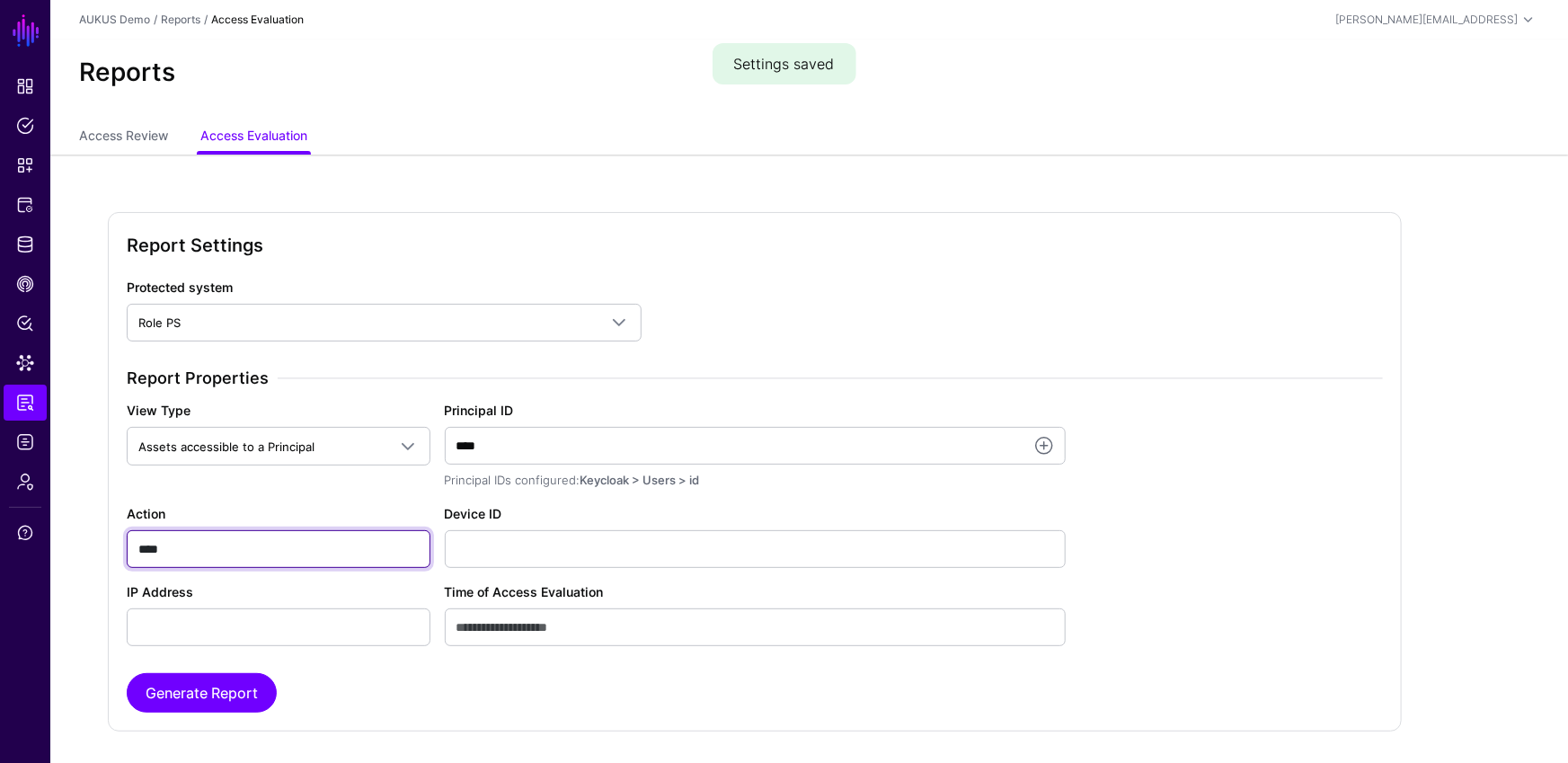 type on "****" 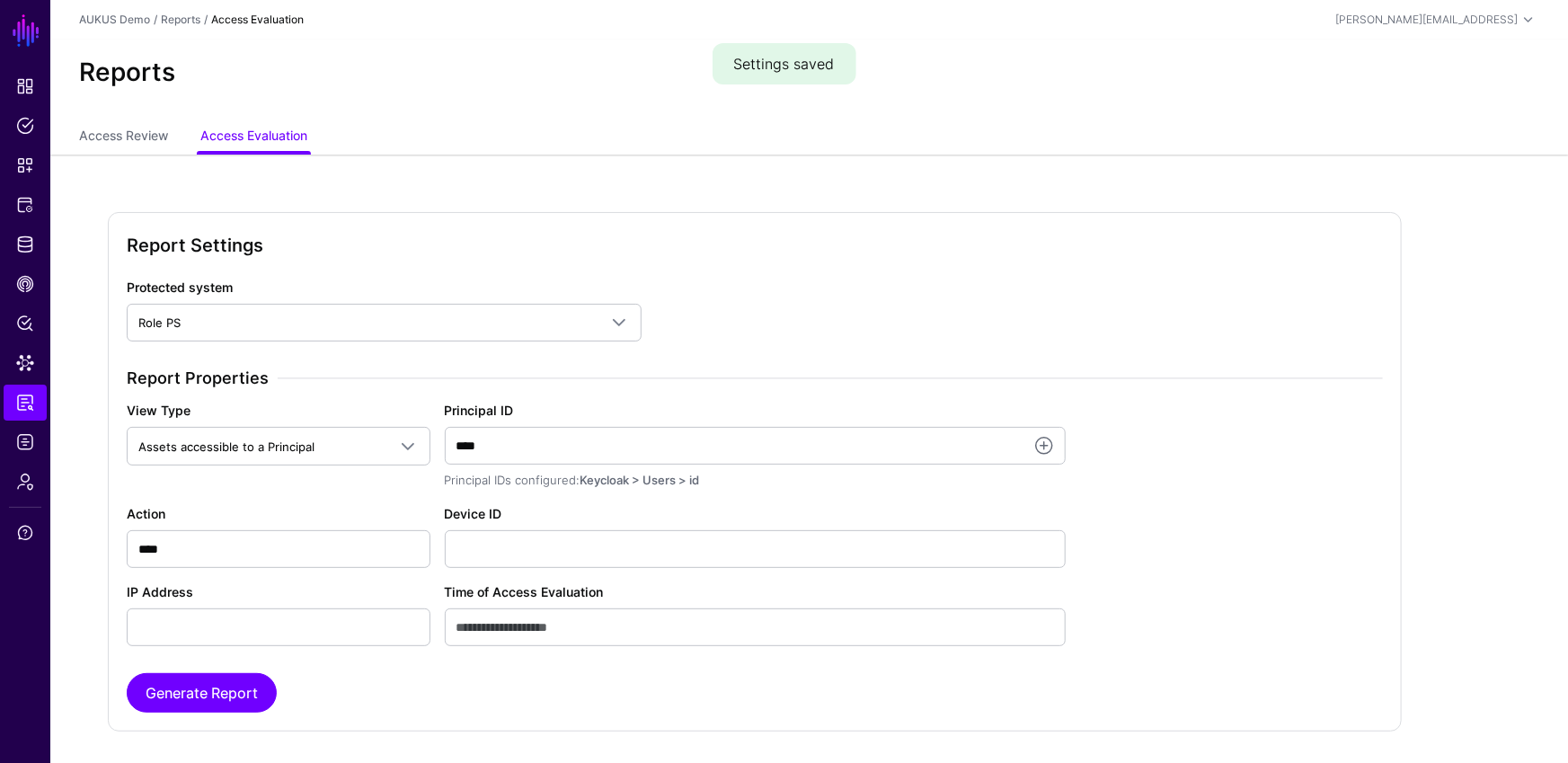 click on "Report Settings Protected system Role PS  AWS (Workspaces API)   GitLab   Role PS   Slack  Report Properties View Type Assets accessible to a Principal  Assets accessible to a Principal   Principals with access to an asset   Principal ID  ****  Principal IDs configured:  Keycloak > Users > id  Action  ****  Device ID   IP Address   Time of Access Evaluation  Generate Report" 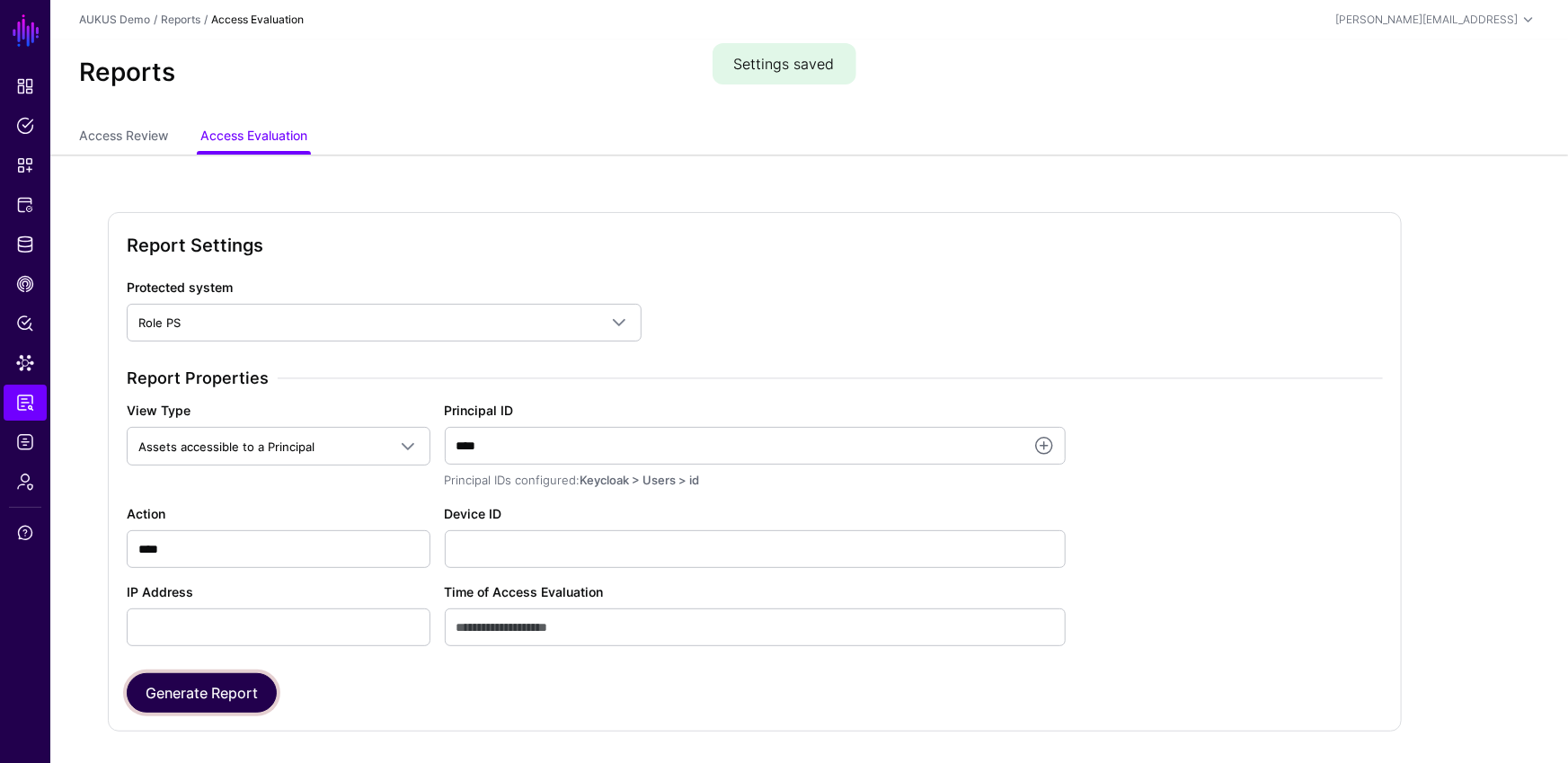drag, startPoint x: 202, startPoint y: 695, endPoint x: 221, endPoint y: 682, distance: 23.02173 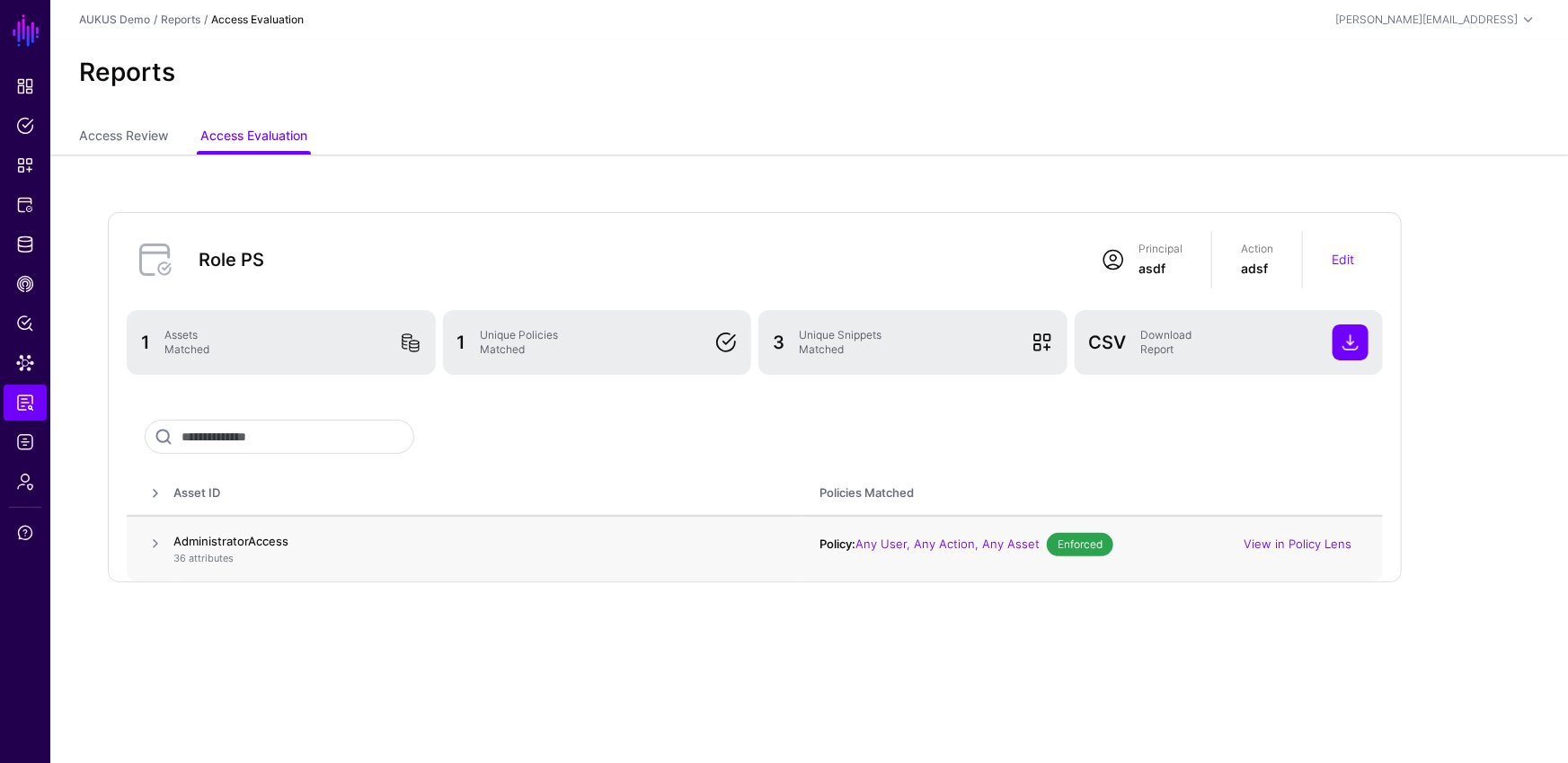click 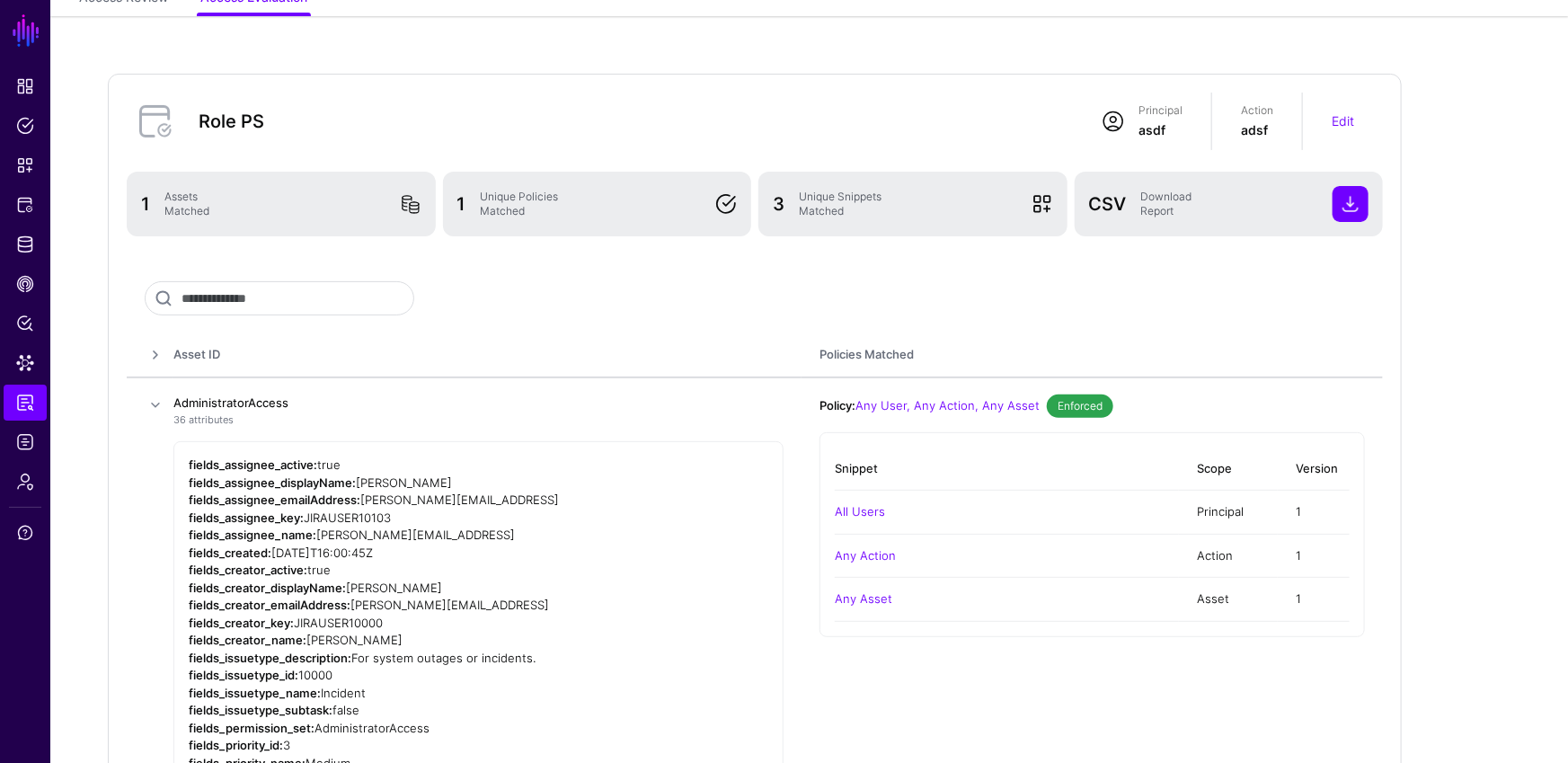 scroll, scrollTop: 107, scrollLeft: 0, axis: vertical 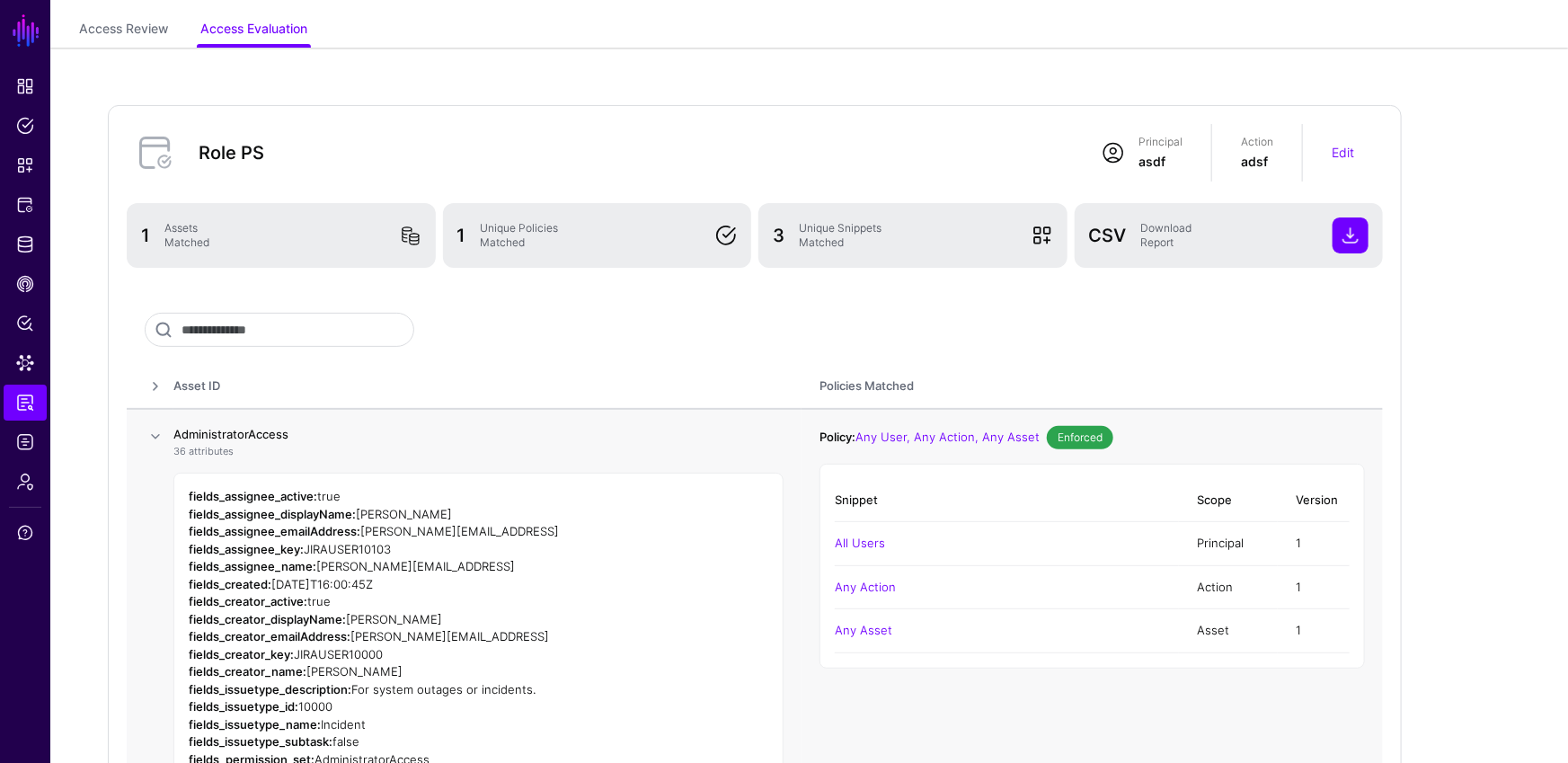 click 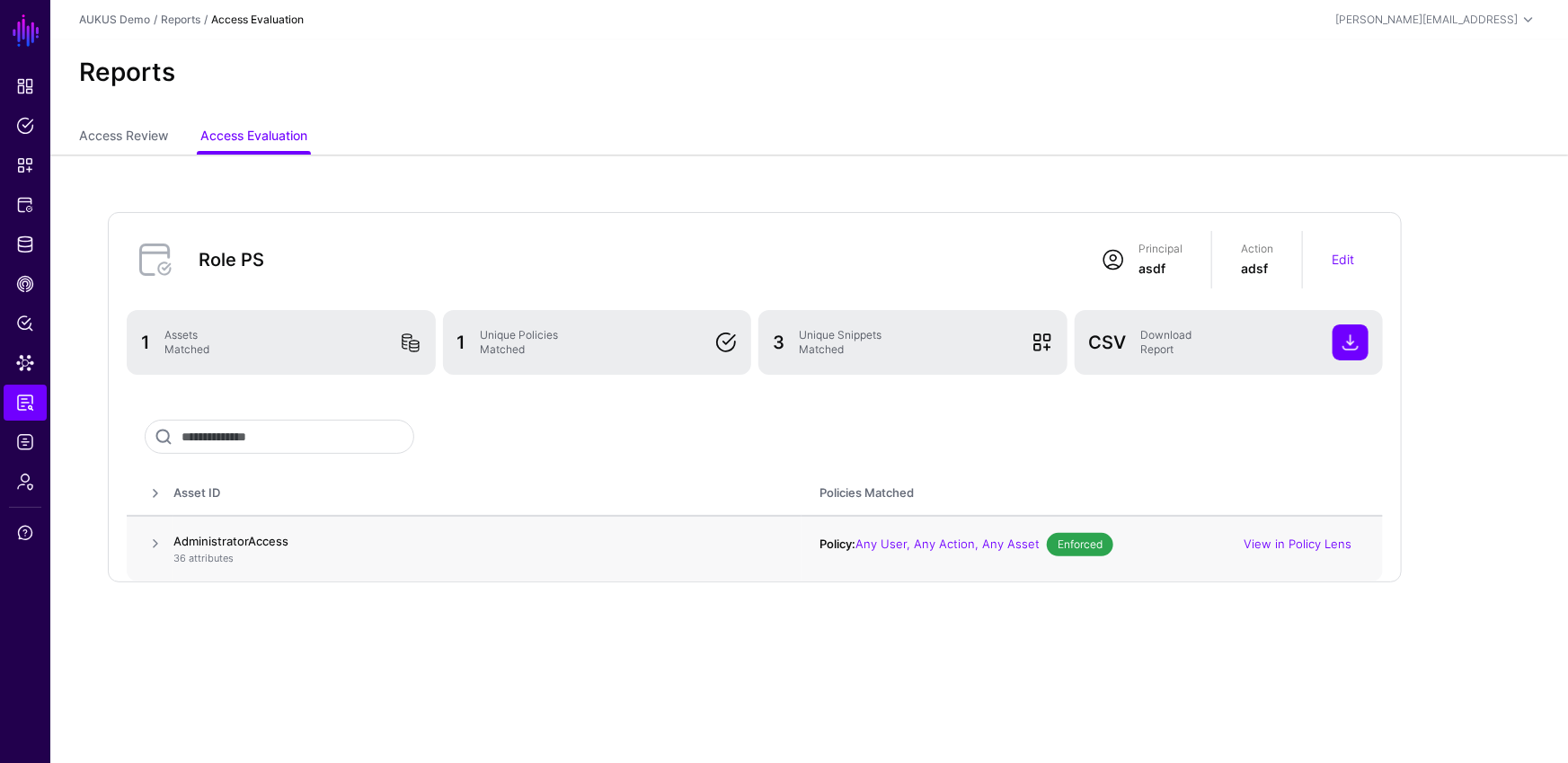 scroll, scrollTop: 0, scrollLeft: 0, axis: both 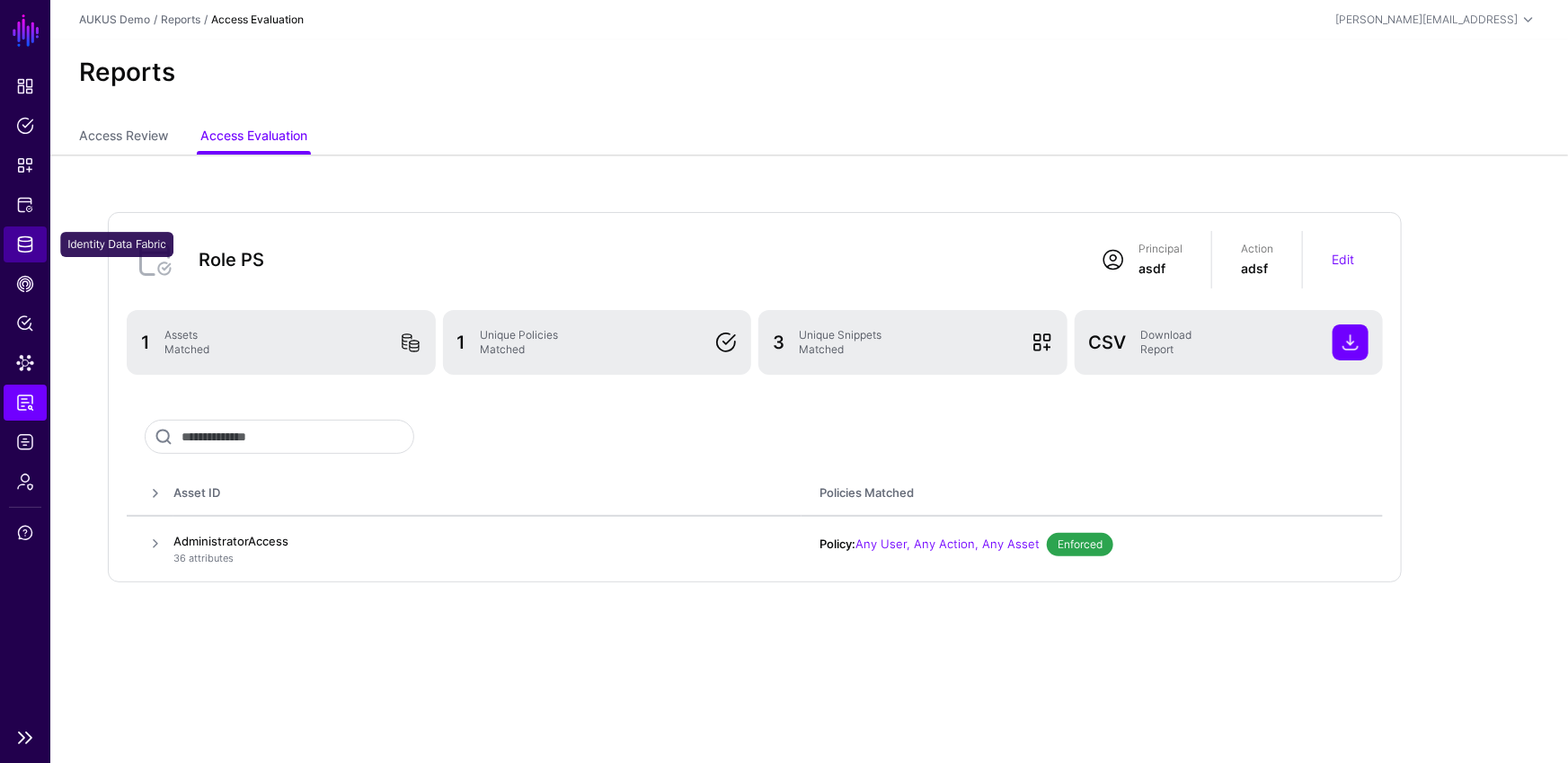click on "Identity Data Fabric" 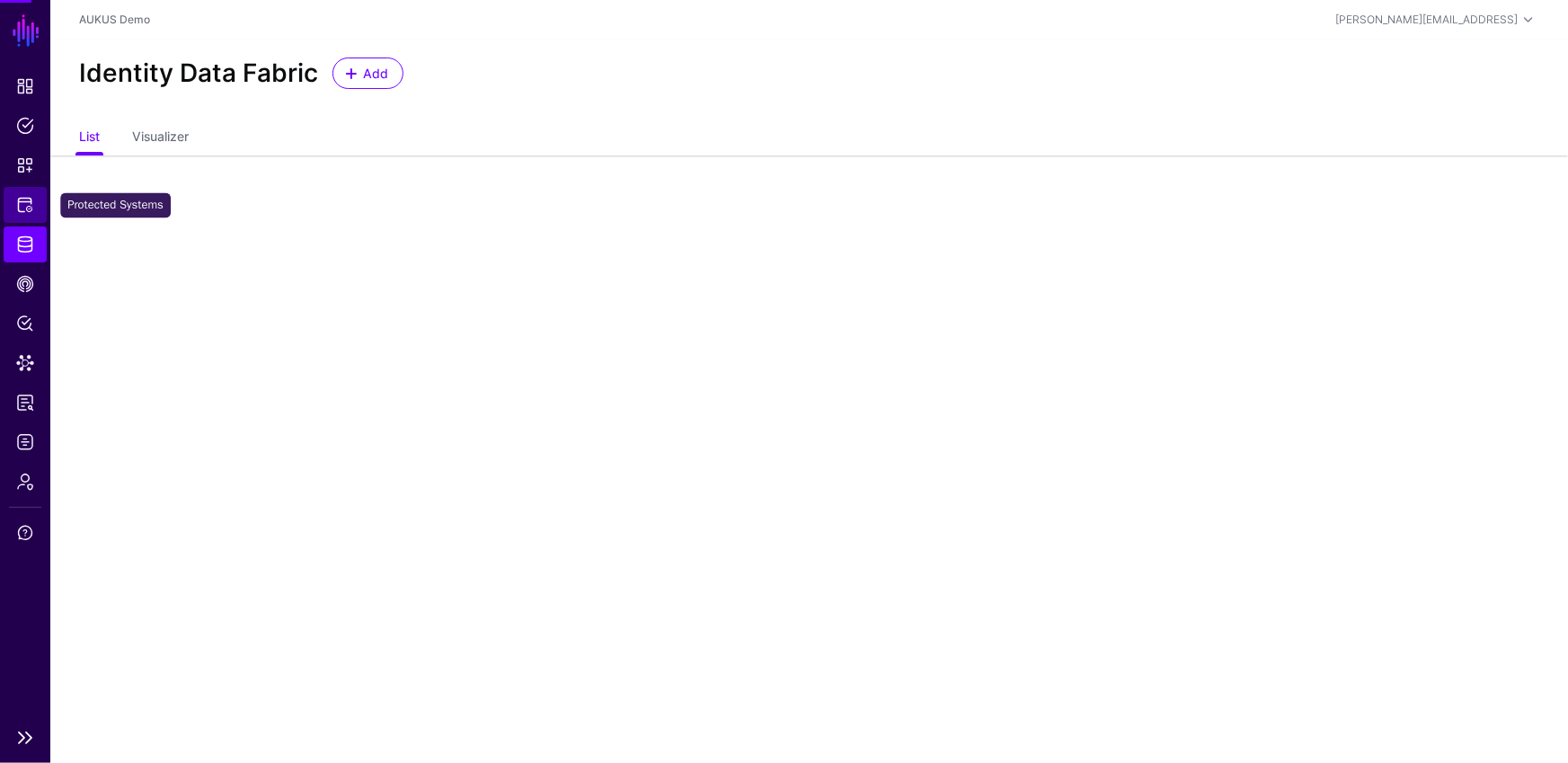 click on "Protected Systems" 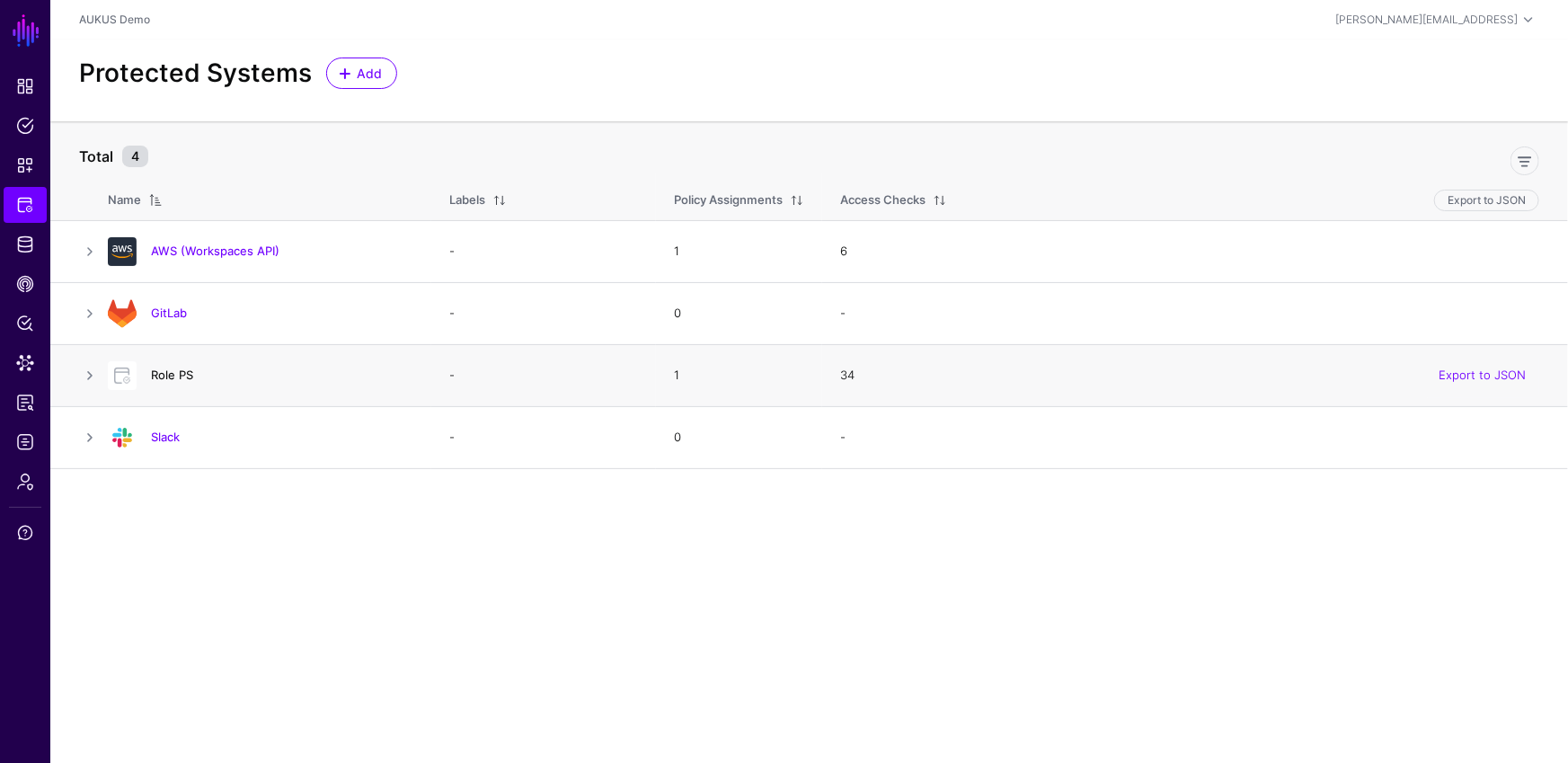 click on "Role PS" 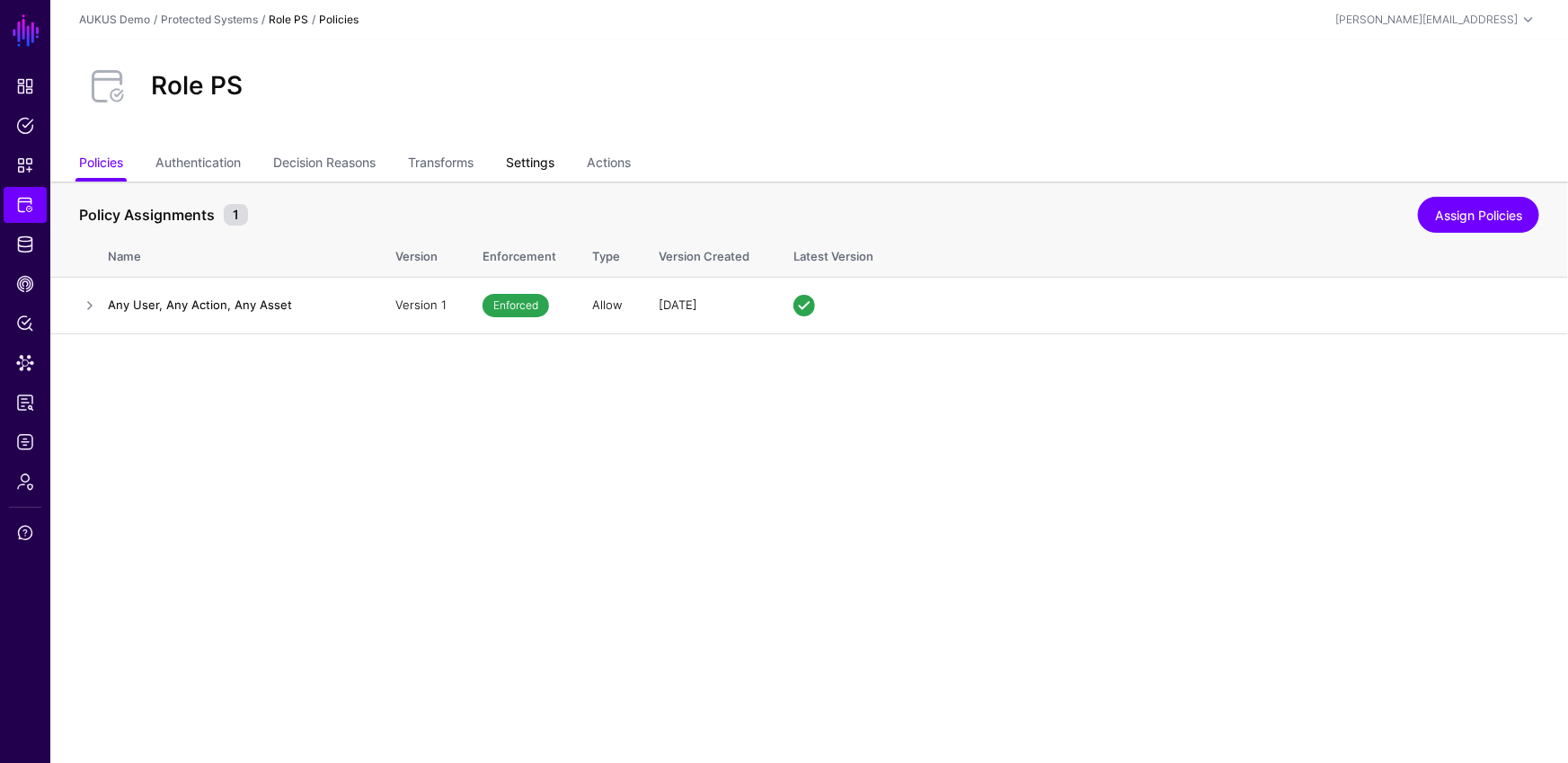 click on "Settings" 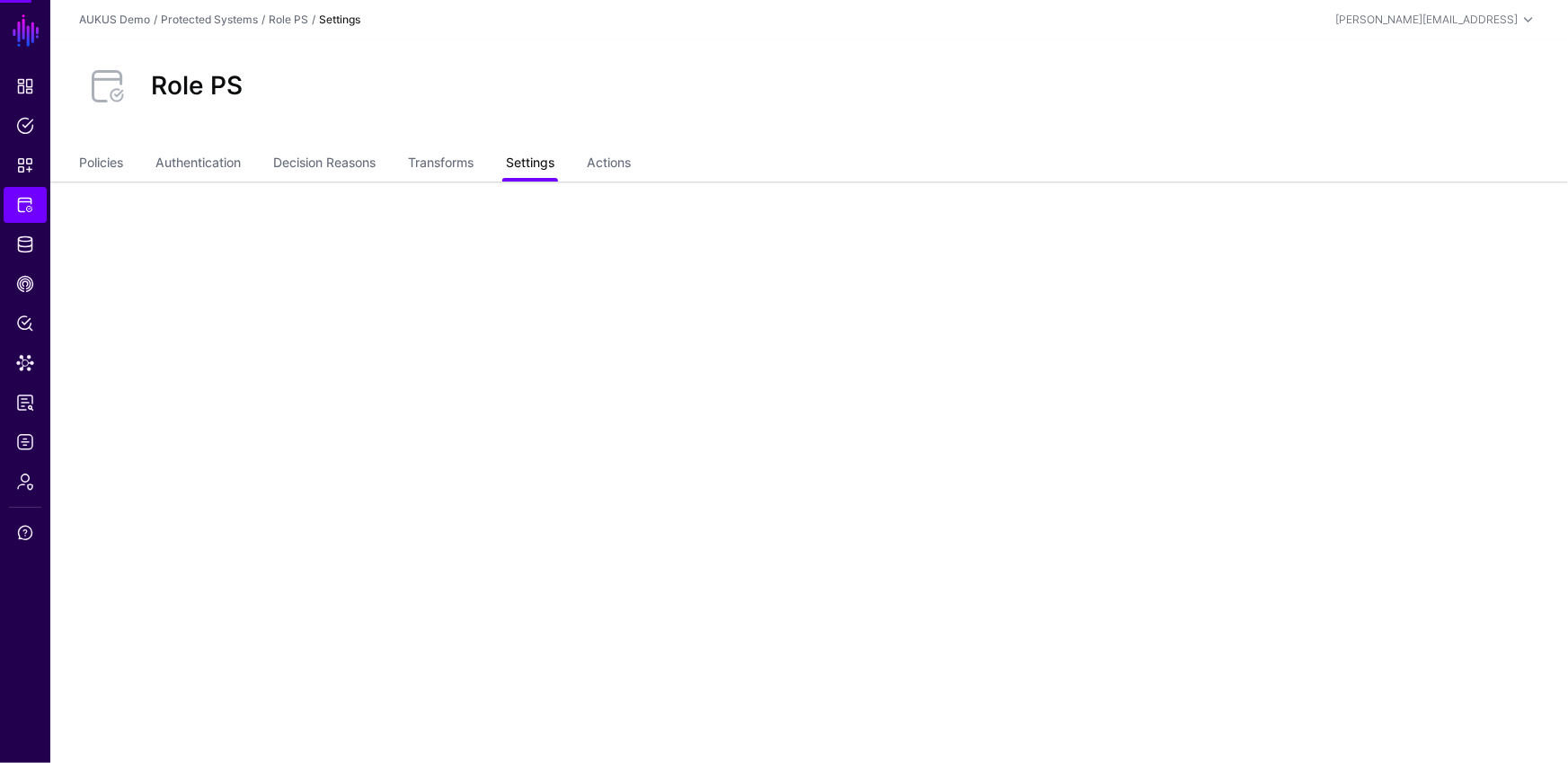 click on "Settings" 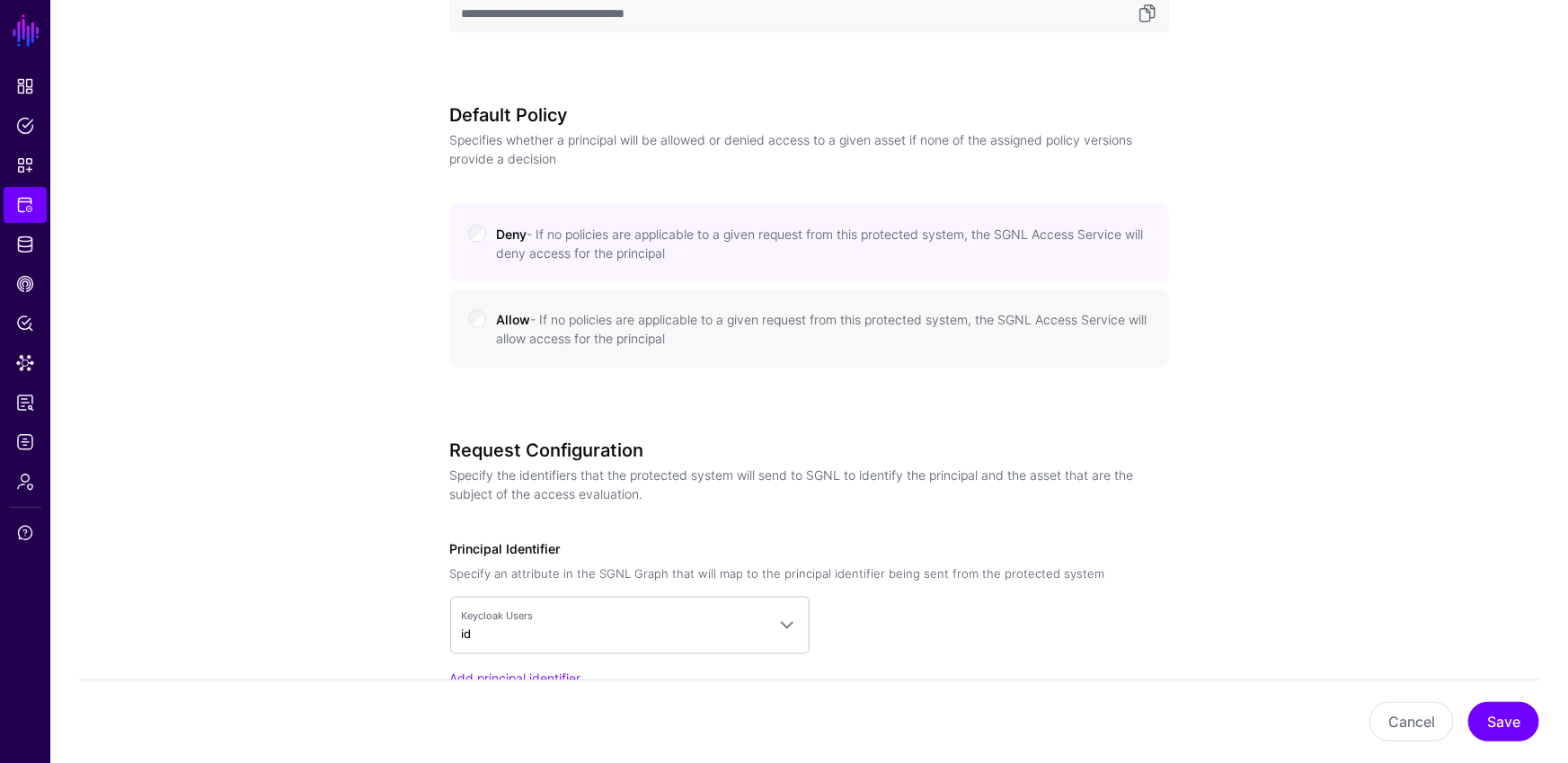 scroll, scrollTop: 1221, scrollLeft: 0, axis: vertical 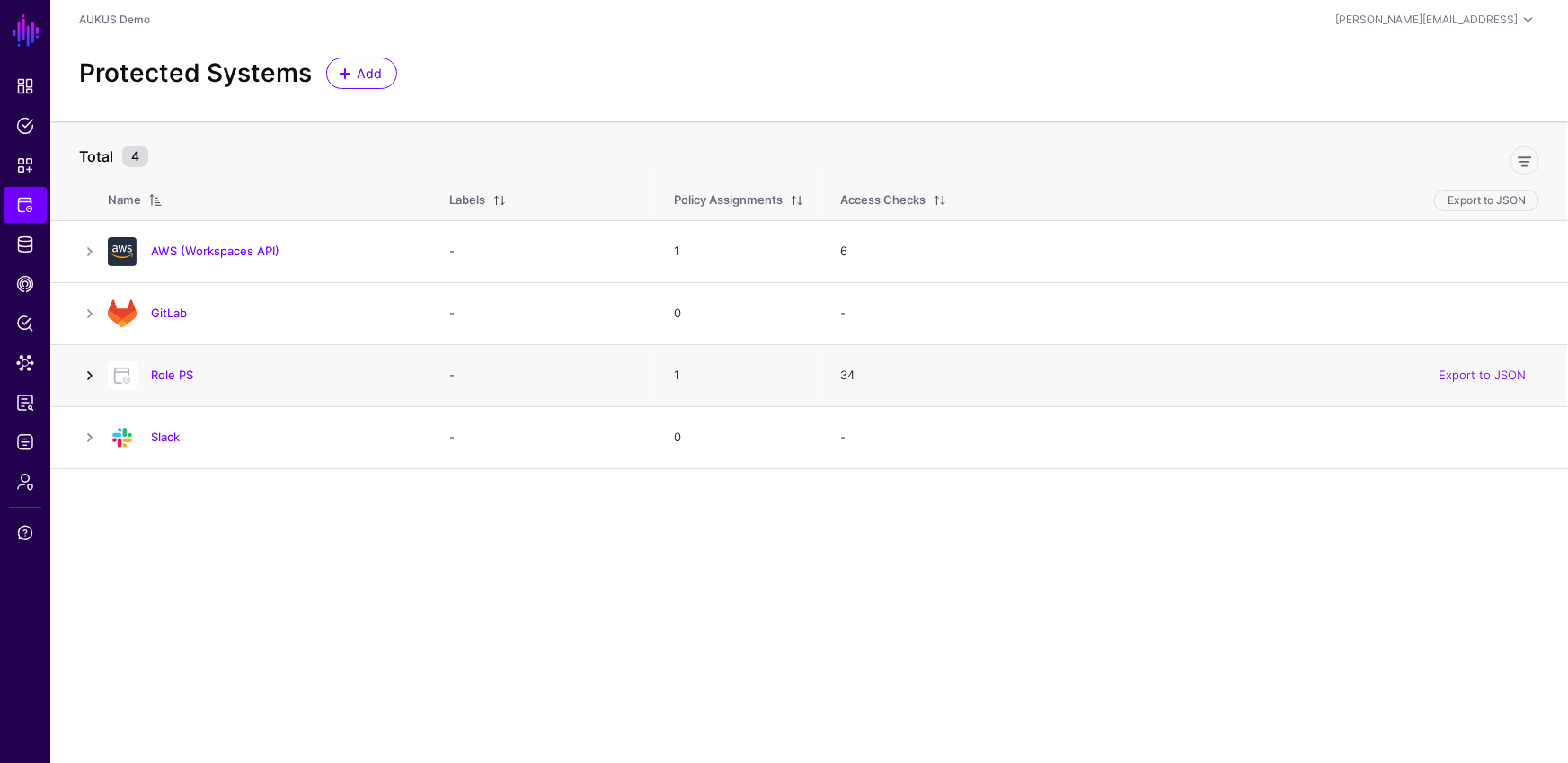 click 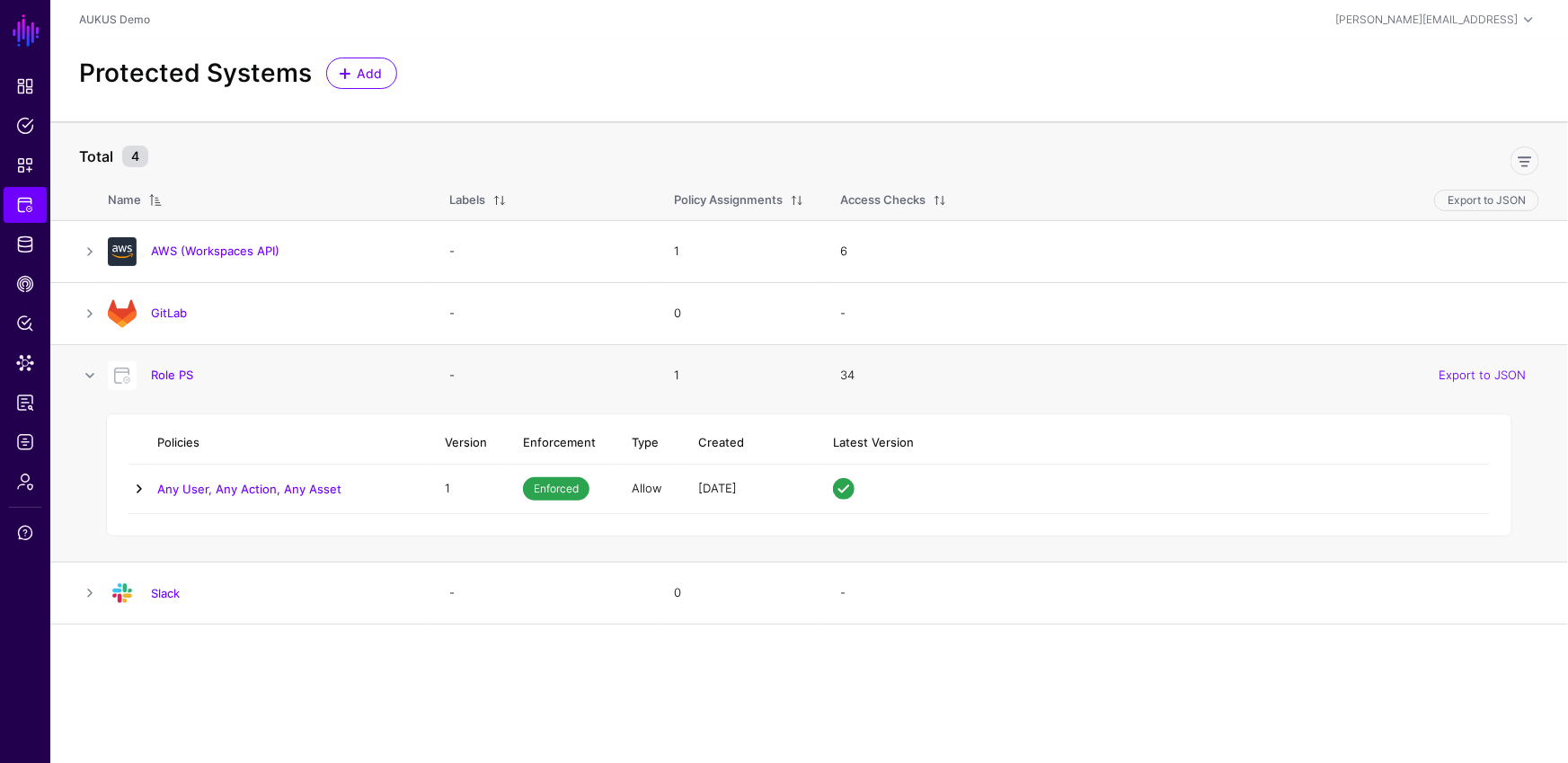 click 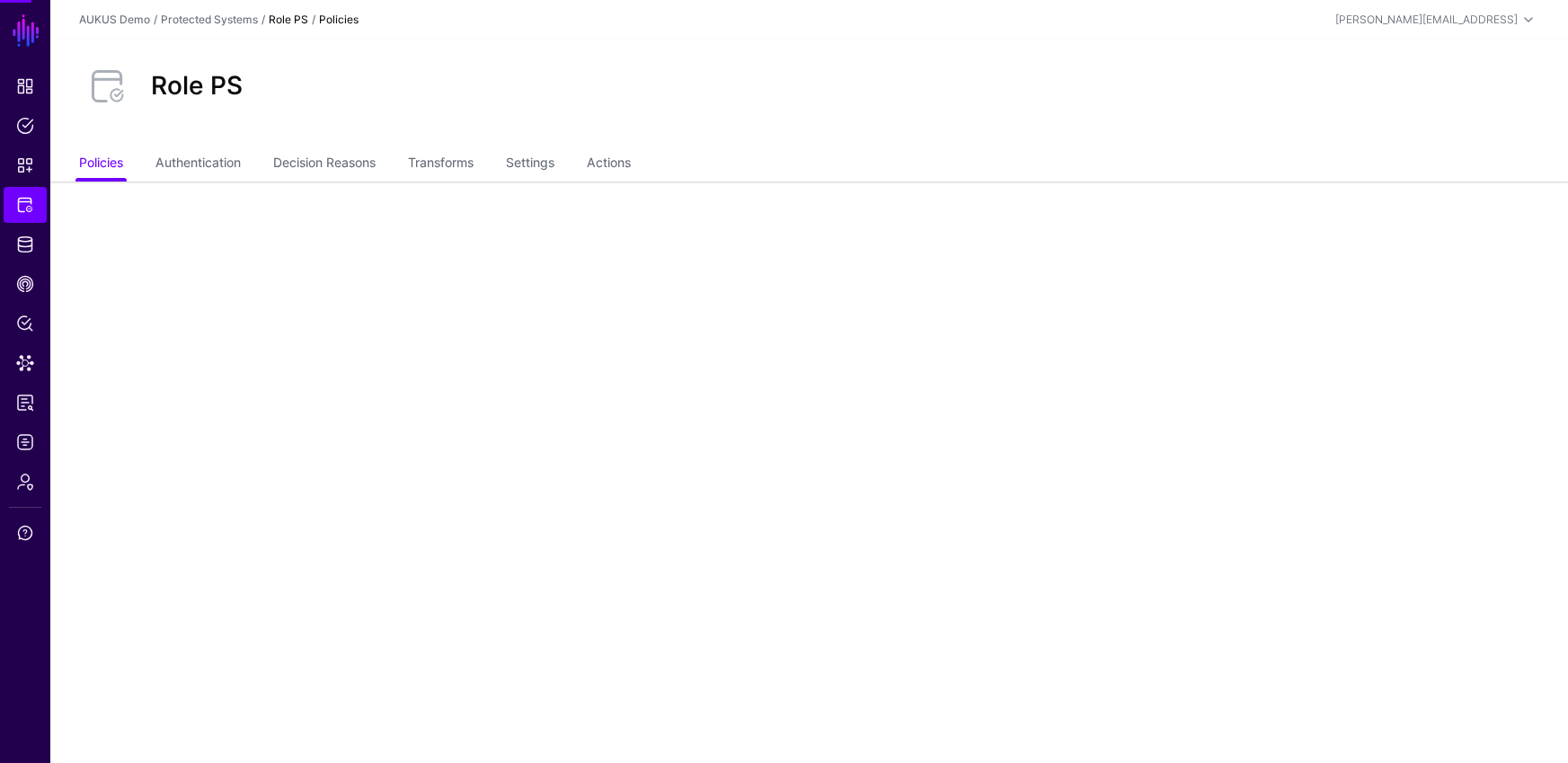 scroll, scrollTop: 0, scrollLeft: 0, axis: both 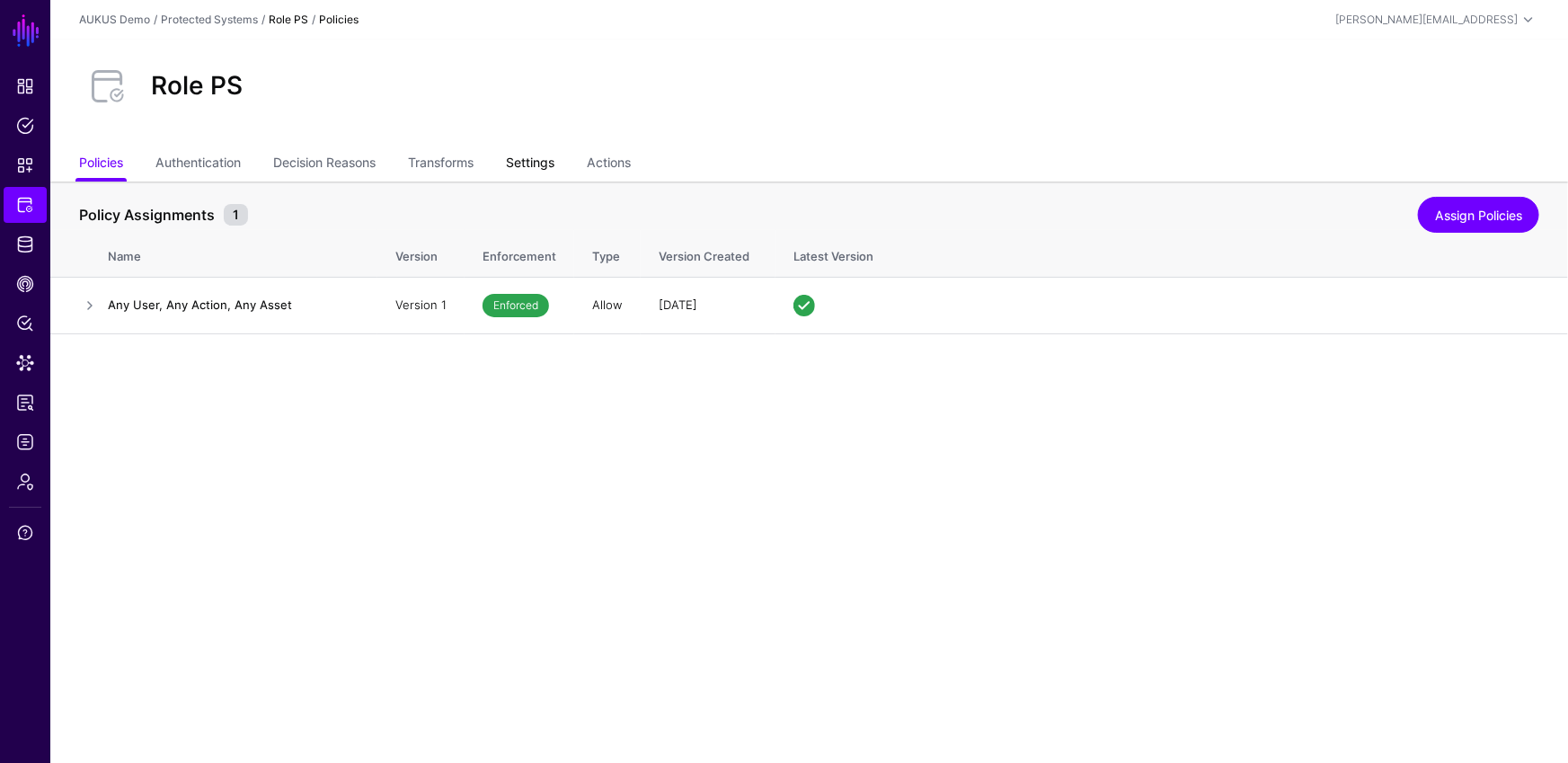 click on "Settings" 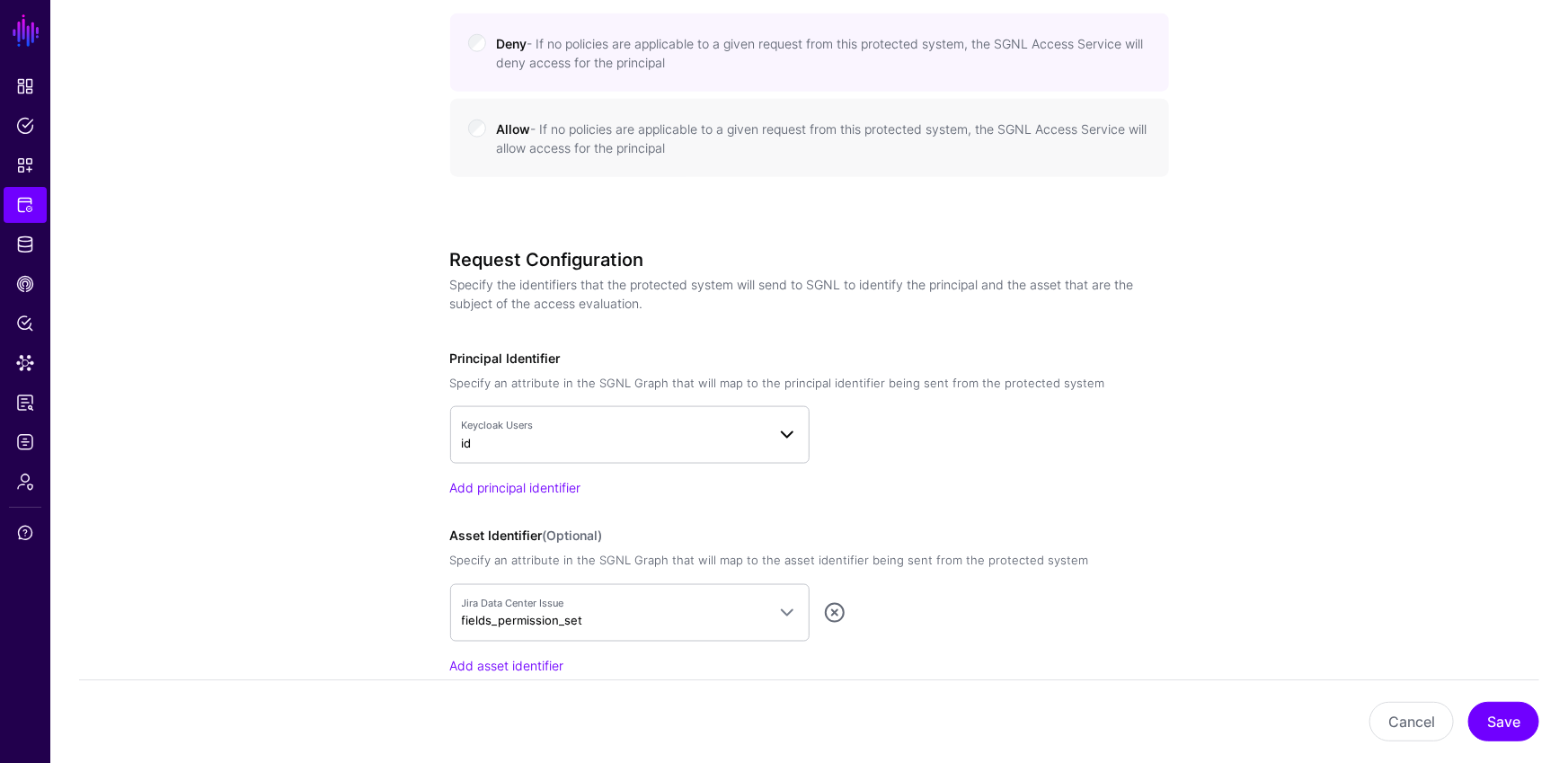 scroll, scrollTop: 1242, scrollLeft: 0, axis: vertical 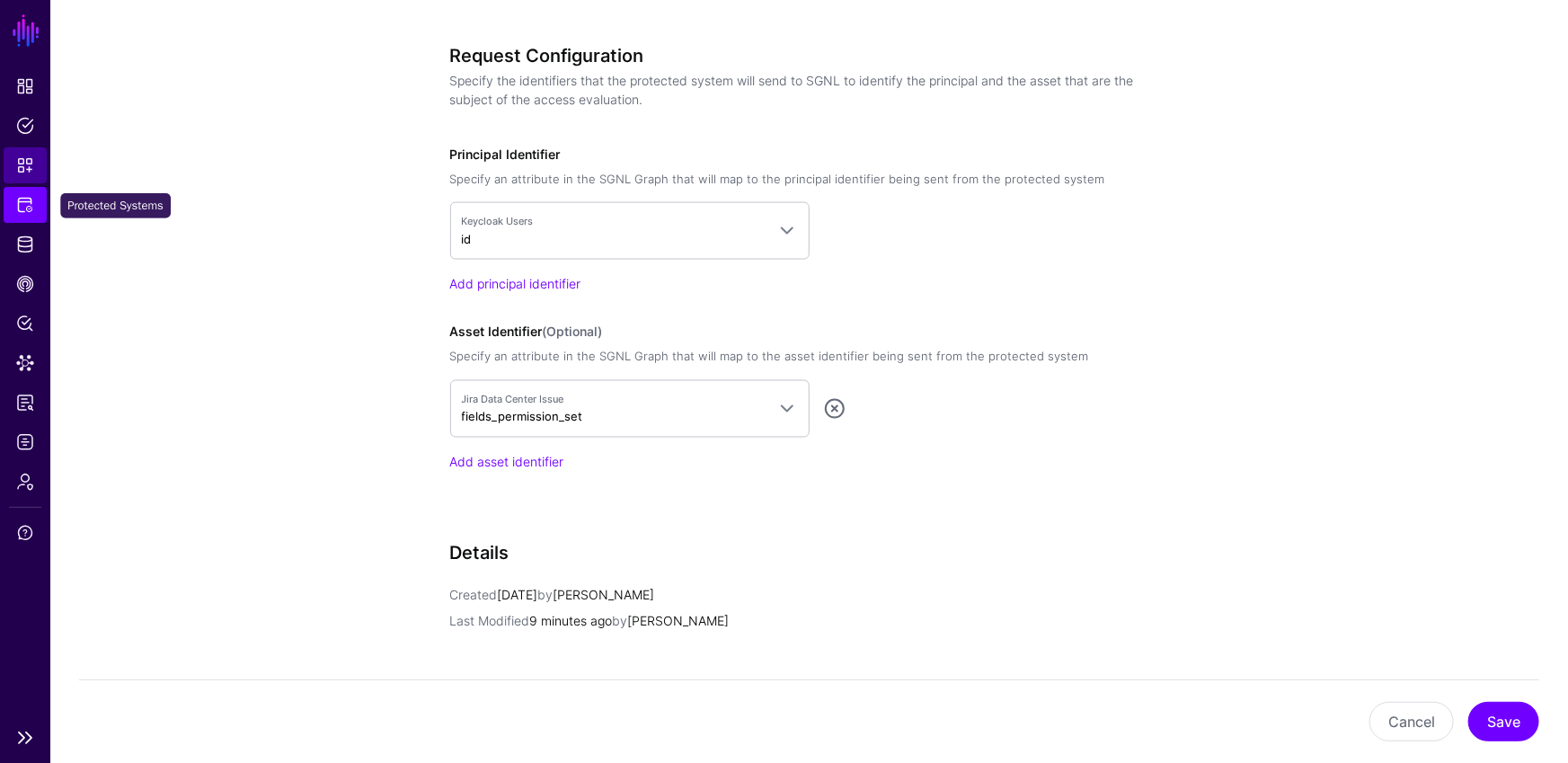 click on "Snippets" 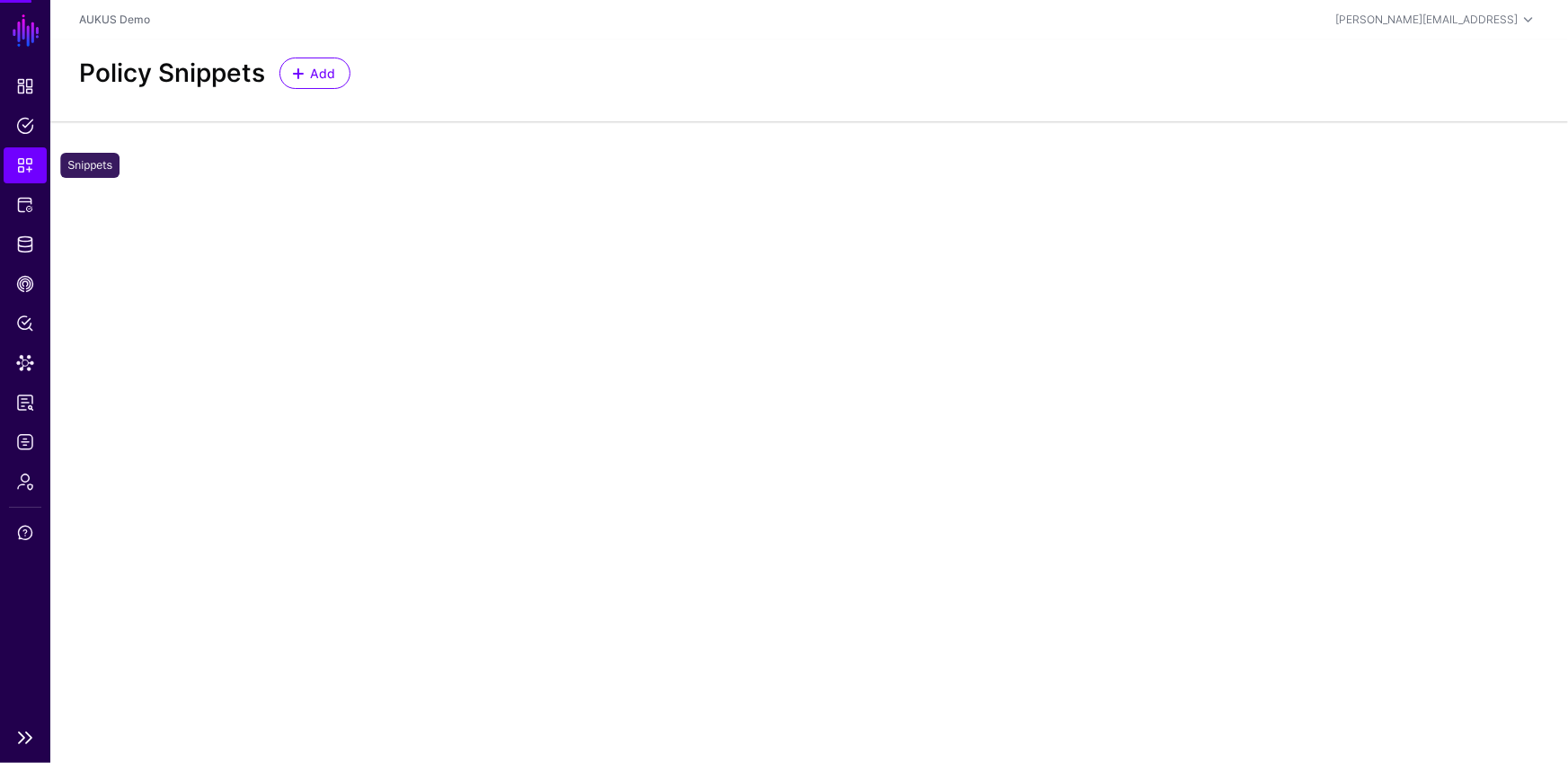 scroll, scrollTop: 0, scrollLeft: 0, axis: both 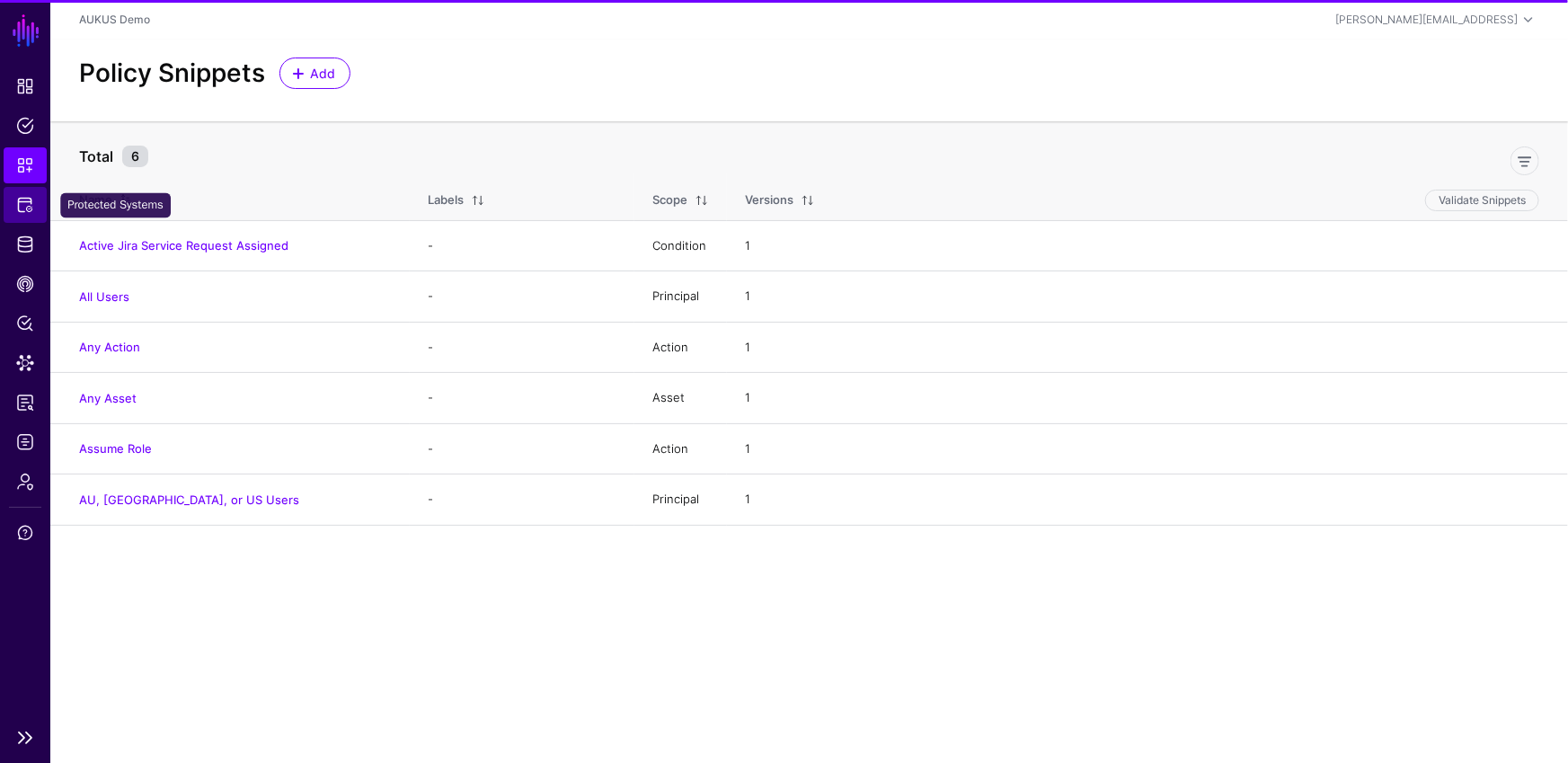 click on "Protected Systems" 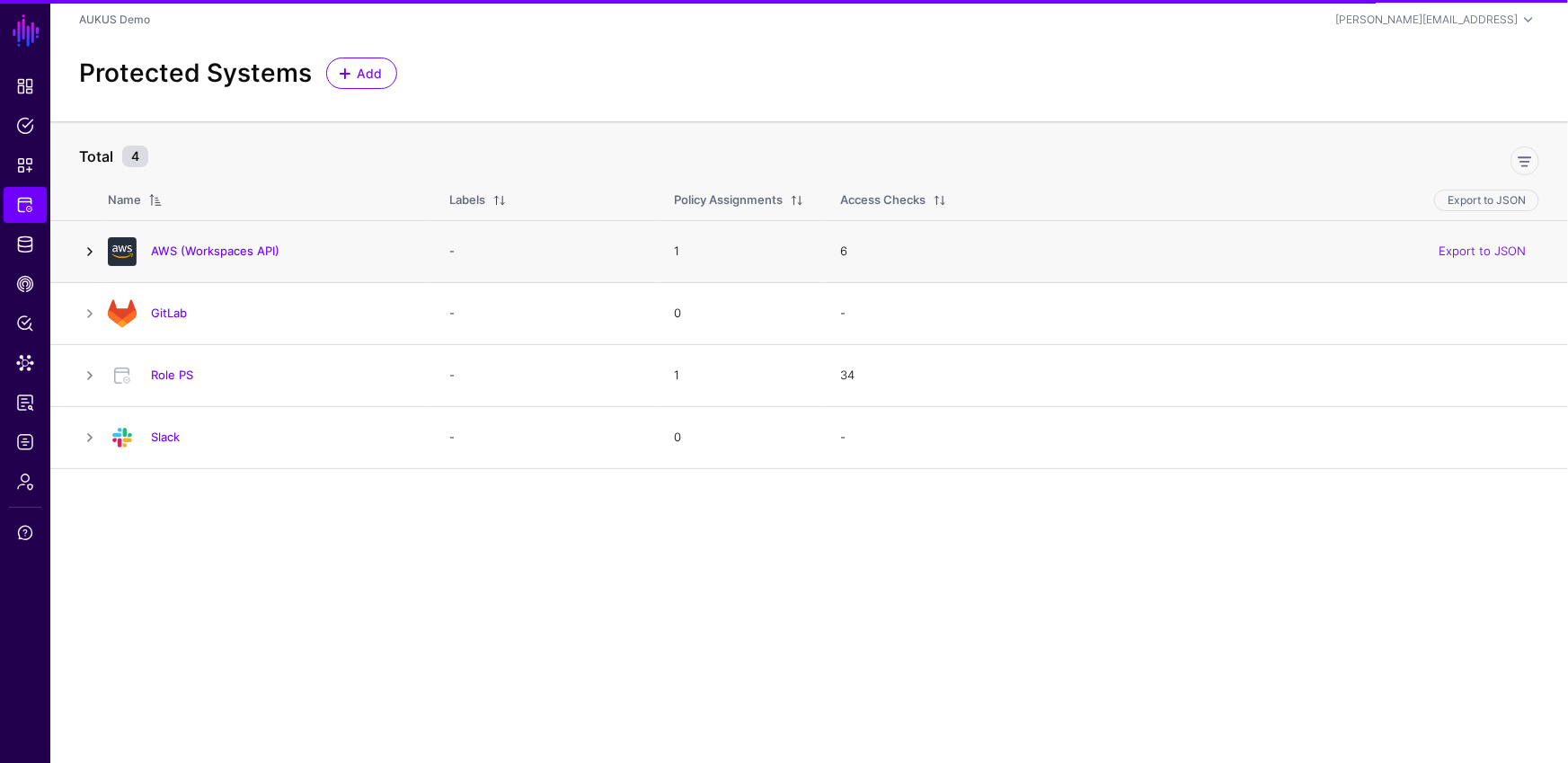click 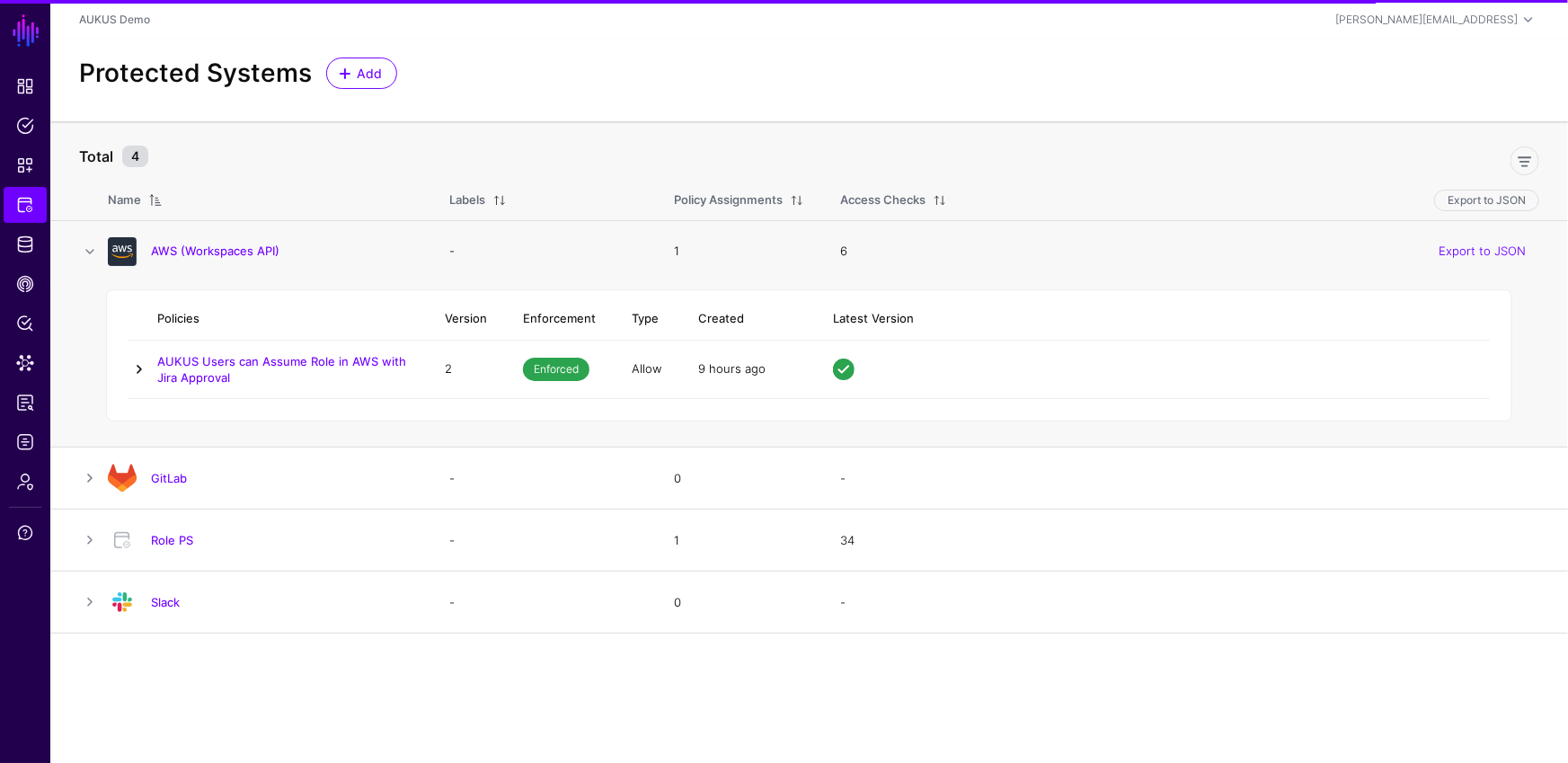 click 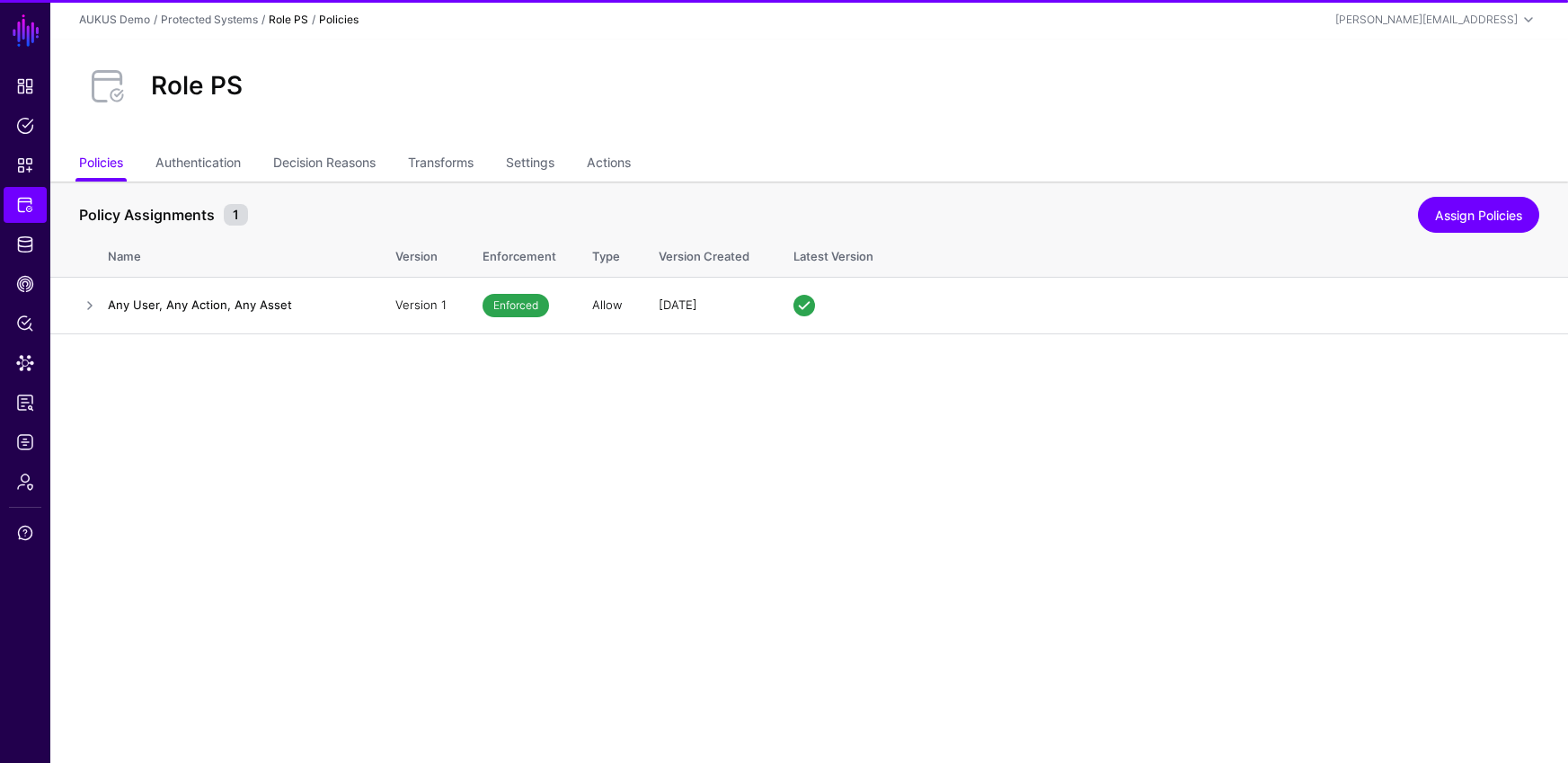 scroll, scrollTop: 0, scrollLeft: 0, axis: both 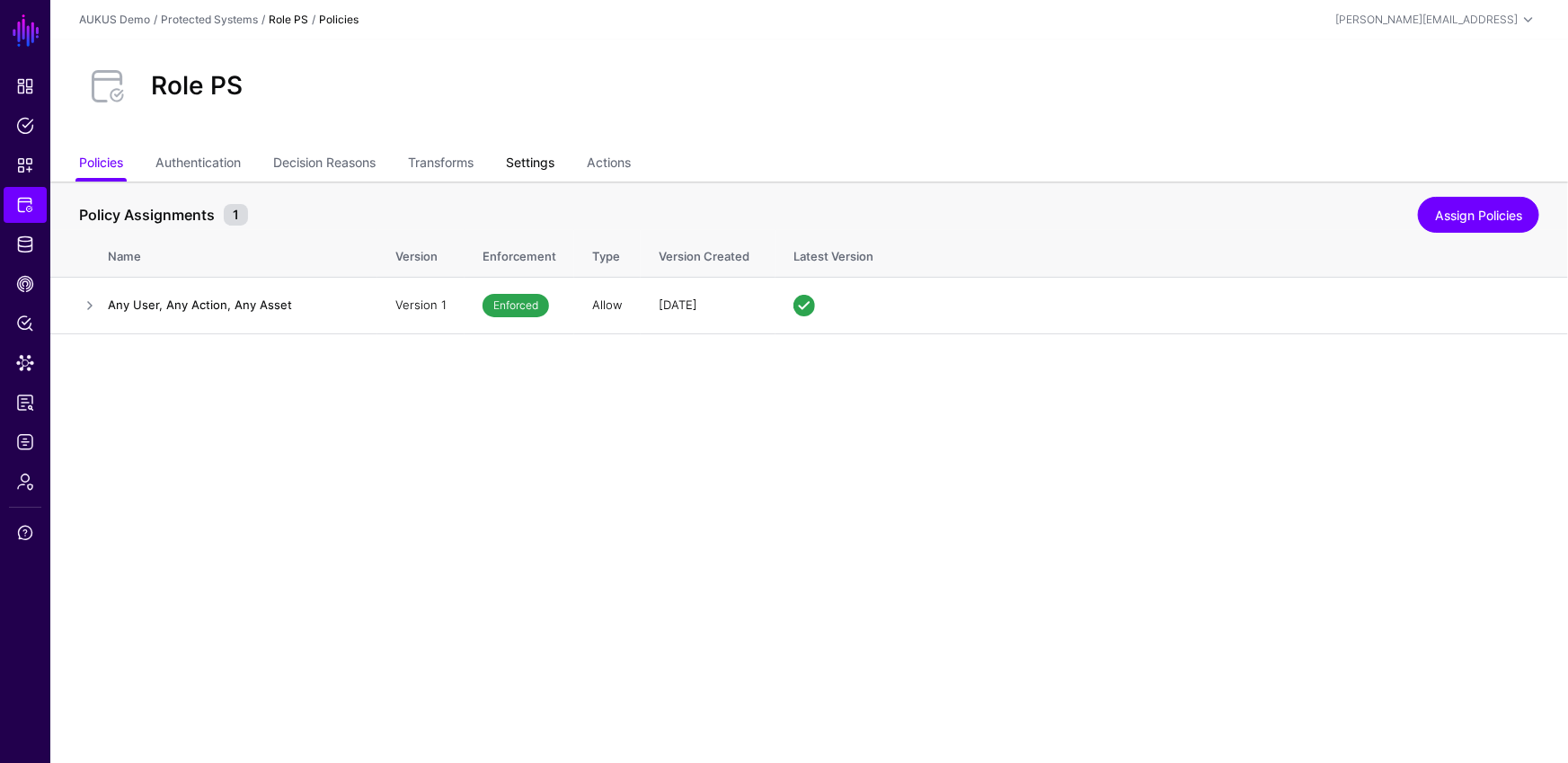 click on "Settings" 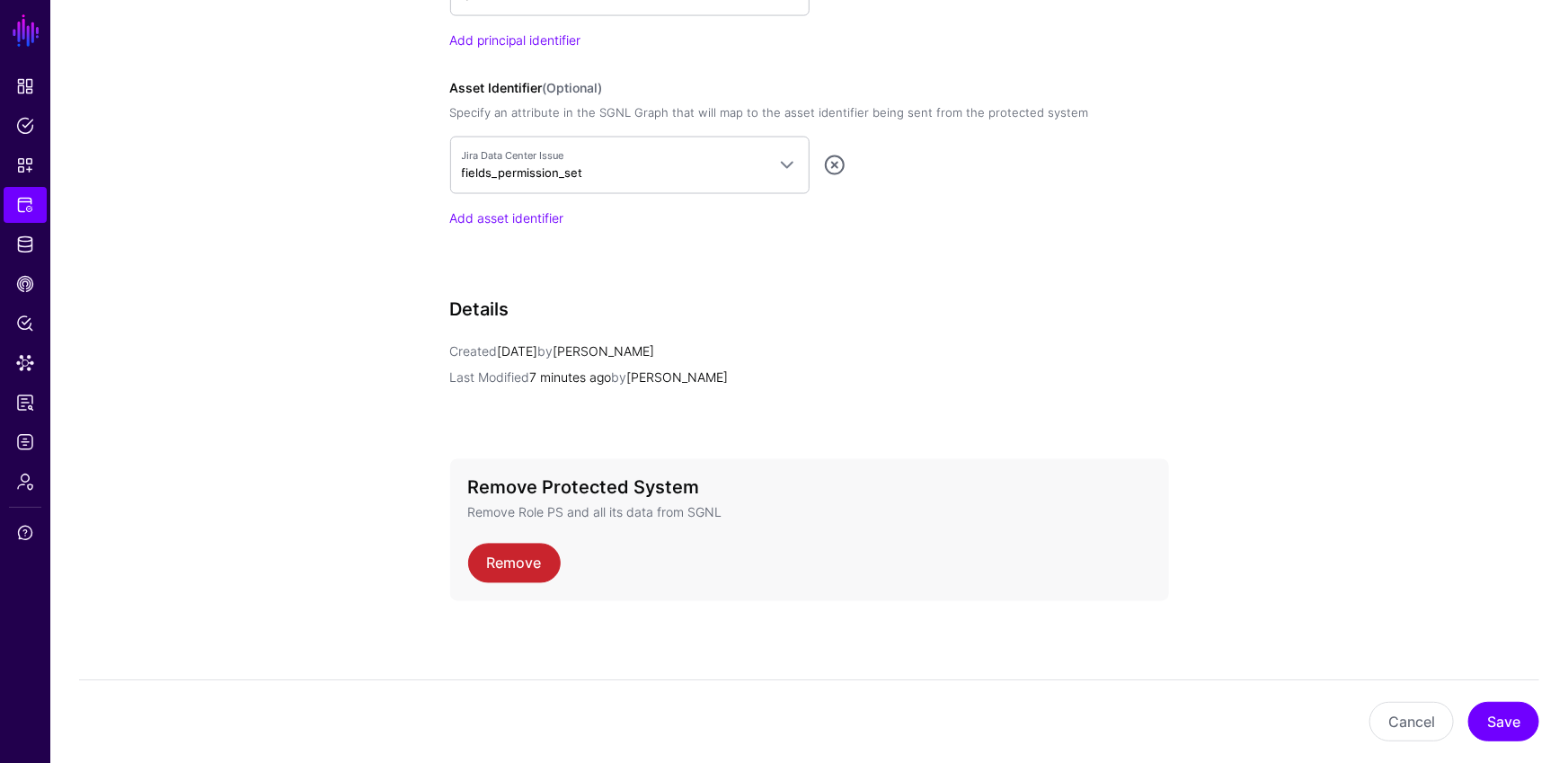 scroll, scrollTop: 1199, scrollLeft: 0, axis: vertical 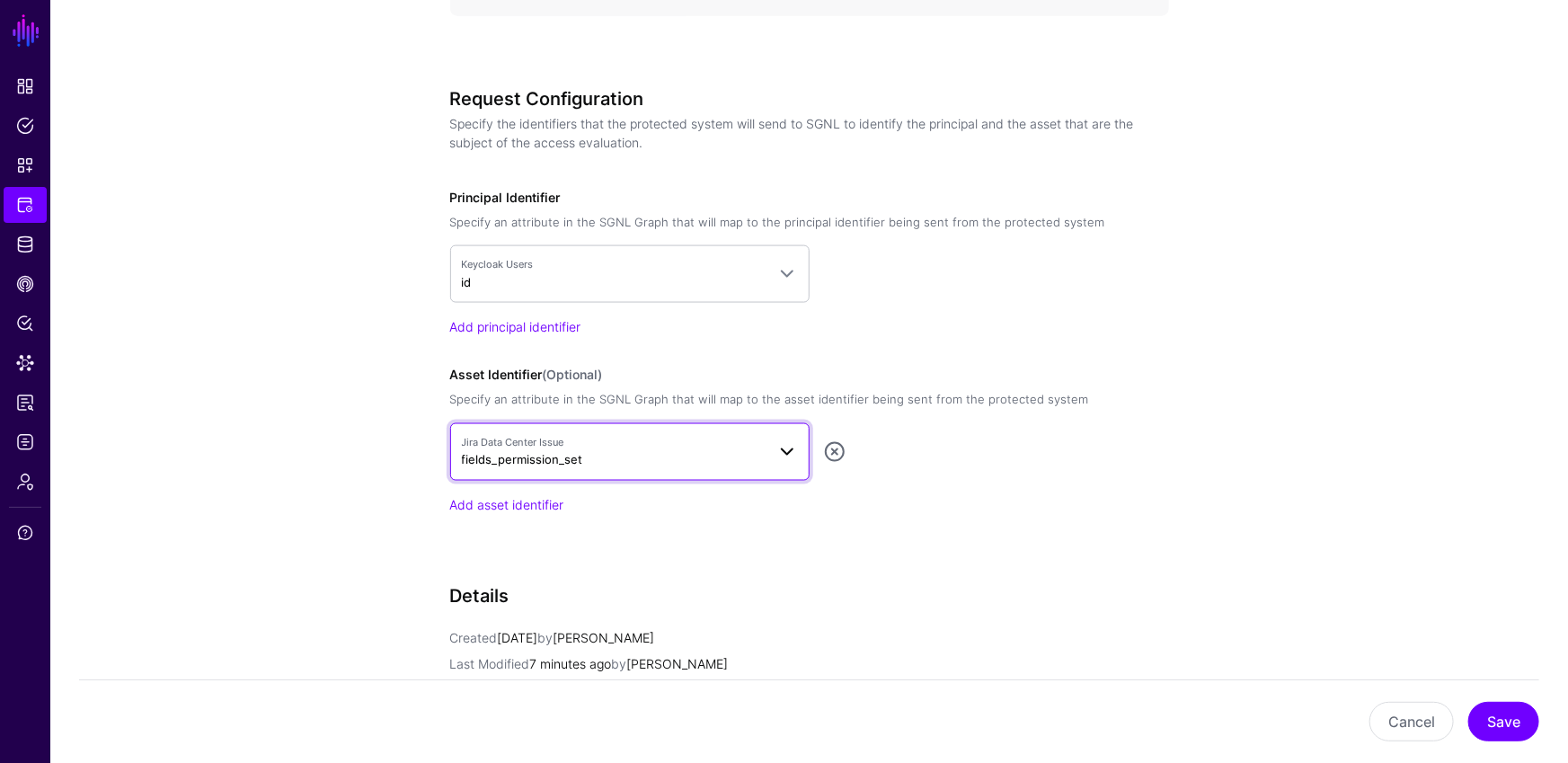click on "Jira Data Center Issue  fields_permission_set" at bounding box center [614, 452] 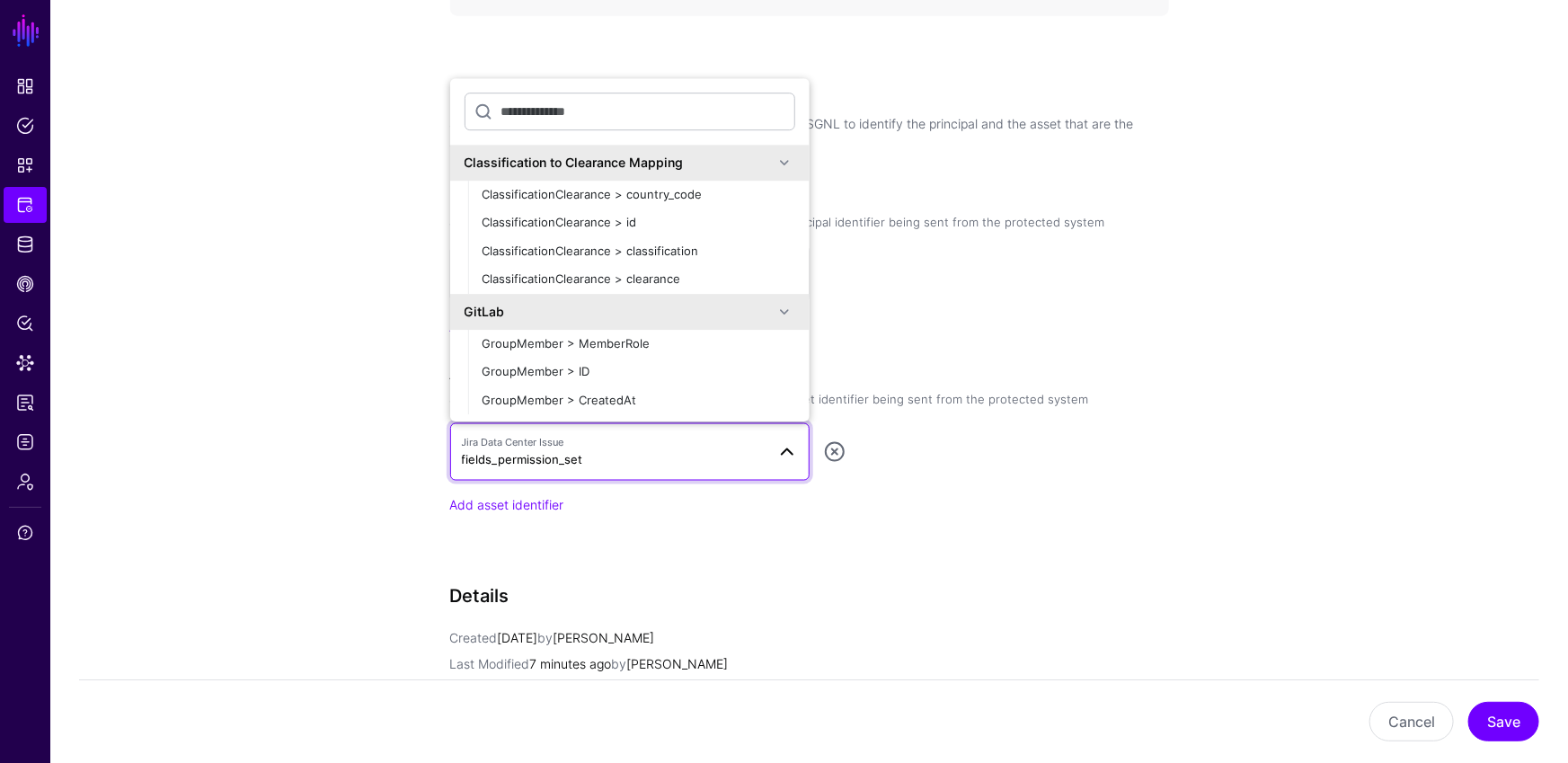 click on "Jira Data Center Issue  fields_permission_set Classification to Clearance Mapping  ClassificationClearance > country_code   ClassificationClearance > id   ClassificationClearance > classification   ClassificationClearance > clearance  GitLab  GroupMember > MemberRole   GroupMember > ID   GroupMember > CreatedAt   GroupMember > Username   GroupSamlLink > ID   GroupSamlLink > WebURL   GroupSamlLink > Name   GroupSamlLink > MemberRole   Group > FullName   Group > ID   Group > MembershipLock   Group > Path   Group > Name   Group > CreatedAt   Group > ParentID   Group > PathNormal   Group > FullPath   Group > WebURL   User > CanCreateGroup   User > Name   User > PrivateProfile   User > JobTitle   User > ExternUID   User > CanCreateProject   User > LastActivityOn   User > External   User > PublicEmail   User > LastSignInAt   User > ID   User > Username   User > CurrentSignInAt   User > LastSignInIP   User > Organization   User > IsAuditor   User > CurrentSignInIP   User > Email   User > IsAdmin  Jira Data Center" 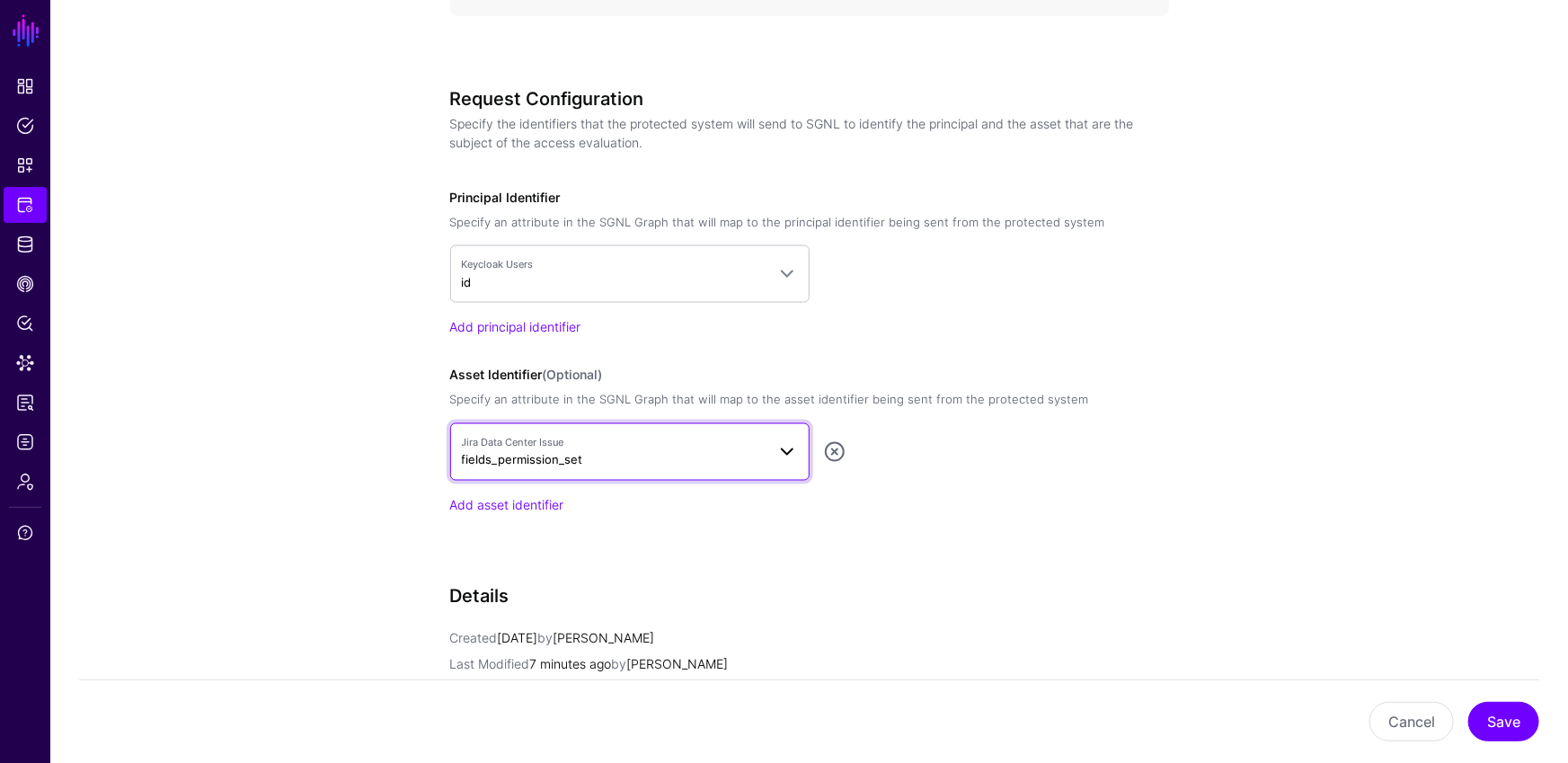 click at bounding box center [782, 452] 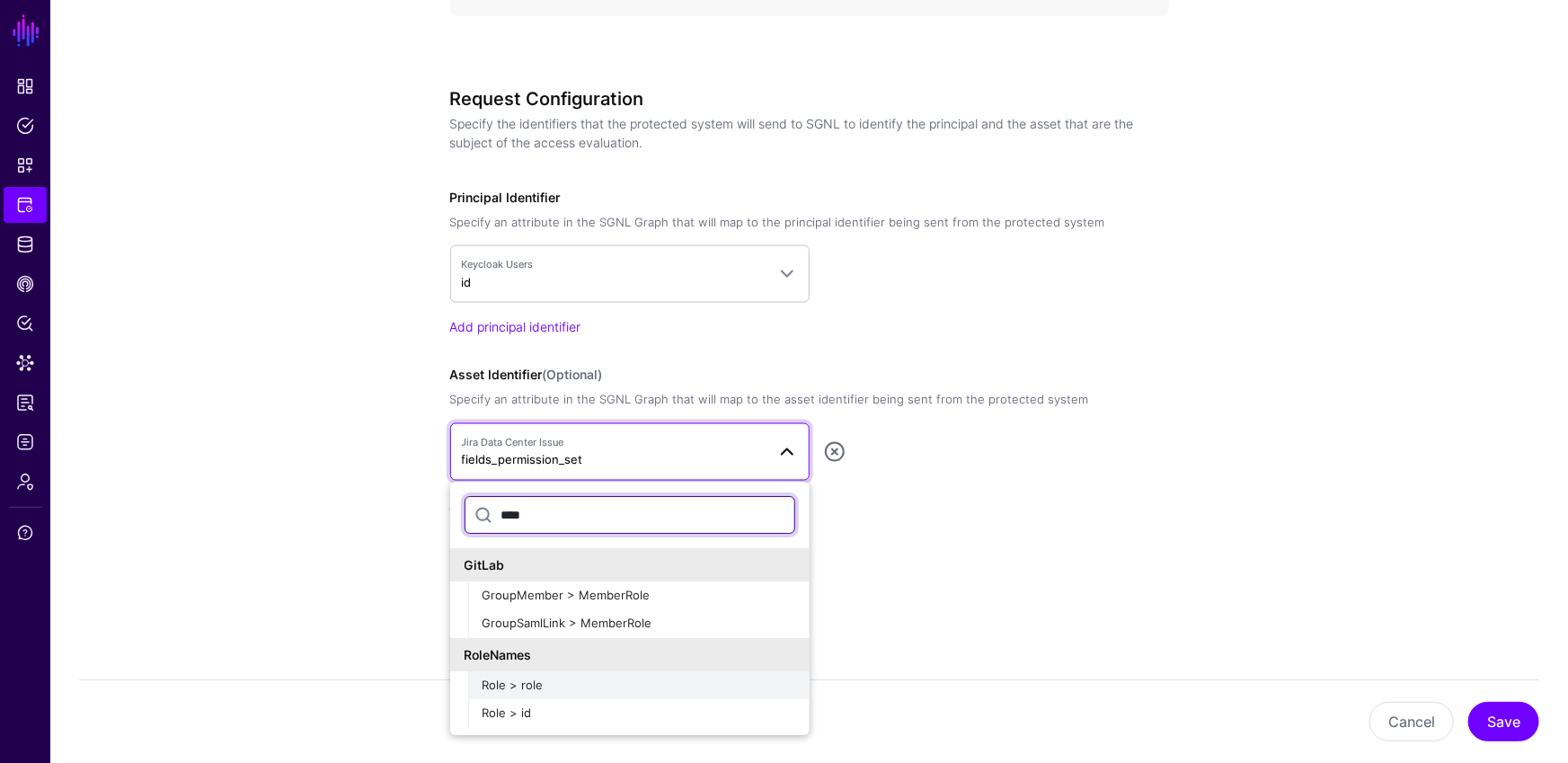 scroll, scrollTop: 1245, scrollLeft: 0, axis: vertical 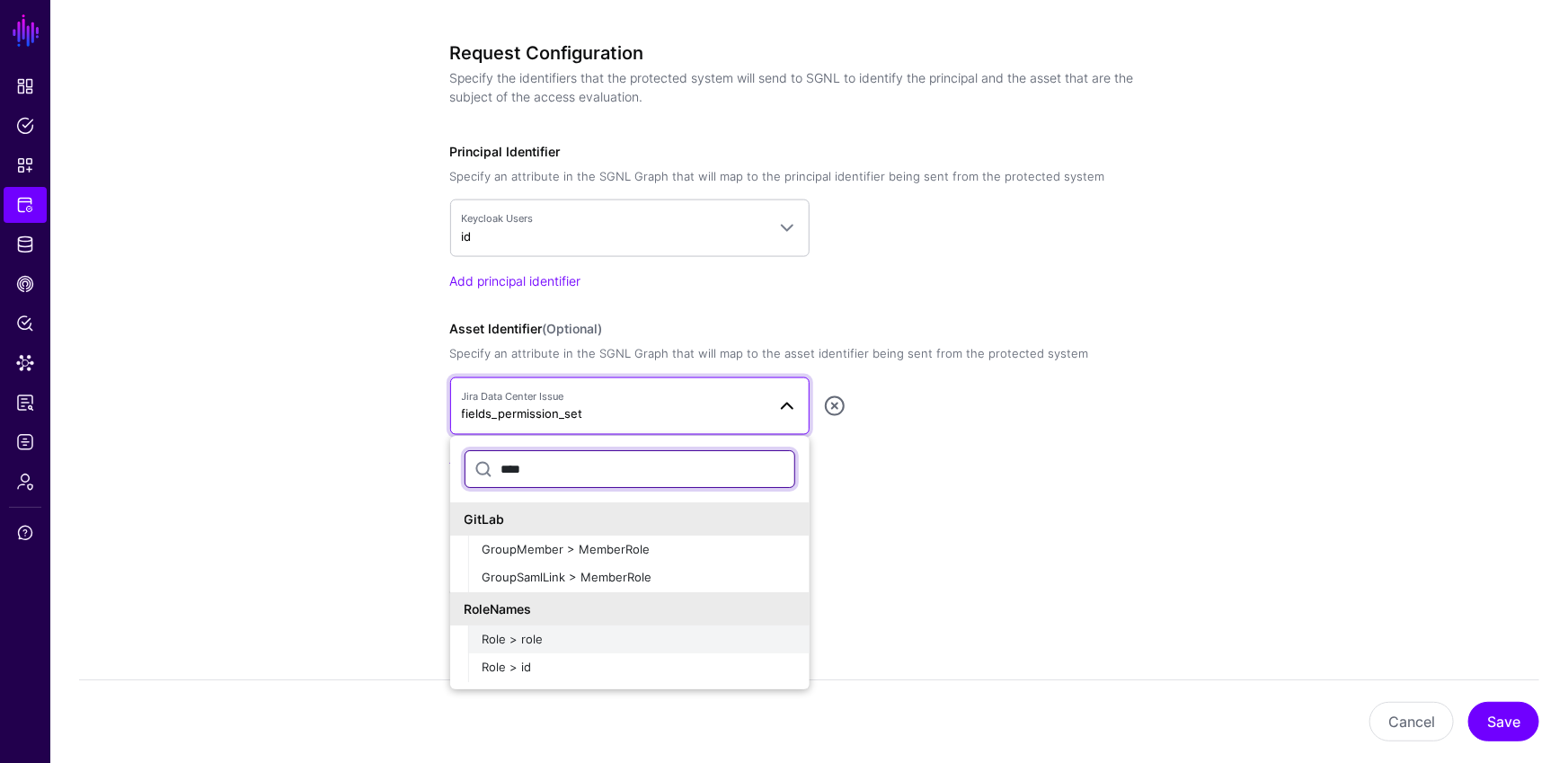 type on "****" 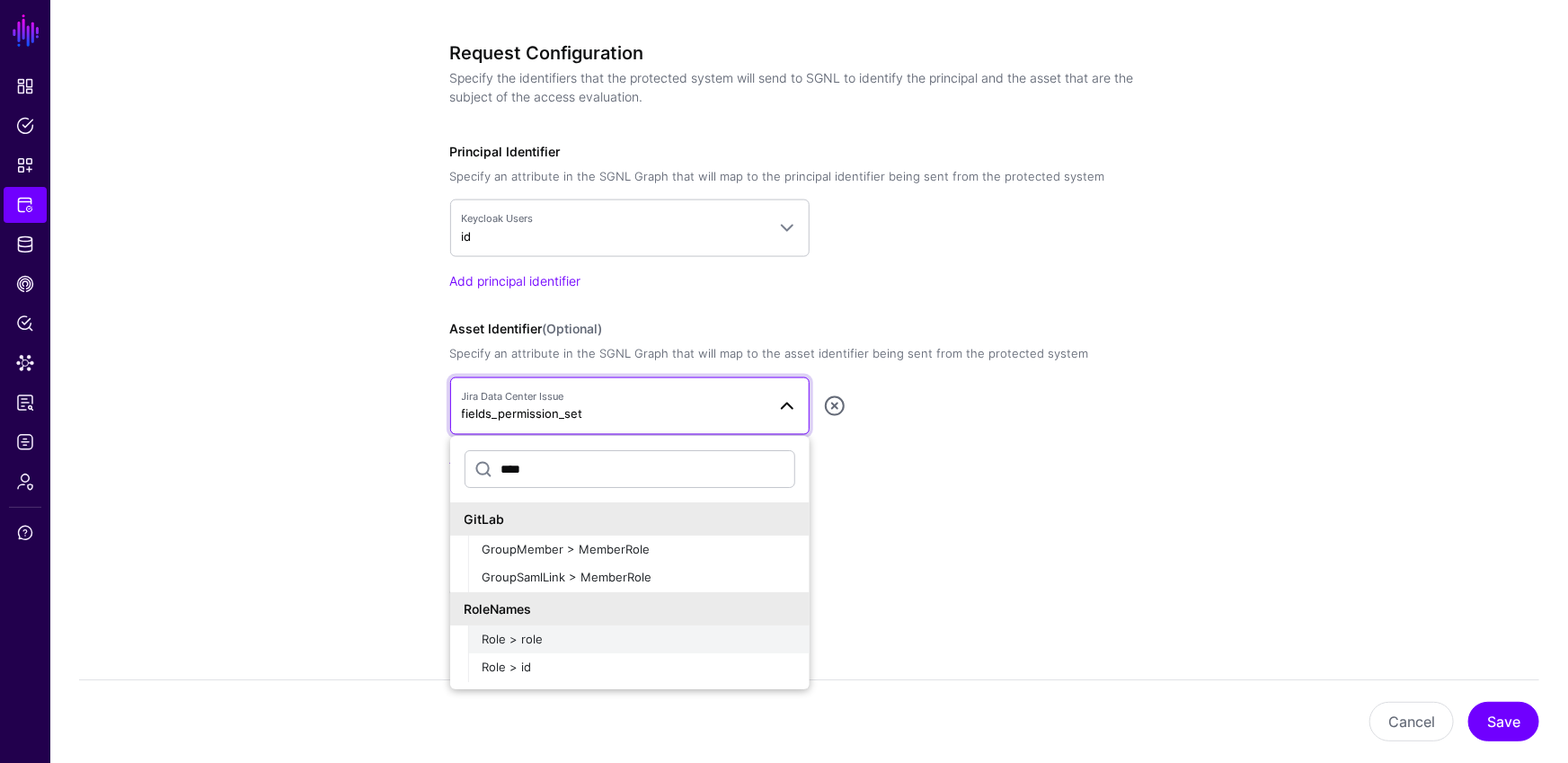click on "Role > role" 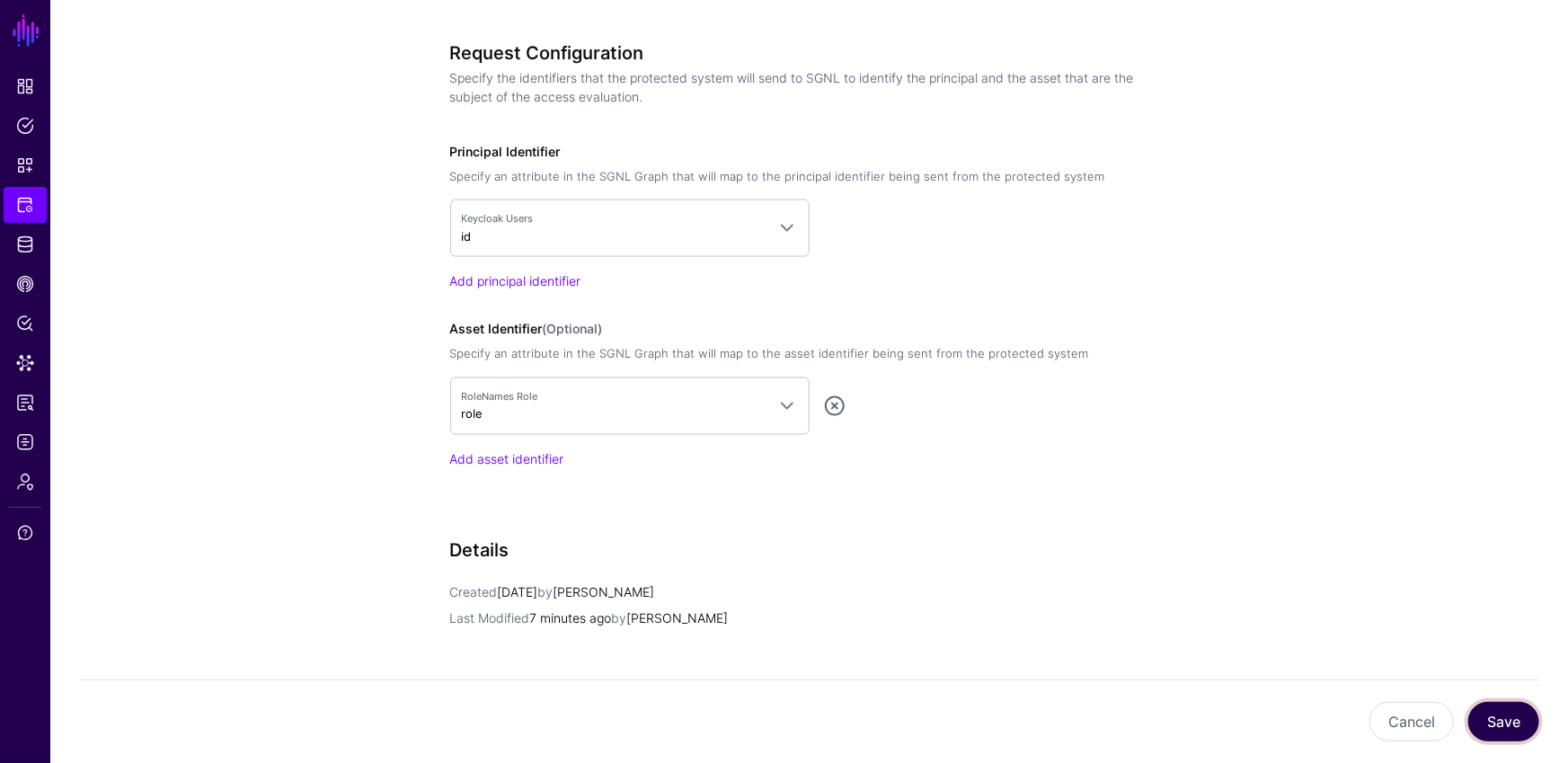 click on "Save" 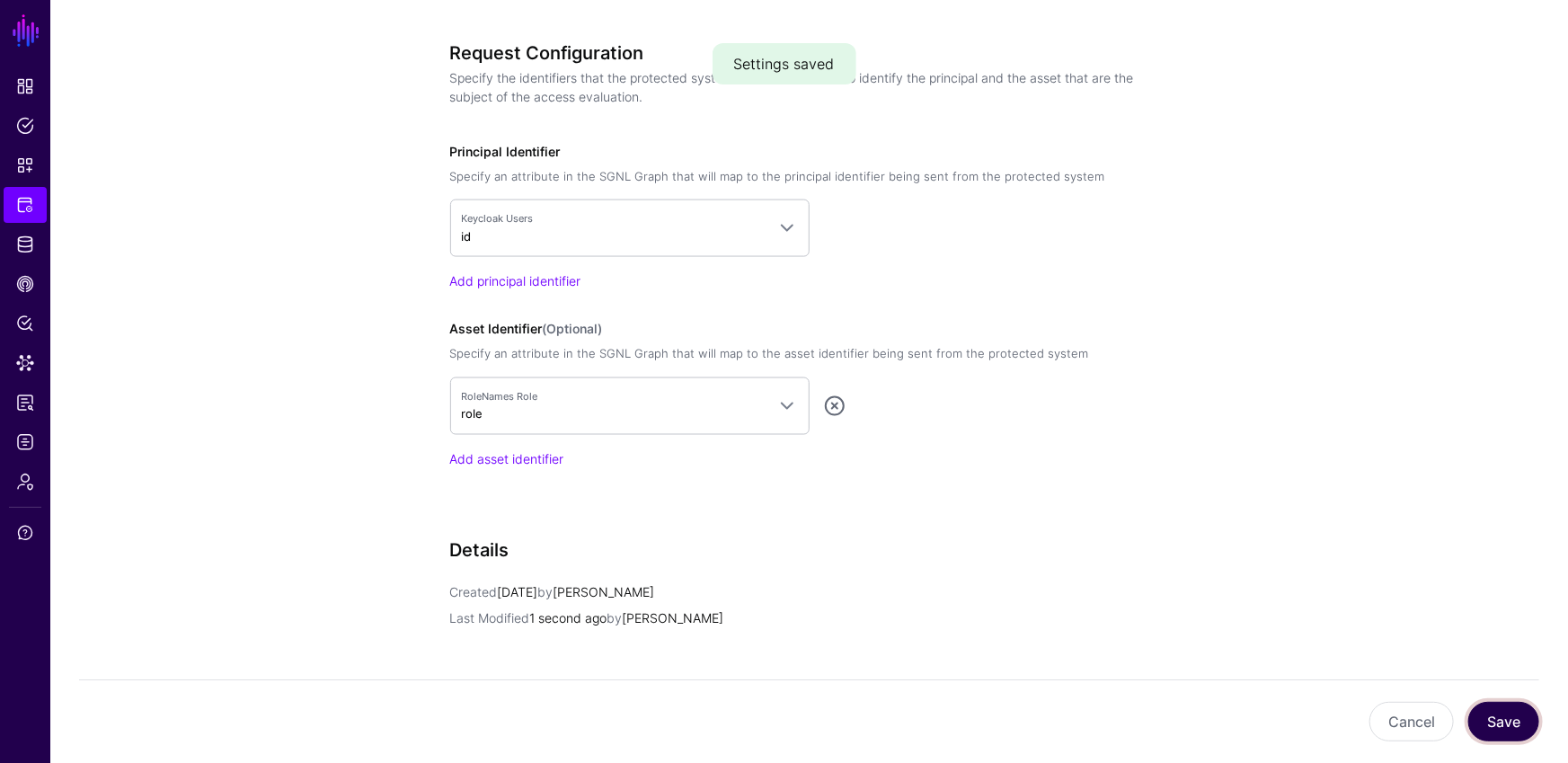 click on "Save" 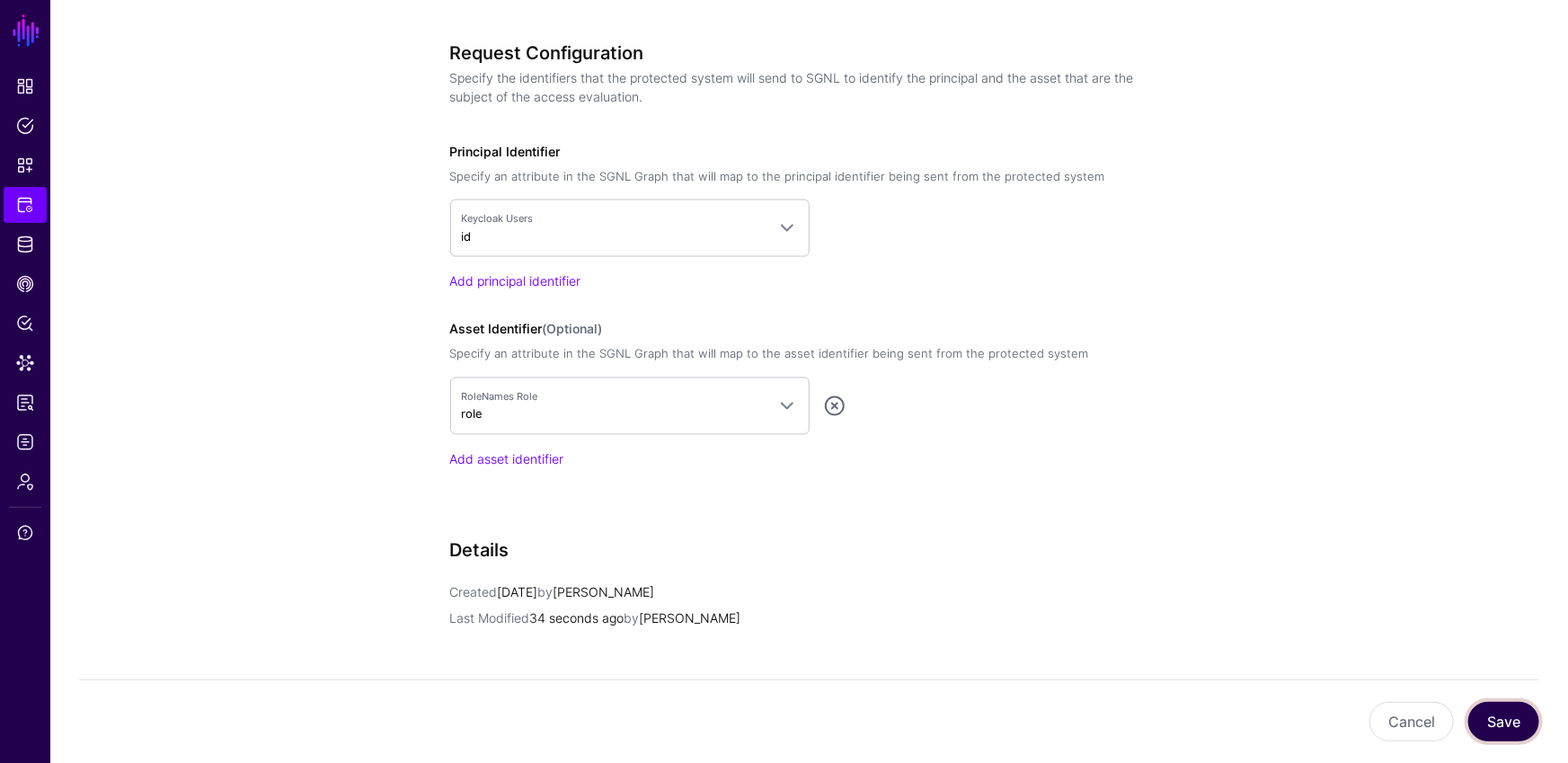click on "Save" 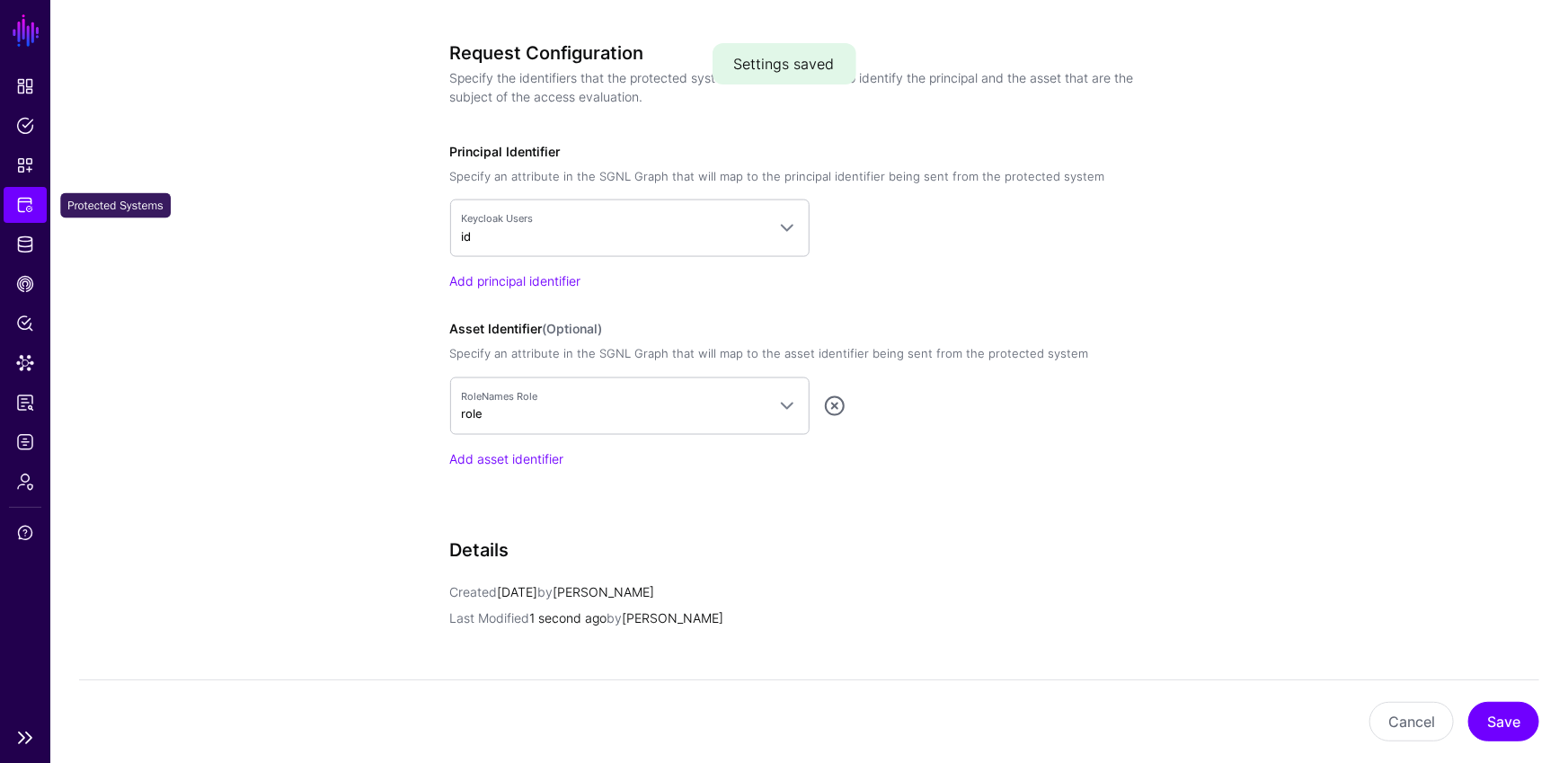 click on "Protected Systems" 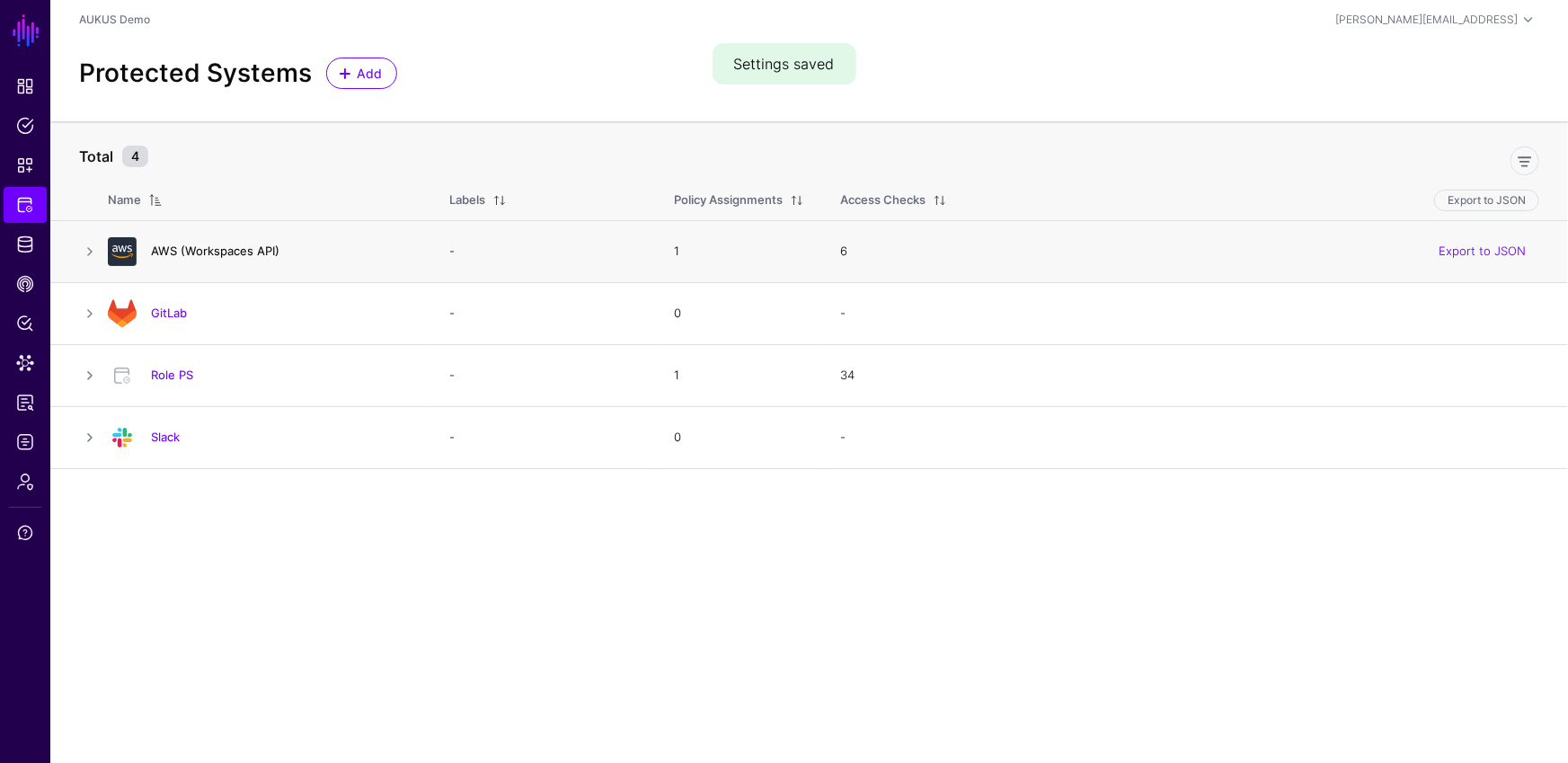 click on "AWS (Workspaces API)" 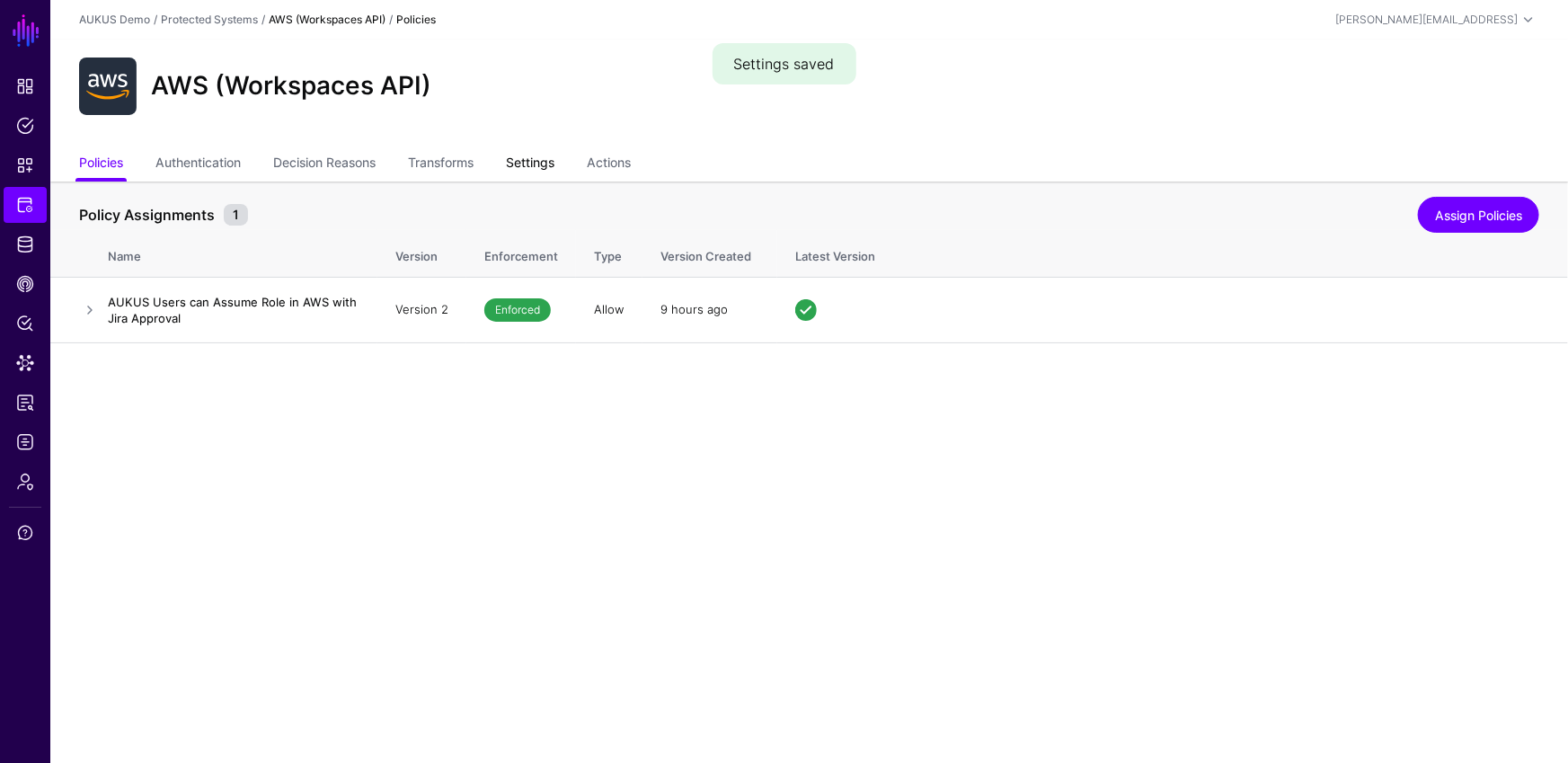 click on "Settings" 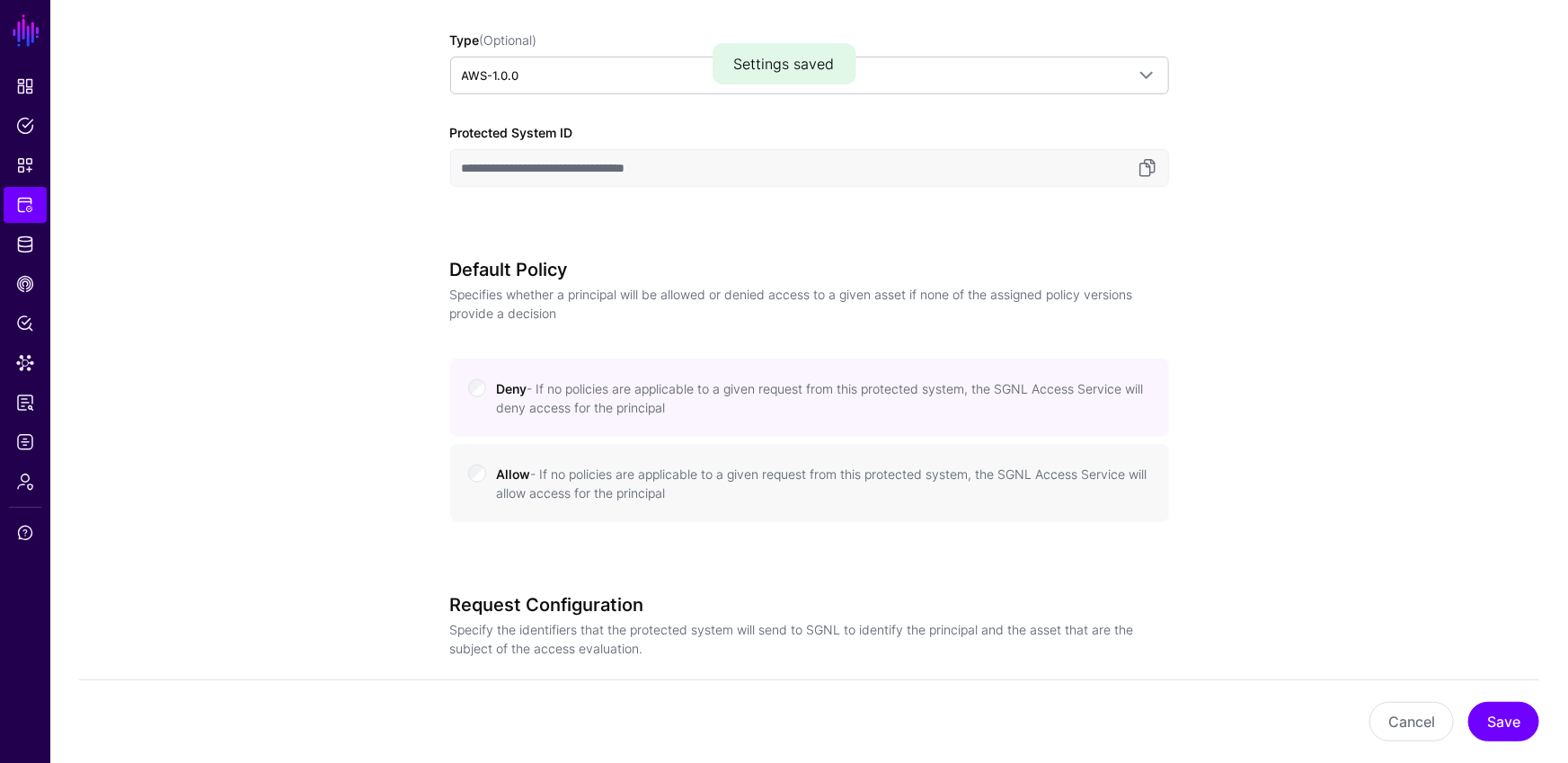 scroll, scrollTop: 1170, scrollLeft: 0, axis: vertical 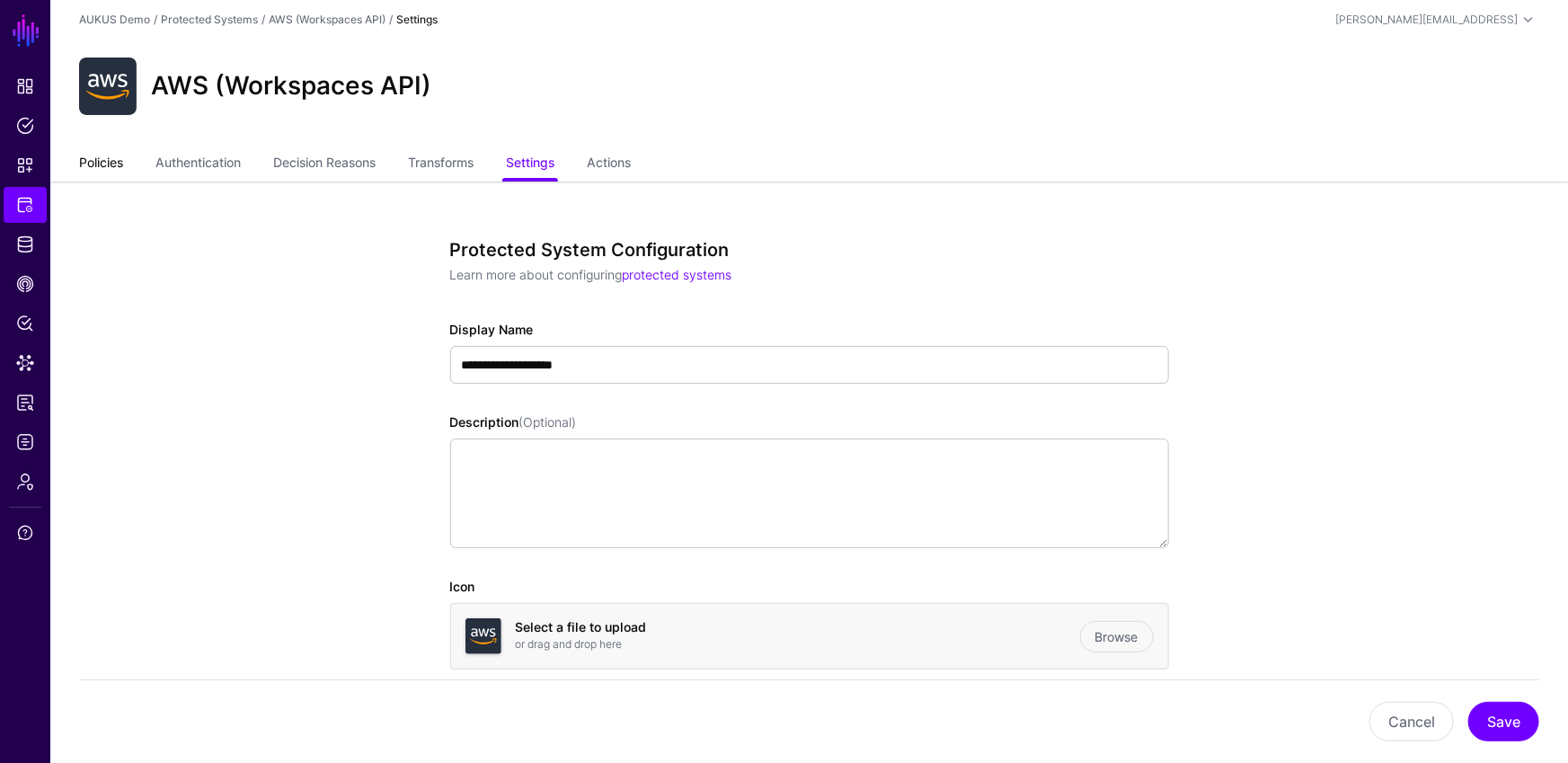 click on "Policies" 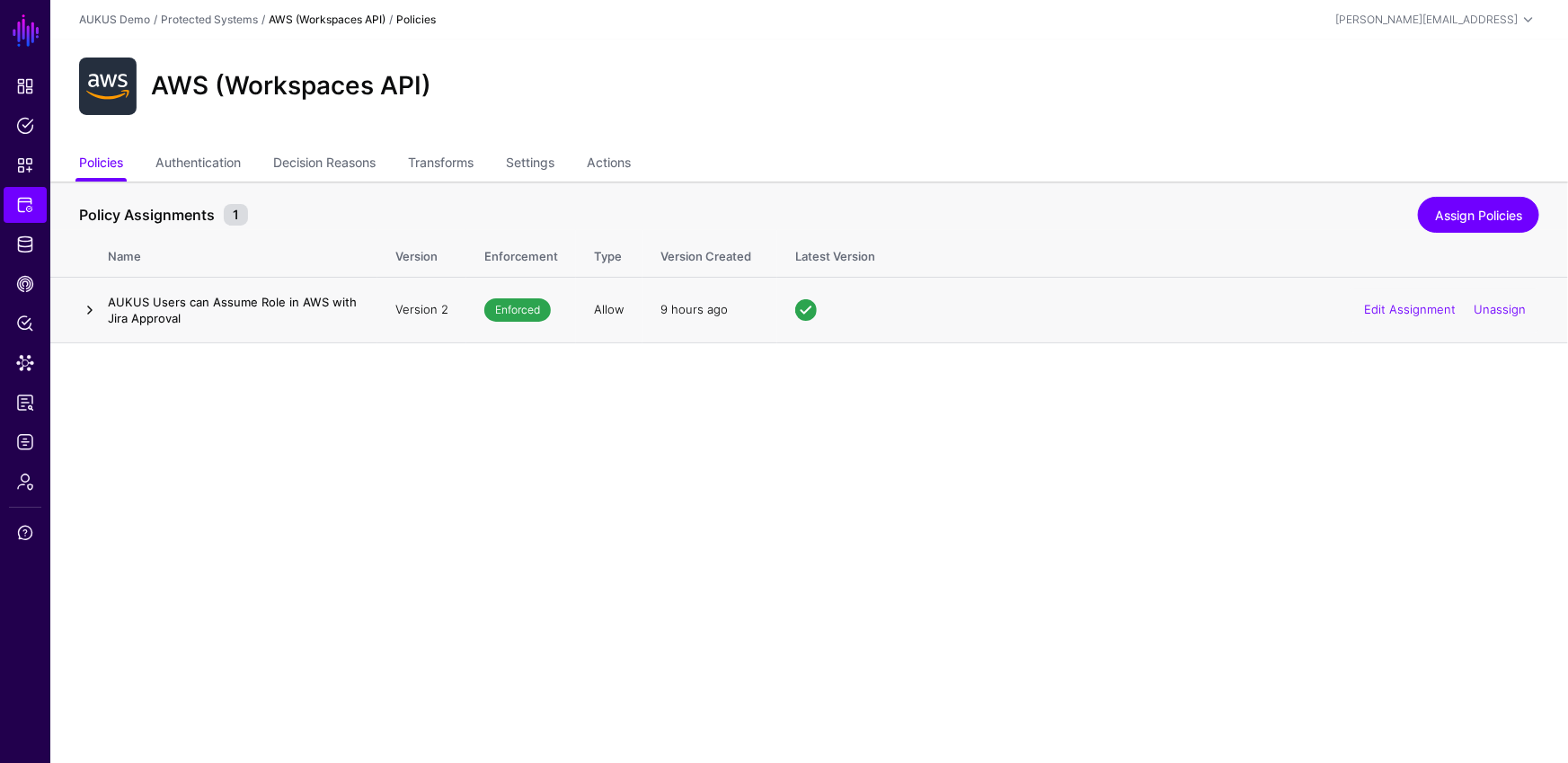 click 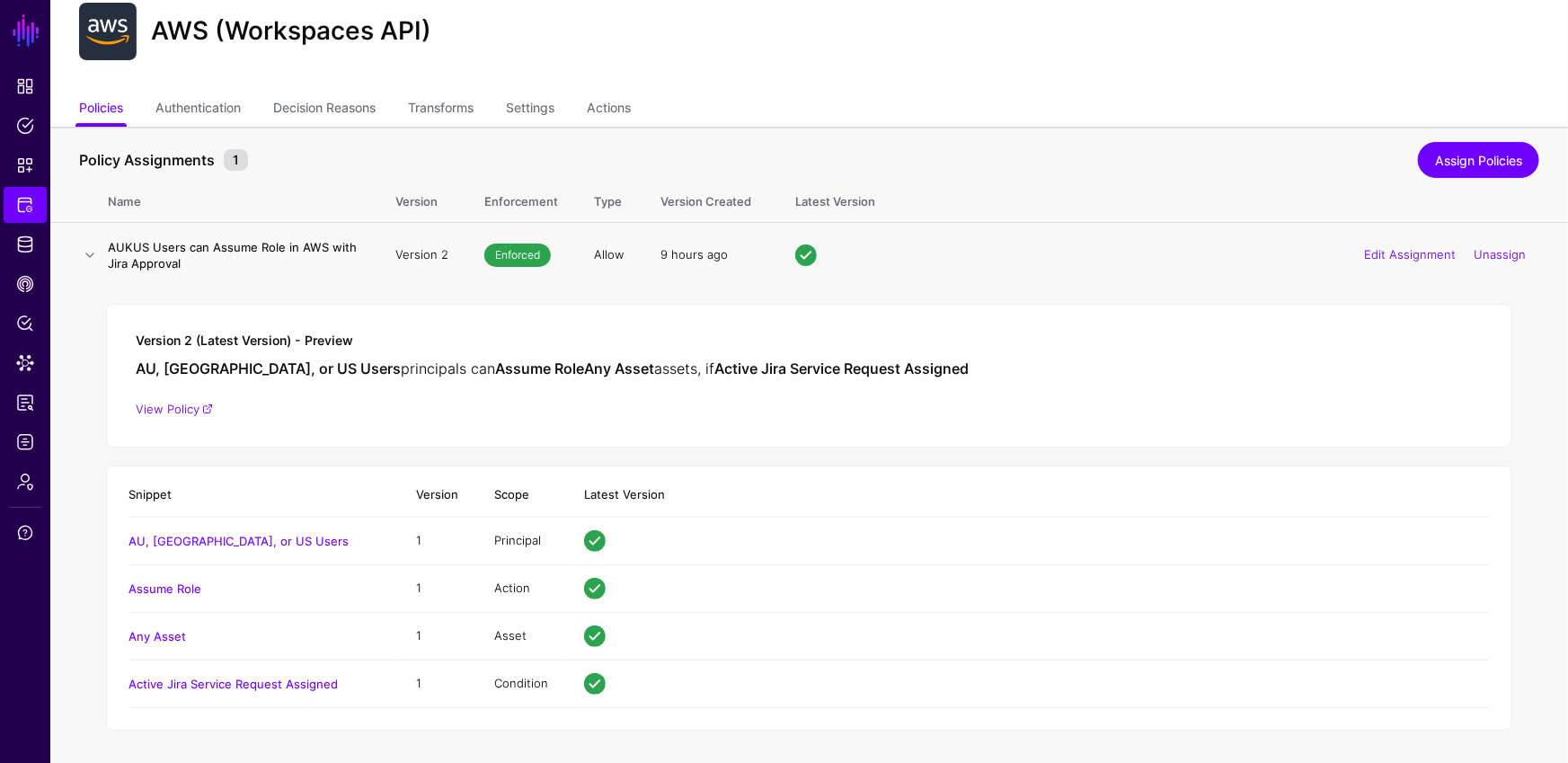 scroll, scrollTop: 0, scrollLeft: 0, axis: both 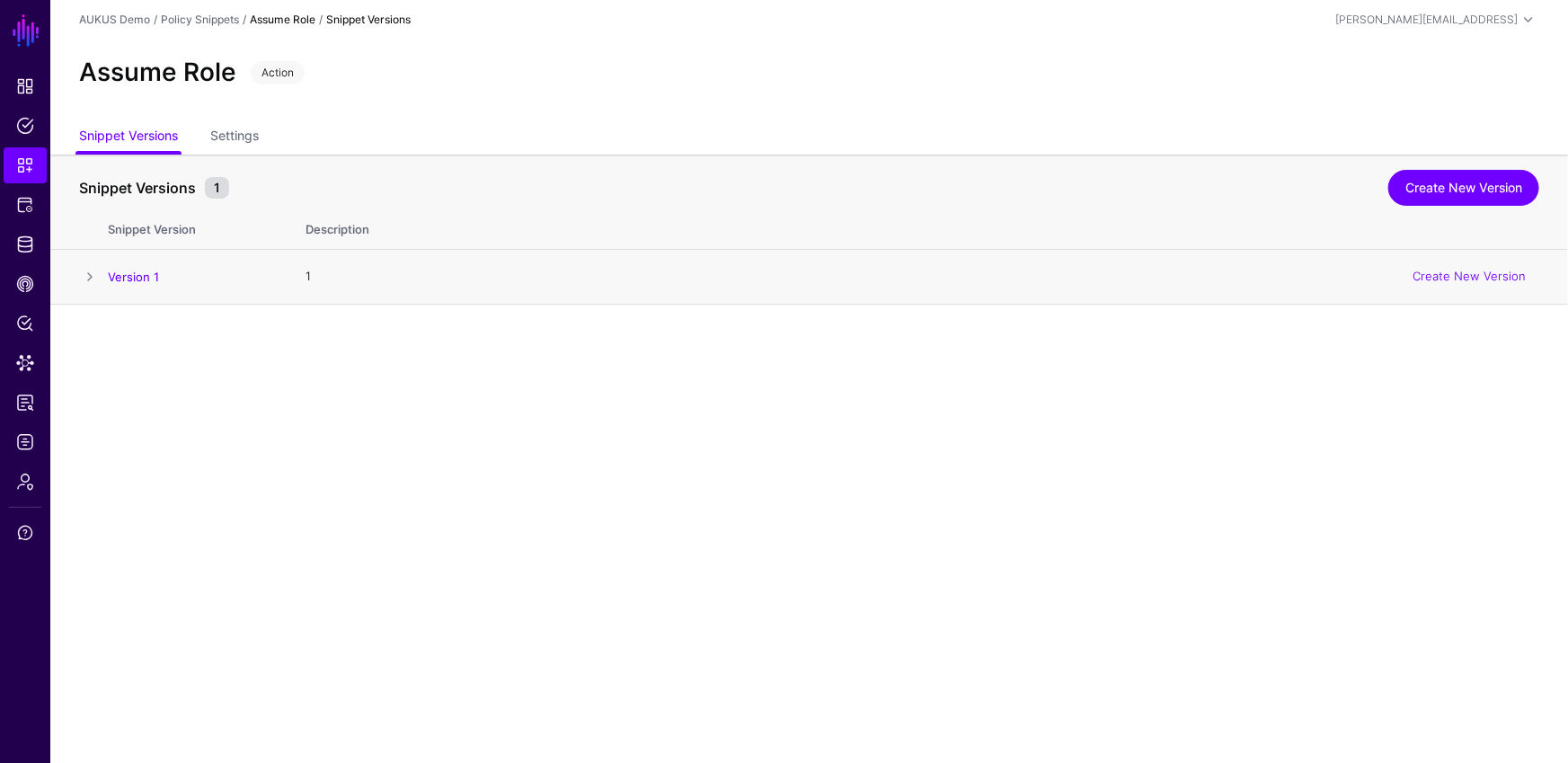 click on "Version 1" at bounding box center (189, 277) 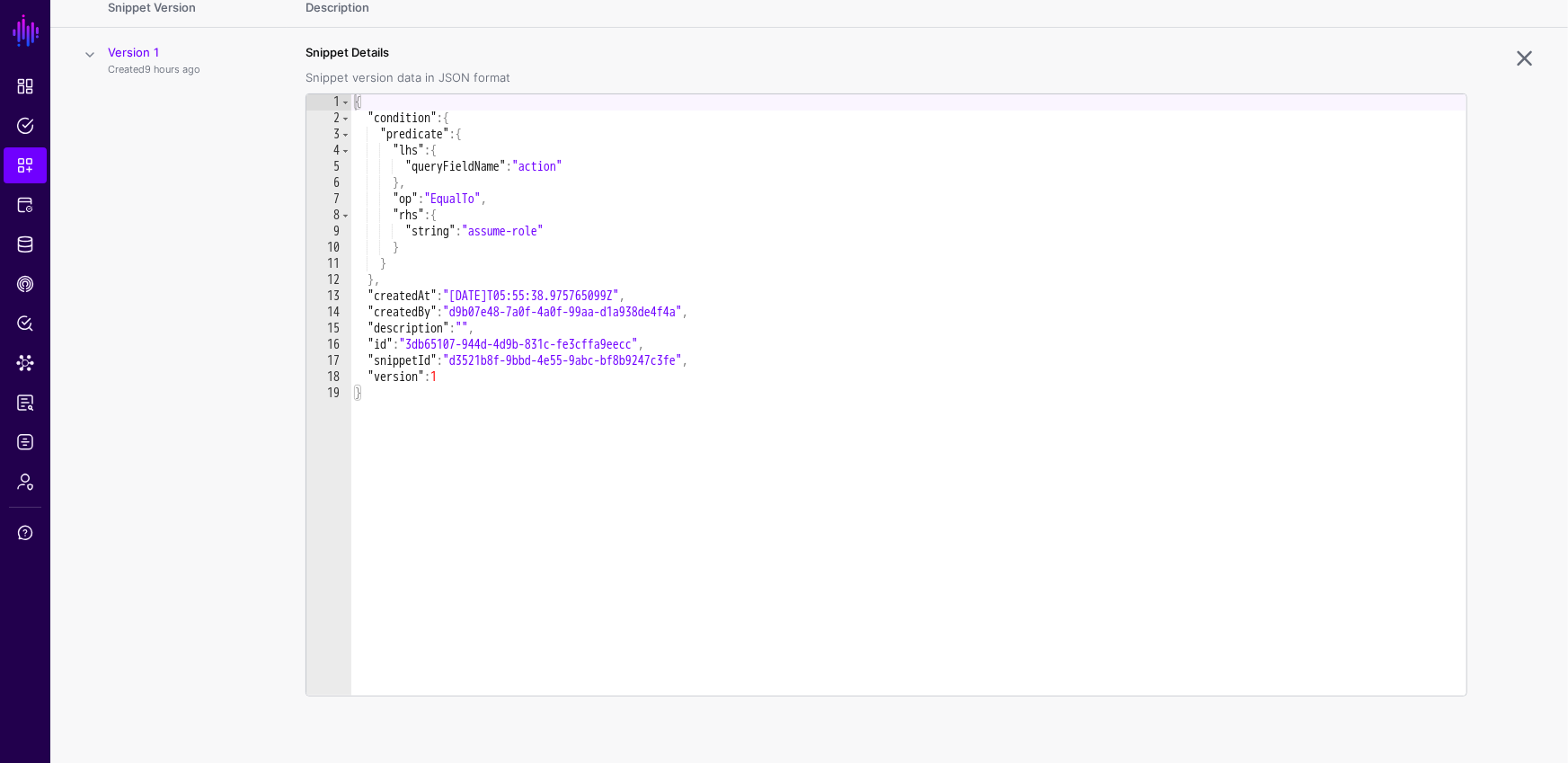 scroll, scrollTop: 226, scrollLeft: 0, axis: vertical 